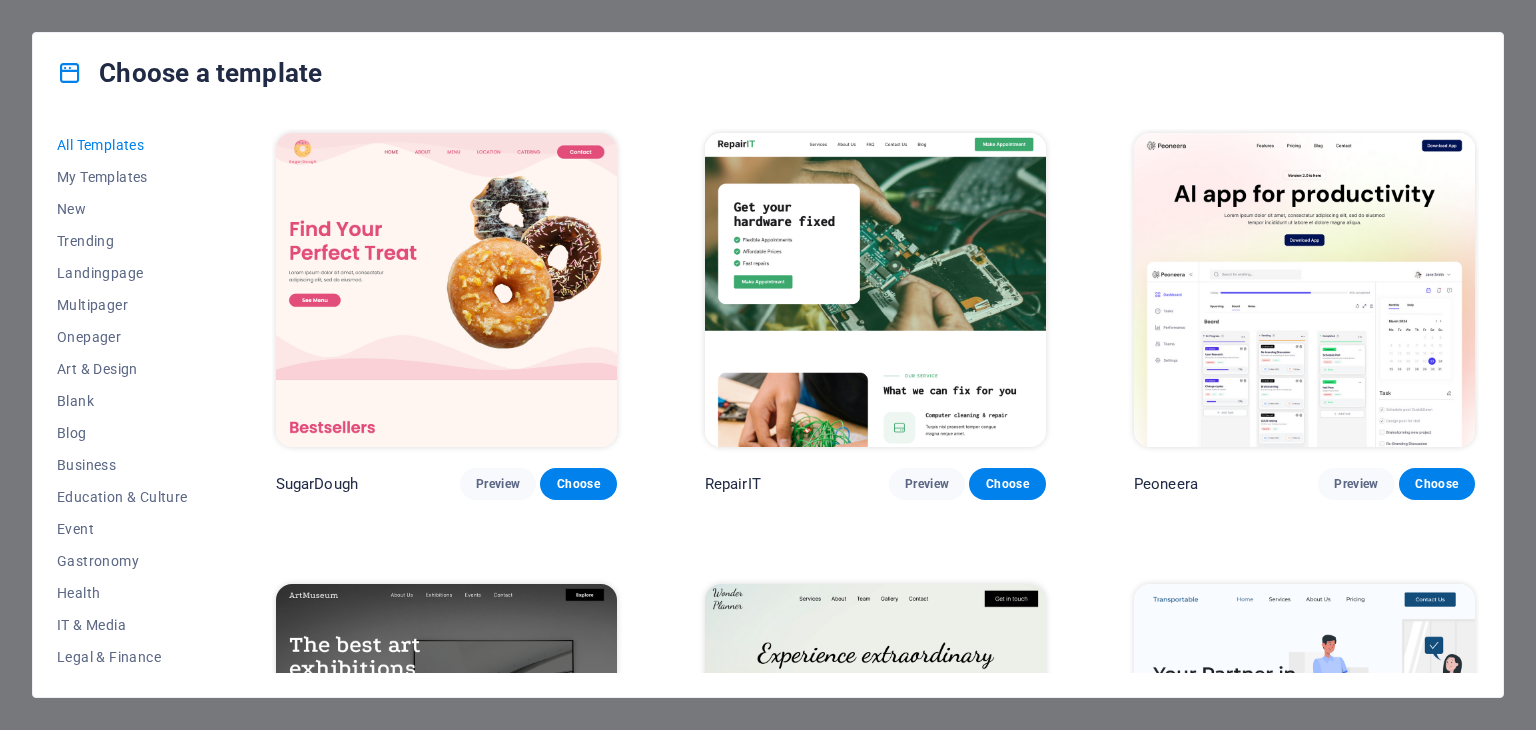 scroll, scrollTop: 0, scrollLeft: 0, axis: both 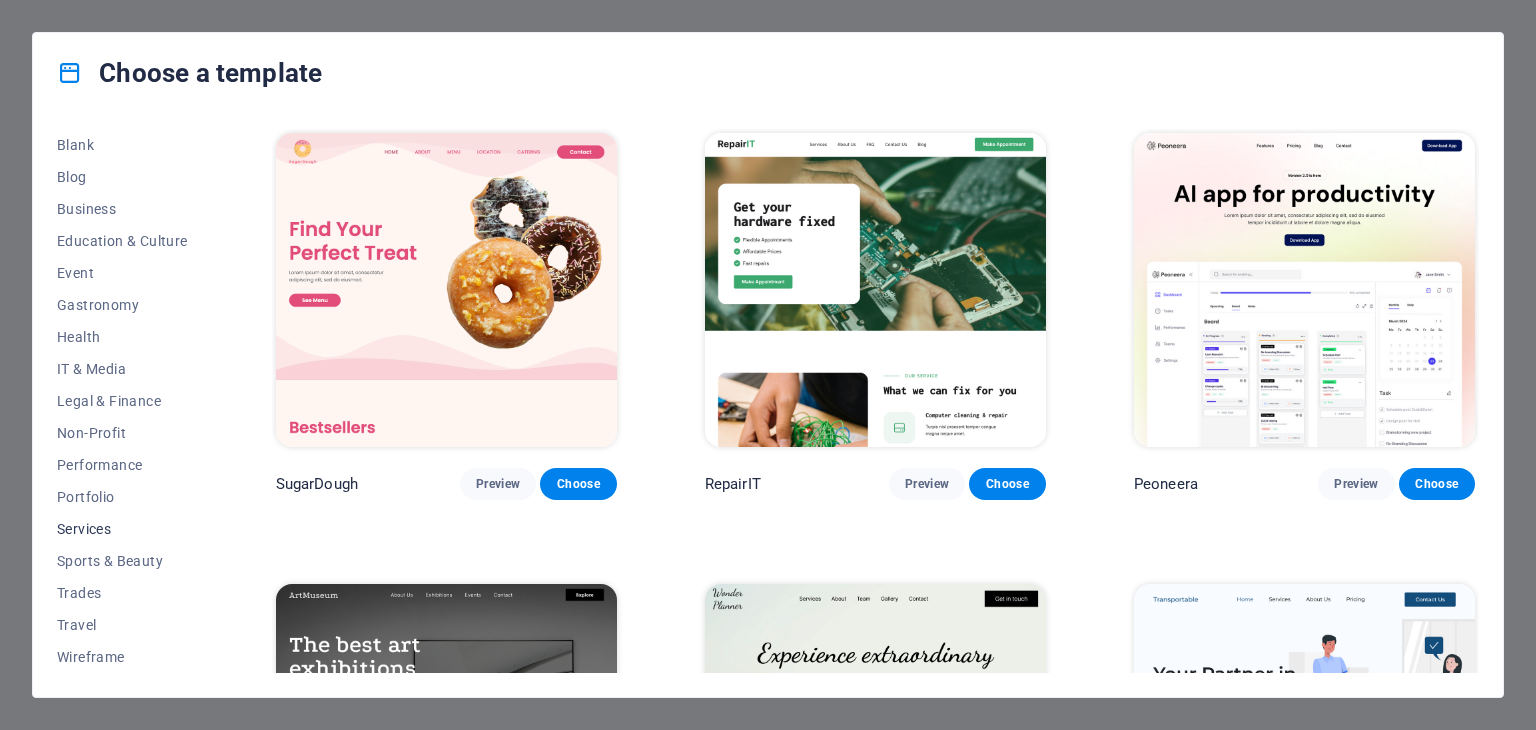 click on "Services" at bounding box center [122, 529] 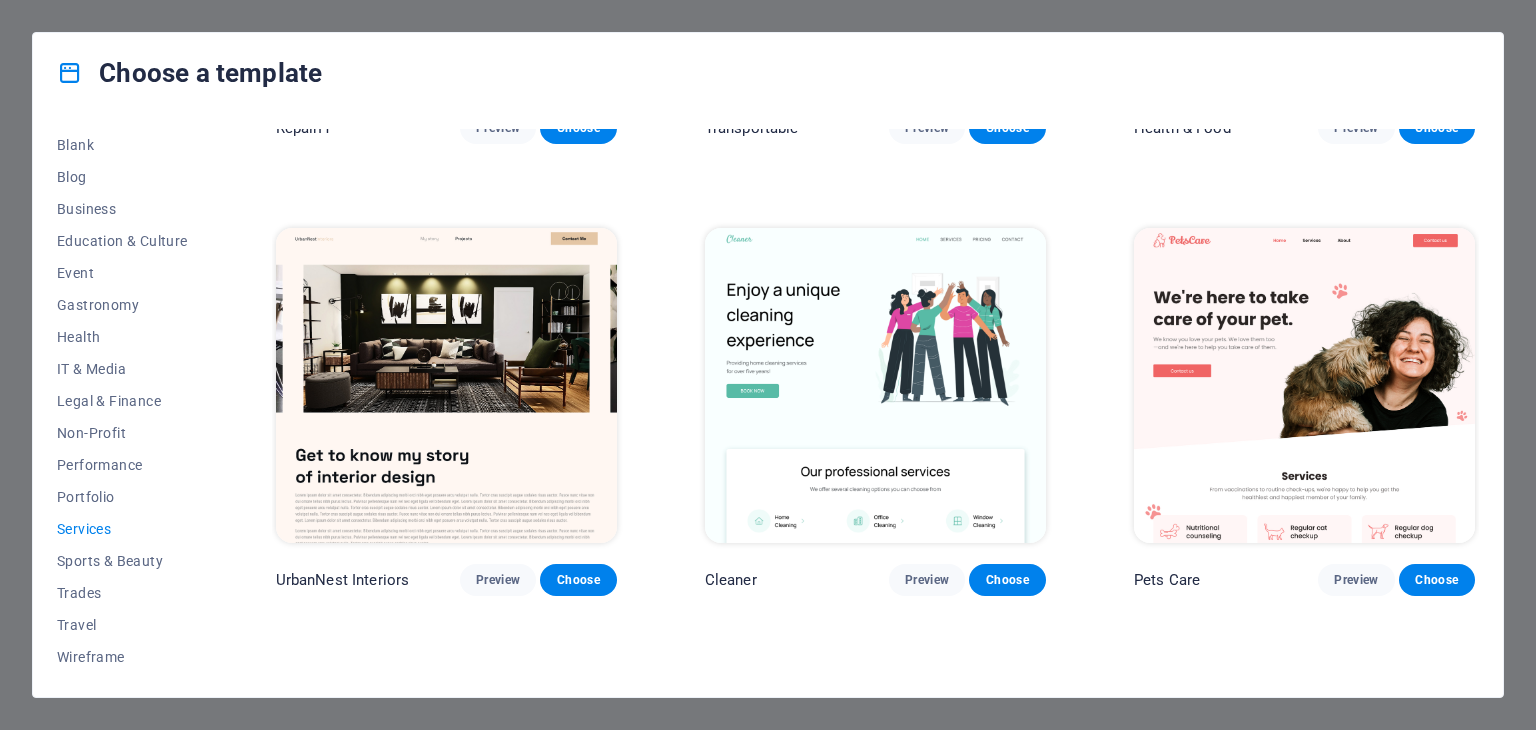 scroll, scrollTop: 400, scrollLeft: 0, axis: vertical 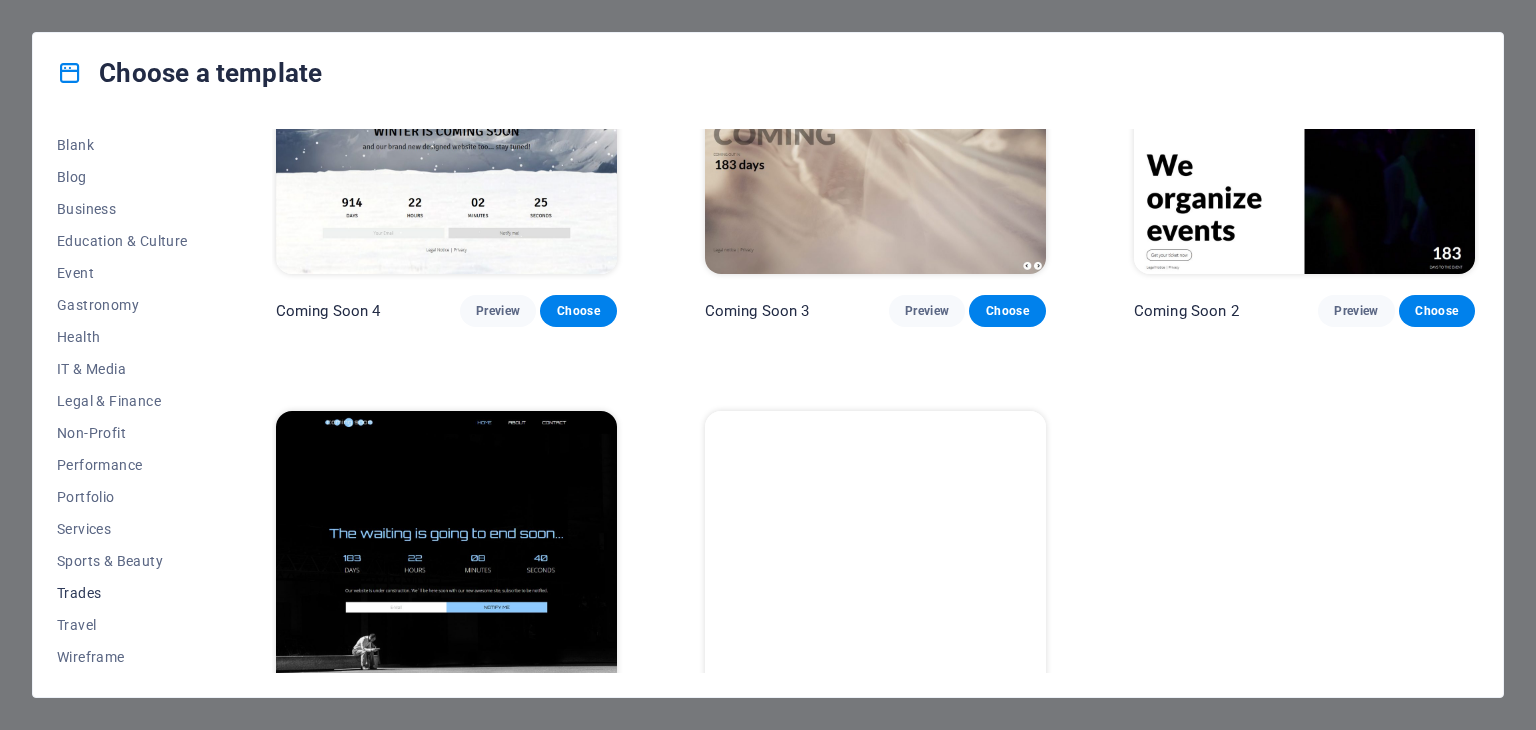 click on "Trades" at bounding box center [122, 593] 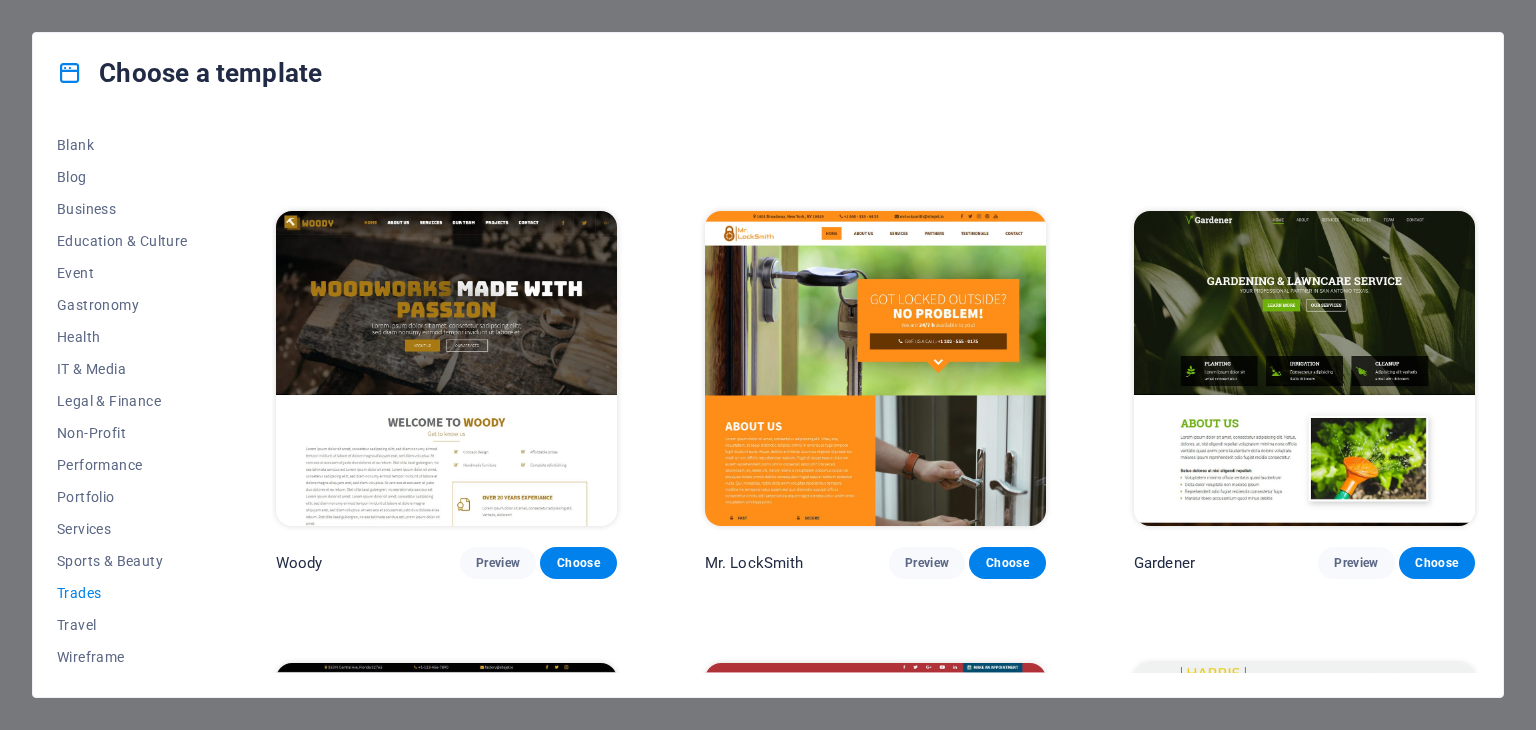 scroll, scrollTop: 400, scrollLeft: 0, axis: vertical 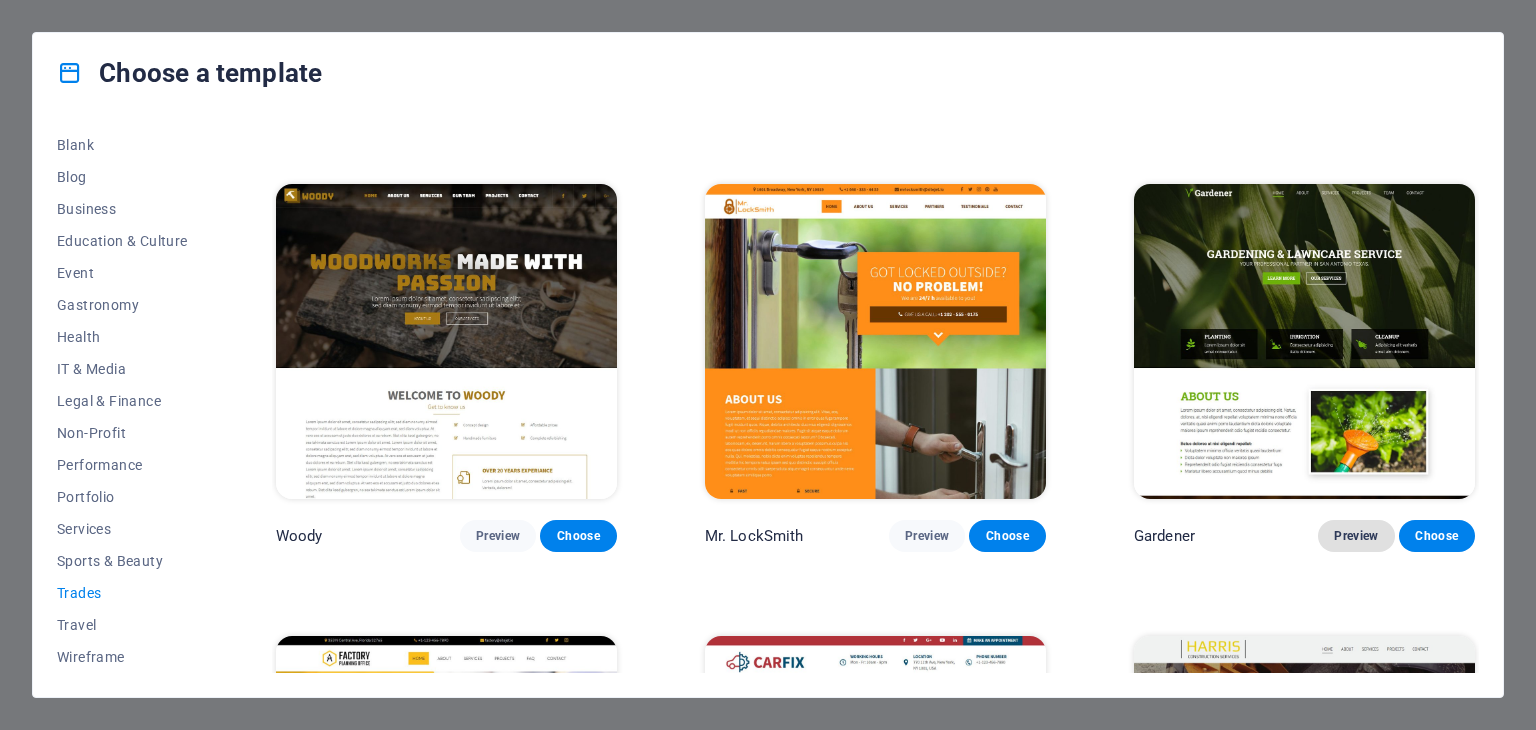 click on "Preview" at bounding box center (1356, 536) 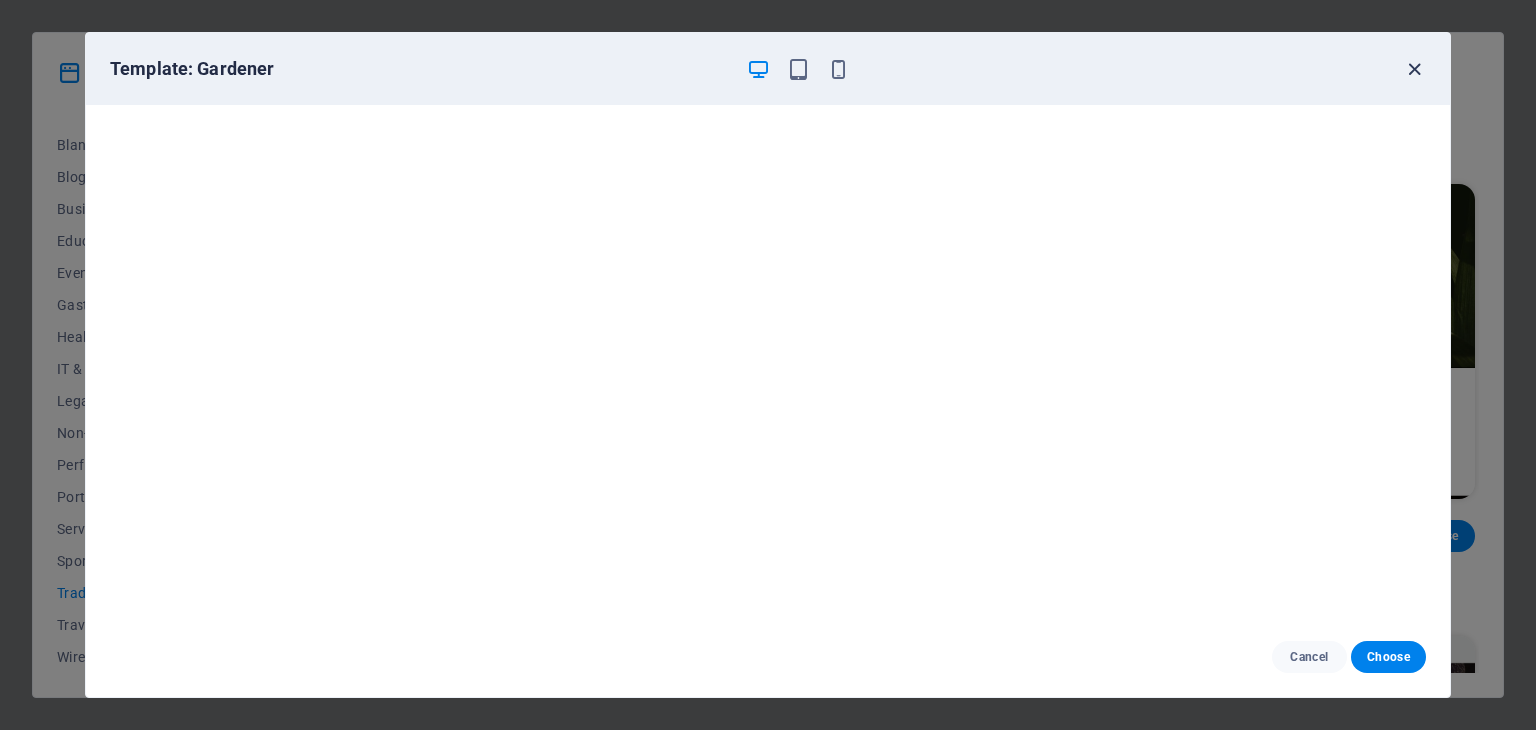 click at bounding box center [1414, 69] 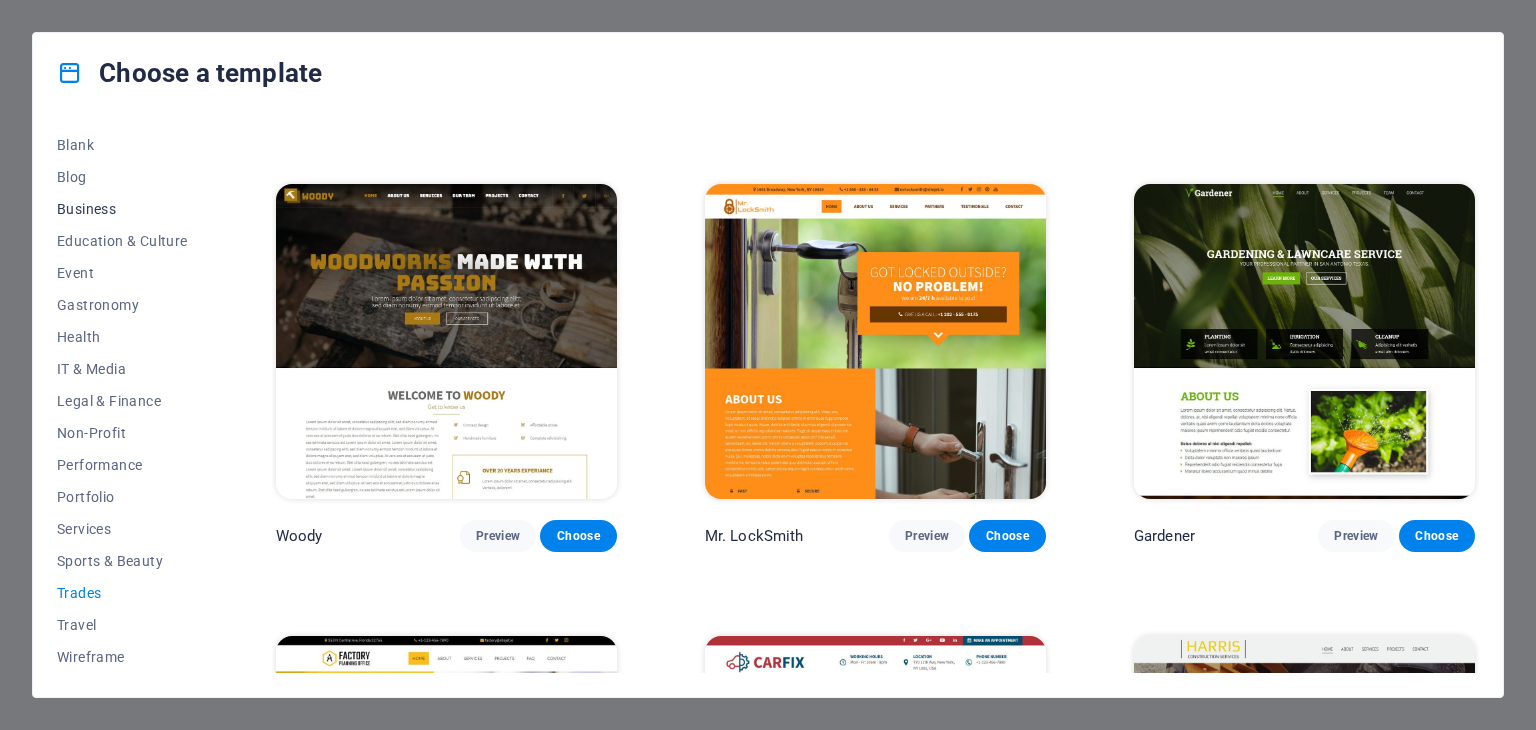 click on "Business" at bounding box center [122, 209] 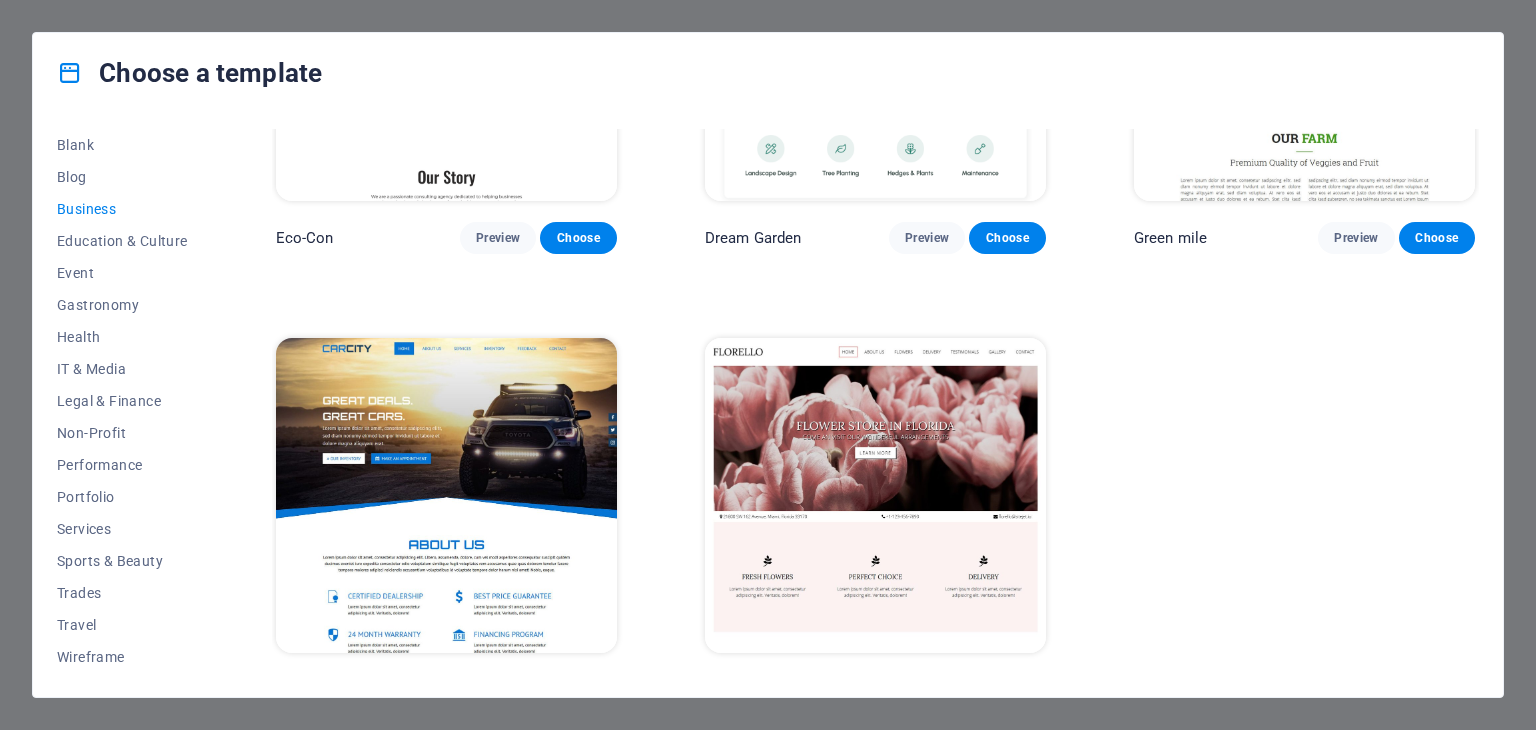 scroll, scrollTop: 274, scrollLeft: 0, axis: vertical 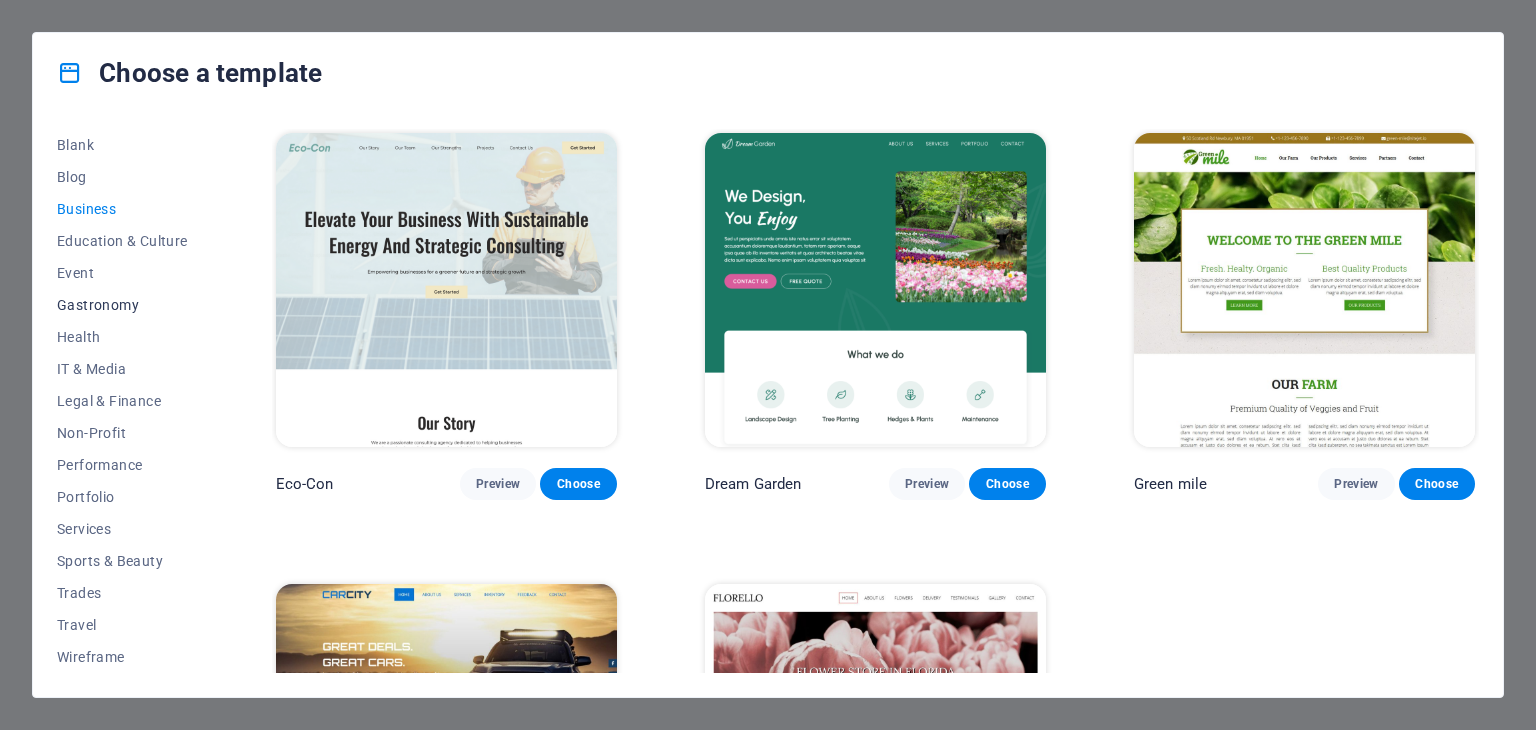 click on "Gastronomy" at bounding box center [122, 305] 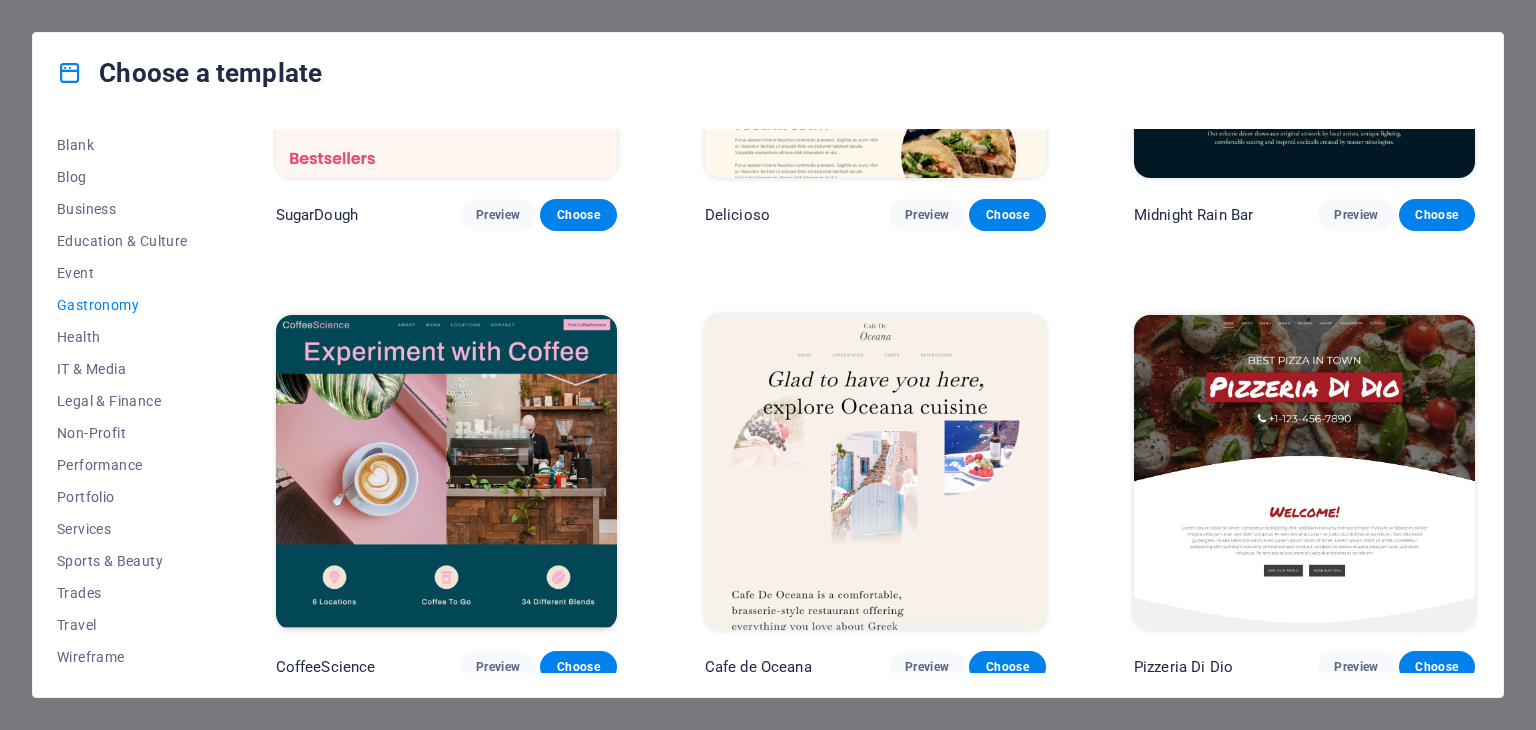 scroll, scrollTop: 300, scrollLeft: 0, axis: vertical 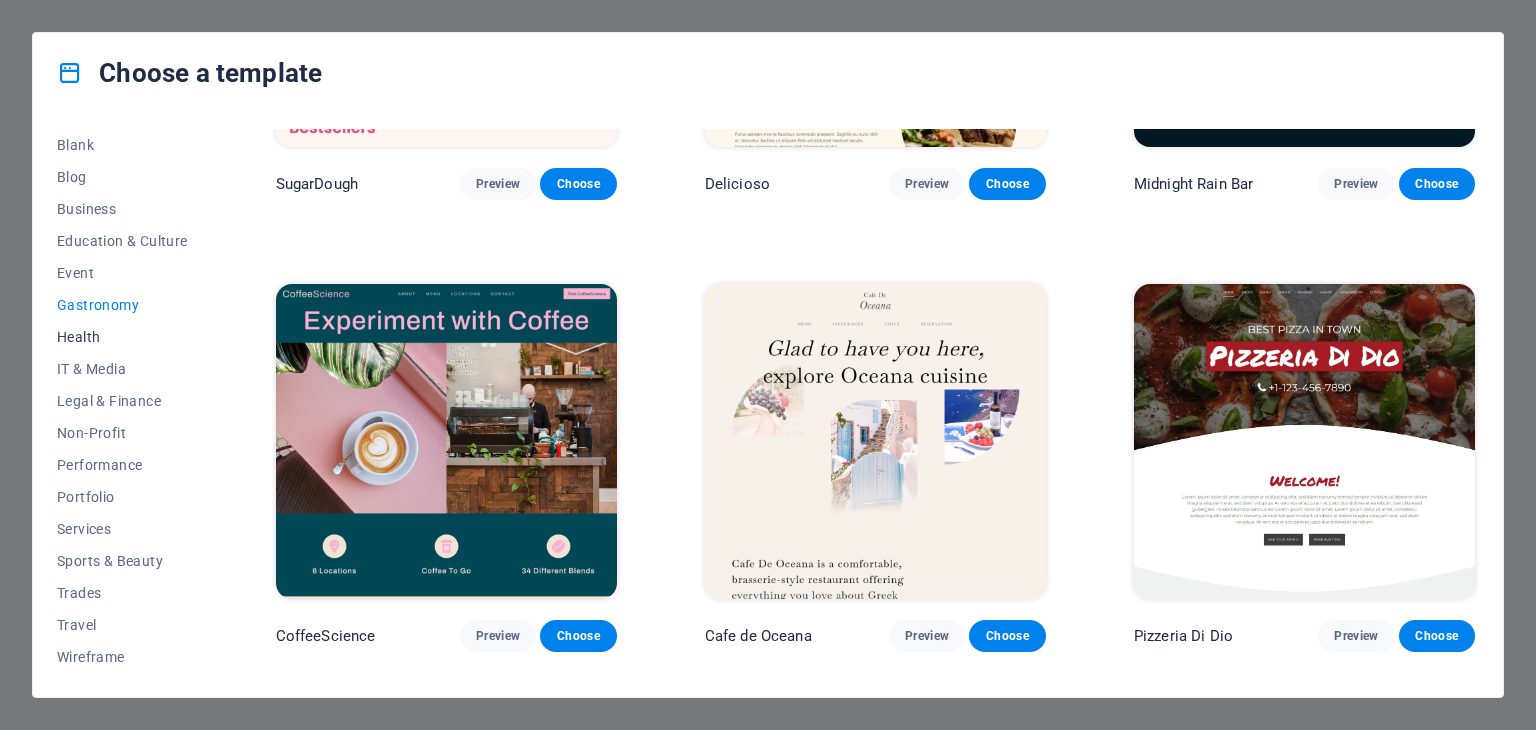 click on "Health" at bounding box center [122, 337] 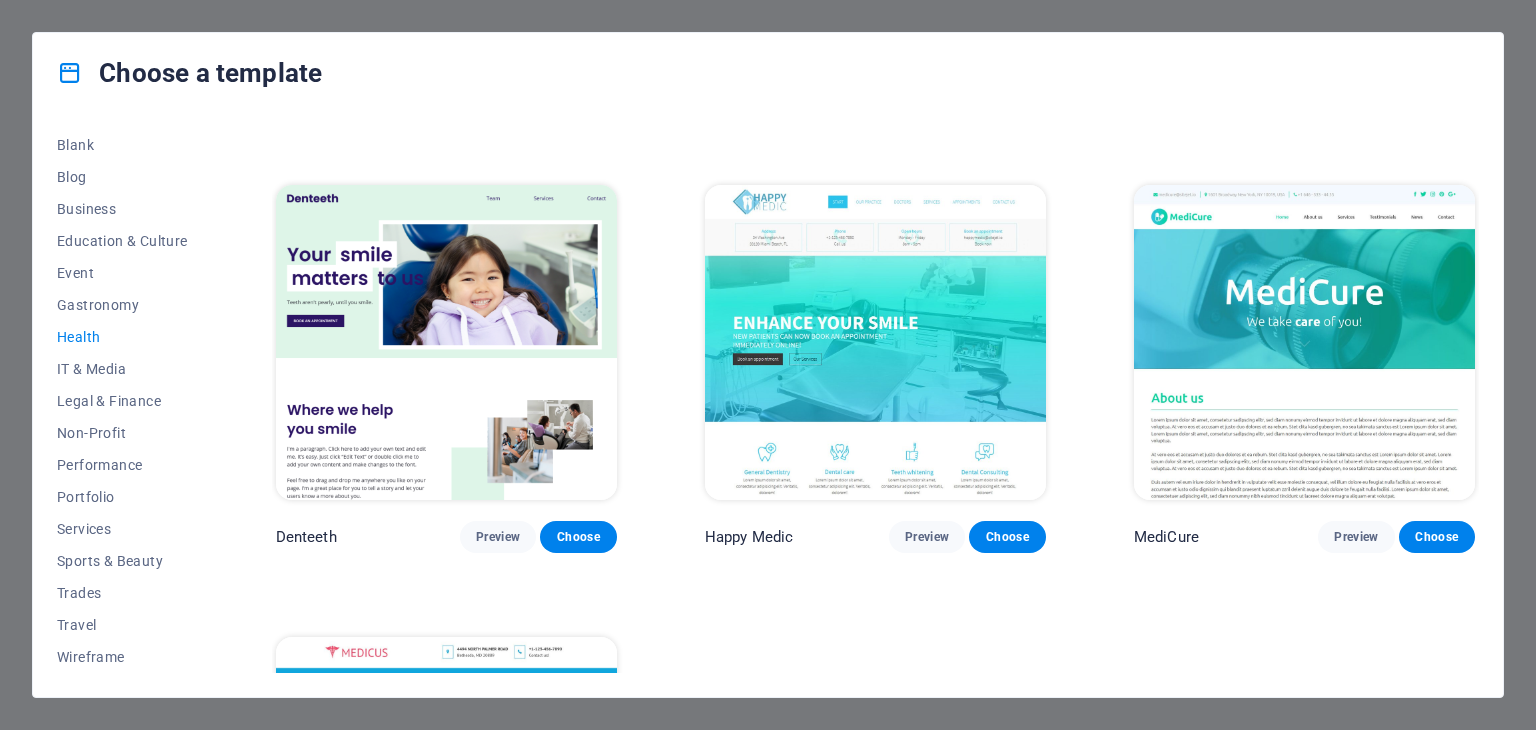 scroll, scrollTop: 400, scrollLeft: 0, axis: vertical 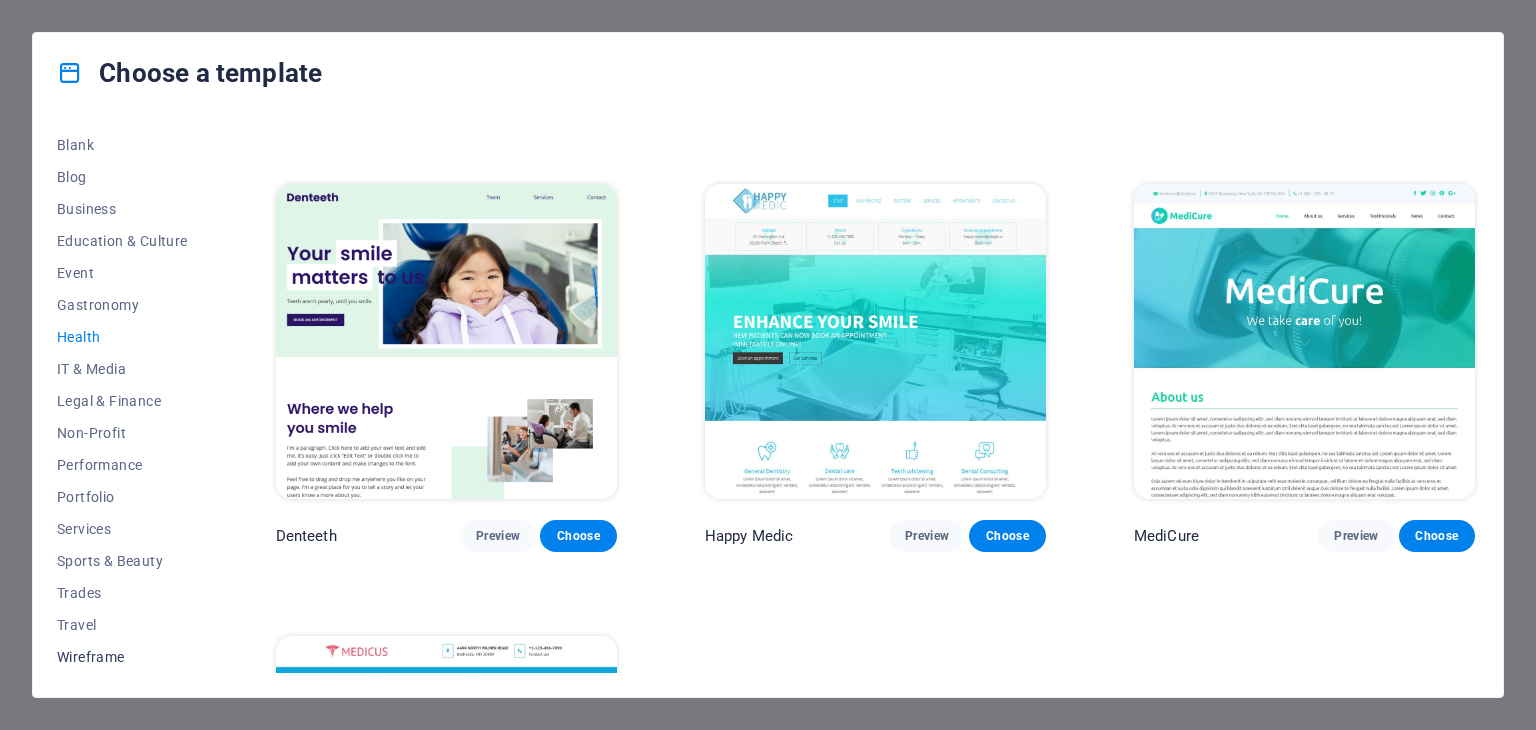 click on "Wireframe" at bounding box center [122, 657] 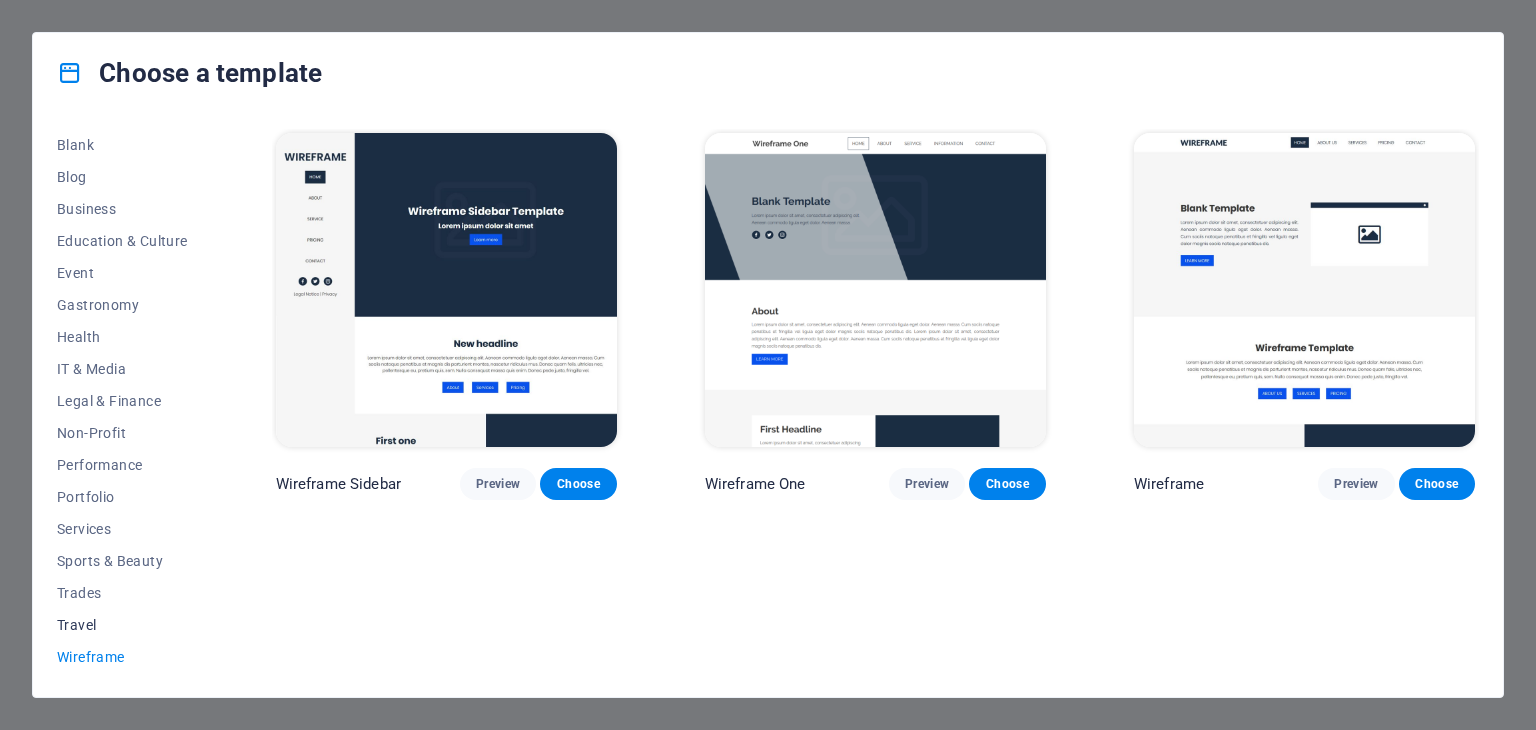 click on "Travel" at bounding box center [122, 625] 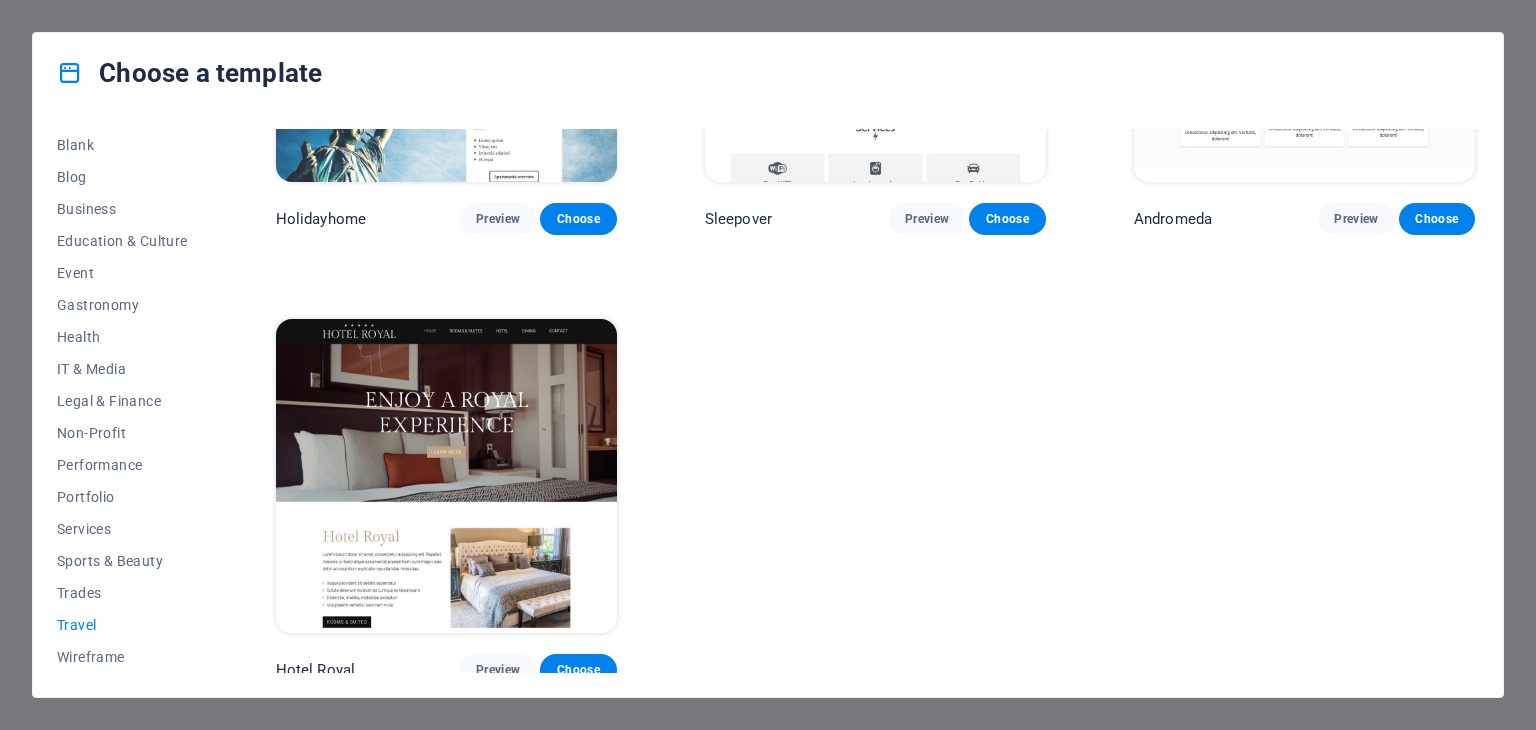 scroll, scrollTop: 724, scrollLeft: 0, axis: vertical 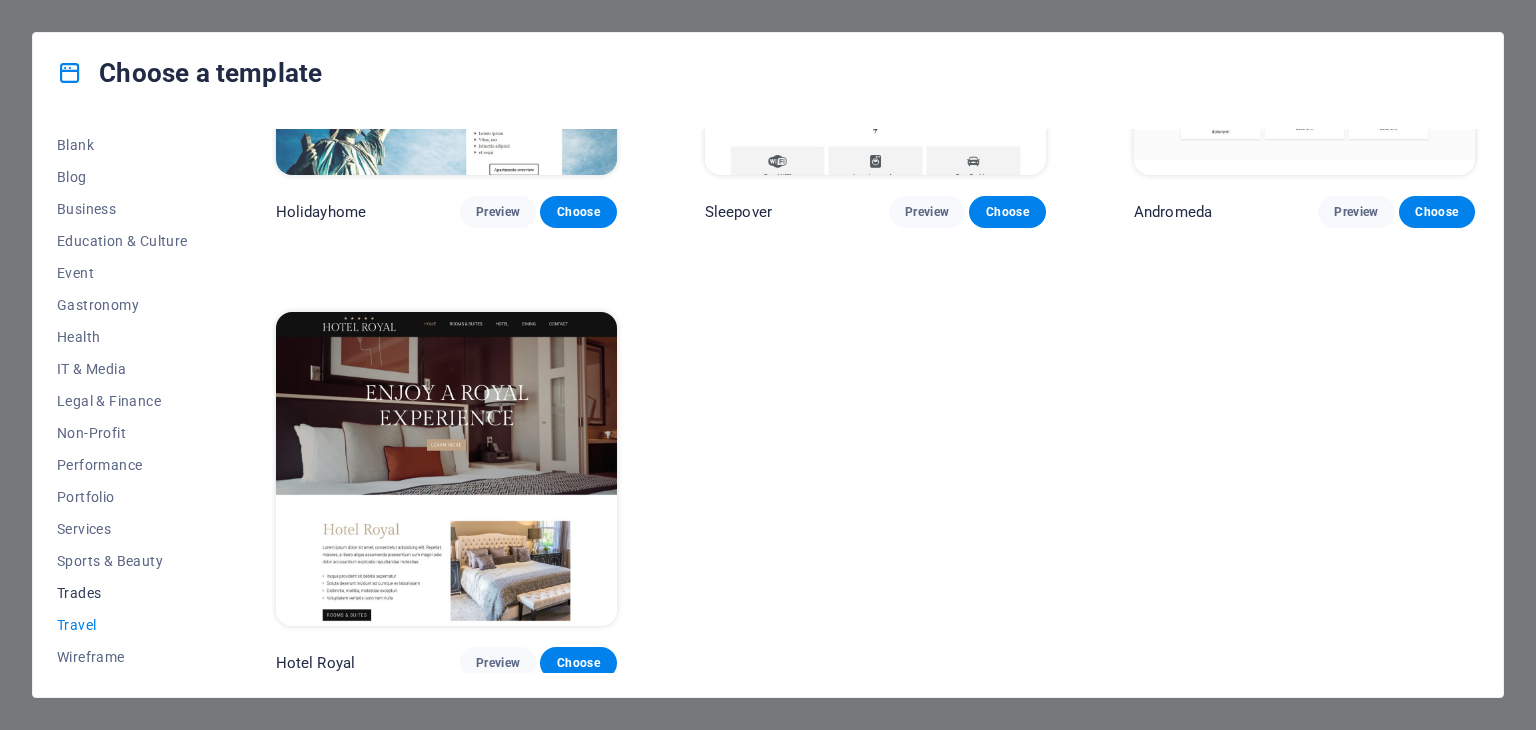 click on "Trades" at bounding box center (122, 593) 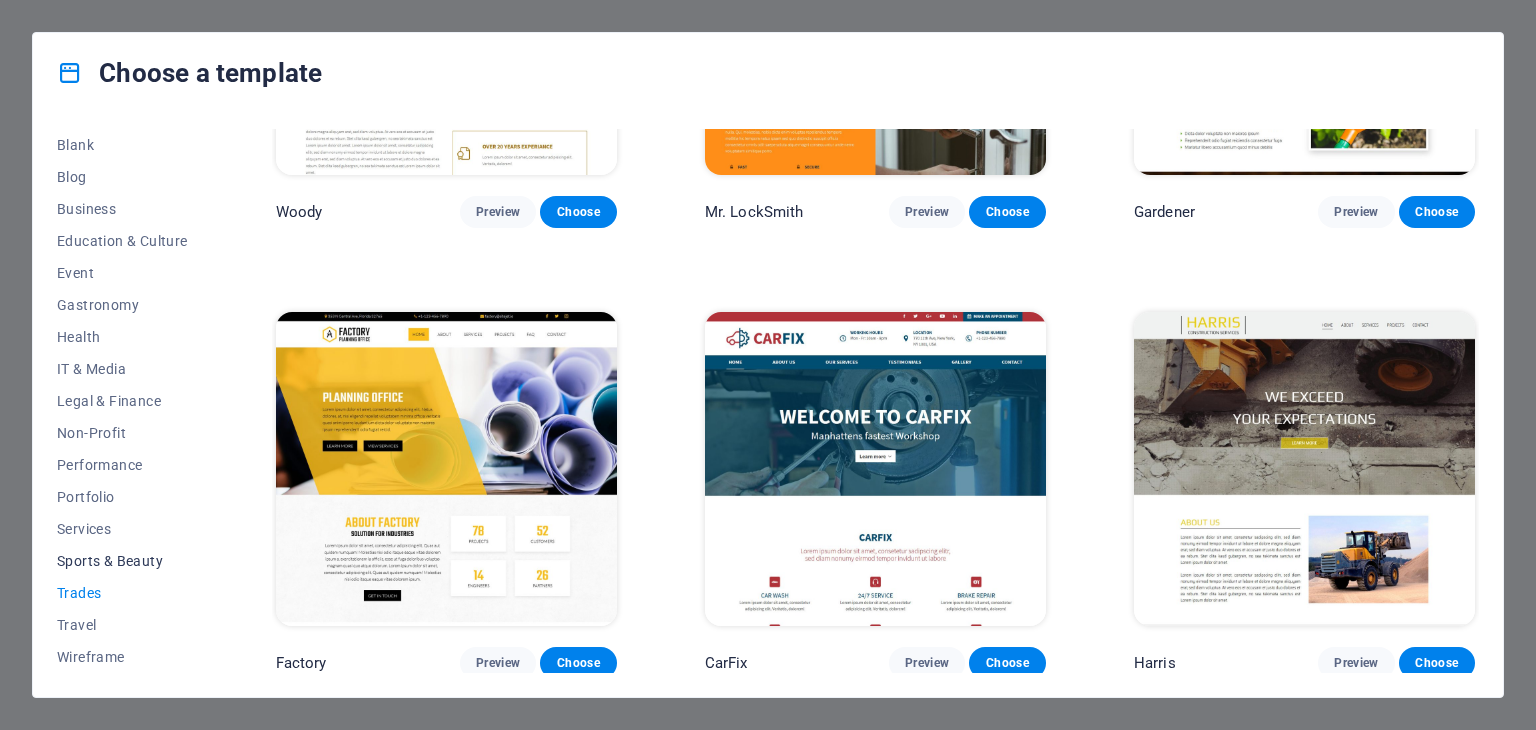 click on "Sports & Beauty" at bounding box center (122, 561) 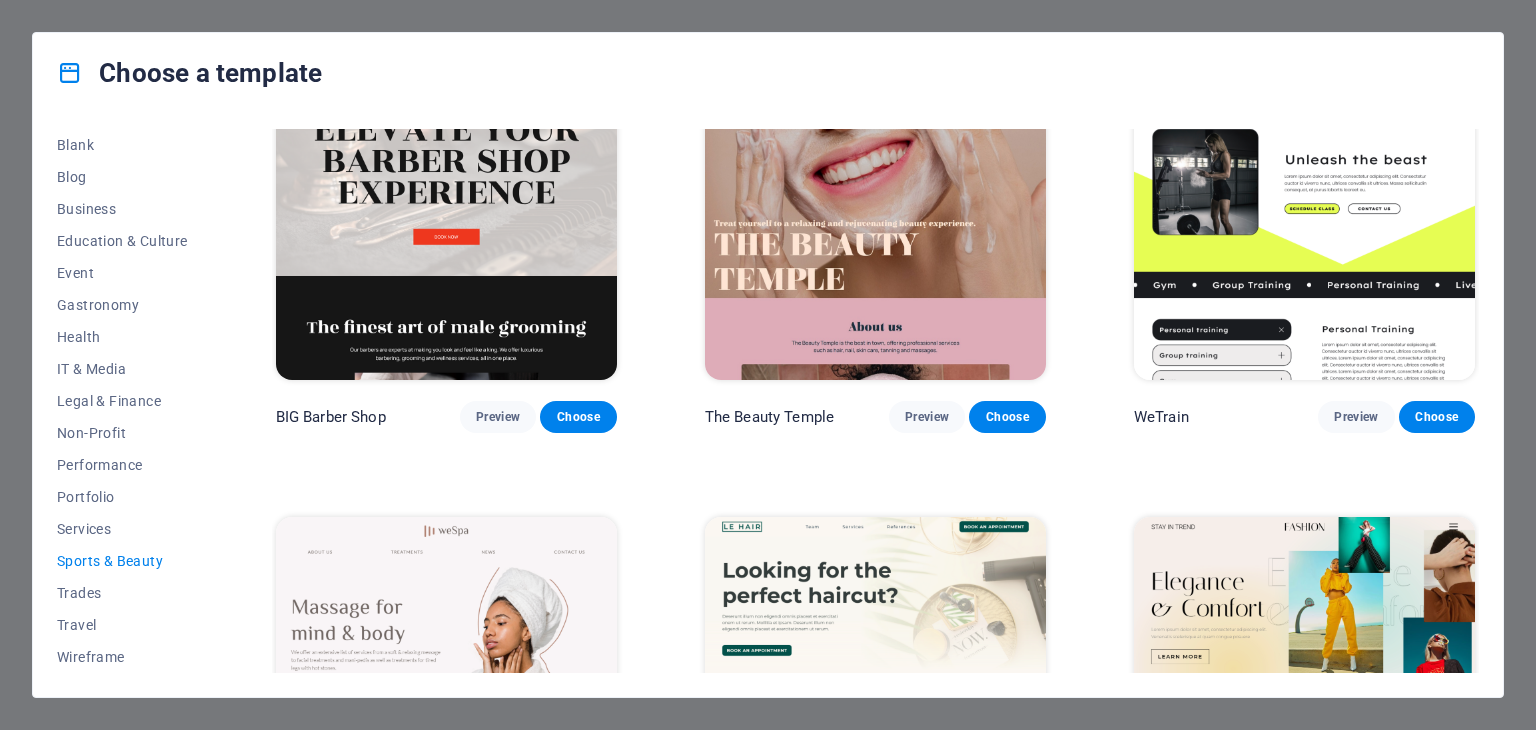 scroll, scrollTop: 100, scrollLeft: 0, axis: vertical 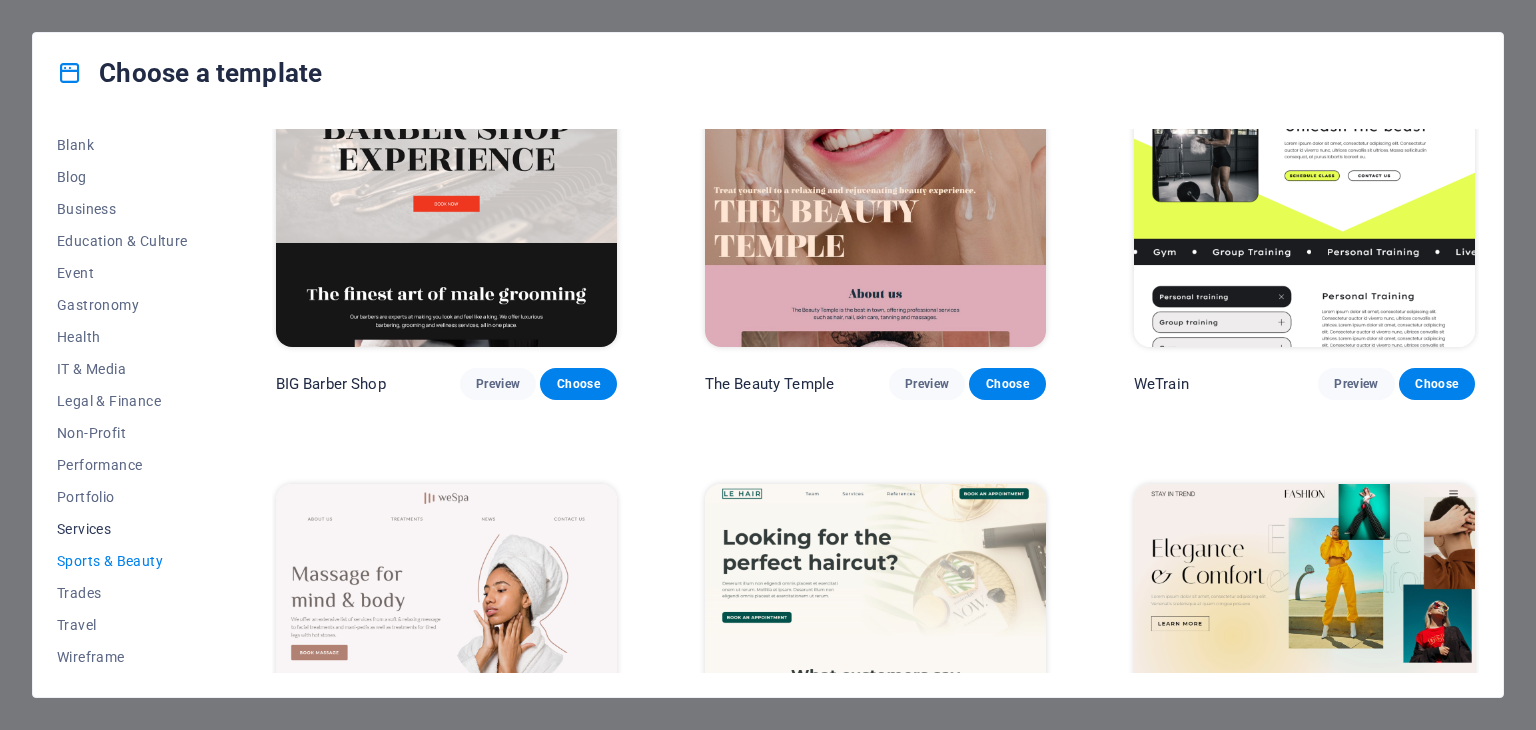 click on "Services" at bounding box center (122, 529) 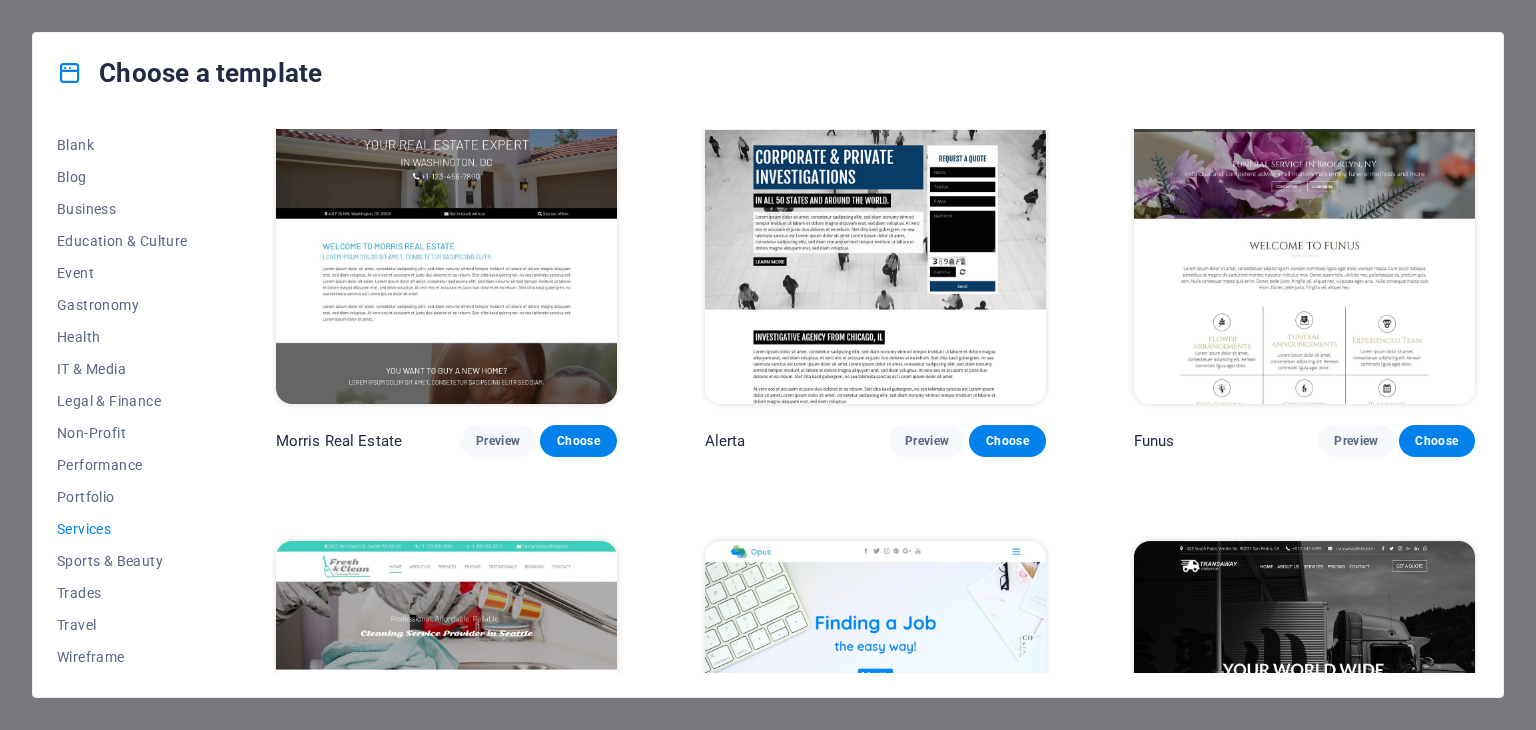scroll, scrollTop: 1900, scrollLeft: 0, axis: vertical 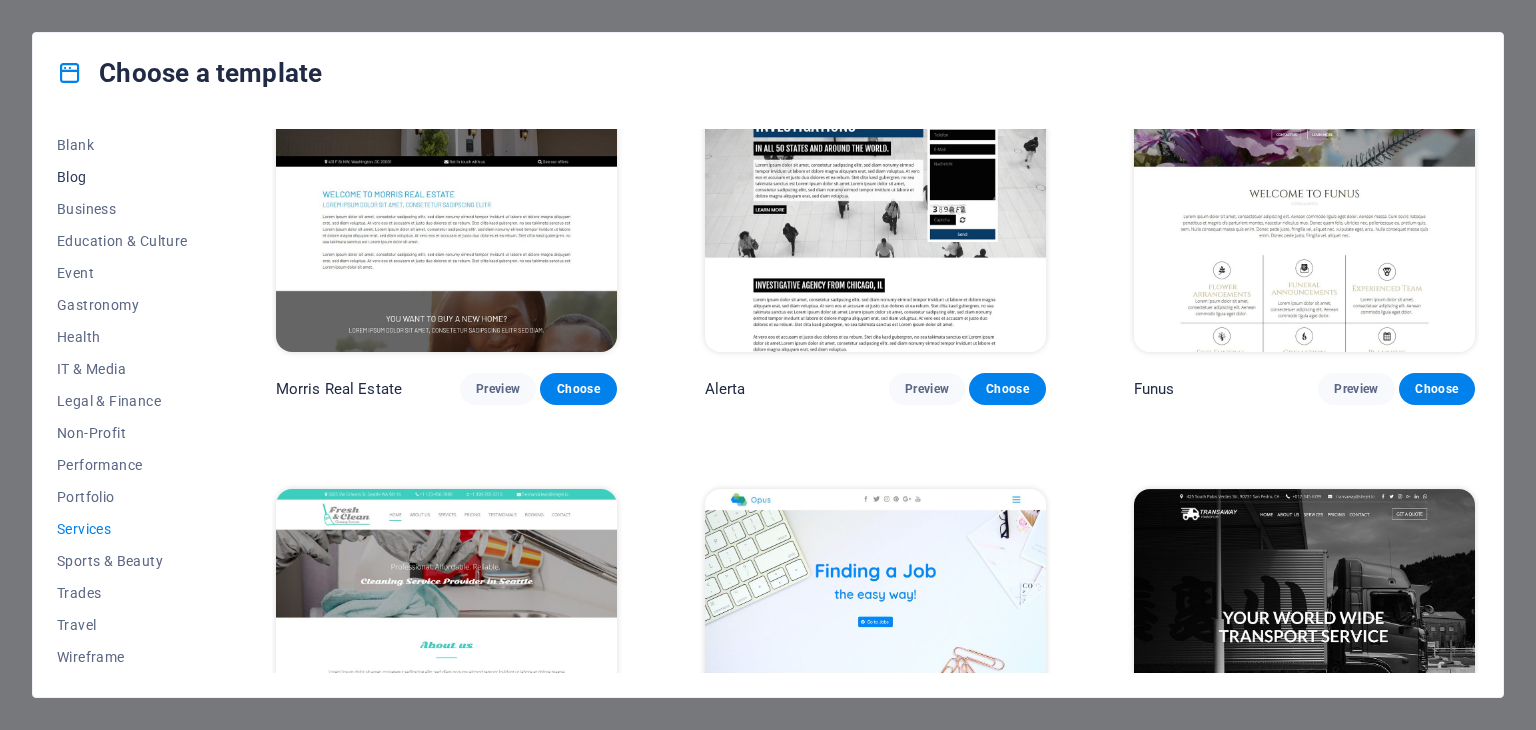 click on "Blog" at bounding box center (122, 177) 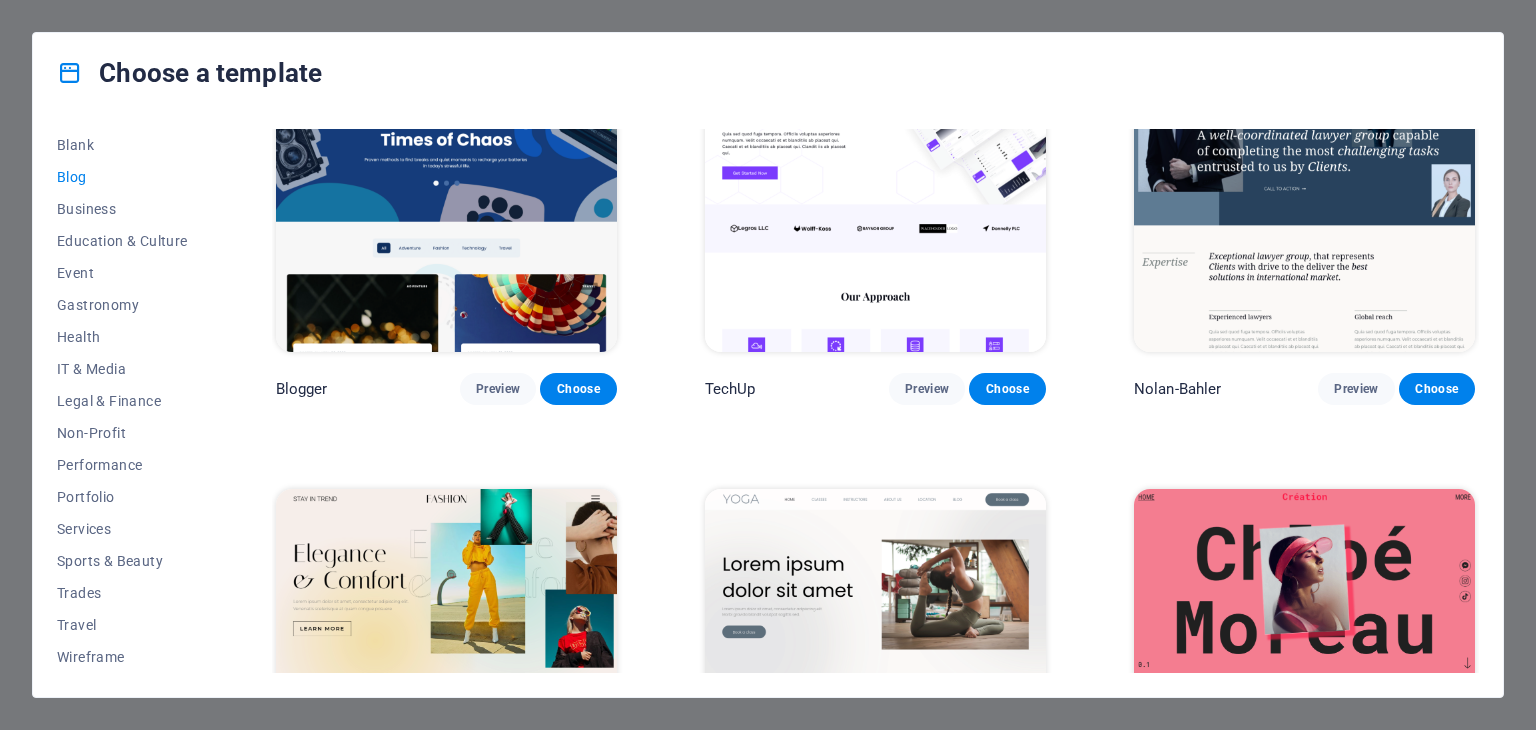 scroll, scrollTop: 2798, scrollLeft: 0, axis: vertical 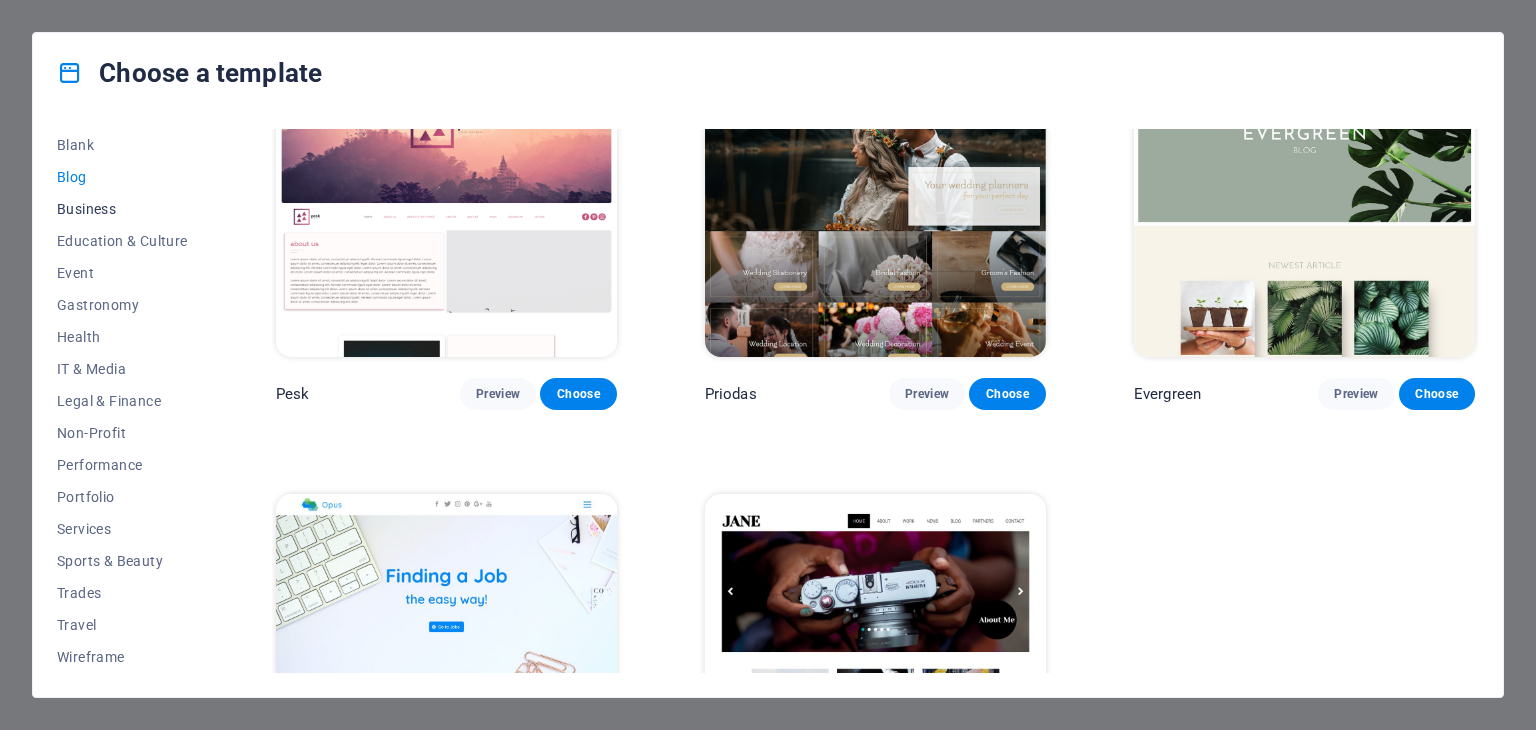 click on "Business" at bounding box center (122, 209) 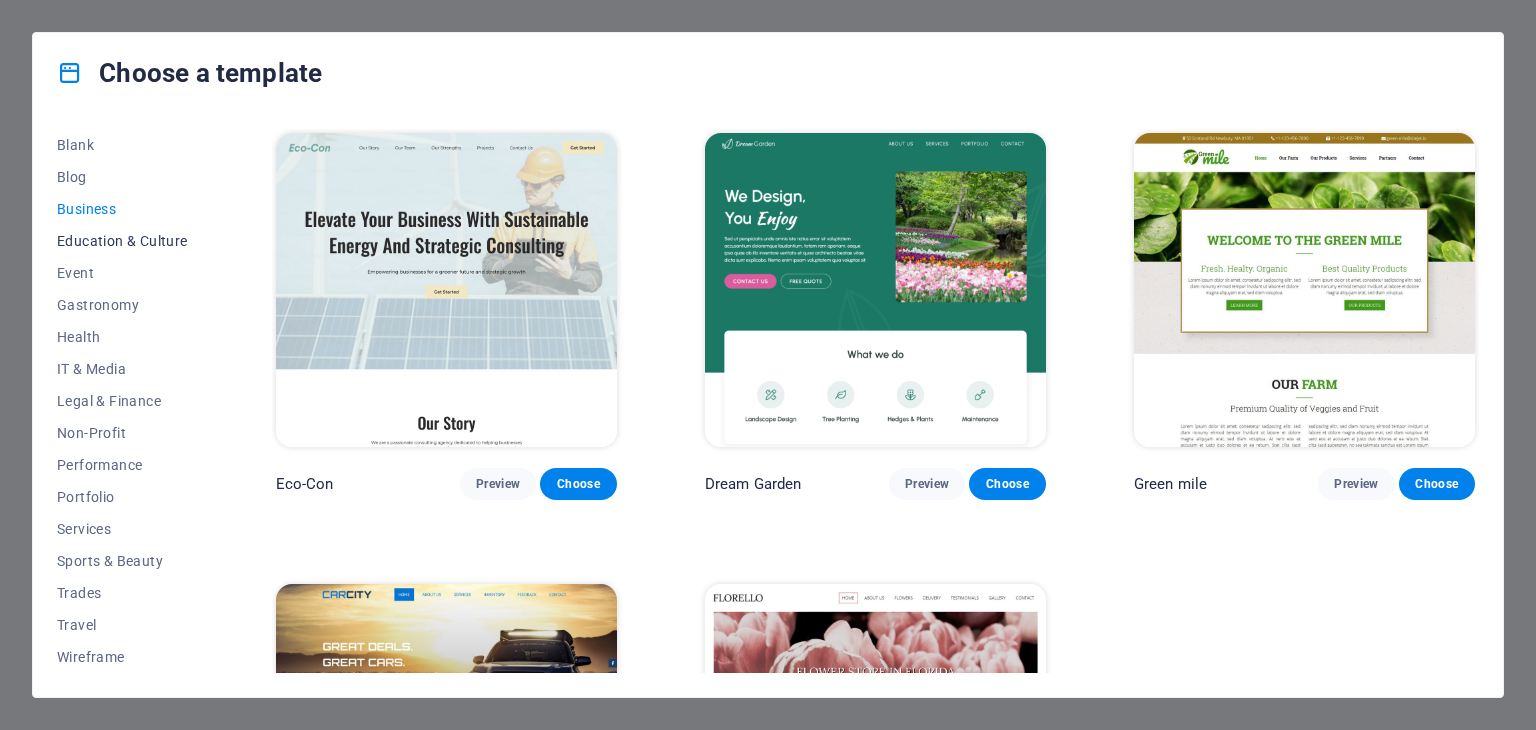 click on "Education & Culture" at bounding box center [122, 241] 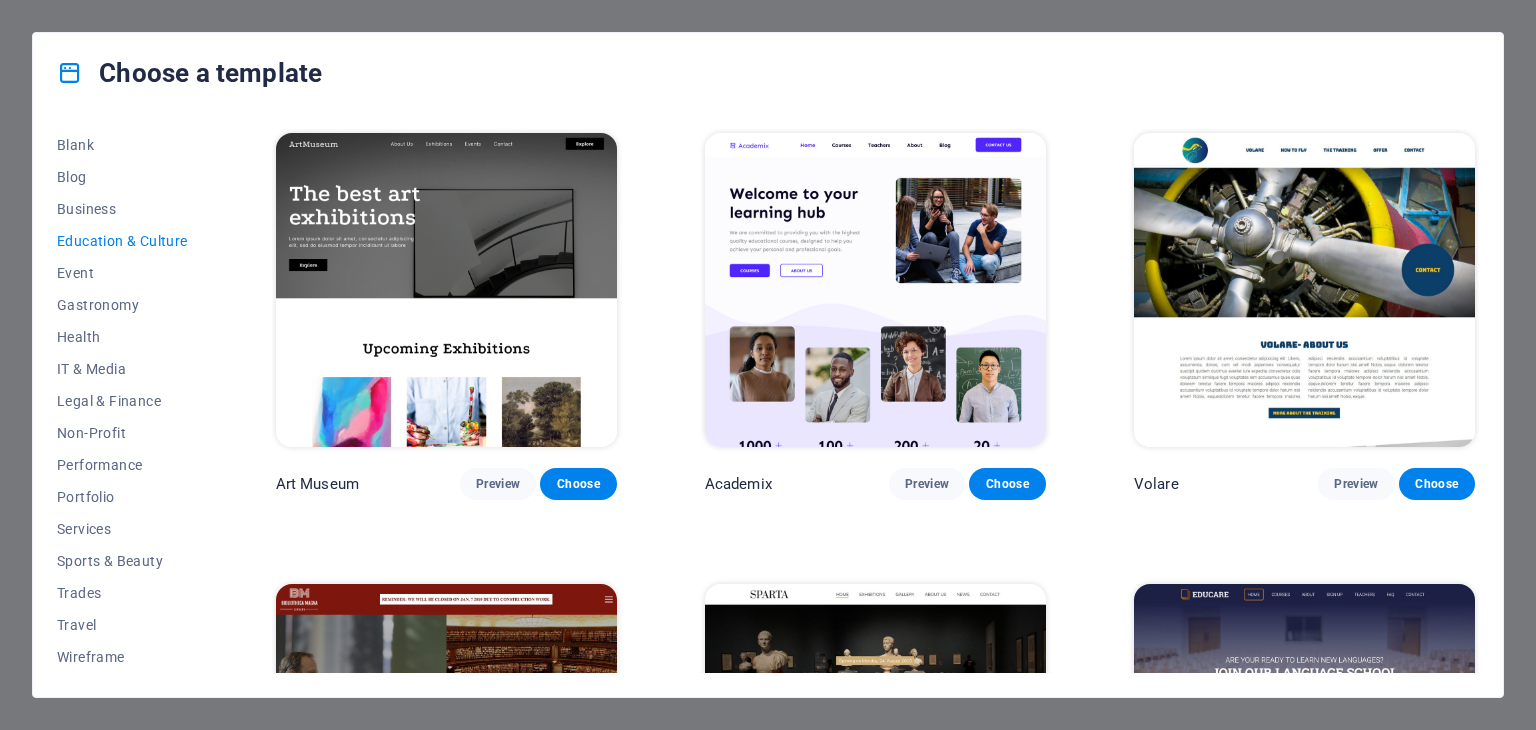 click on "Choose a template All Templates My Templates New Trending Landingpage Multipager Onepager Art & Design Blank Blog Business Education & Culture Event Gastronomy Health IT & Media Legal & Finance Non-Profit Performance Portfolio Services Sports & Beauty Trades Travel Wireframe Art Museum Preview Choose Academix Preview Choose Volare Preview Choose Bibliotheca Preview Choose Sparta Preview Choose Educare Preview Choose Smiile Preview Choose uDrive Preview Choose" at bounding box center [768, 365] 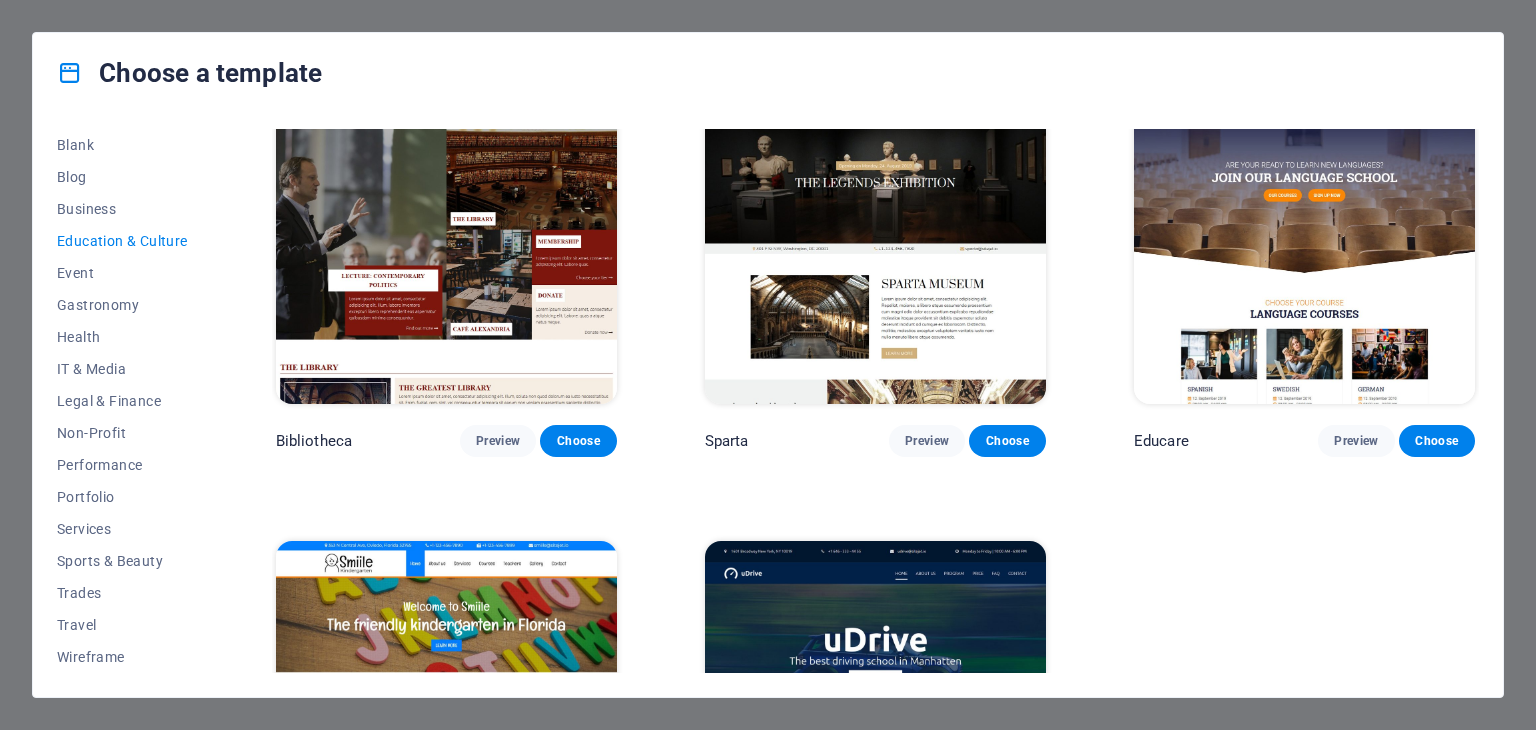 scroll, scrollTop: 500, scrollLeft: 0, axis: vertical 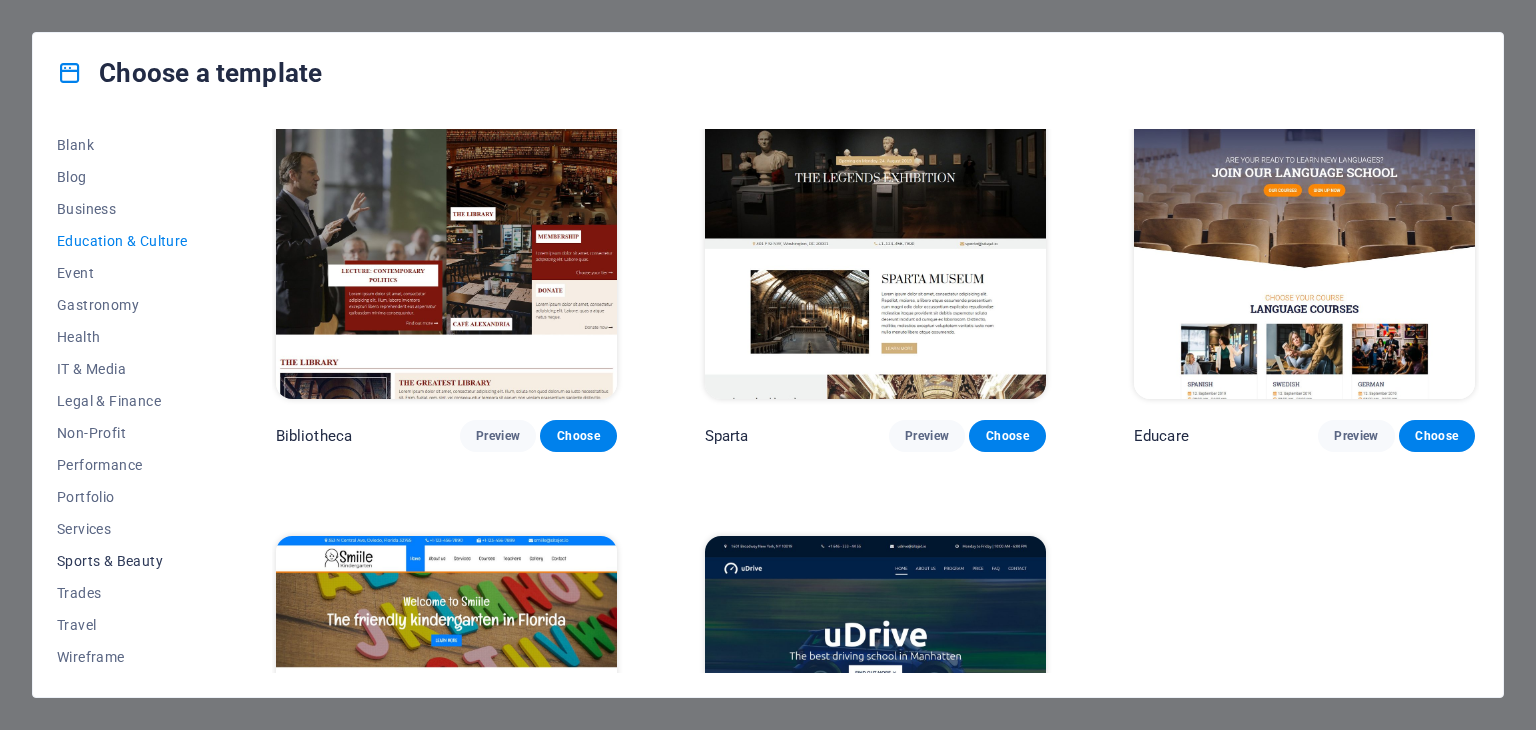 click on "Sports & Beauty" at bounding box center (122, 561) 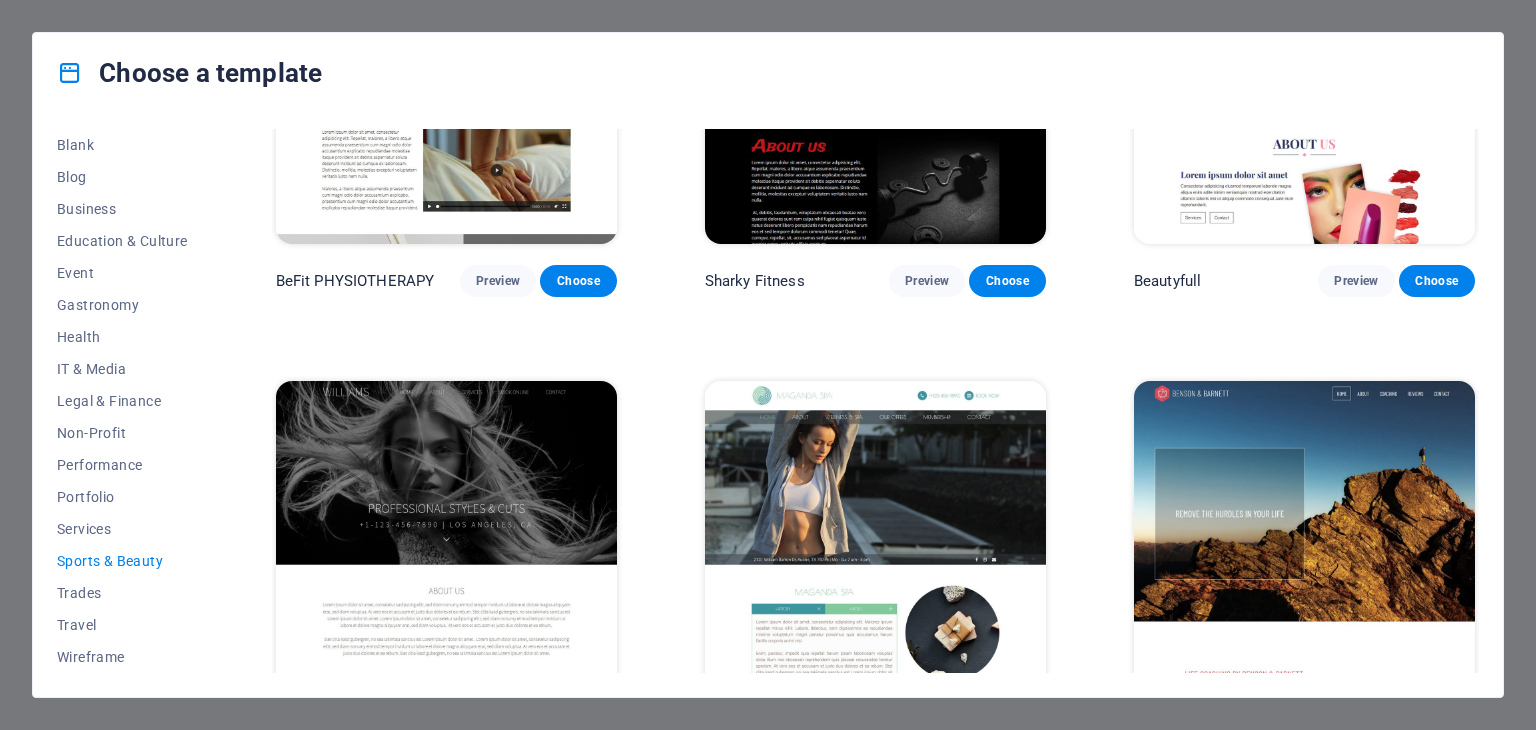 scroll, scrollTop: 1623, scrollLeft: 0, axis: vertical 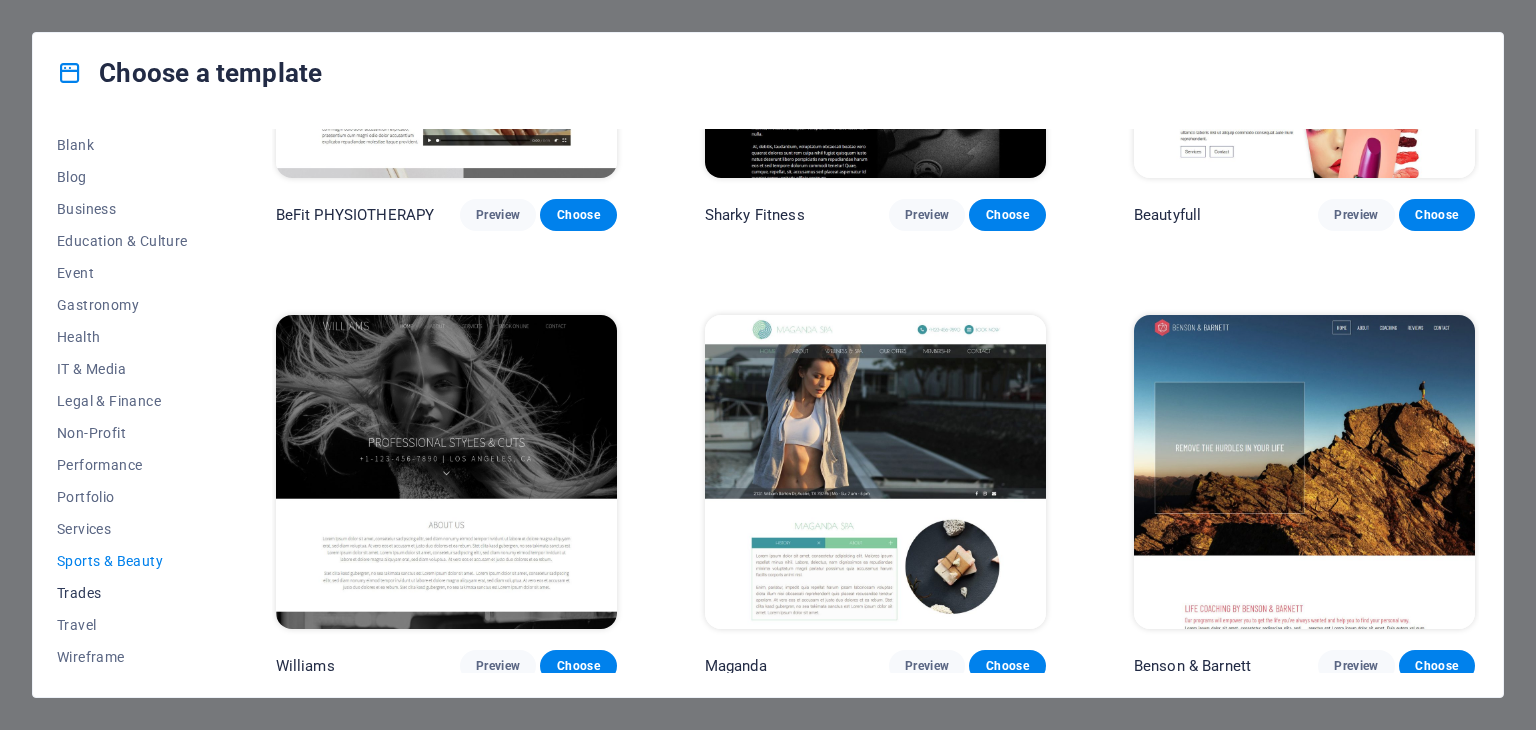 click on "Trades" at bounding box center [122, 593] 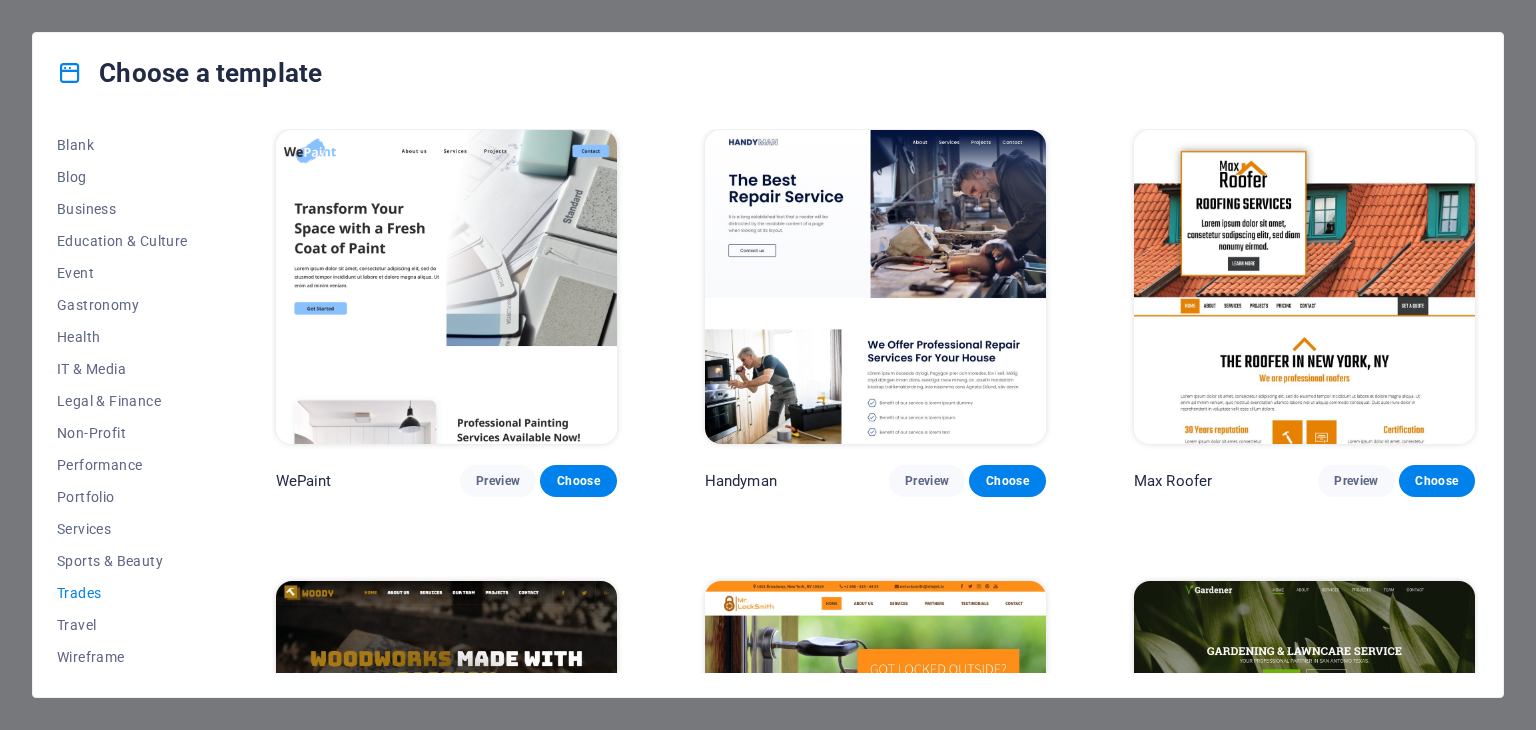 scroll, scrollTop: 0, scrollLeft: 0, axis: both 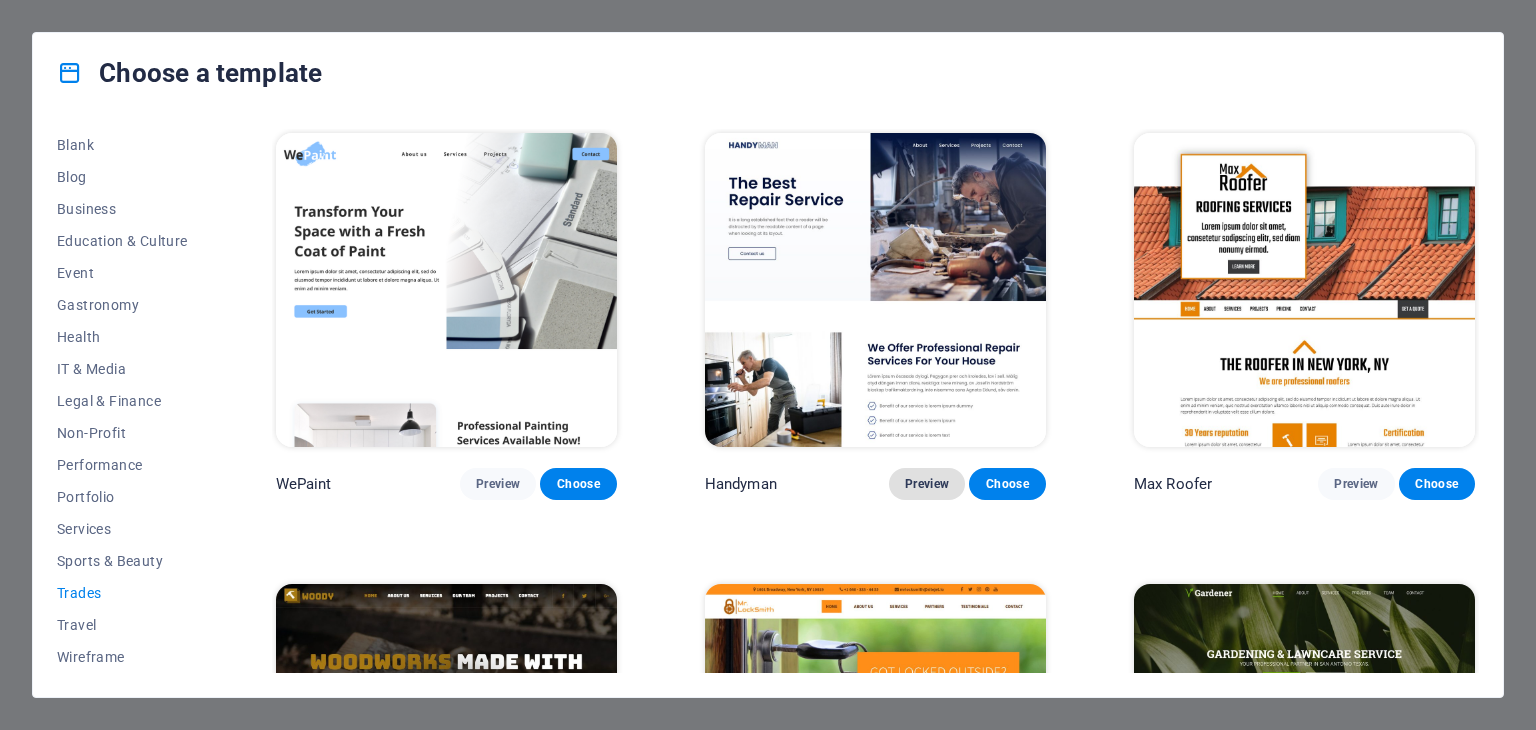 click on "Preview" at bounding box center [927, 484] 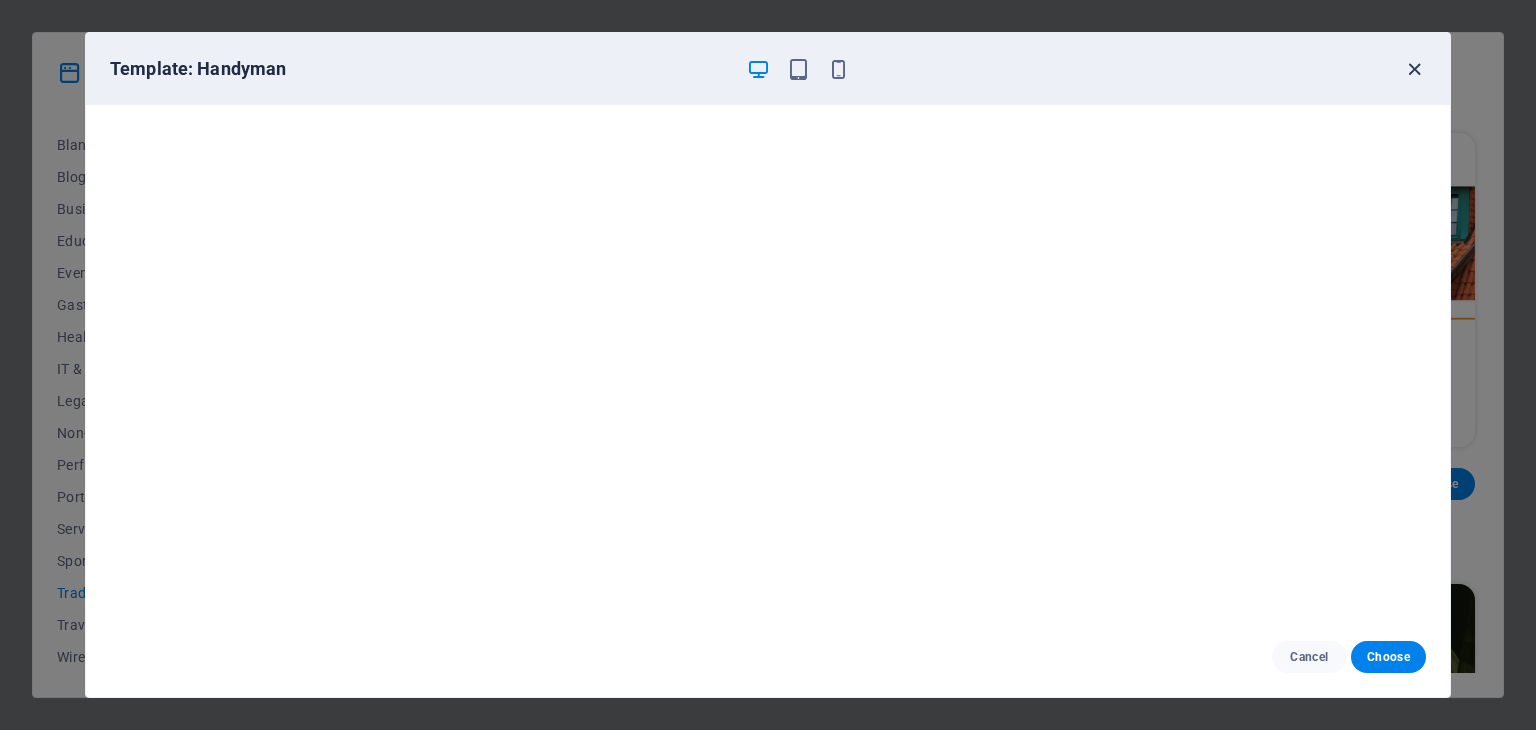 click at bounding box center [1414, 69] 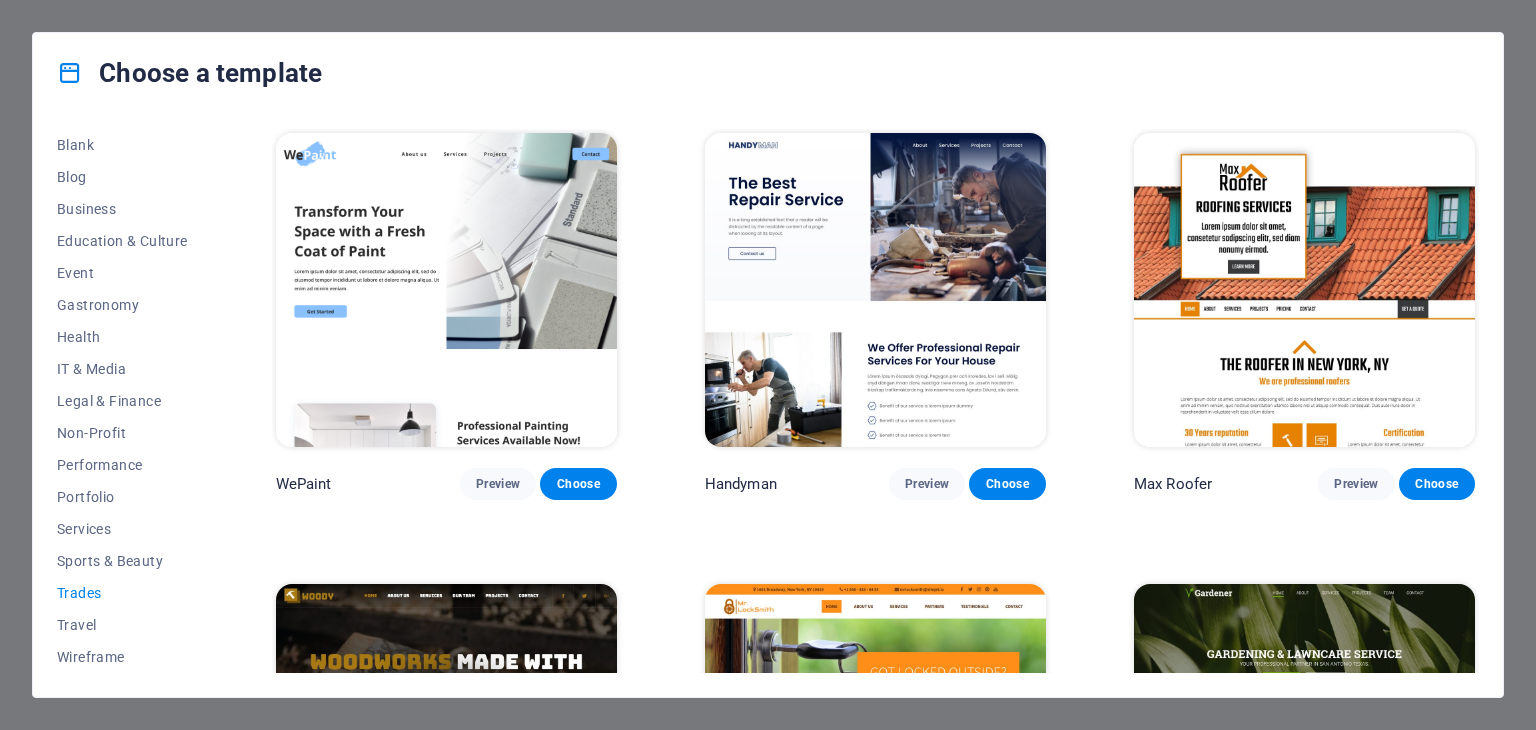 click at bounding box center [446, 290] 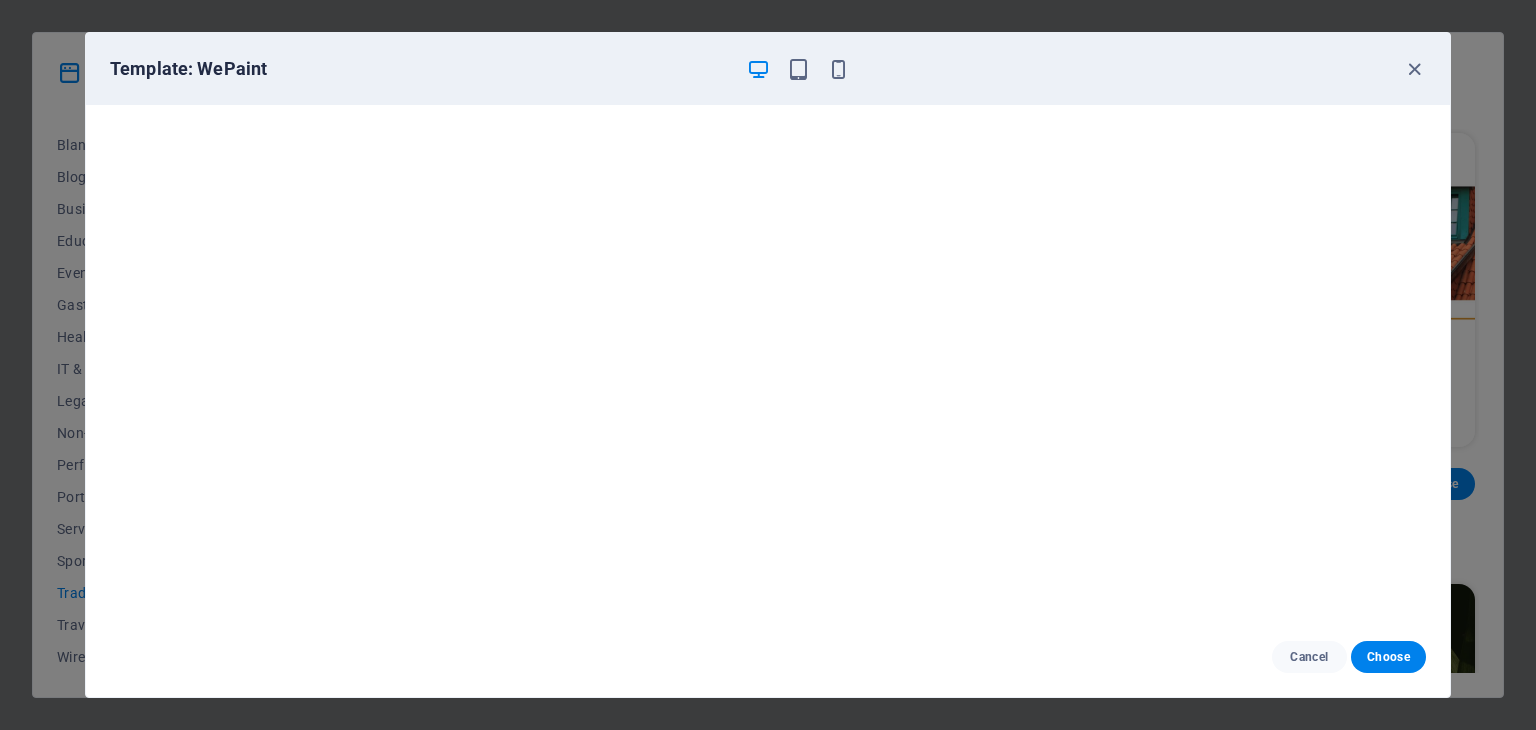 scroll, scrollTop: 5, scrollLeft: 0, axis: vertical 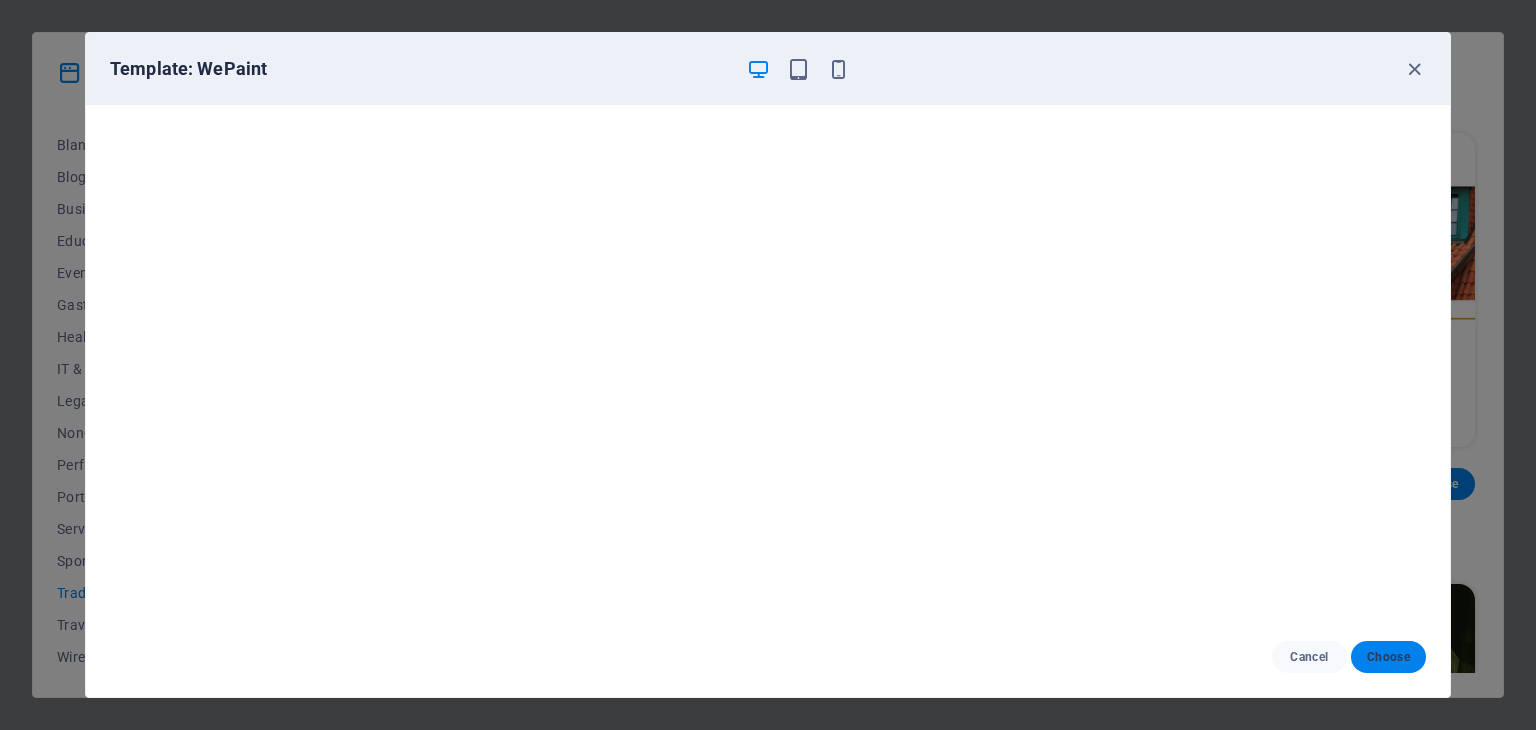 click on "Choose" at bounding box center (1388, 657) 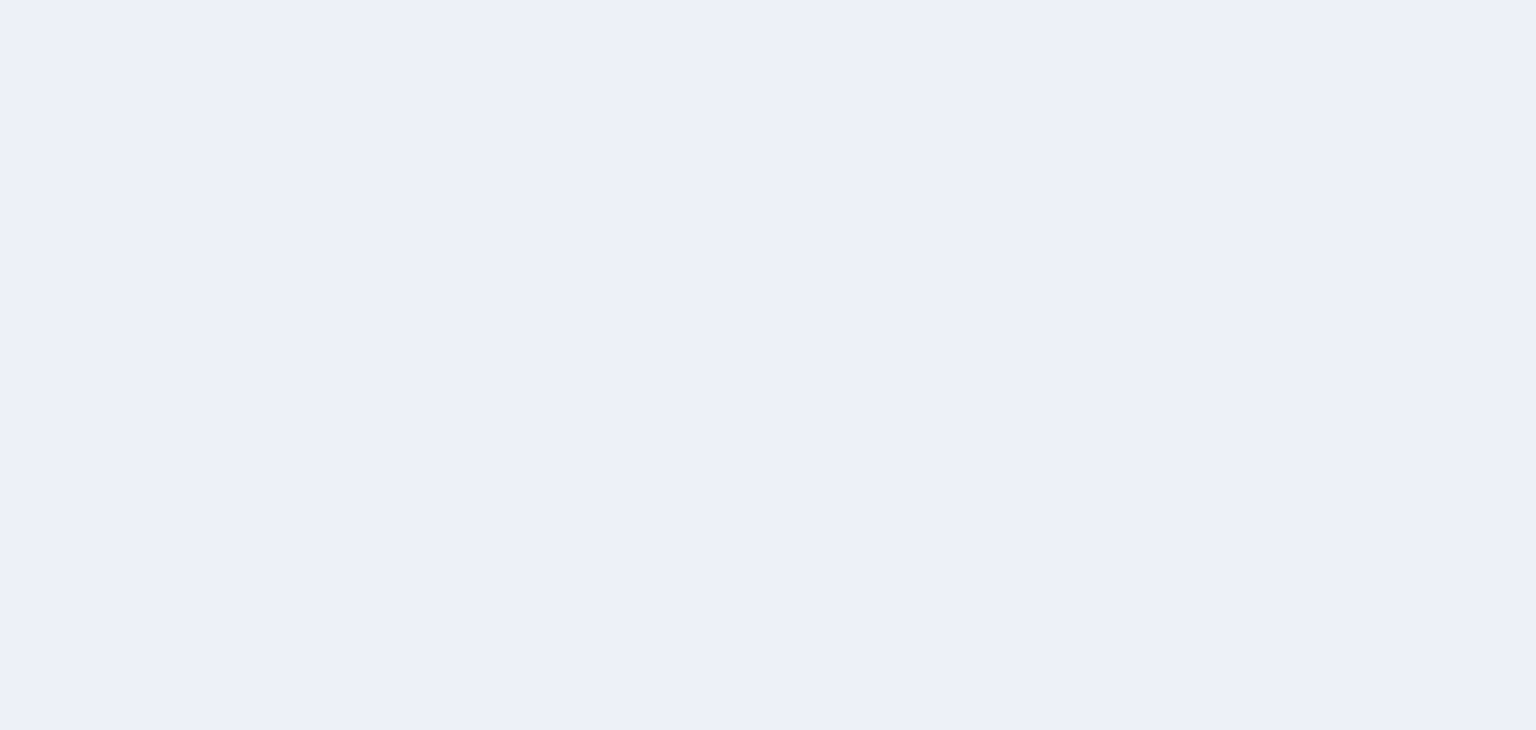 scroll, scrollTop: 0, scrollLeft: 0, axis: both 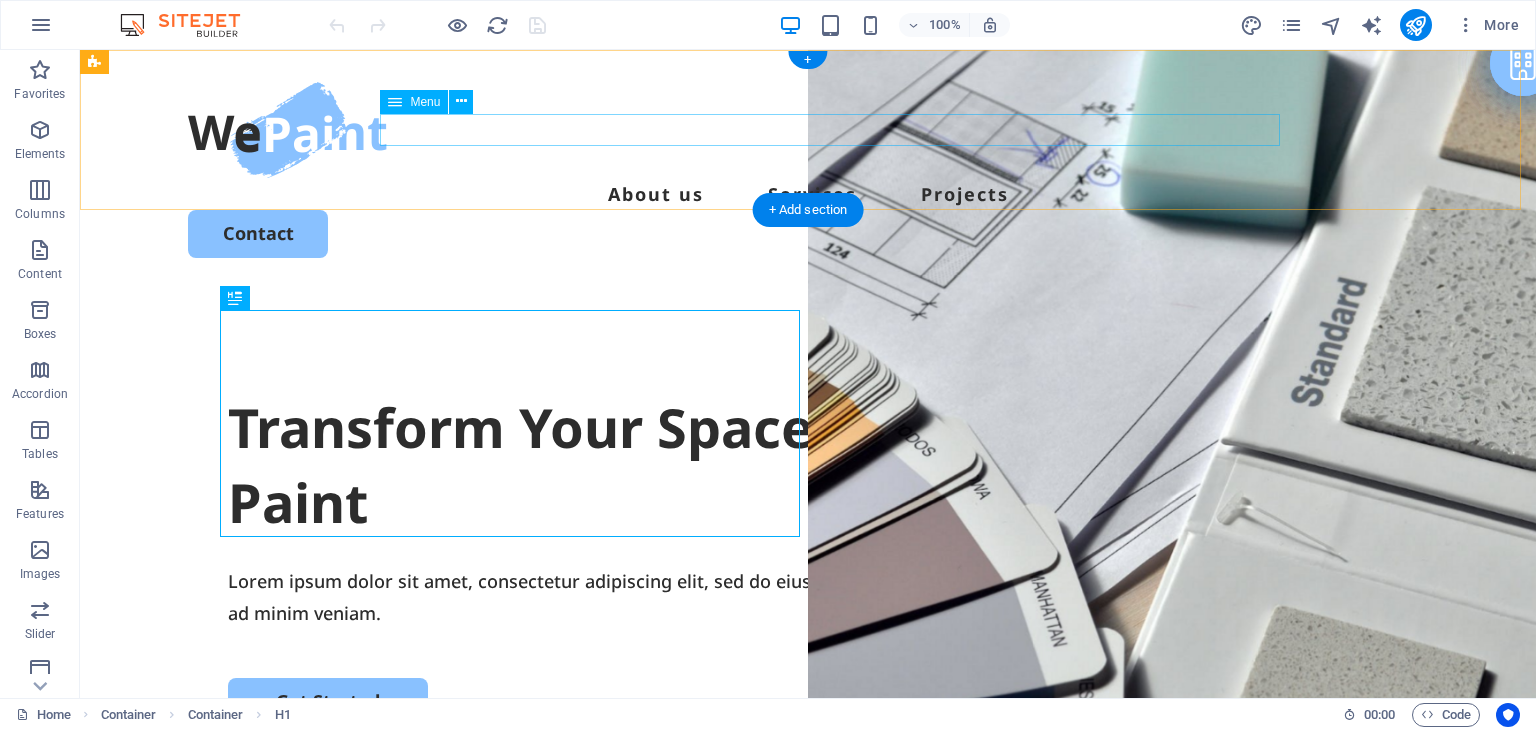click on "About us Services Projects" at bounding box center [808, 194] 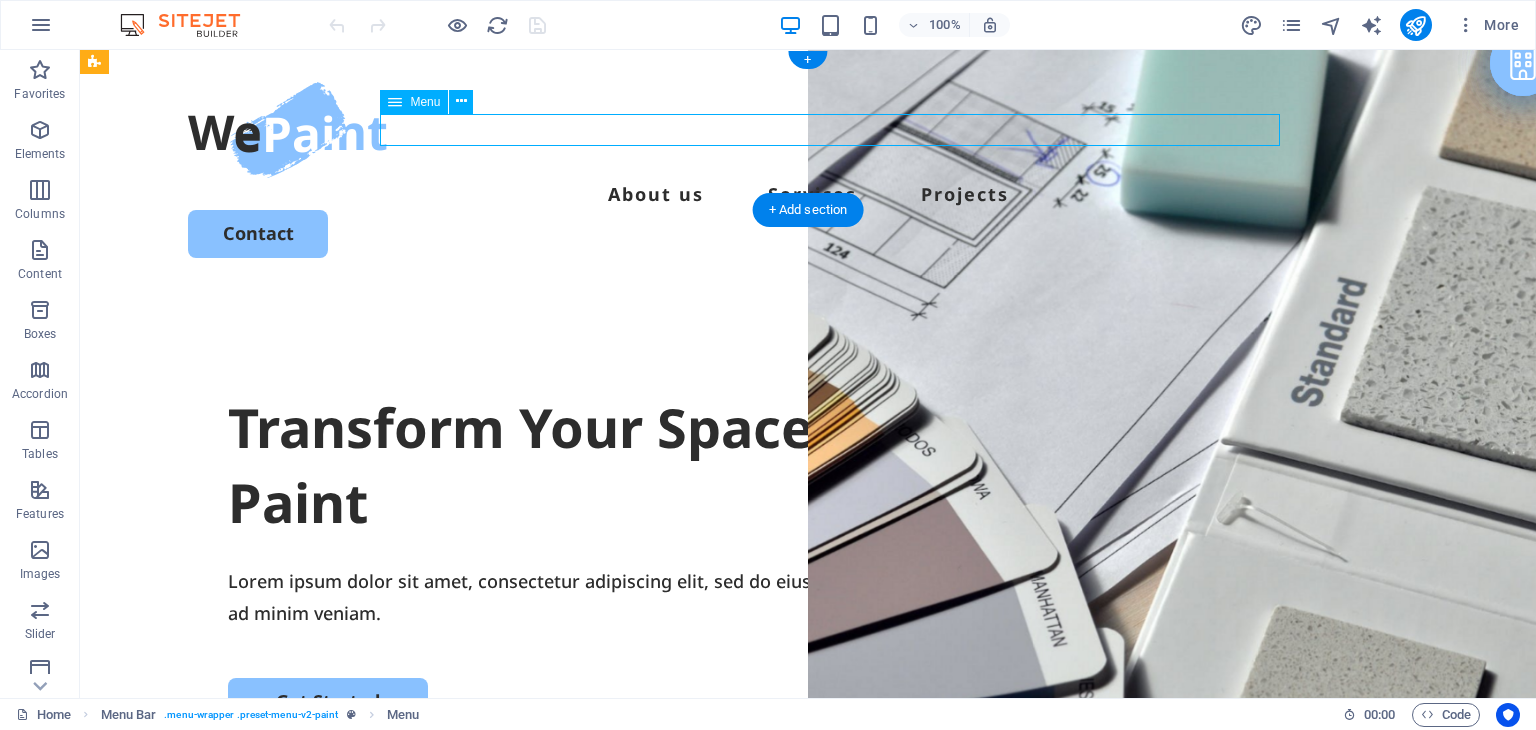 click on "About us Services Projects" at bounding box center (808, 194) 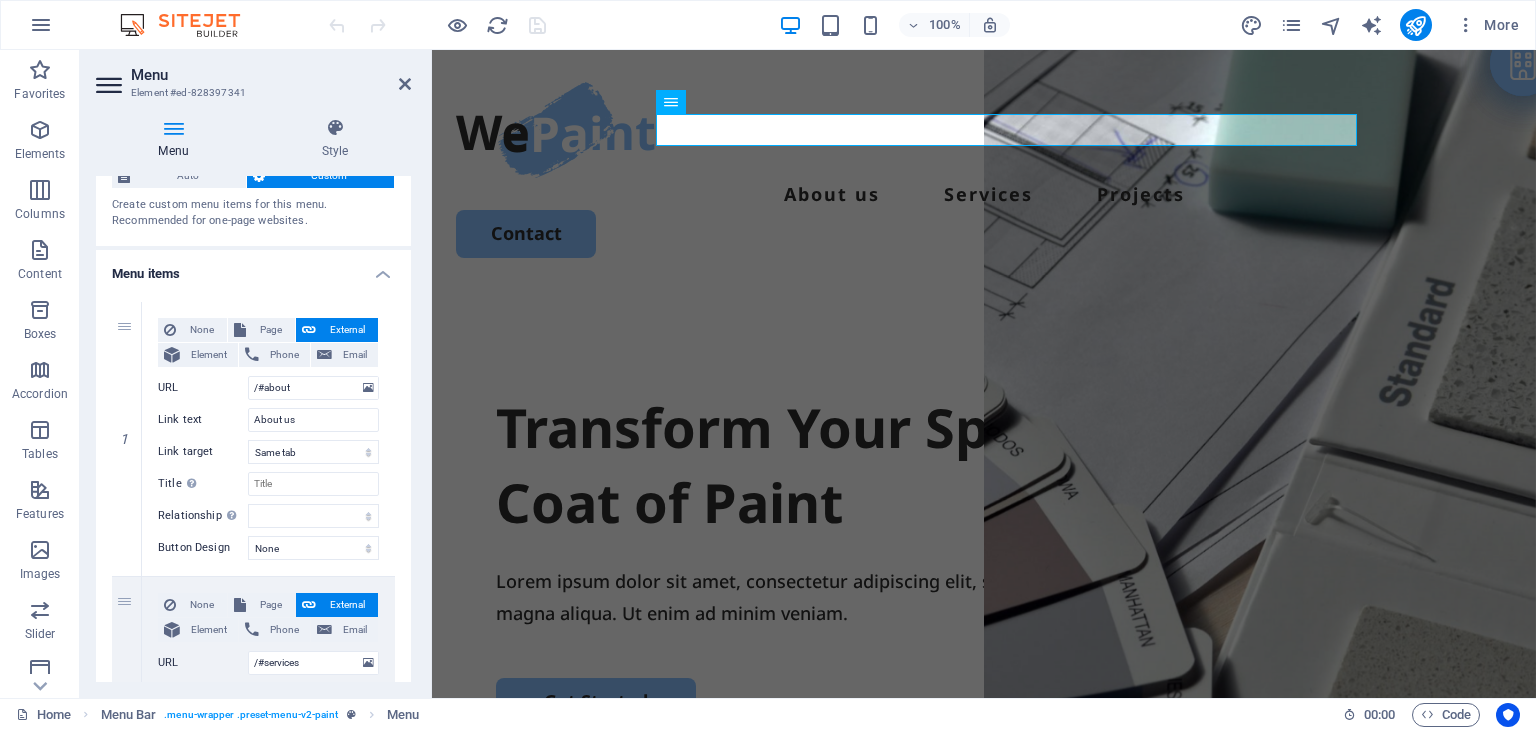 scroll, scrollTop: 64, scrollLeft: 0, axis: vertical 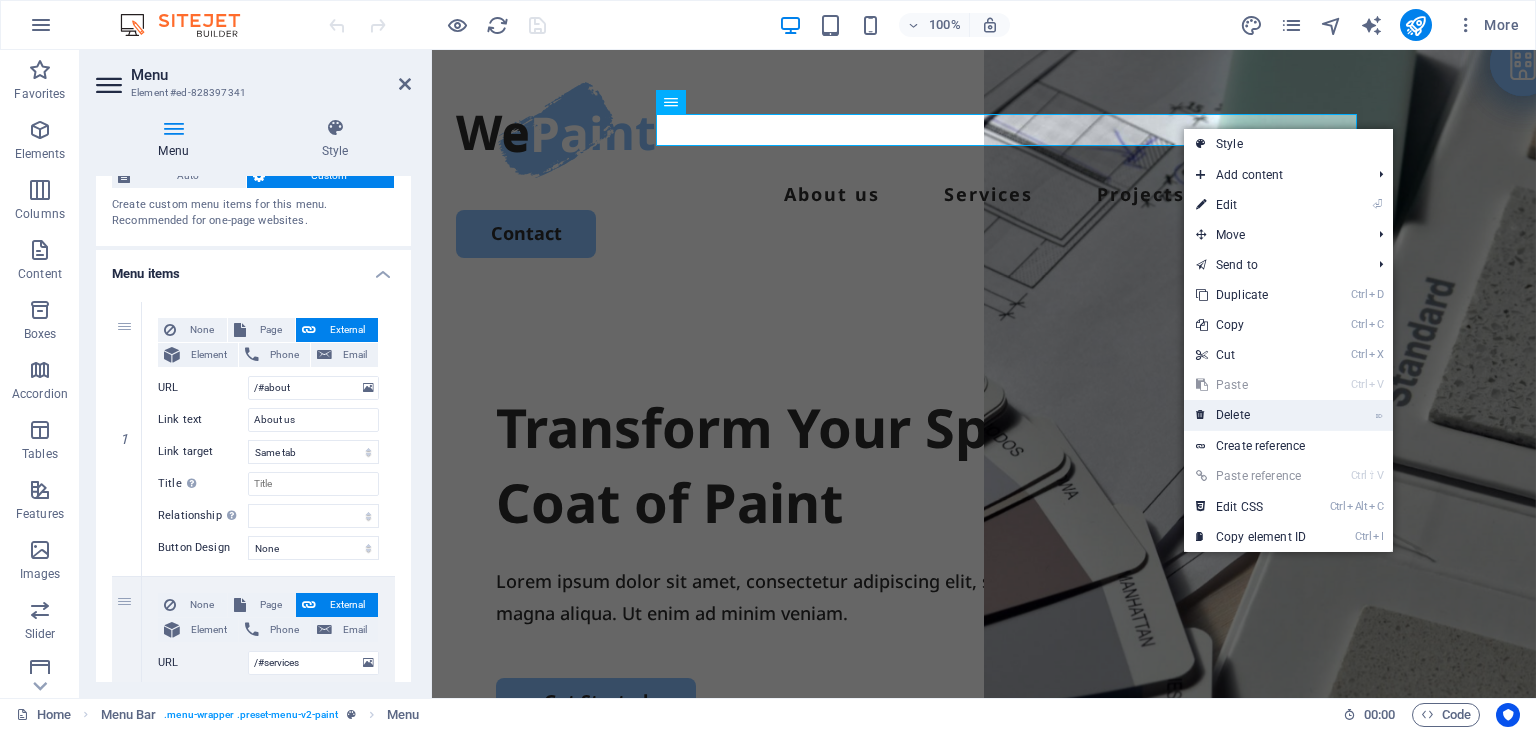 drag, startPoint x: 1273, startPoint y: 419, endPoint x: 1193, endPoint y: 368, distance: 94.873604 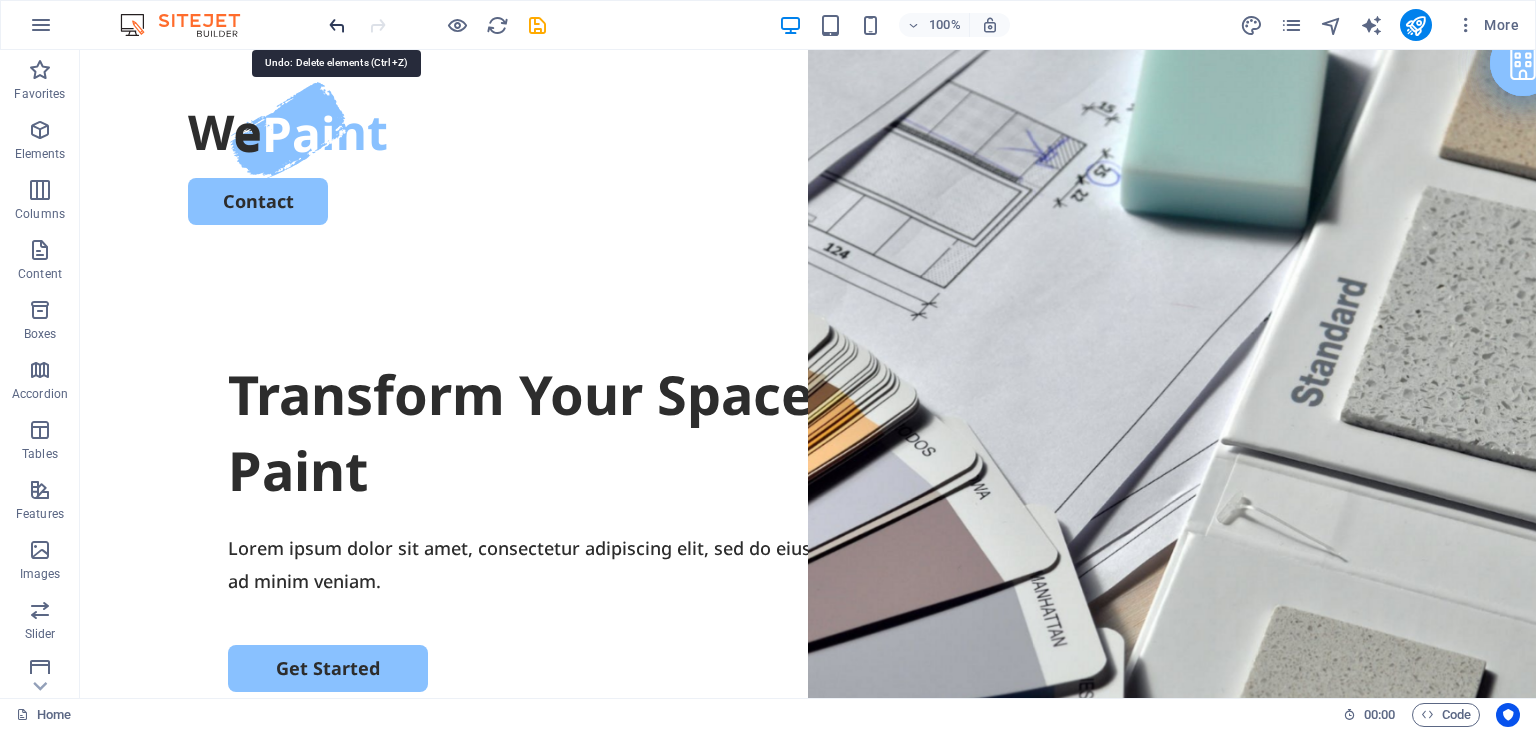 click at bounding box center [337, 25] 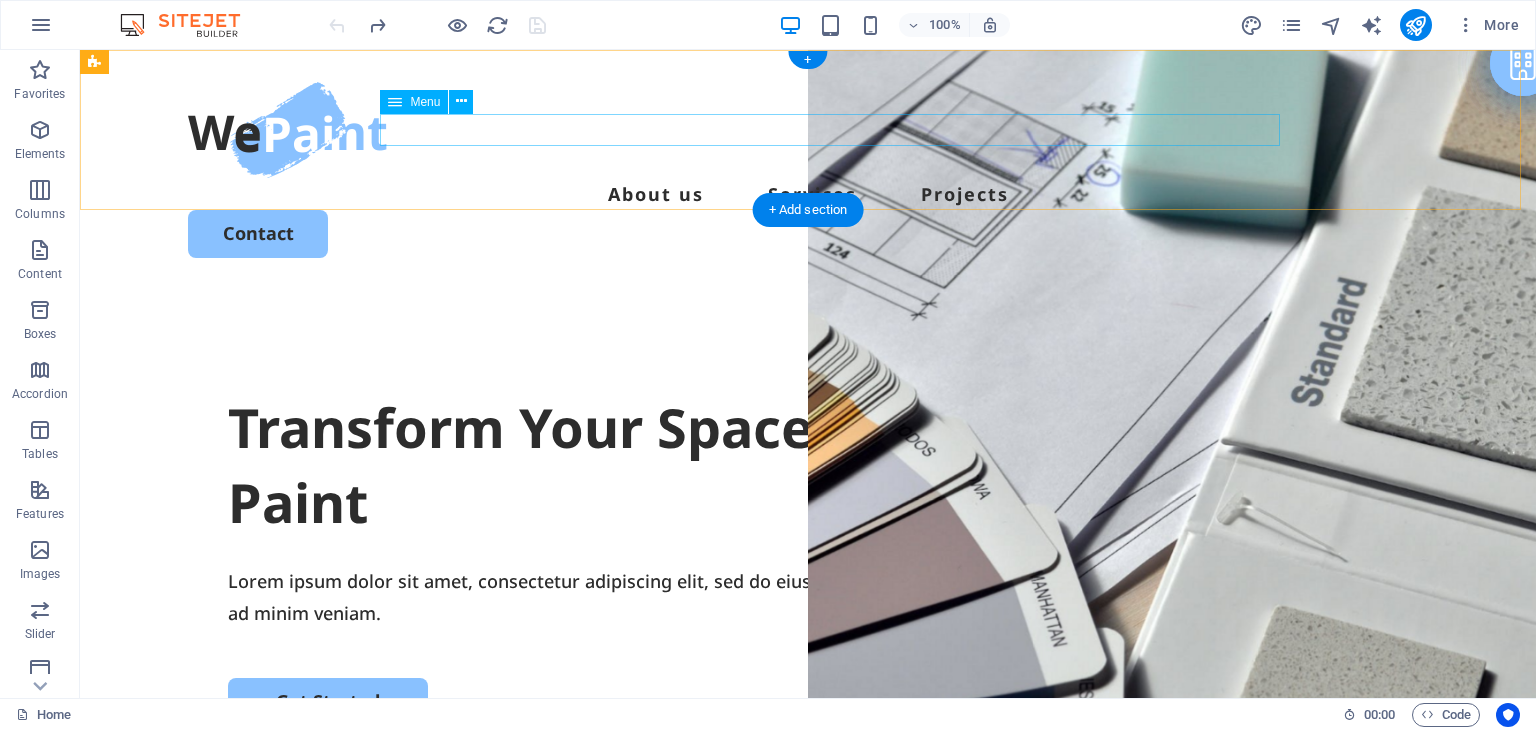 click on "About us Services Projects" at bounding box center (808, 194) 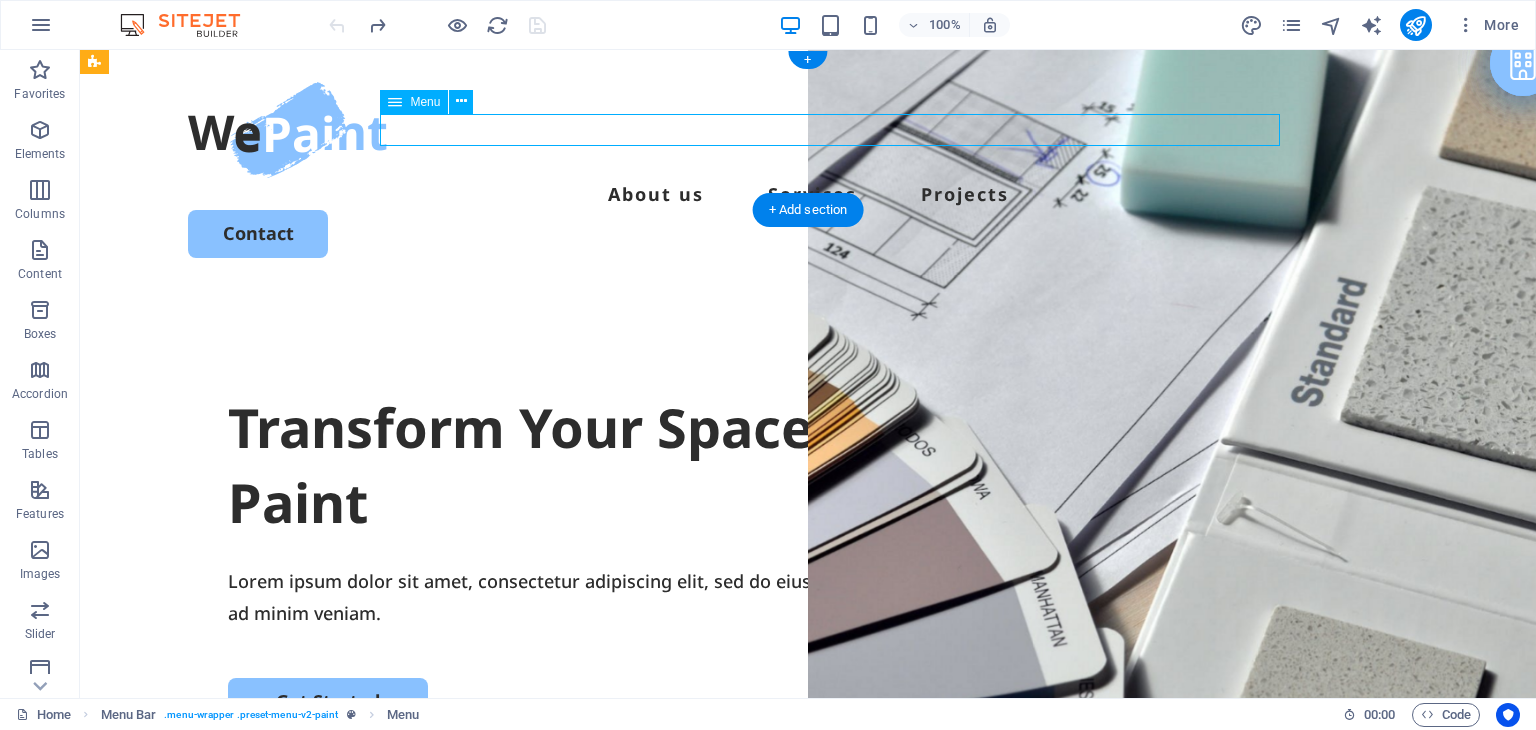 click on "About us Services Projects" at bounding box center [808, 194] 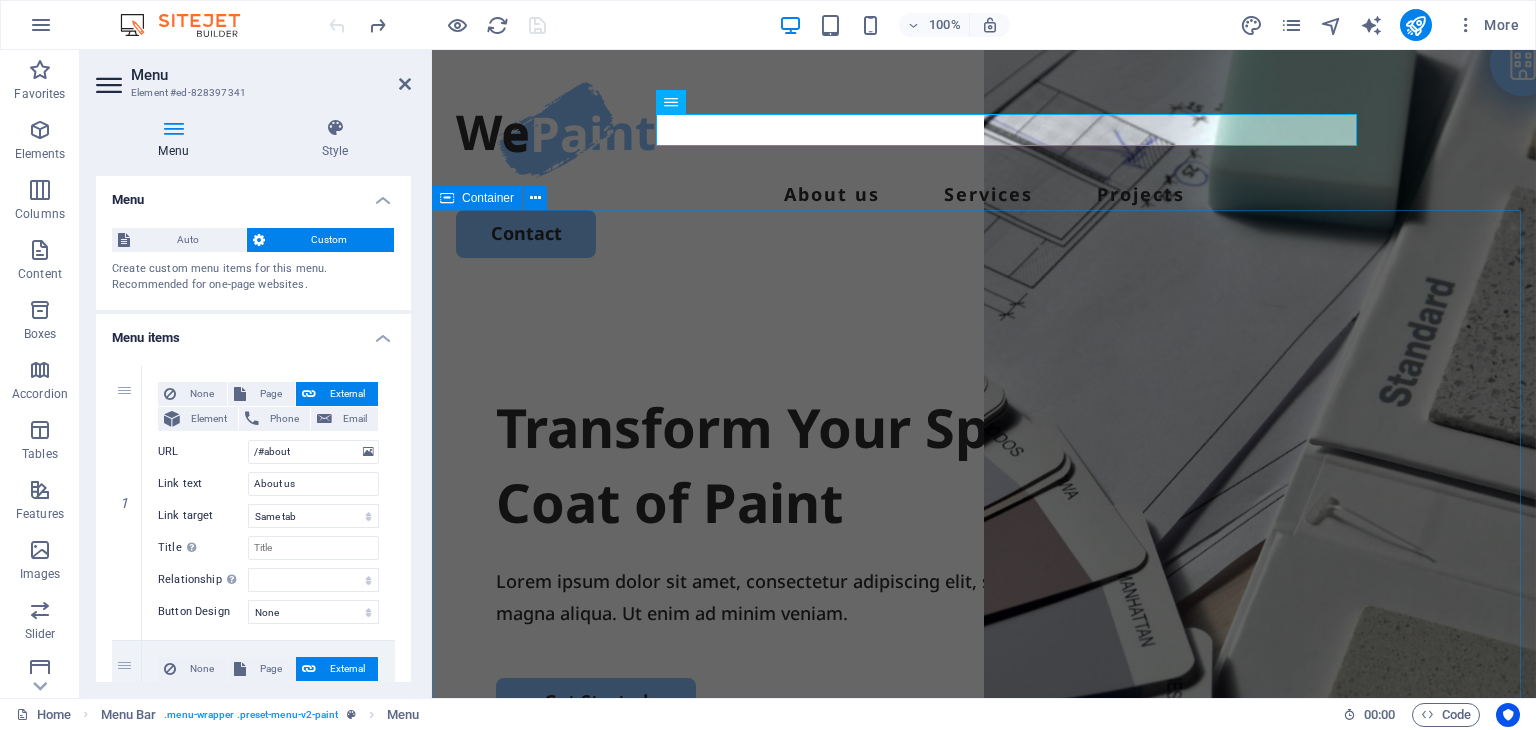click on "Transform Your Space with a Fresh Coat of Paint Lorem ipsum dolor sit amet, consectetur adipiscing elit, sed do eiusmod tempor incididunt ut labore et dolore magna aliqua. Ut enim ad minim veniam. Get Started" at bounding box center (984, 675) 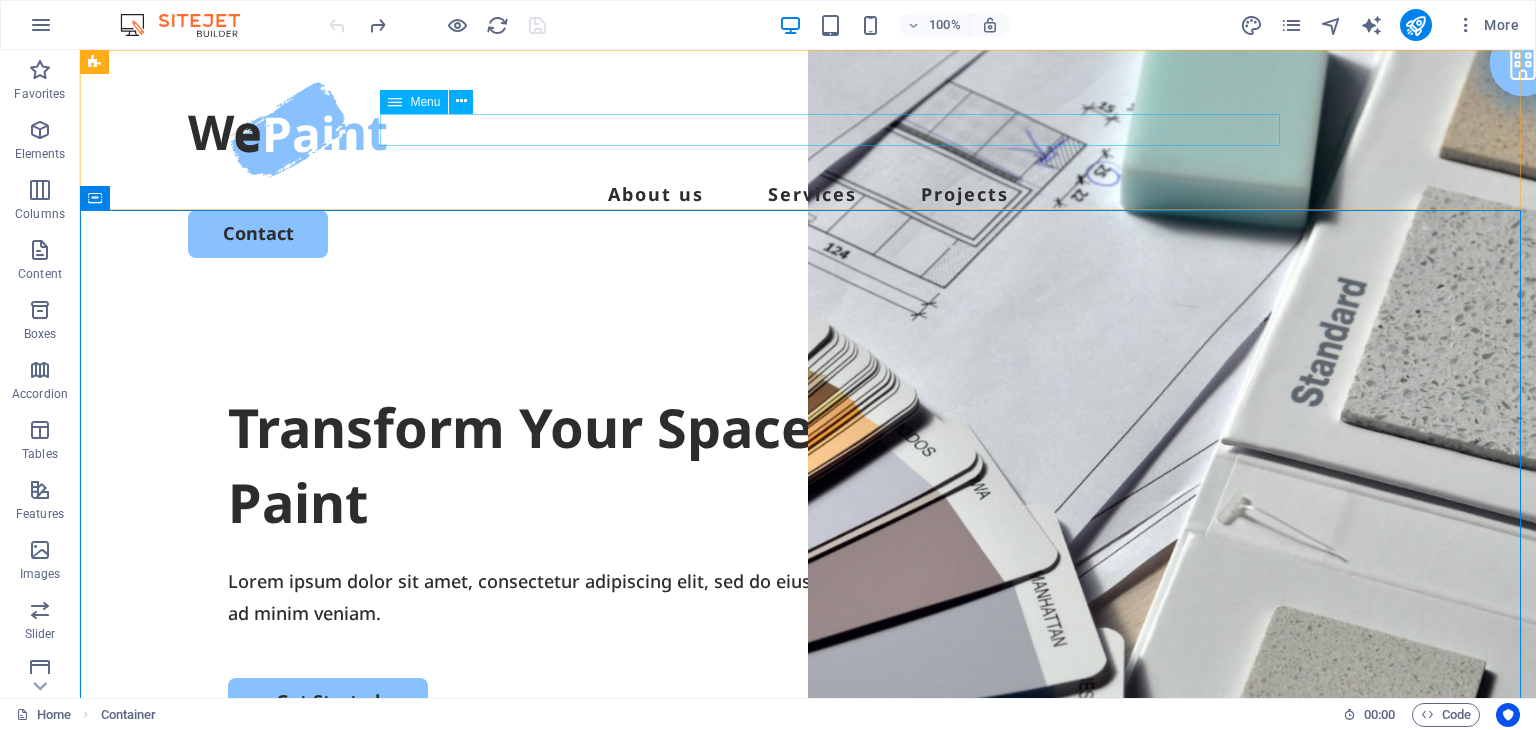 click on "Menu" at bounding box center (425, 102) 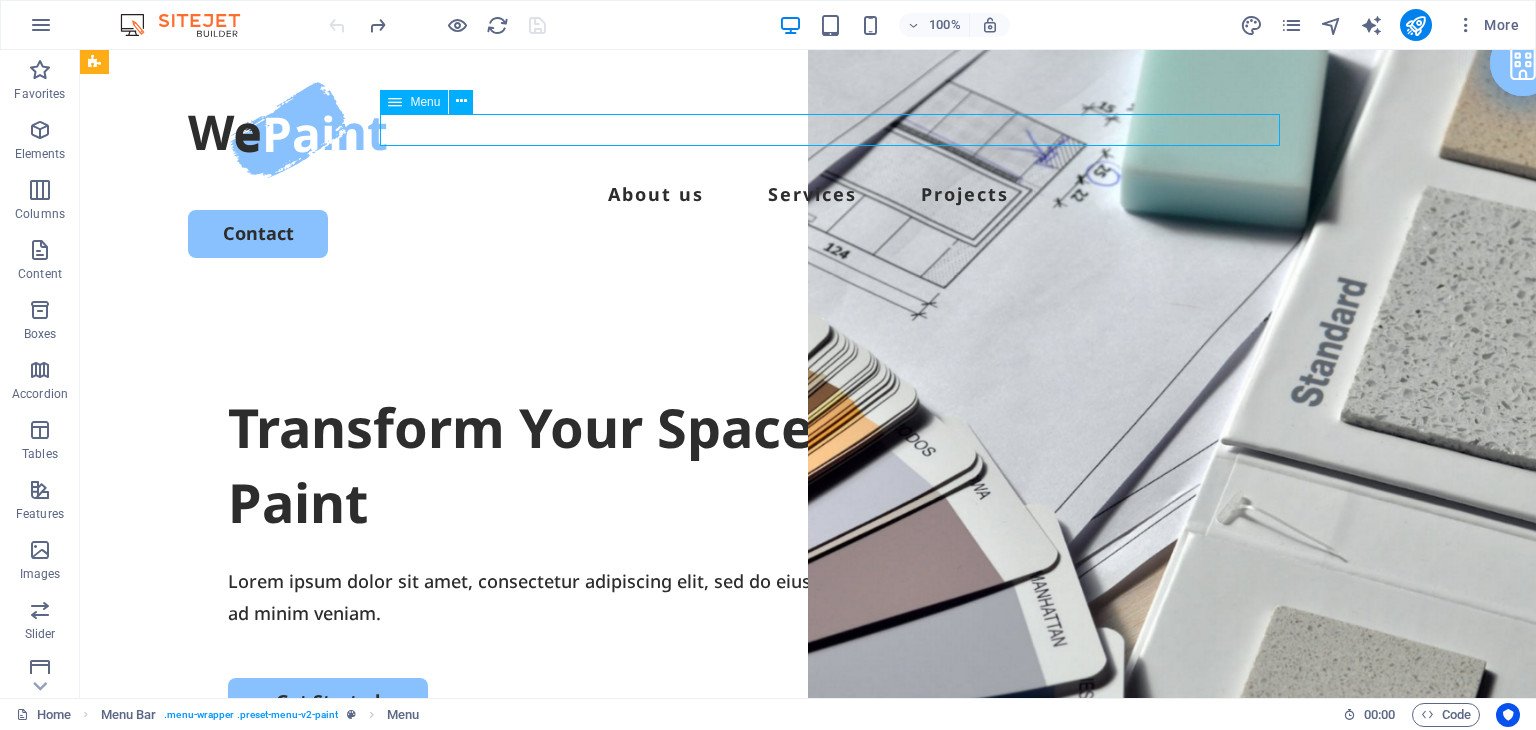 click on "Menu" at bounding box center (425, 102) 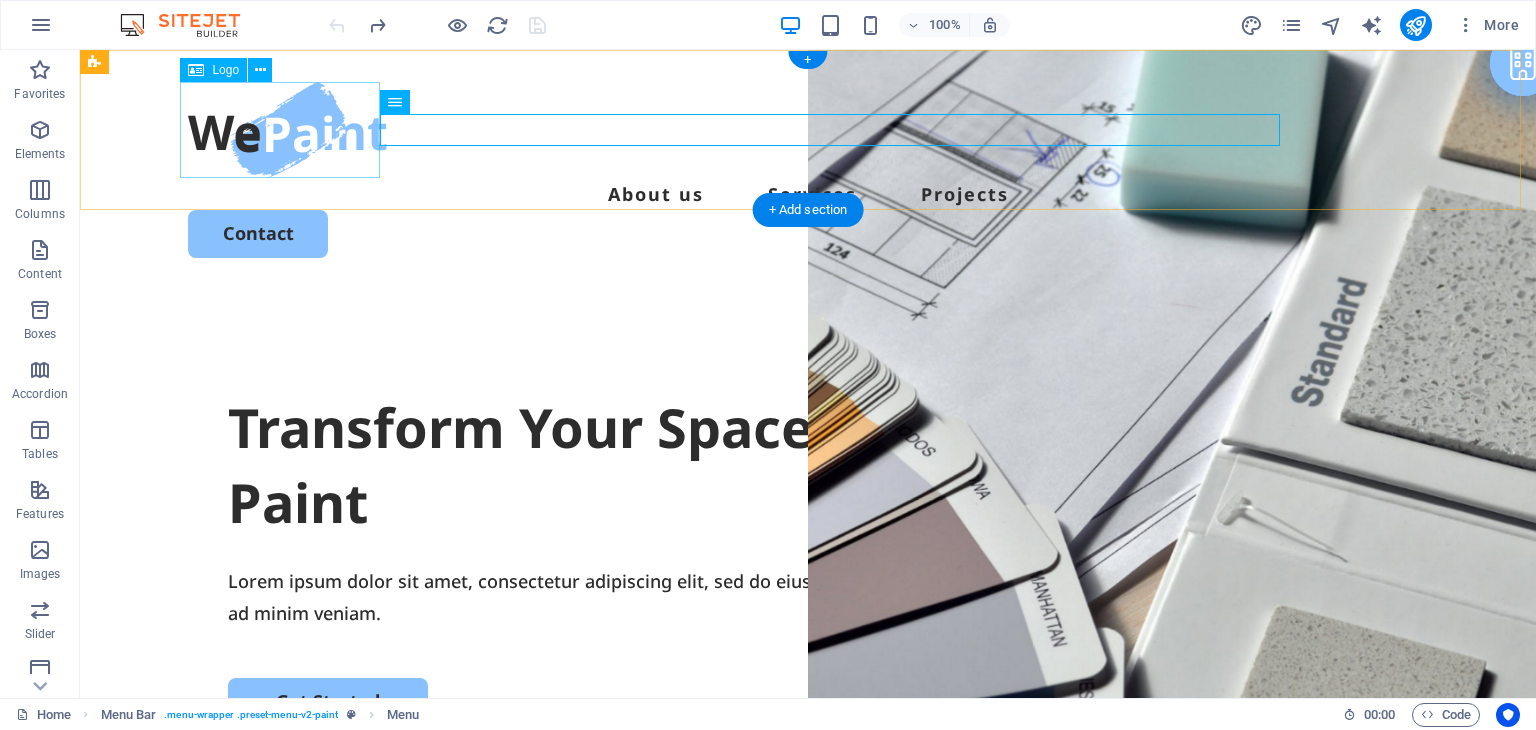 click at bounding box center [808, 130] 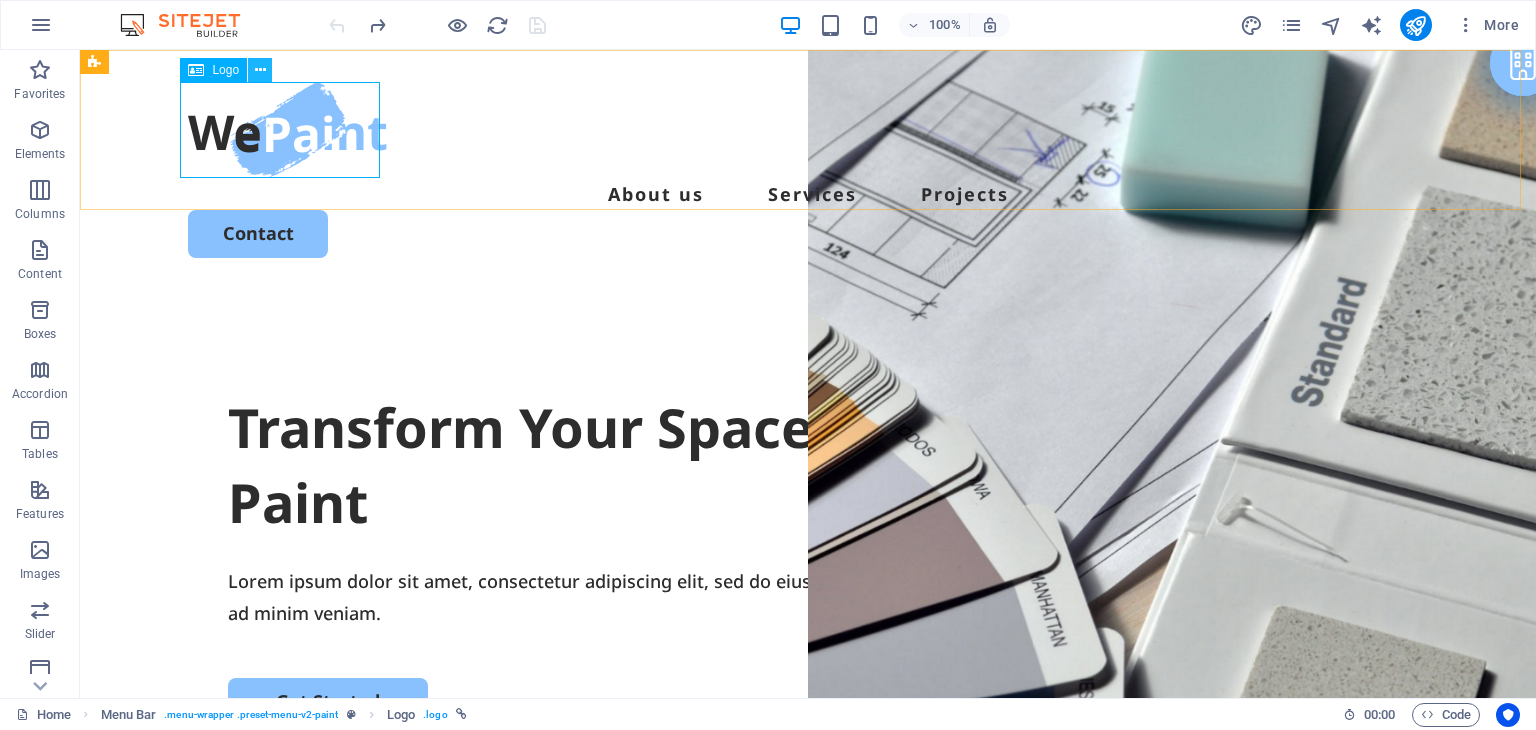 click at bounding box center [260, 70] 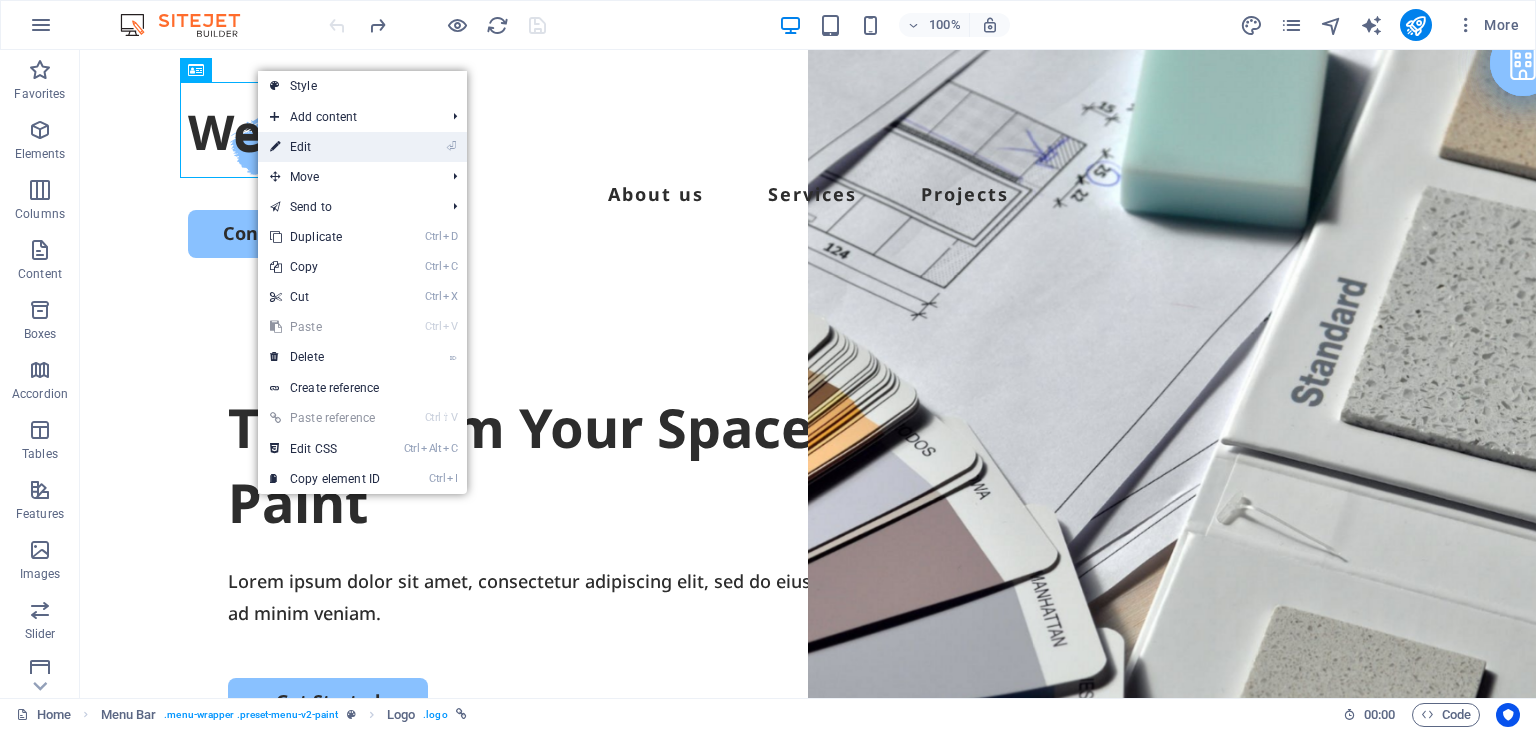 click on "⏎  Edit" at bounding box center (325, 147) 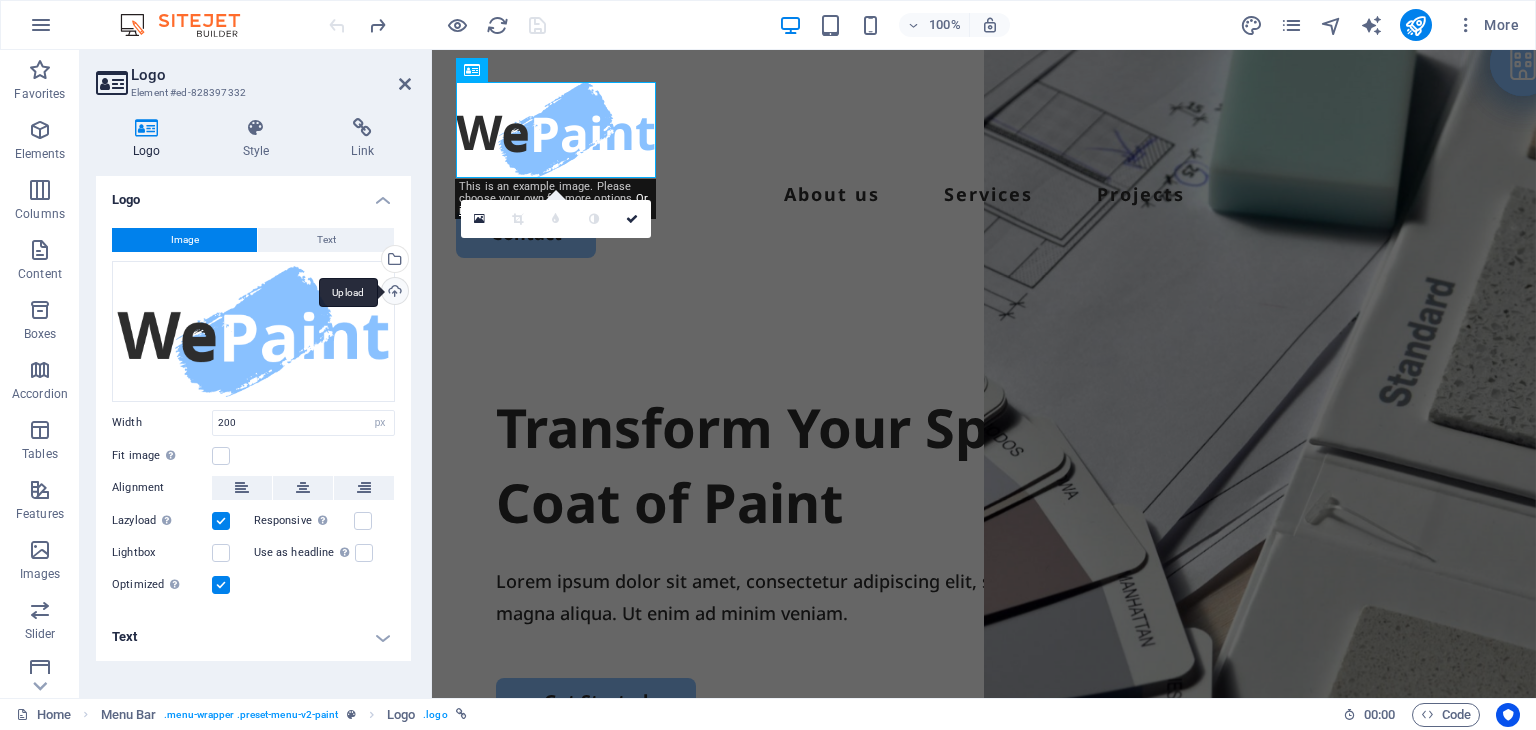 click on "Upload" at bounding box center (393, 293) 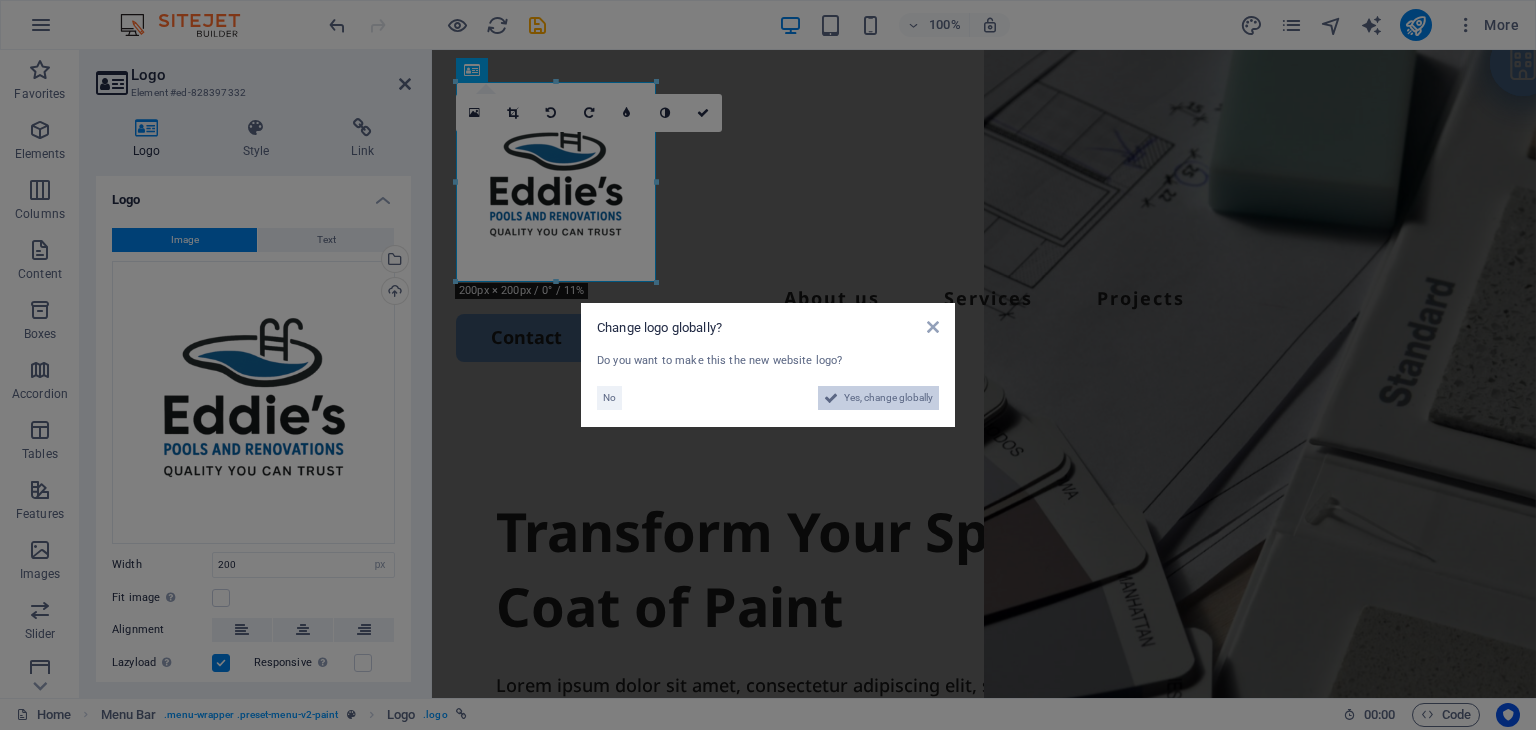 click on "Yes, change globally" at bounding box center [888, 398] 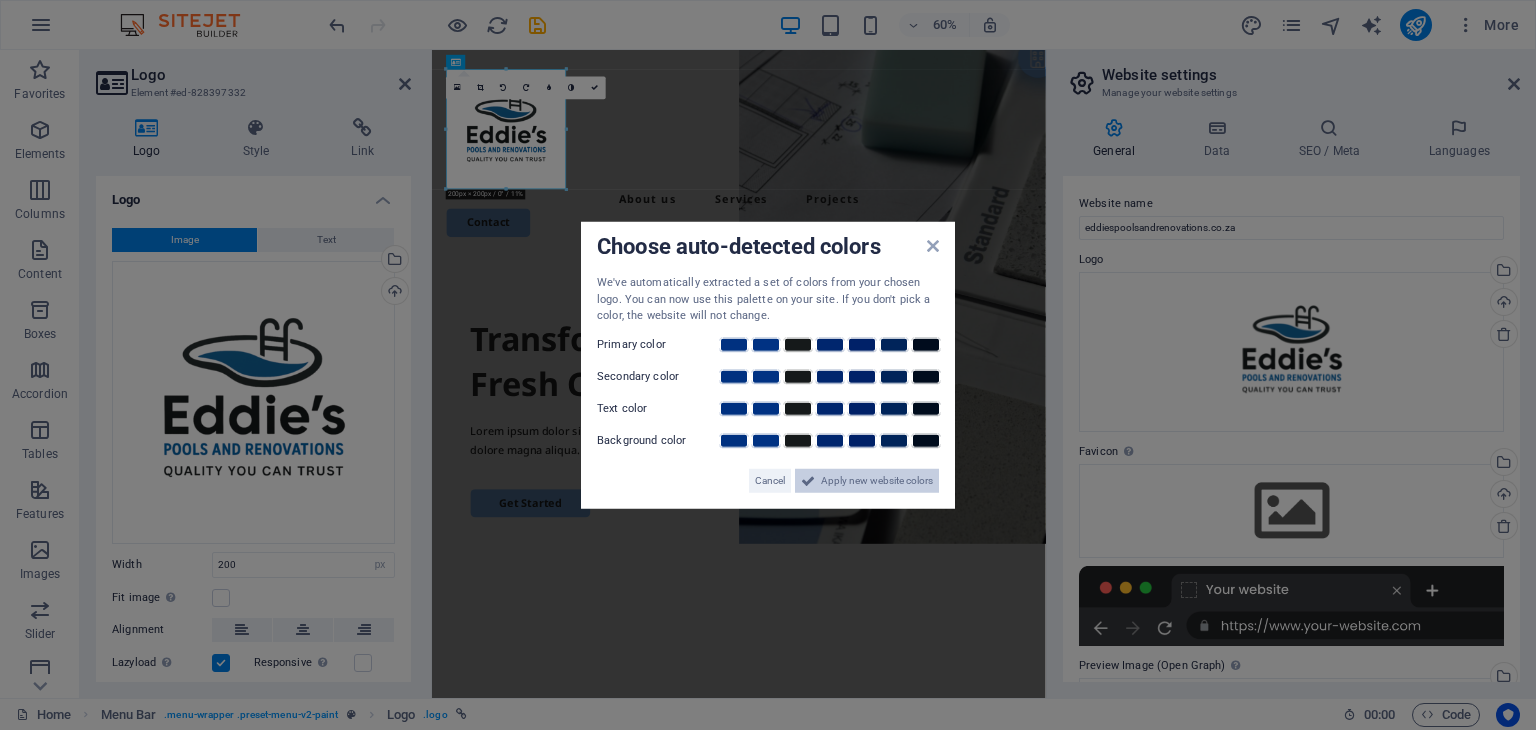 click on "Apply new website colors" at bounding box center [877, 480] 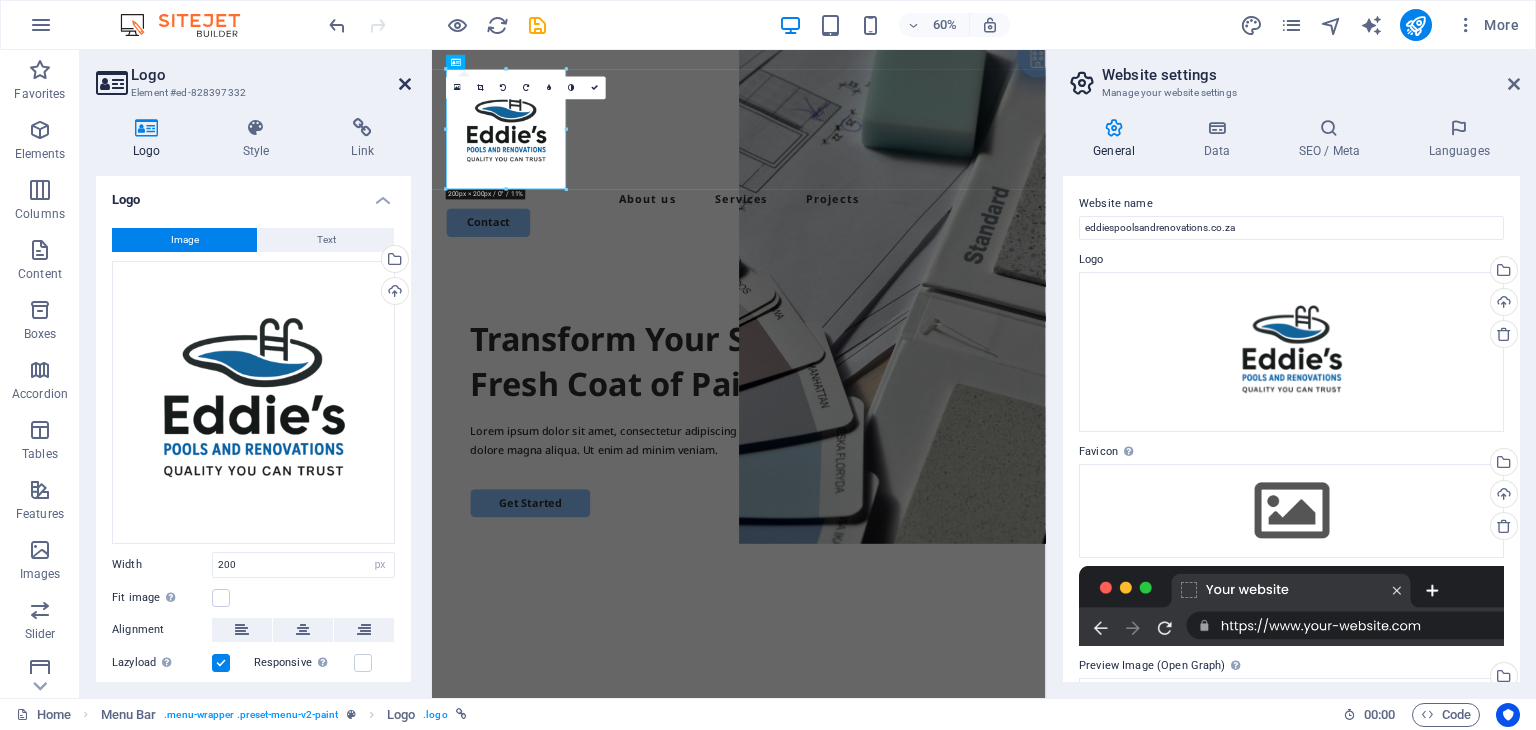 click at bounding box center [405, 84] 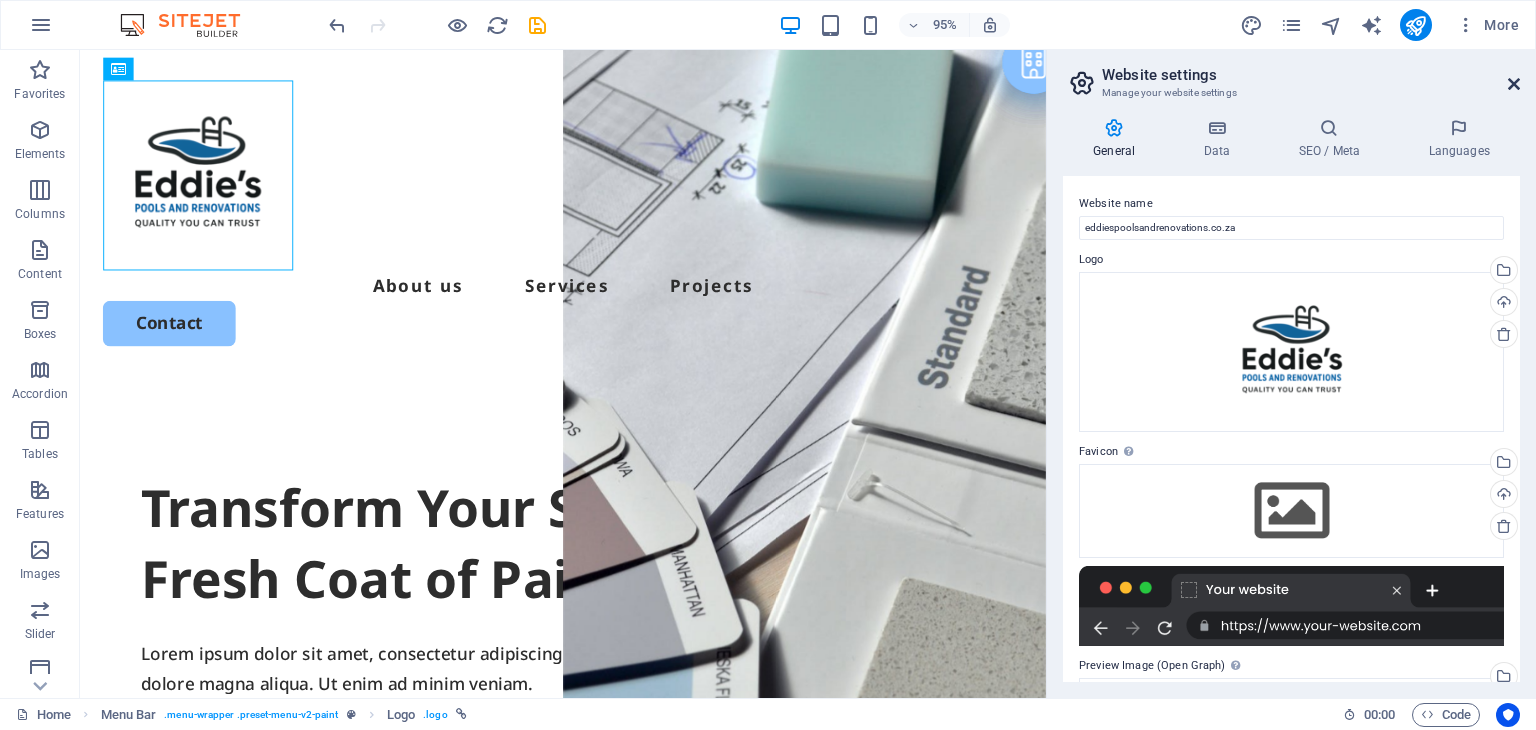 click at bounding box center (1514, 84) 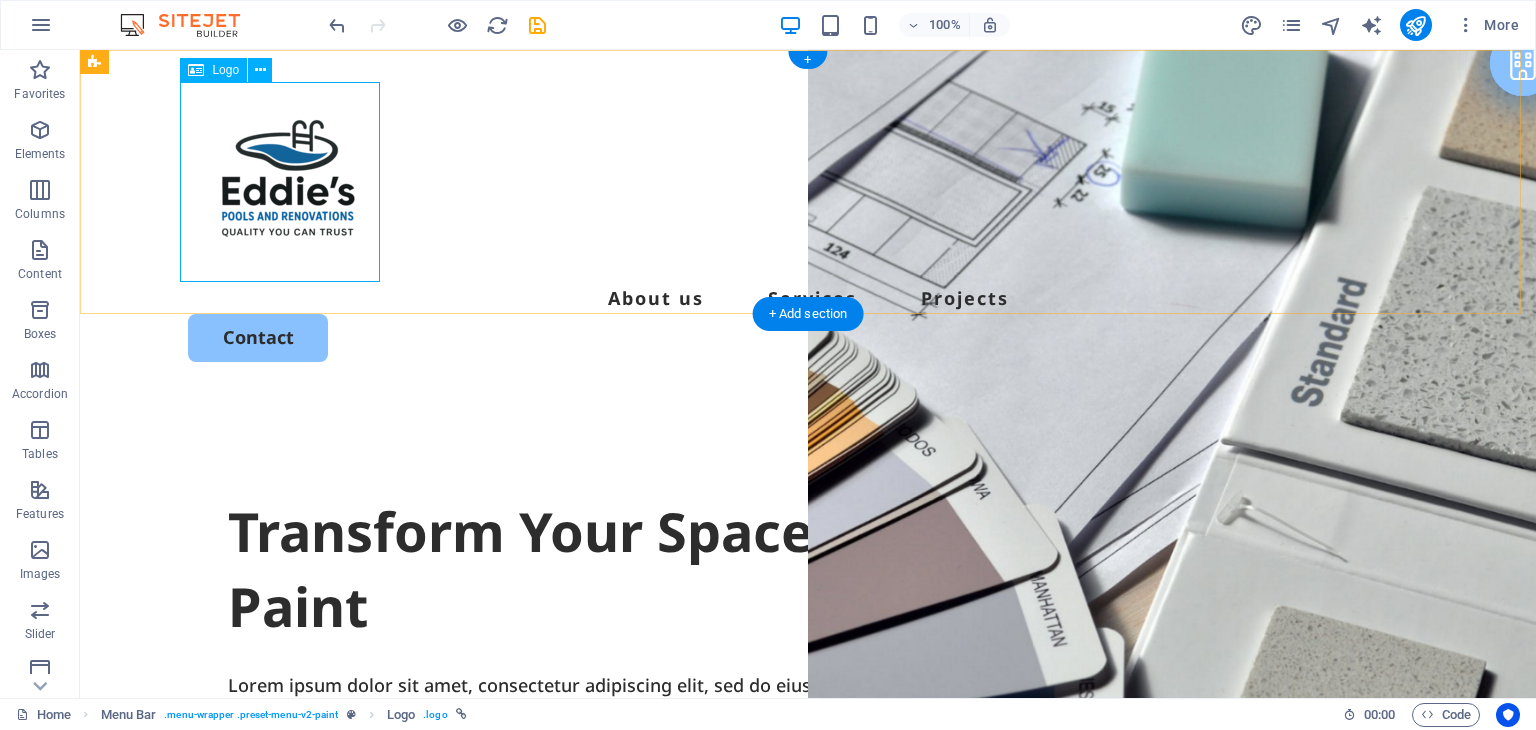 click at bounding box center (808, 182) 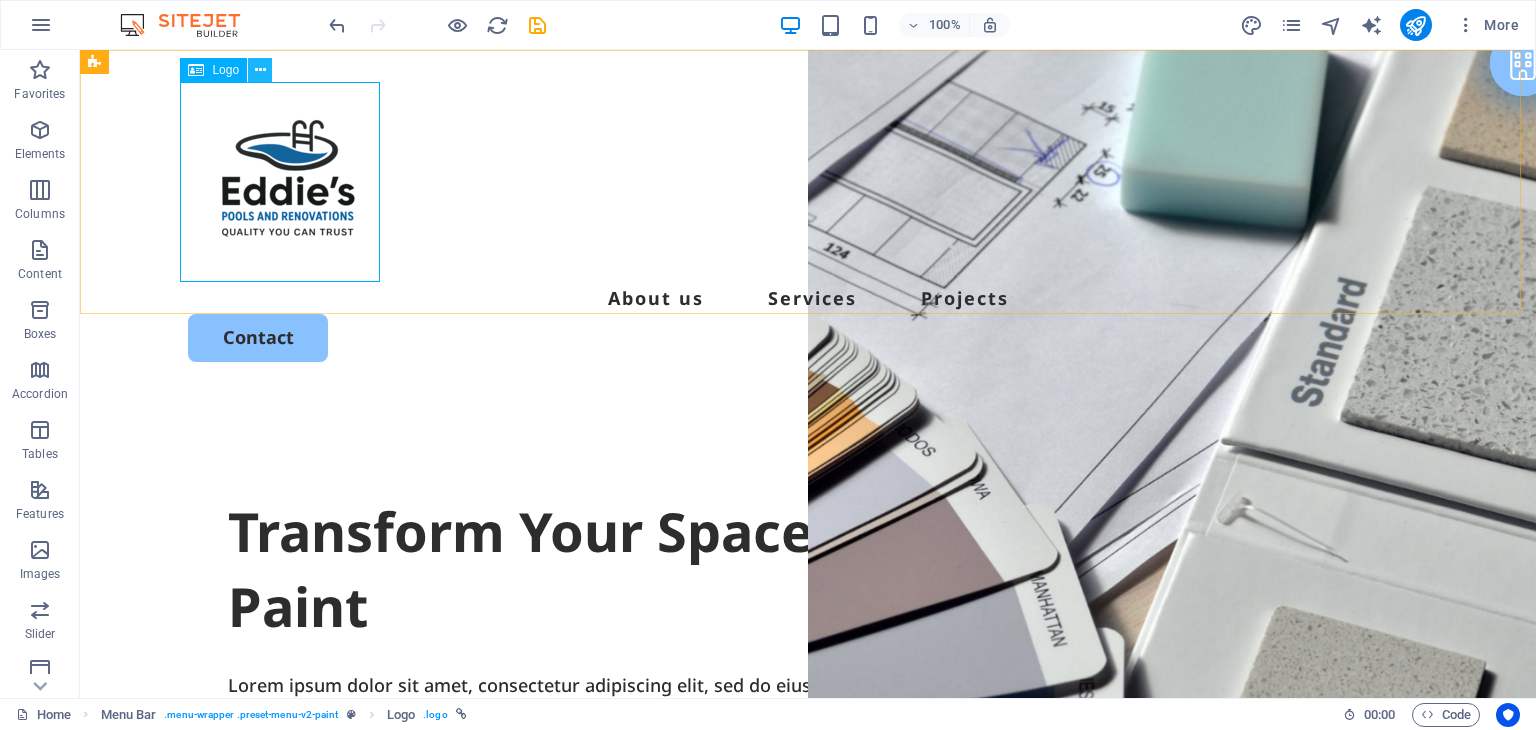 click at bounding box center [260, 70] 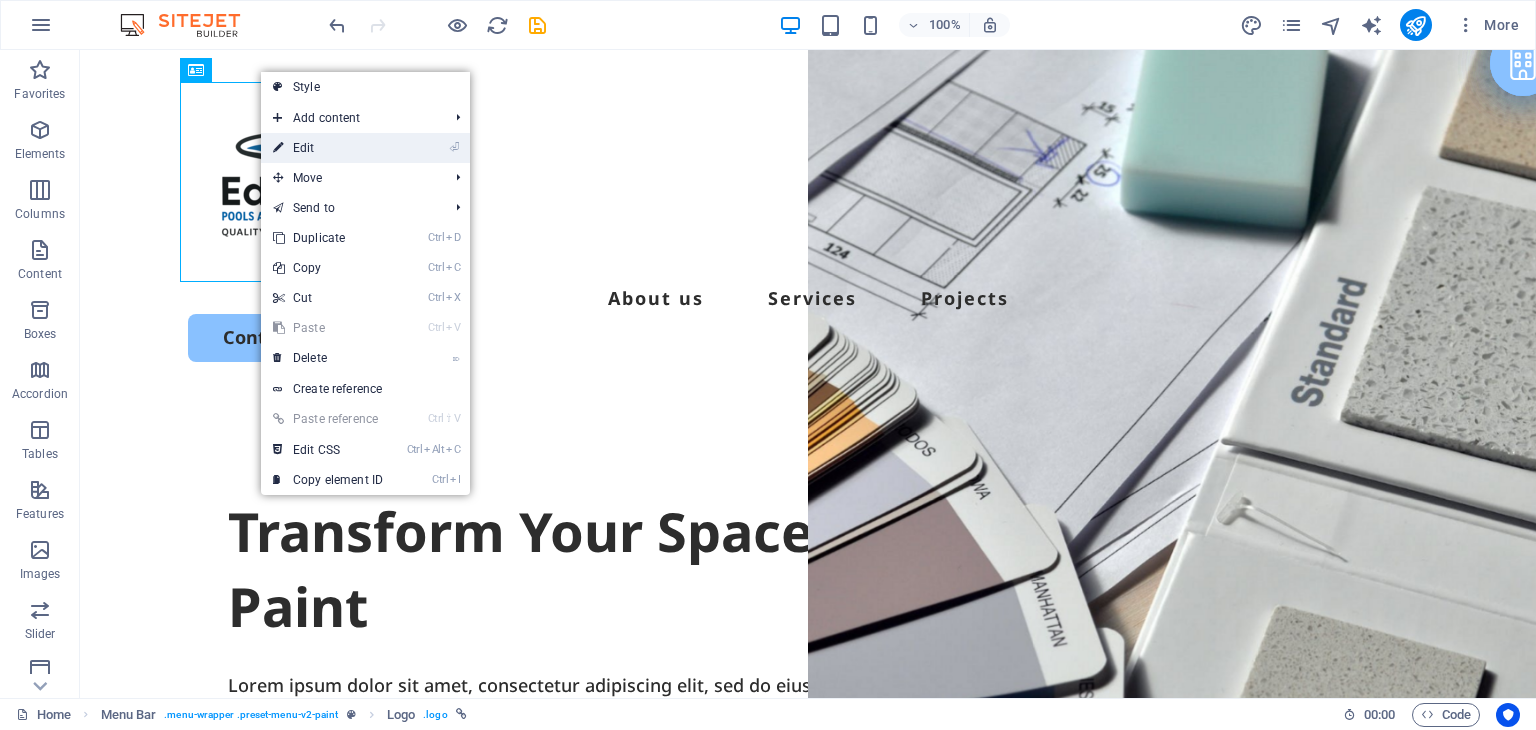 click on "⏎  Edit" at bounding box center [328, 148] 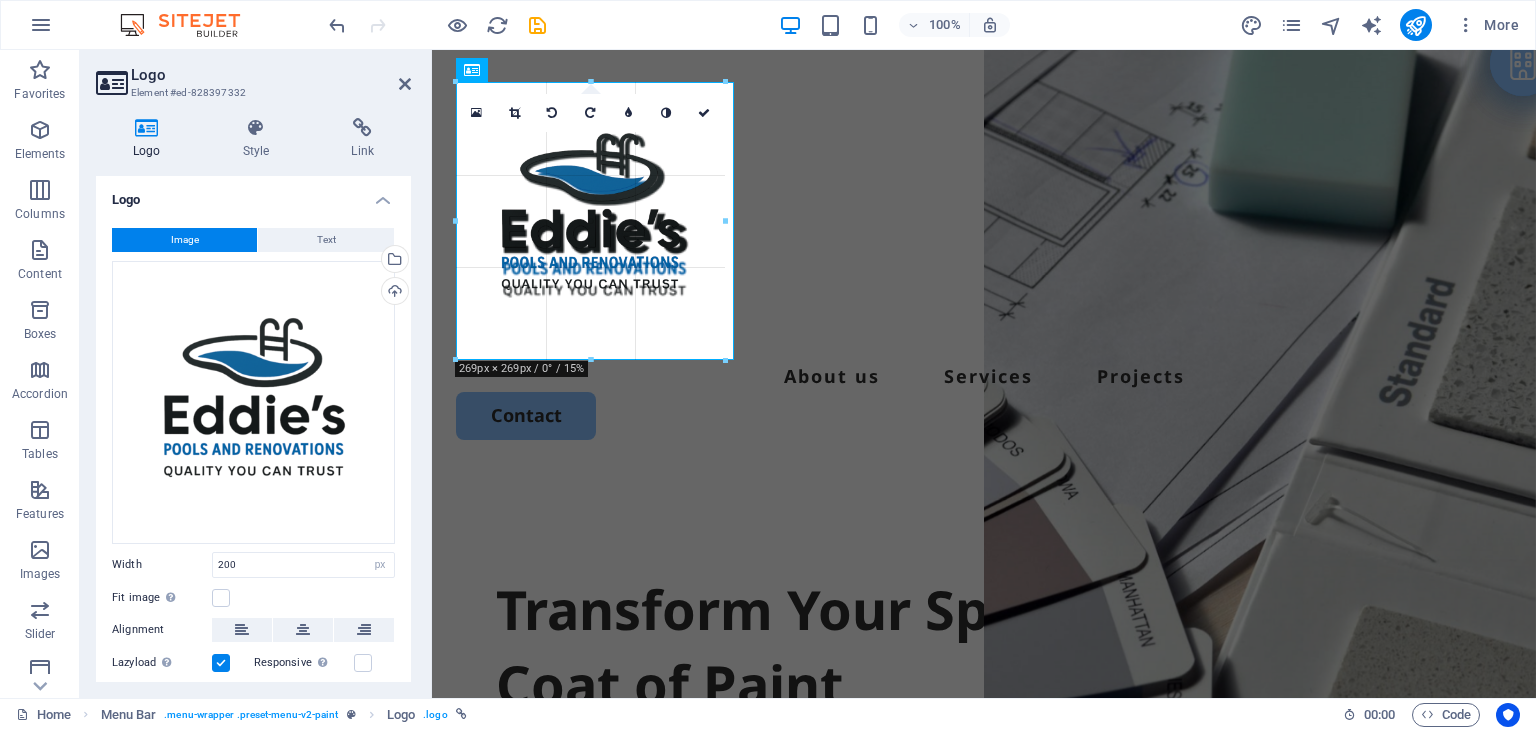 drag, startPoint x: 658, startPoint y: 277, endPoint x: 735, endPoint y: 286, distance: 77.52419 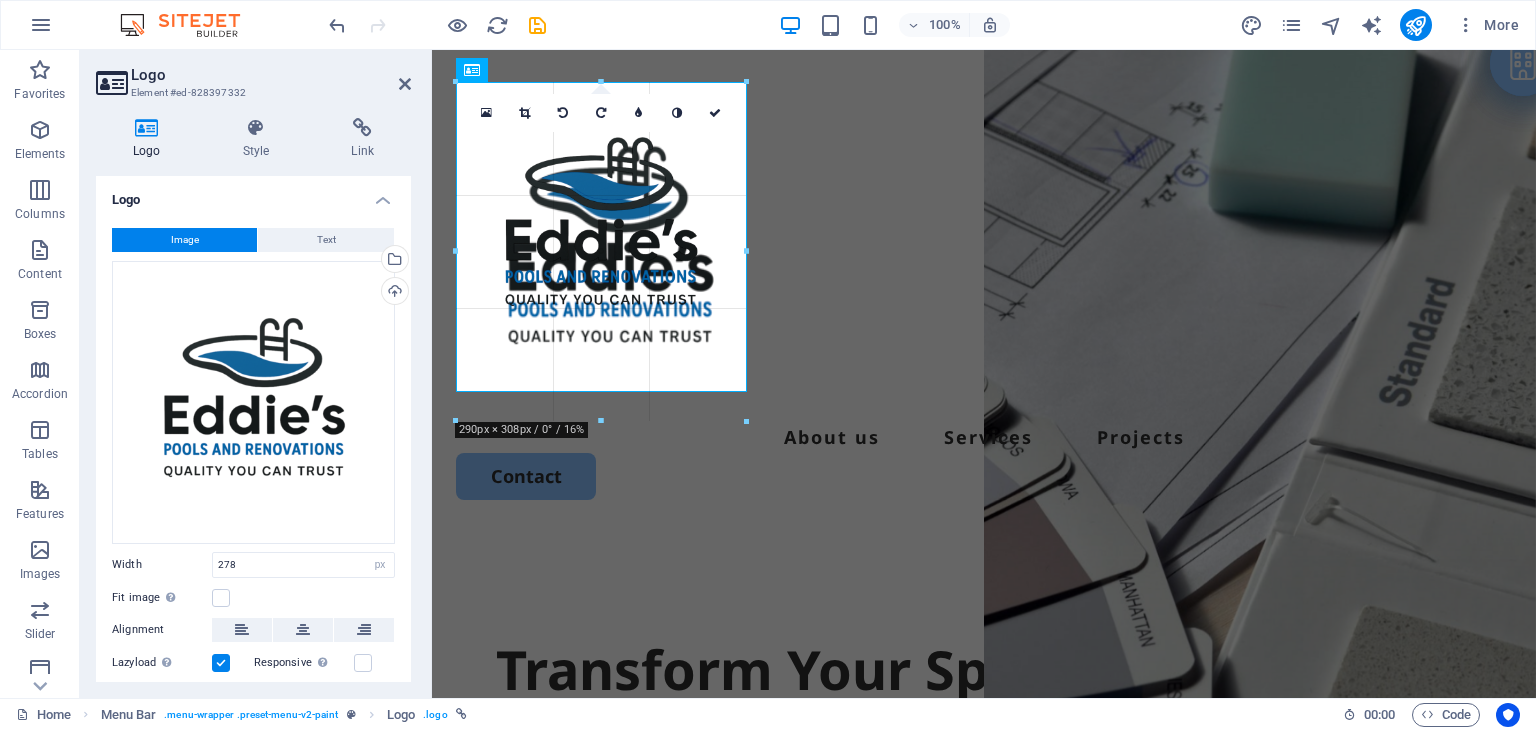 drag, startPoint x: 732, startPoint y: 221, endPoint x: 763, endPoint y: 215, distance: 31.575306 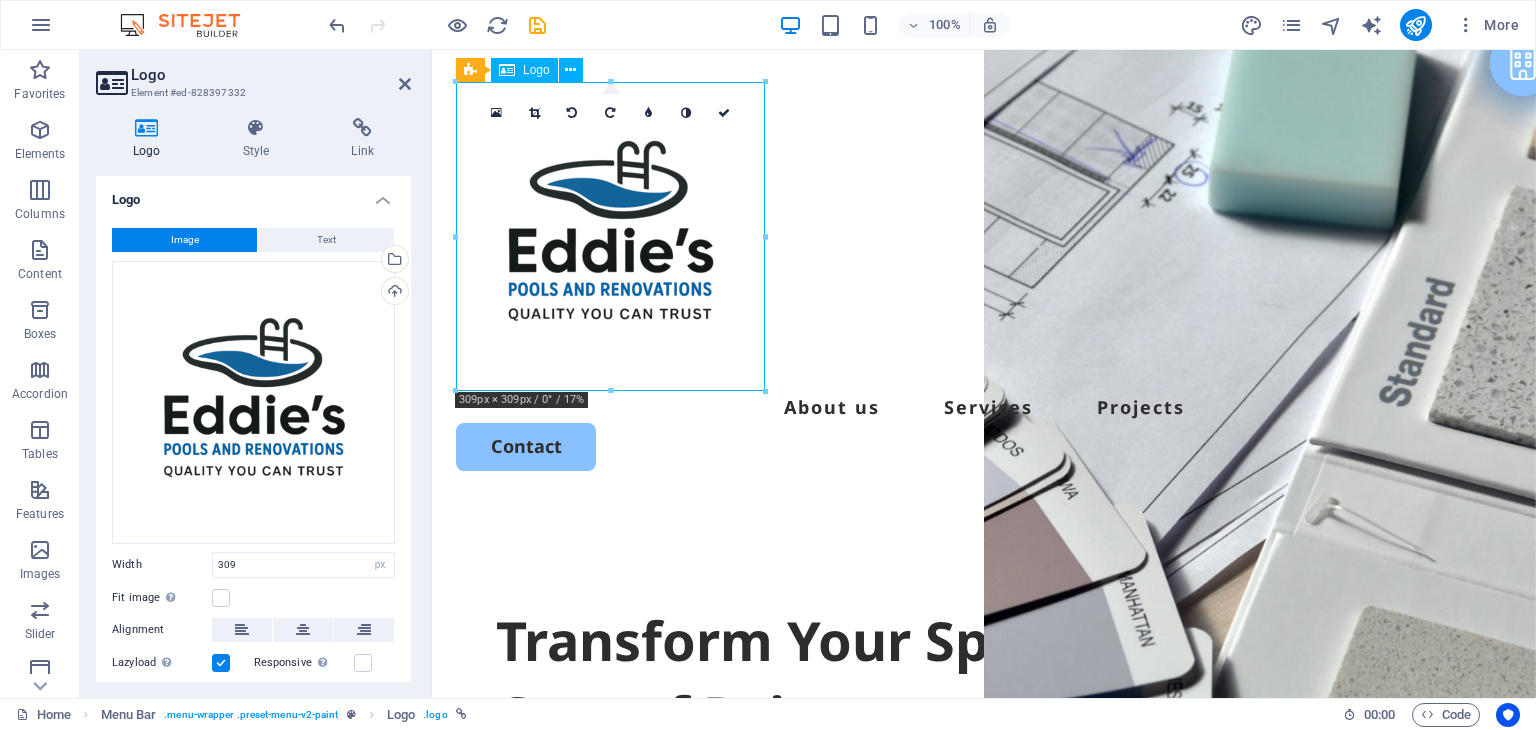 drag, startPoint x: 691, startPoint y: 230, endPoint x: 692, endPoint y: 204, distance: 26.019224 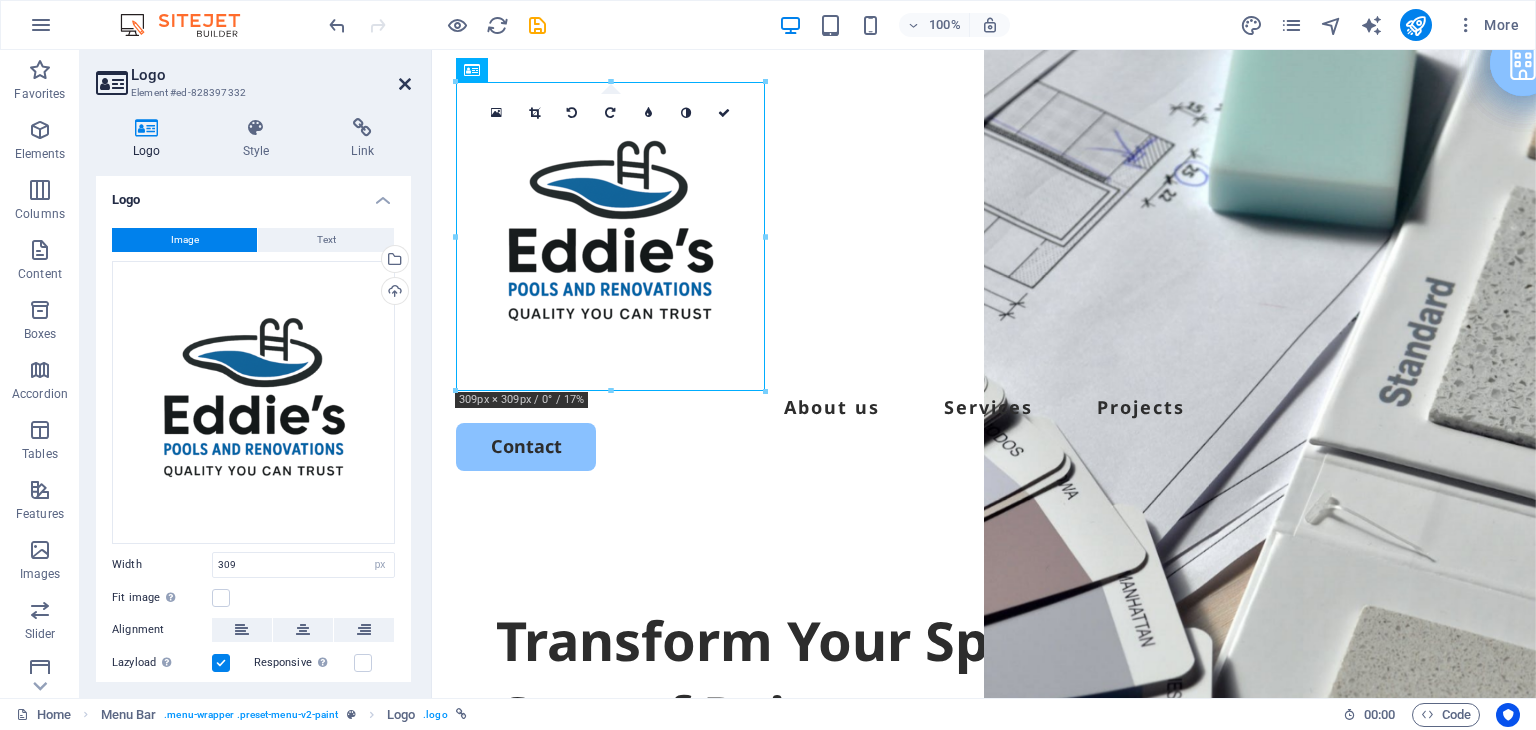 click at bounding box center (405, 84) 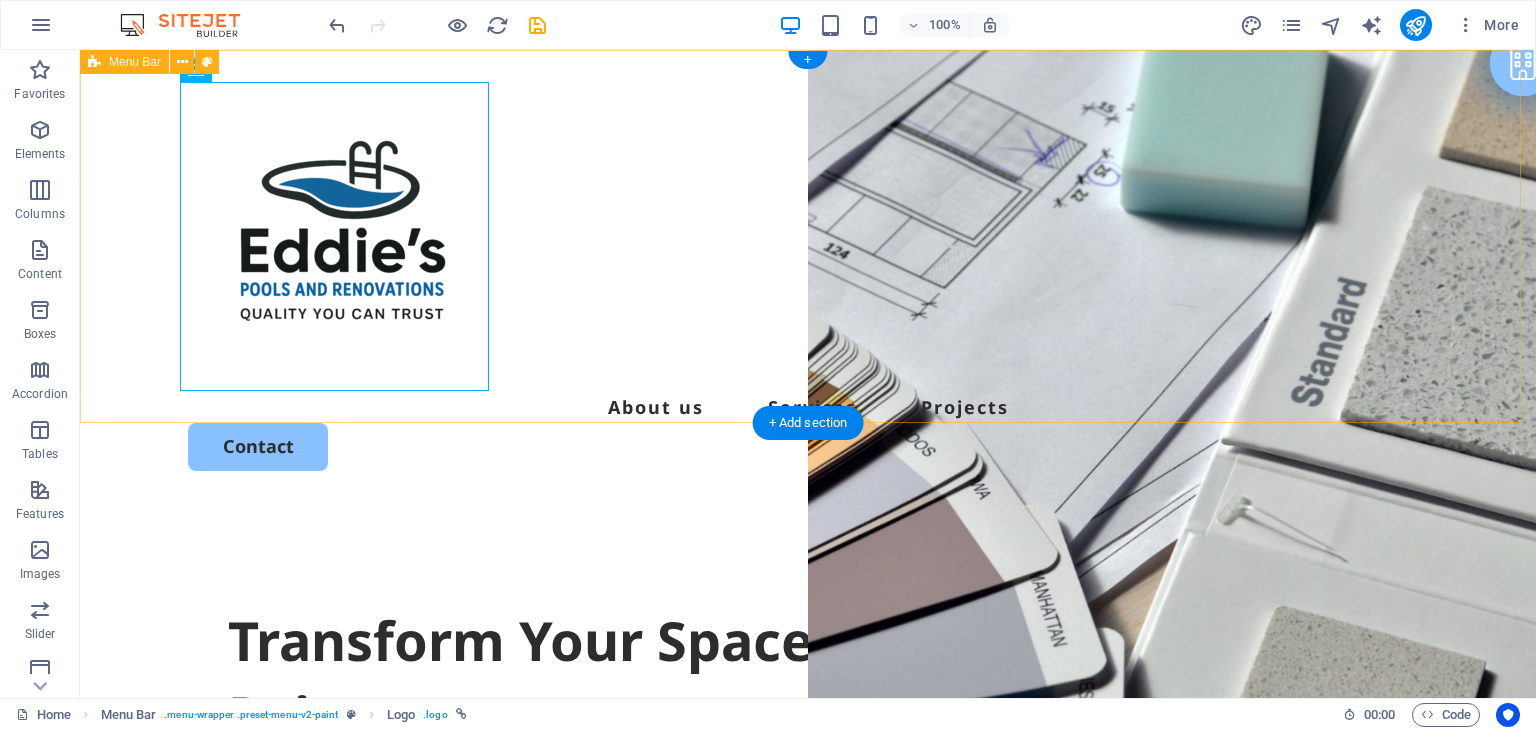 click on "About us Services Projects Contact" at bounding box center (808, 276) 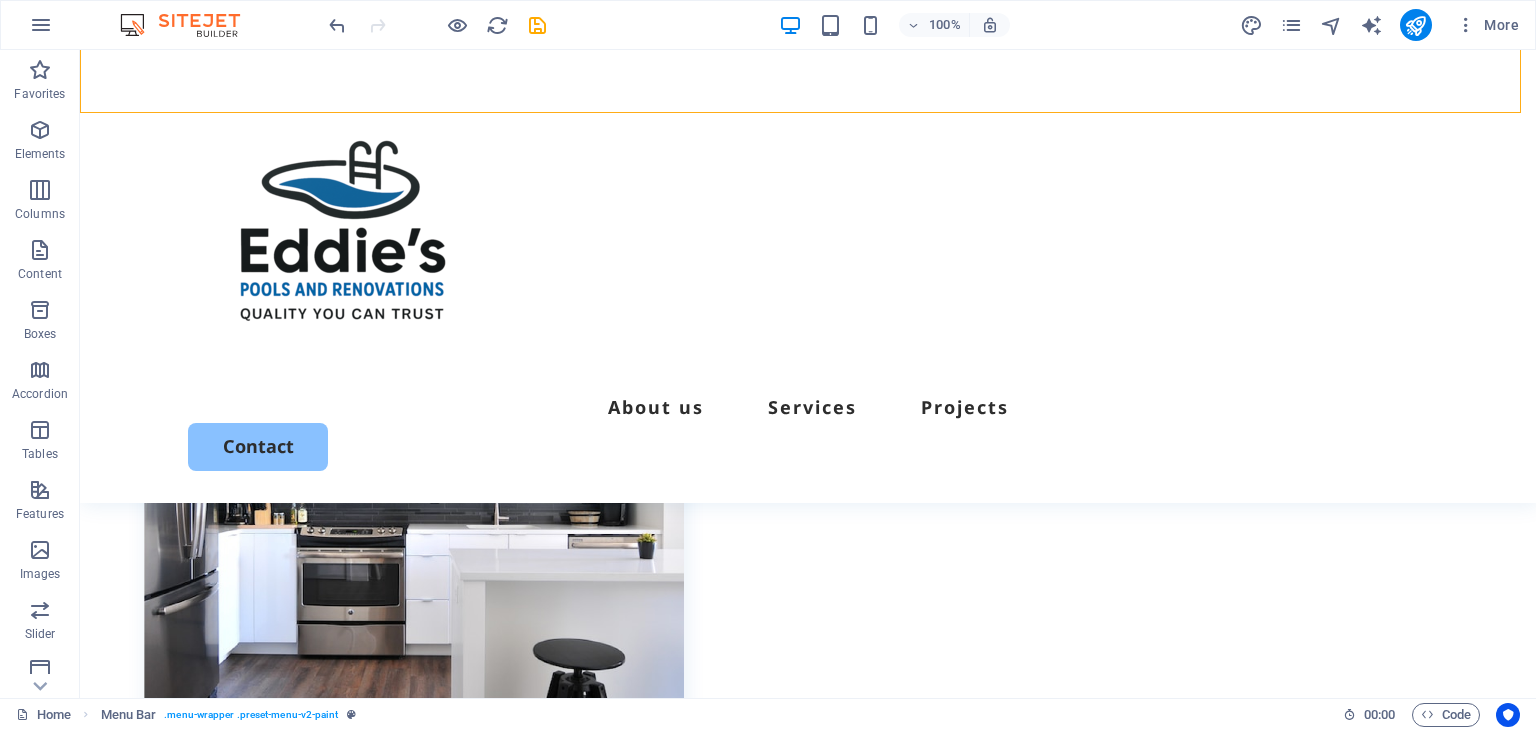 scroll, scrollTop: 1000, scrollLeft: 0, axis: vertical 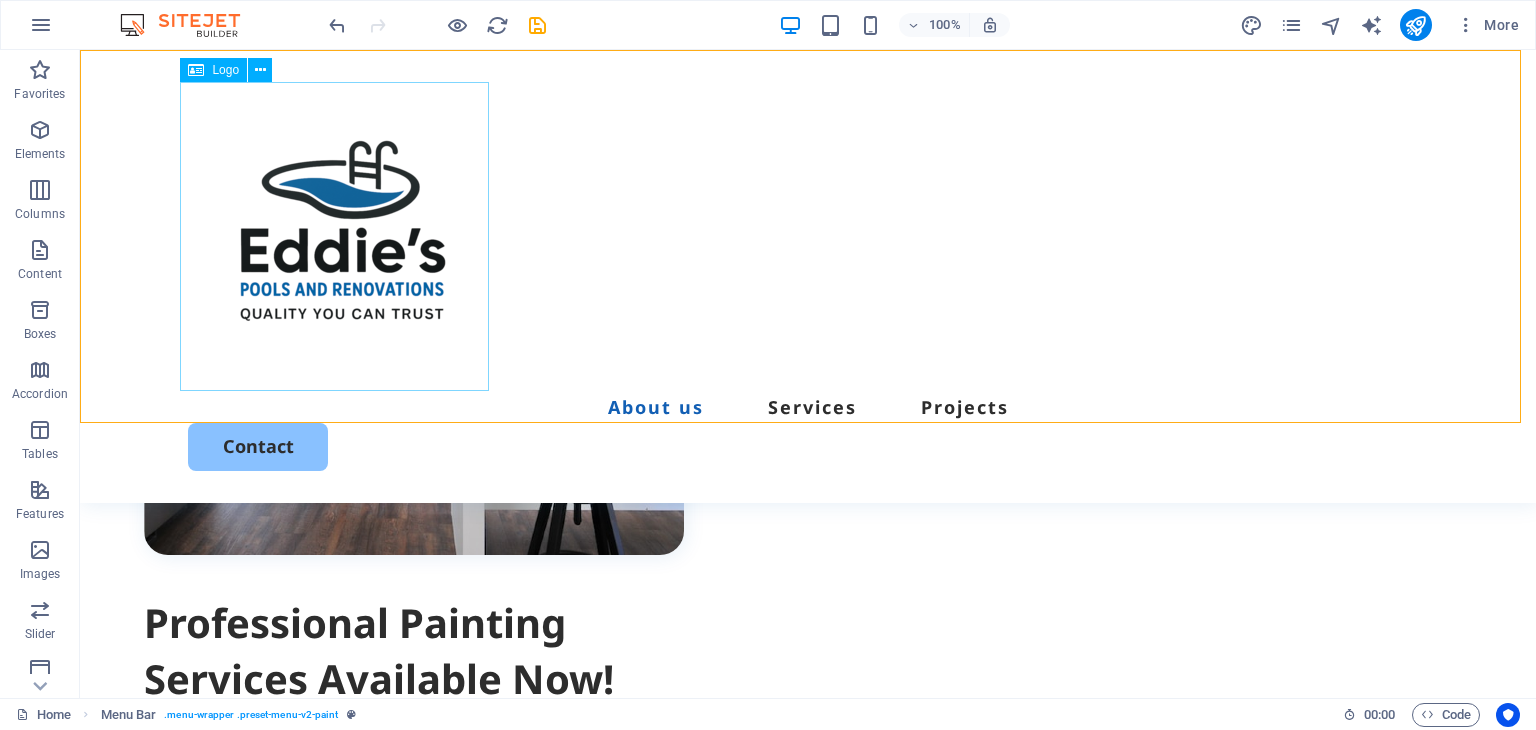 click at bounding box center (808, 236) 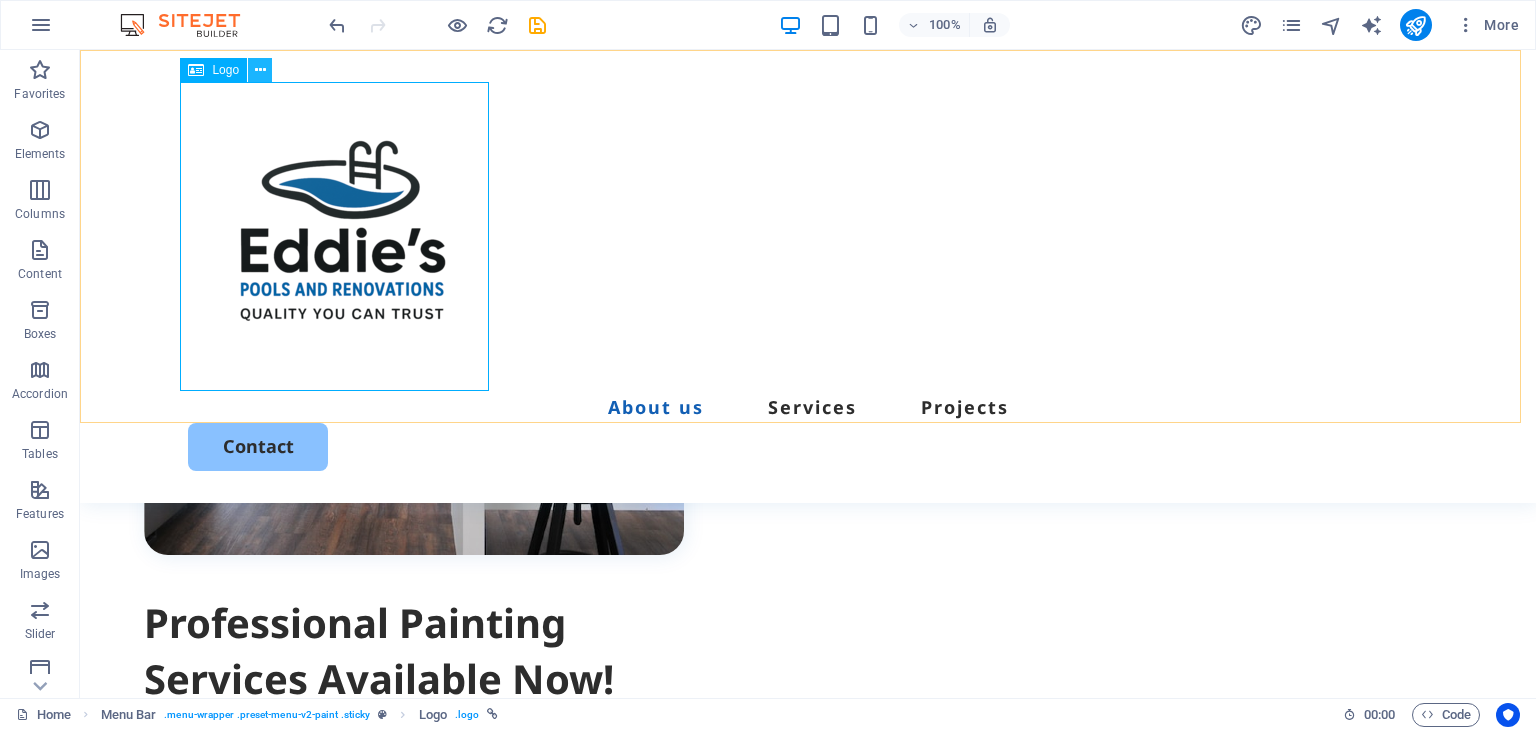click at bounding box center (260, 70) 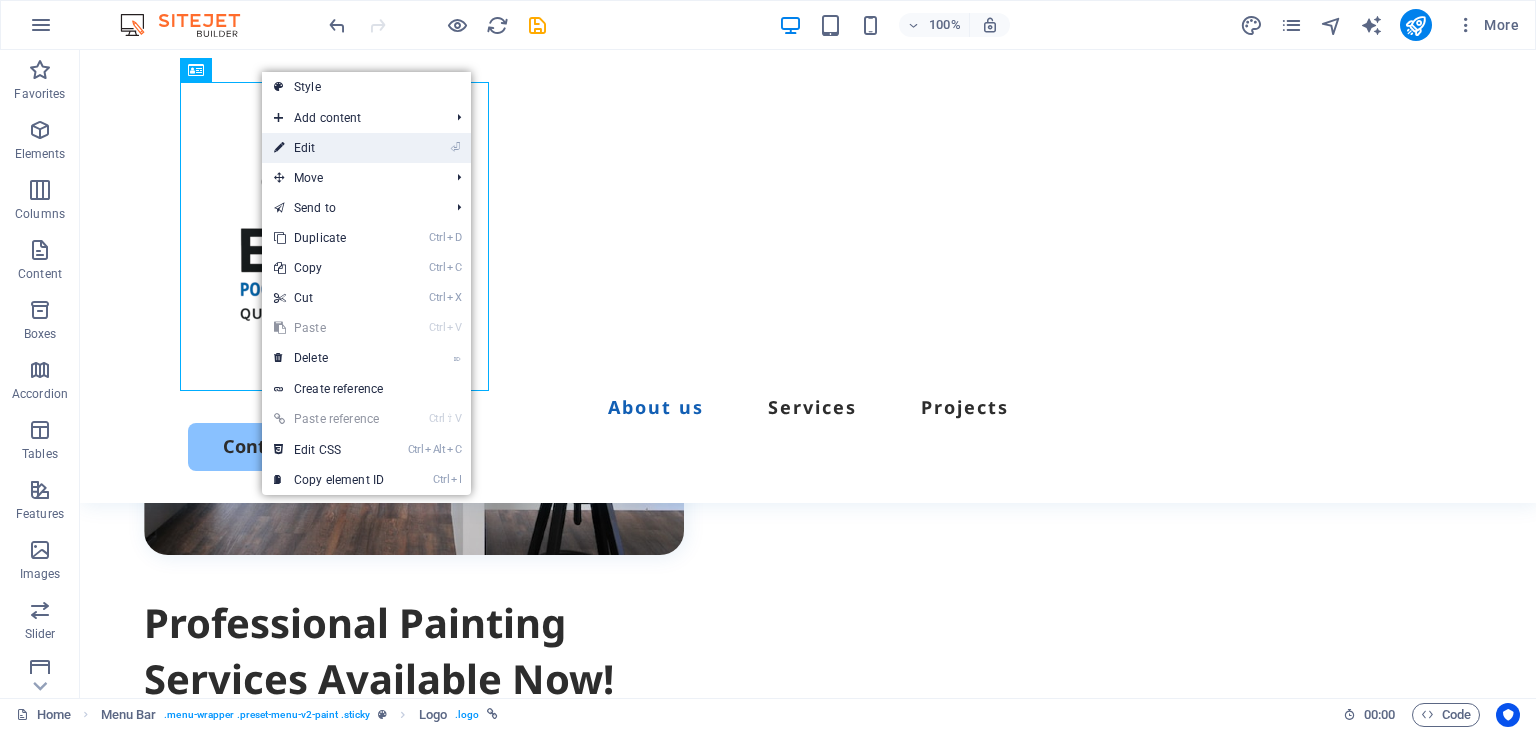 click on "⏎  Edit" at bounding box center (329, 148) 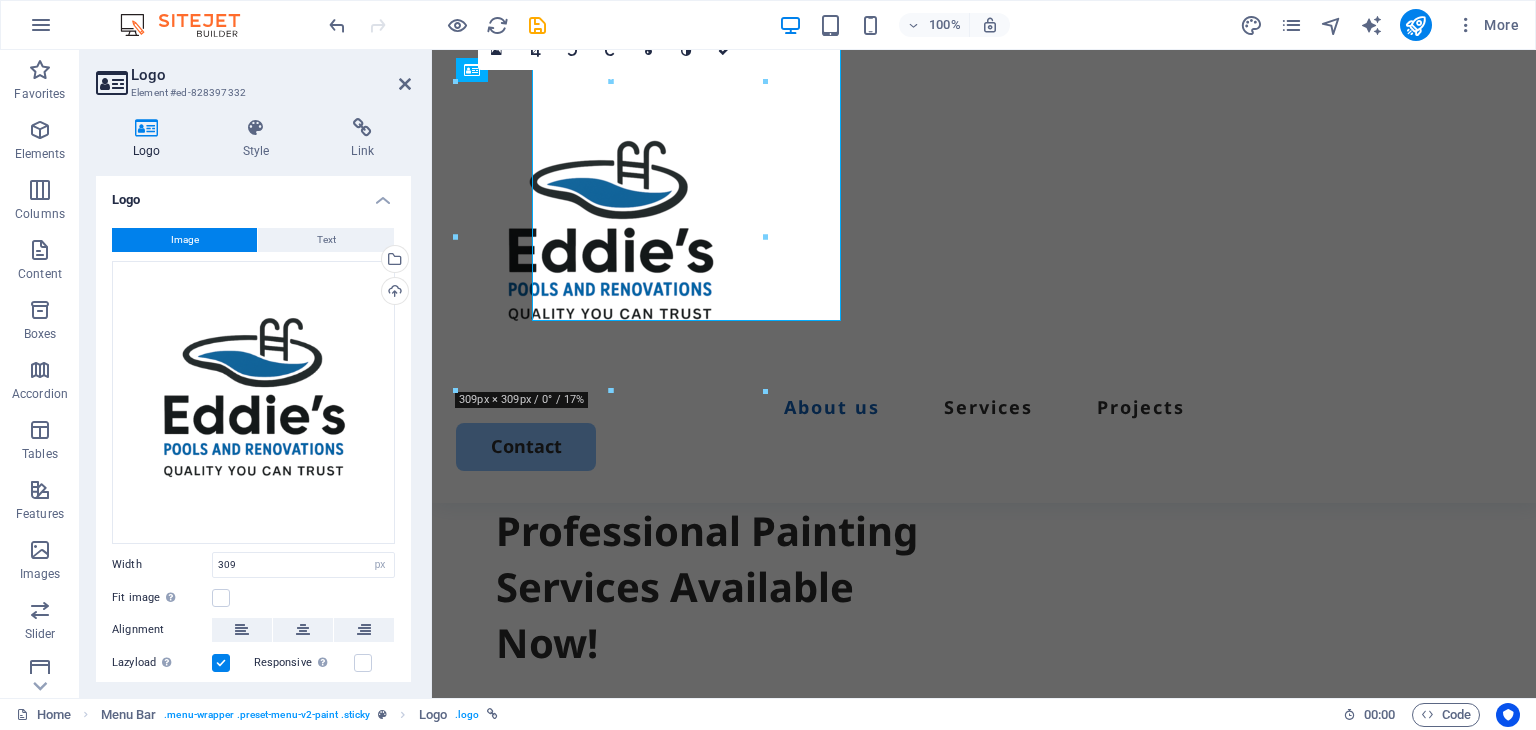 scroll, scrollTop: 1070, scrollLeft: 0, axis: vertical 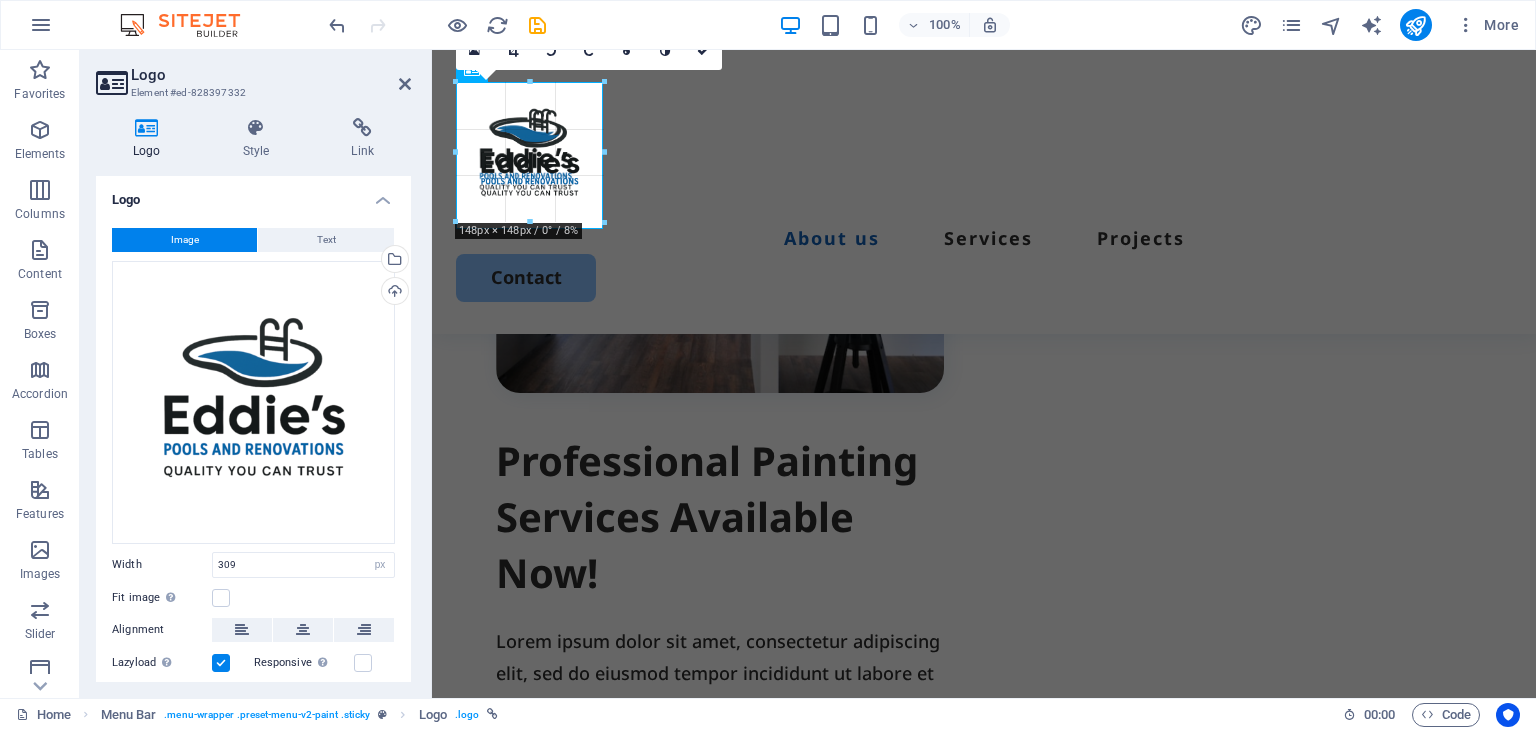 drag, startPoint x: 762, startPoint y: 384, endPoint x: 596, endPoint y: 142, distance: 293.4621 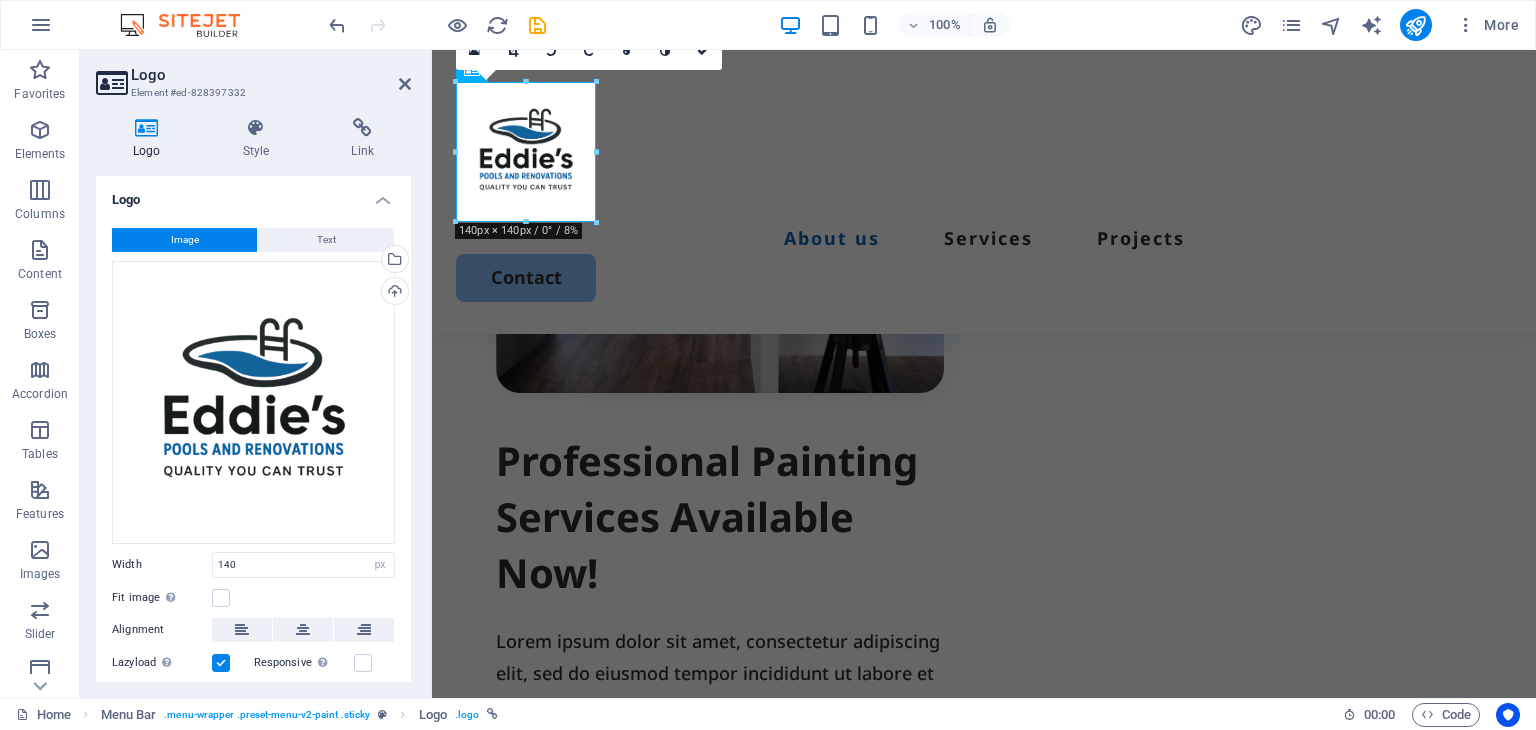 type on "140" 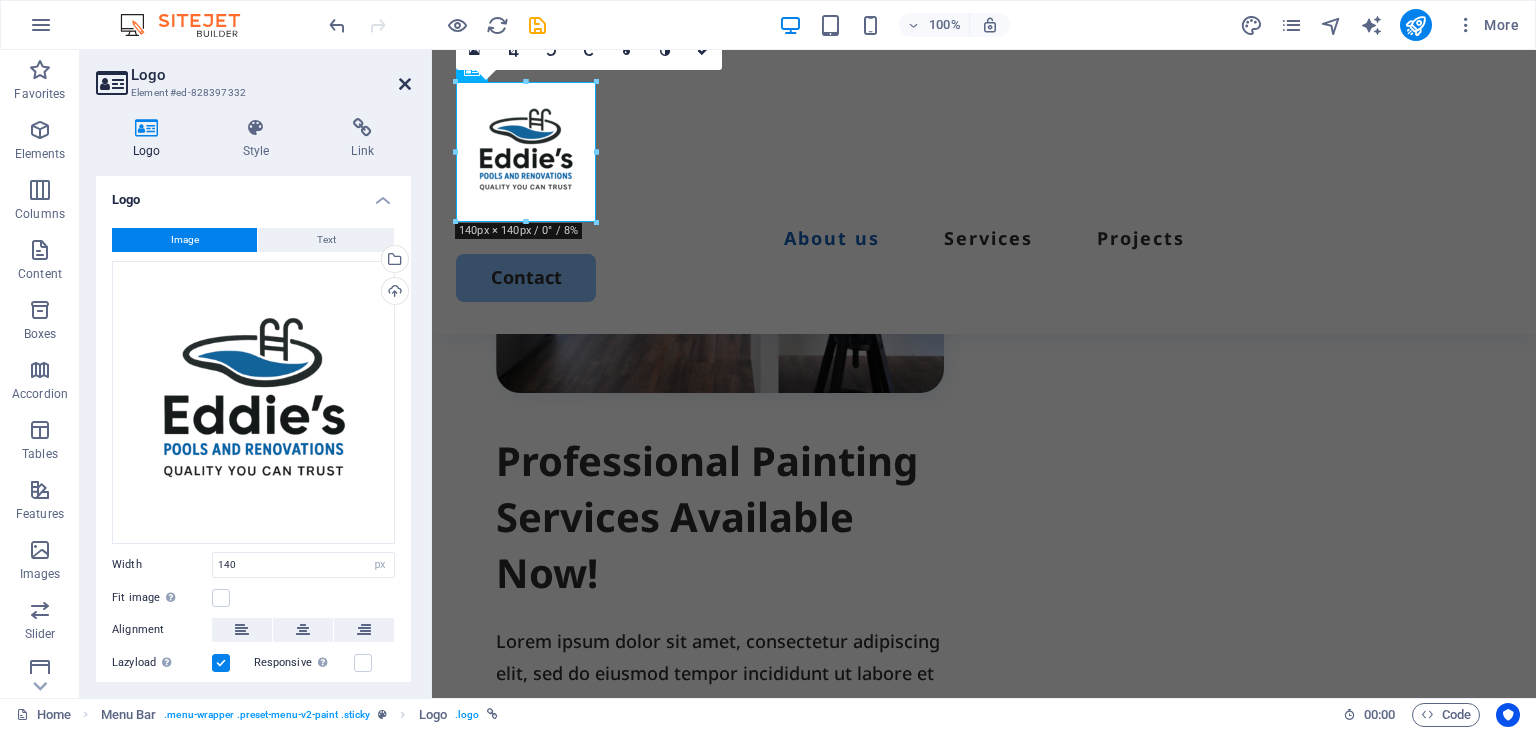 click at bounding box center [405, 84] 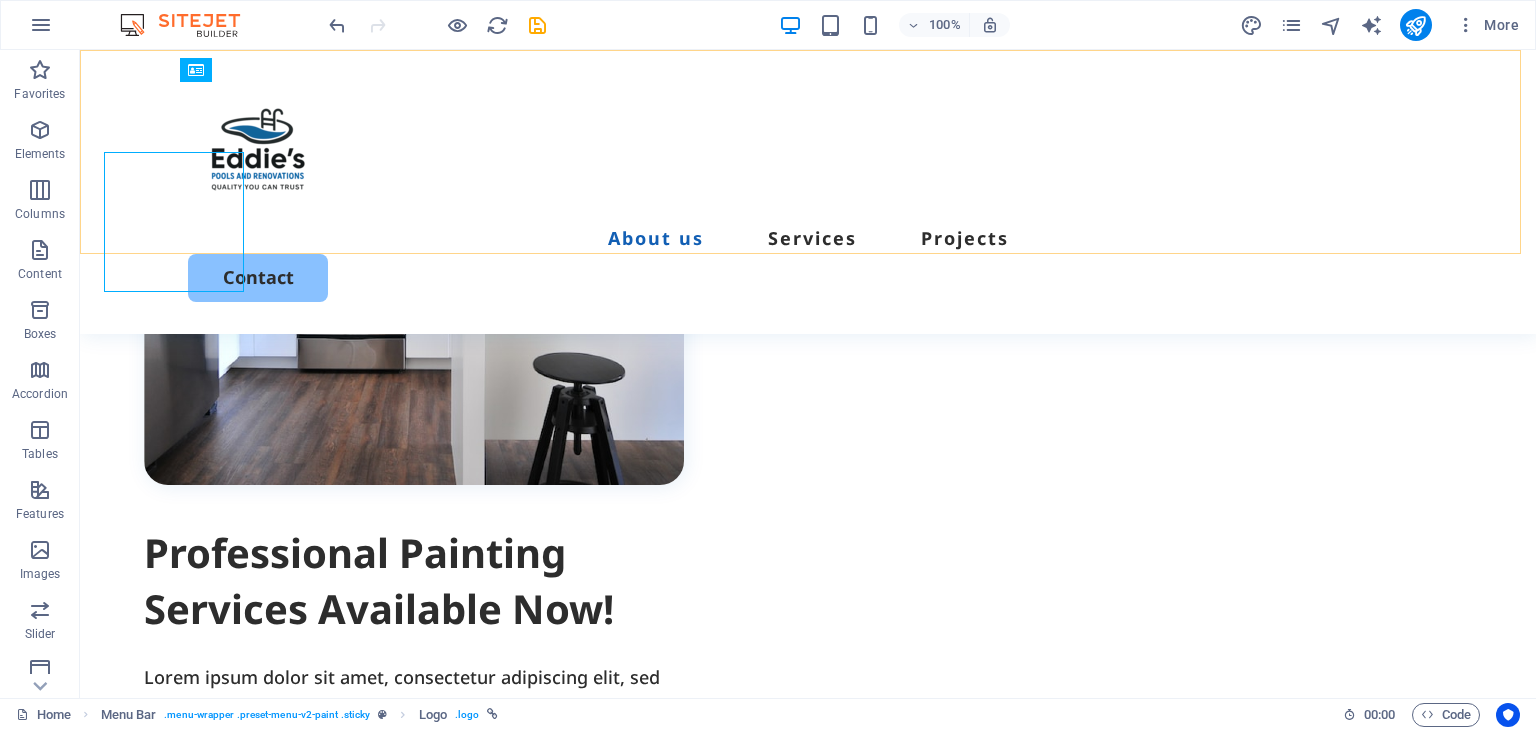 scroll, scrollTop: 1000, scrollLeft: 0, axis: vertical 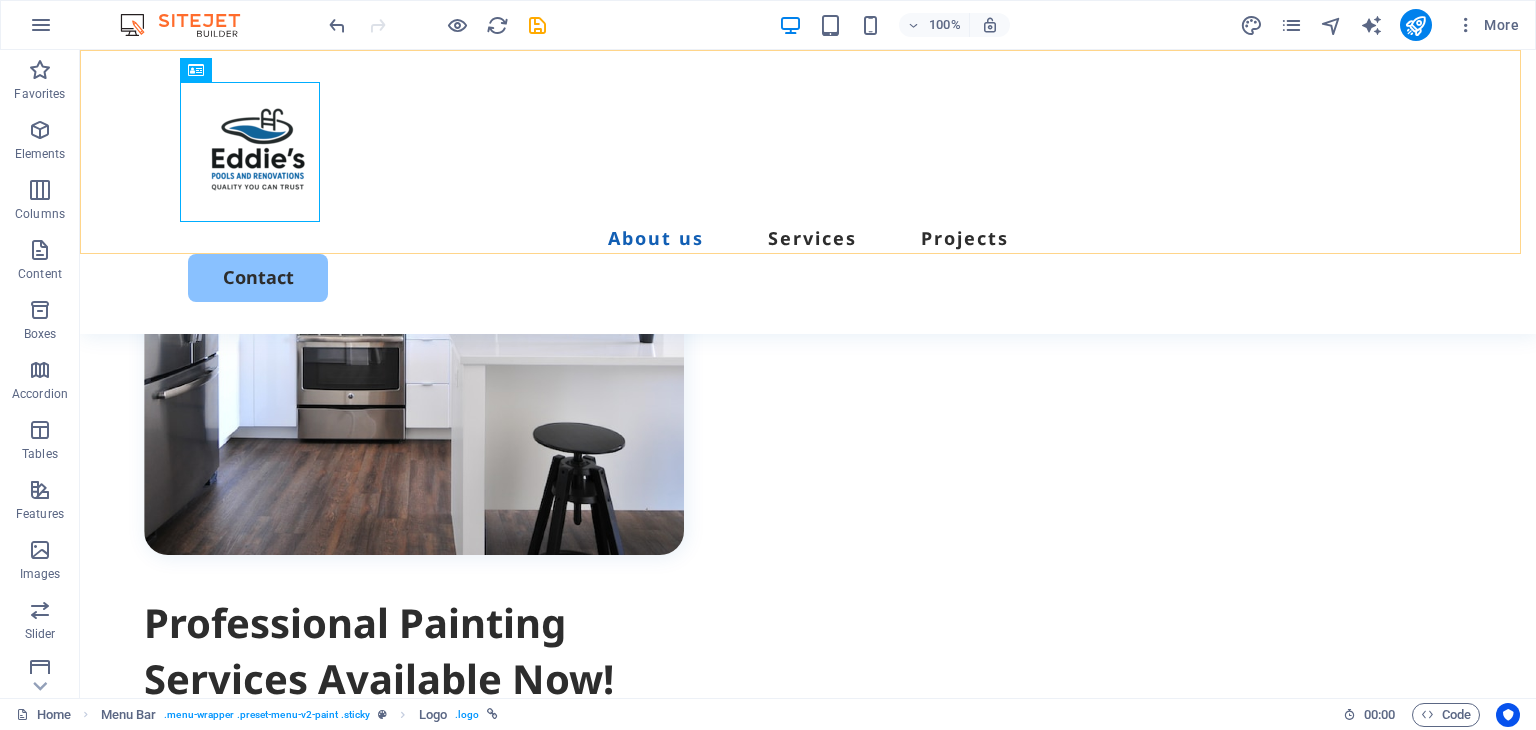 click on "About us Services Projects Contact" at bounding box center [808, 192] 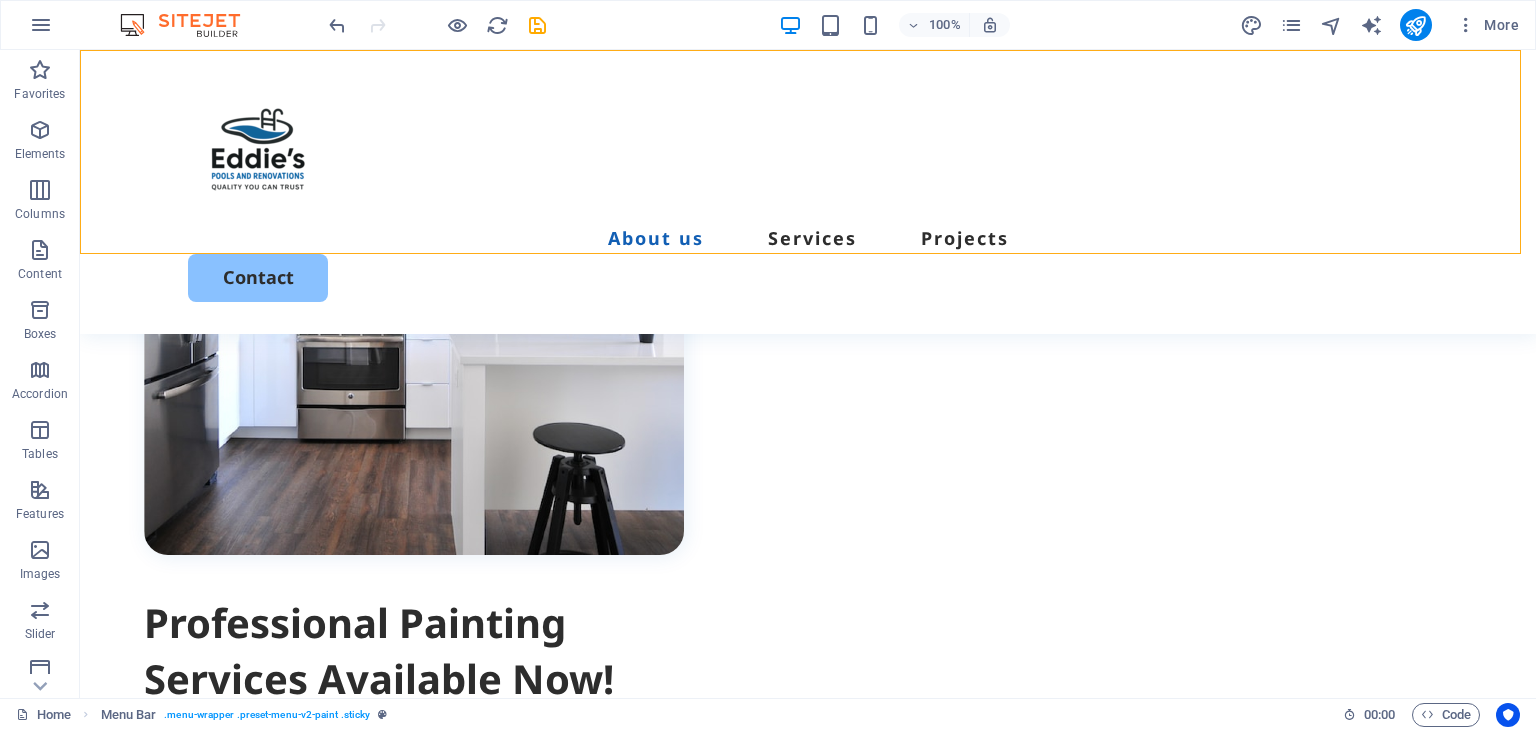 click on "About us Services Projects Contact" at bounding box center [808, 192] 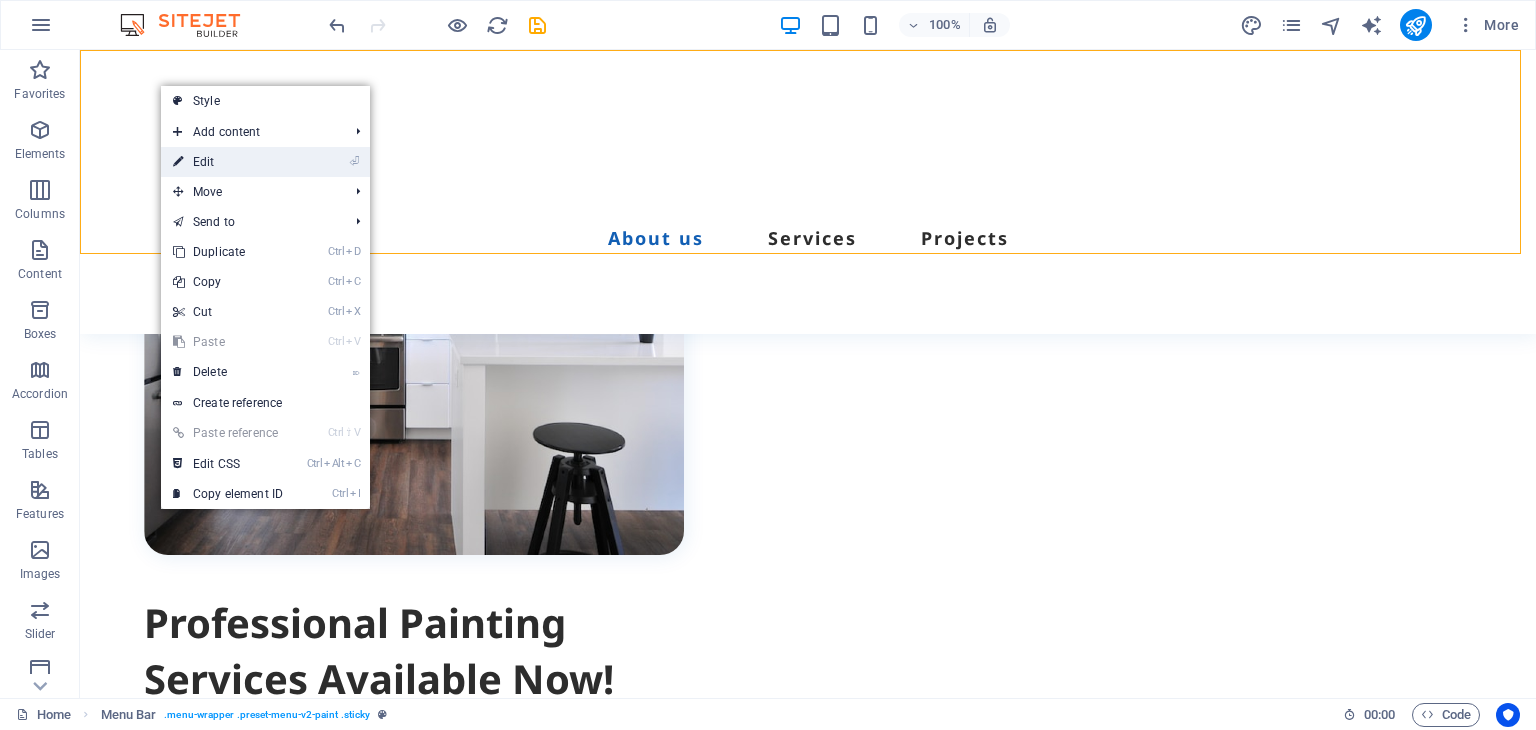 click on "⏎  Edit" at bounding box center (228, 162) 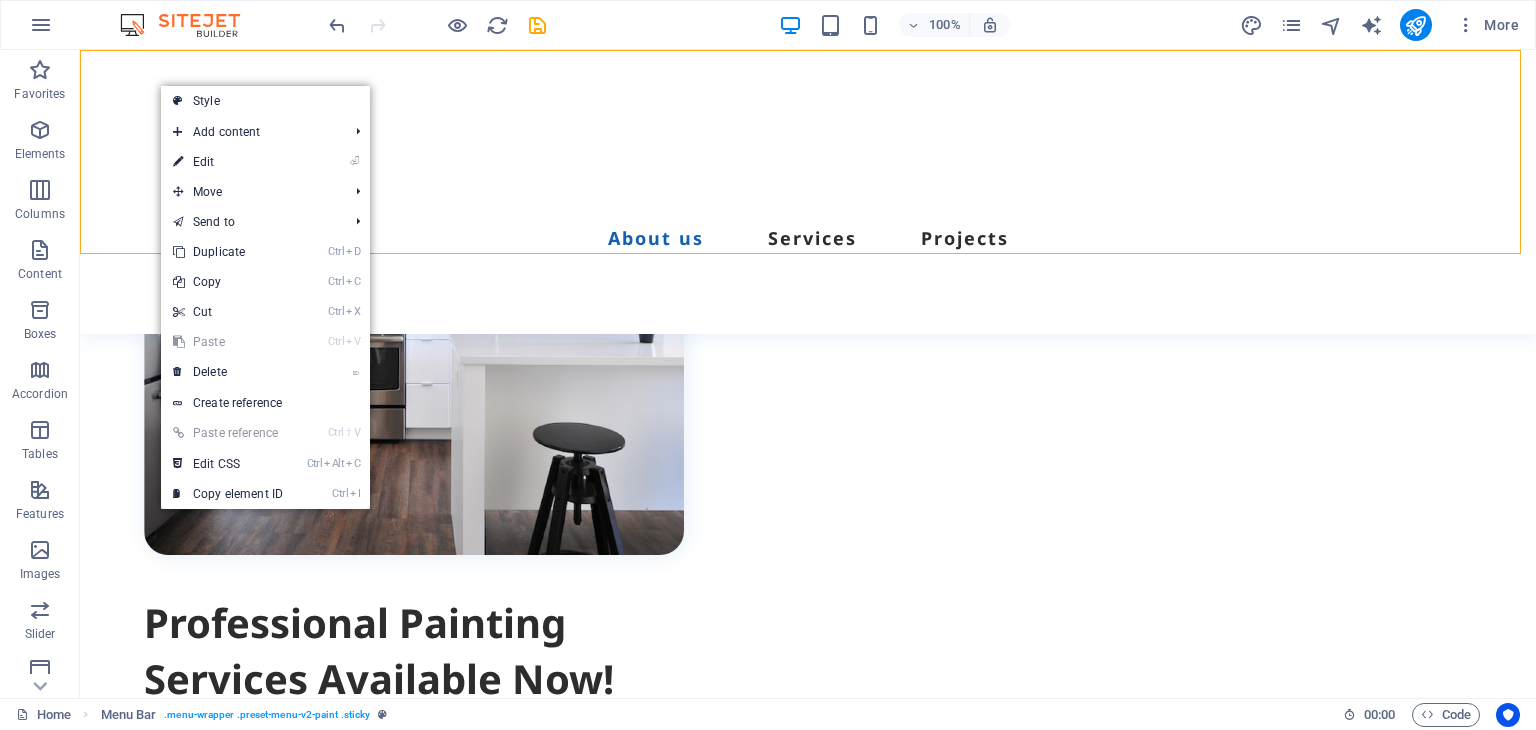 select on "header" 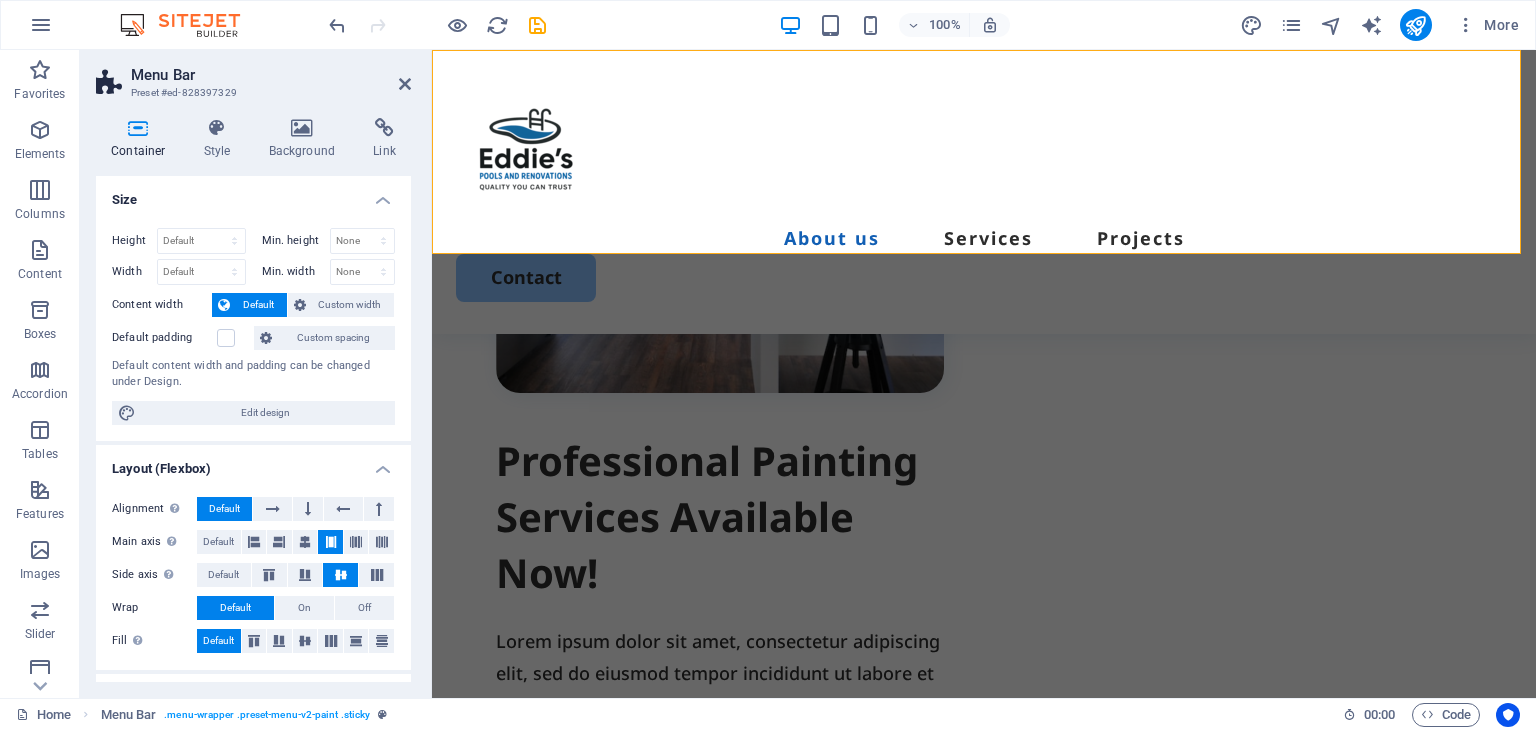 drag, startPoint x: 837, startPoint y: 256, endPoint x: 1189, endPoint y: 257, distance: 352.00143 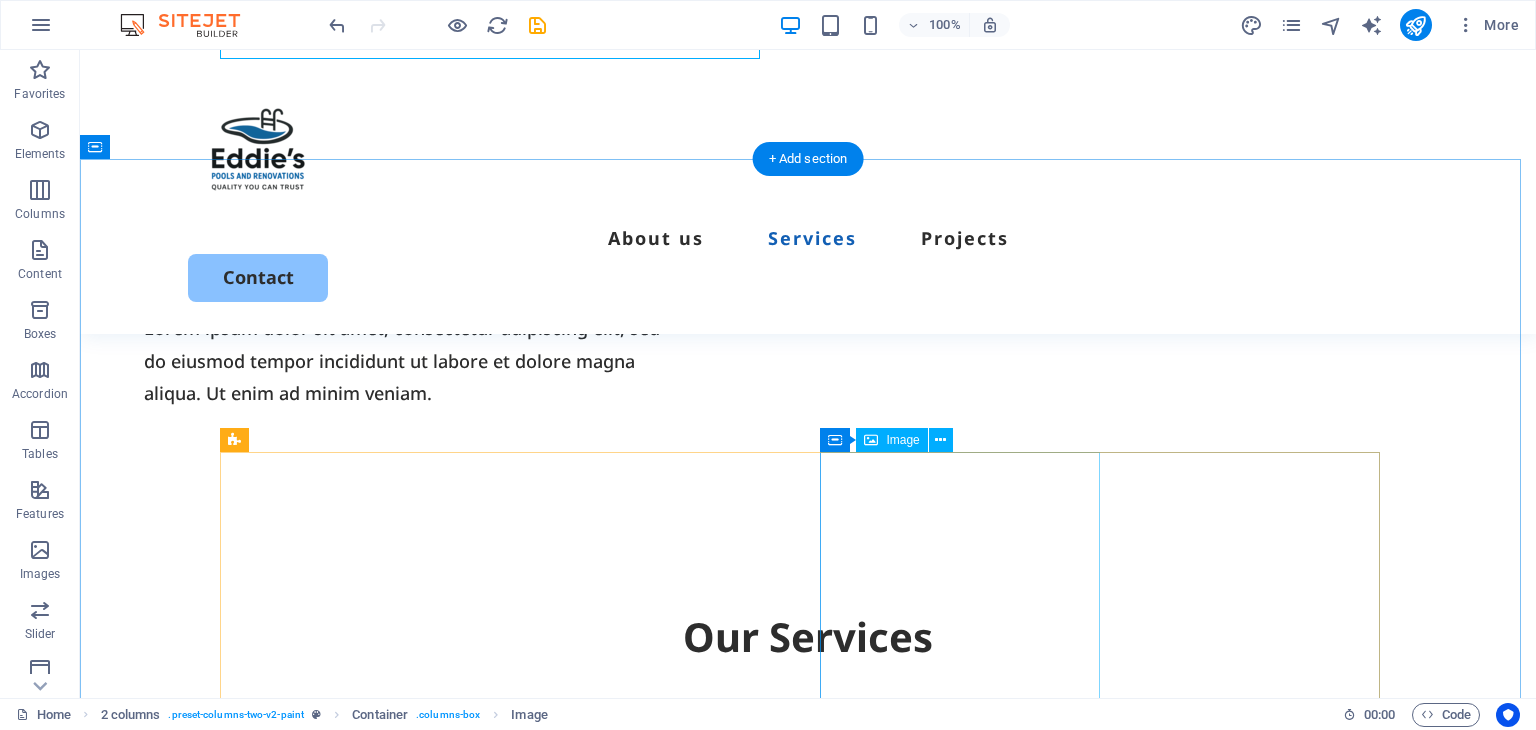 scroll, scrollTop: 1700, scrollLeft: 0, axis: vertical 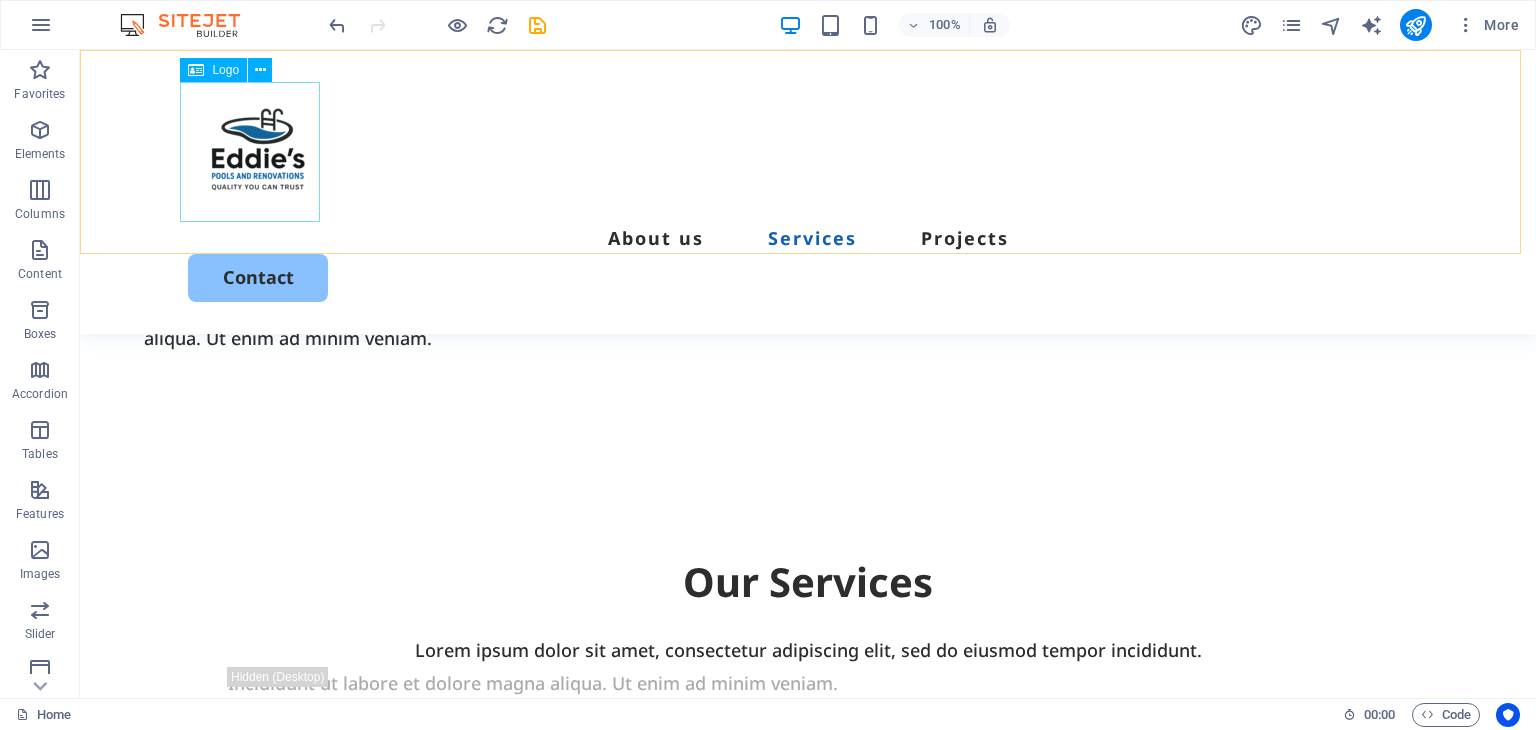 click at bounding box center [808, 152] 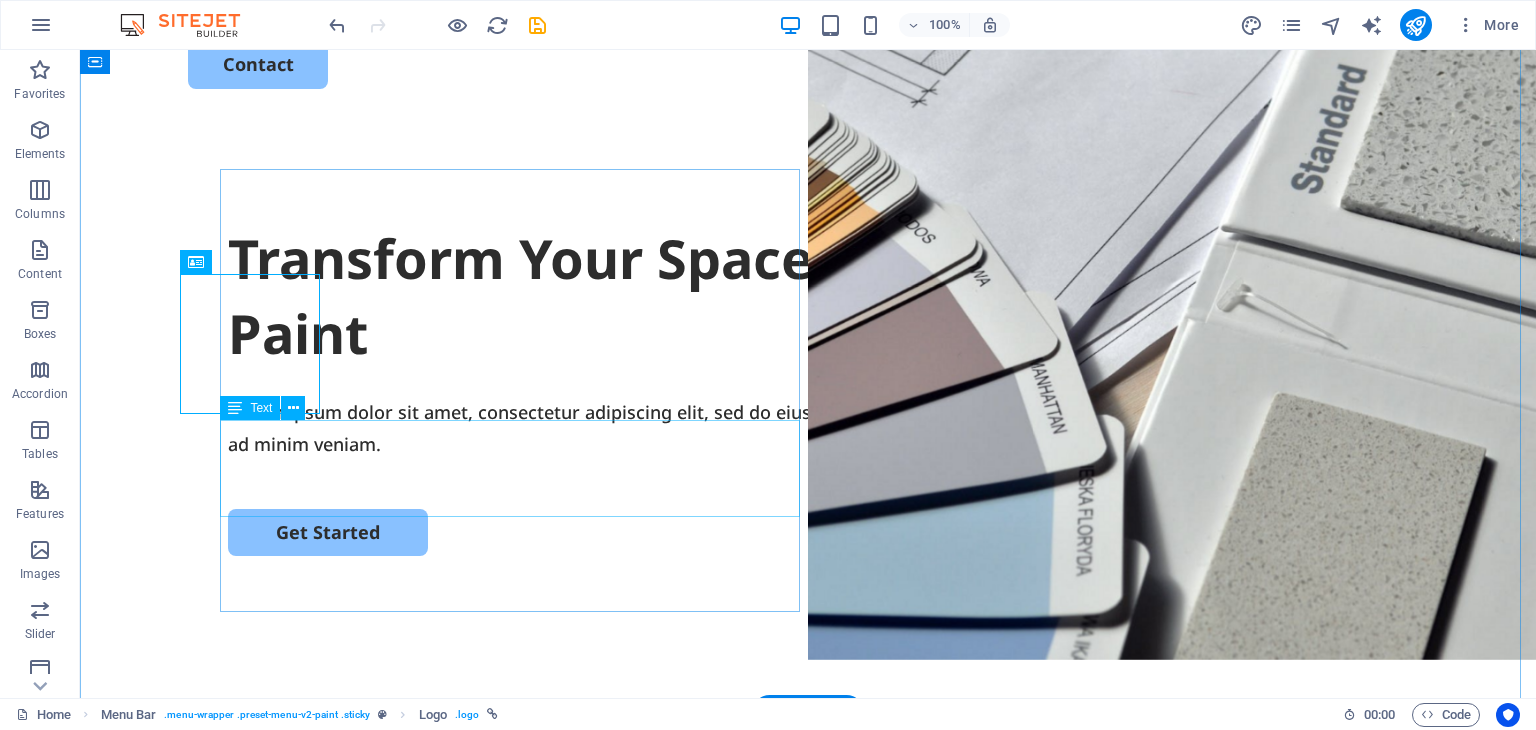 scroll, scrollTop: 0, scrollLeft: 0, axis: both 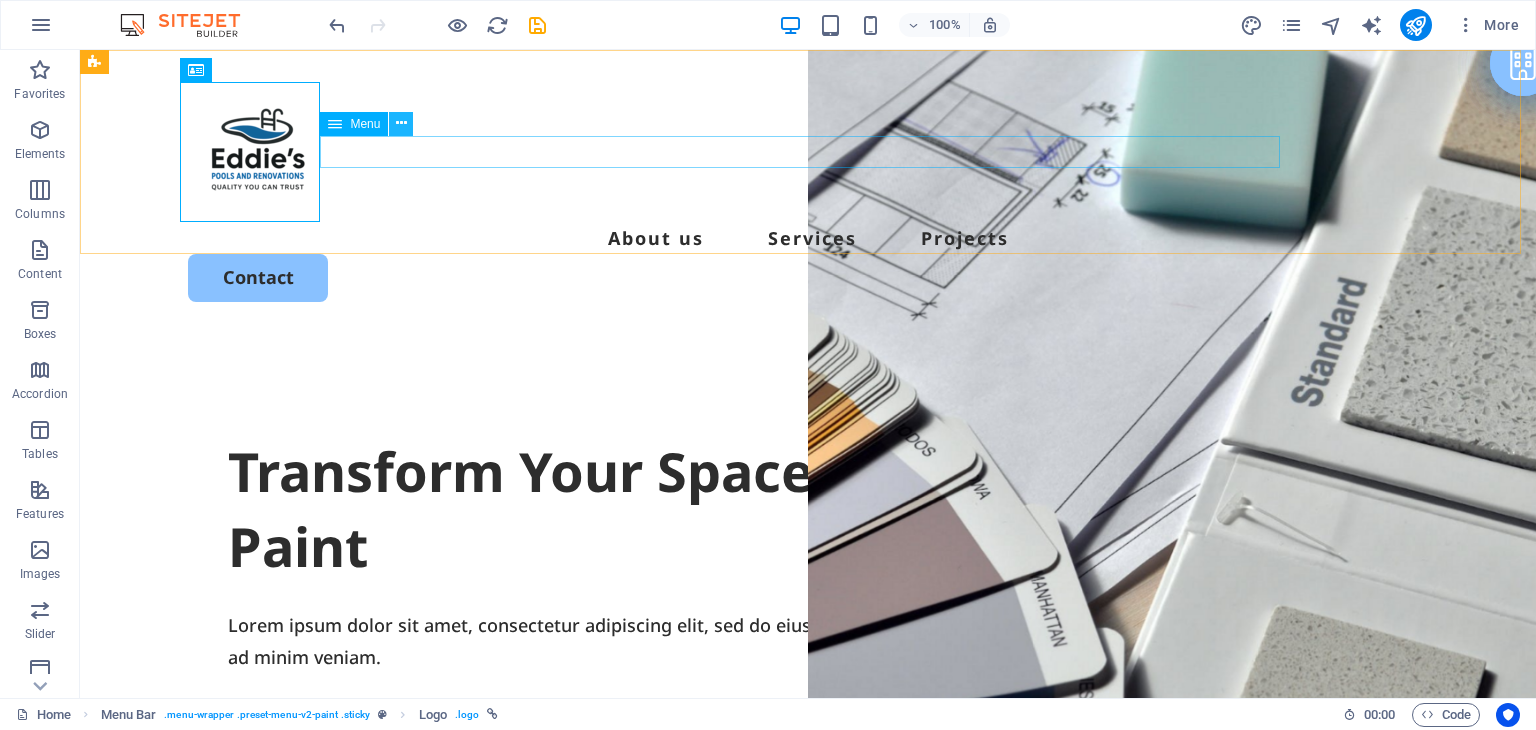 click at bounding box center (401, 123) 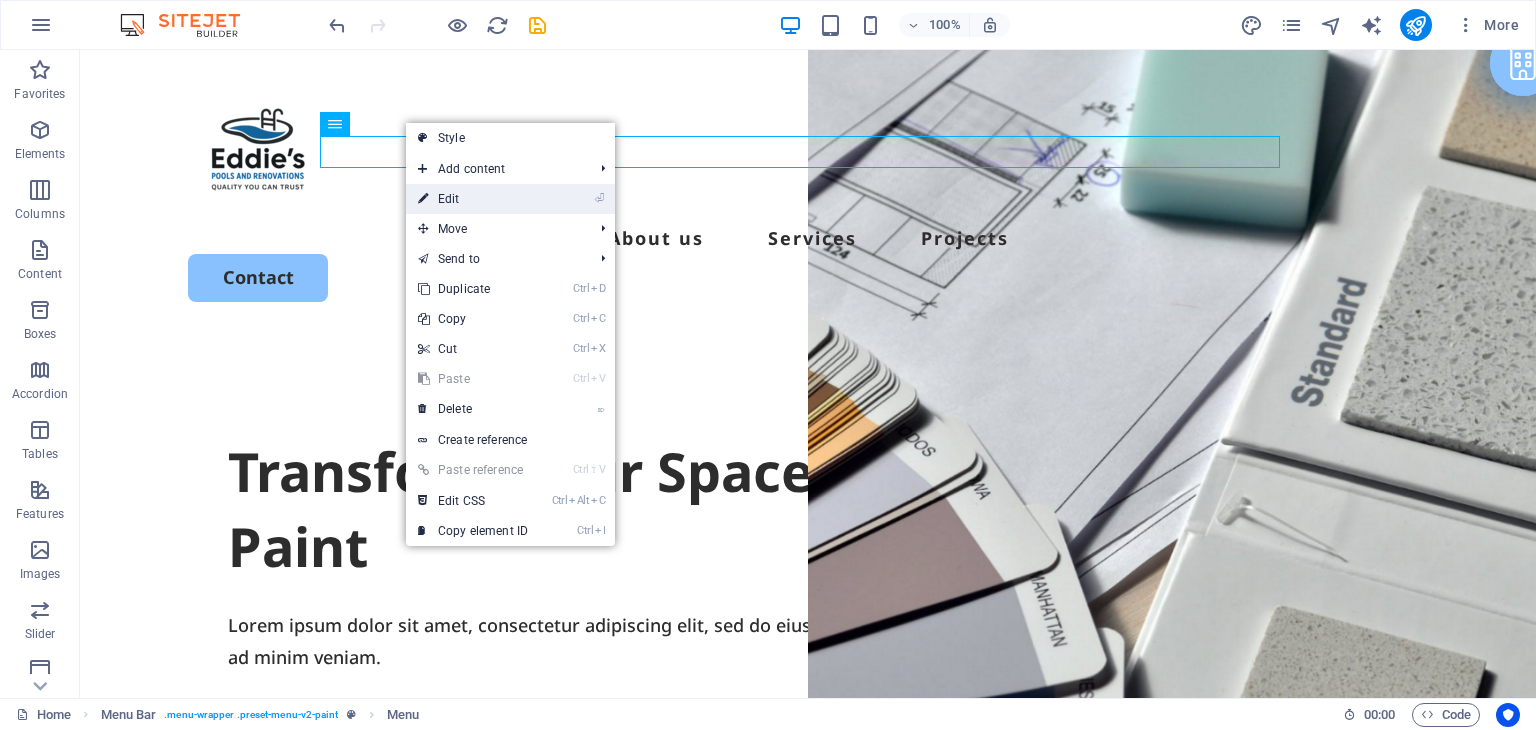 click on "⏎  Edit" at bounding box center (473, 199) 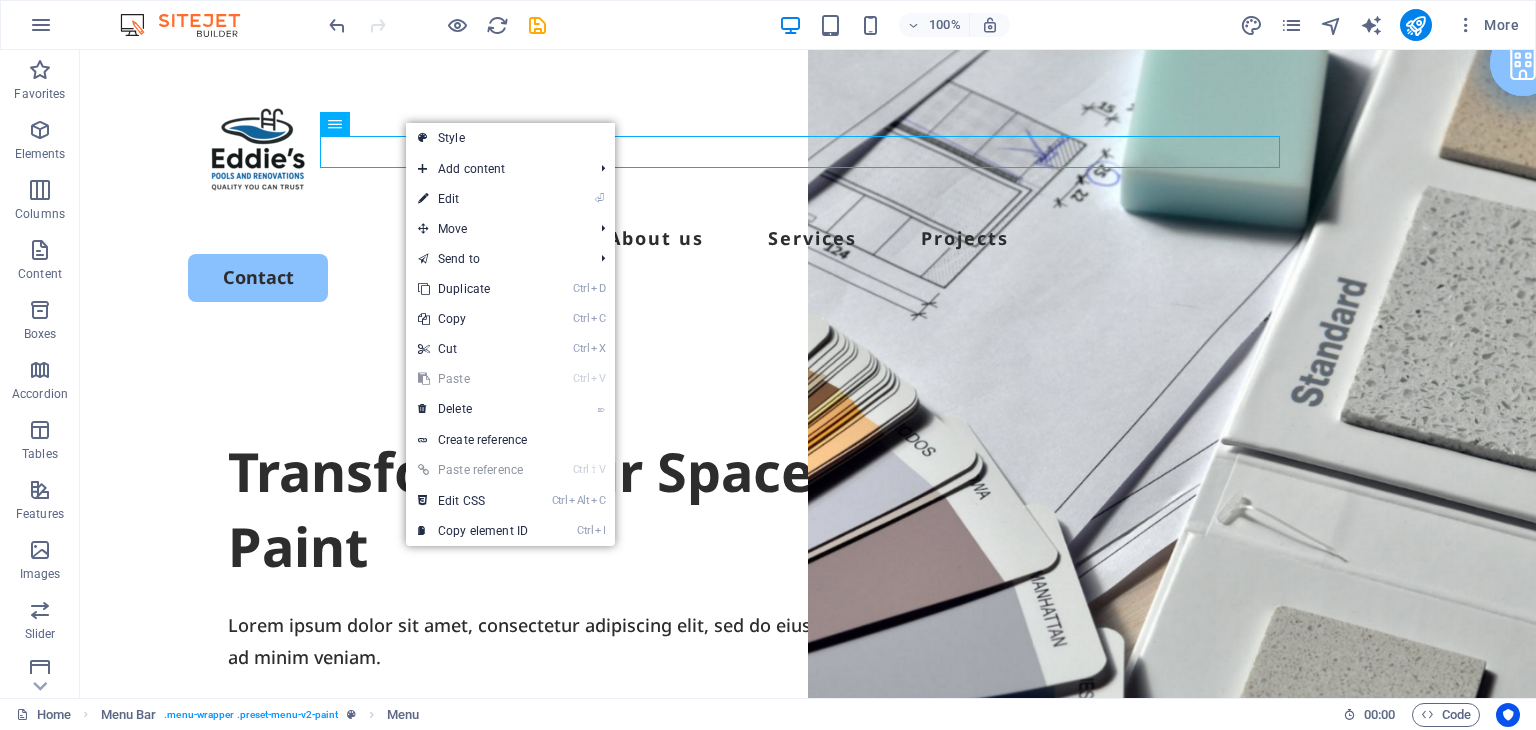 select 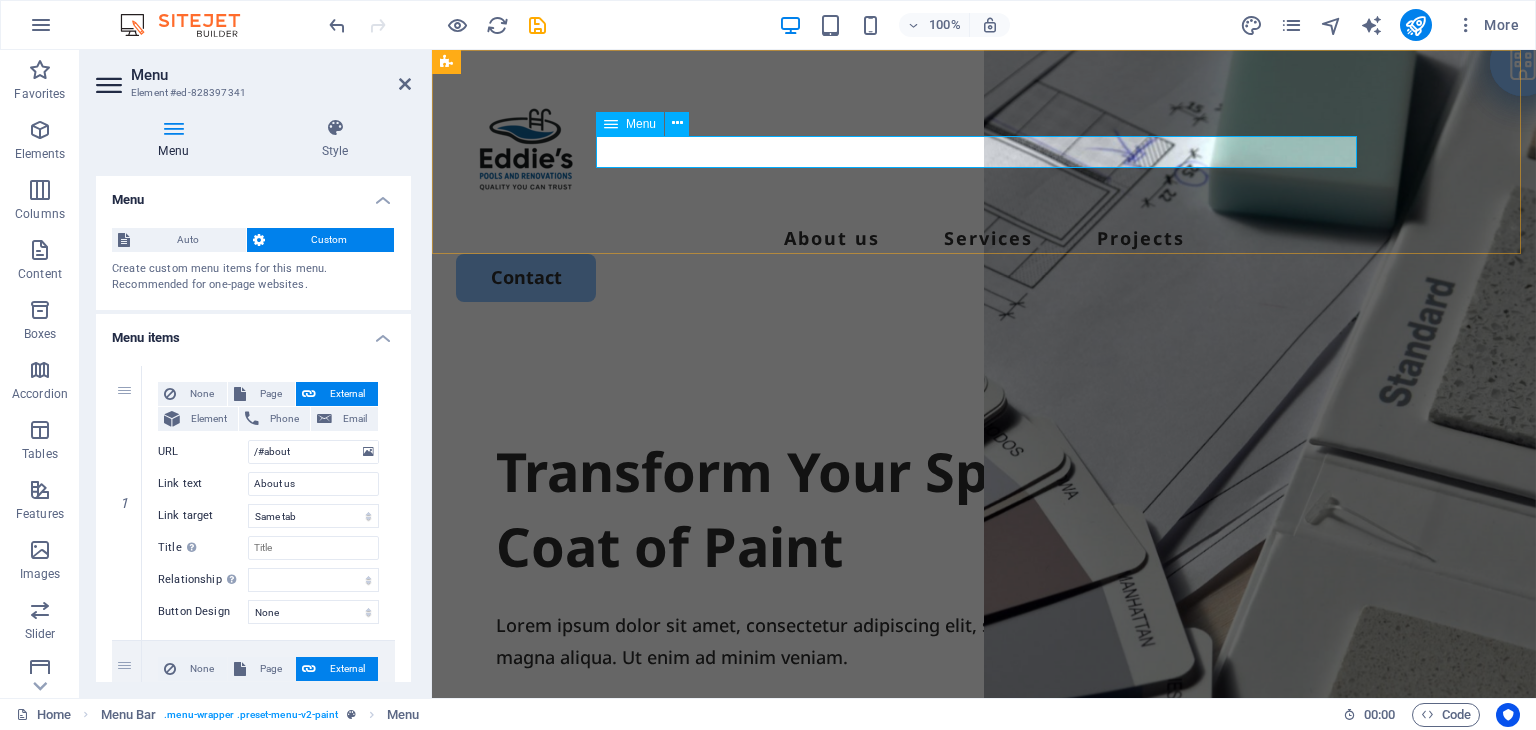click on "About us Services Projects" at bounding box center (984, 238) 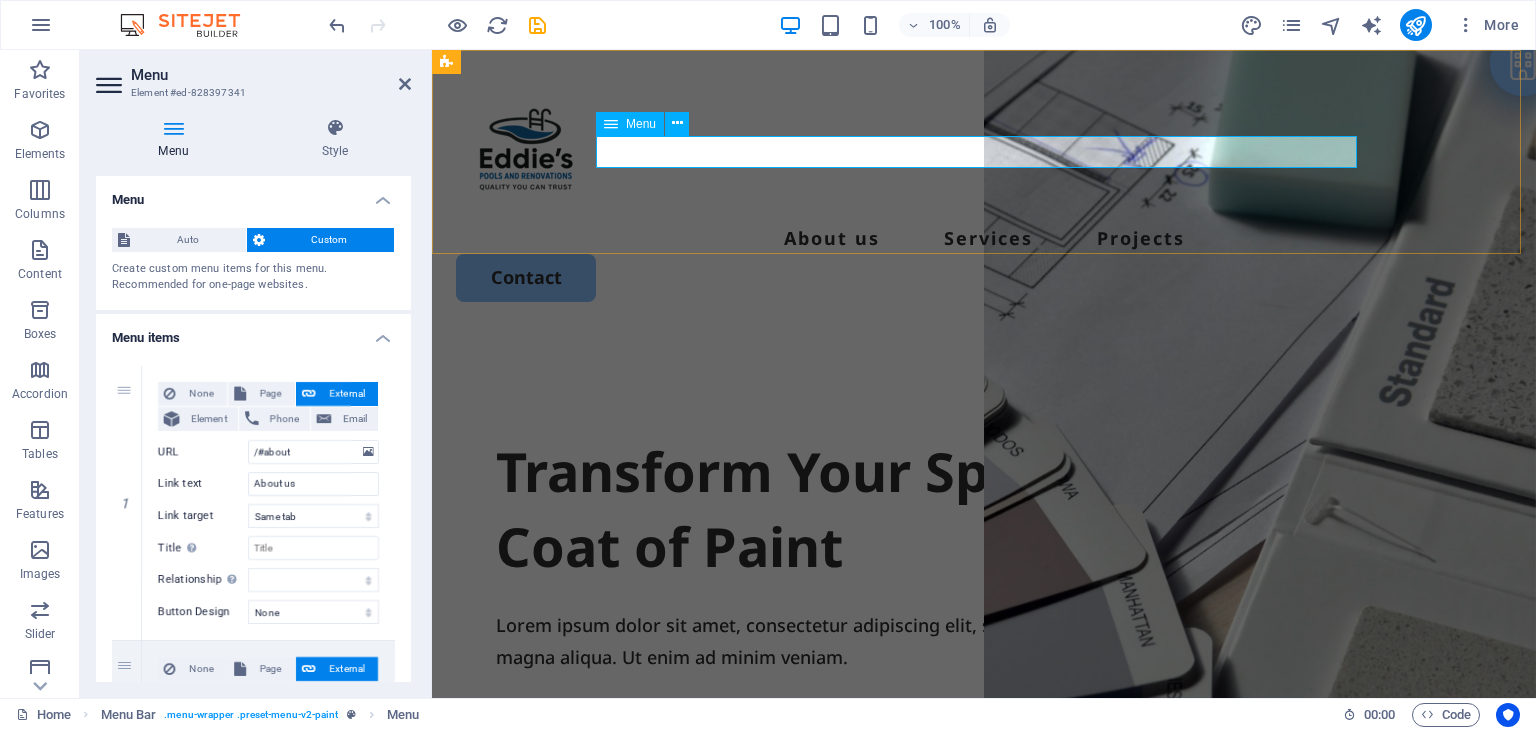 click on "About us Services Projects" at bounding box center [984, 238] 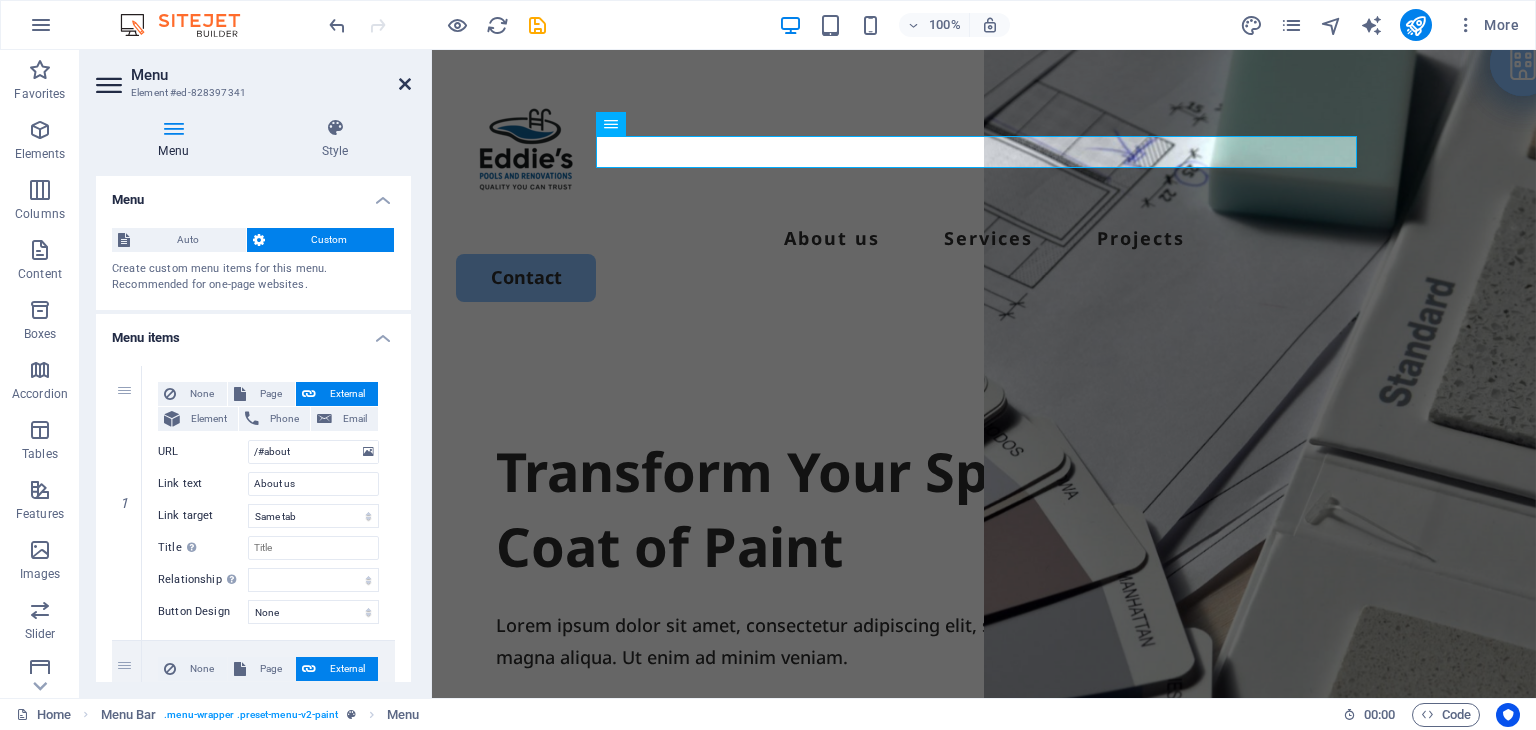 click at bounding box center (405, 84) 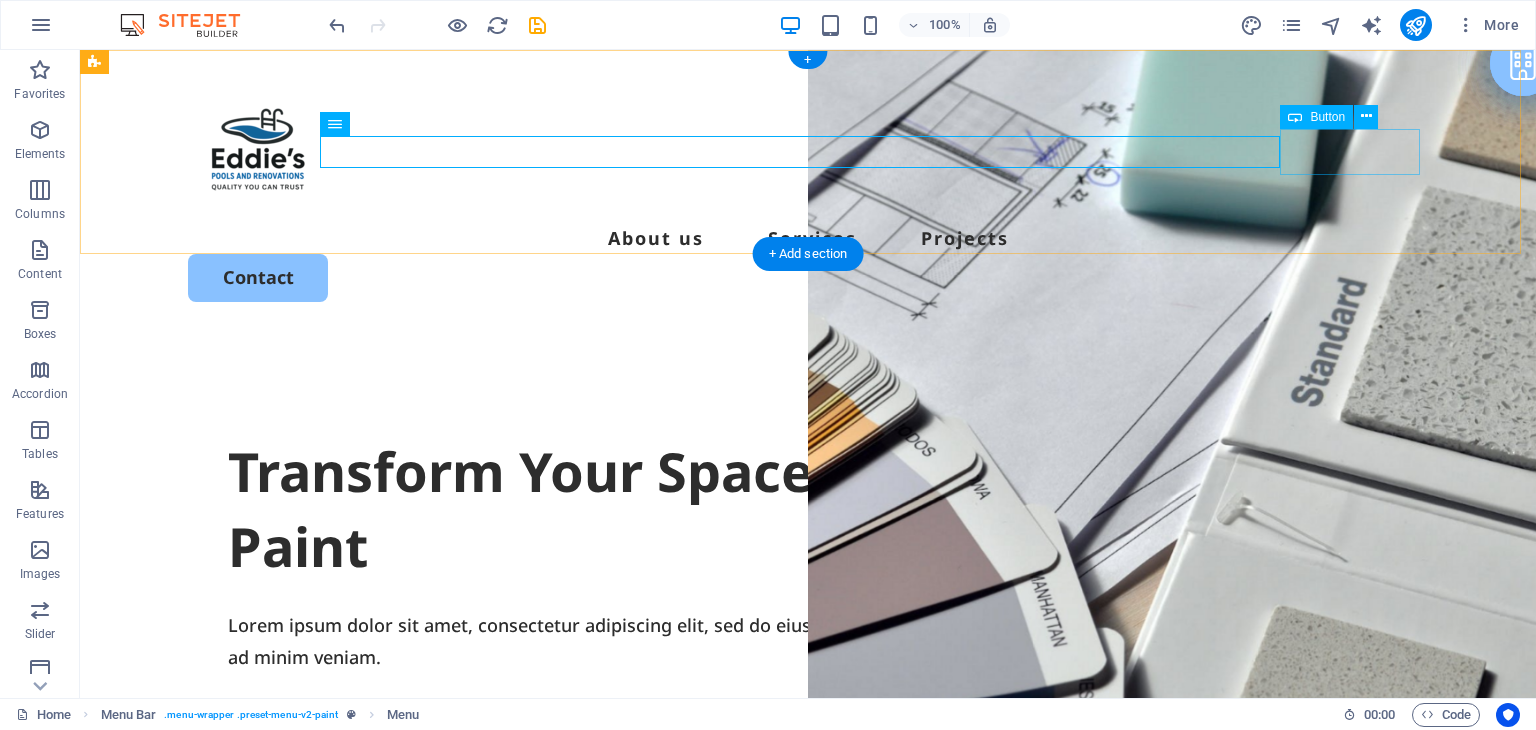 click on "Contact" at bounding box center (808, 277) 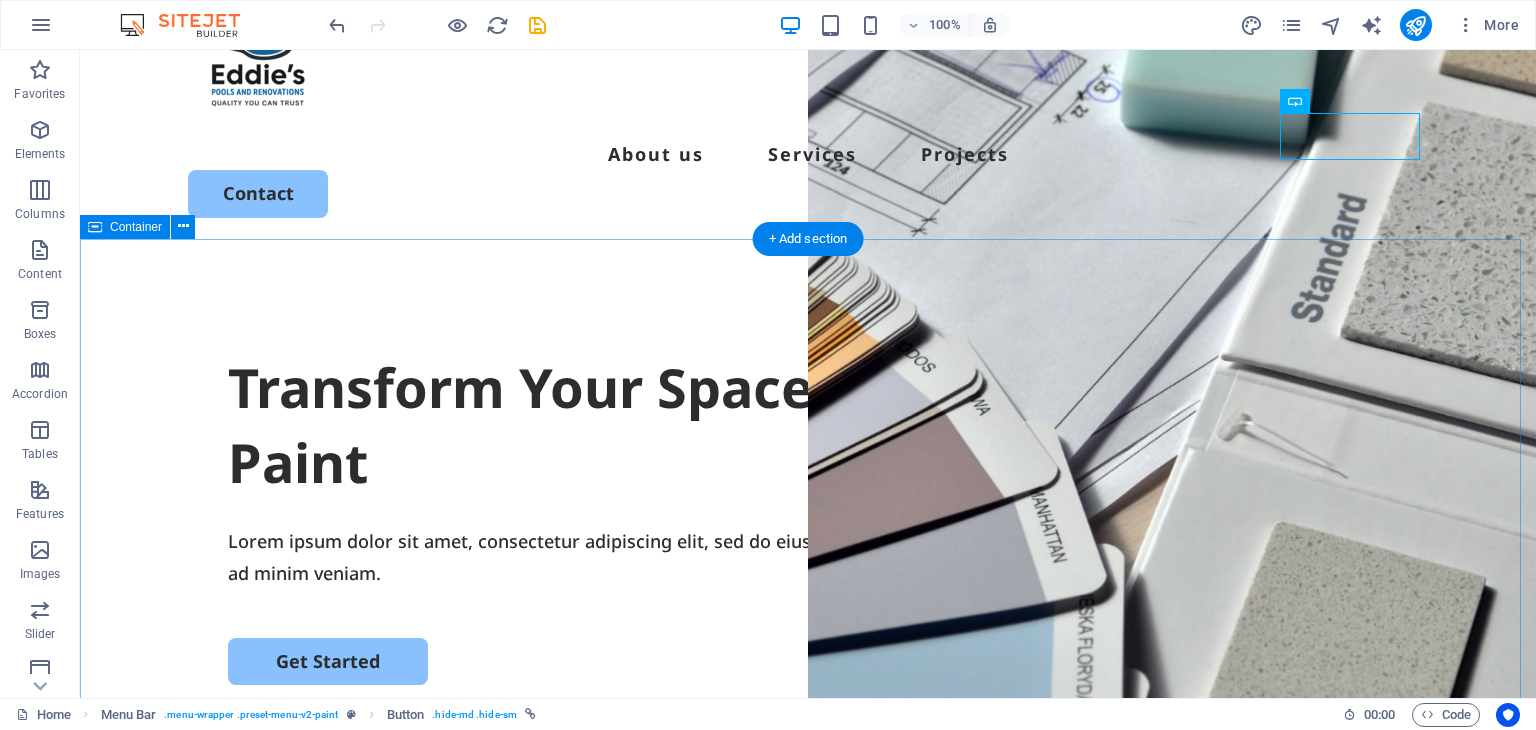 scroll, scrollTop: 100, scrollLeft: 0, axis: vertical 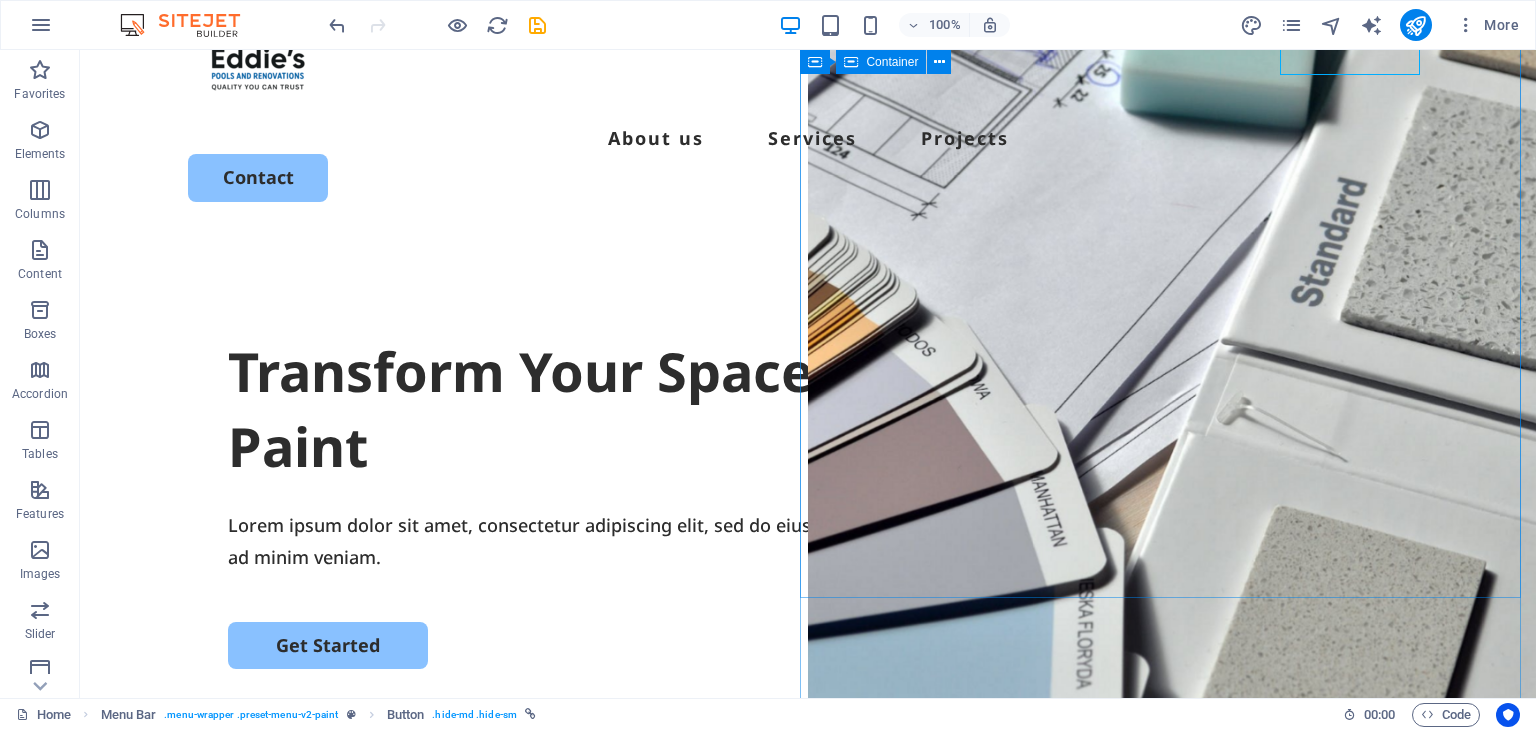 click on "Drop content here or  Add elements  Paste clipboard" at bounding box center (1172, 1097) 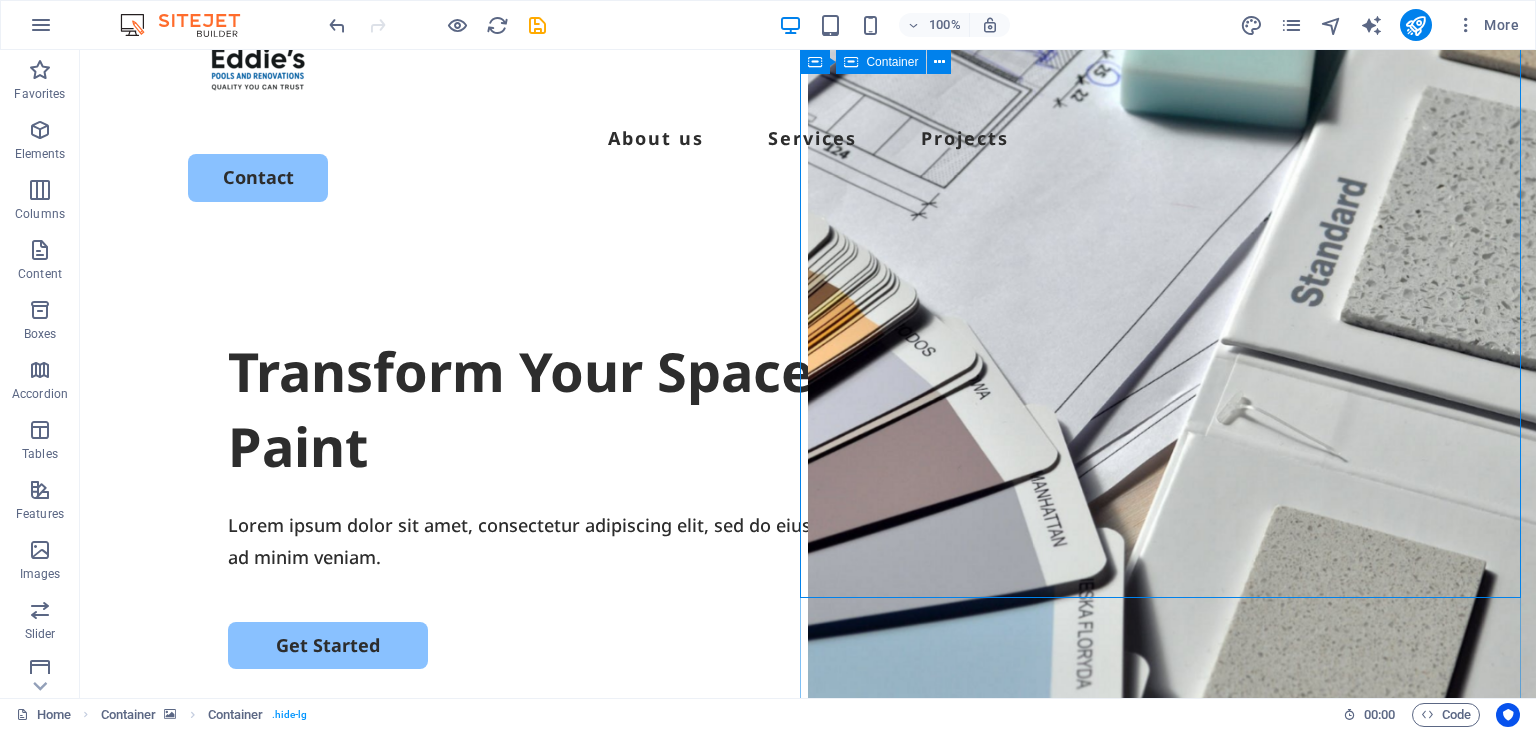 click on "Drop content here or  Add elements  Paste clipboard" at bounding box center (1172, 1097) 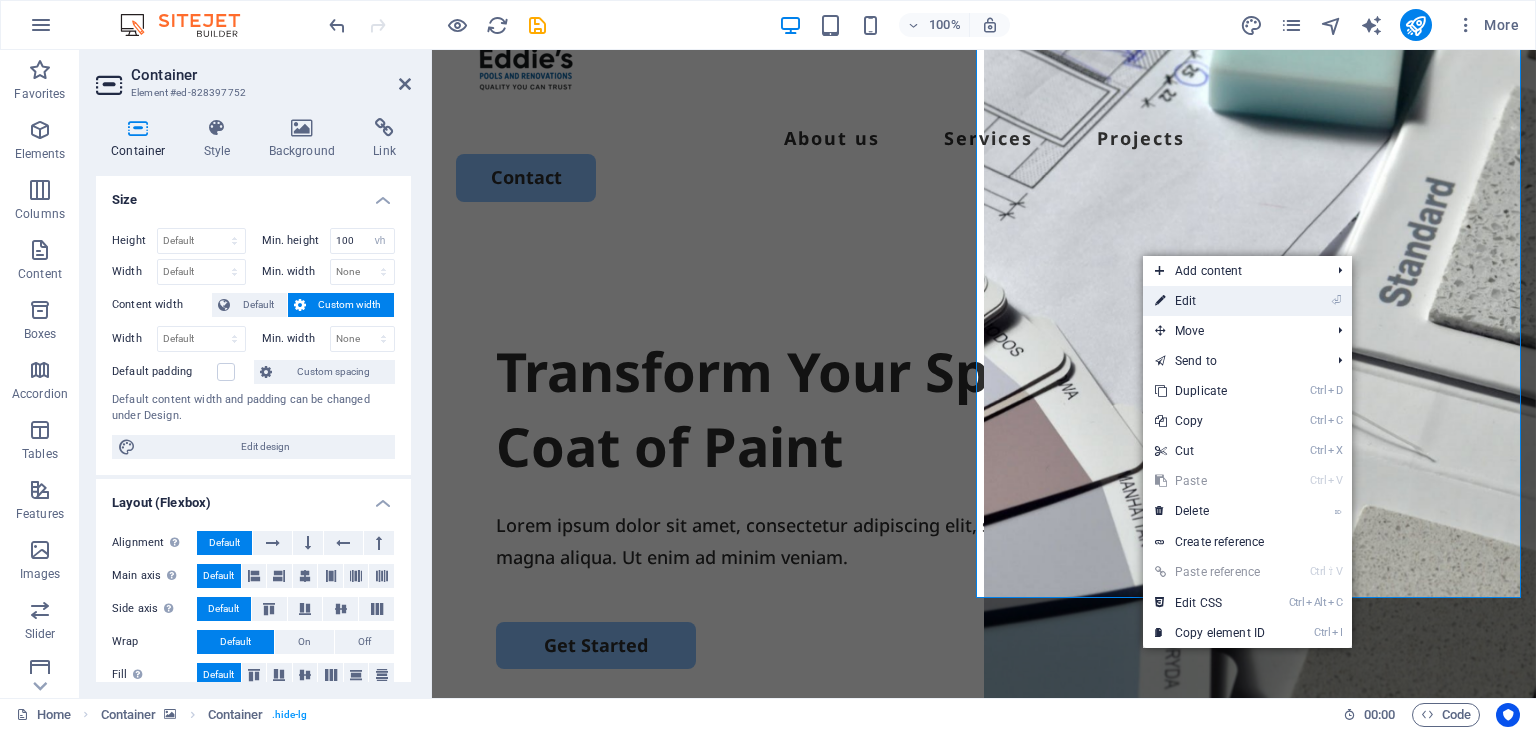 click on "⏎  Edit" at bounding box center [1210, 301] 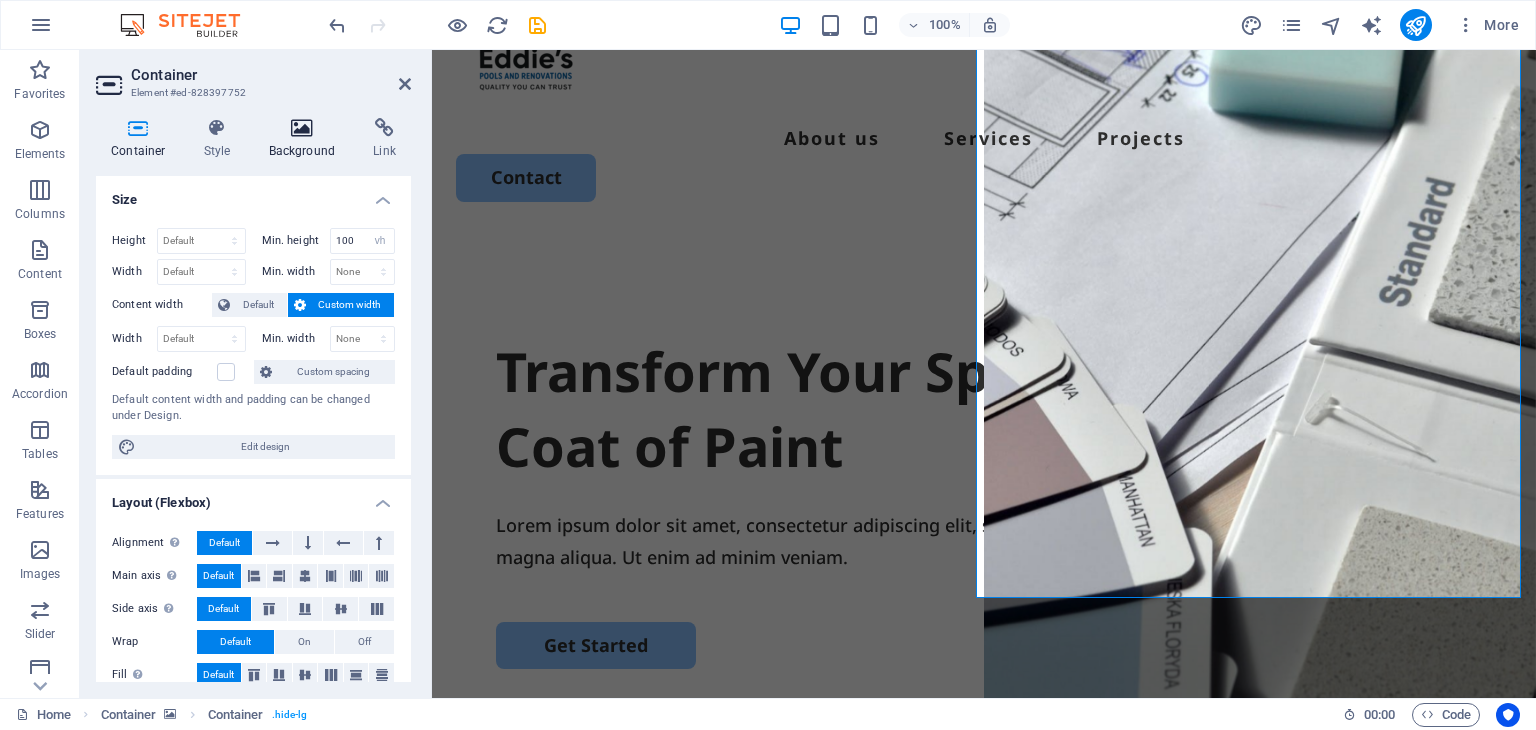 click at bounding box center (302, 128) 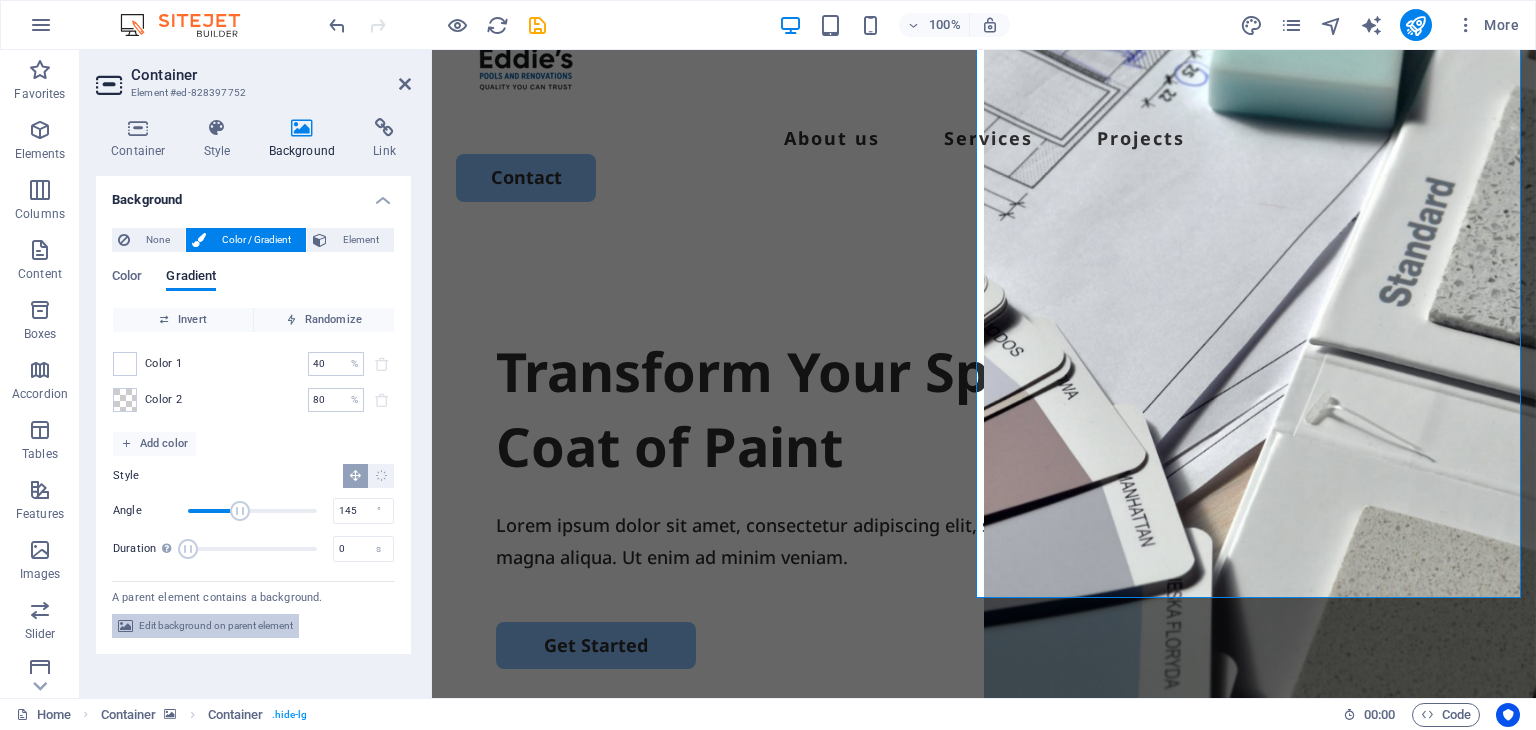 click on "Edit background on parent element" at bounding box center (216, 626) 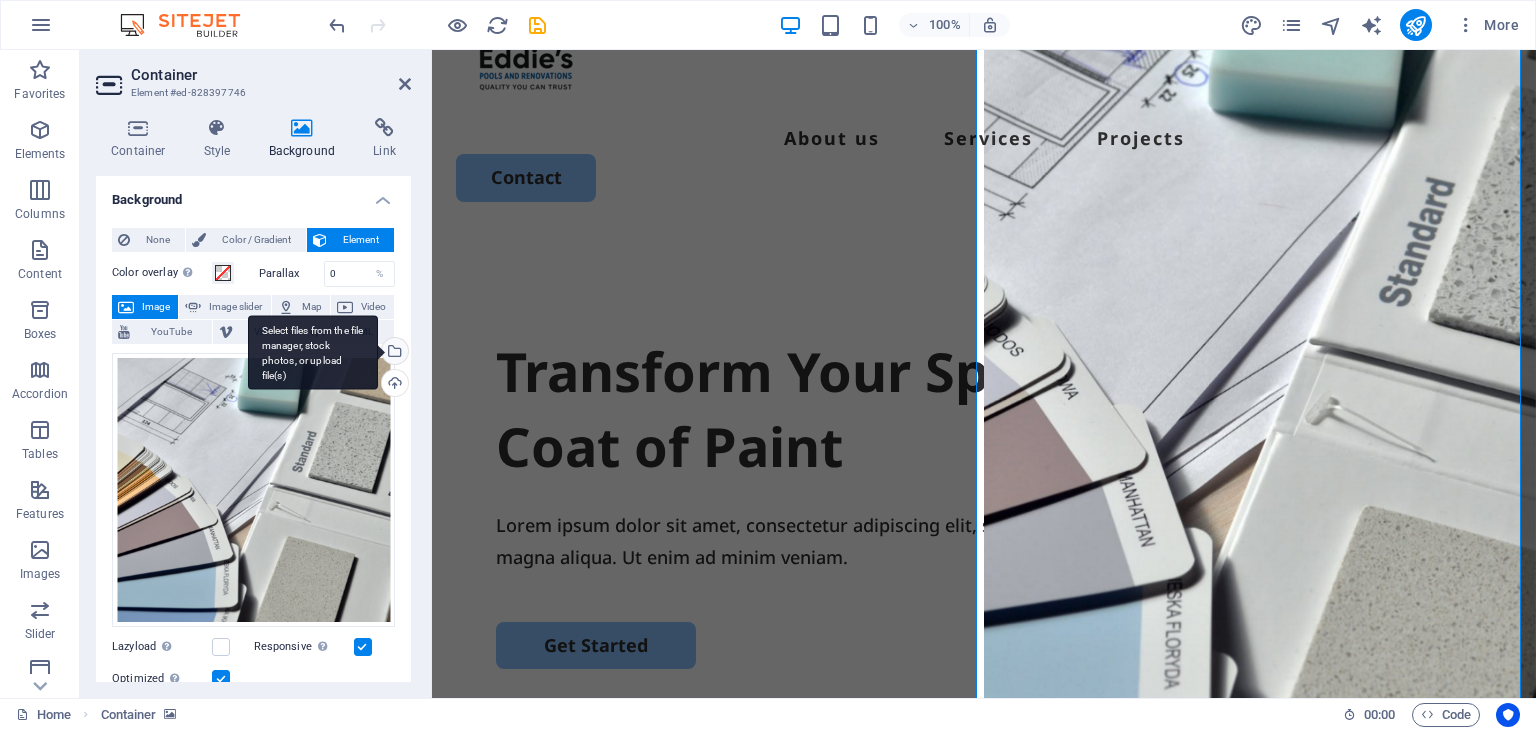 click on "Select files from the file manager, stock photos, or upload file(s)" at bounding box center [313, 352] 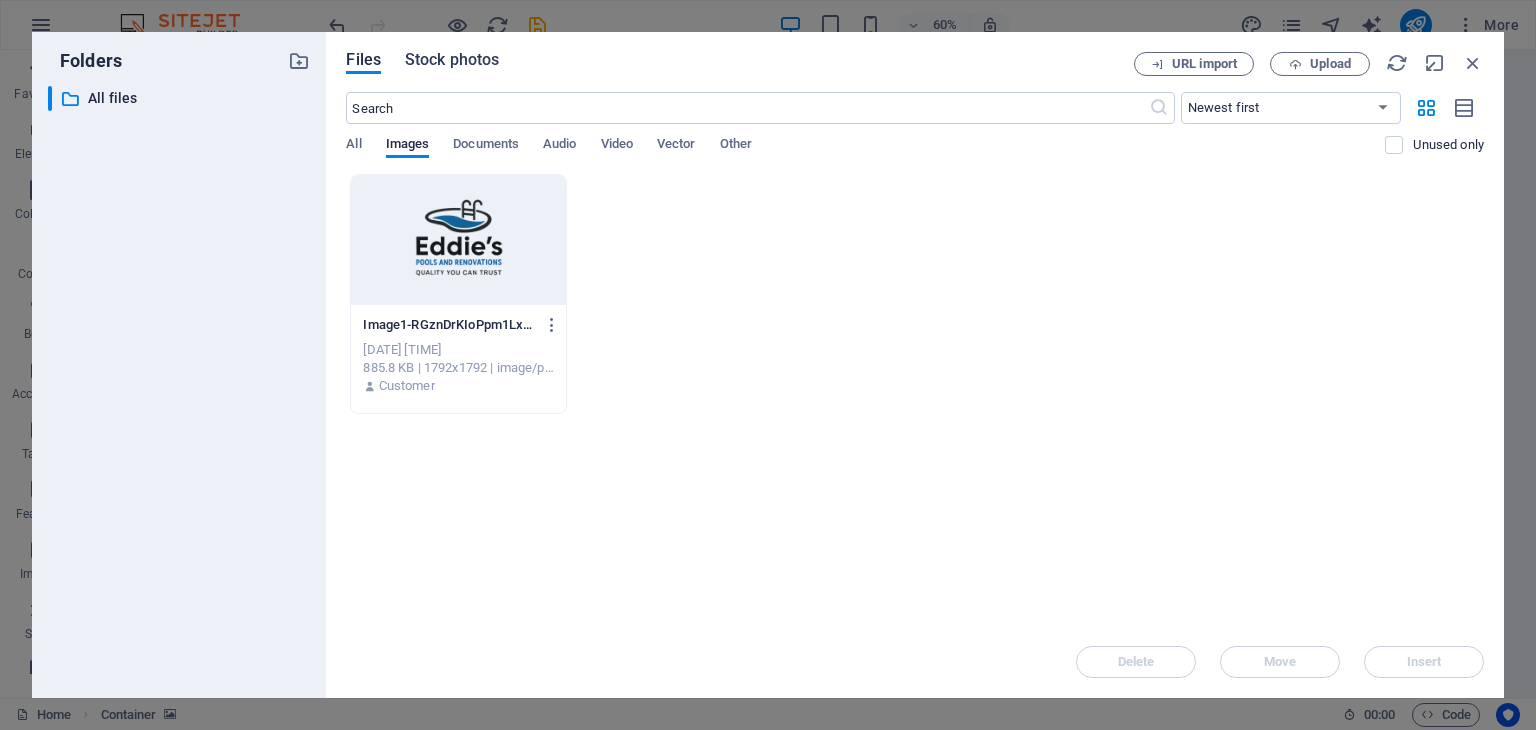 click on "Stock photos" at bounding box center [452, 60] 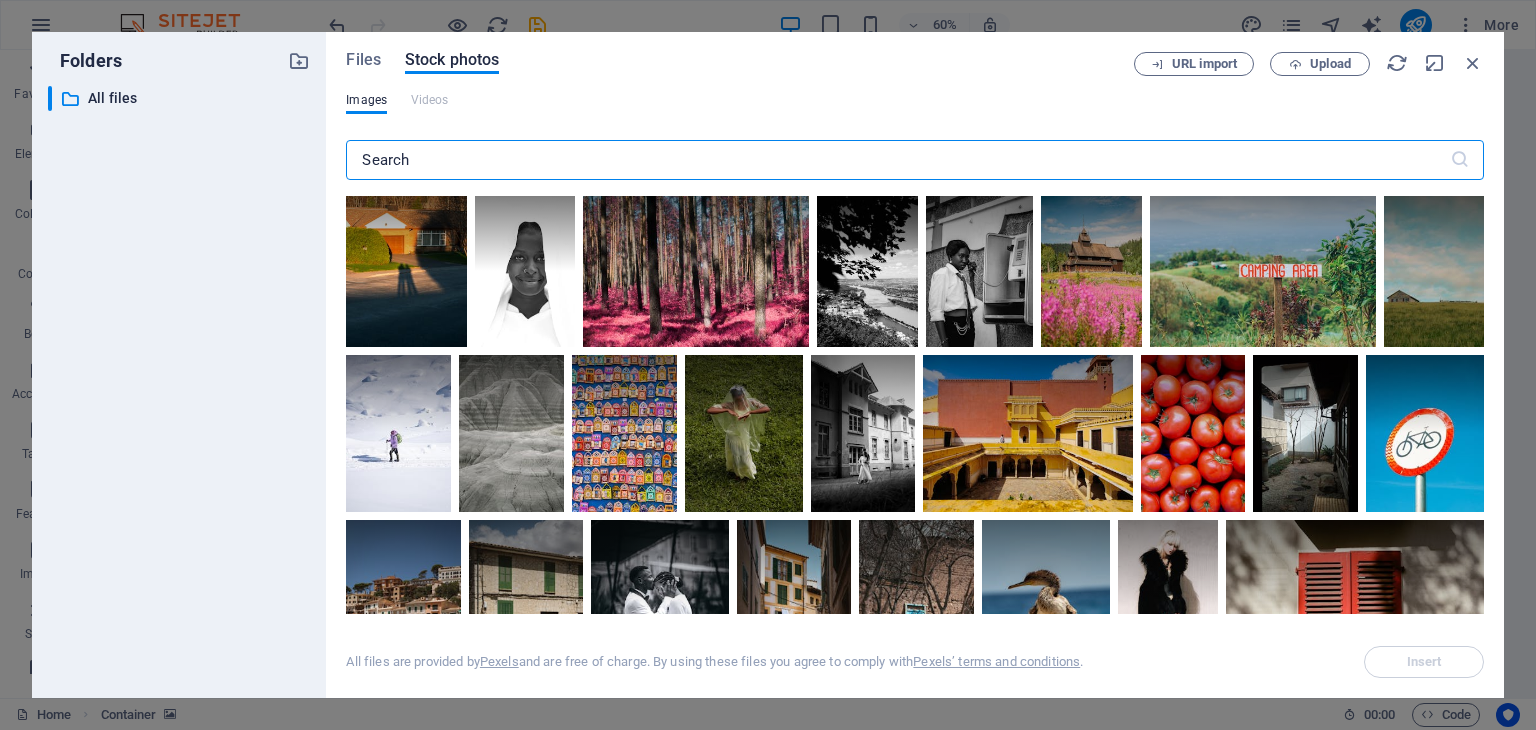 click at bounding box center (897, 160) 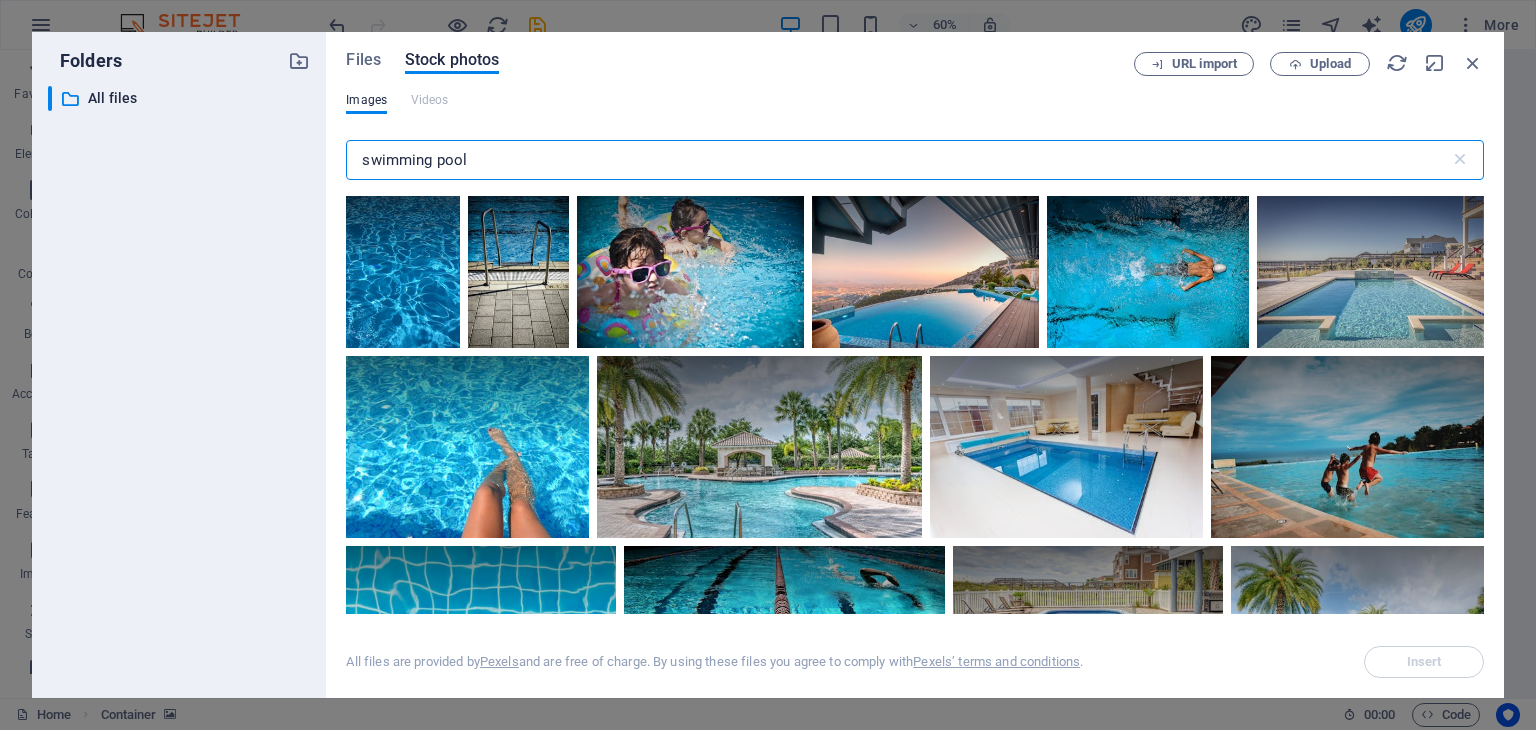 type on "swimming pool" 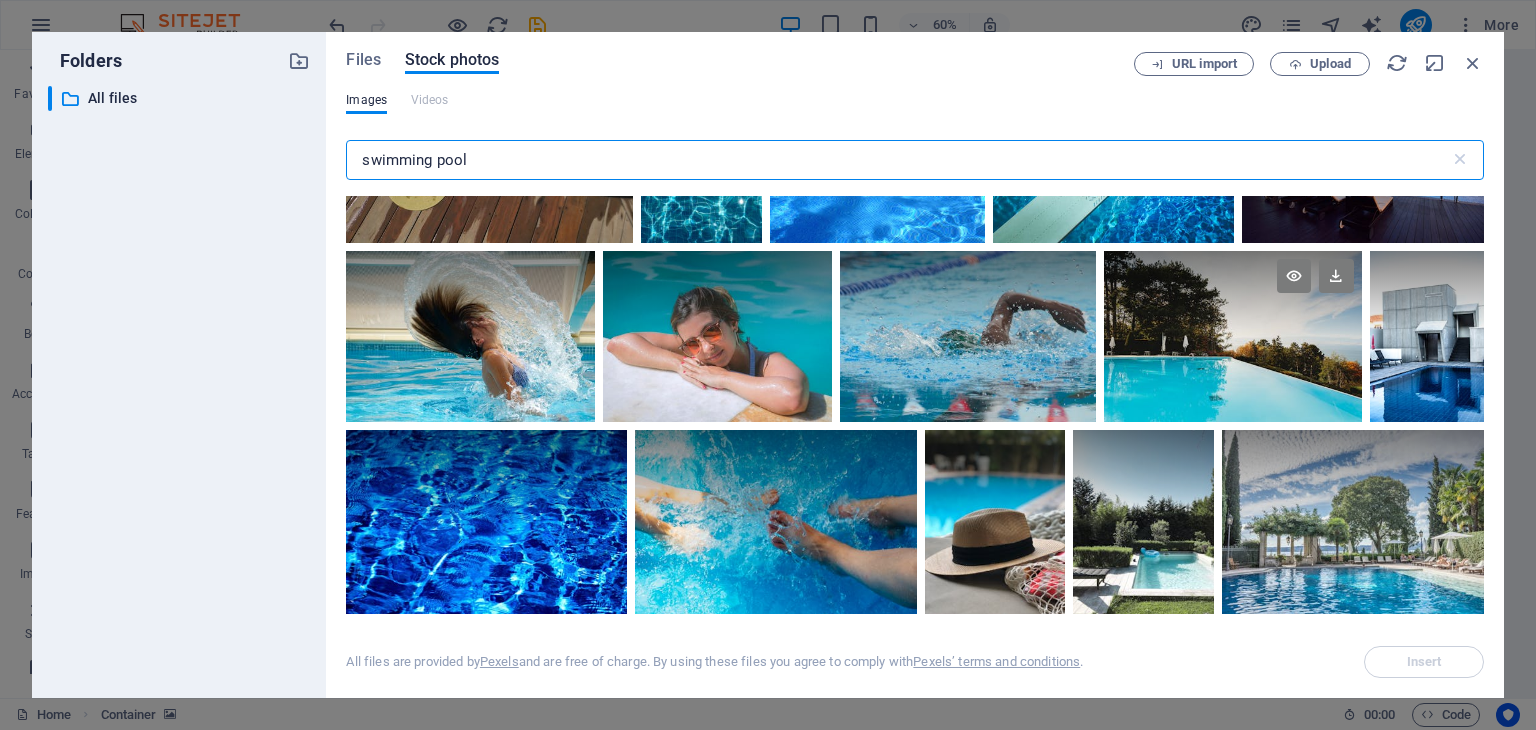 scroll, scrollTop: 1900, scrollLeft: 0, axis: vertical 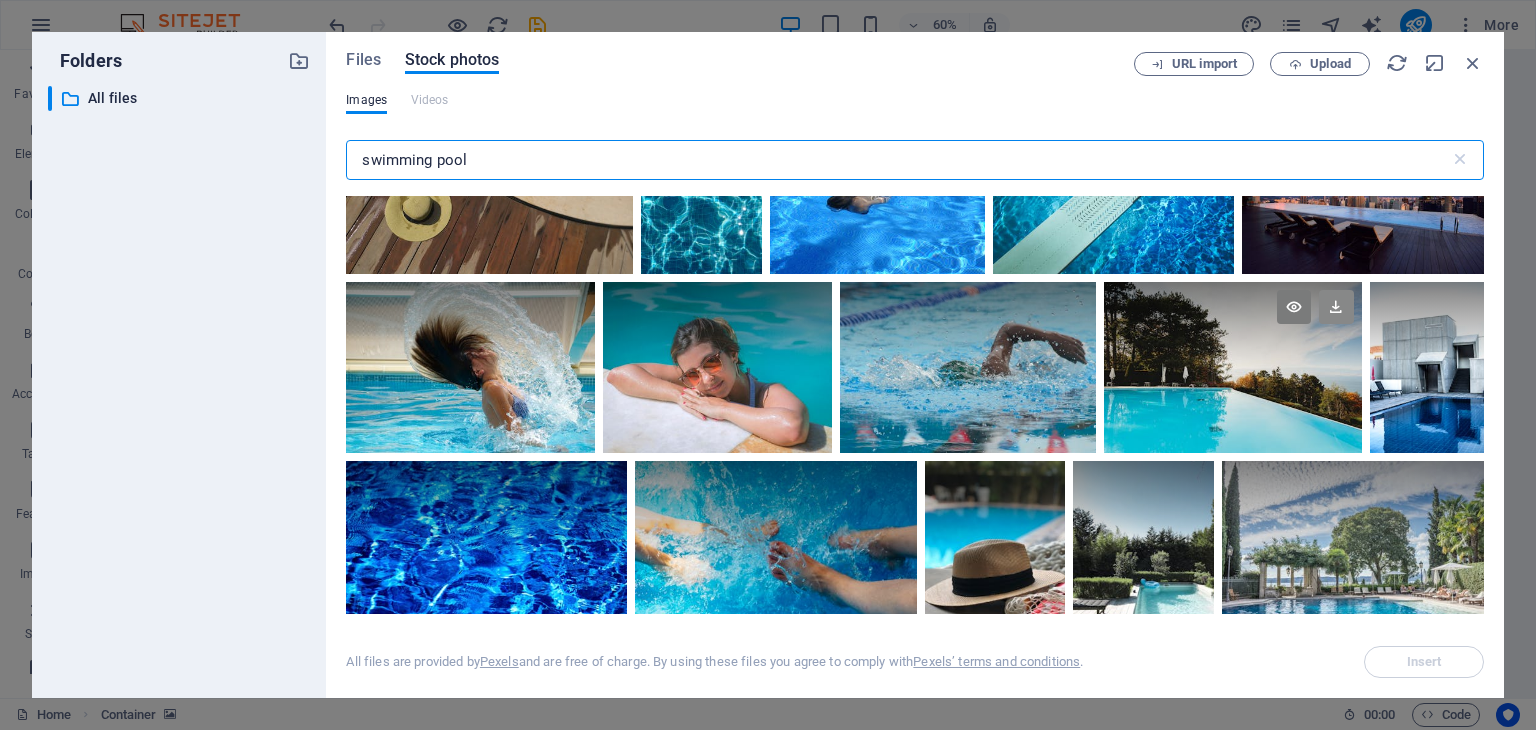 click at bounding box center [1336, 307] 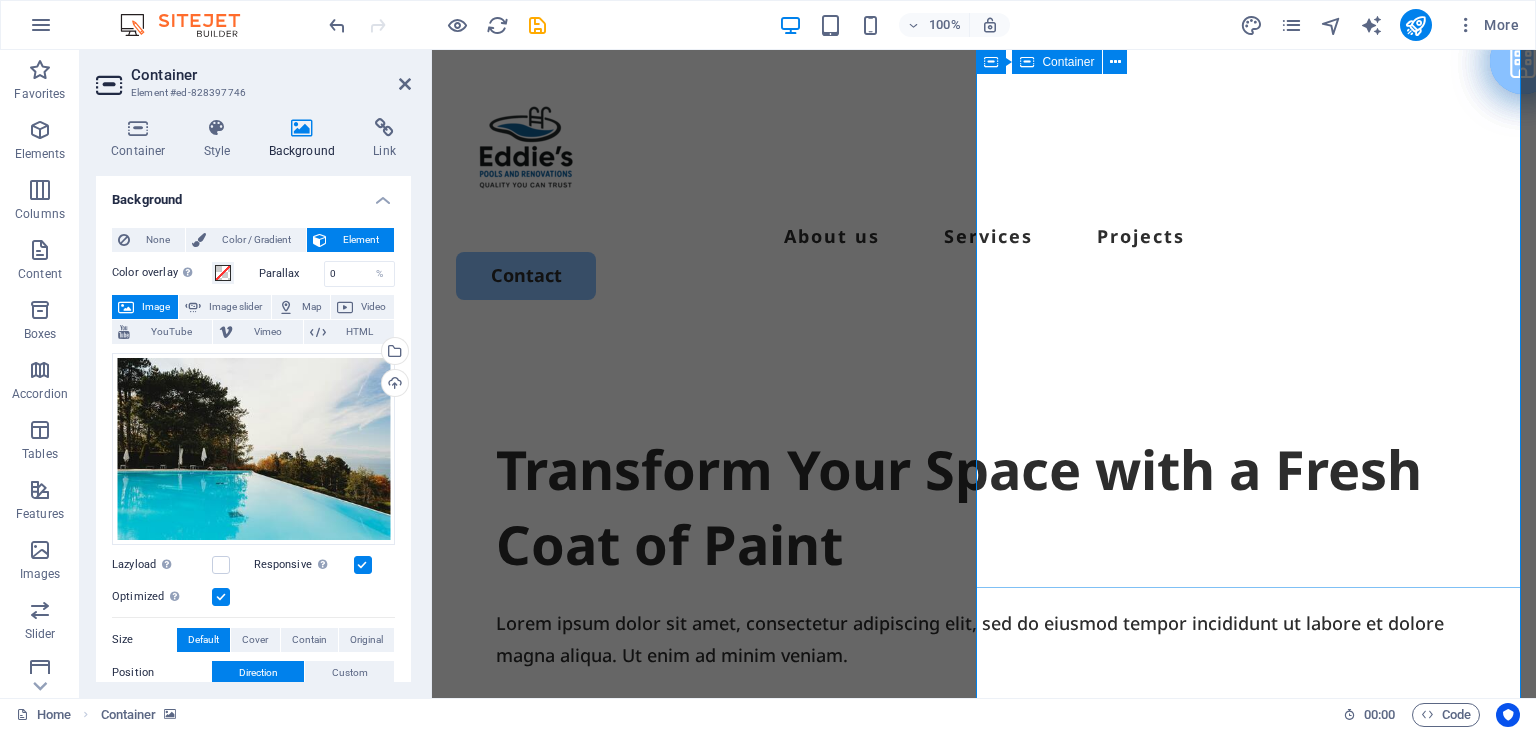 scroll, scrollTop: 0, scrollLeft: 0, axis: both 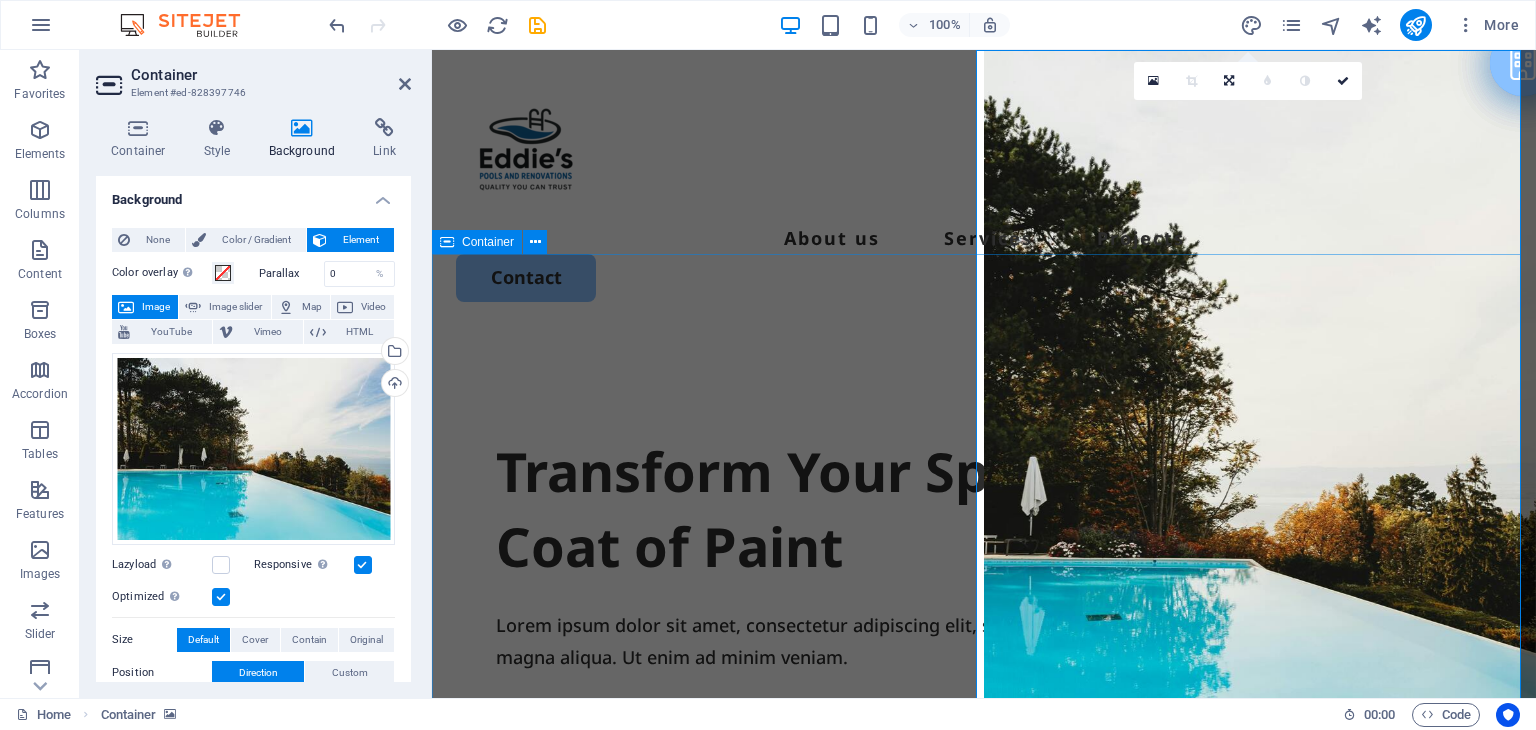 click on "Transform Your Space with a Fresh Coat of Paint Lorem ipsum dolor sit amet, consectetur adipiscing elit, sed do eiusmod tempor incididunt ut labore et dolore magna aliqua. Ut enim ad minim veniam. Get Started" at bounding box center (984, 719) 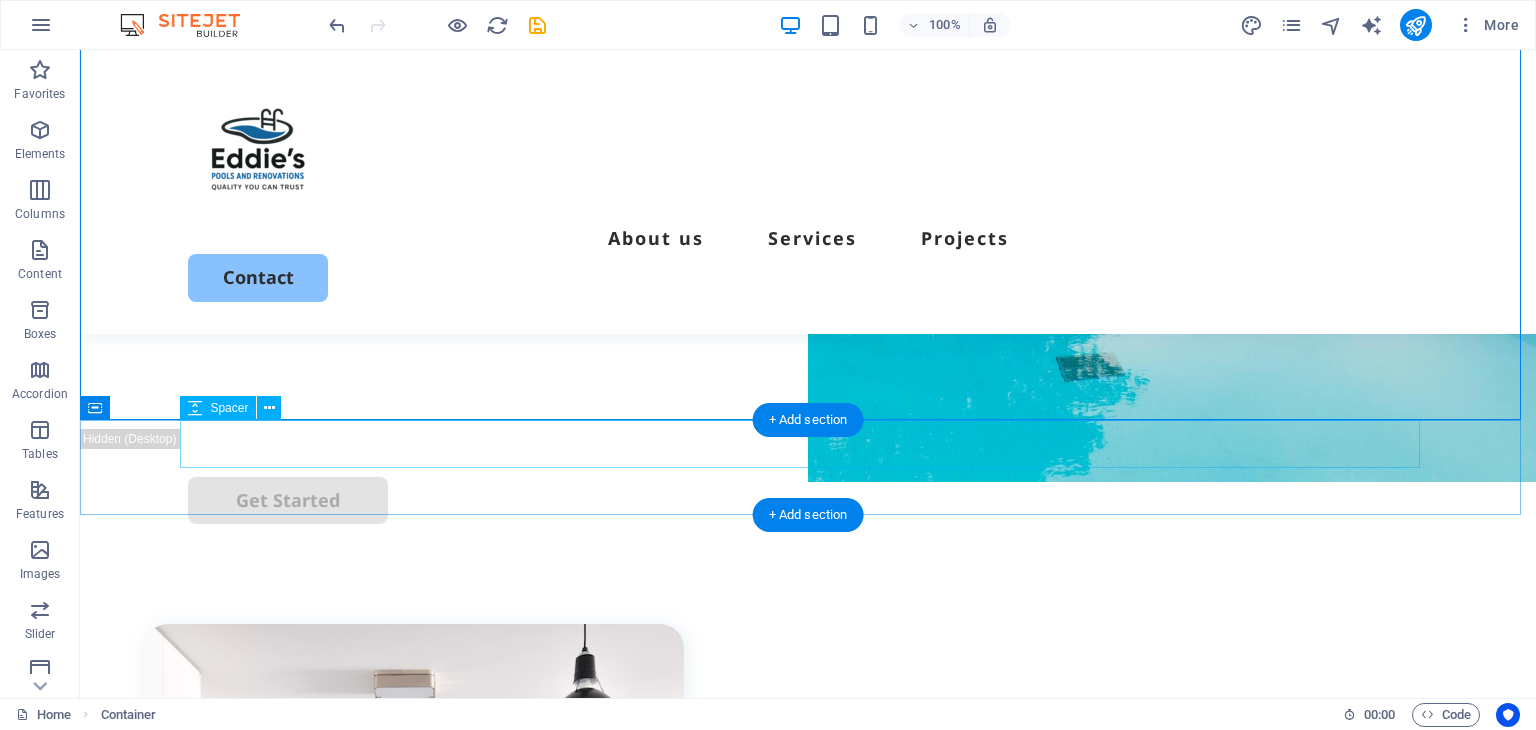 scroll, scrollTop: 400, scrollLeft: 0, axis: vertical 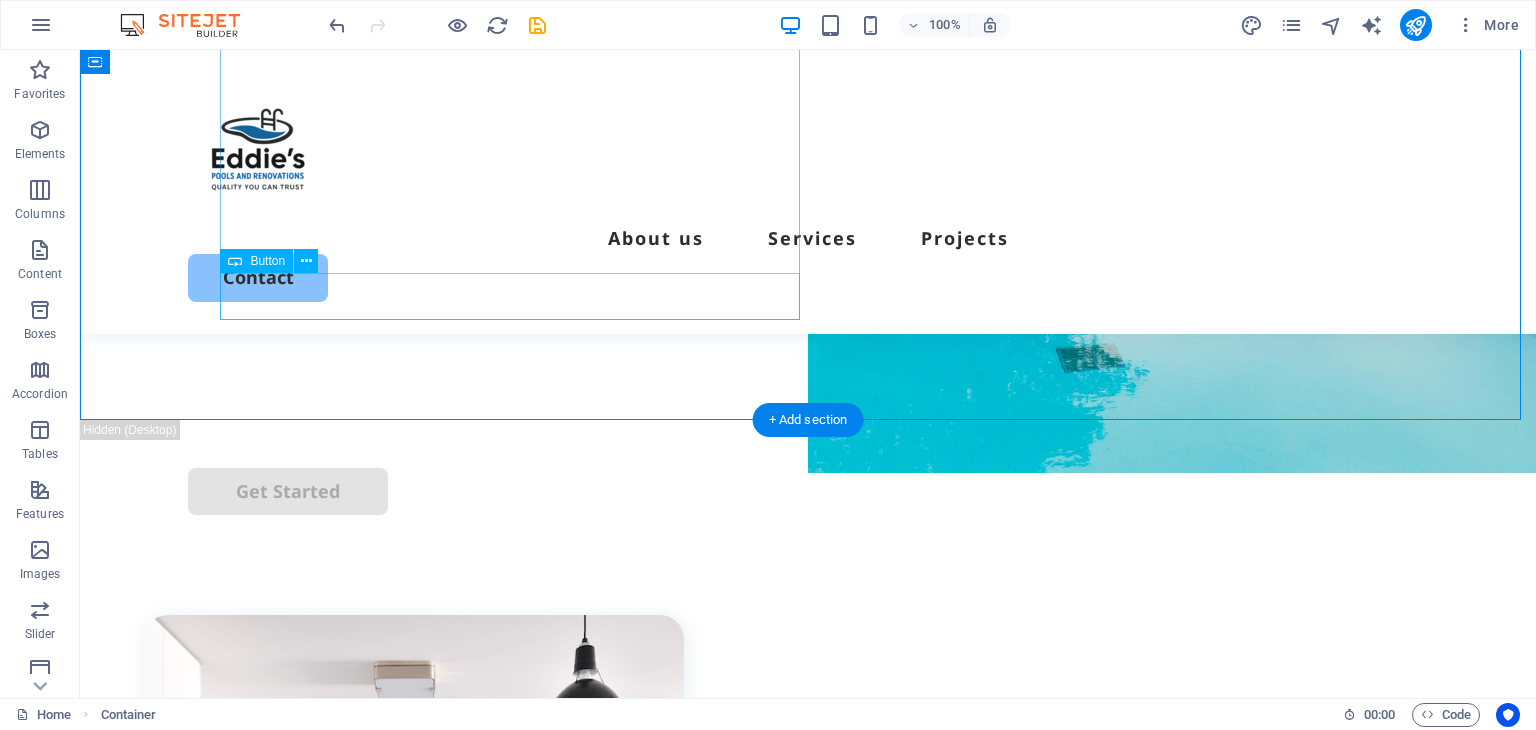 click on "Get Started" at bounding box center [808, 265] 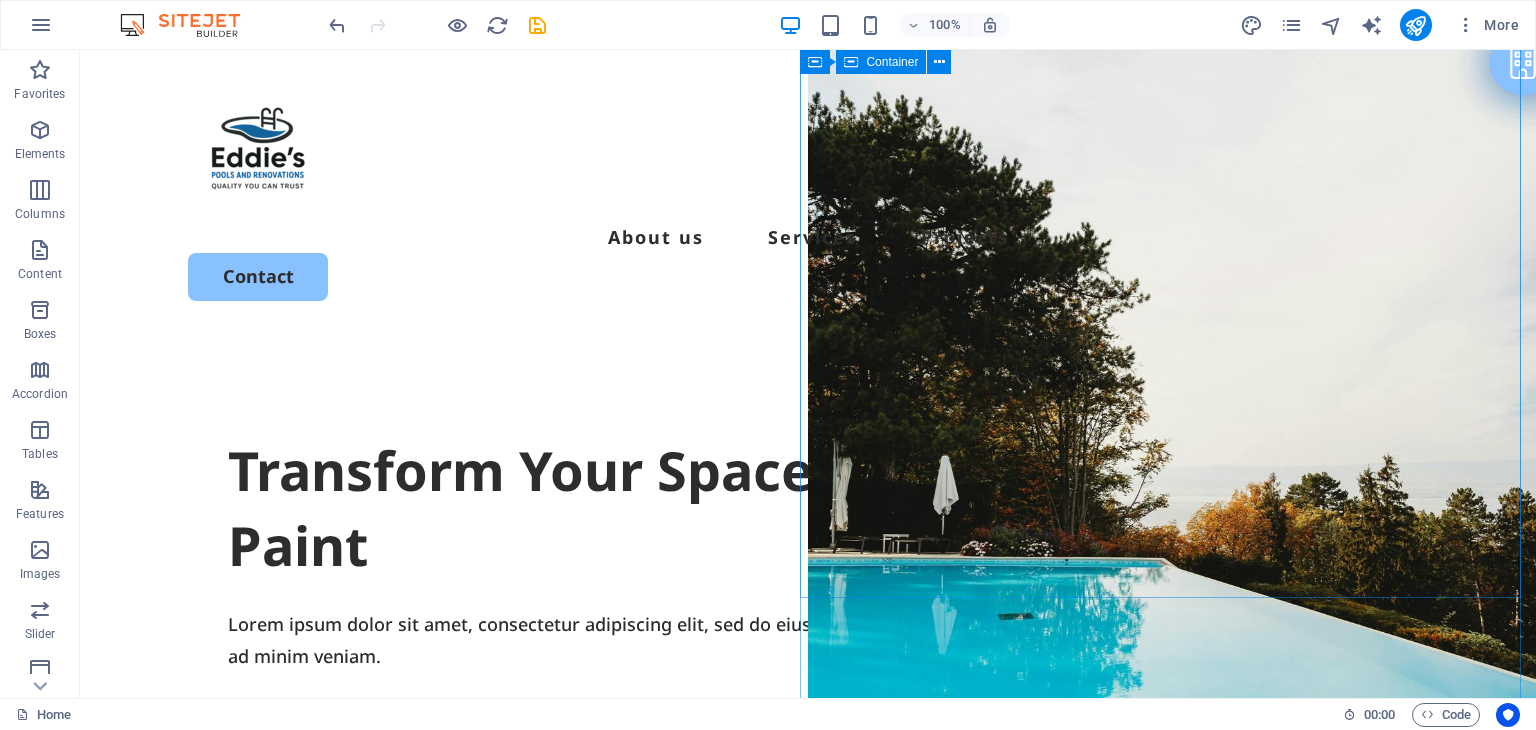 scroll, scrollTop: 0, scrollLeft: 0, axis: both 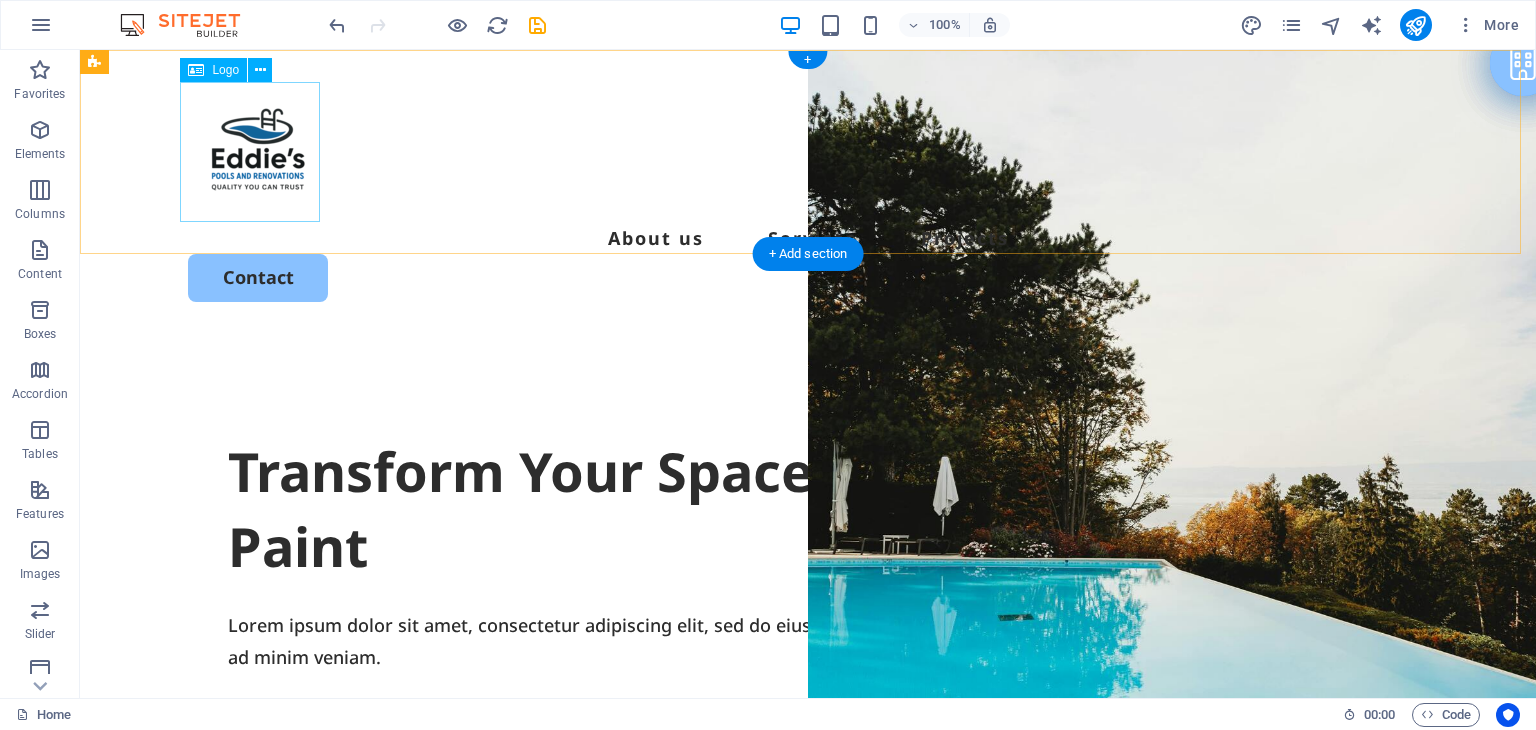 click at bounding box center [808, 152] 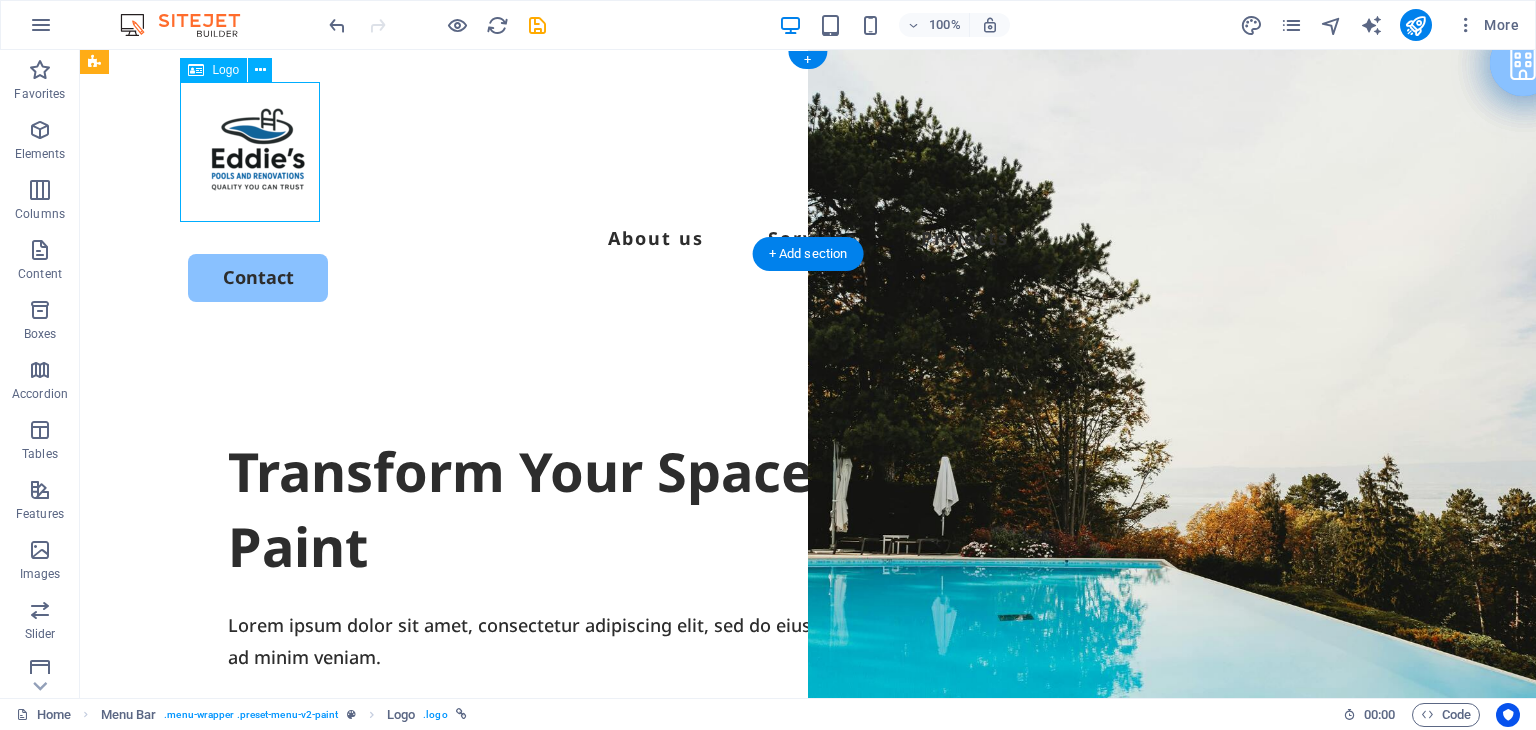 click at bounding box center (808, 152) 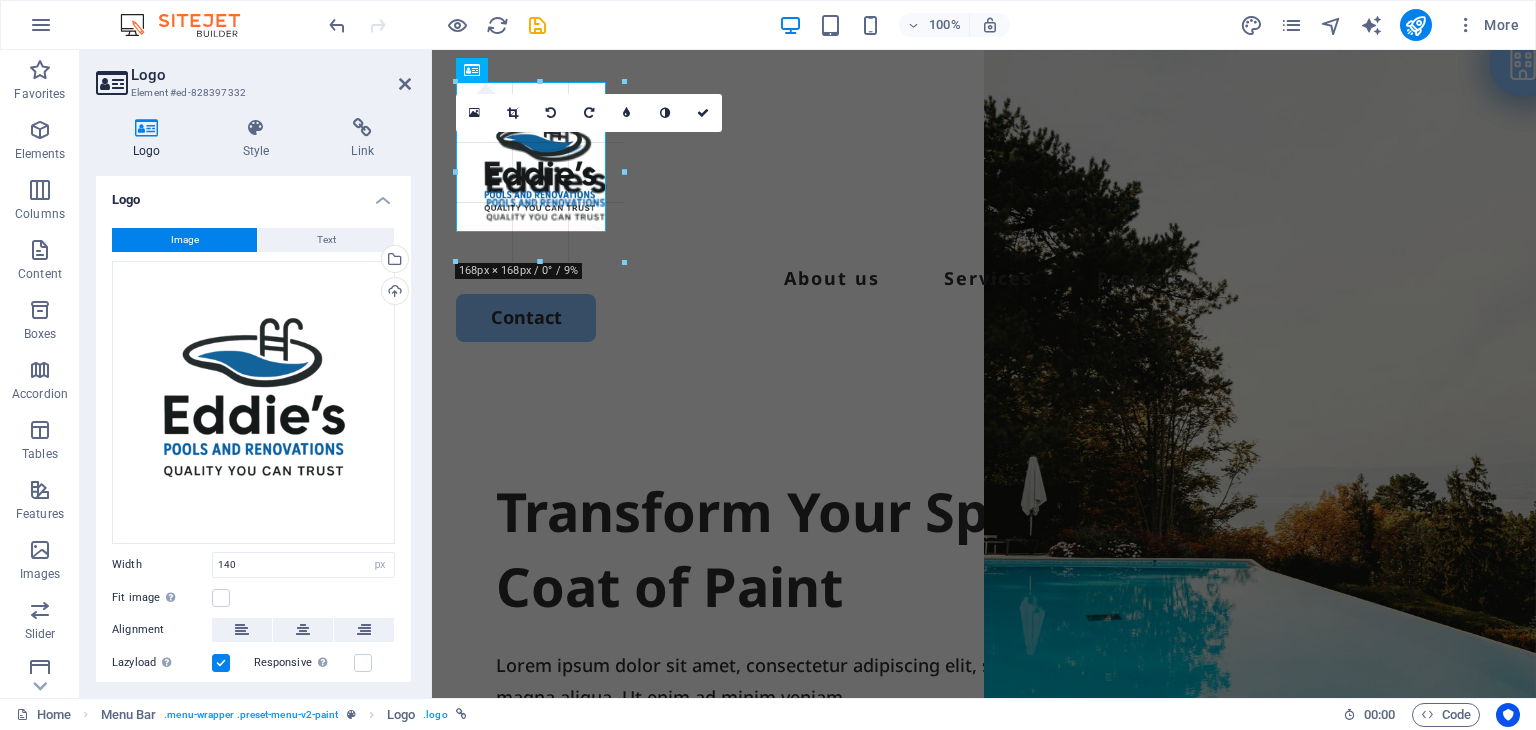 drag, startPoint x: 592, startPoint y: 153, endPoint x: 632, endPoint y: 157, distance: 40.1995 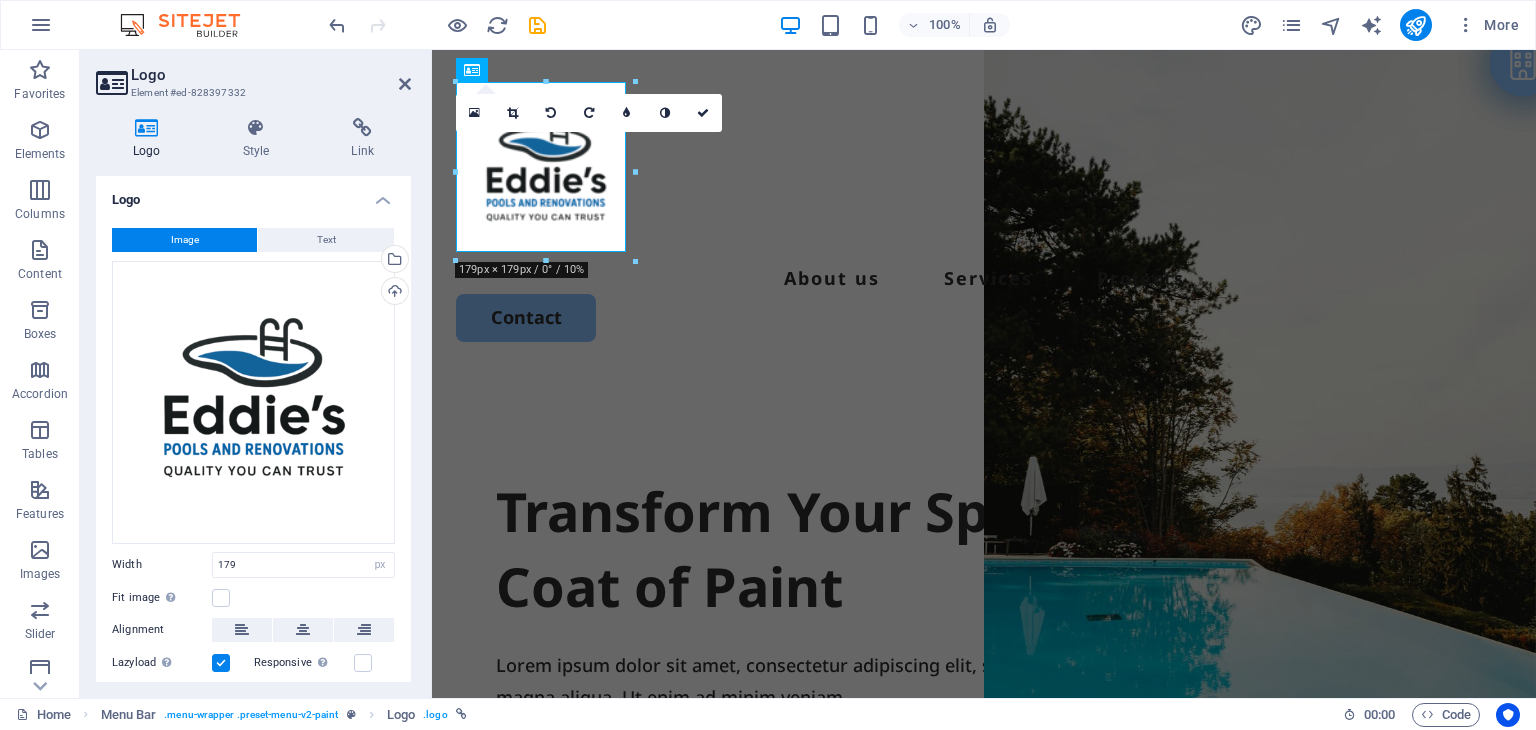 type on "179" 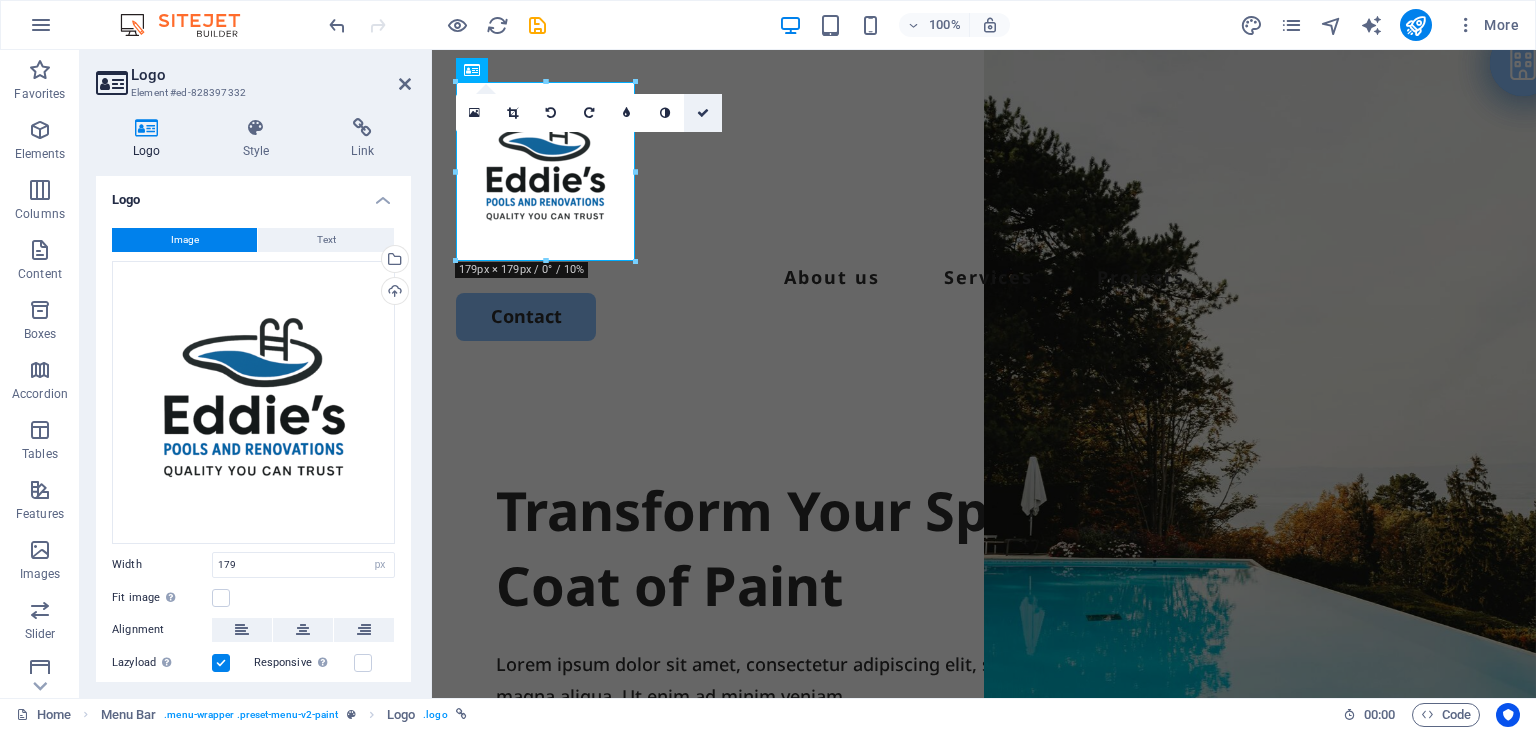 click at bounding box center (703, 113) 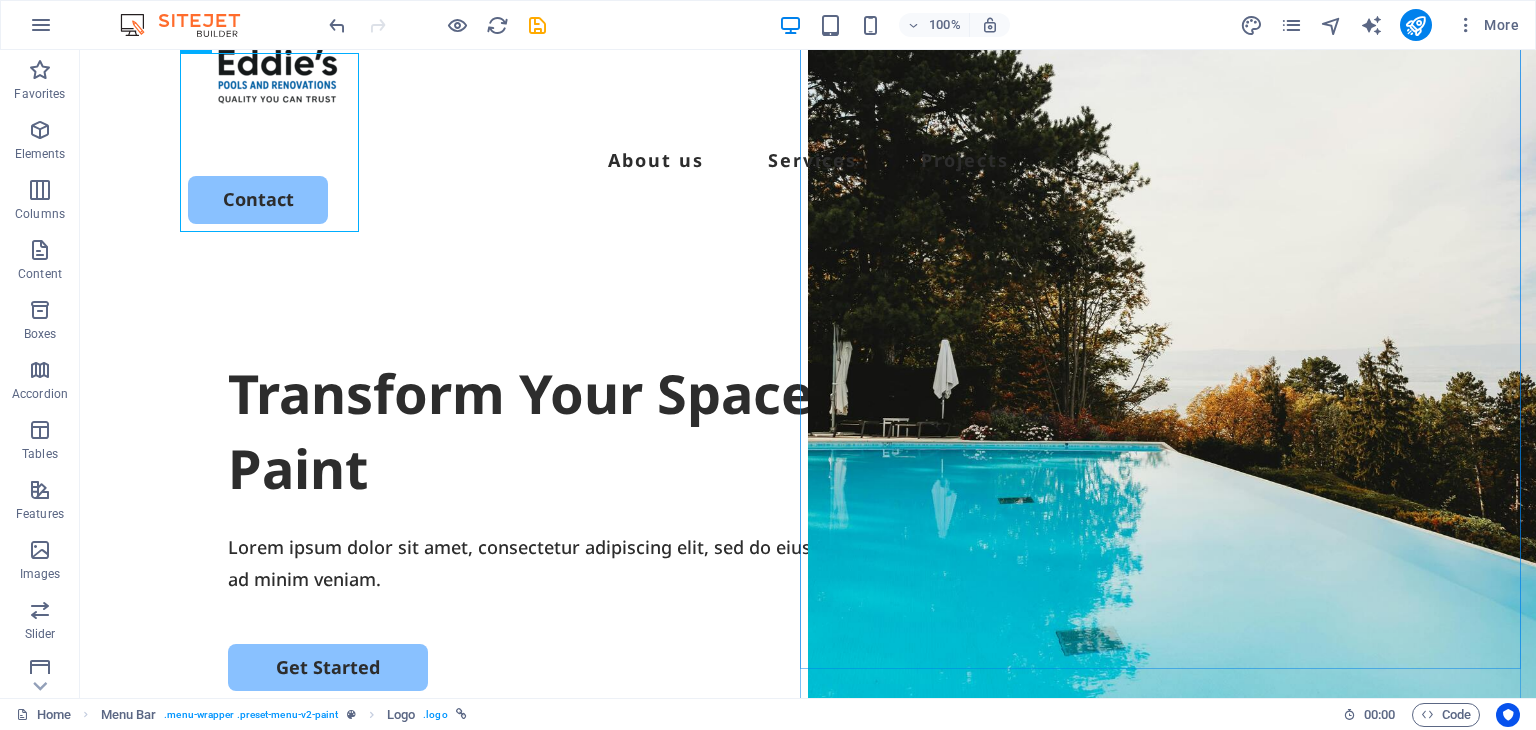 scroll, scrollTop: 300, scrollLeft: 0, axis: vertical 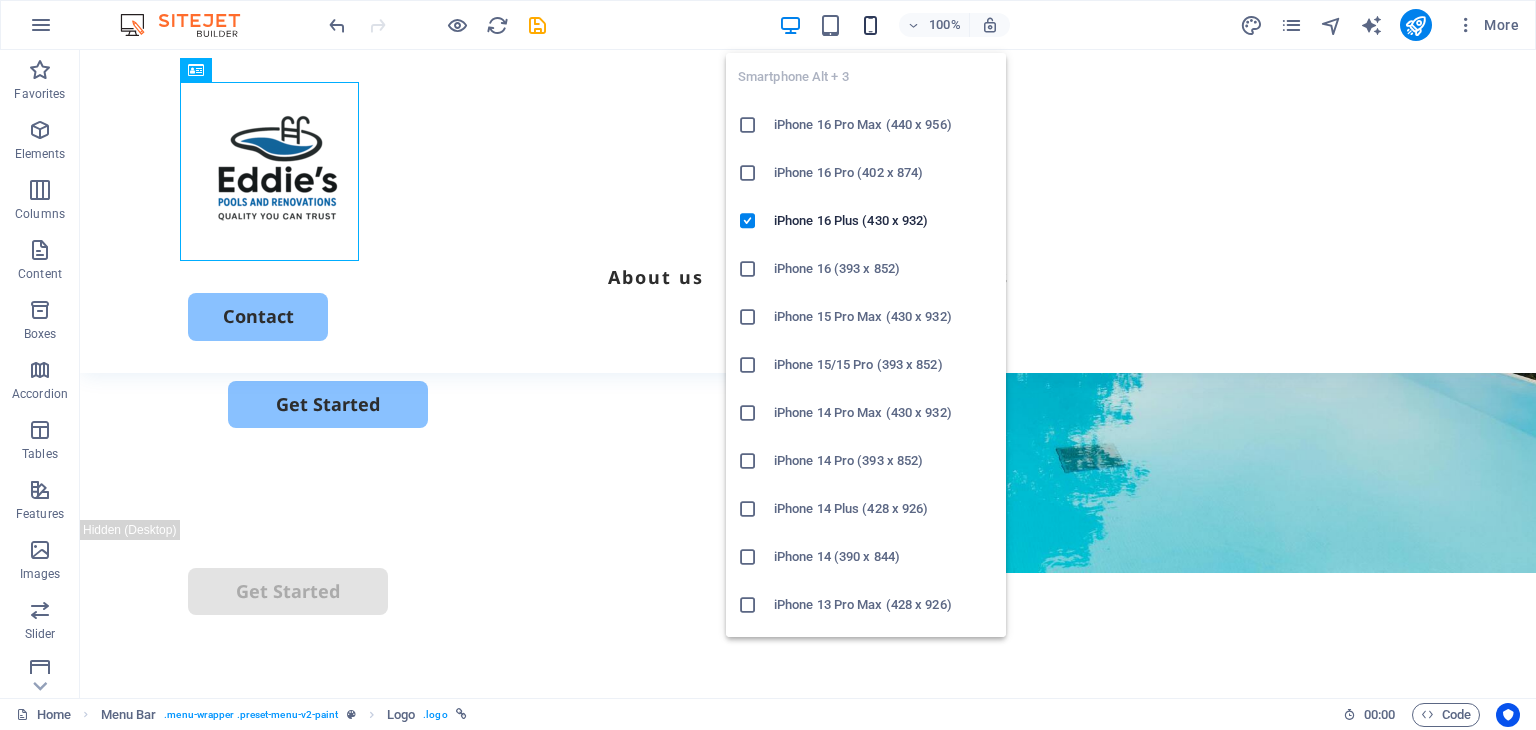 click at bounding box center (870, 25) 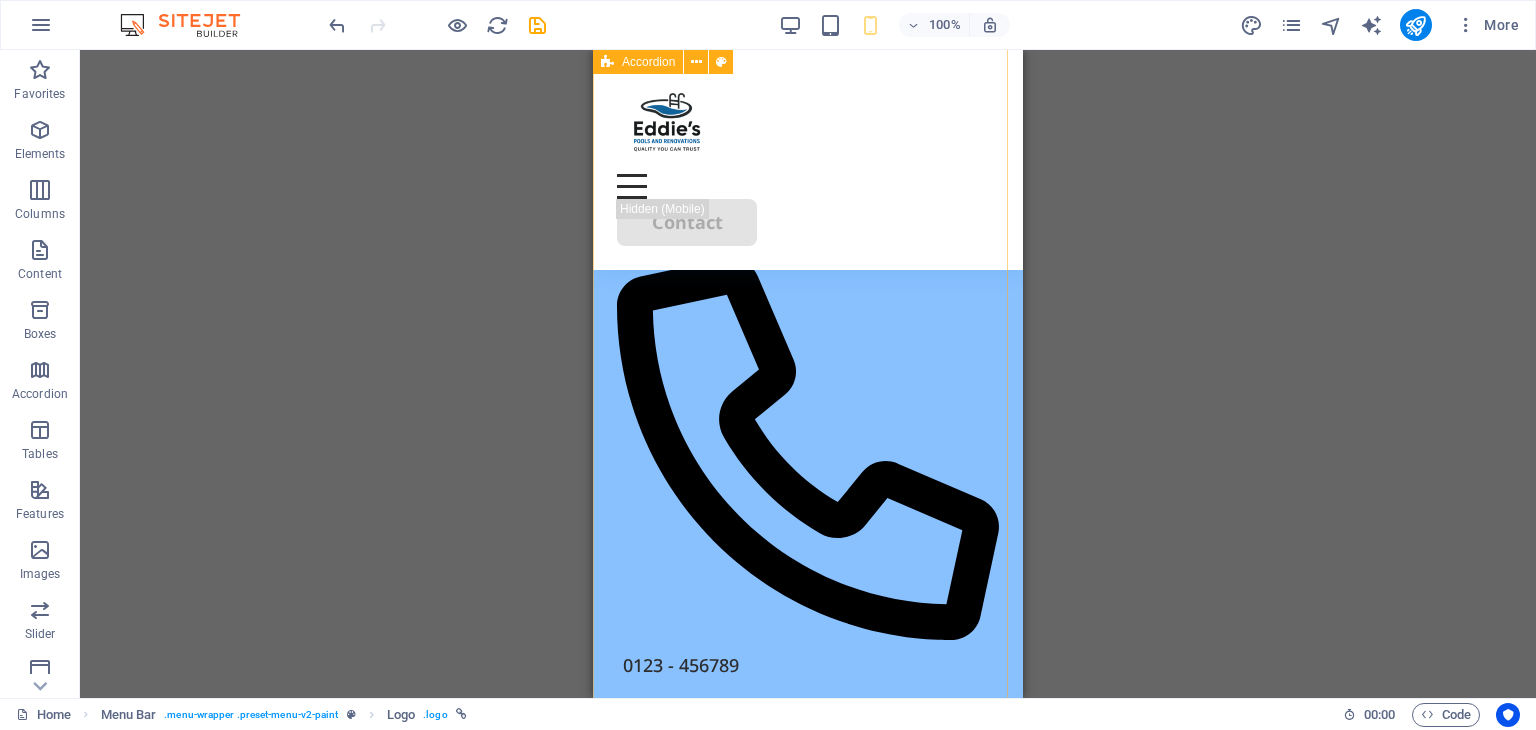 scroll, scrollTop: 7100, scrollLeft: 0, axis: vertical 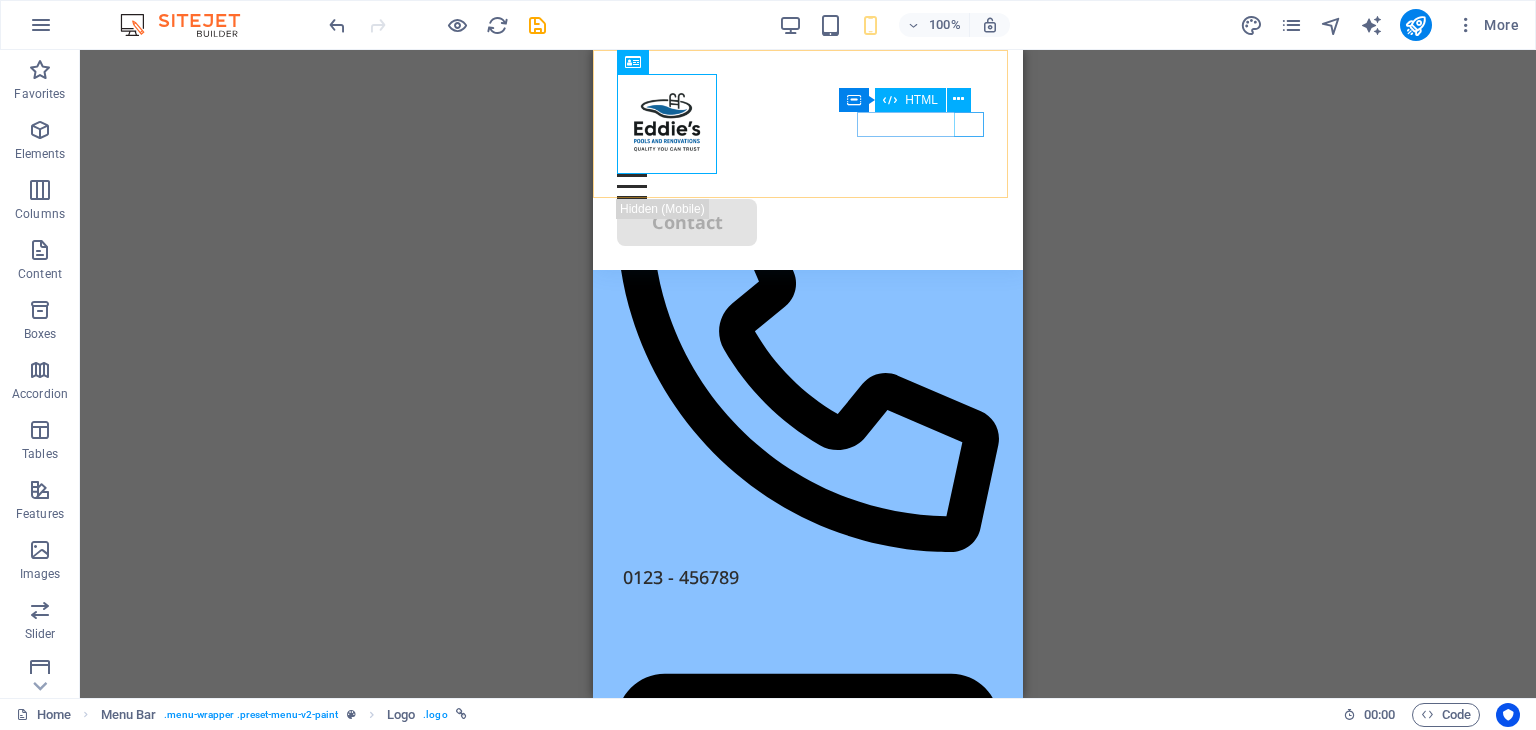 click at bounding box center [808, 186] 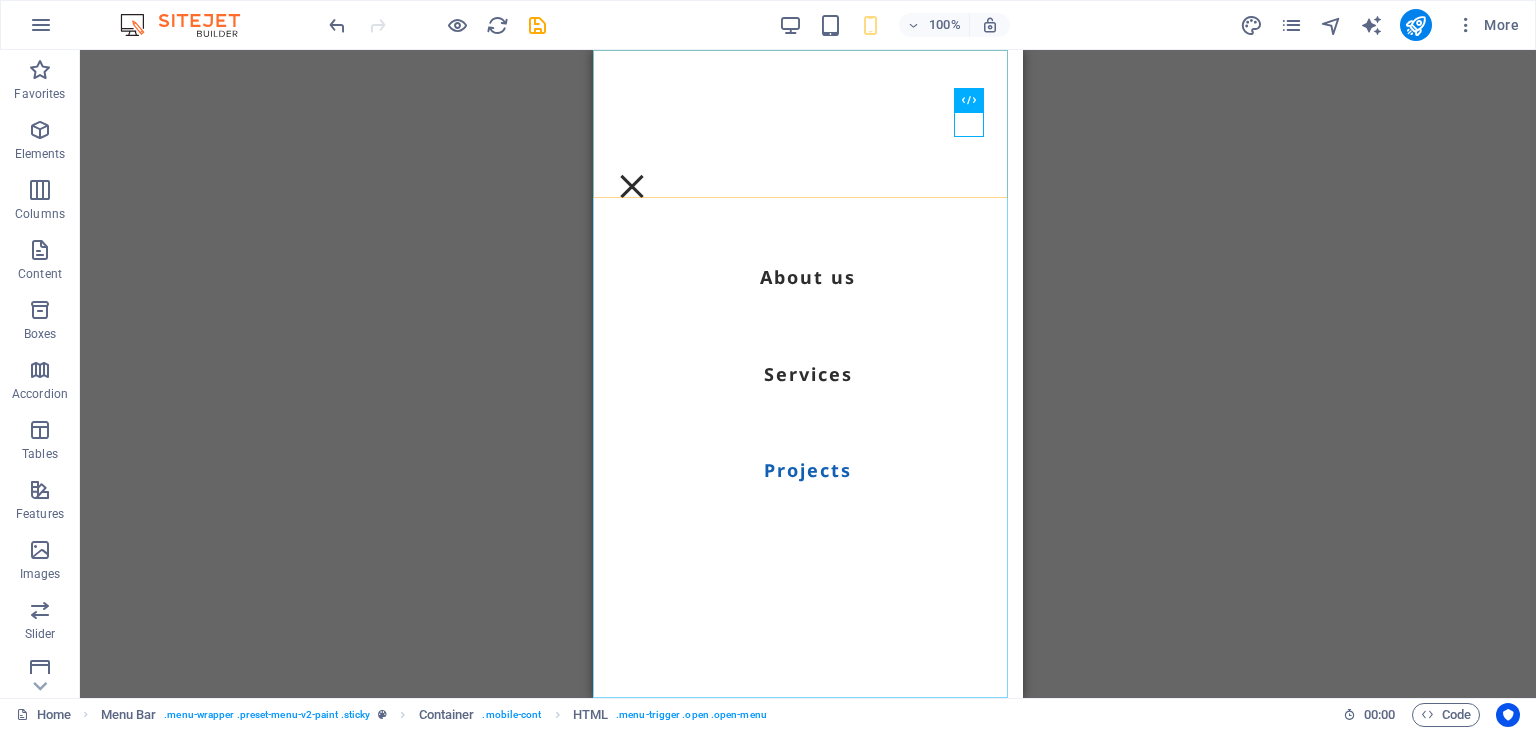 click on "About us Services Projects" at bounding box center (808, 374) 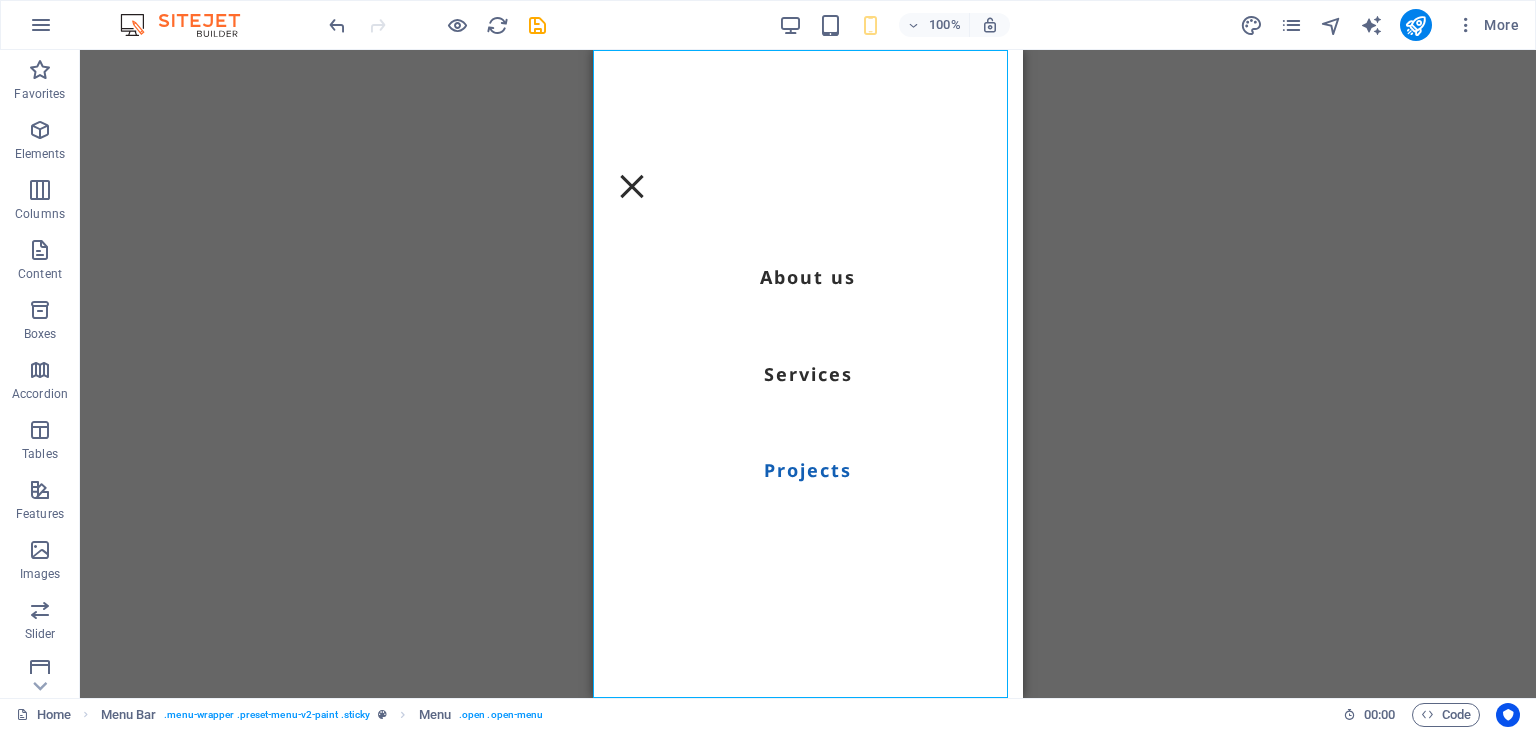 click on "About us Services Projects" at bounding box center (808, 374) 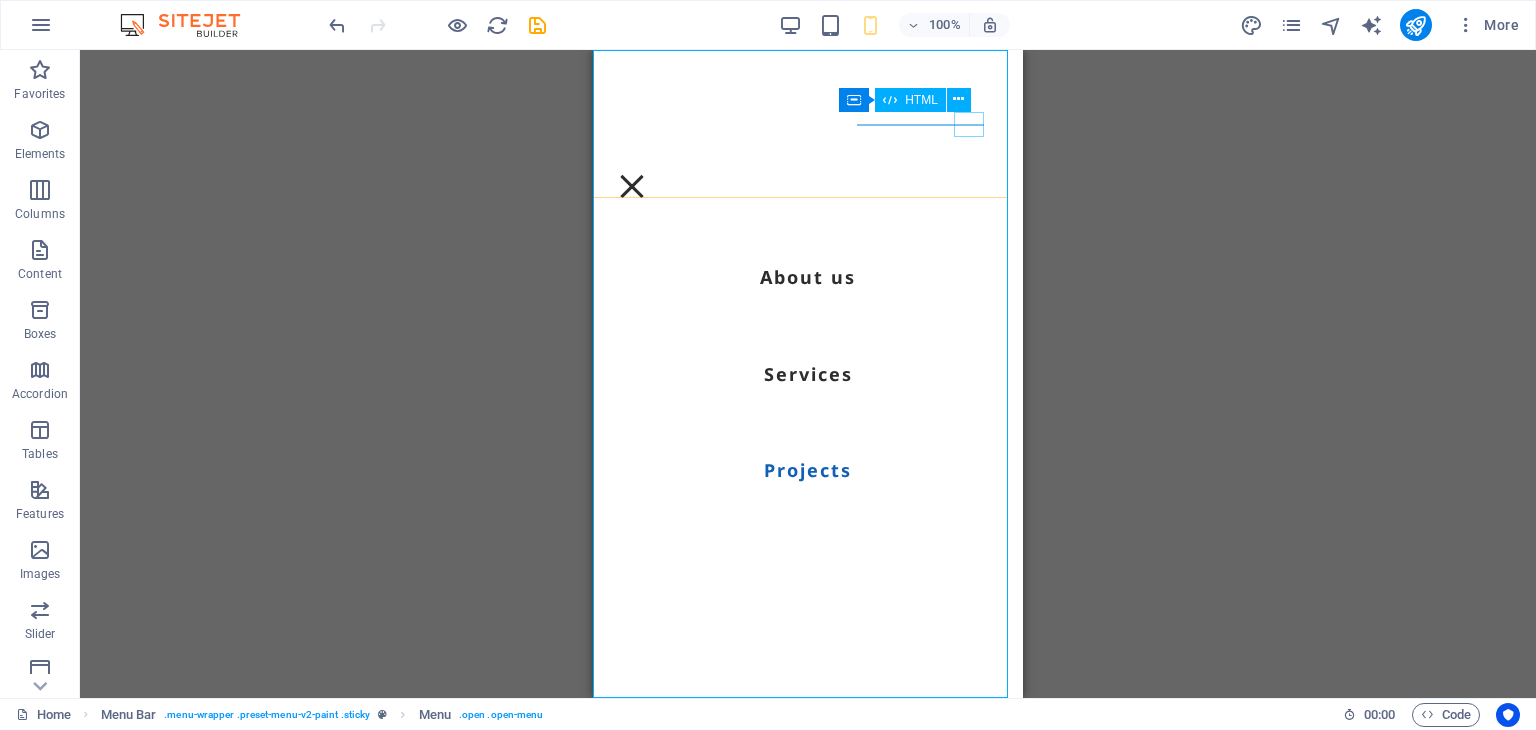 click at bounding box center (632, 186) 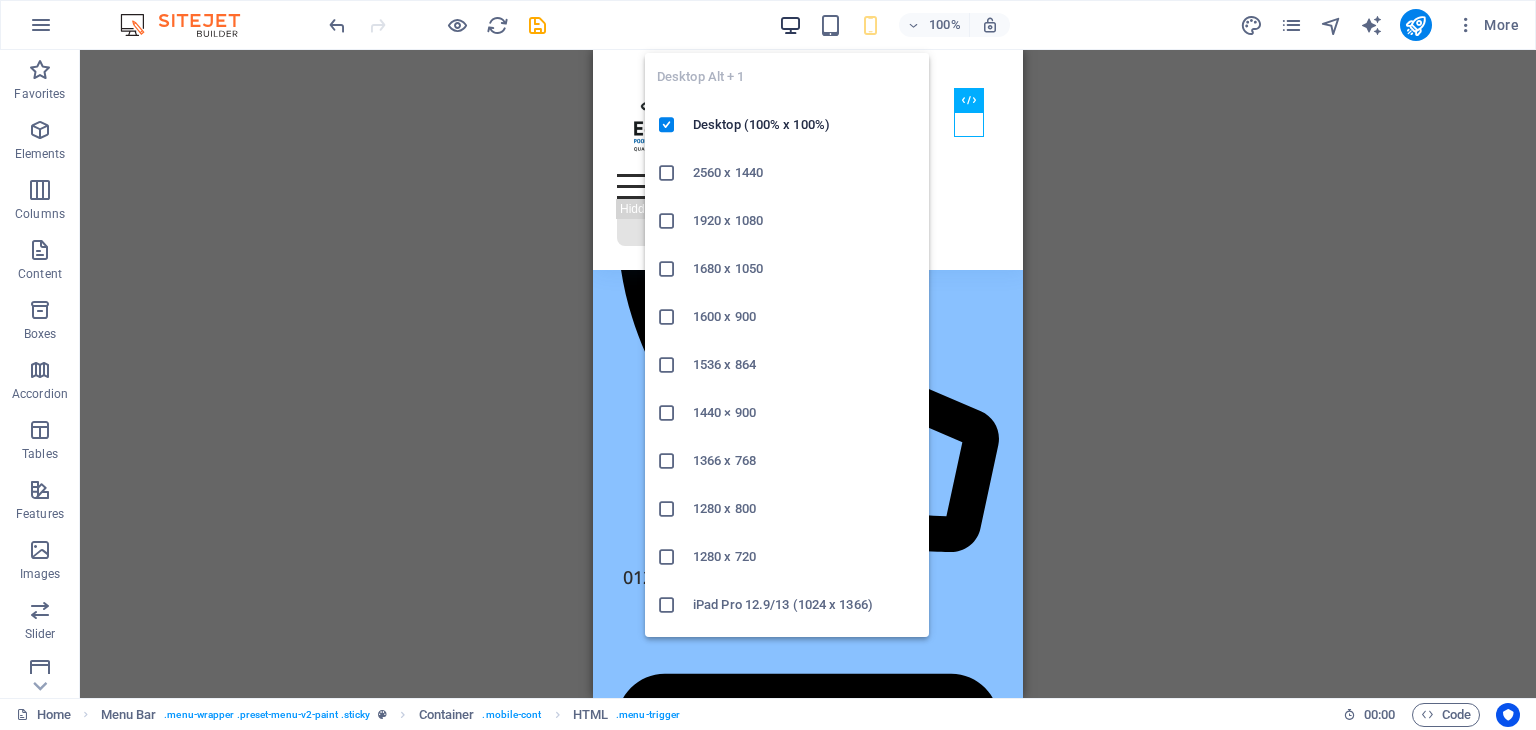 click at bounding box center (790, 25) 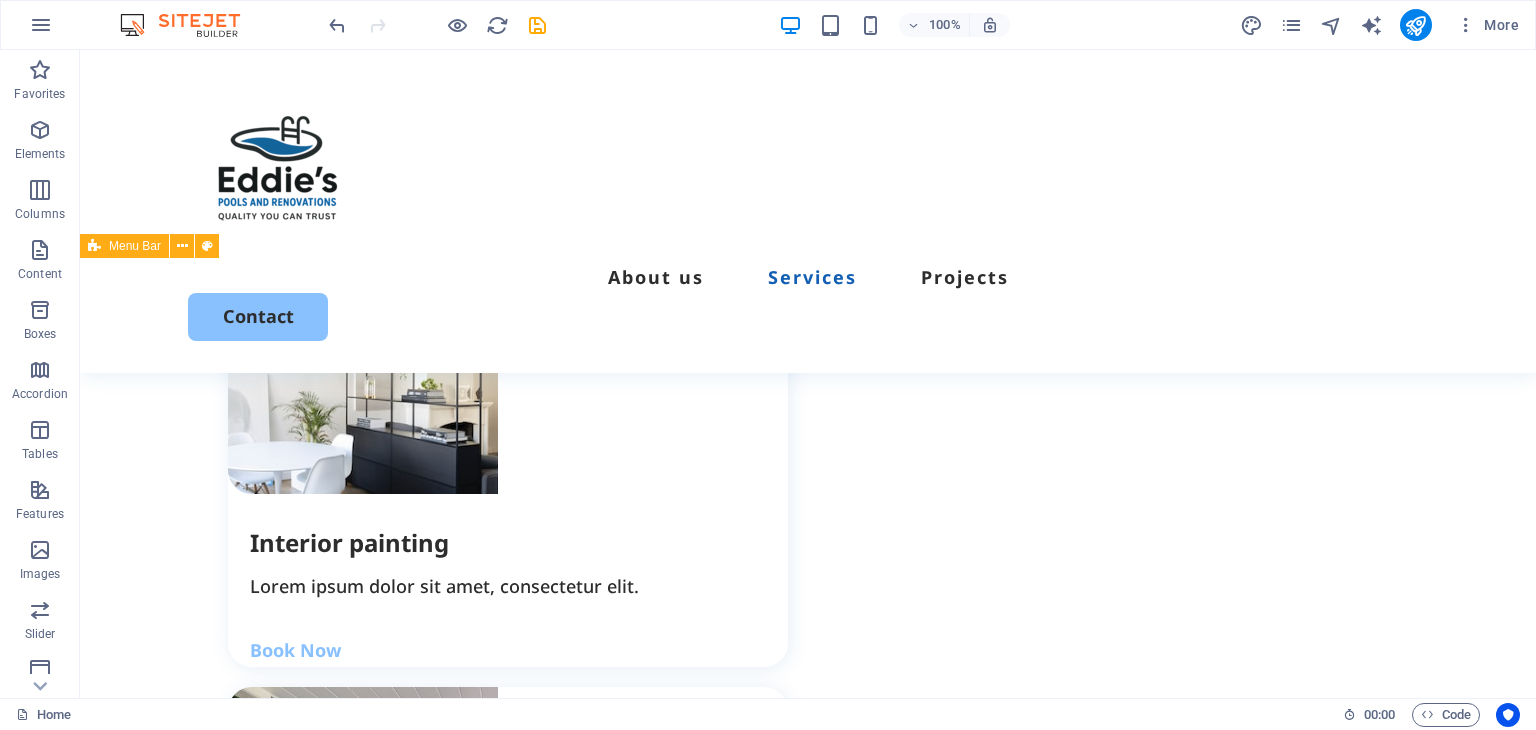 scroll, scrollTop: 2209, scrollLeft: 0, axis: vertical 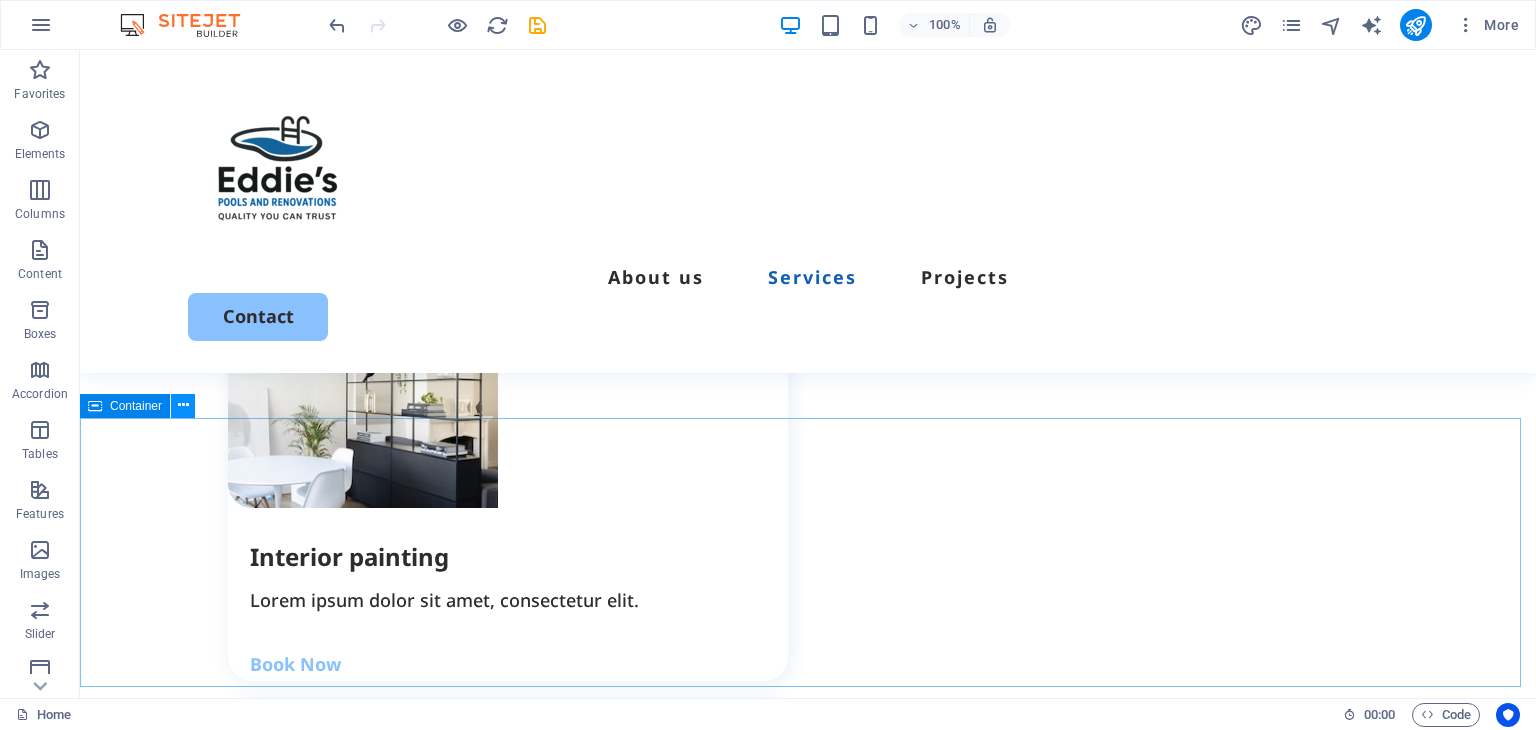 click at bounding box center (183, 405) 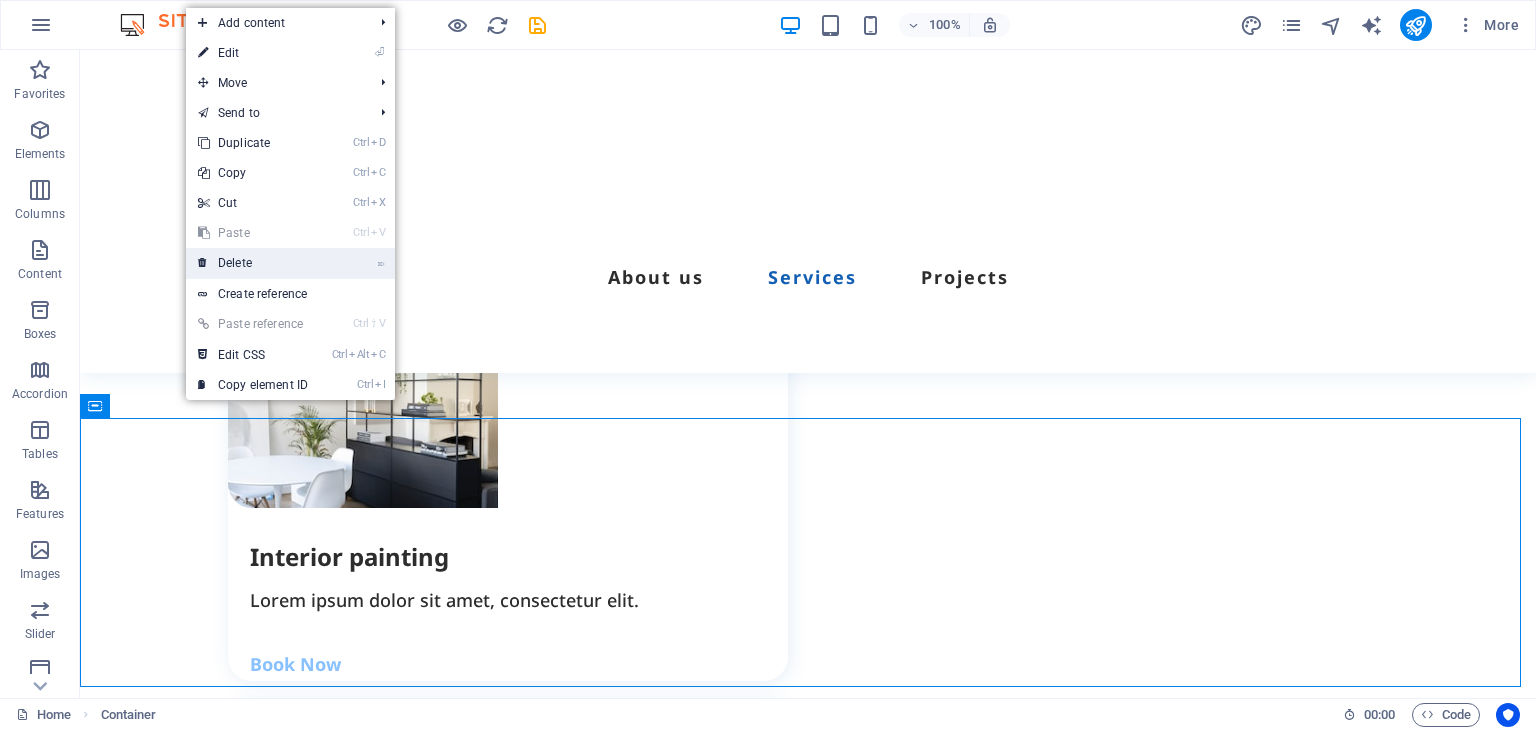 click on "⌦  Delete" at bounding box center [253, 263] 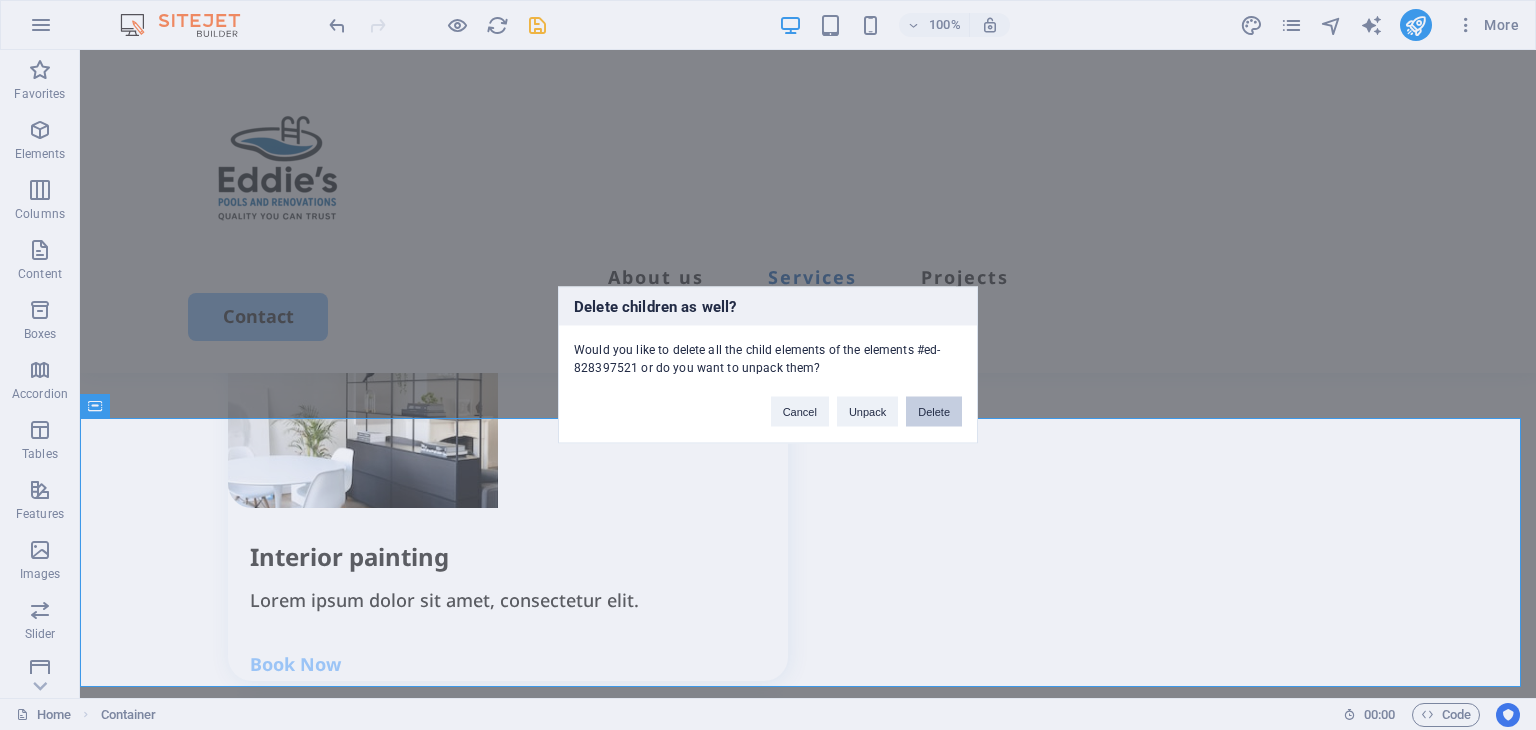 click on "Delete" at bounding box center [934, 412] 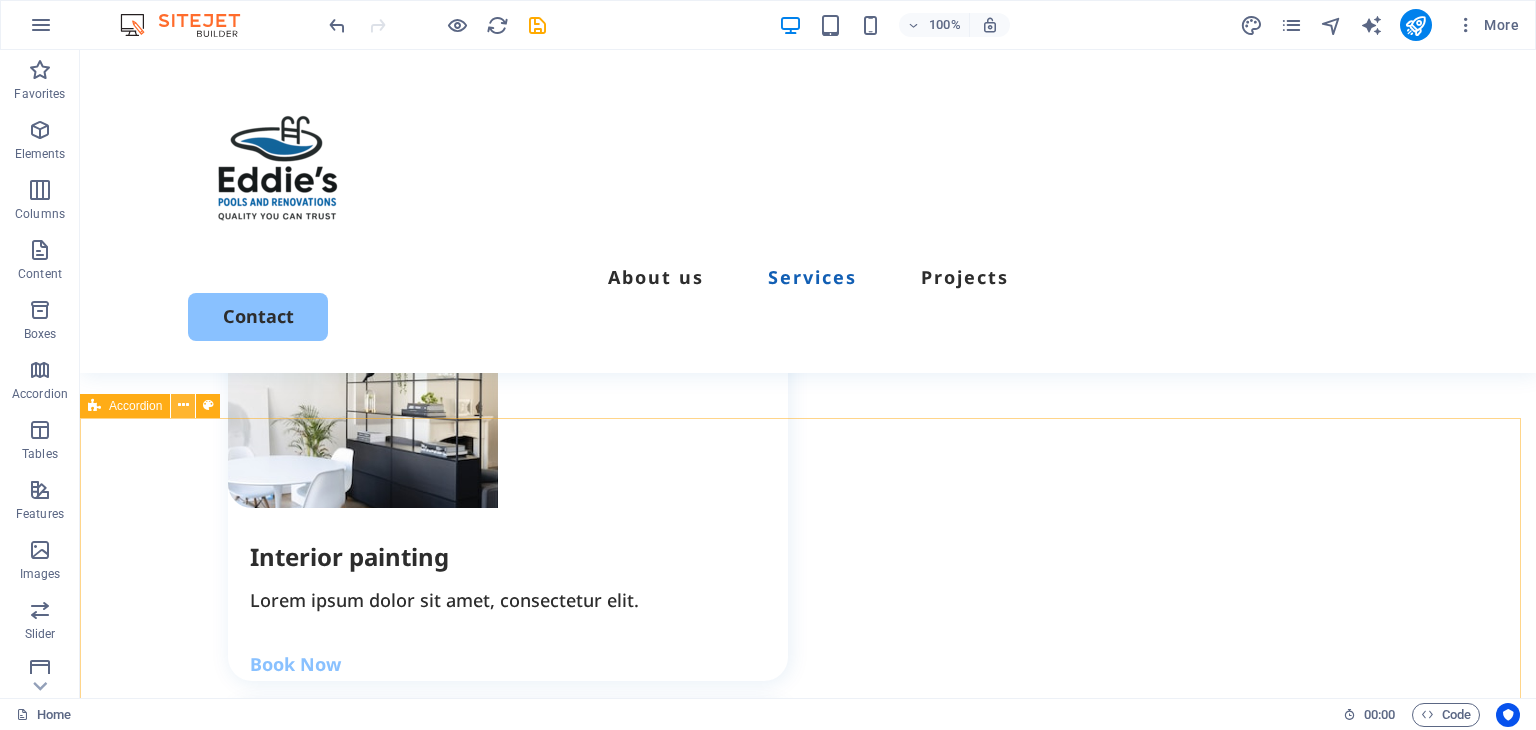 click at bounding box center [183, 405] 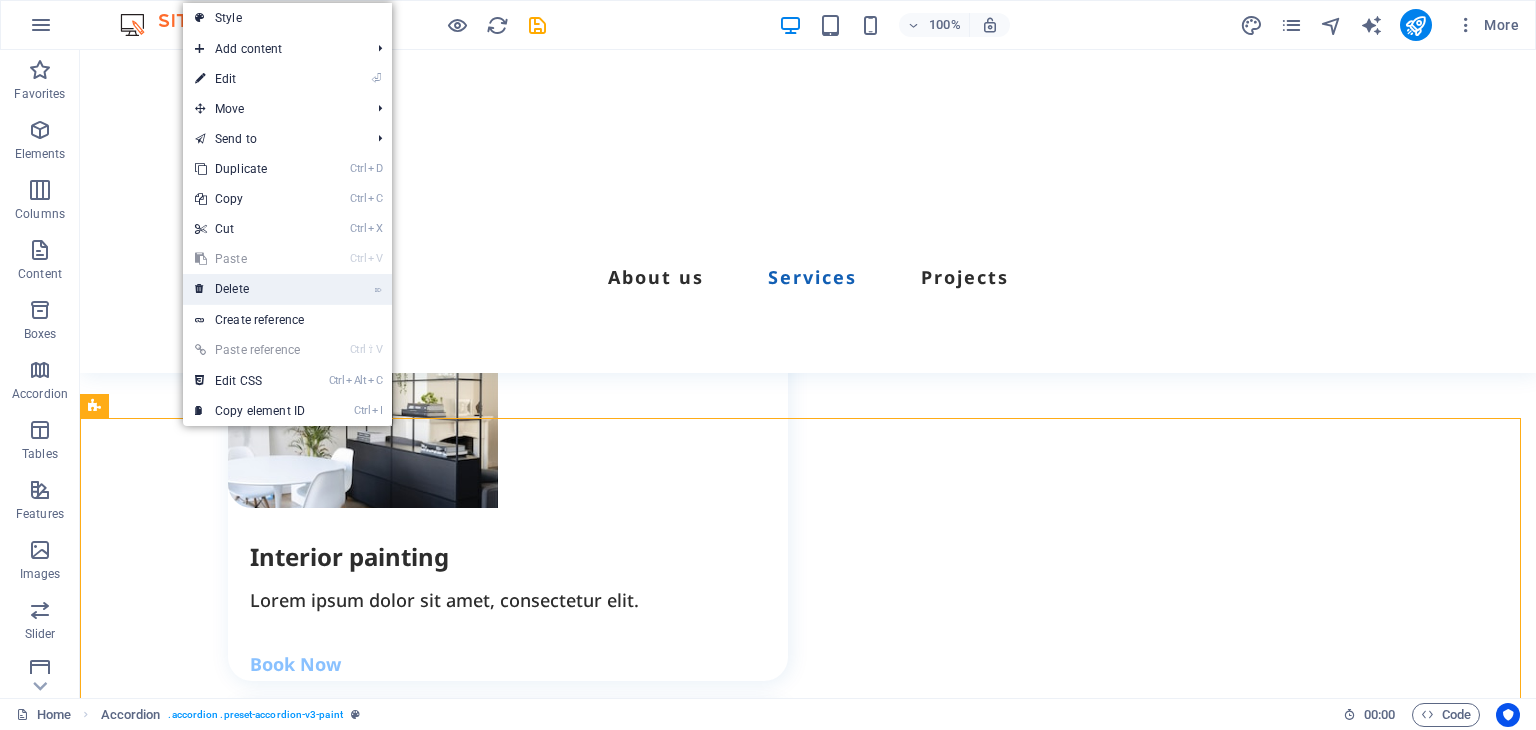 click on "⌦  Delete" at bounding box center [250, 289] 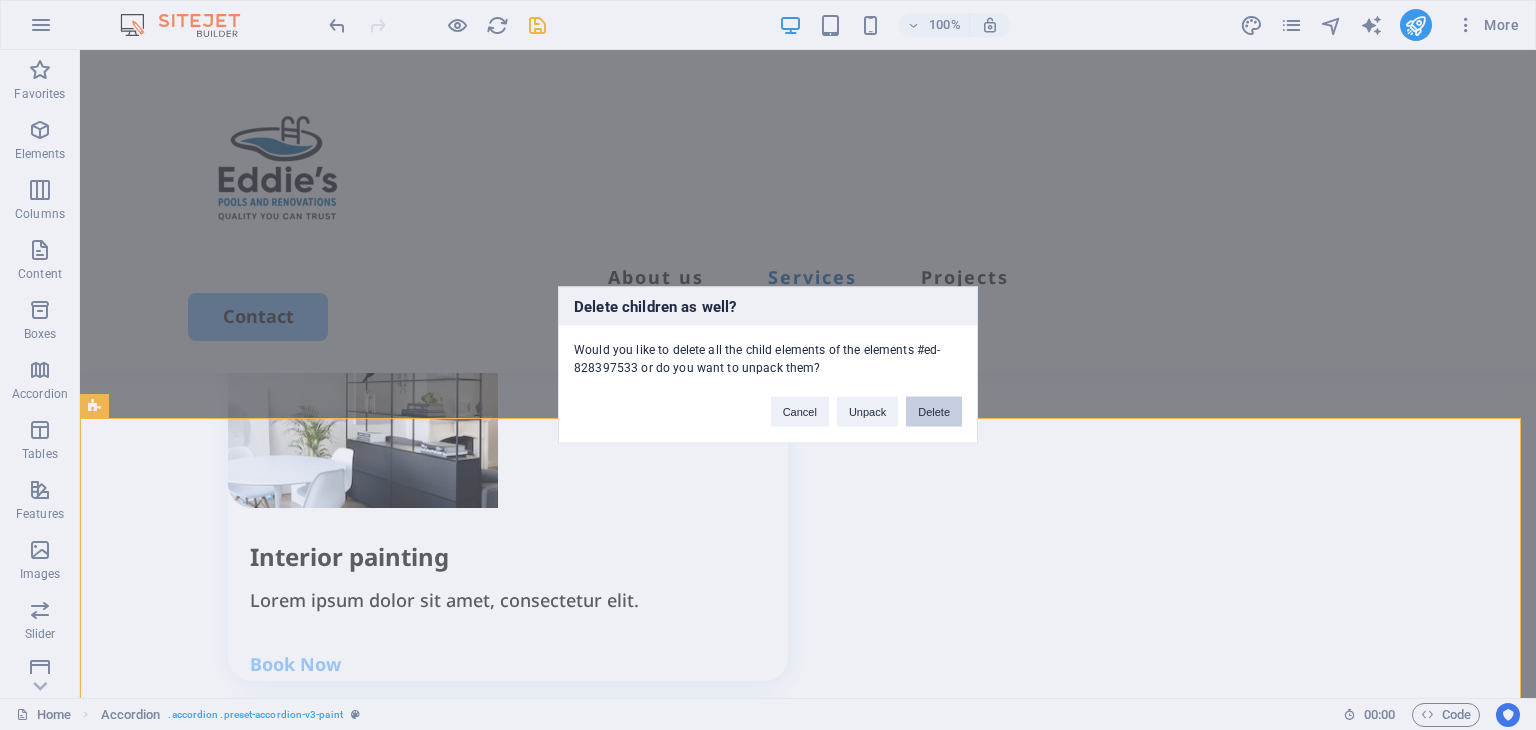 click on "Delete" at bounding box center (934, 412) 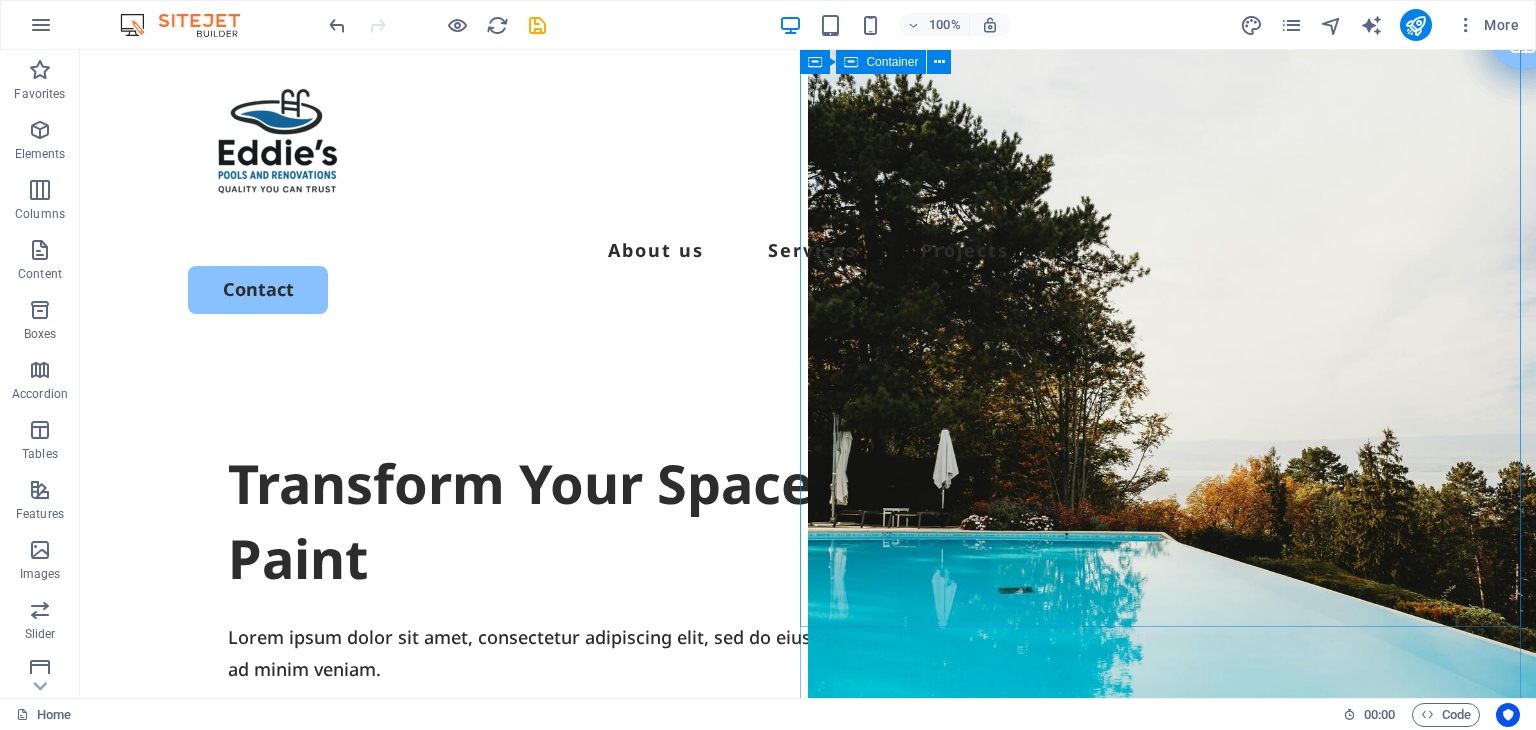 scroll, scrollTop: 0, scrollLeft: 0, axis: both 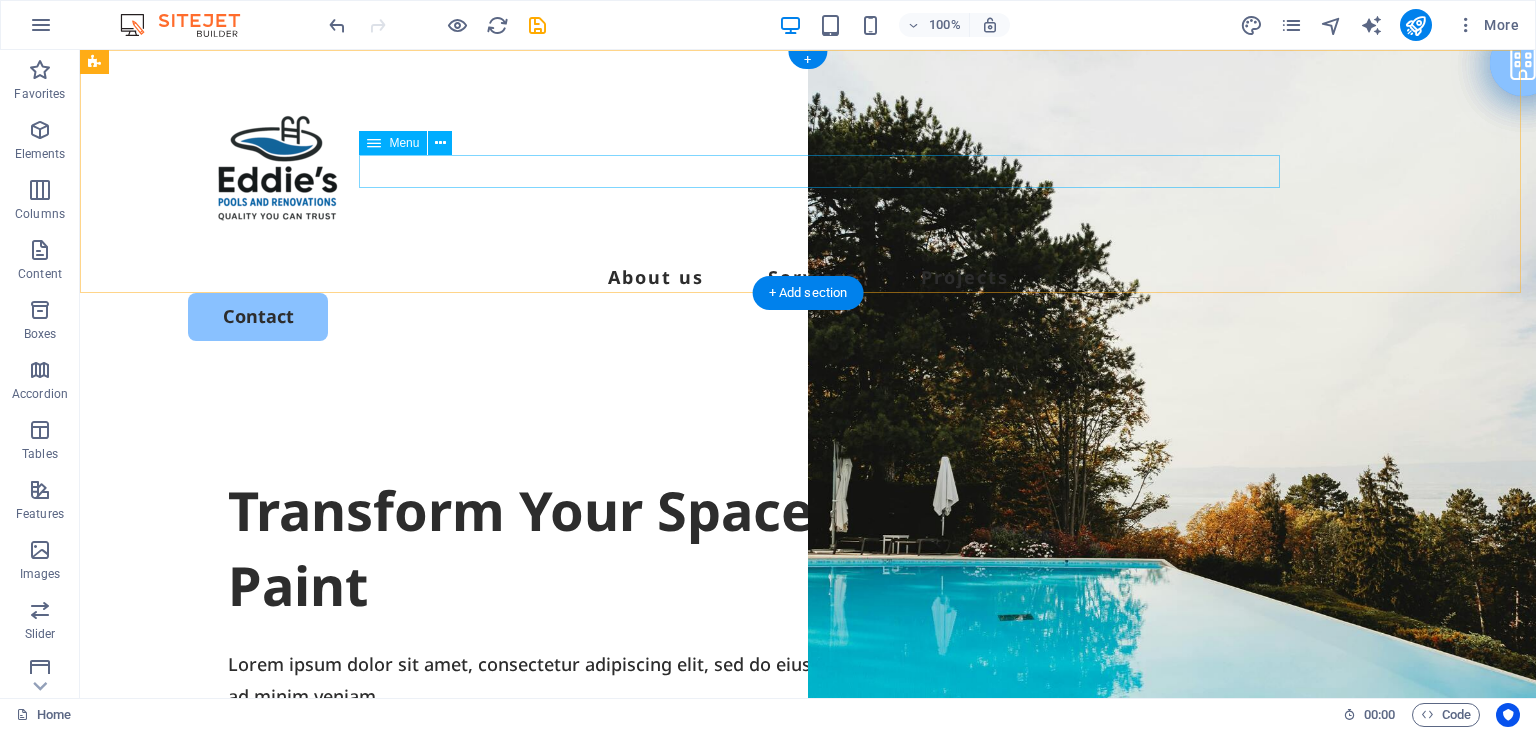 click on "About us Services Projects" at bounding box center [808, 277] 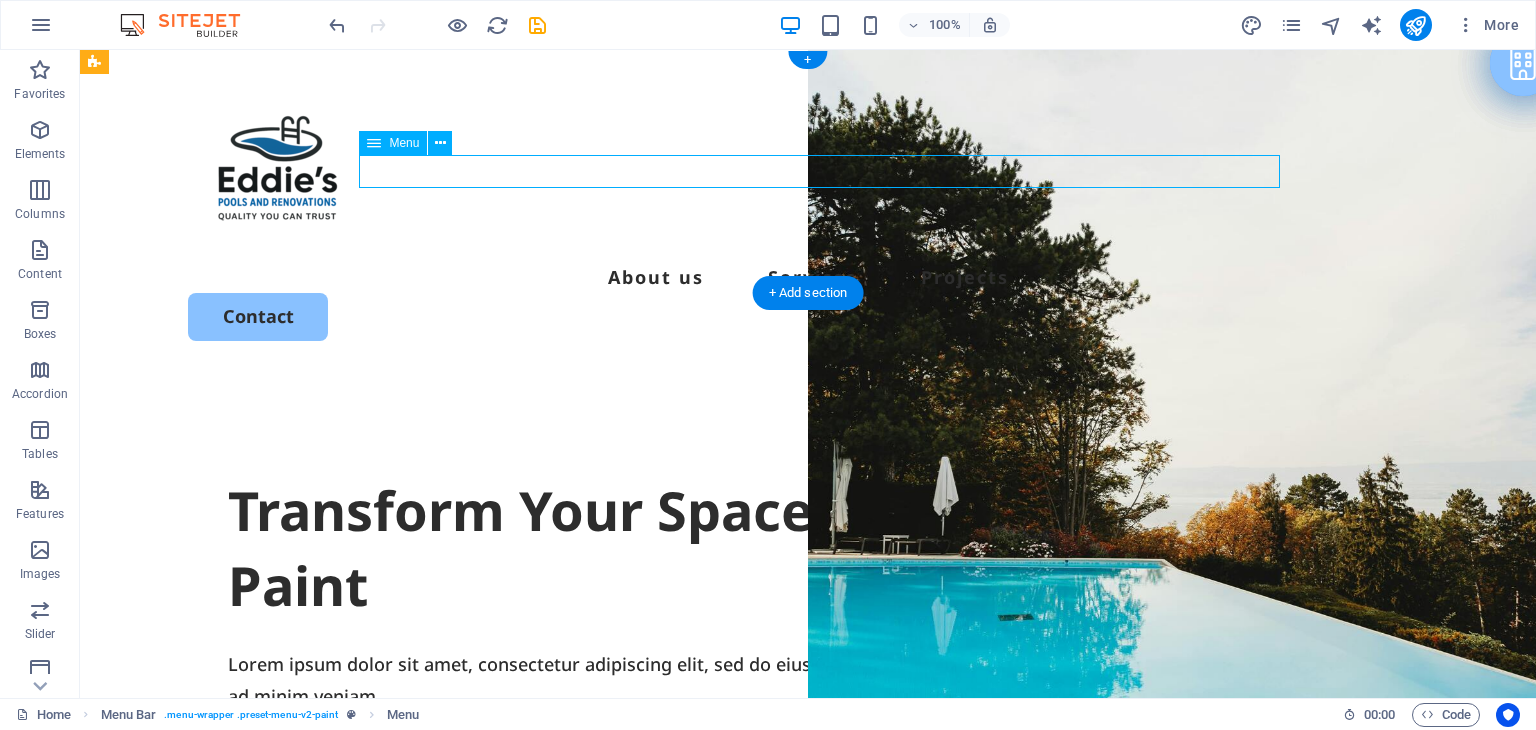 click on "About us Services Projects" at bounding box center [808, 277] 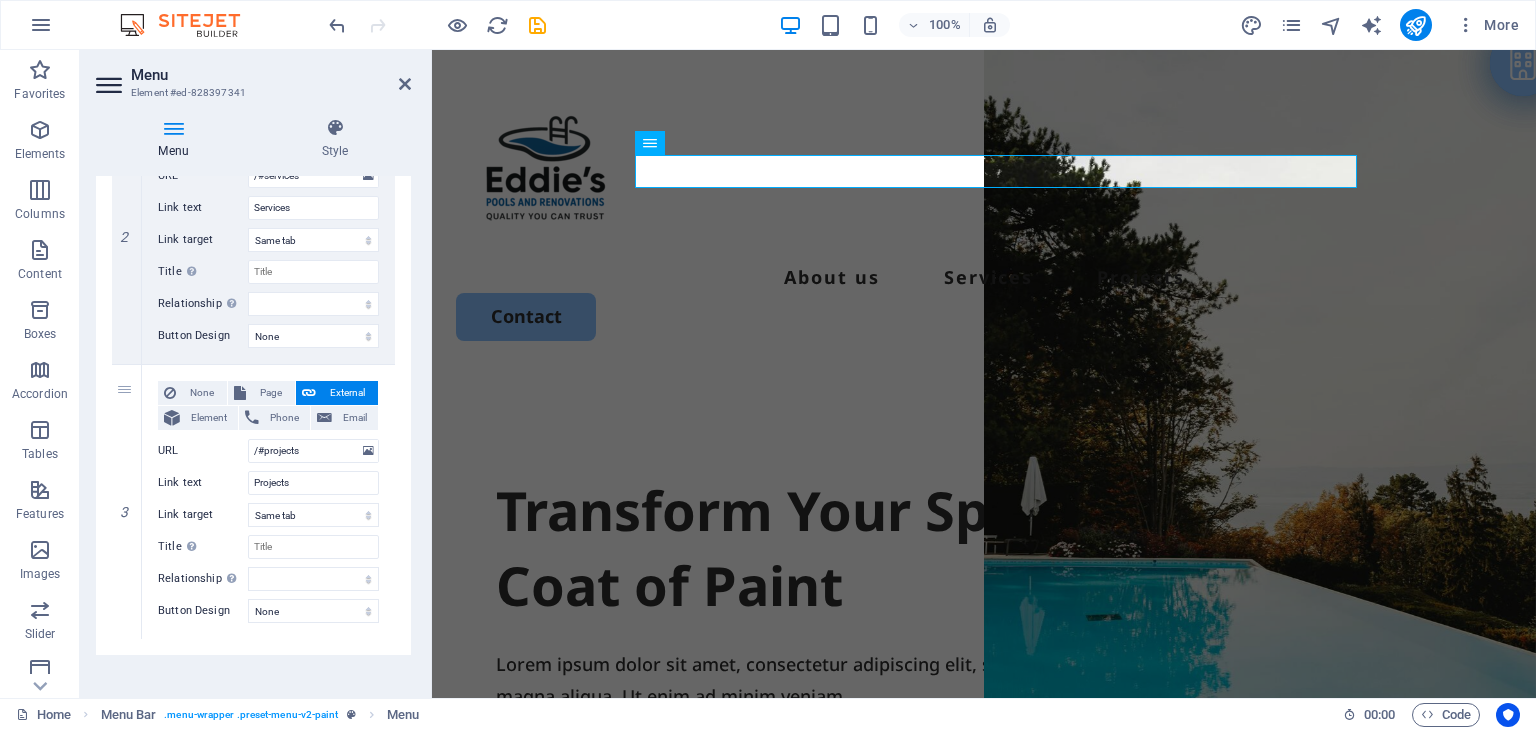 scroll, scrollTop: 564, scrollLeft: 0, axis: vertical 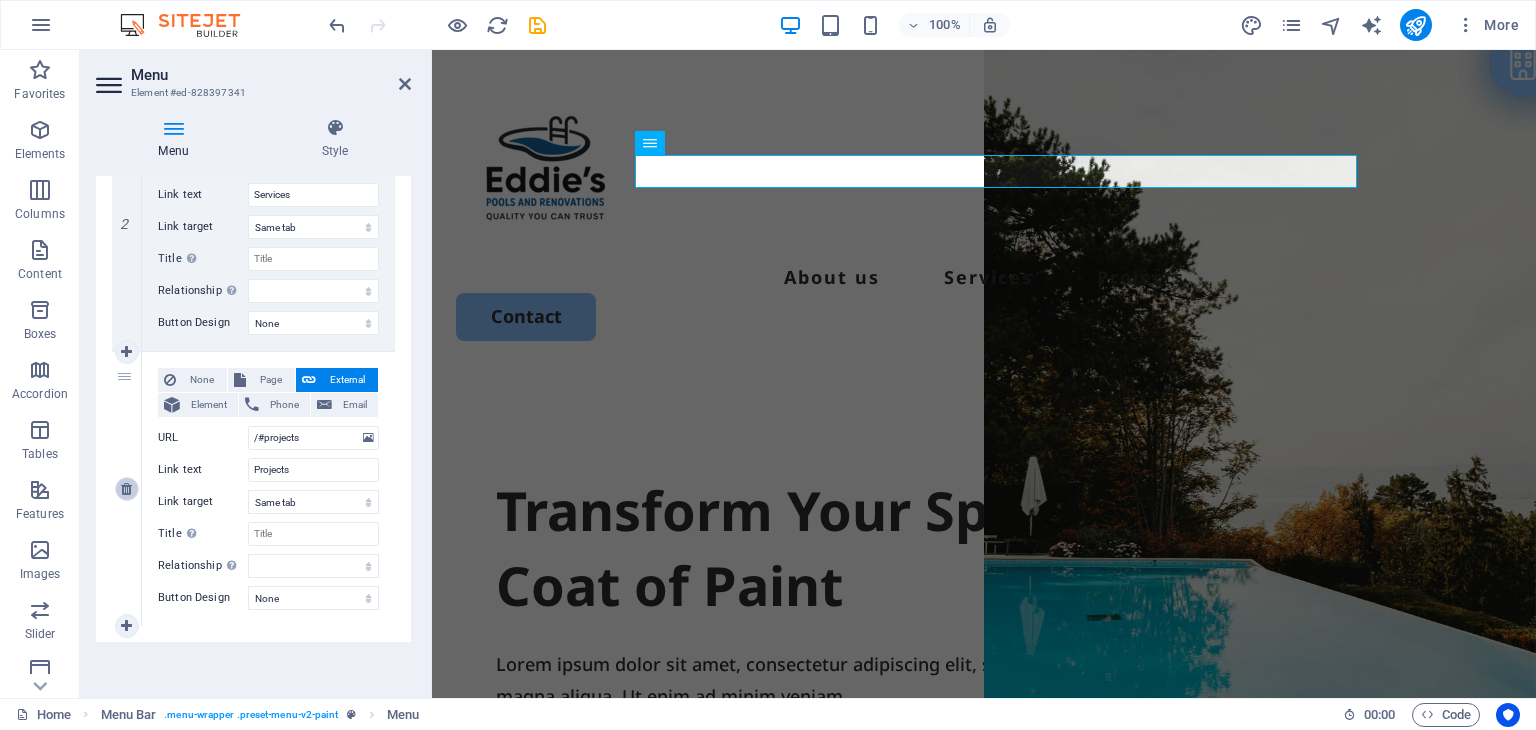 click at bounding box center (126, 489) 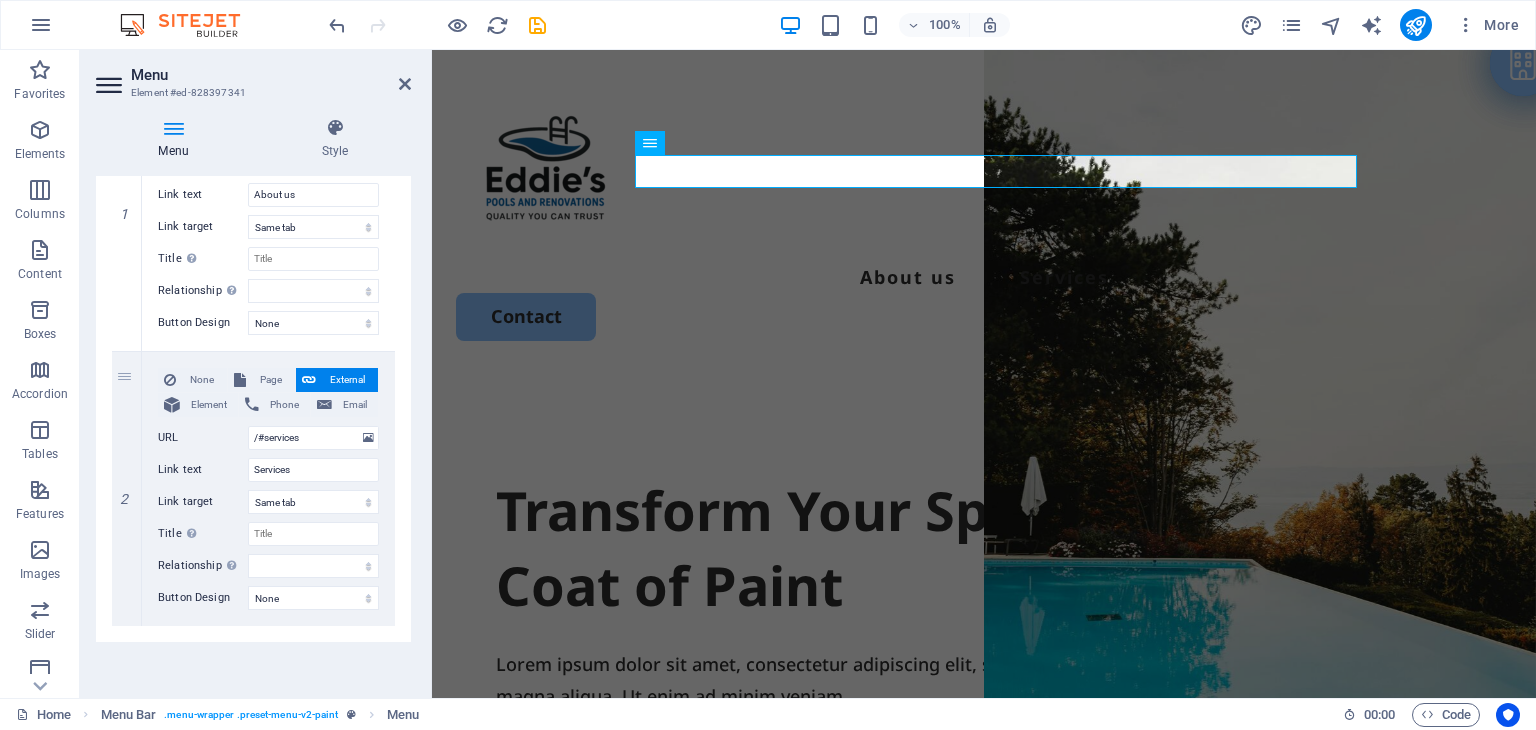 scroll, scrollTop: 288, scrollLeft: 0, axis: vertical 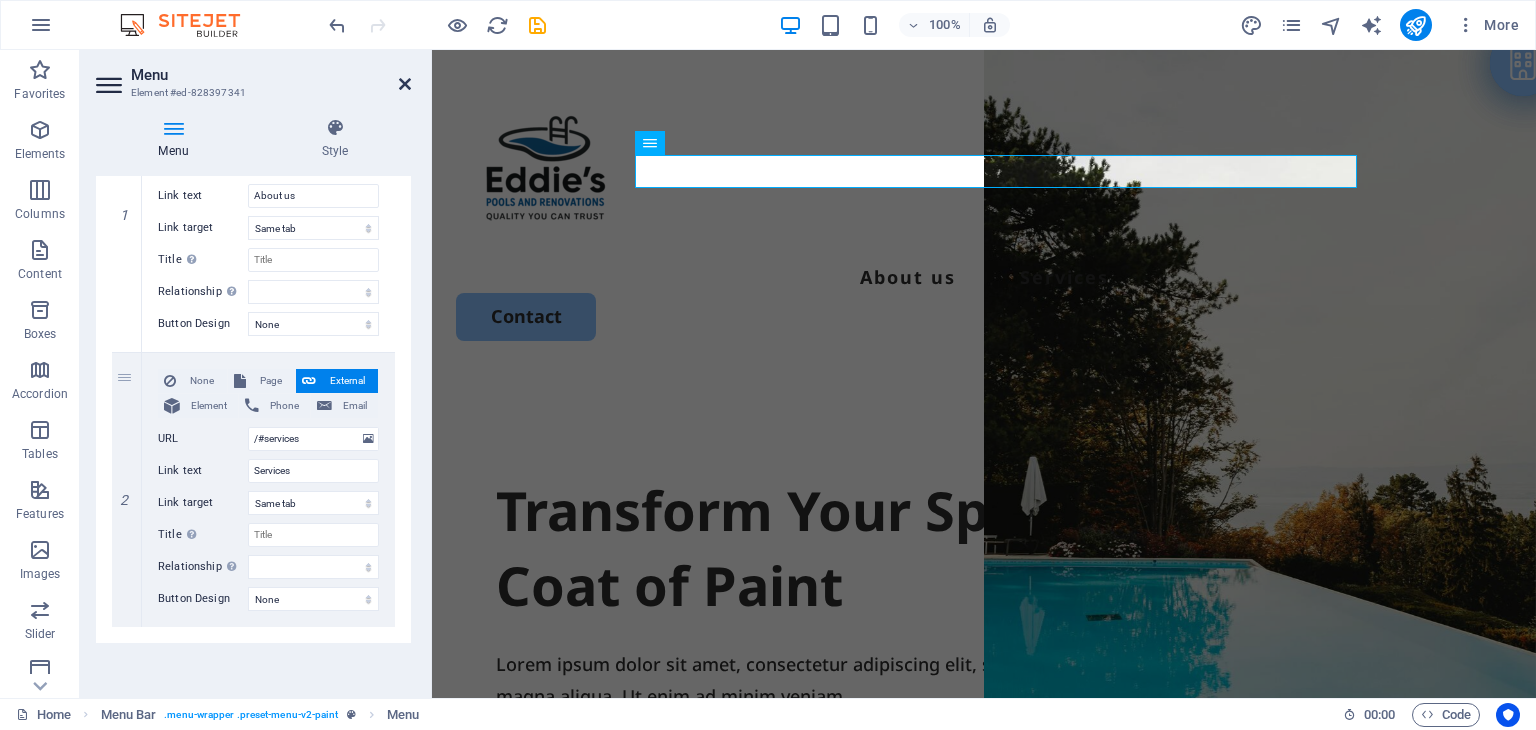 click at bounding box center (405, 84) 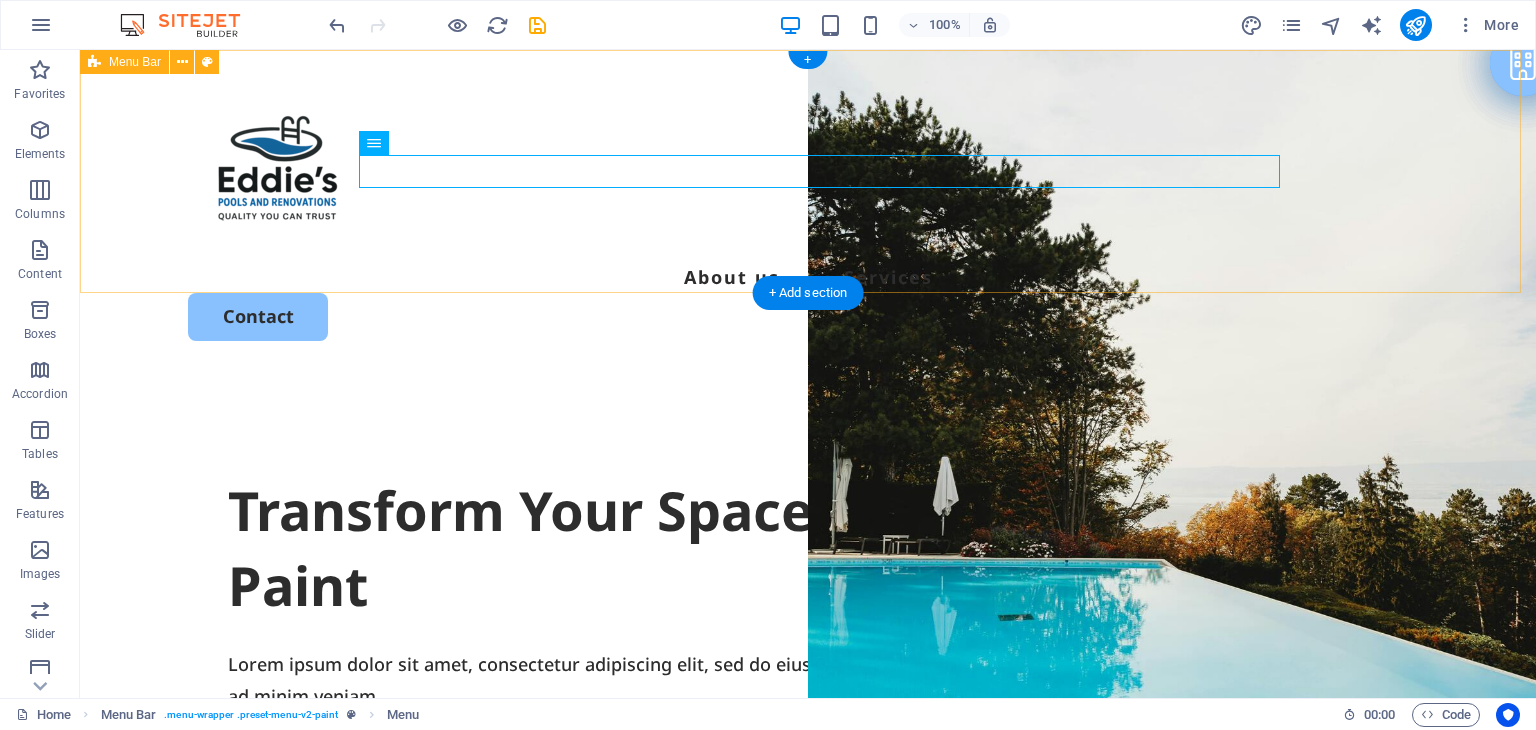 click on "About us Services Contact" at bounding box center [808, 211] 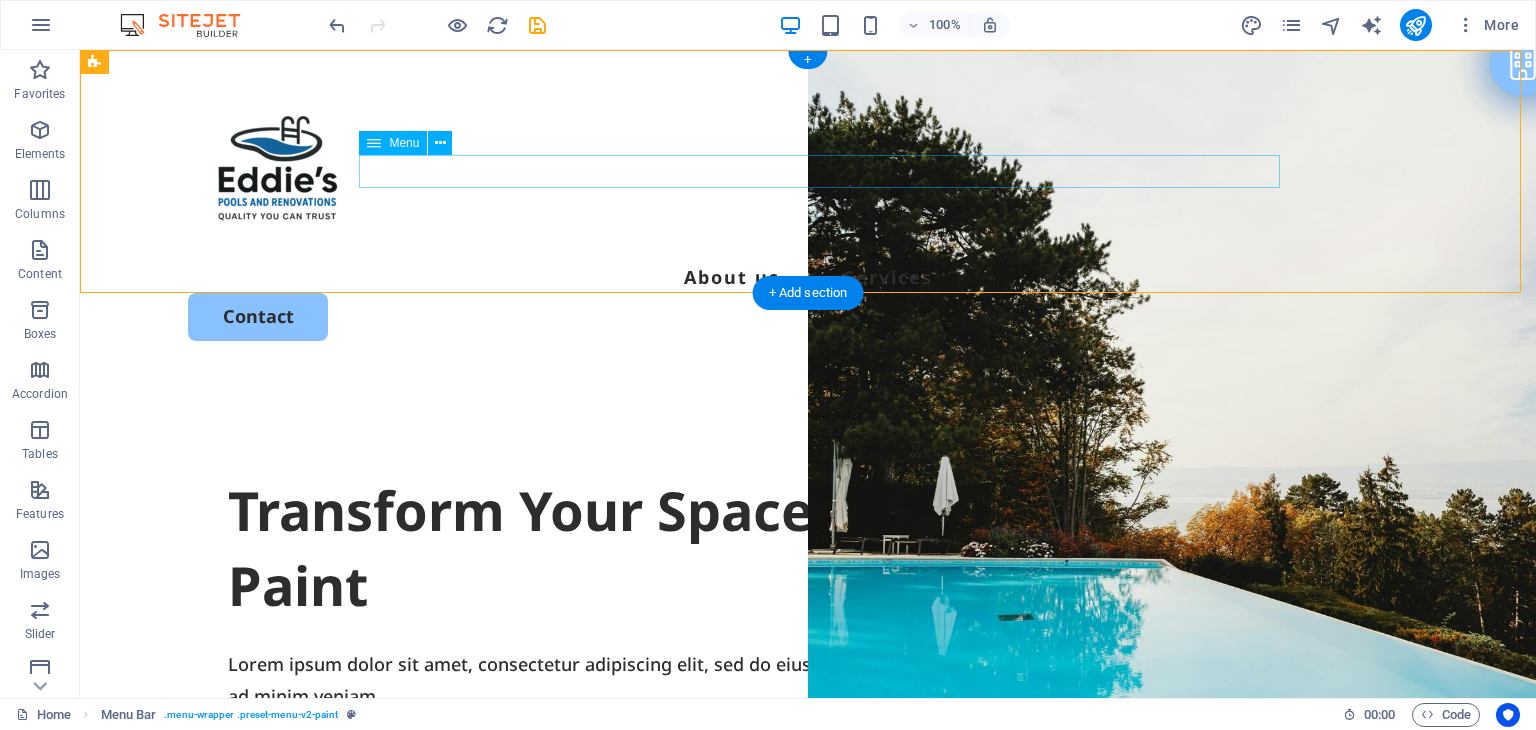 click on "About us Services" at bounding box center [808, 277] 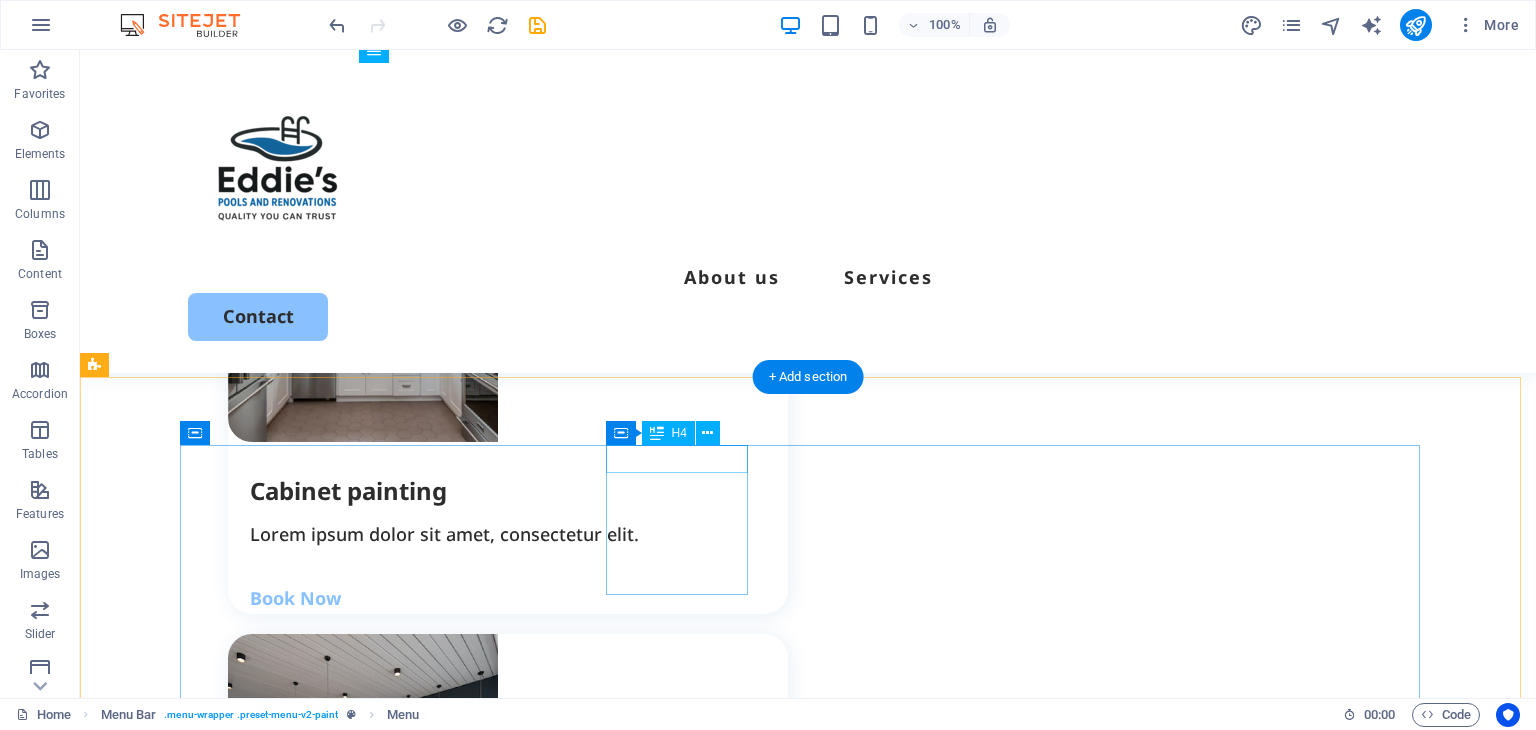 scroll, scrollTop: 3400, scrollLeft: 0, axis: vertical 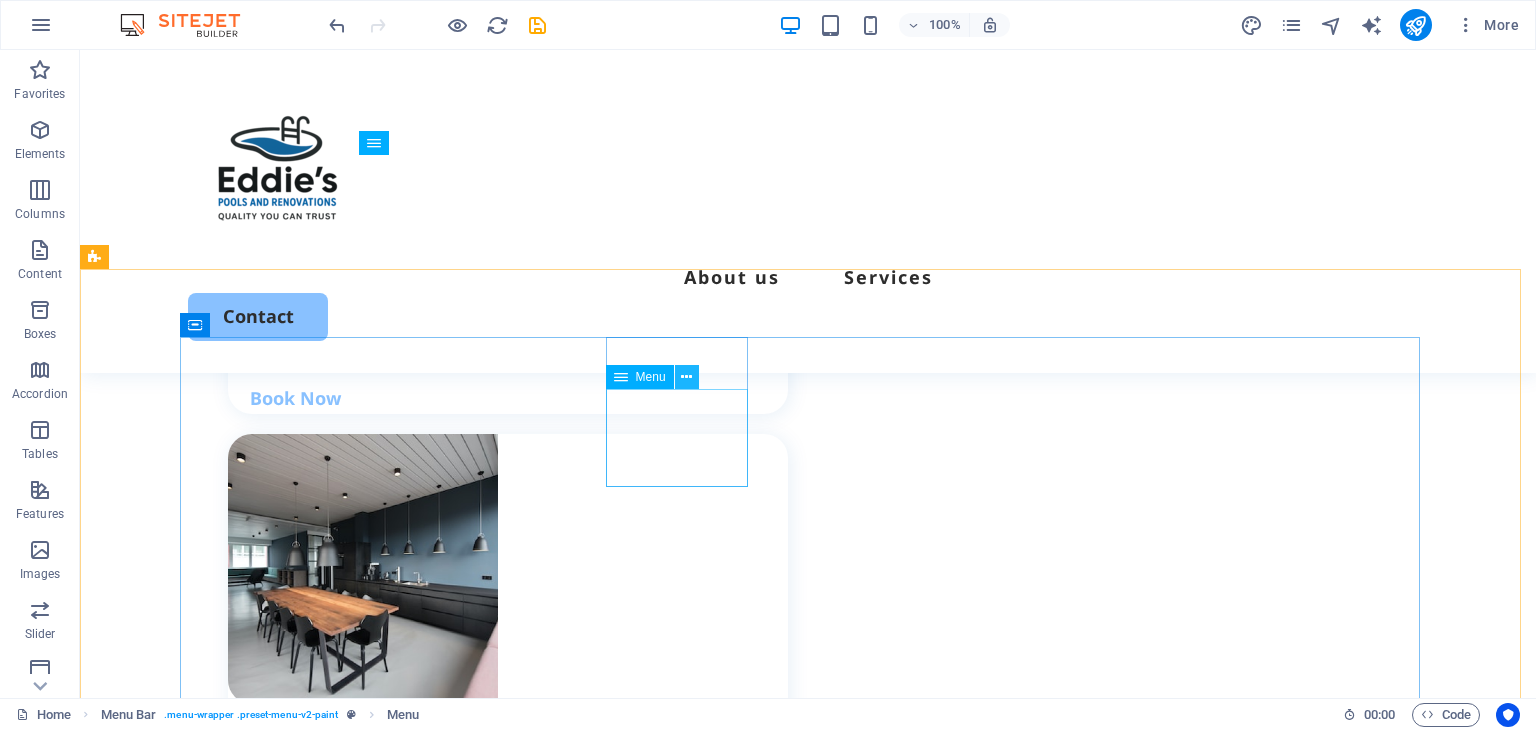 click at bounding box center [686, 377] 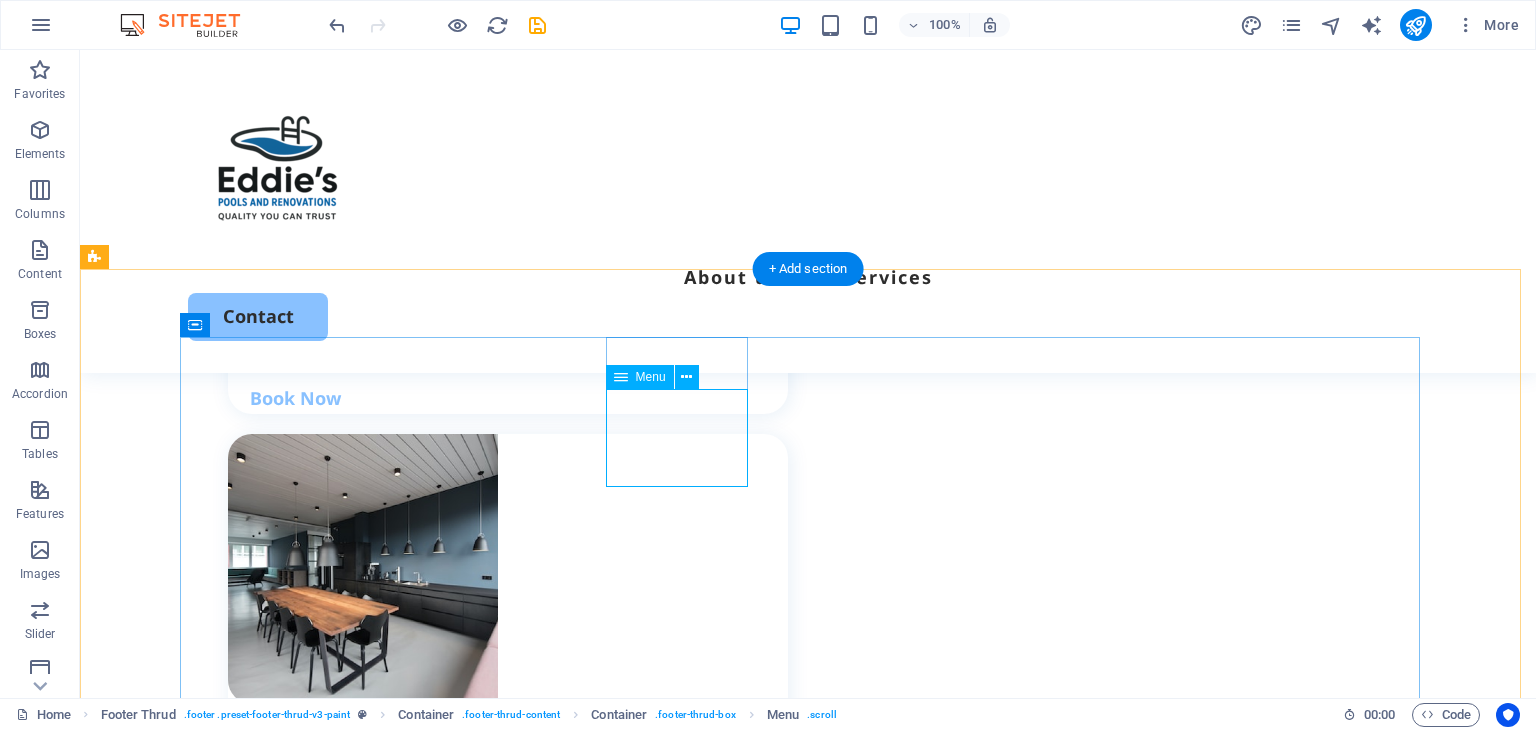 click on "About Services Projects" at bounding box center (328, 3366) 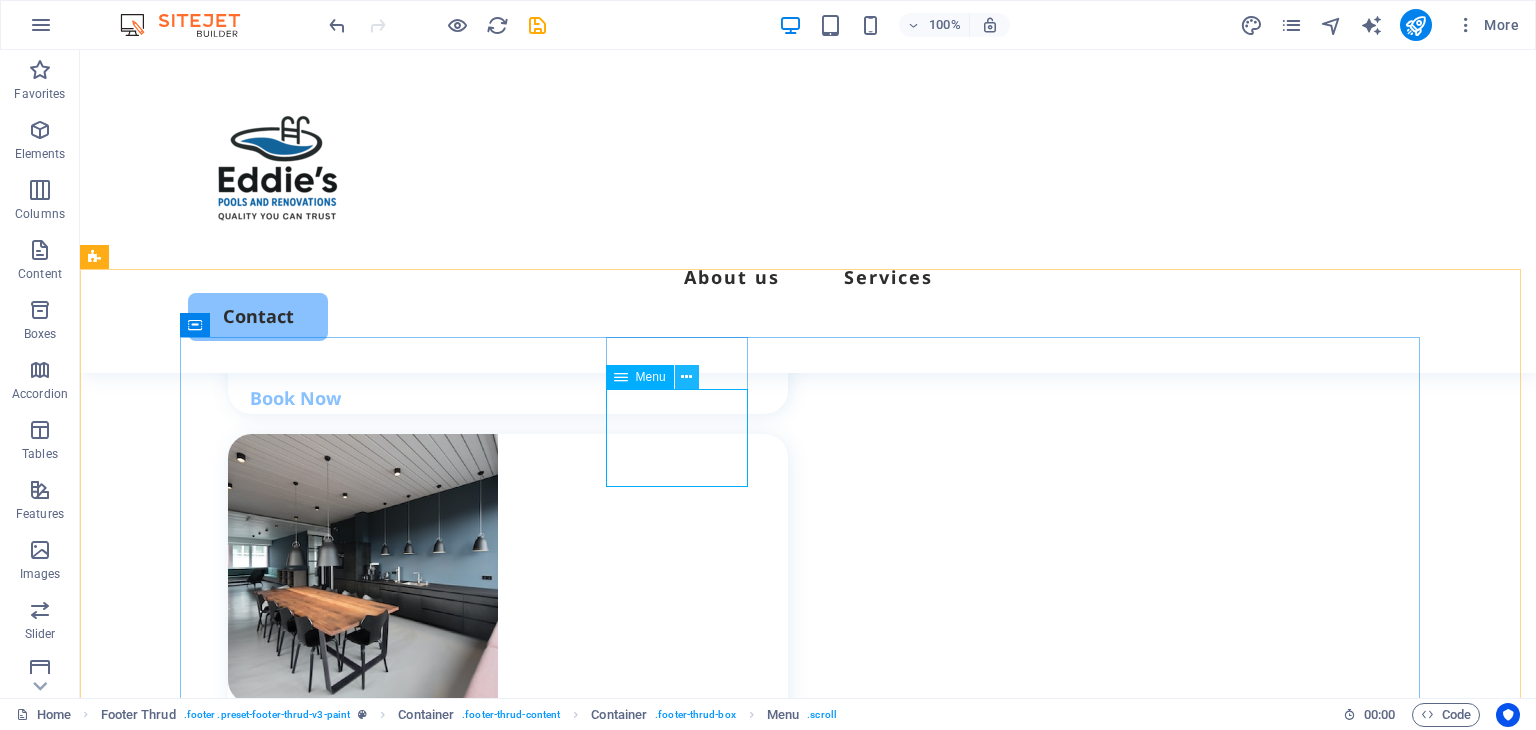 click at bounding box center [686, 377] 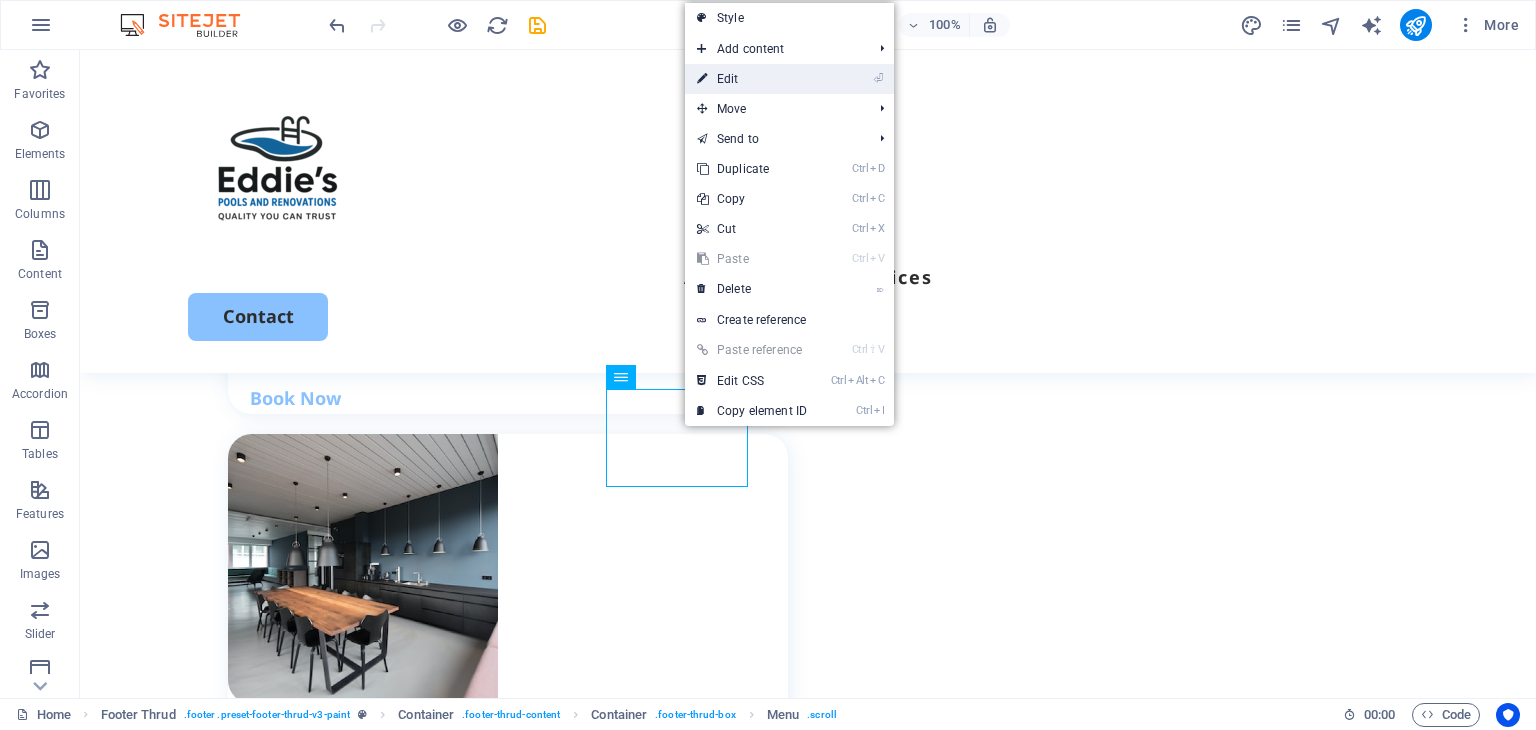 drag, startPoint x: 748, startPoint y: 85, endPoint x: 233, endPoint y: 94, distance: 515.0786 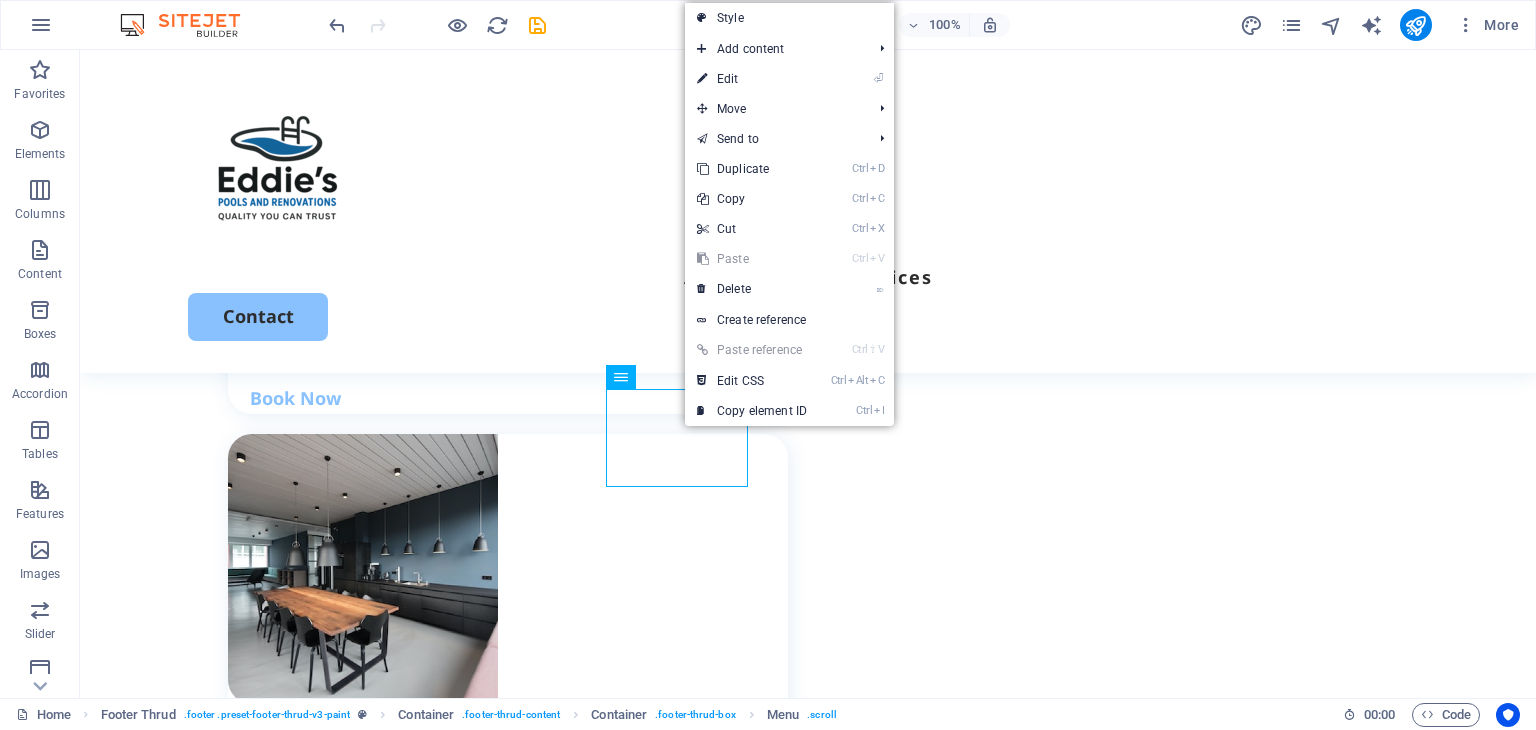select 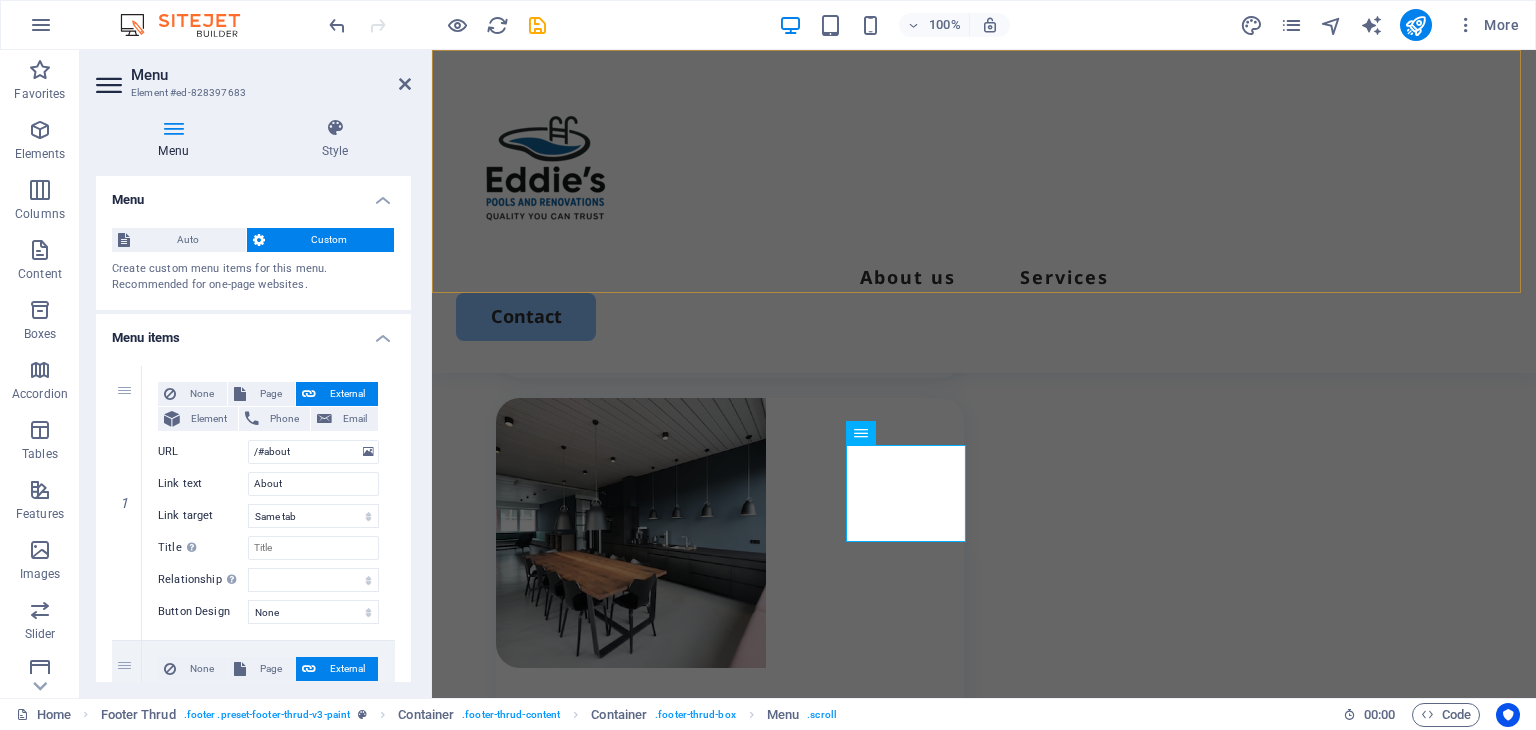 scroll, scrollTop: 3442, scrollLeft: 0, axis: vertical 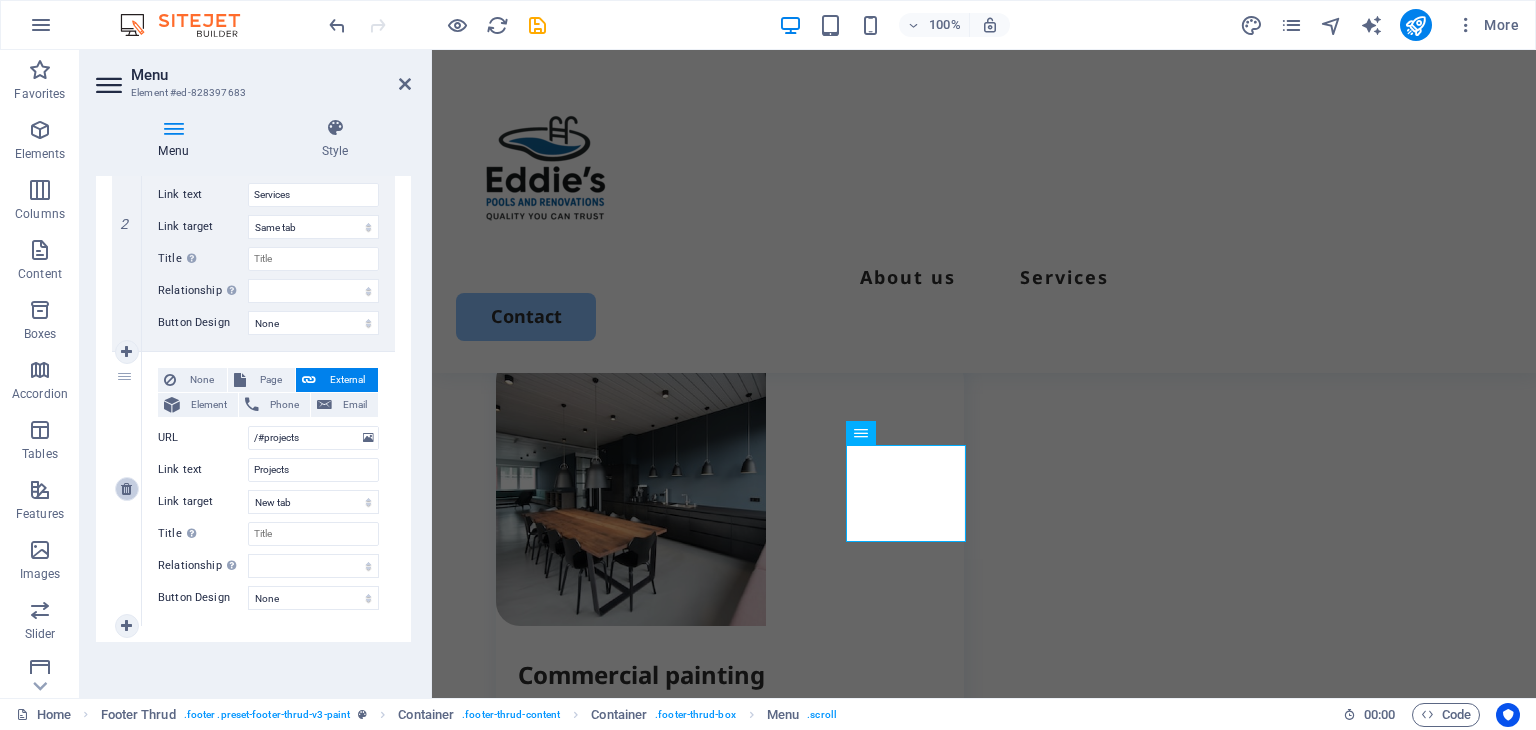 click at bounding box center (126, 489) 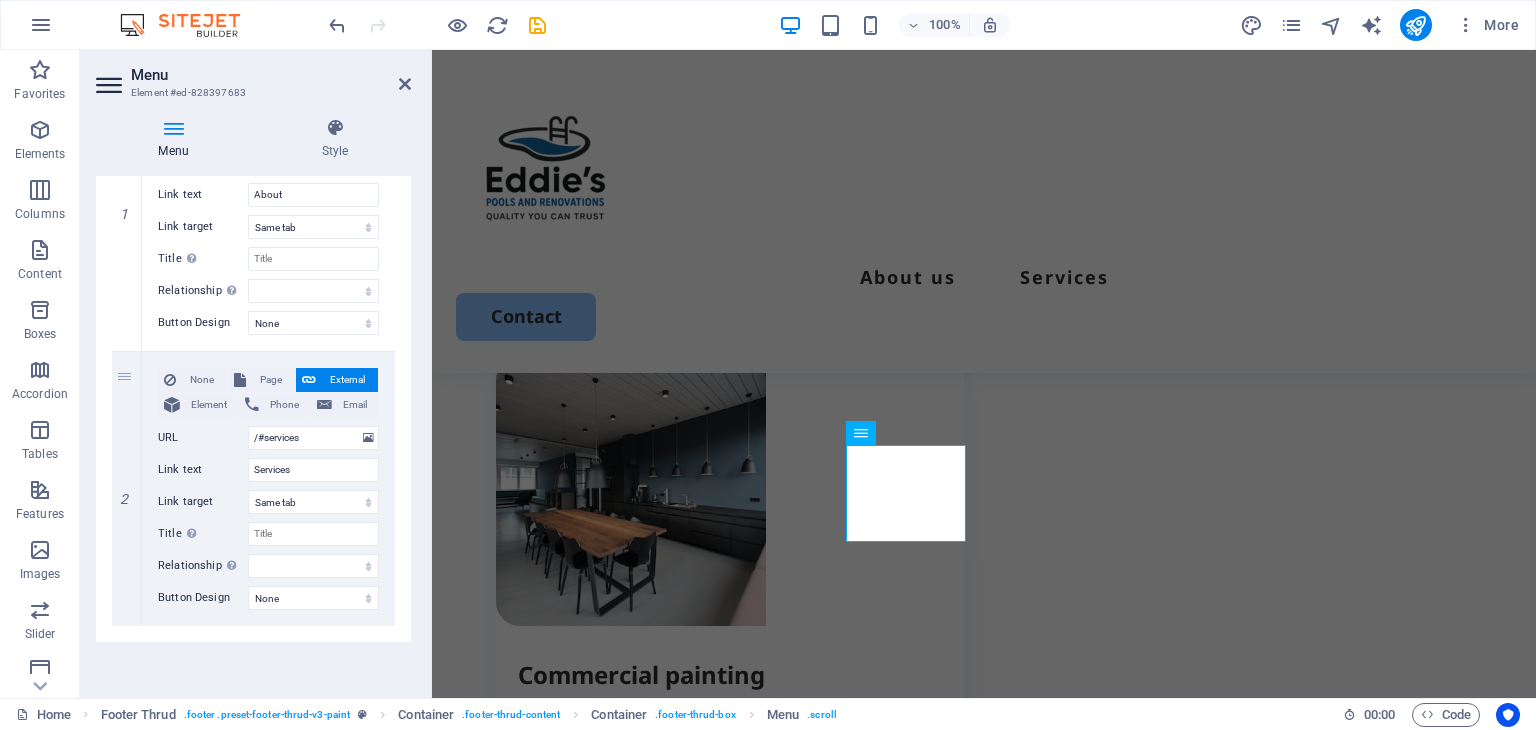 scroll, scrollTop: 288, scrollLeft: 0, axis: vertical 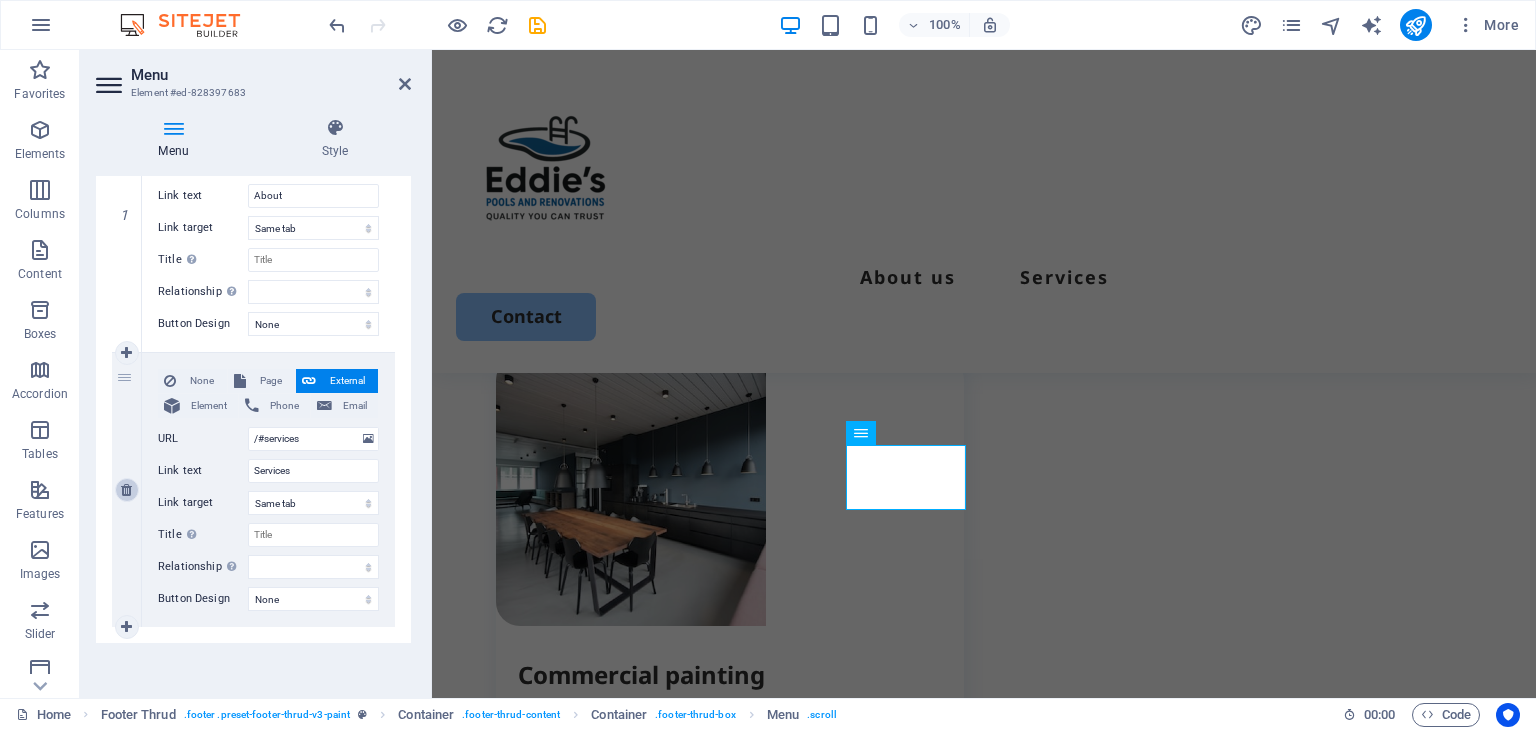 click at bounding box center (126, 490) 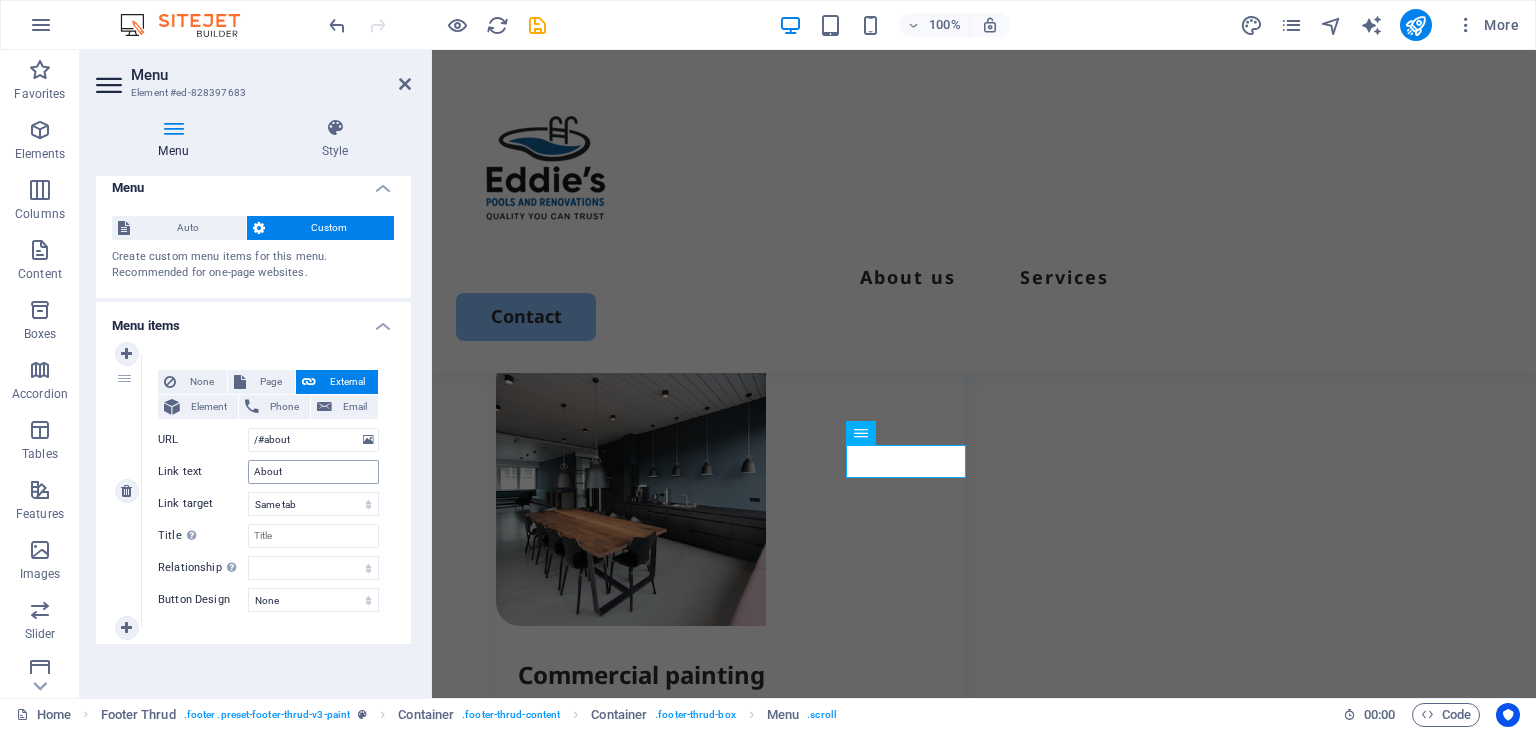 scroll, scrollTop: 14, scrollLeft: 0, axis: vertical 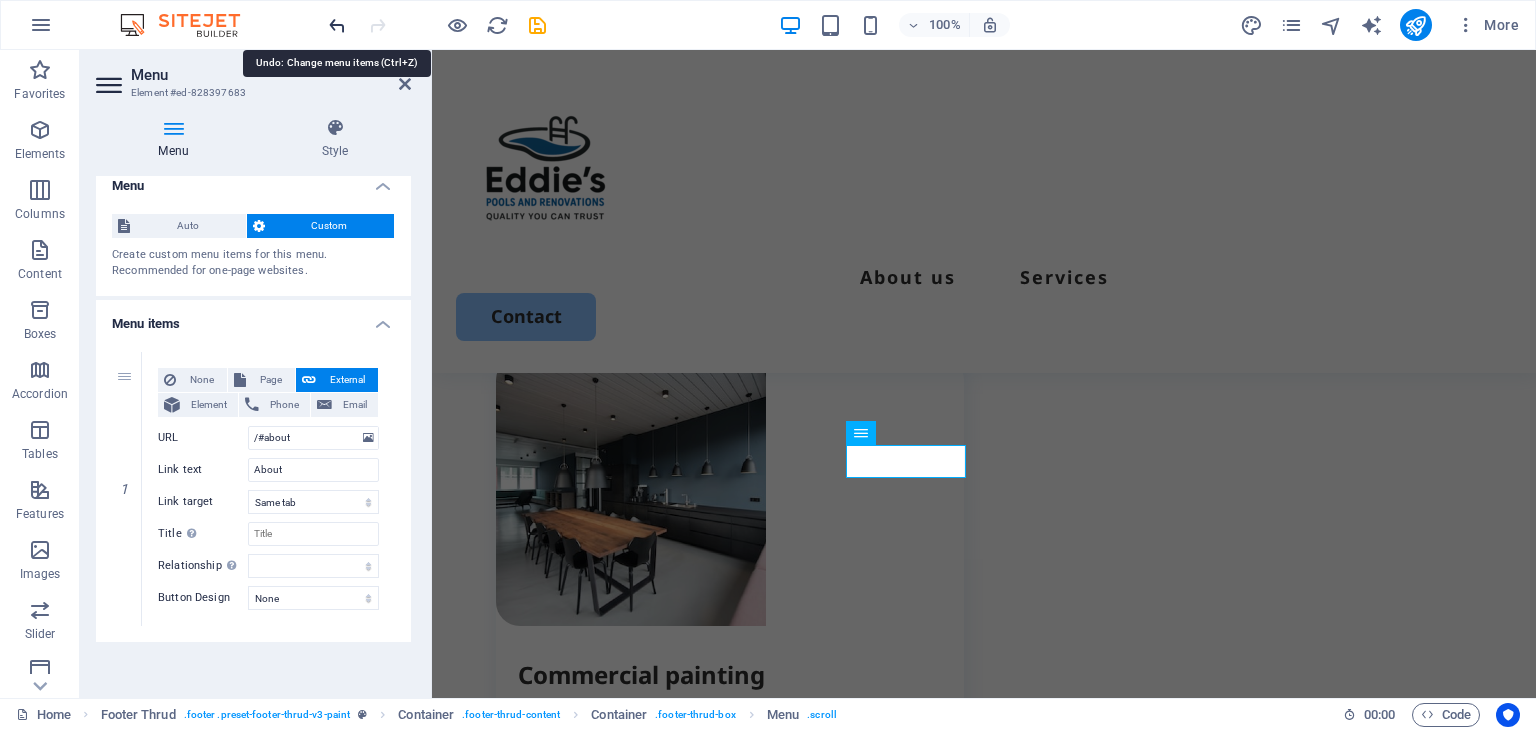 click at bounding box center [337, 25] 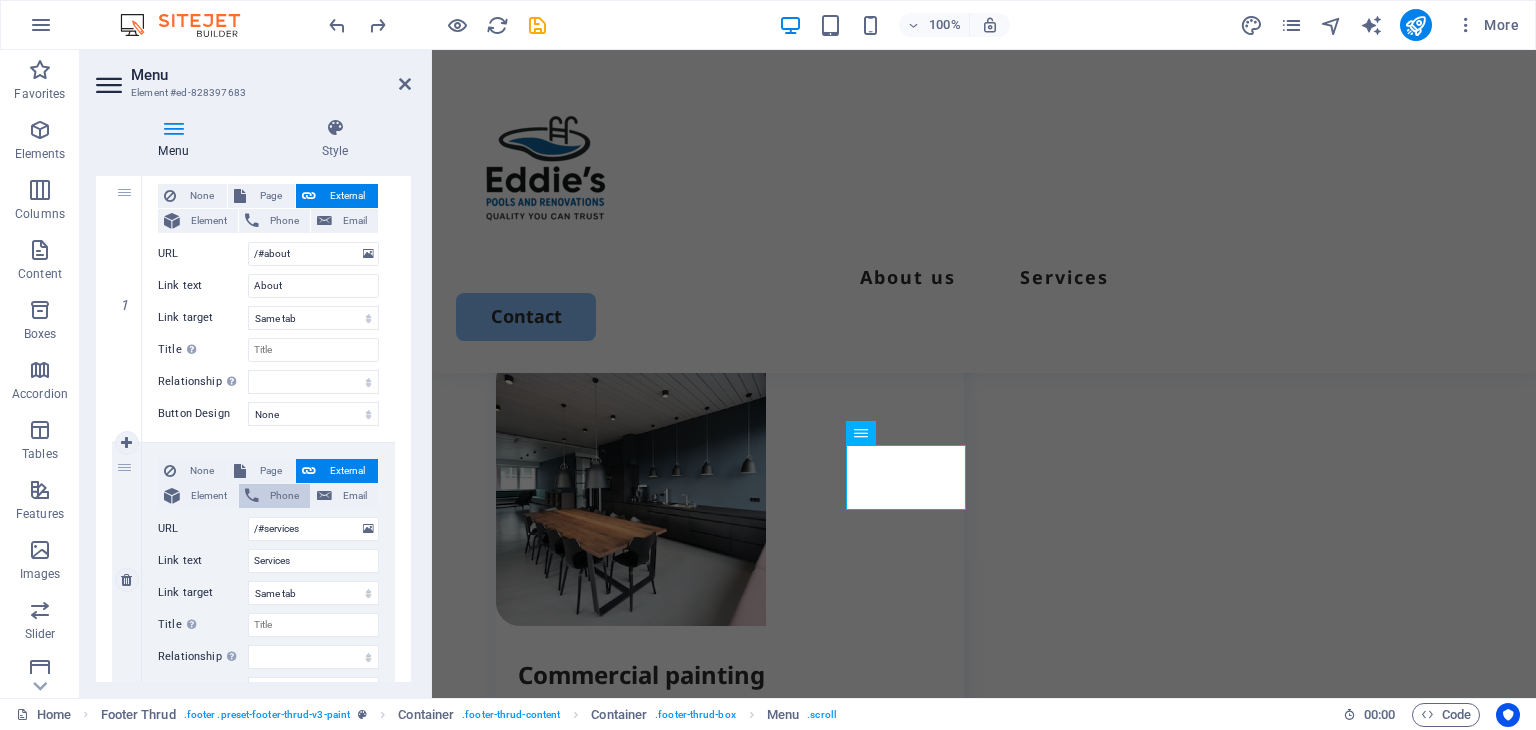 scroll, scrollTop: 214, scrollLeft: 0, axis: vertical 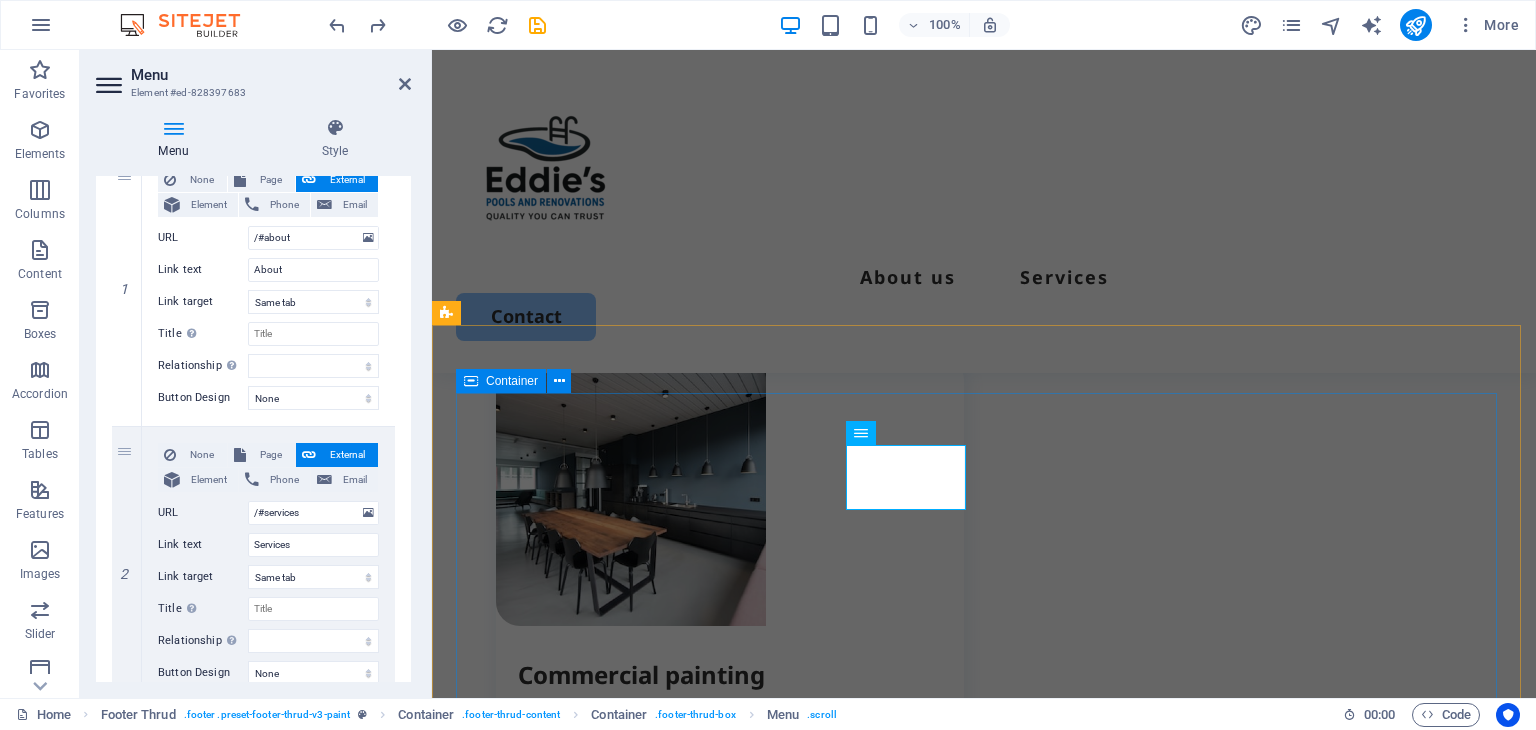 click on "Quick Links About Services Details Legal Notice Privacy Policy Contact ​ ​   [PHONE]
​ ​   [EMAIL]
​ ​   [STREET] [CITY]   [POSTAL_CODE]" at bounding box center [984, 3594] 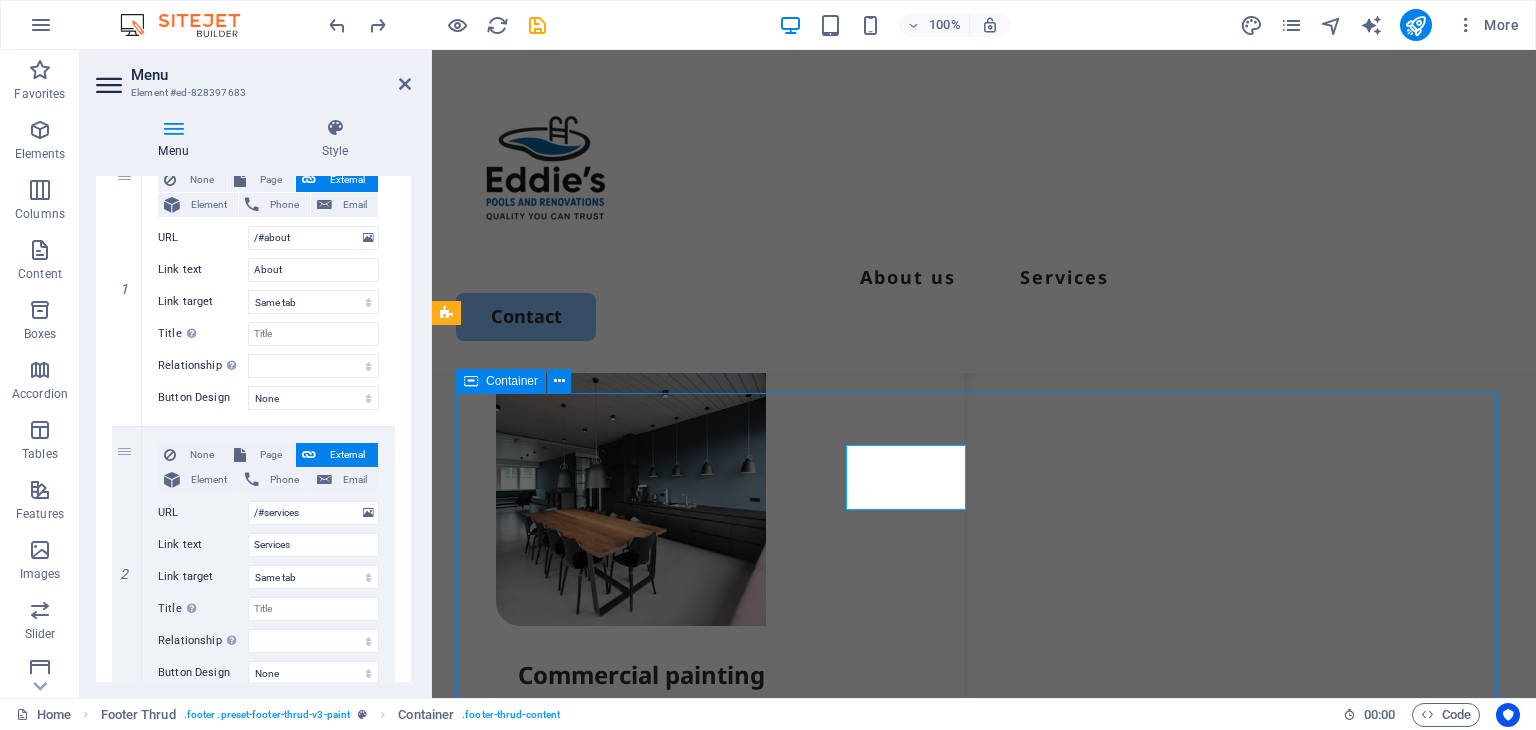 scroll, scrollTop: 3400, scrollLeft: 0, axis: vertical 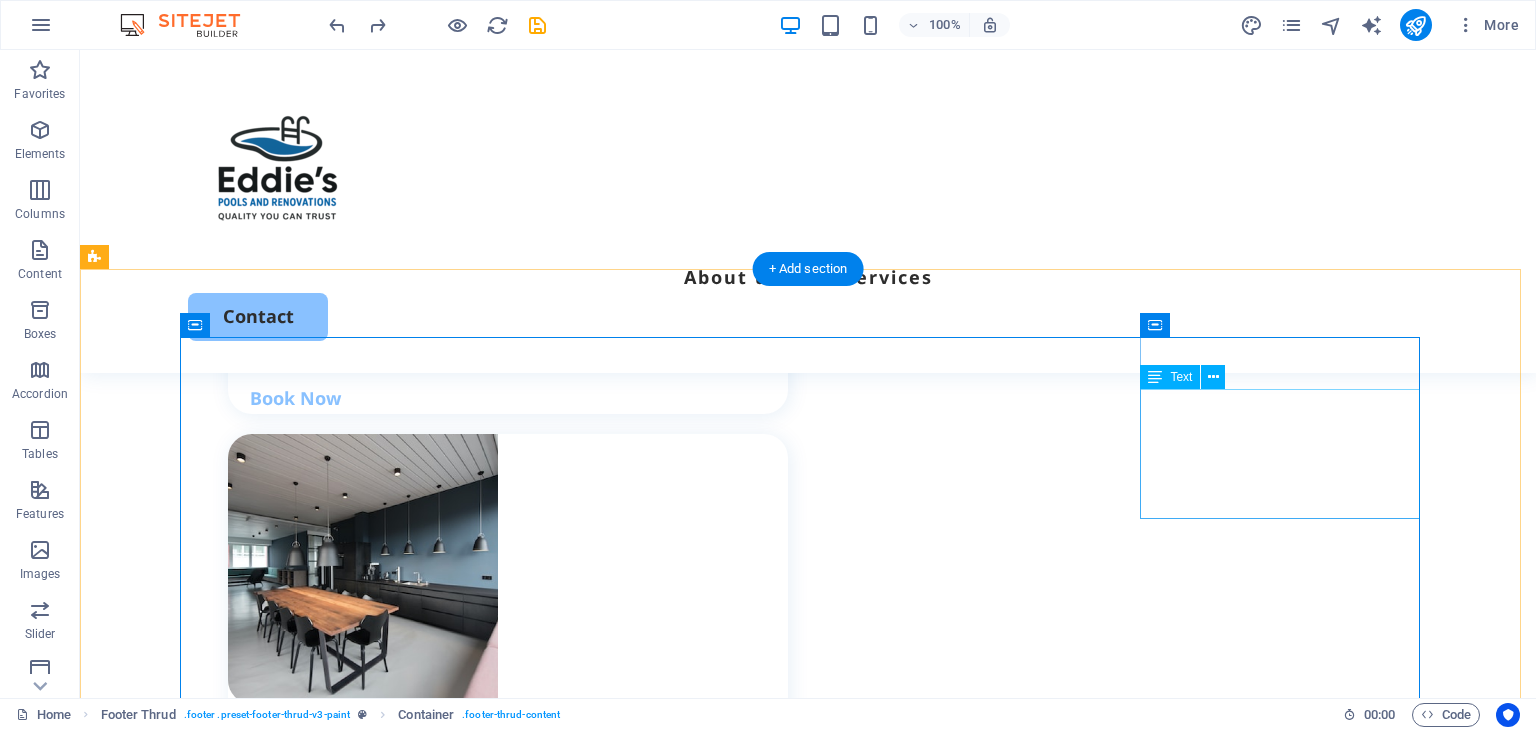 click on "[NUMBER] - [PHONE]
[EMAIL]
[STREET] [CITY]   [ZIPCODE]" at bounding box center (328, 4185) 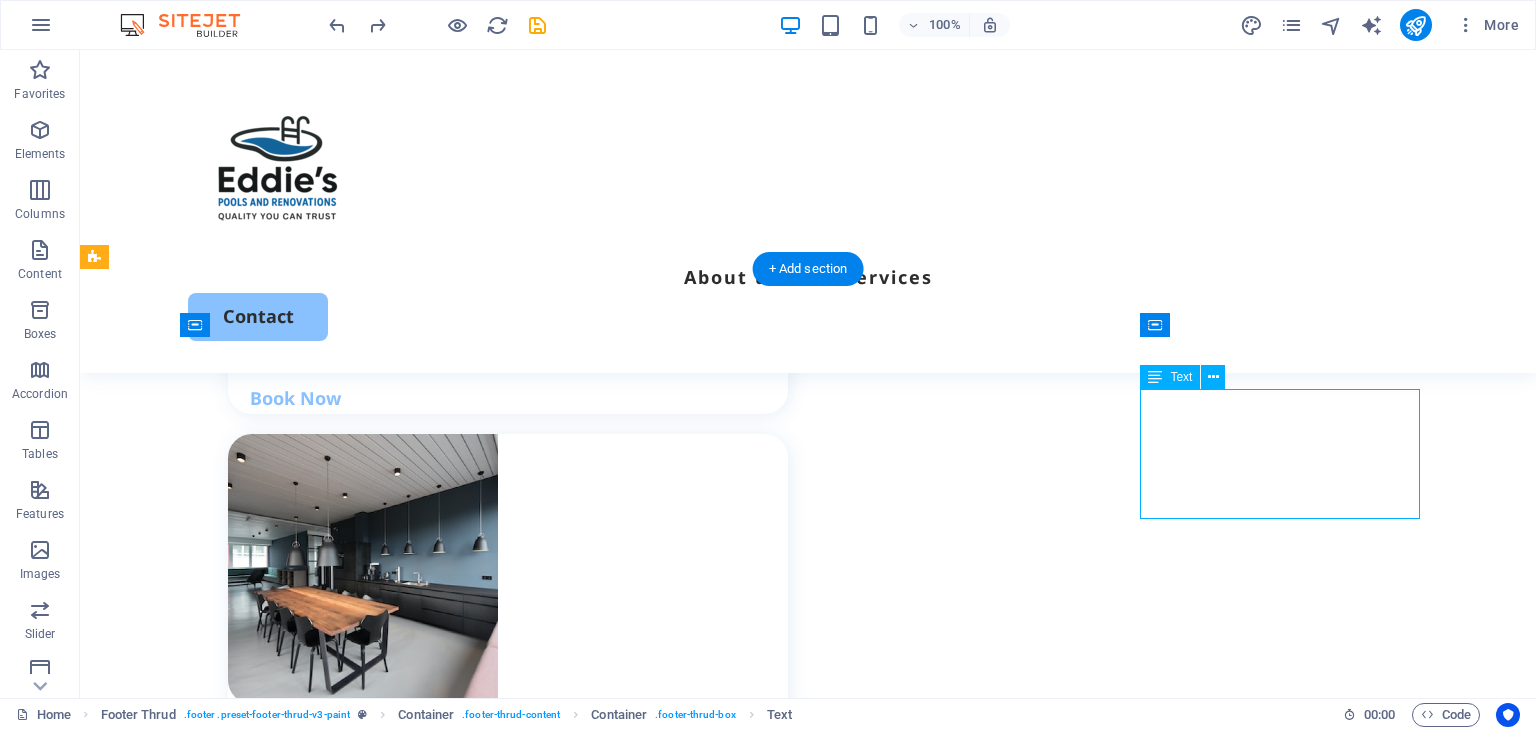 drag, startPoint x: 1282, startPoint y: 399, endPoint x: 1404, endPoint y: 485, distance: 149.26486 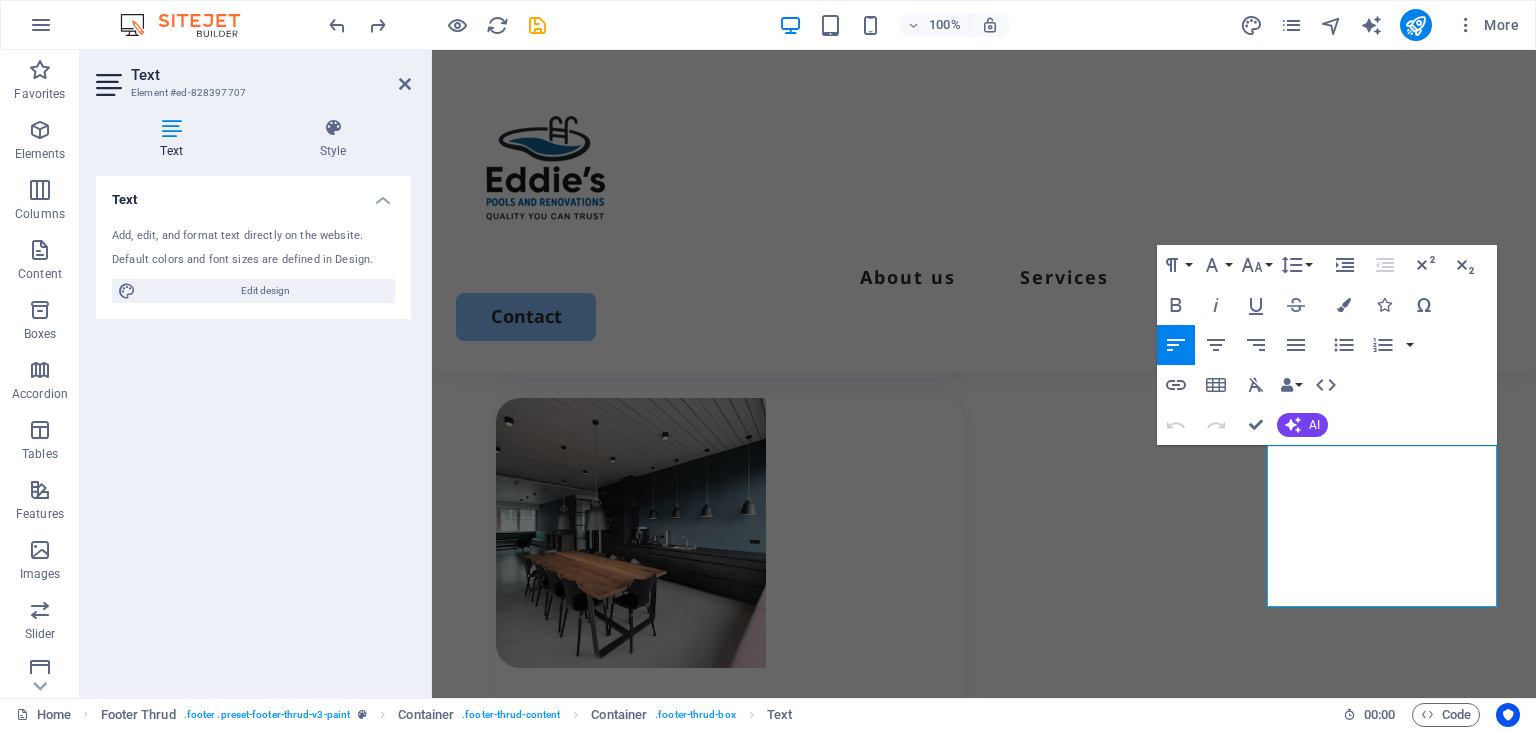 scroll, scrollTop: 3442, scrollLeft: 0, axis: vertical 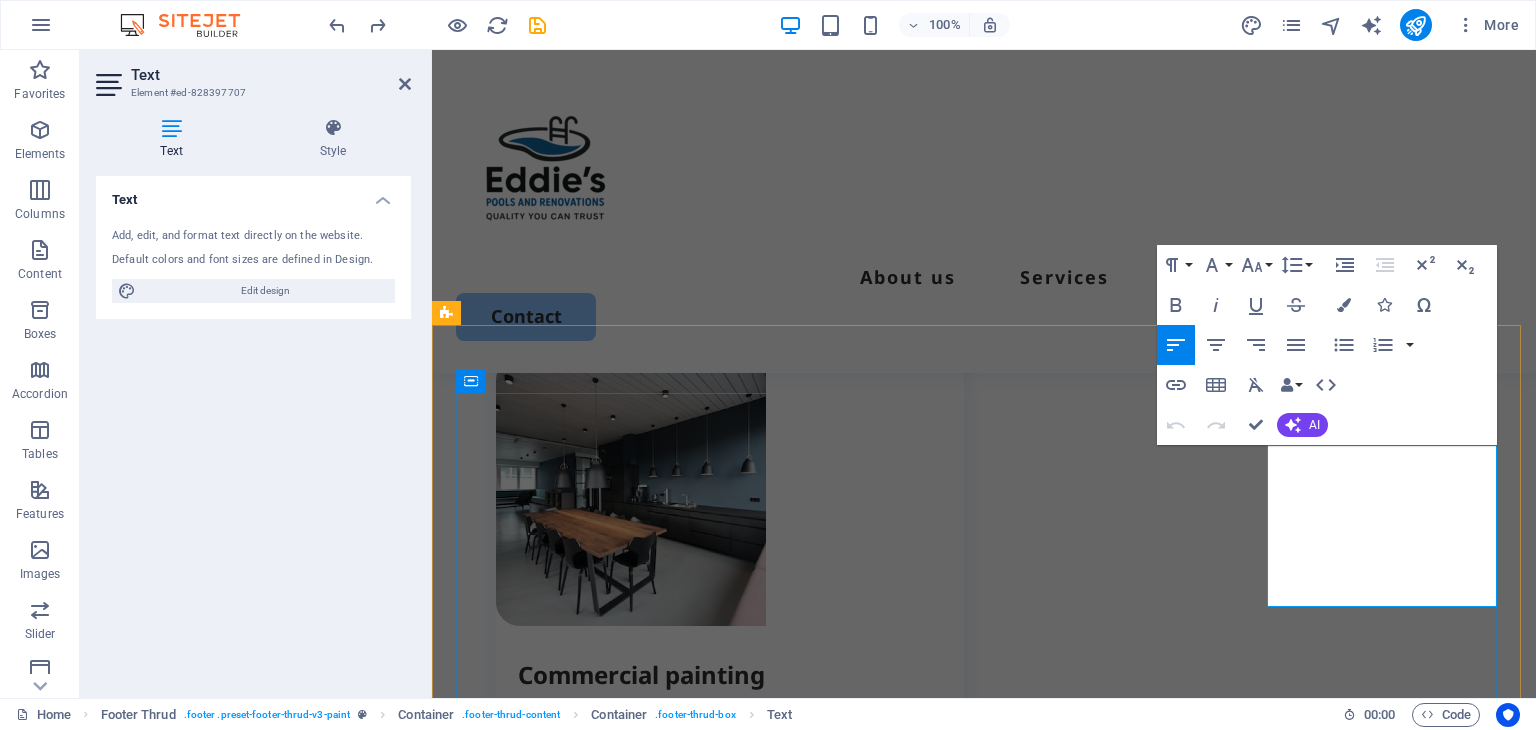click on "0123 - 456789" at bounding box center [520, 3801] 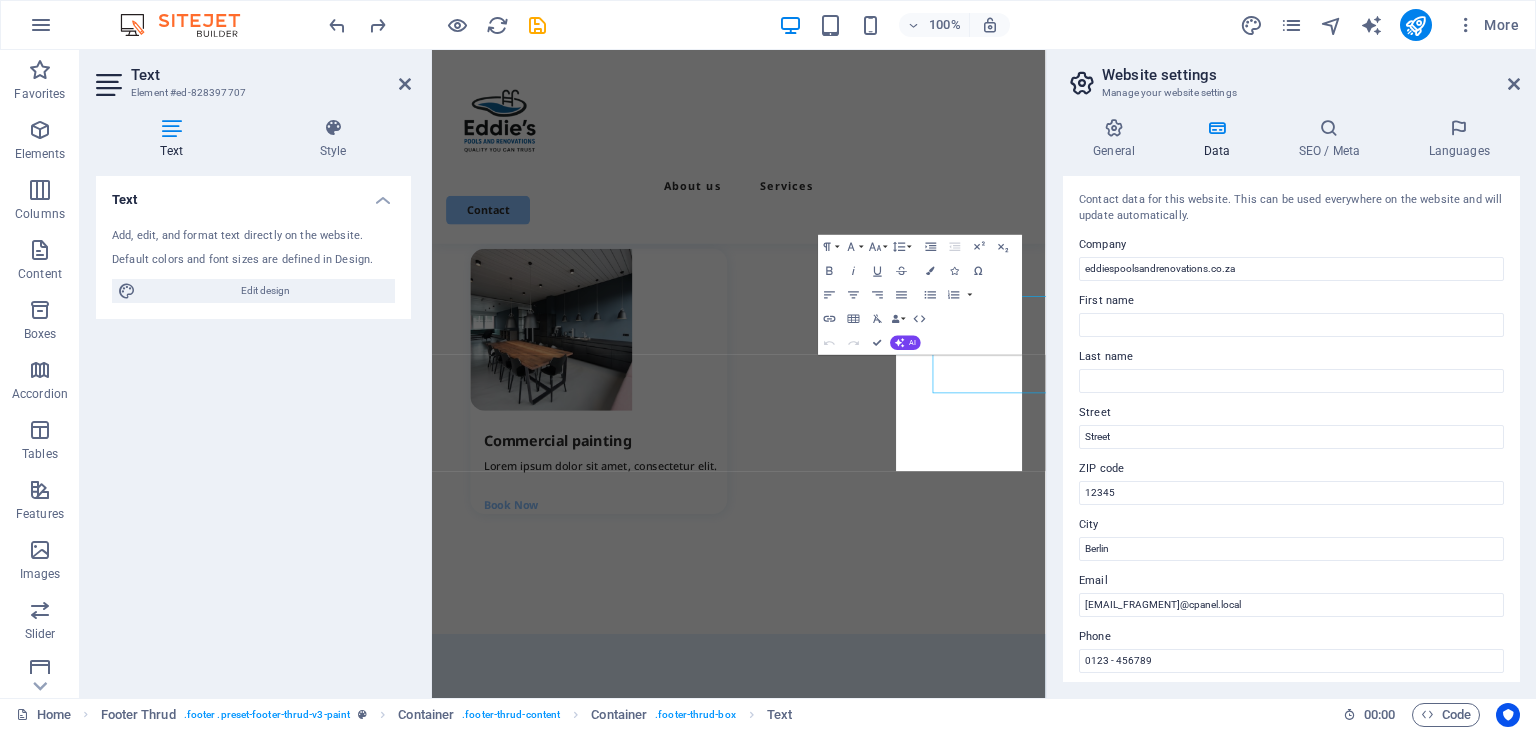 scroll, scrollTop: 3427, scrollLeft: 0, axis: vertical 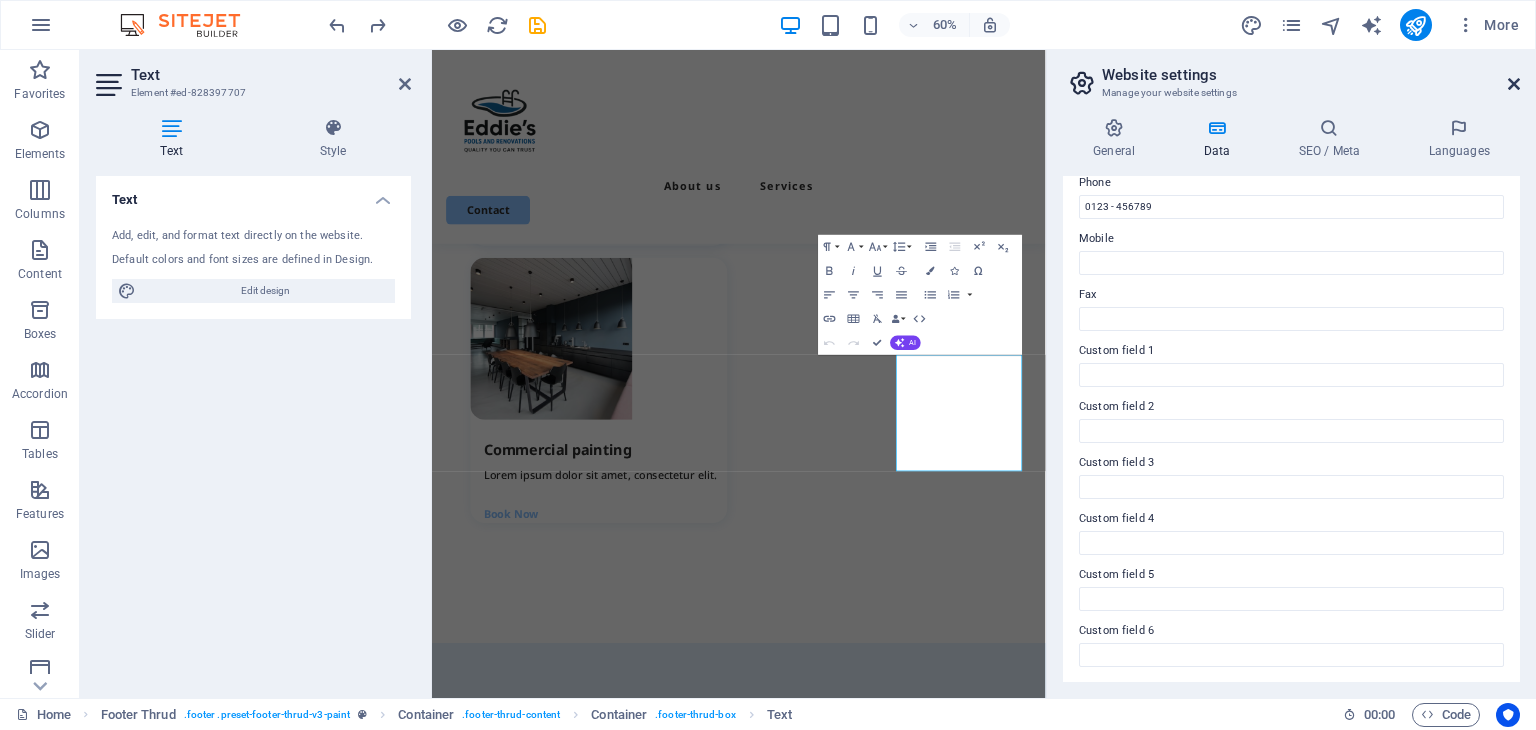 click at bounding box center (1514, 84) 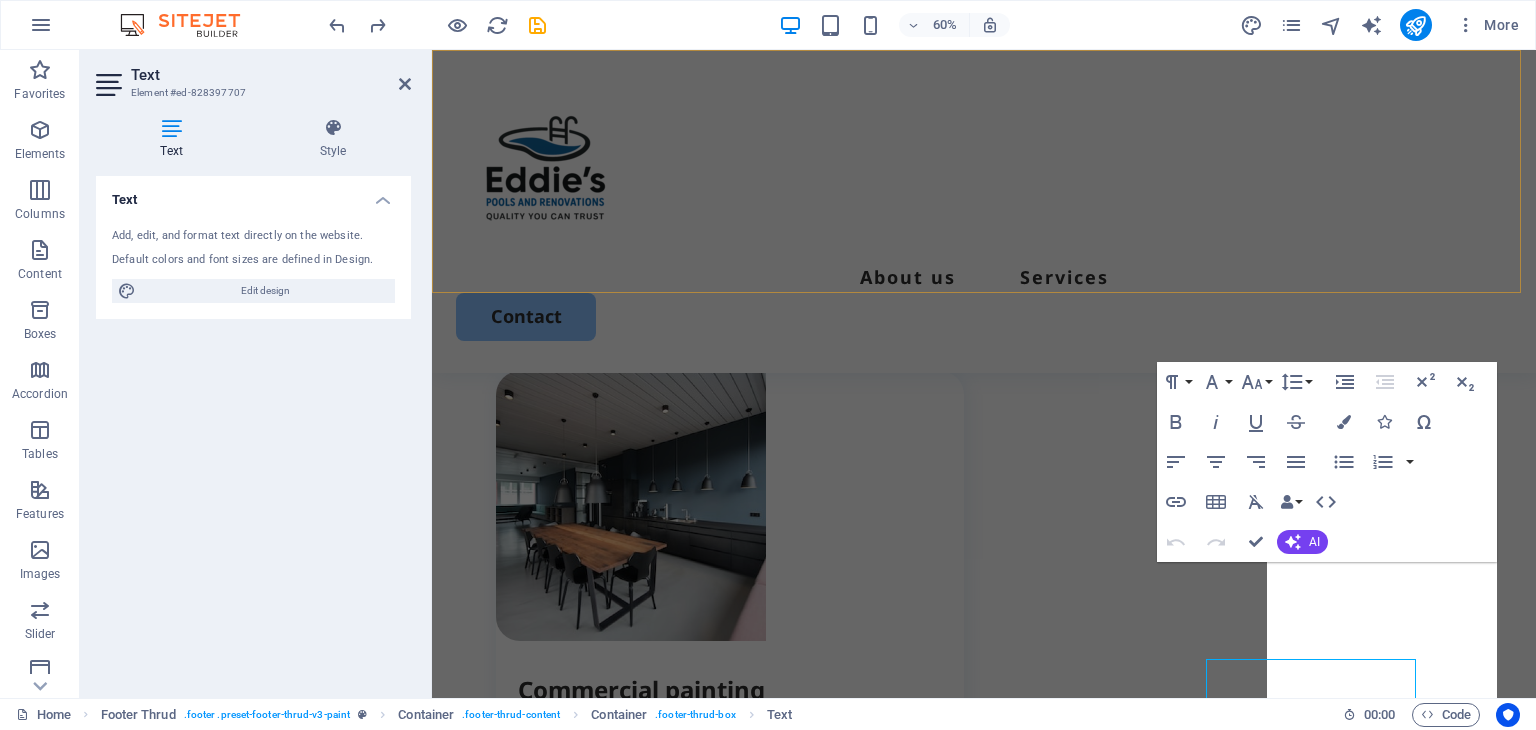 scroll, scrollTop: 3325, scrollLeft: 0, axis: vertical 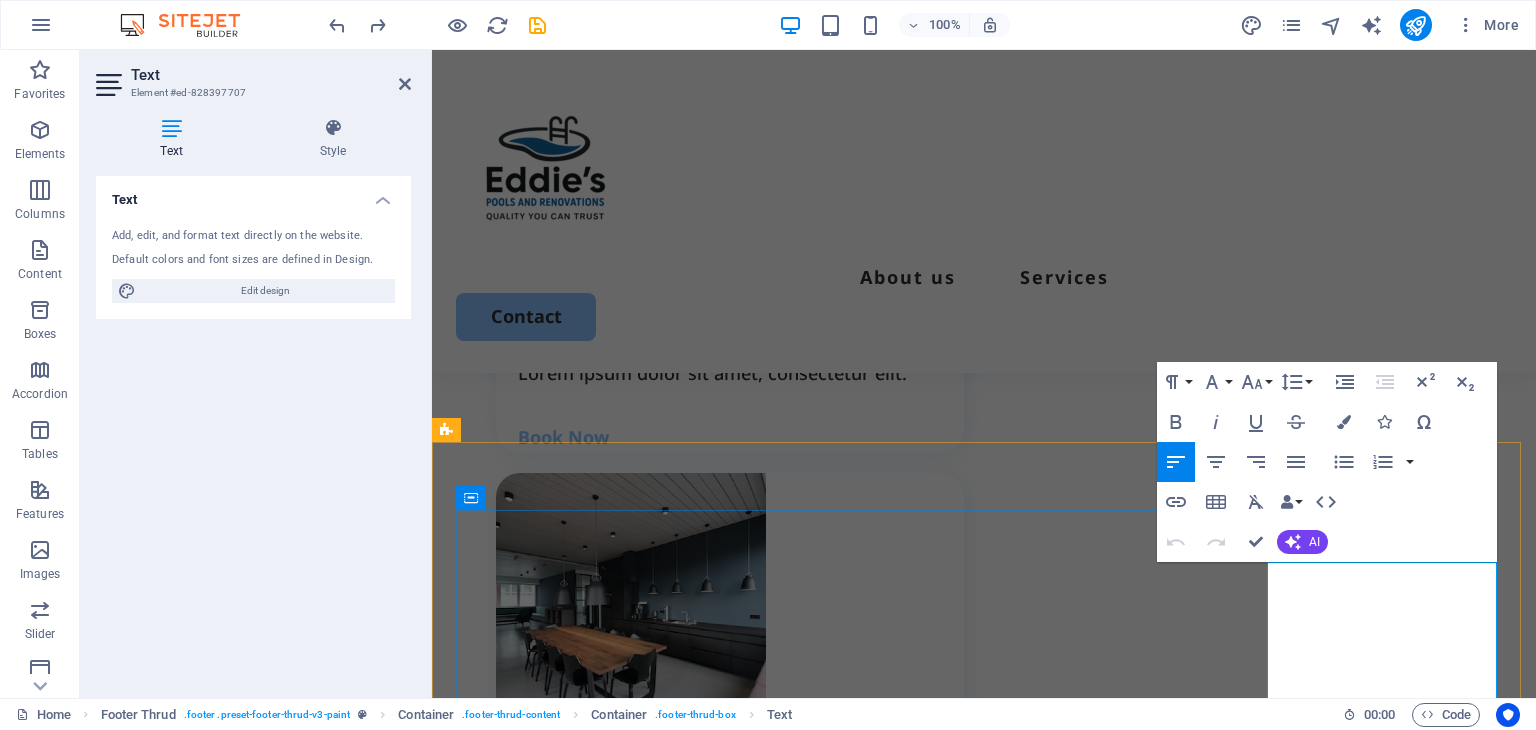 click on "0123 - 456789" at bounding box center (520, 3918) 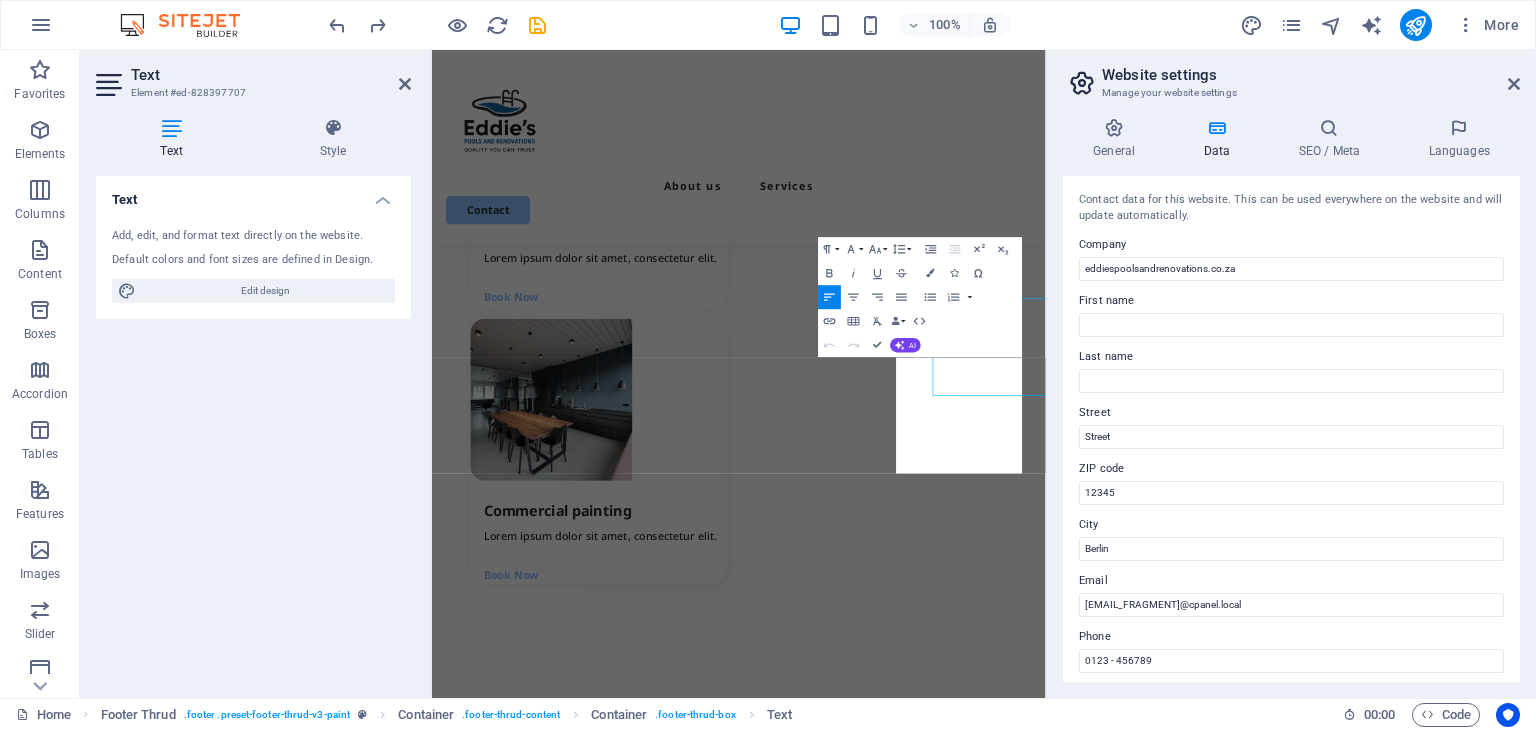 scroll, scrollTop: 3423, scrollLeft: 0, axis: vertical 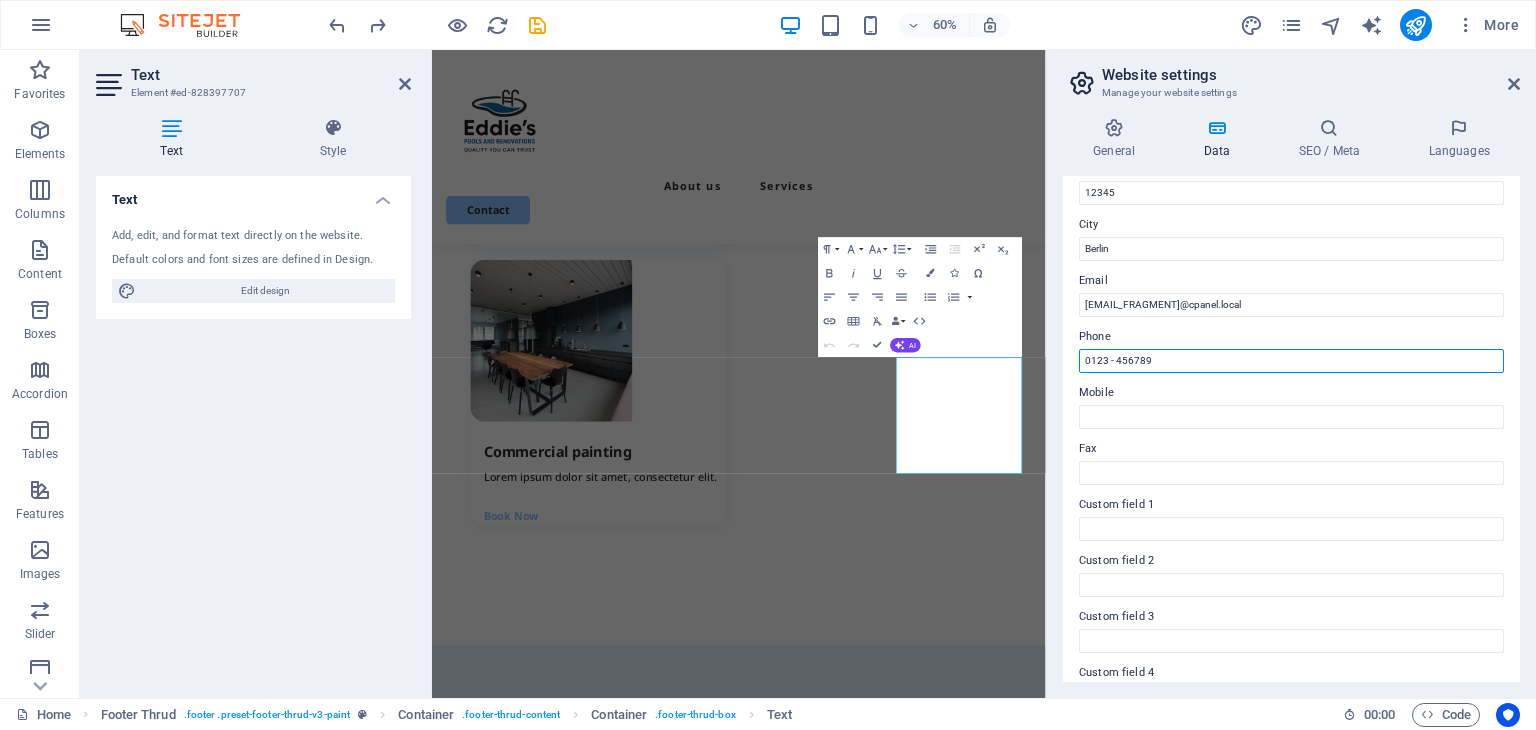 drag, startPoint x: 1159, startPoint y: 361, endPoint x: 1056, endPoint y: 365, distance: 103.077644 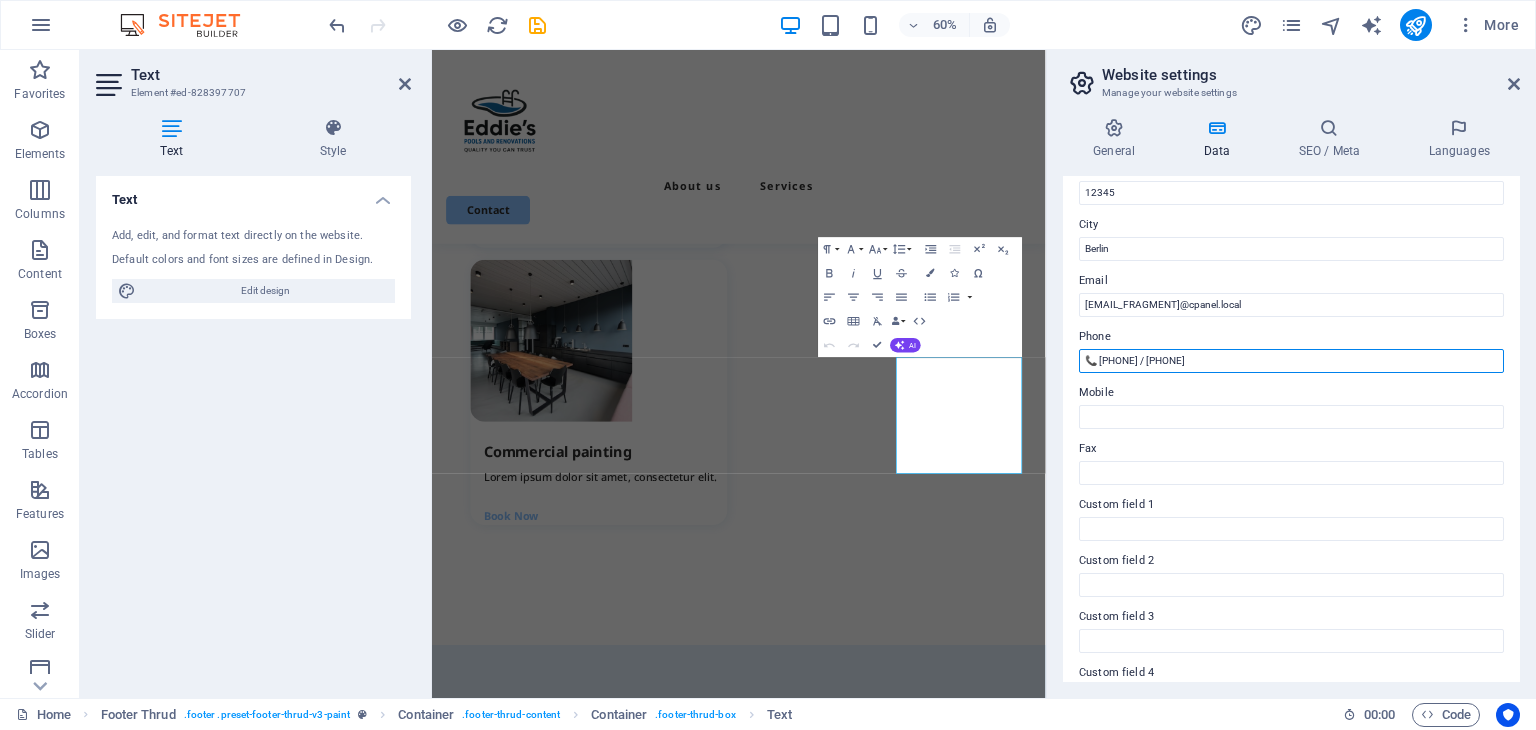click on "📞 [PHONE] / [PHONE]" at bounding box center (1291, 361) 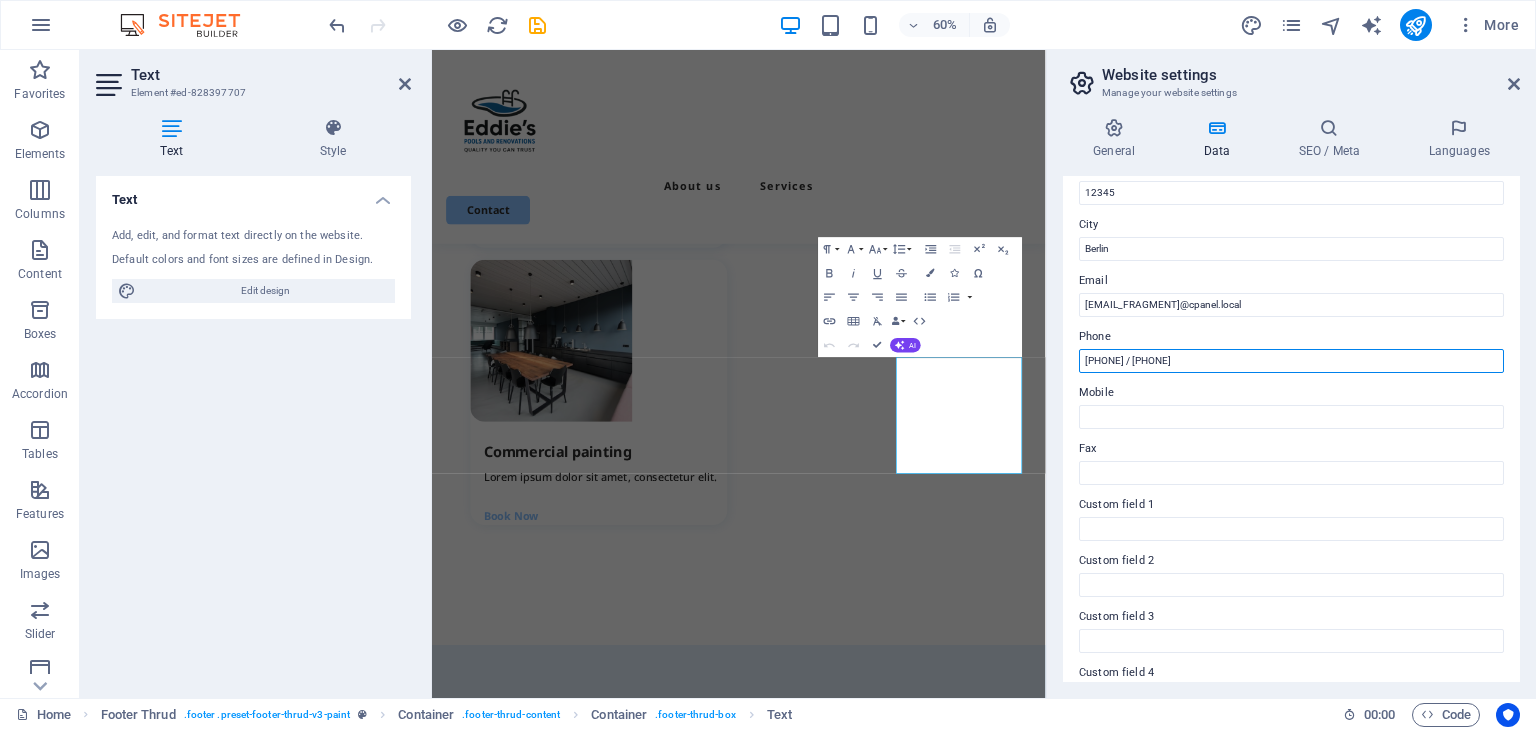 drag, startPoint x: 1155, startPoint y: 360, endPoint x: 1224, endPoint y: 356, distance: 69.115845 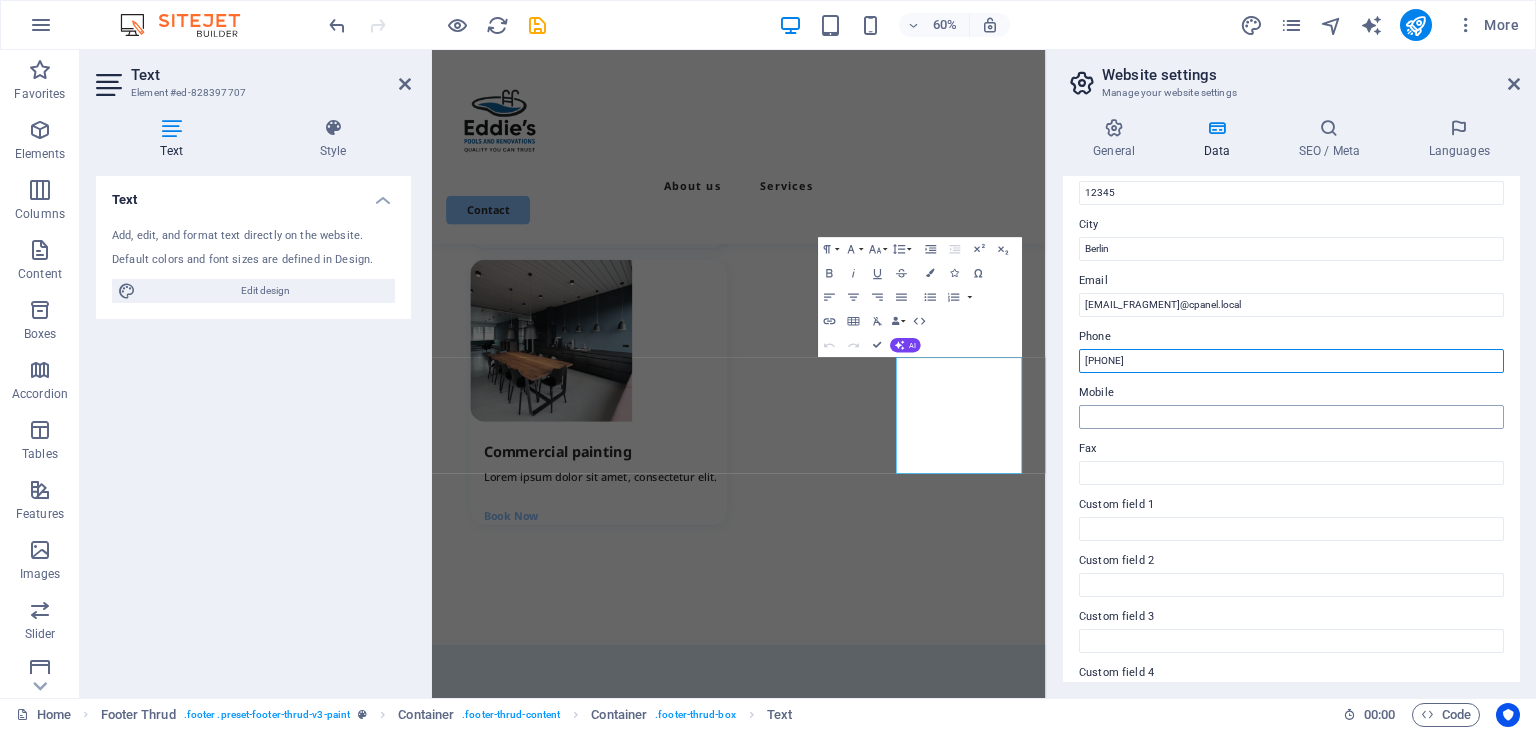 type on "[PHONE]" 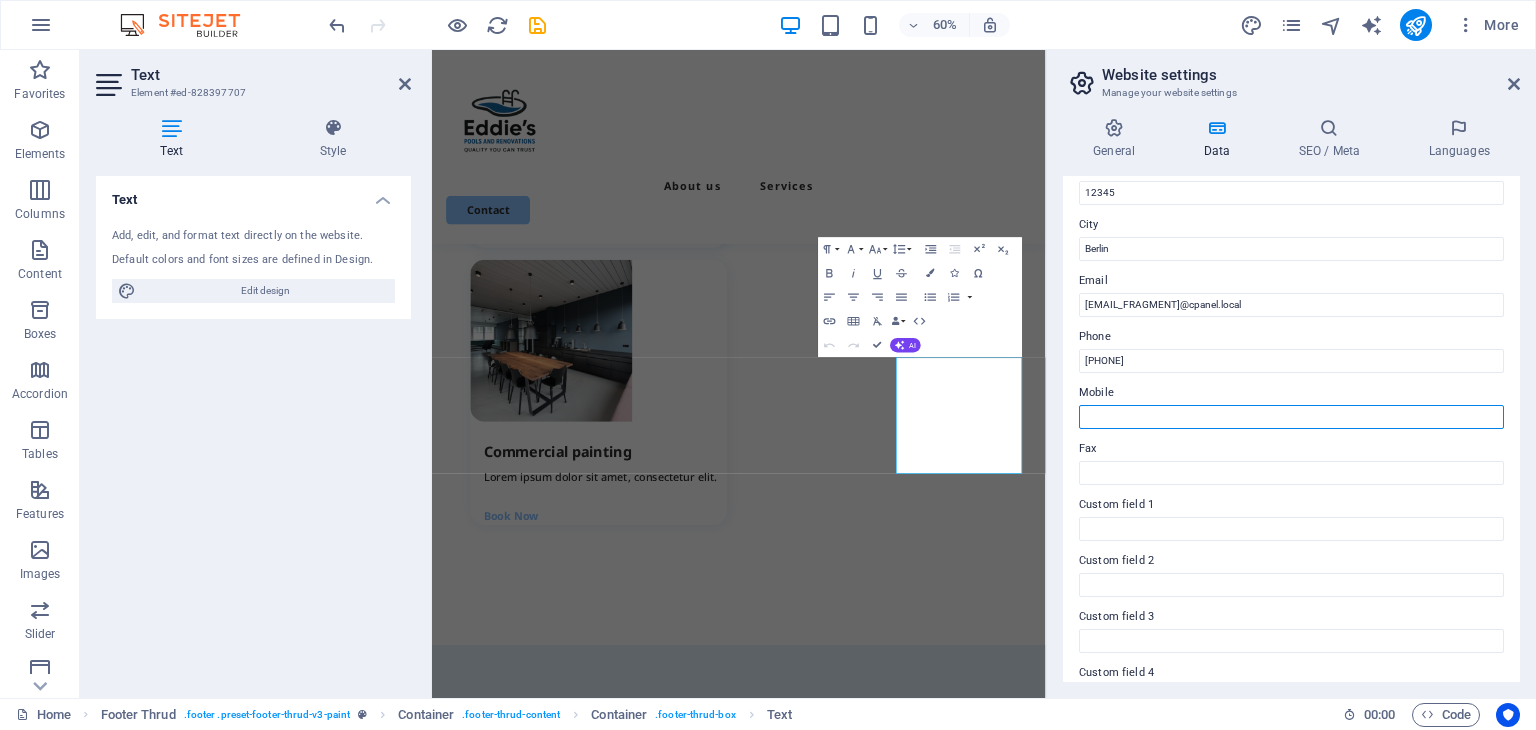 click on "Mobile" at bounding box center [1291, 417] 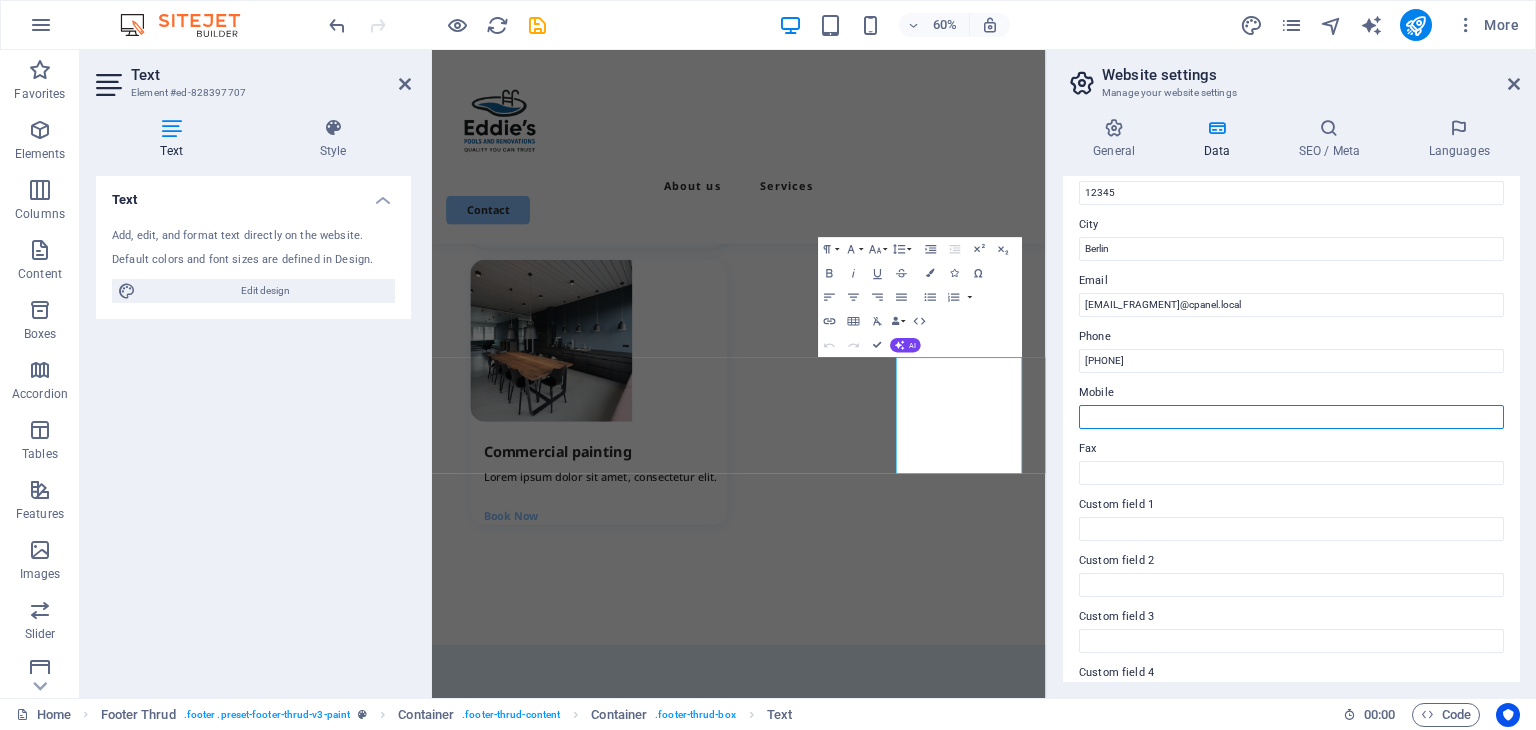 paste on "073 237 5740" 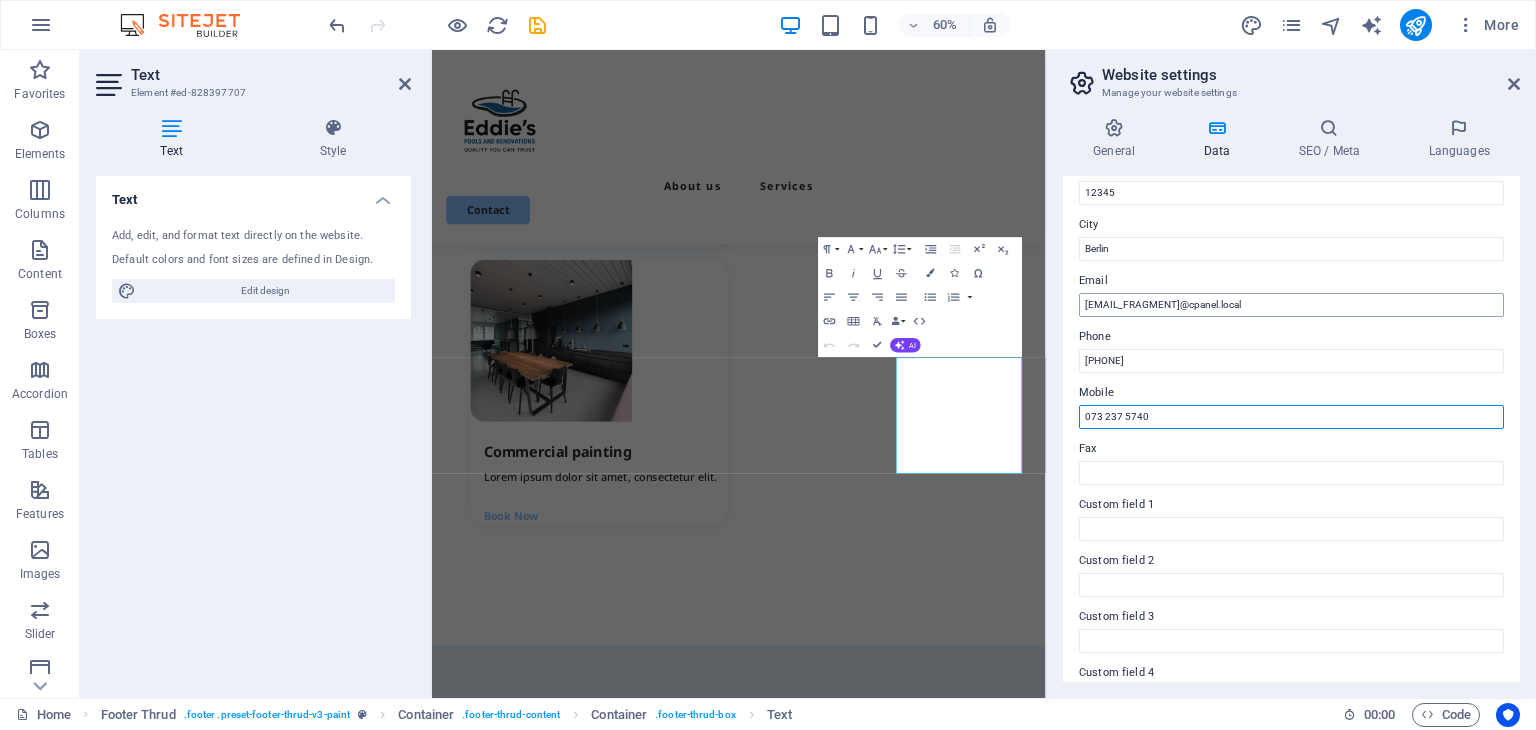 type on "073 237 5740" 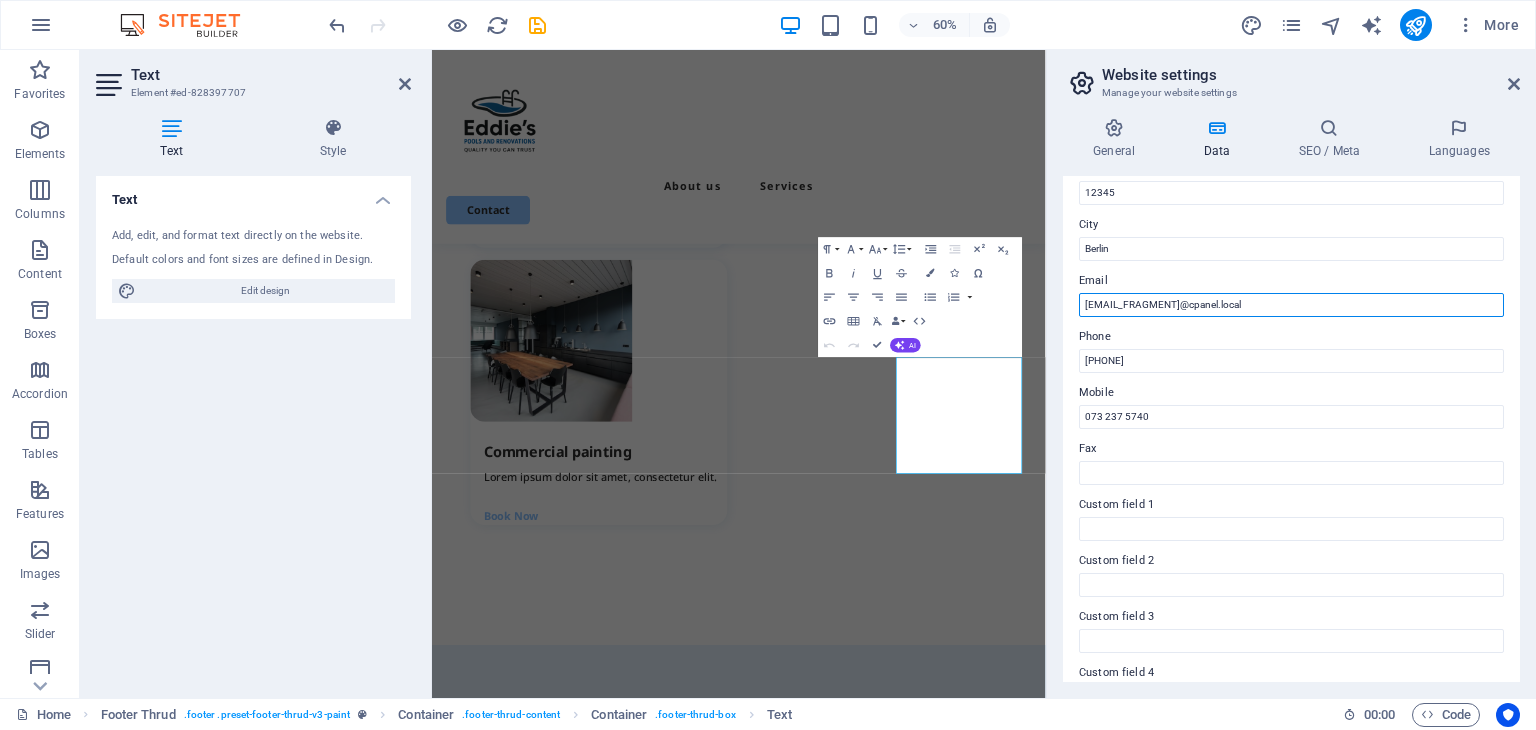 drag, startPoint x: 1318, startPoint y: 302, endPoint x: 1072, endPoint y: 305, distance: 246.0183 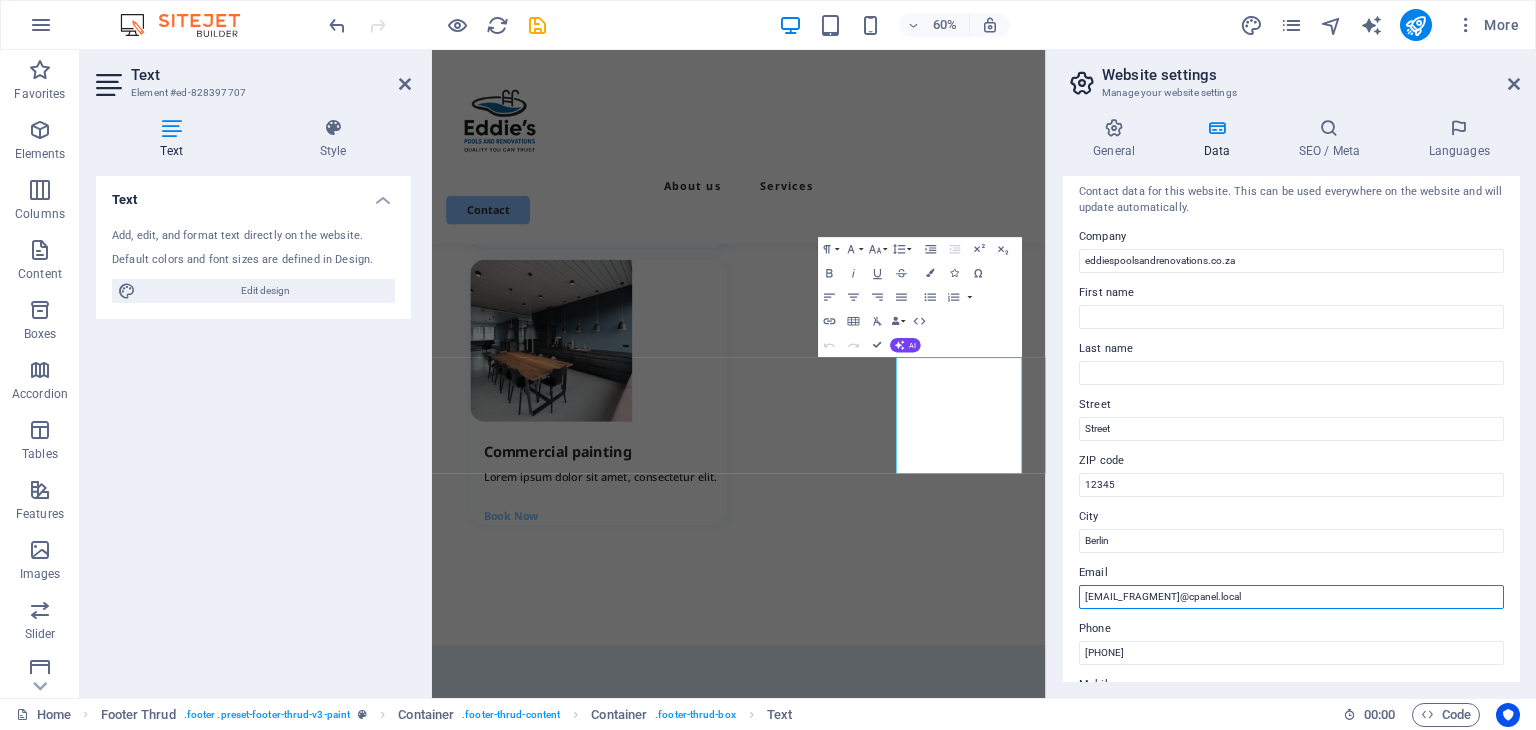 scroll, scrollTop: 0, scrollLeft: 0, axis: both 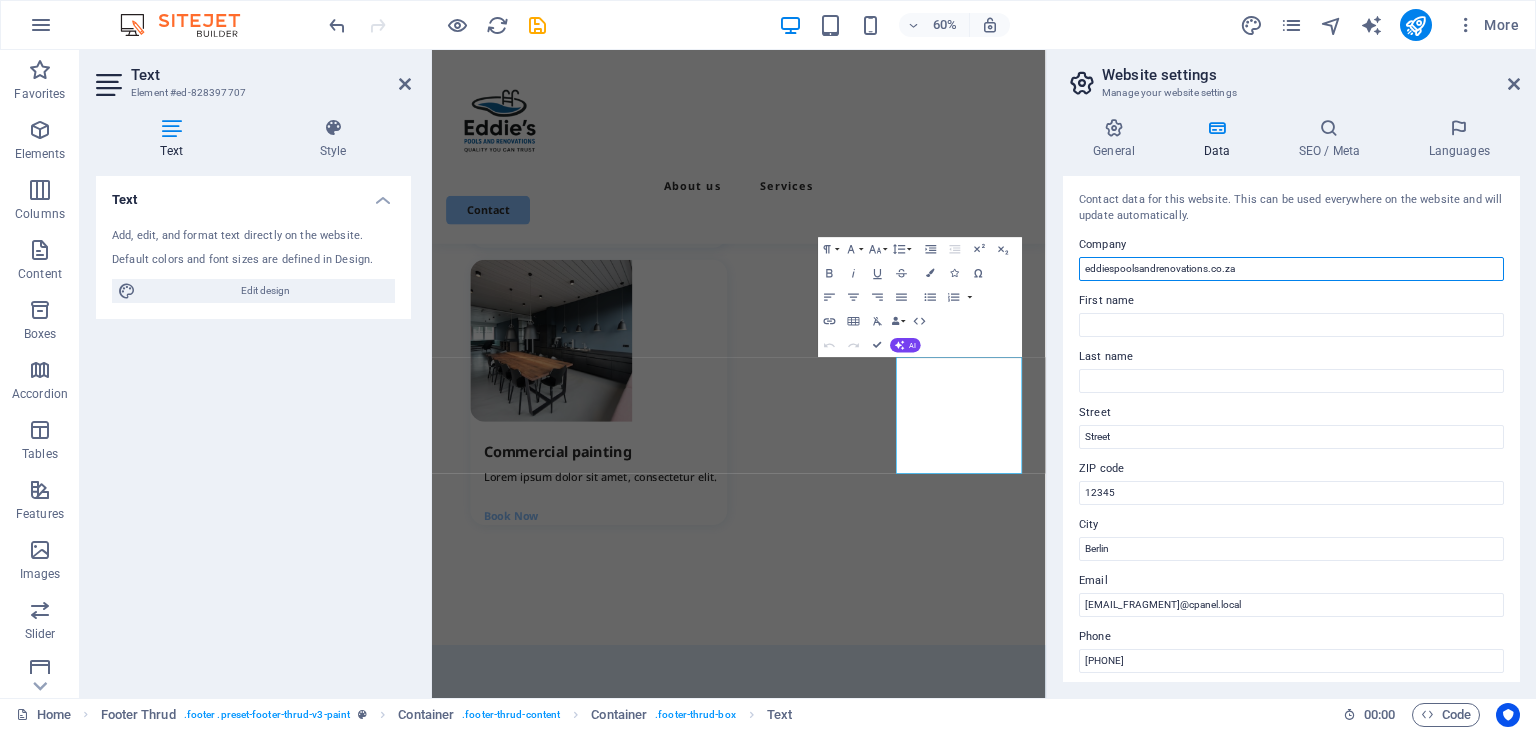 drag, startPoint x: 1243, startPoint y: 264, endPoint x: 1080, endPoint y: 273, distance: 163.24828 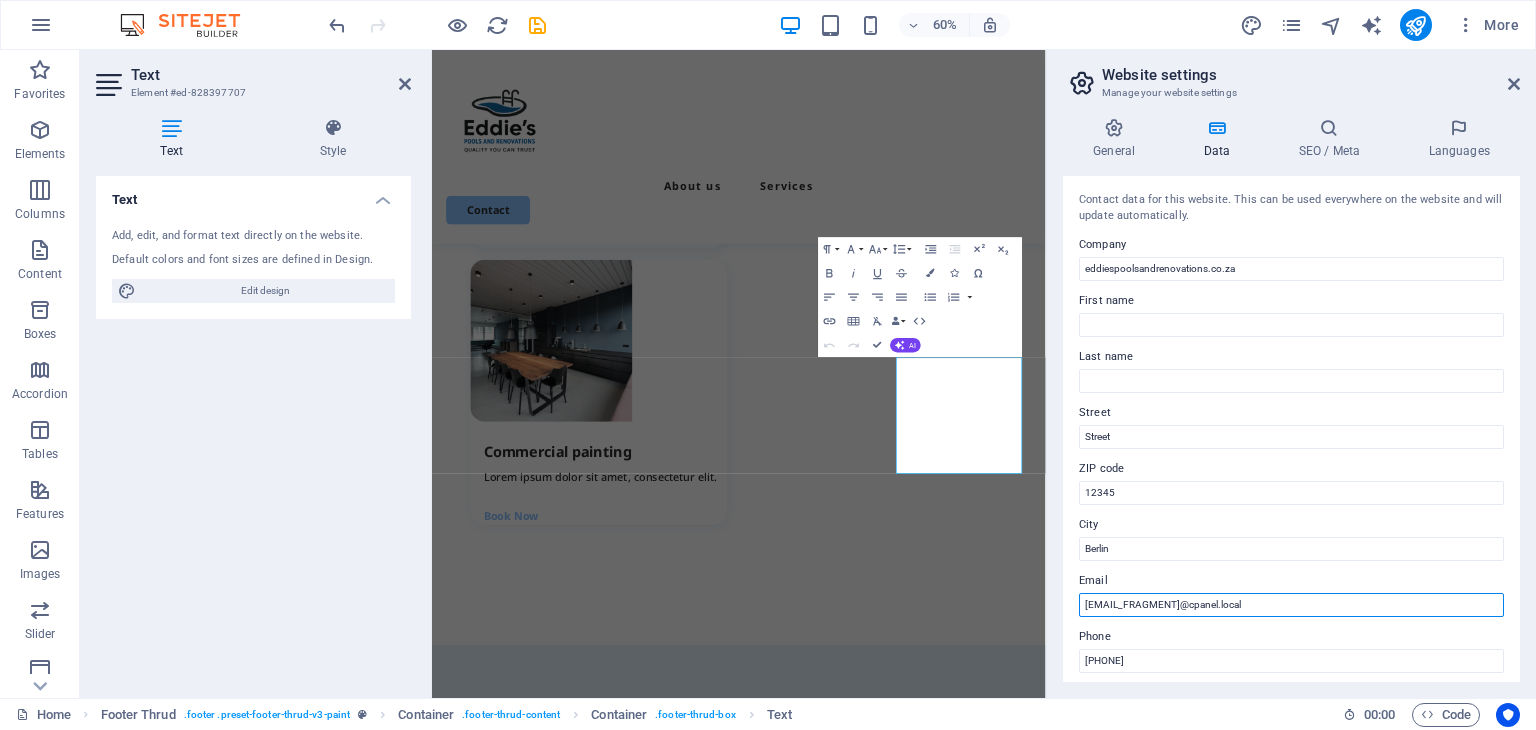 drag, startPoint x: 1338, startPoint y: 598, endPoint x: 1052, endPoint y: 603, distance: 286.0437 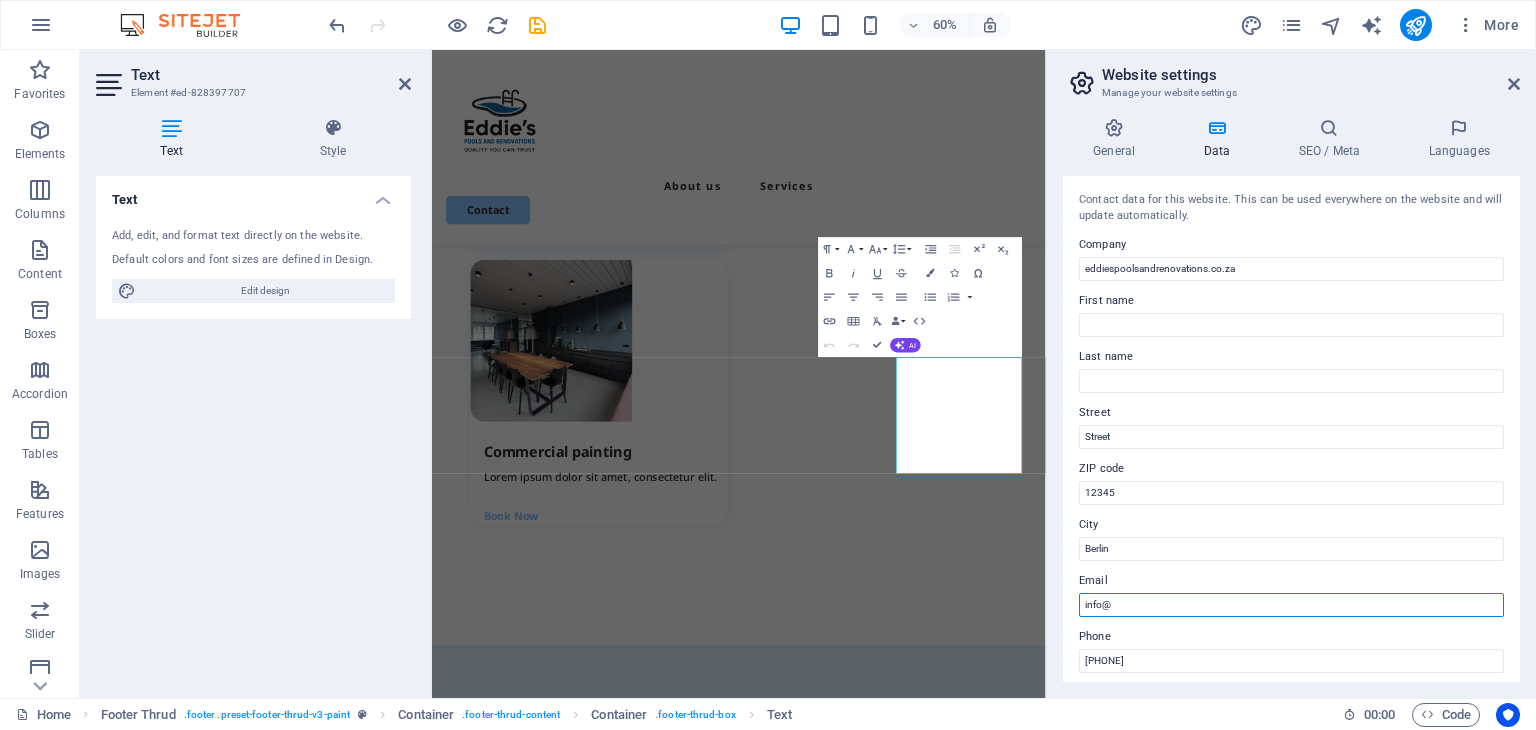 paste on "eddiespoolsandrenovations.co.za" 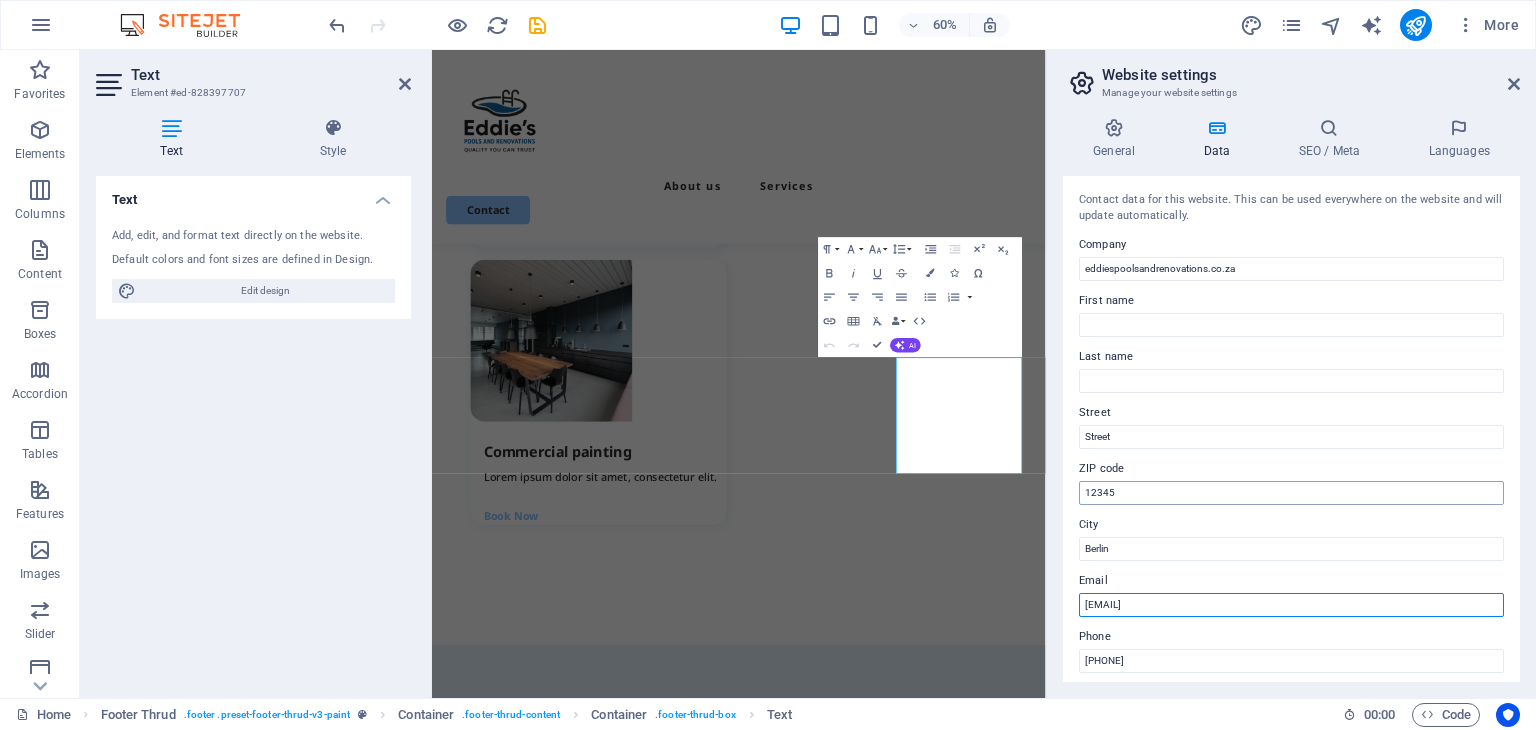 type on "[EMAIL]" 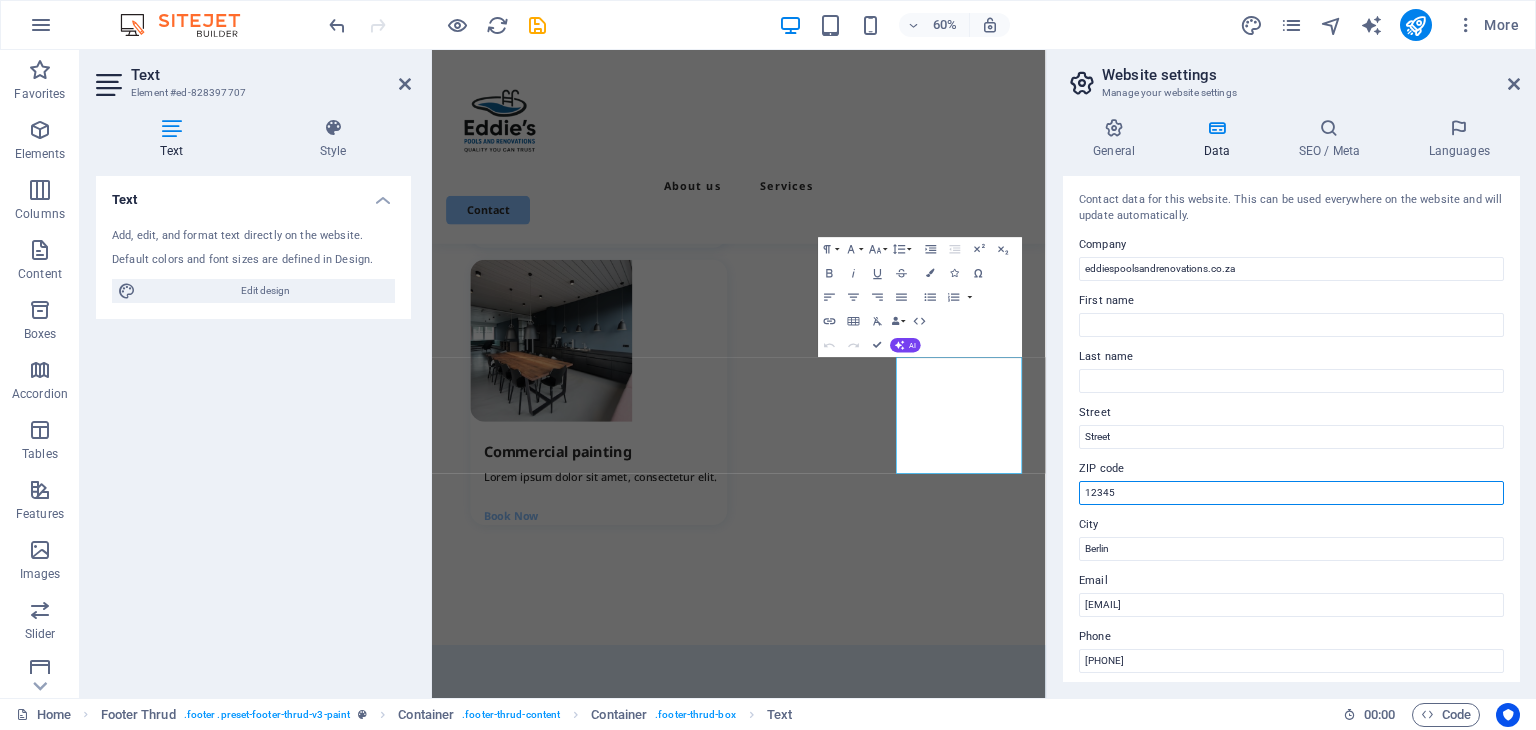 drag, startPoint x: 1556, startPoint y: 537, endPoint x: 1450, endPoint y: 792, distance: 276.15393 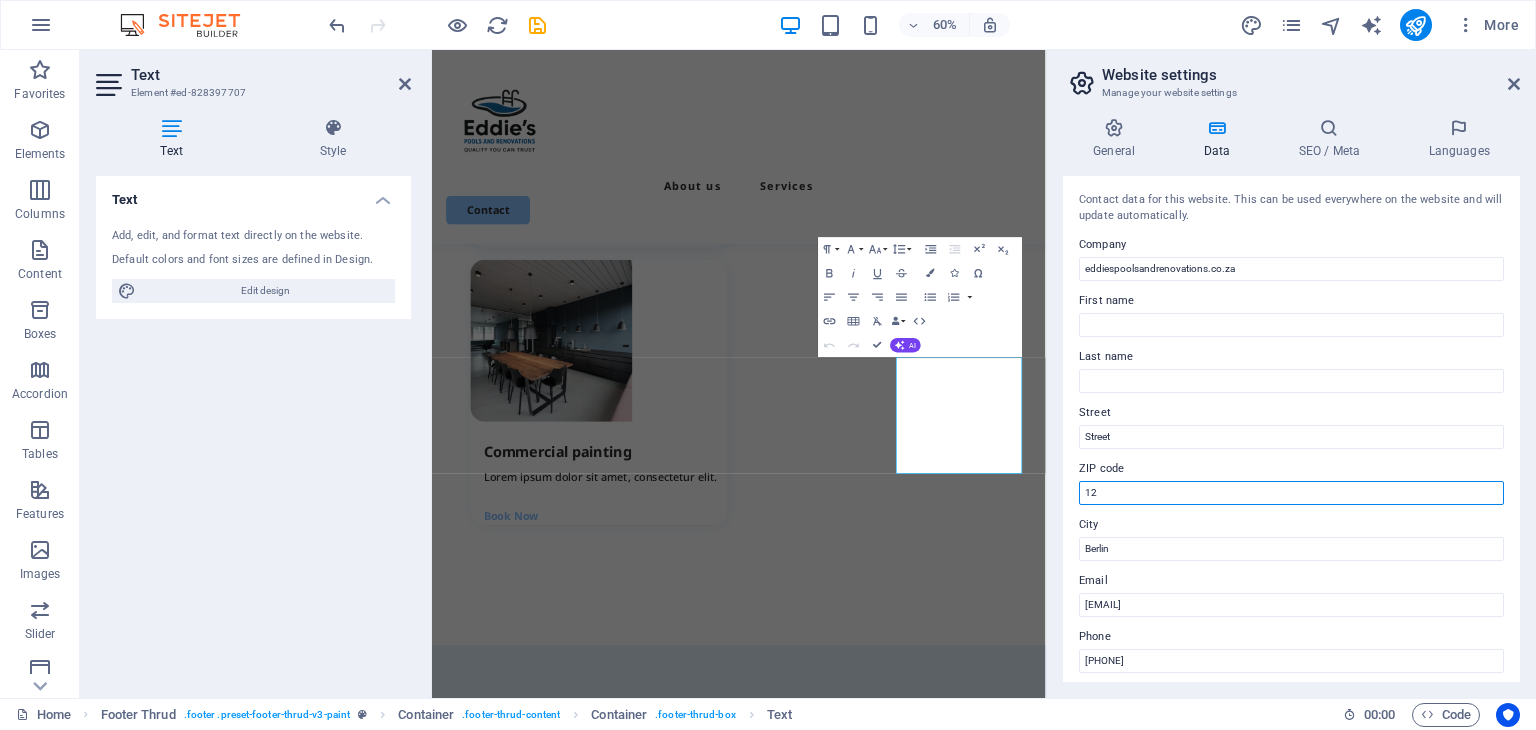 type on "1" 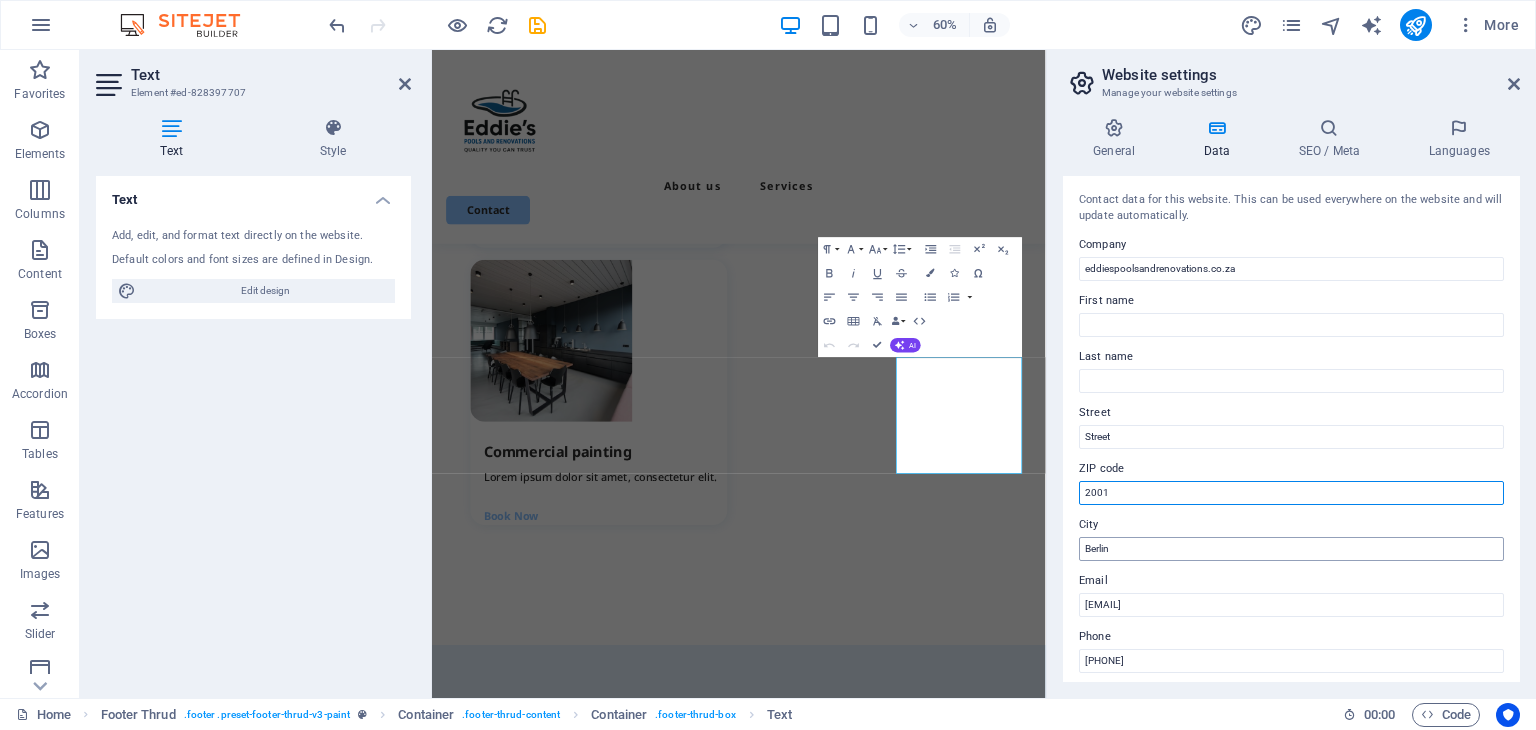type on "2001" 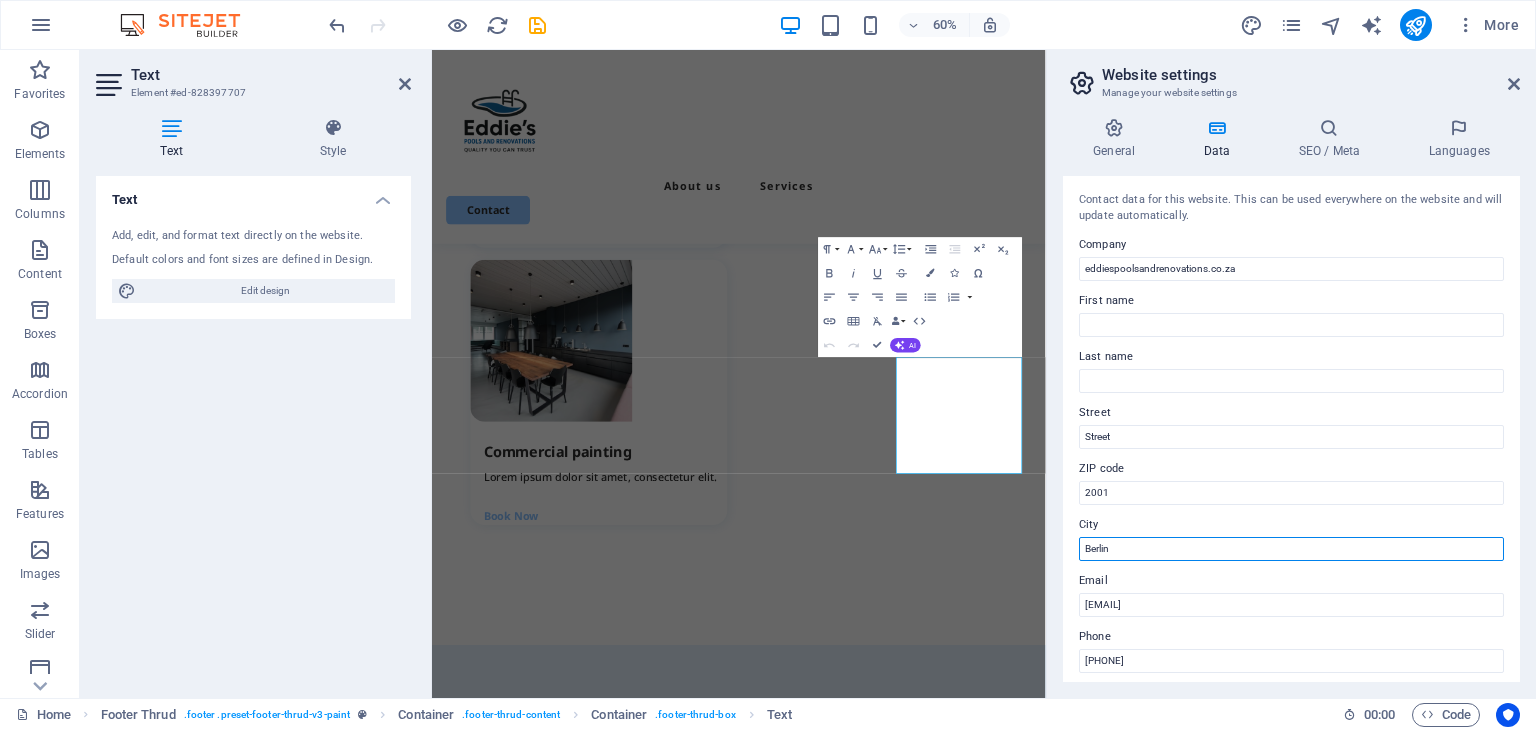 drag, startPoint x: 1123, startPoint y: 548, endPoint x: 1068, endPoint y: 549, distance: 55.00909 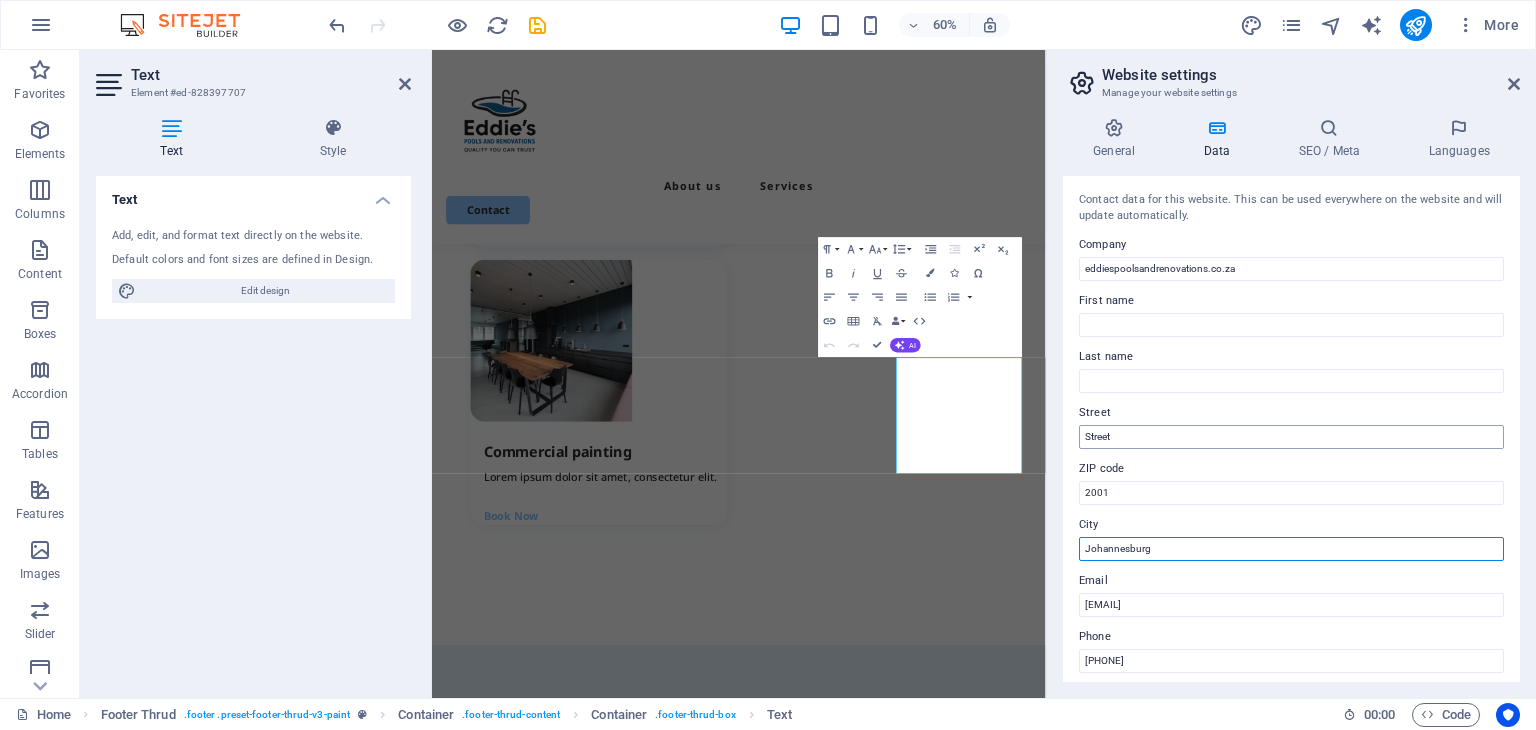 type on "Johannesburg" 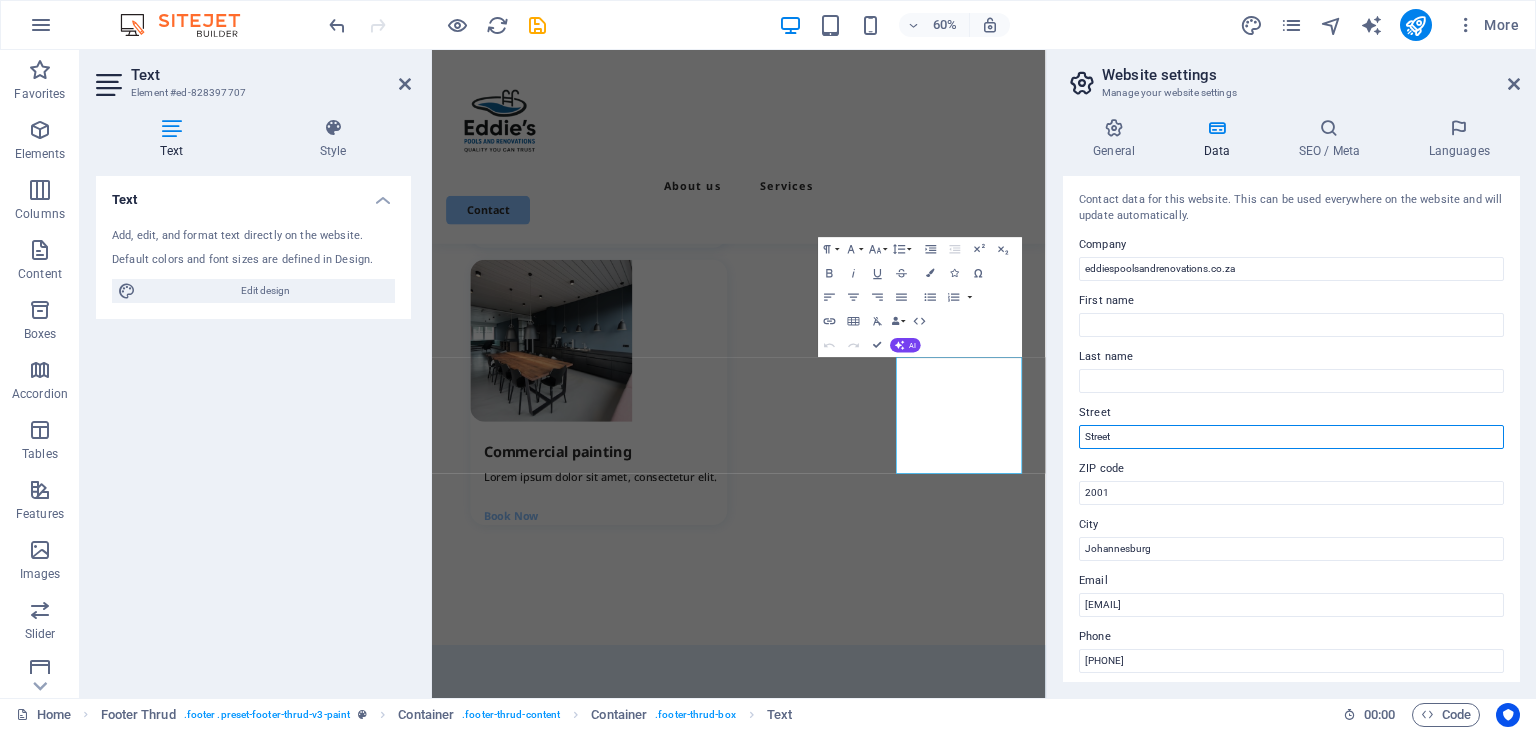 click on "Street" at bounding box center (1291, 437) 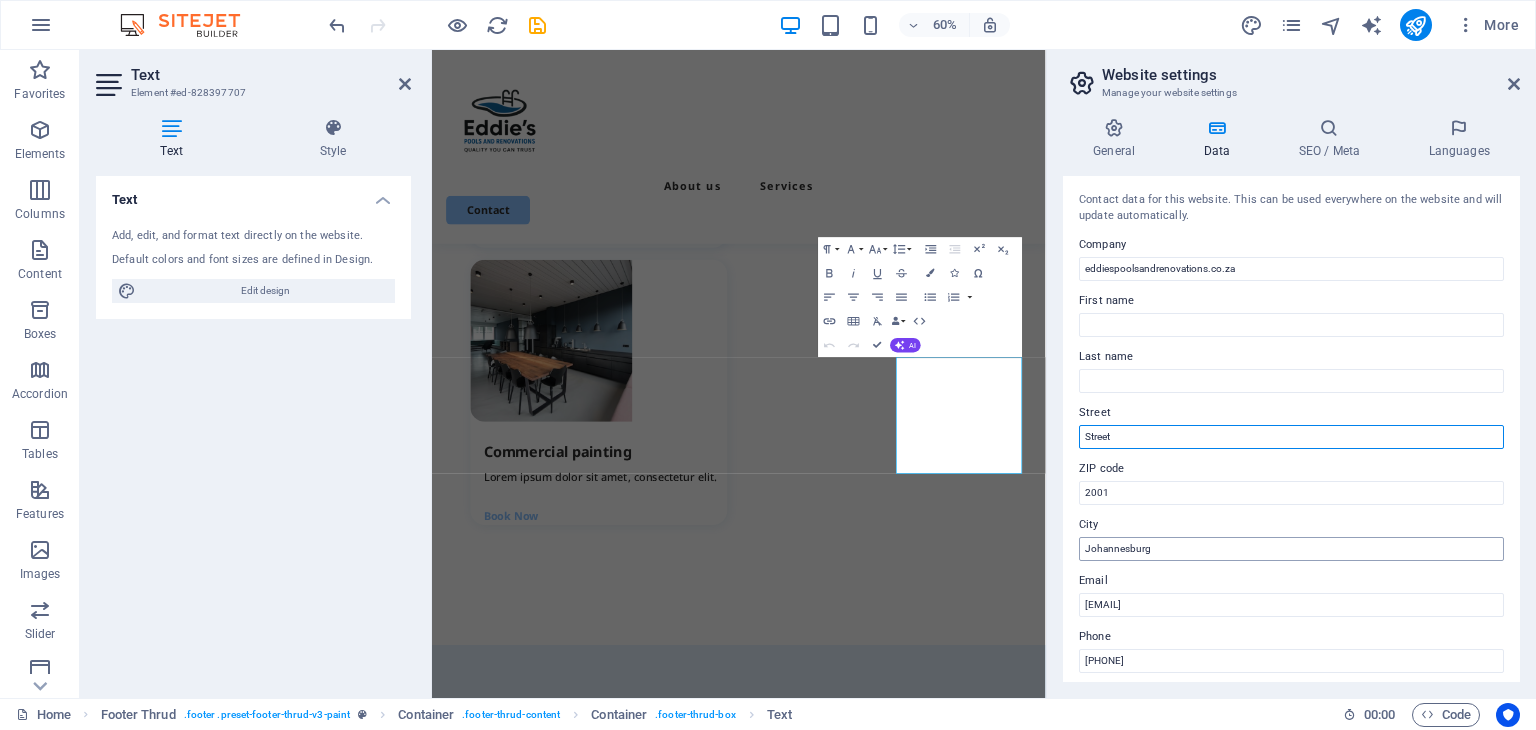 scroll, scrollTop: 0, scrollLeft: 0, axis: both 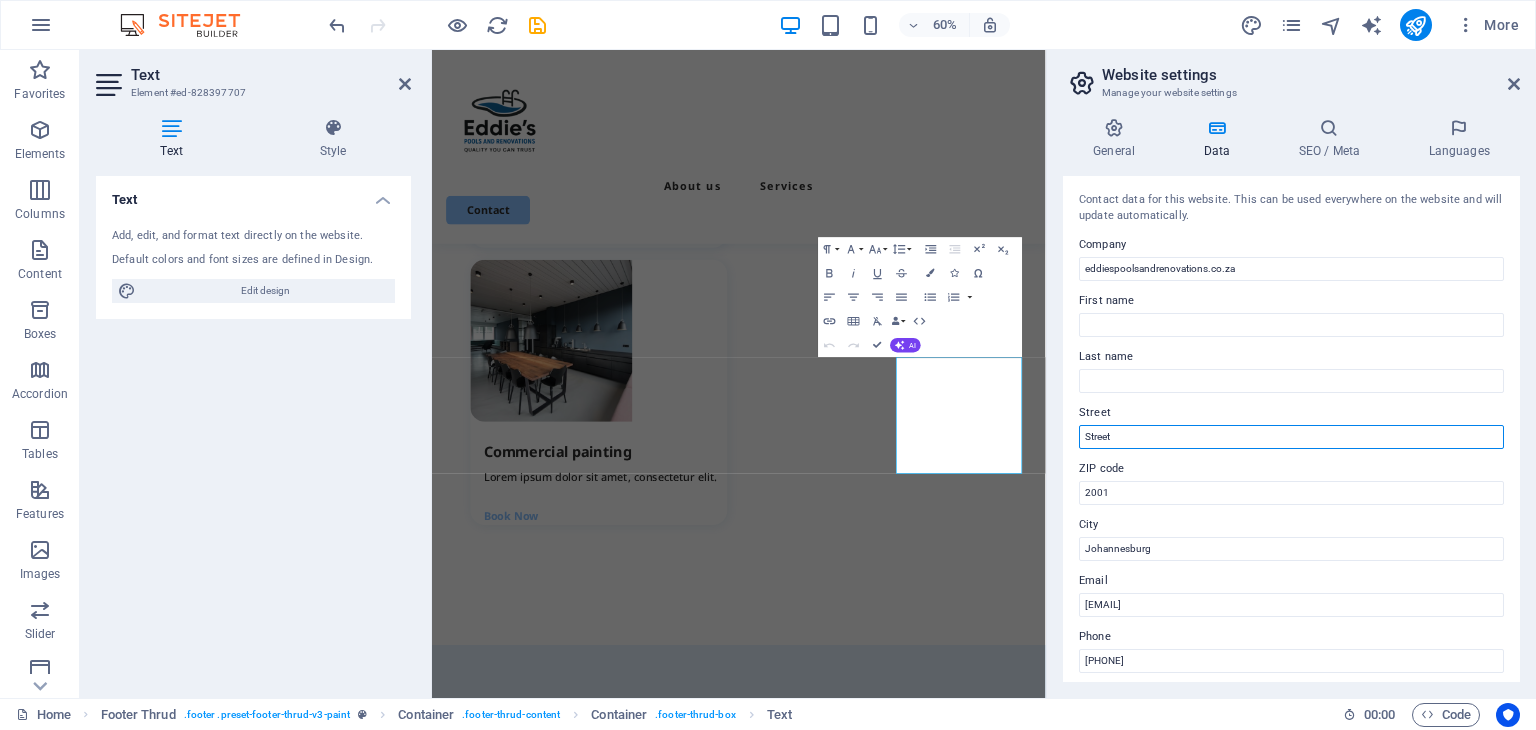 drag, startPoint x: 1132, startPoint y: 430, endPoint x: 1076, endPoint y: 431, distance: 56.008926 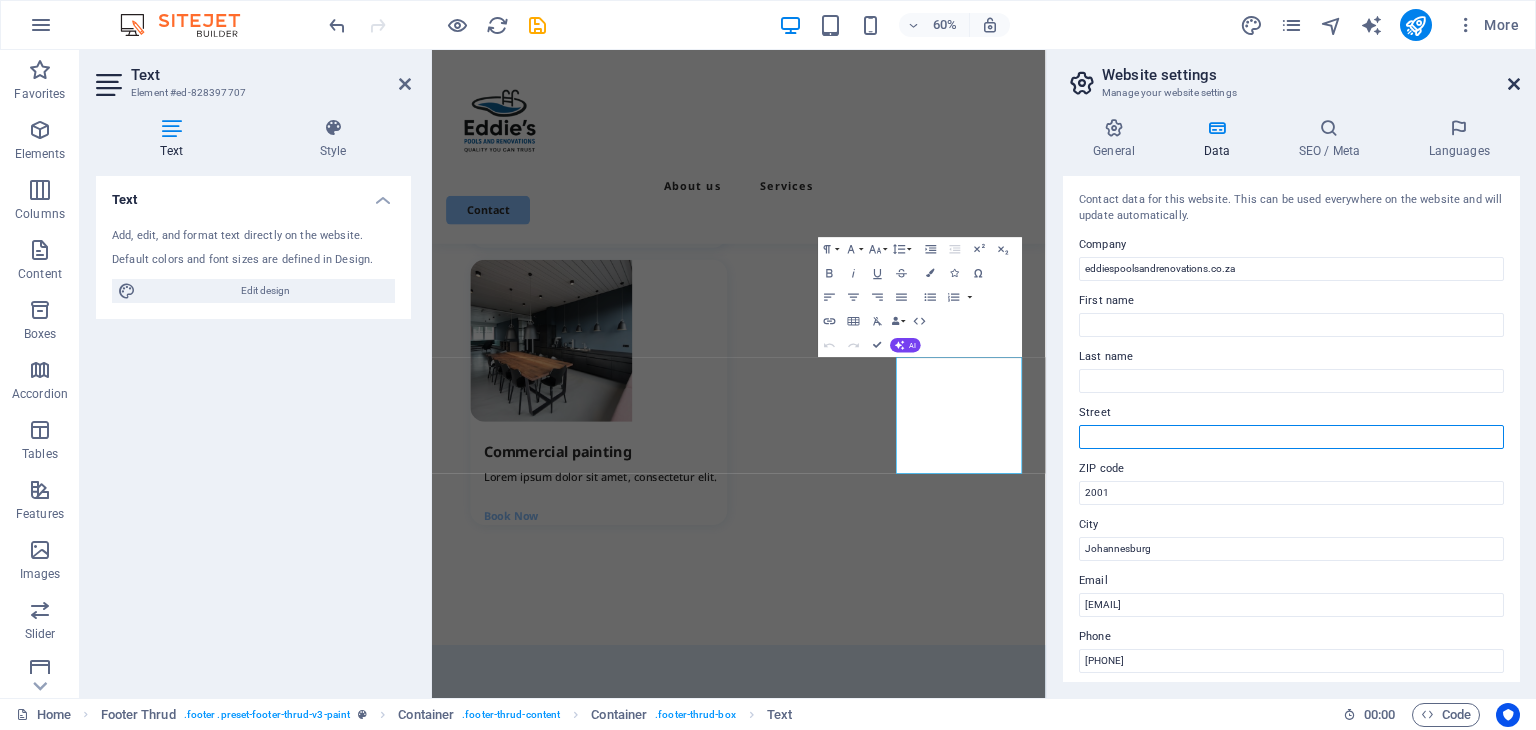 type 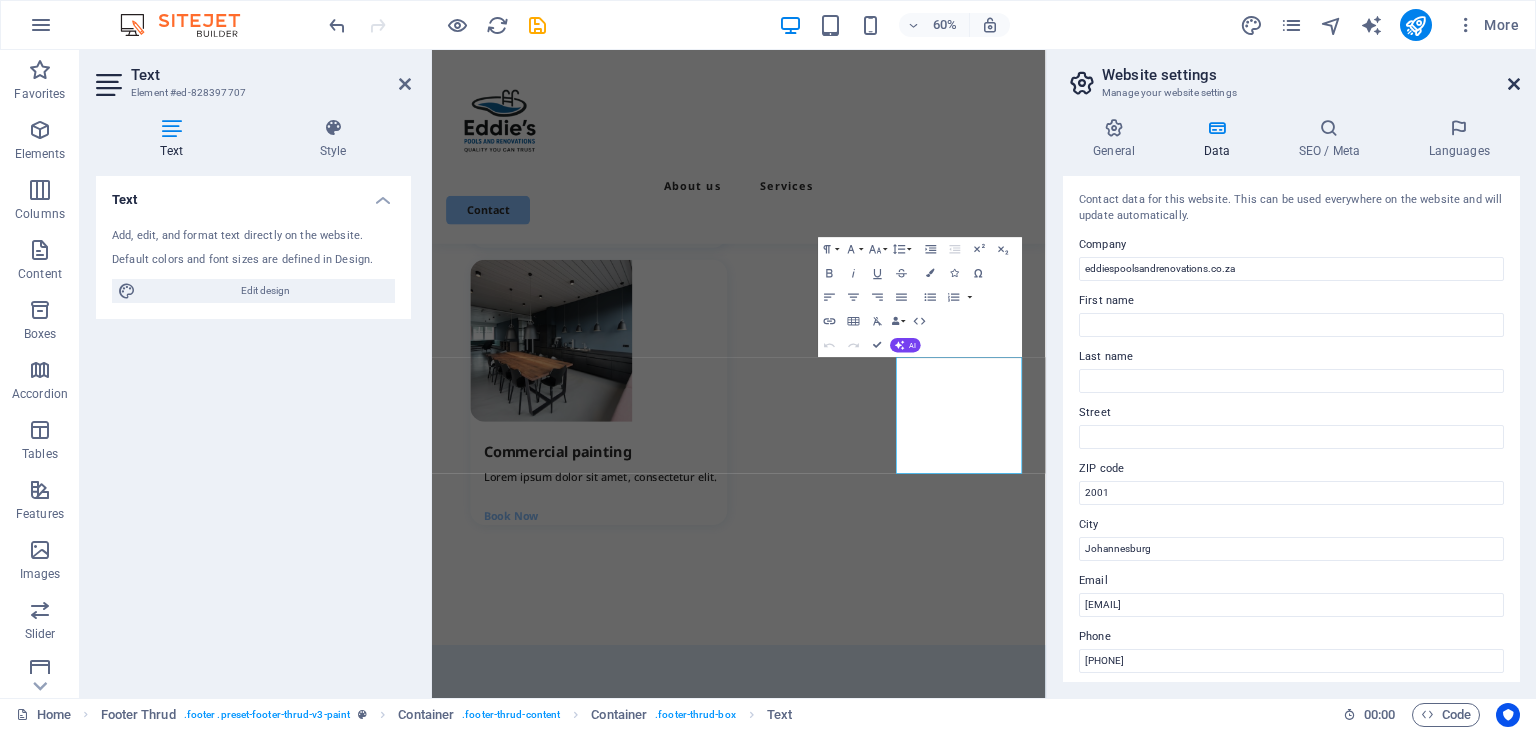 click at bounding box center [1514, 84] 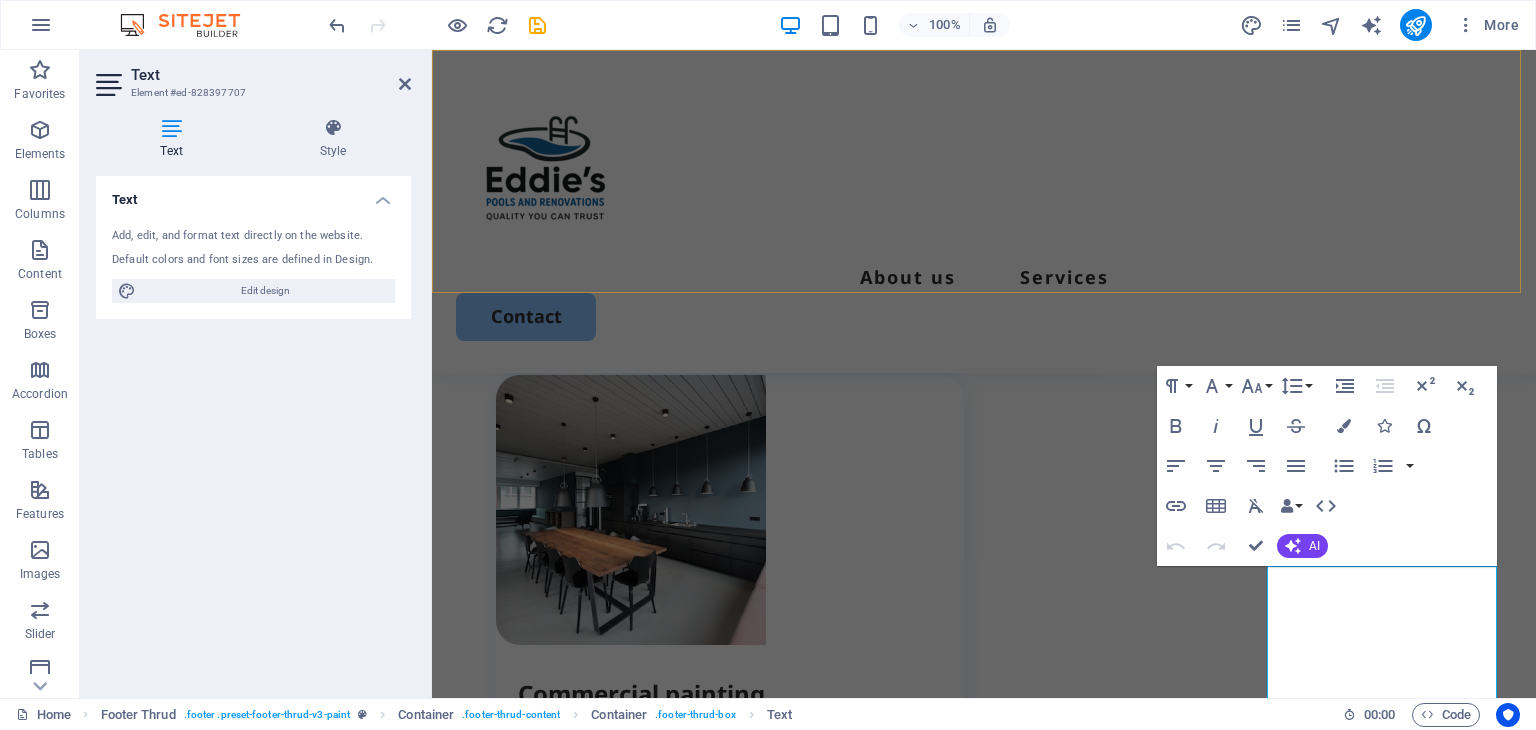 scroll, scrollTop: 3321, scrollLeft: 0, axis: vertical 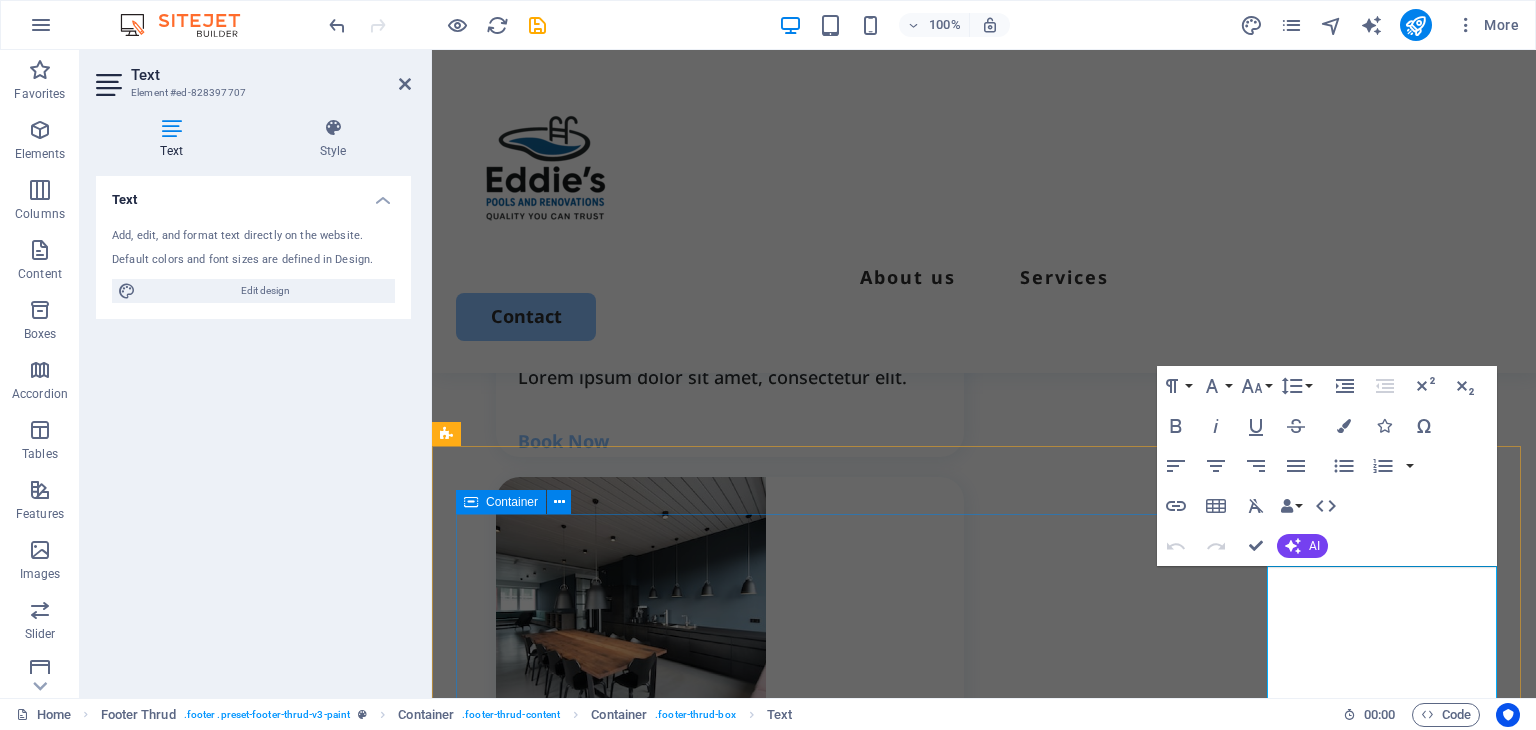 click on "Quick Links About Services Details Legal Notice Privacy Policy Contact ​ ​   [PHONE]
​ ​   [EMAIL]
​ ​   [CITY]   [POSTAL_CODE]" at bounding box center (984, 3699) 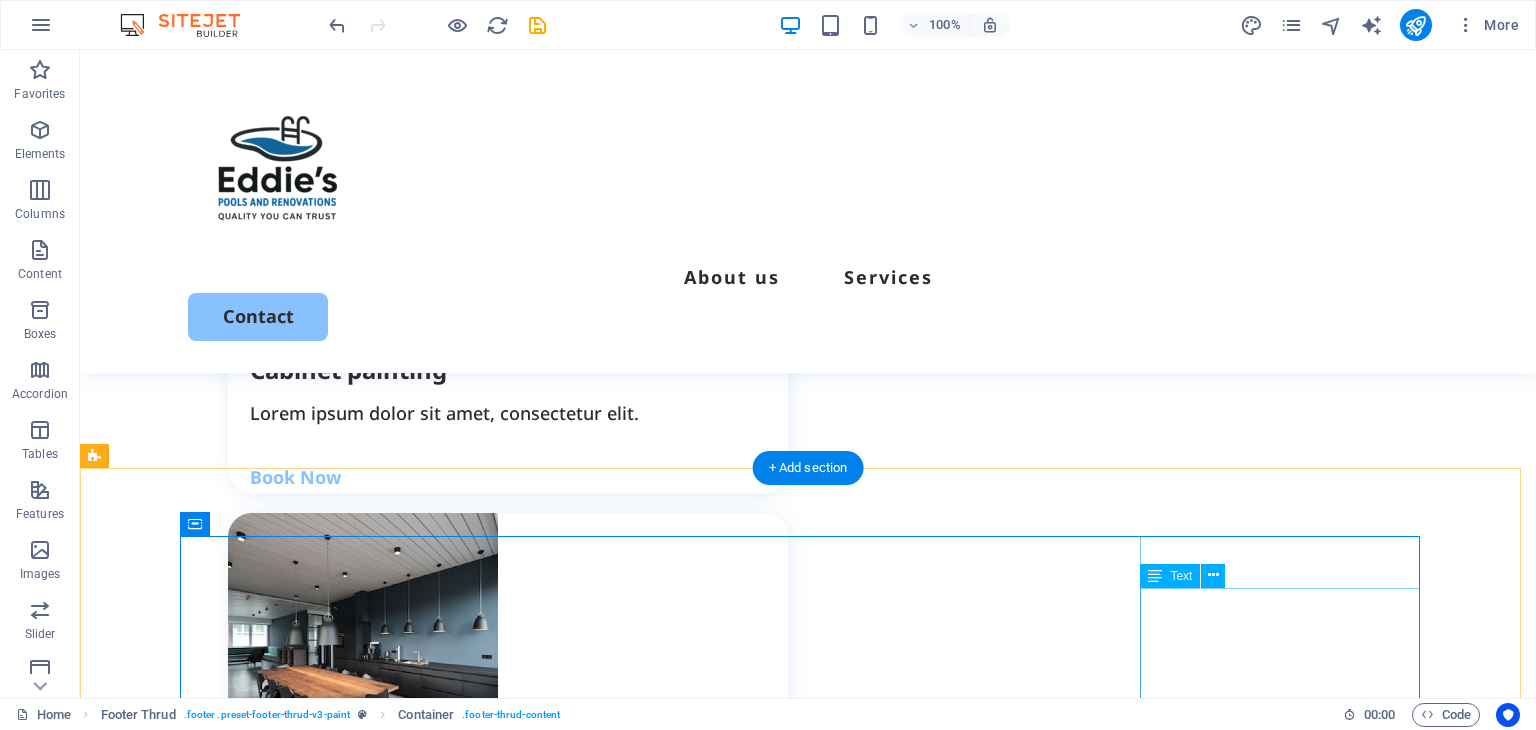 scroll, scrollTop: 3201, scrollLeft: 0, axis: vertical 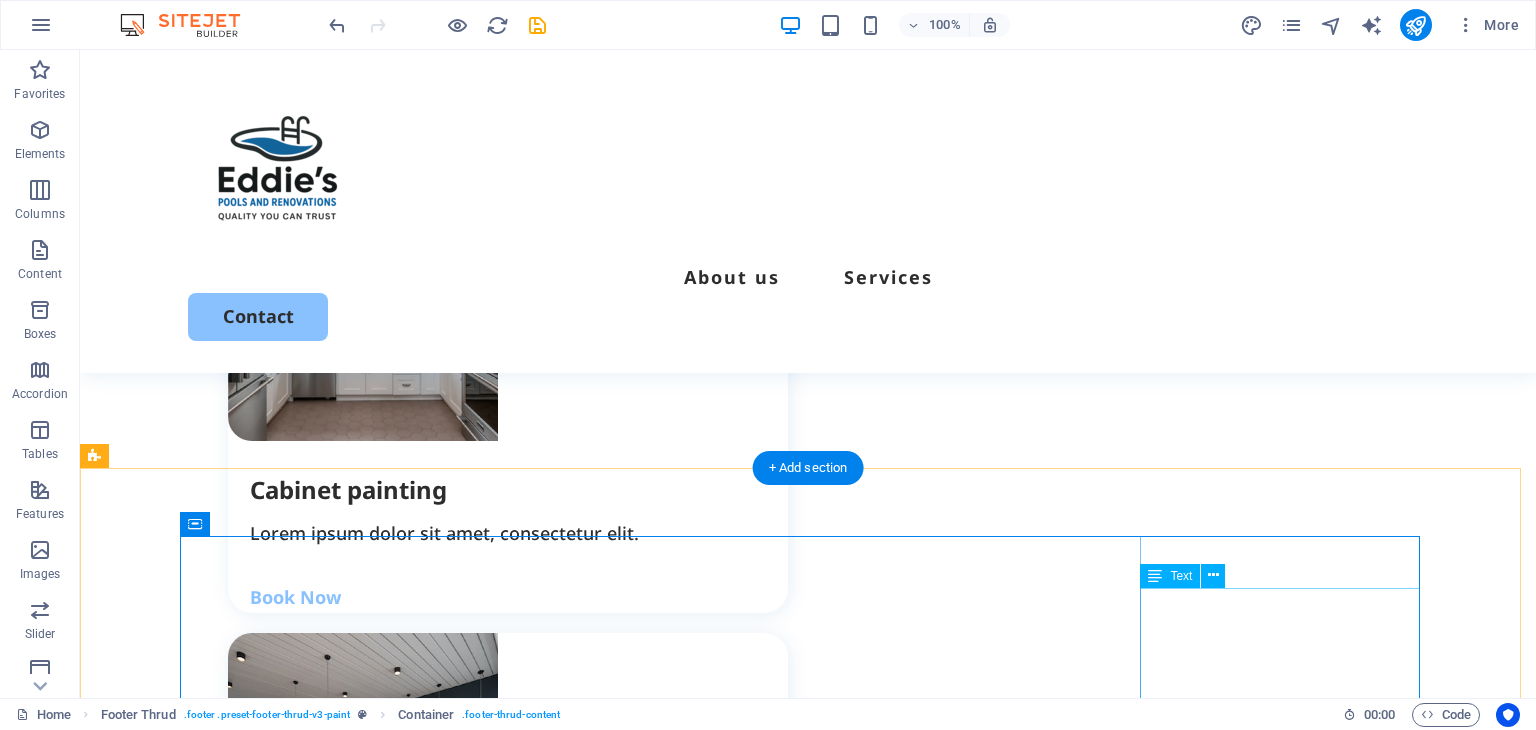 click on "[PHONE]
​ ​   [EMAIL]
​ ​   [CITY]   [POSTAL_CODE]" at bounding box center [328, 4368] 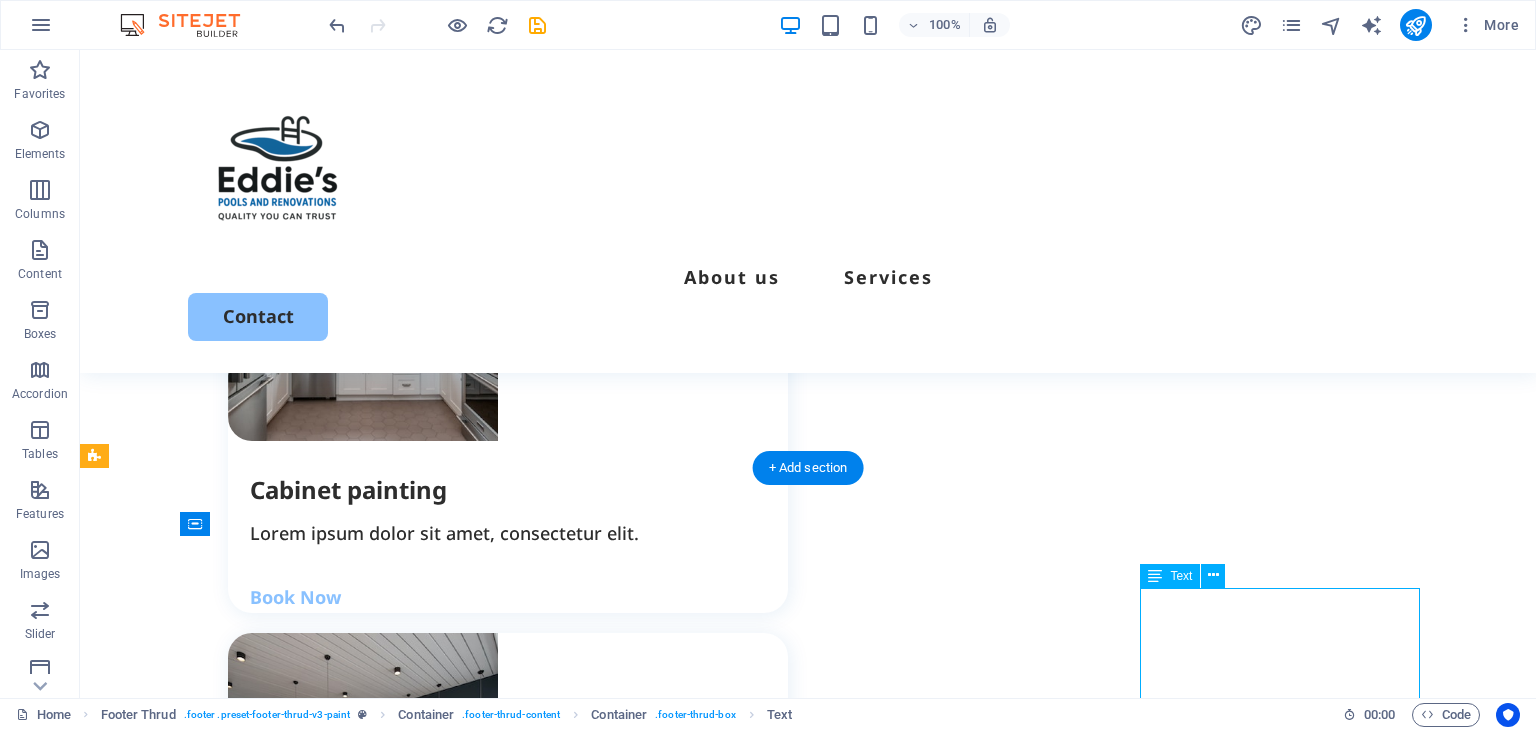 click on "[PHONE]
​ ​   [EMAIL]
​ ​   [CITY]   [POSTAL_CODE]" at bounding box center (328, 4368) 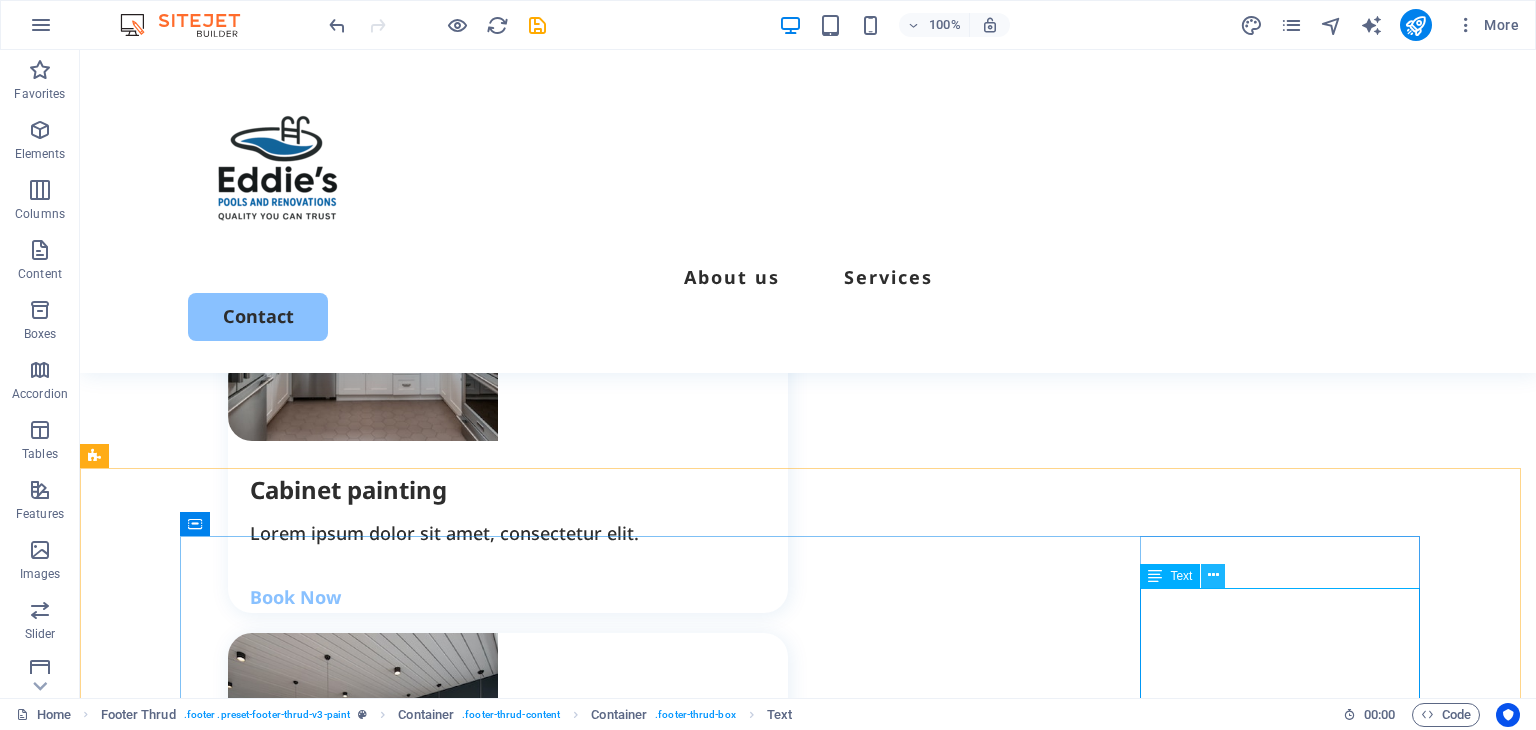 click at bounding box center [1213, 575] 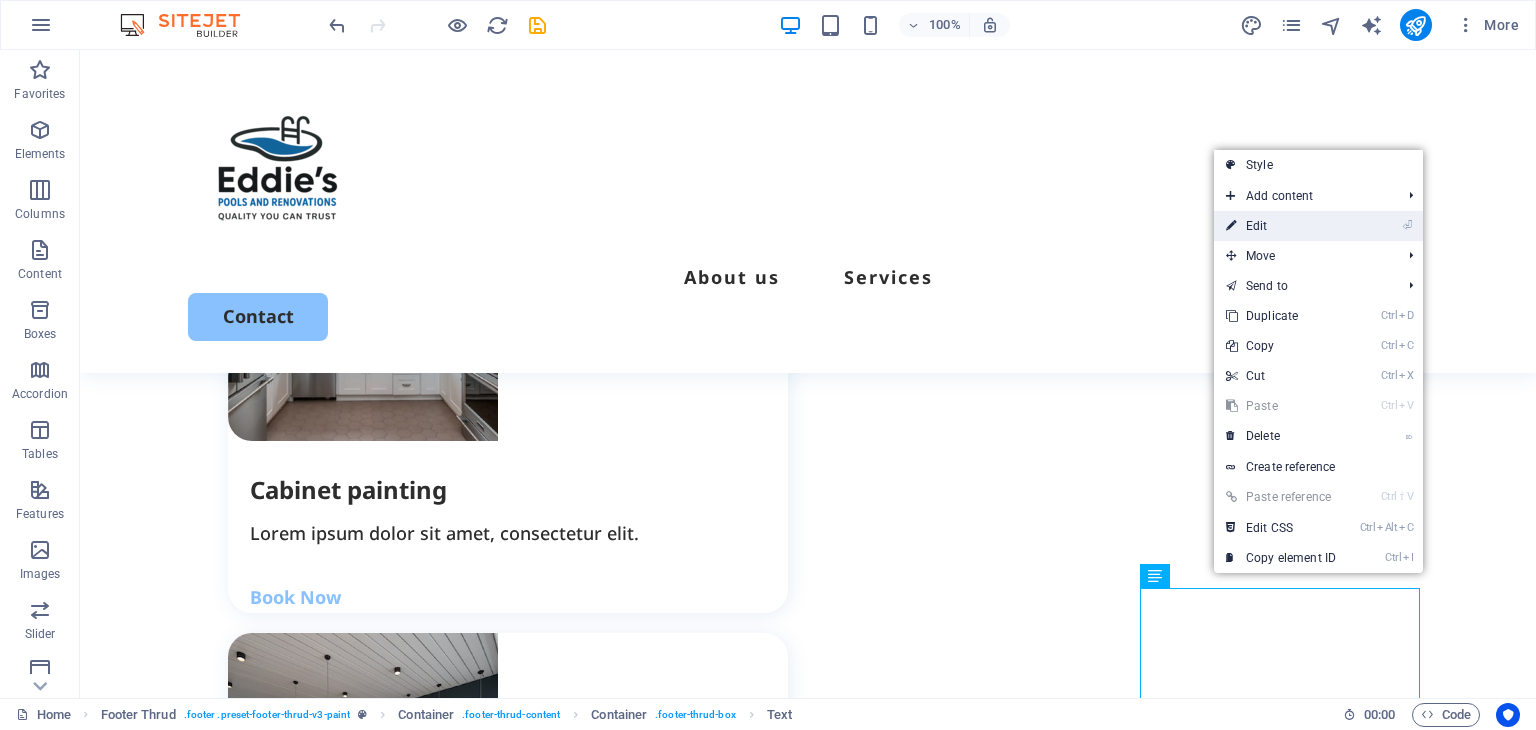 click on "⏎  Edit" at bounding box center [1281, 226] 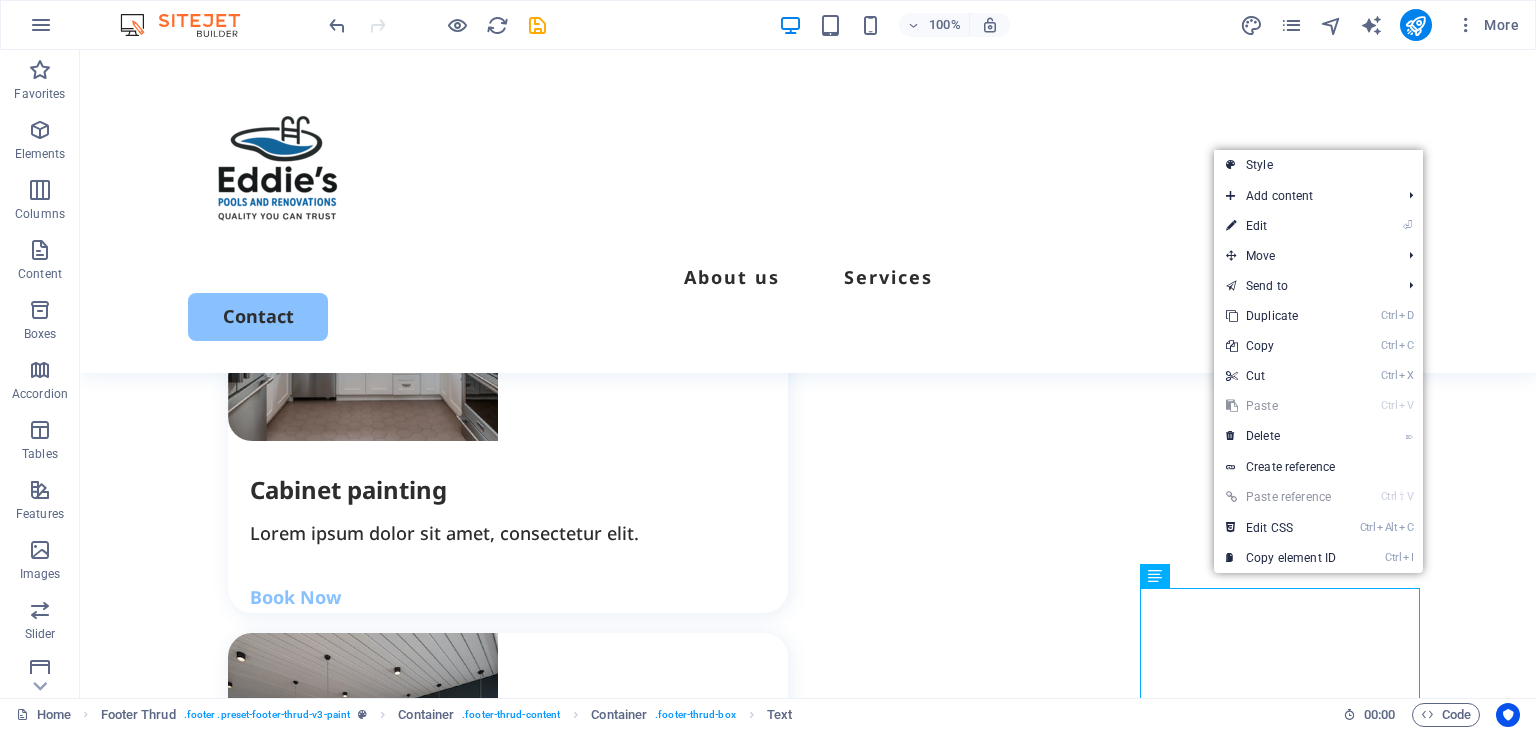 scroll, scrollTop: 3321, scrollLeft: 0, axis: vertical 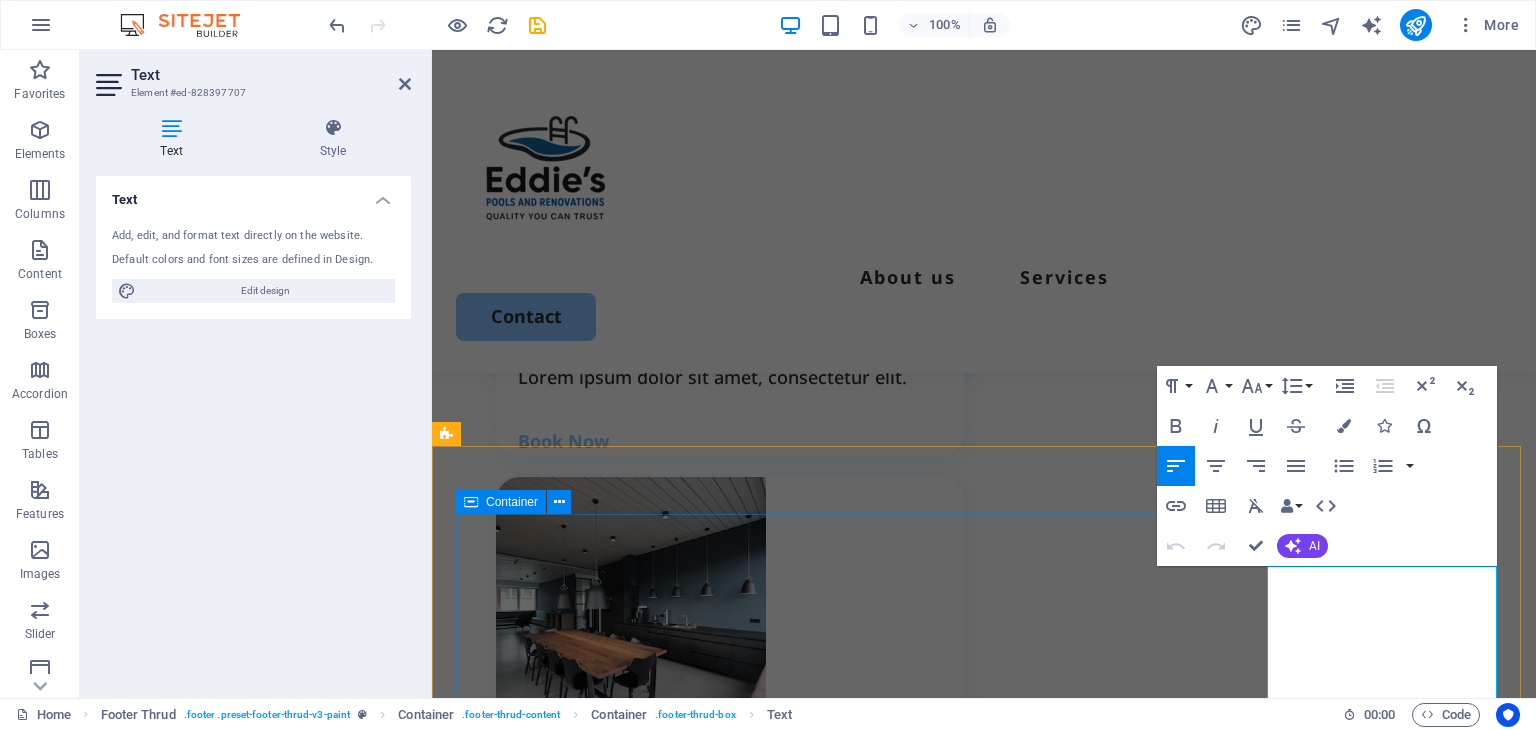 click on "Quick Links About Services Details Legal Notice Privacy Policy Contact ​ ​   [PHONE]
​ ​   [EMAIL]
​ ​   [CITY]   [POSTAL_CODE]" at bounding box center (984, 3699) 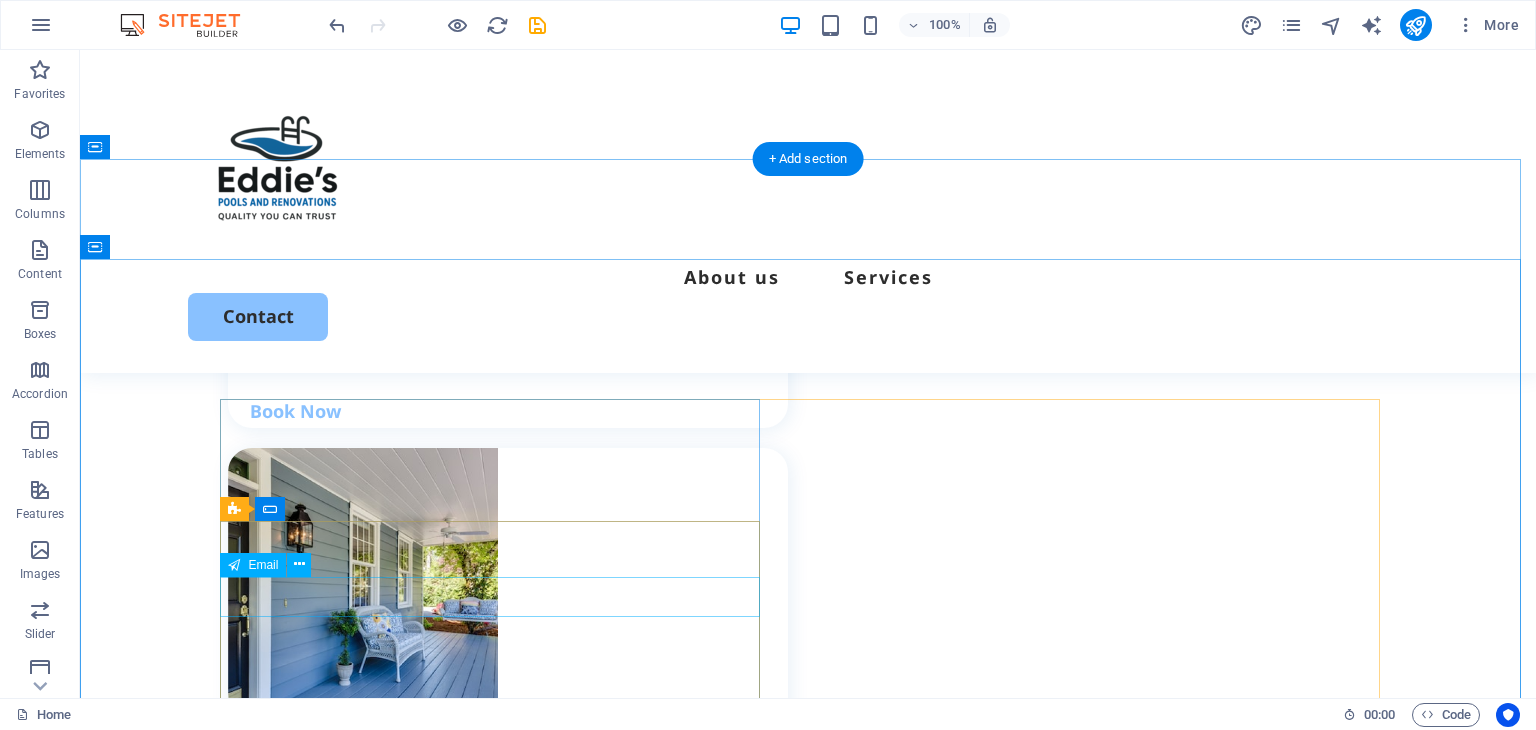 scroll, scrollTop: 2662, scrollLeft: 0, axis: vertical 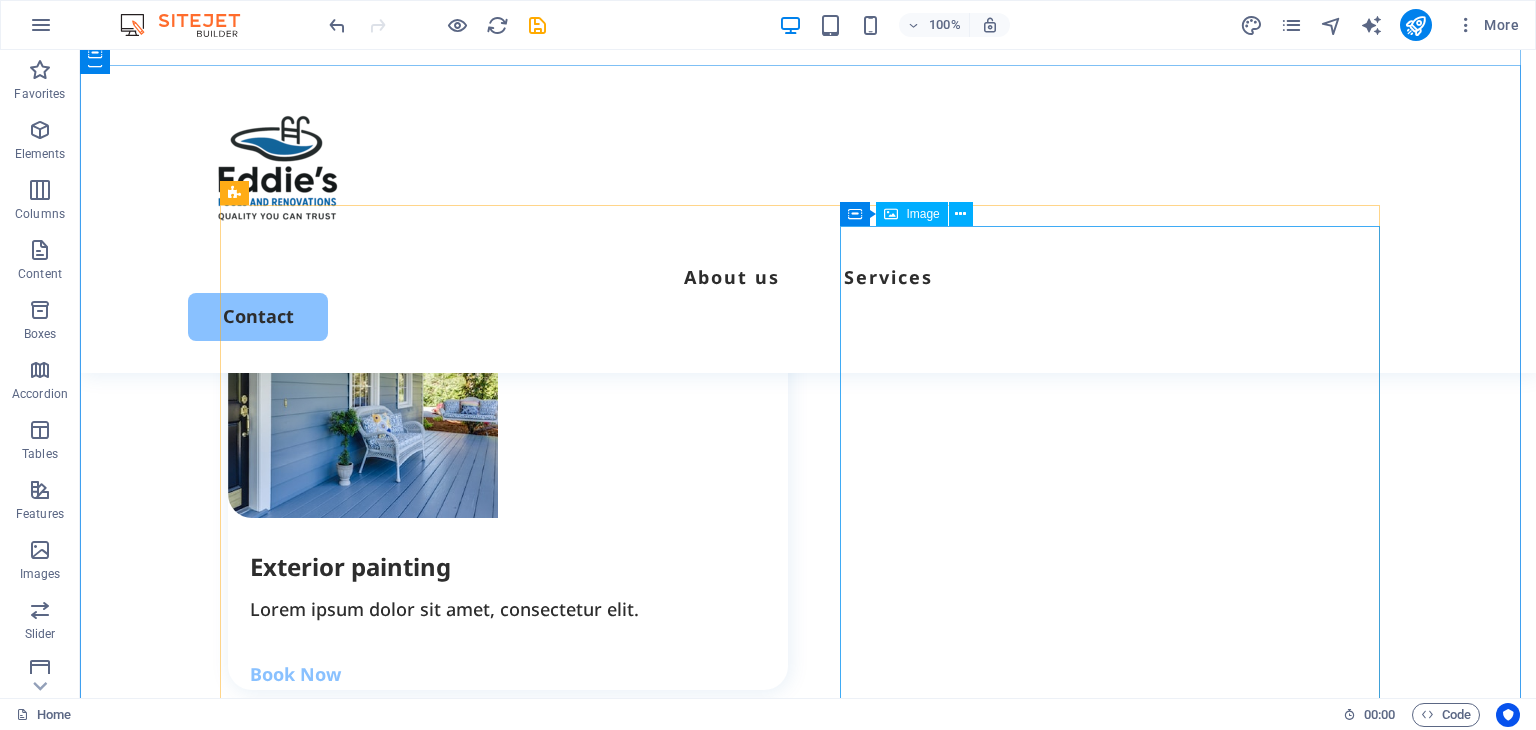 click at bounding box center (498, 2225) 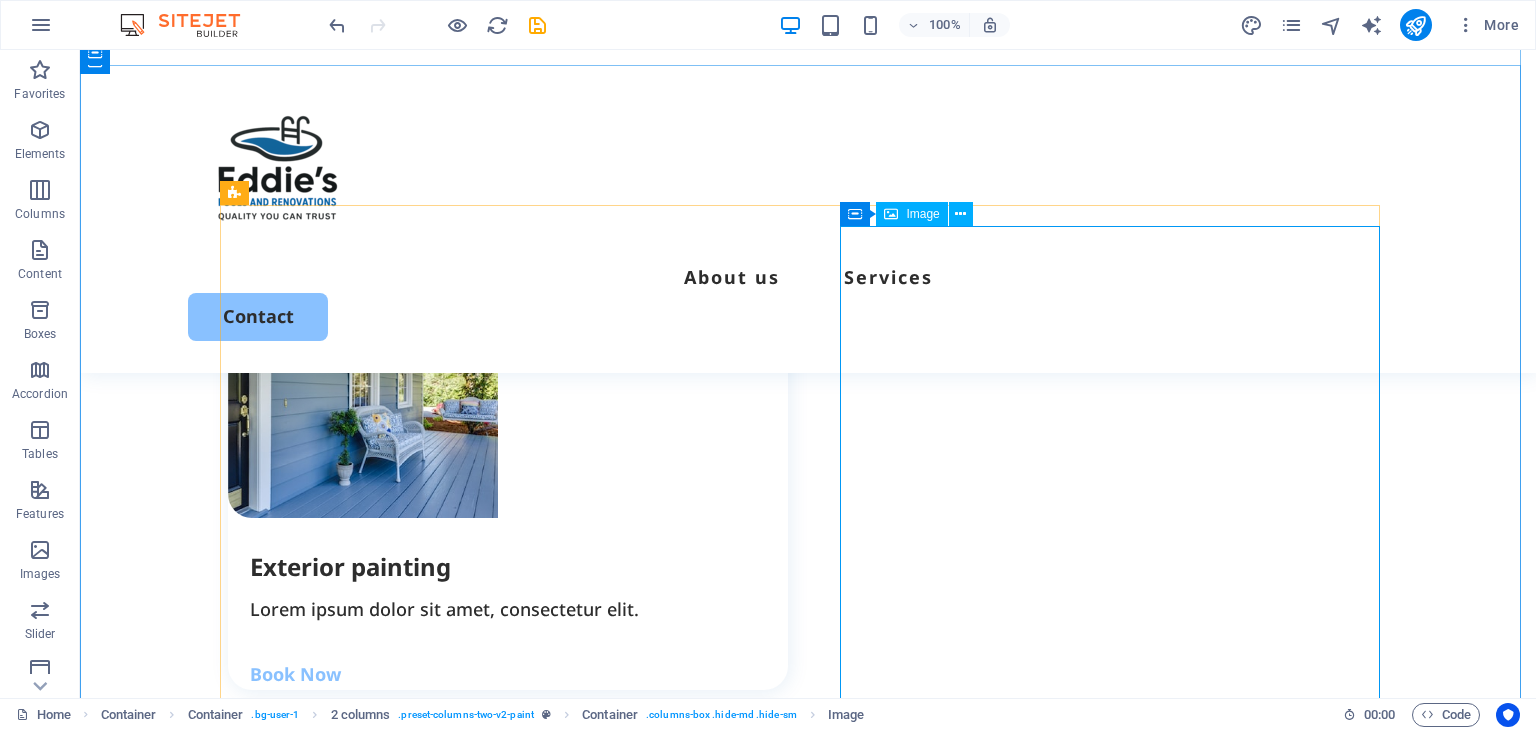 click at bounding box center (498, 2225) 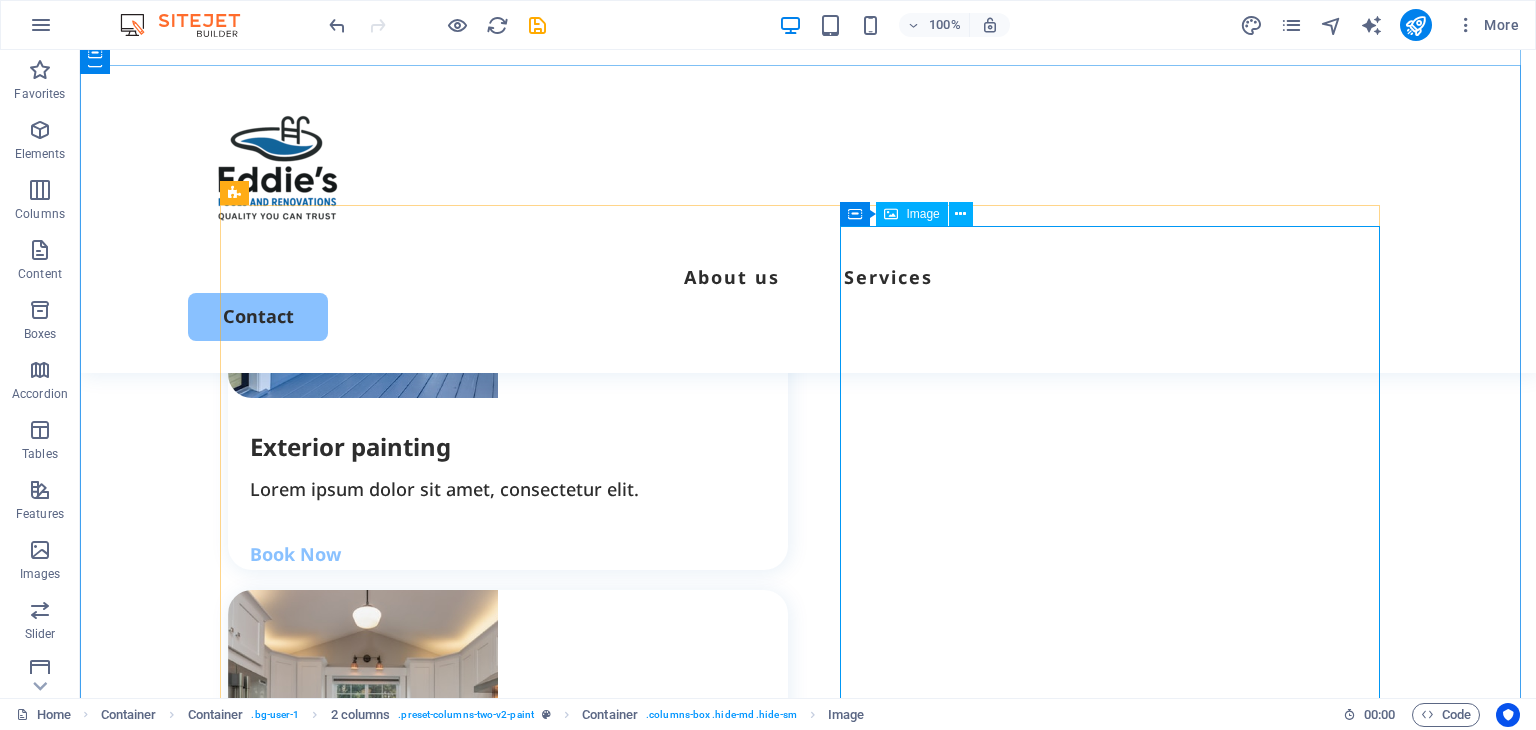 select on "%" 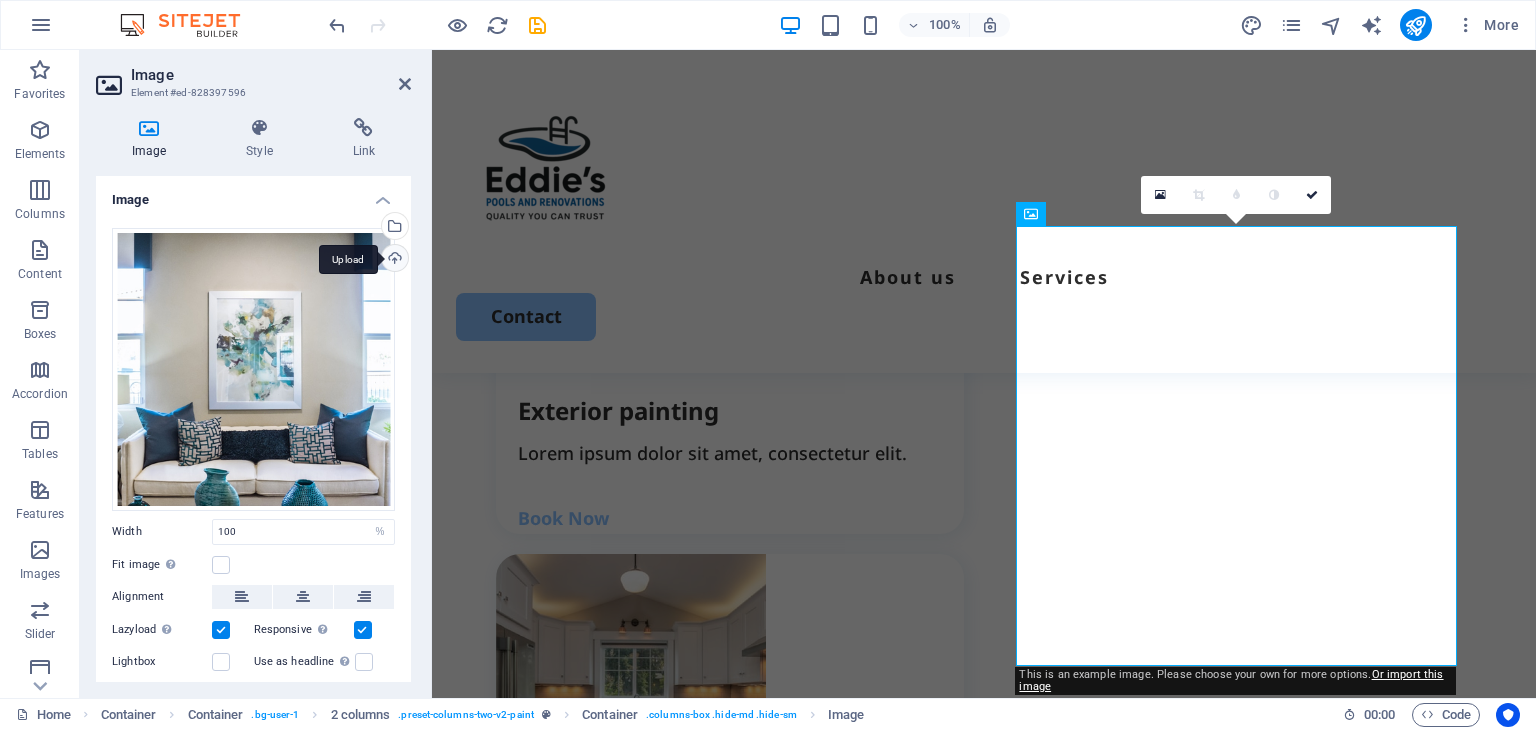 click on "Upload" at bounding box center (393, 260) 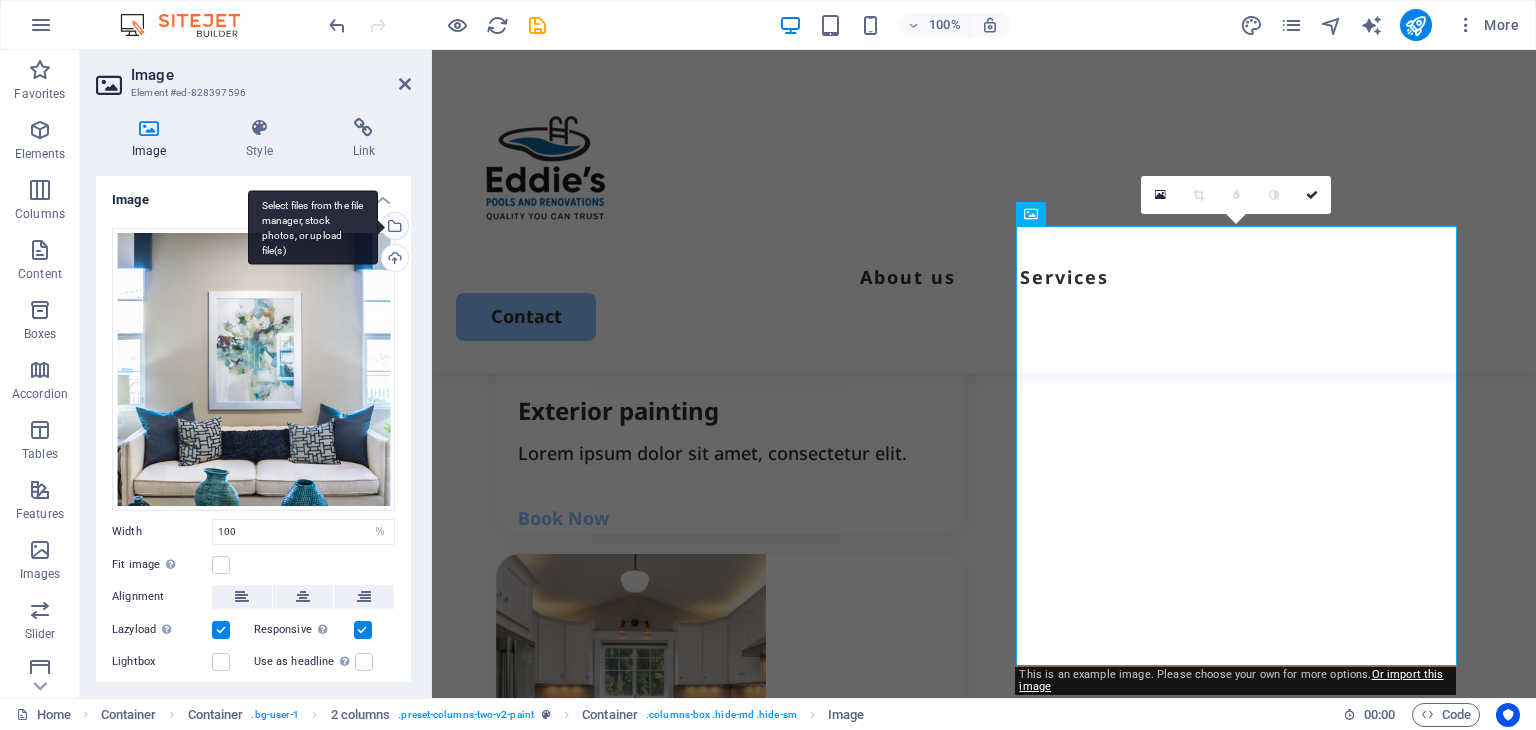click on "Select files from the file manager, stock photos, or upload file(s)" at bounding box center (313, 227) 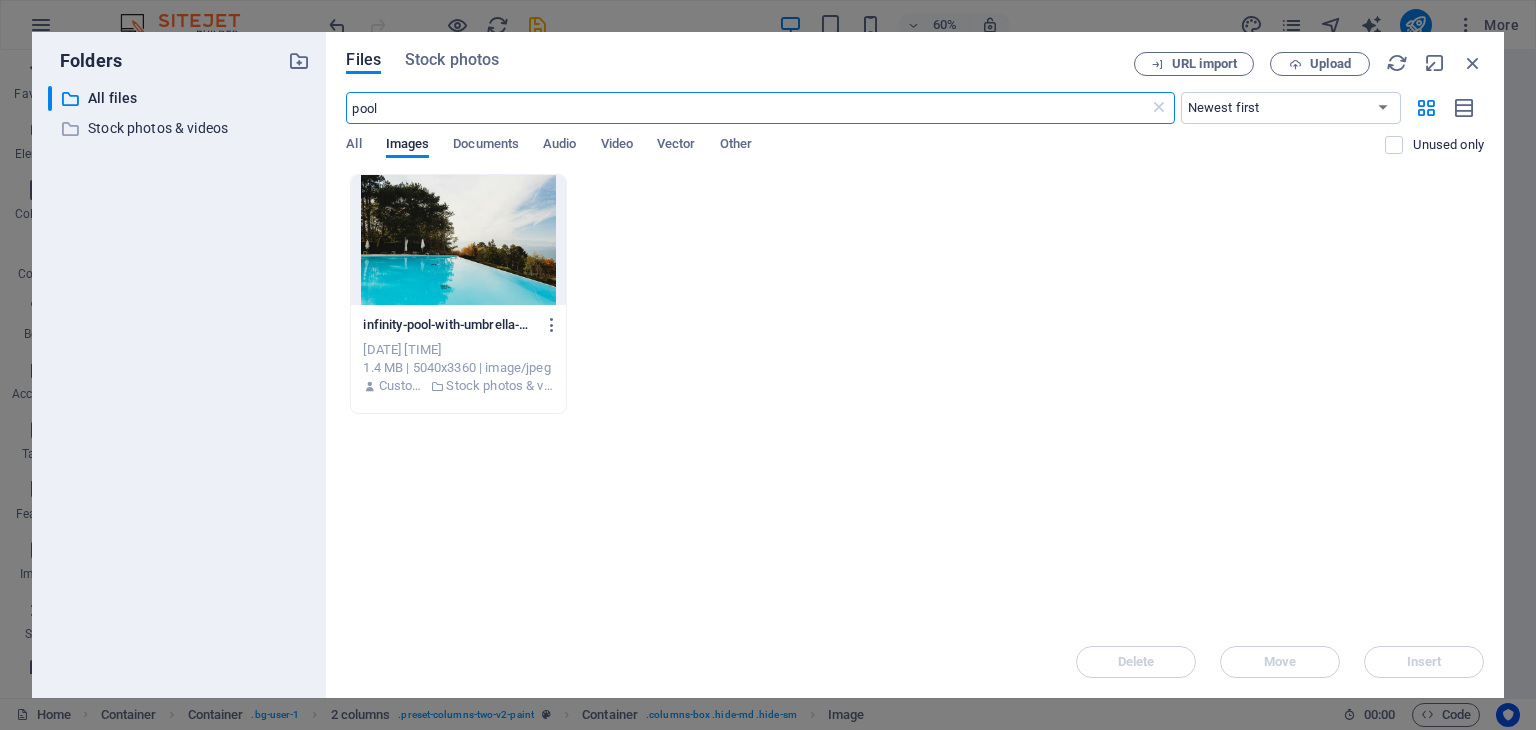 type on "pool" 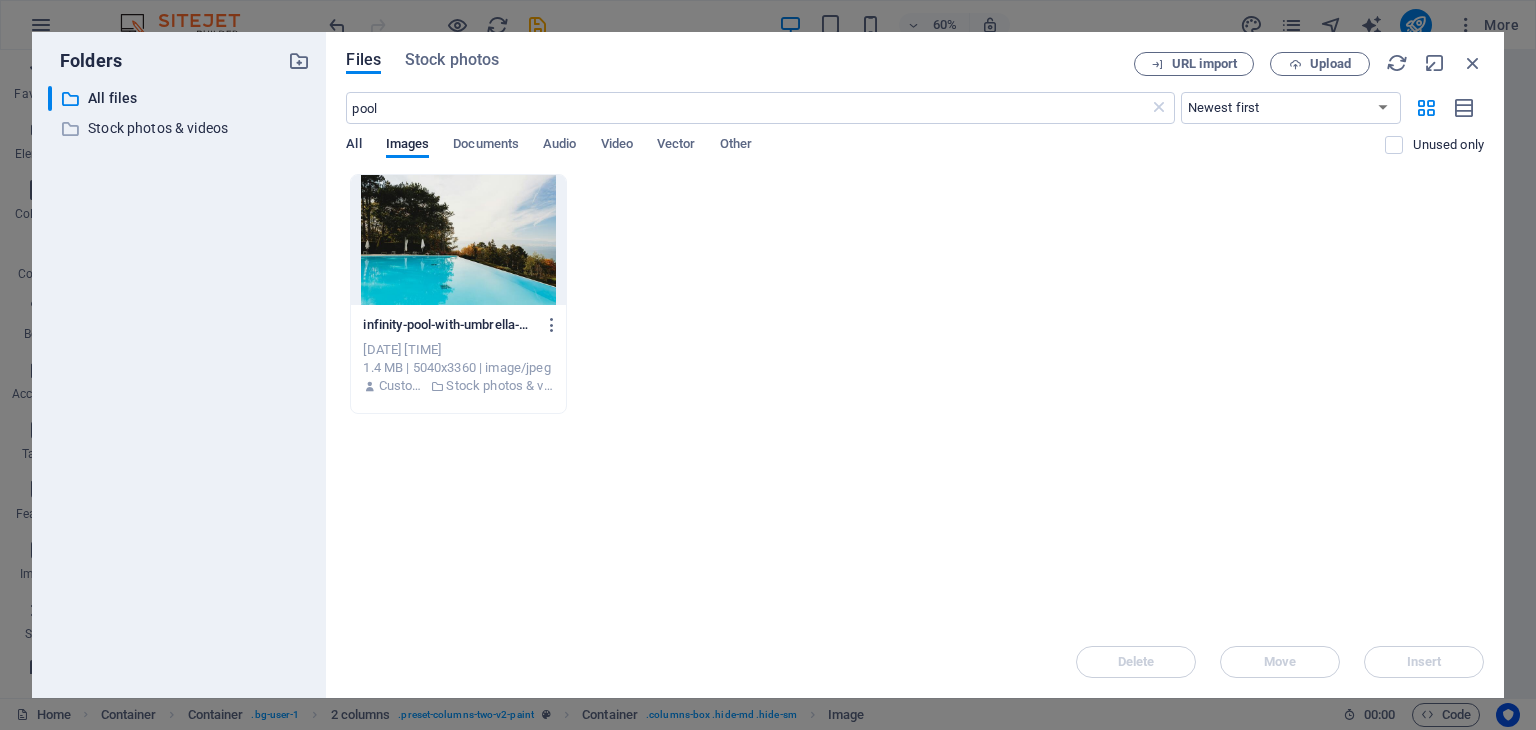 click on "All" at bounding box center [353, 146] 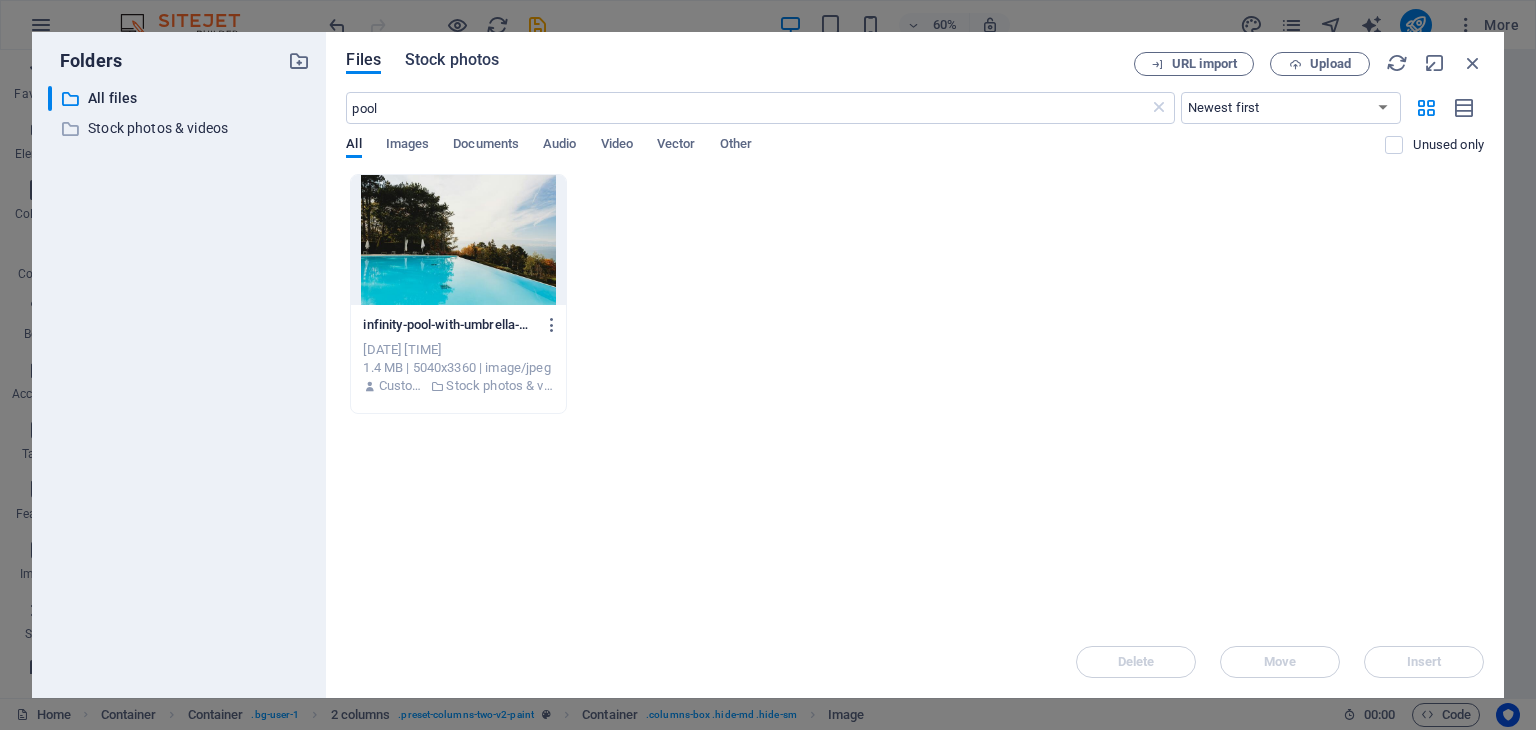 click on "Stock photos" at bounding box center (452, 60) 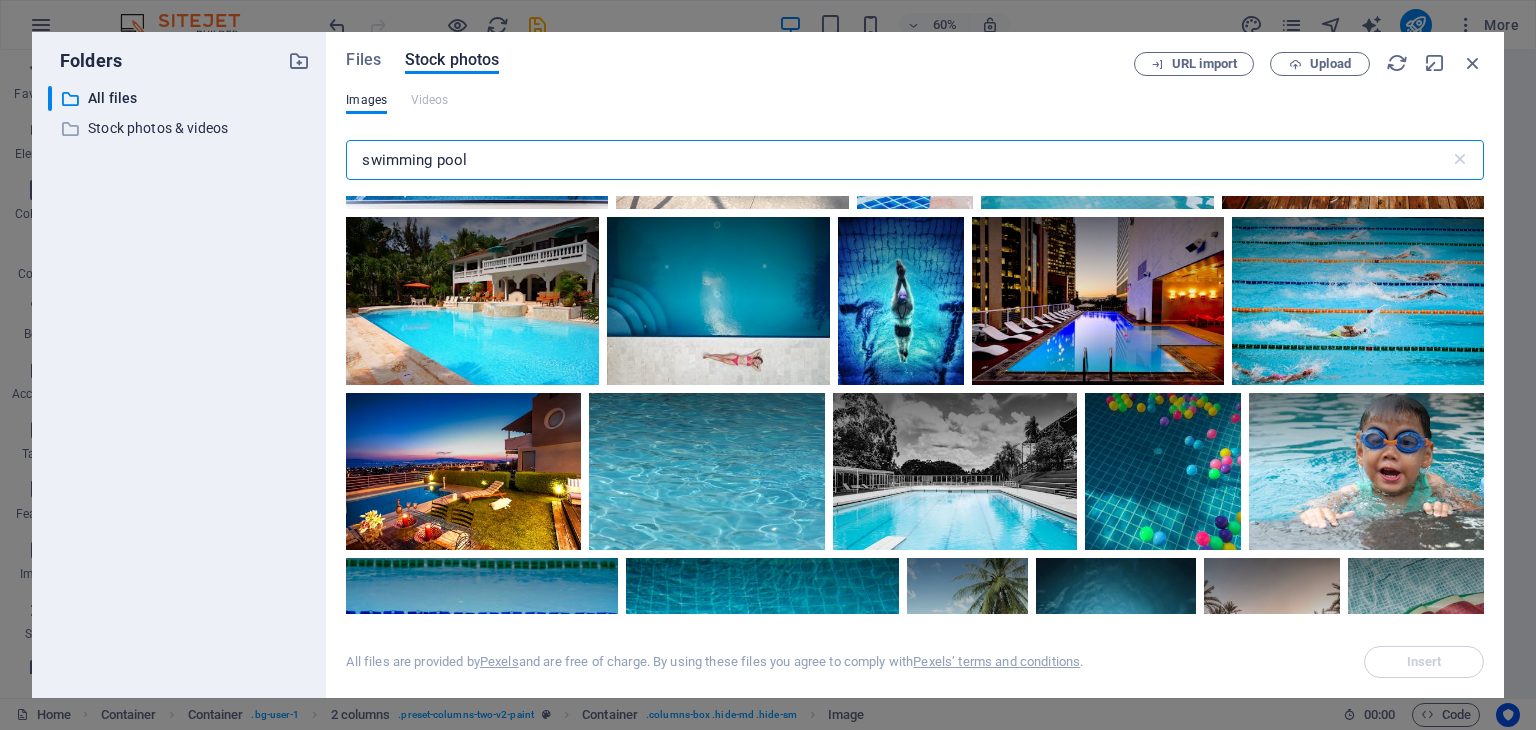 scroll, scrollTop: 800, scrollLeft: 0, axis: vertical 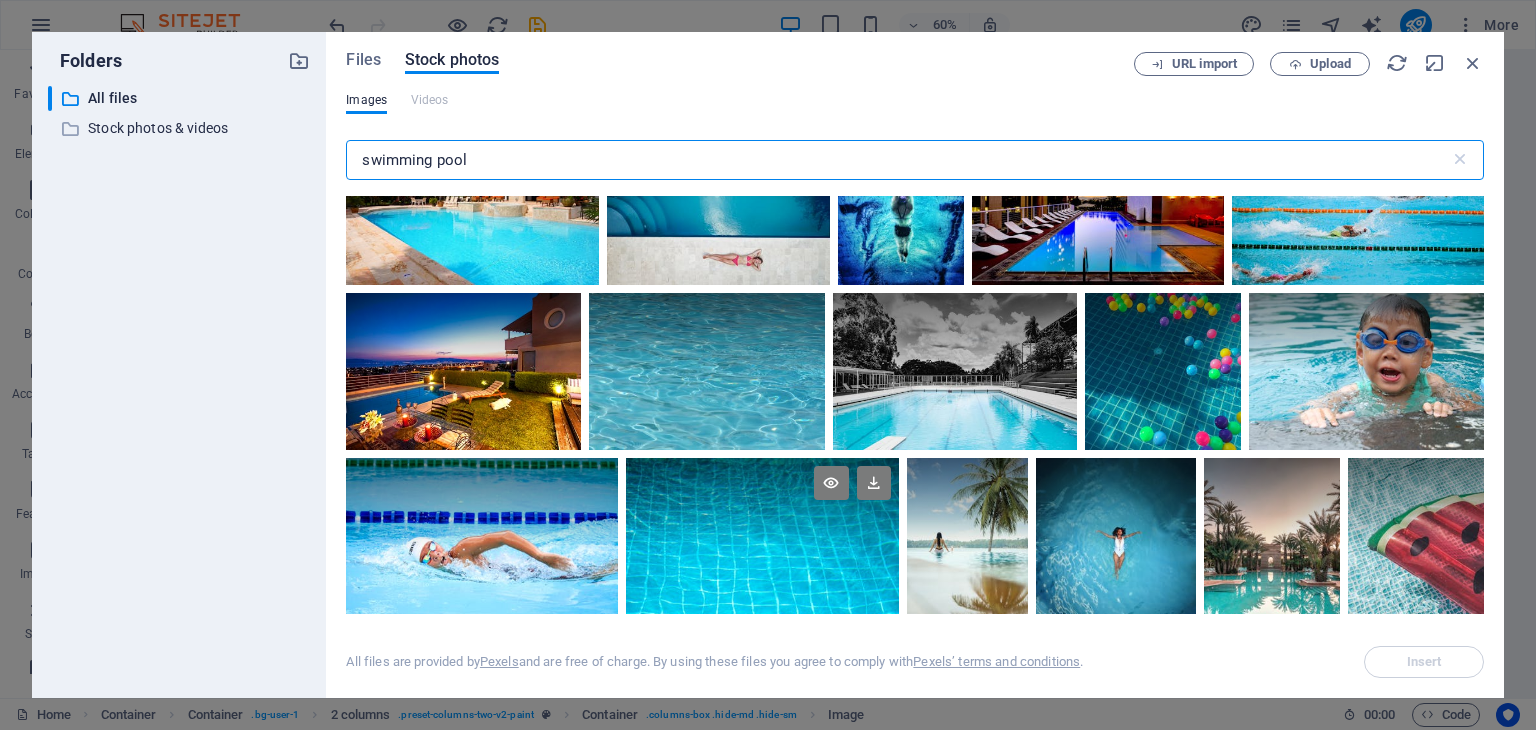 click at bounding box center [762, 503] 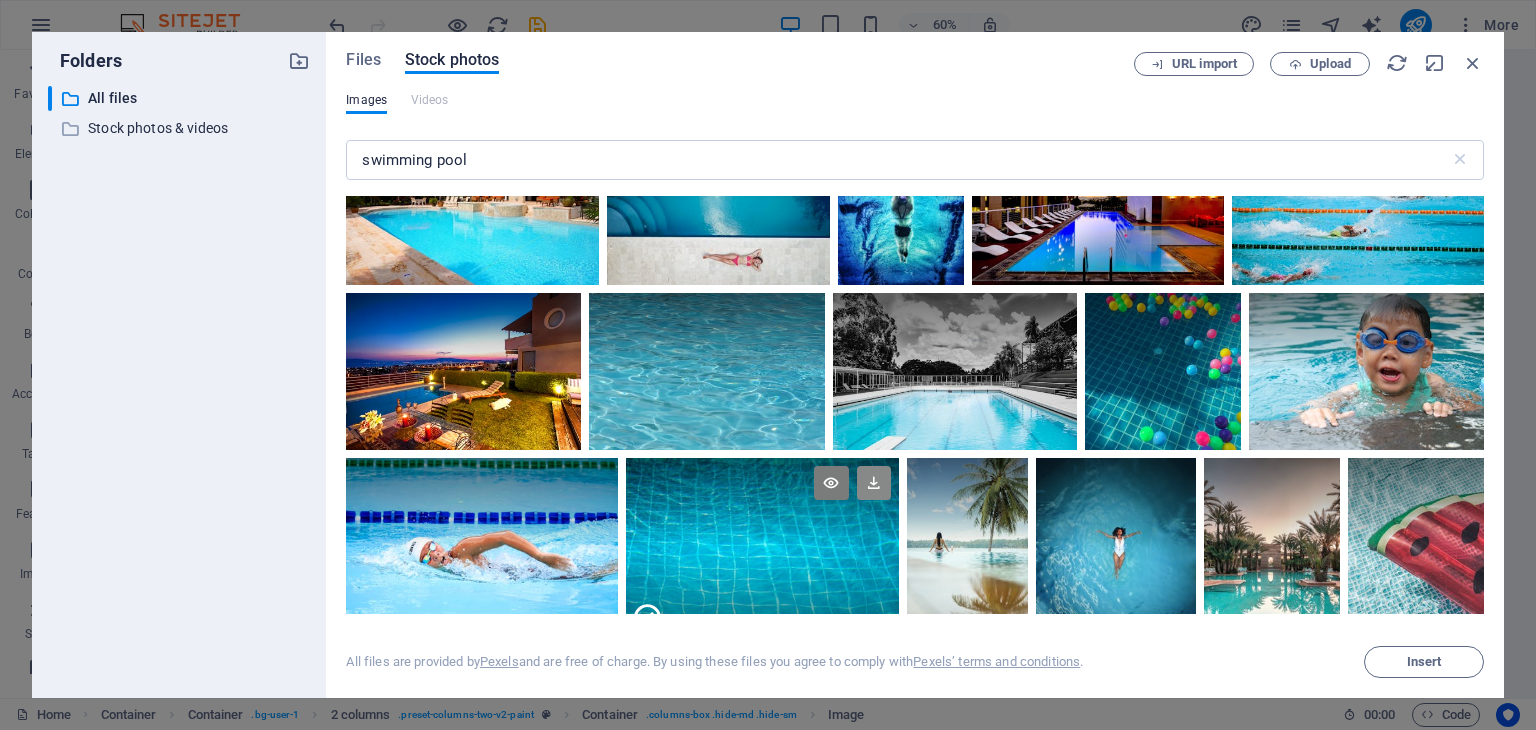click at bounding box center (874, 483) 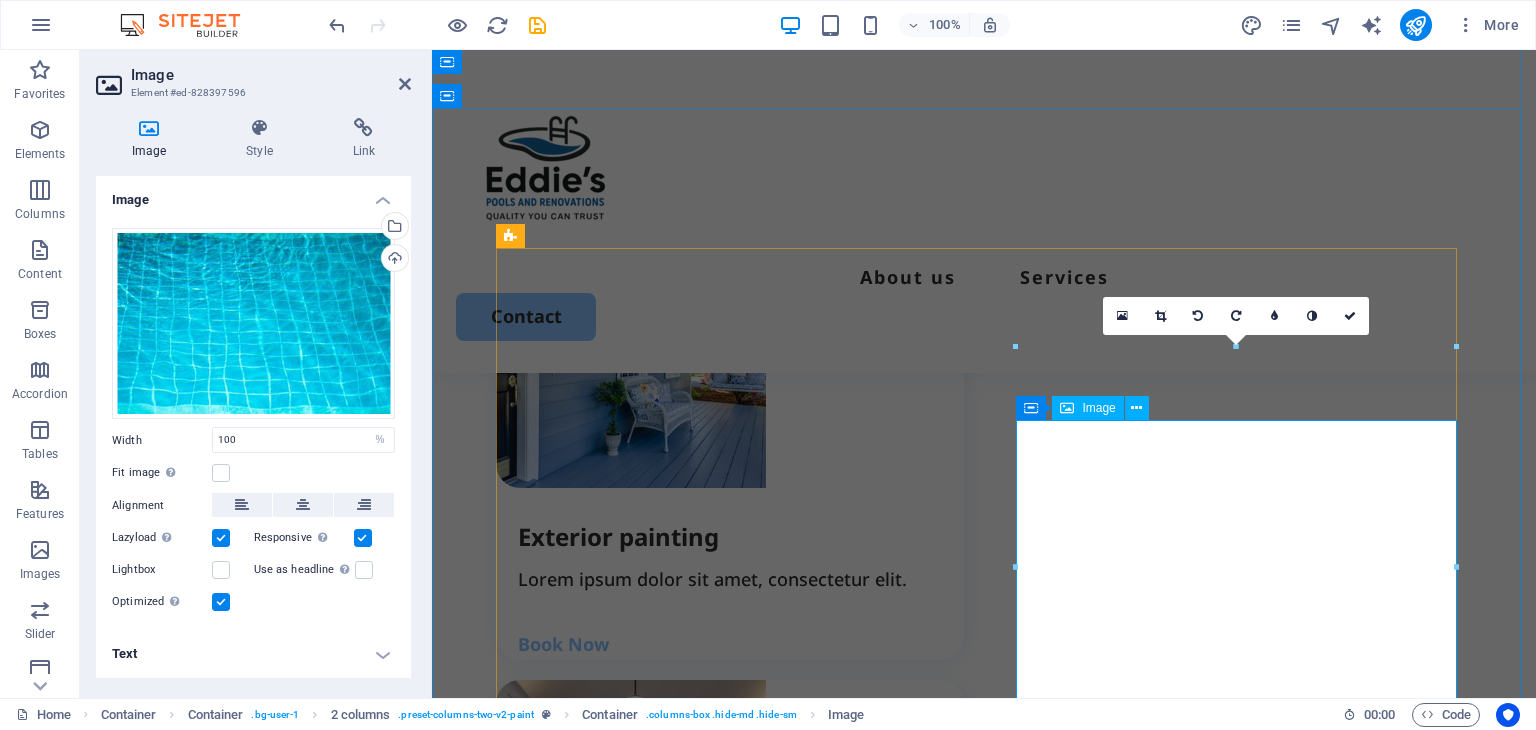 scroll, scrollTop: 2756, scrollLeft: 0, axis: vertical 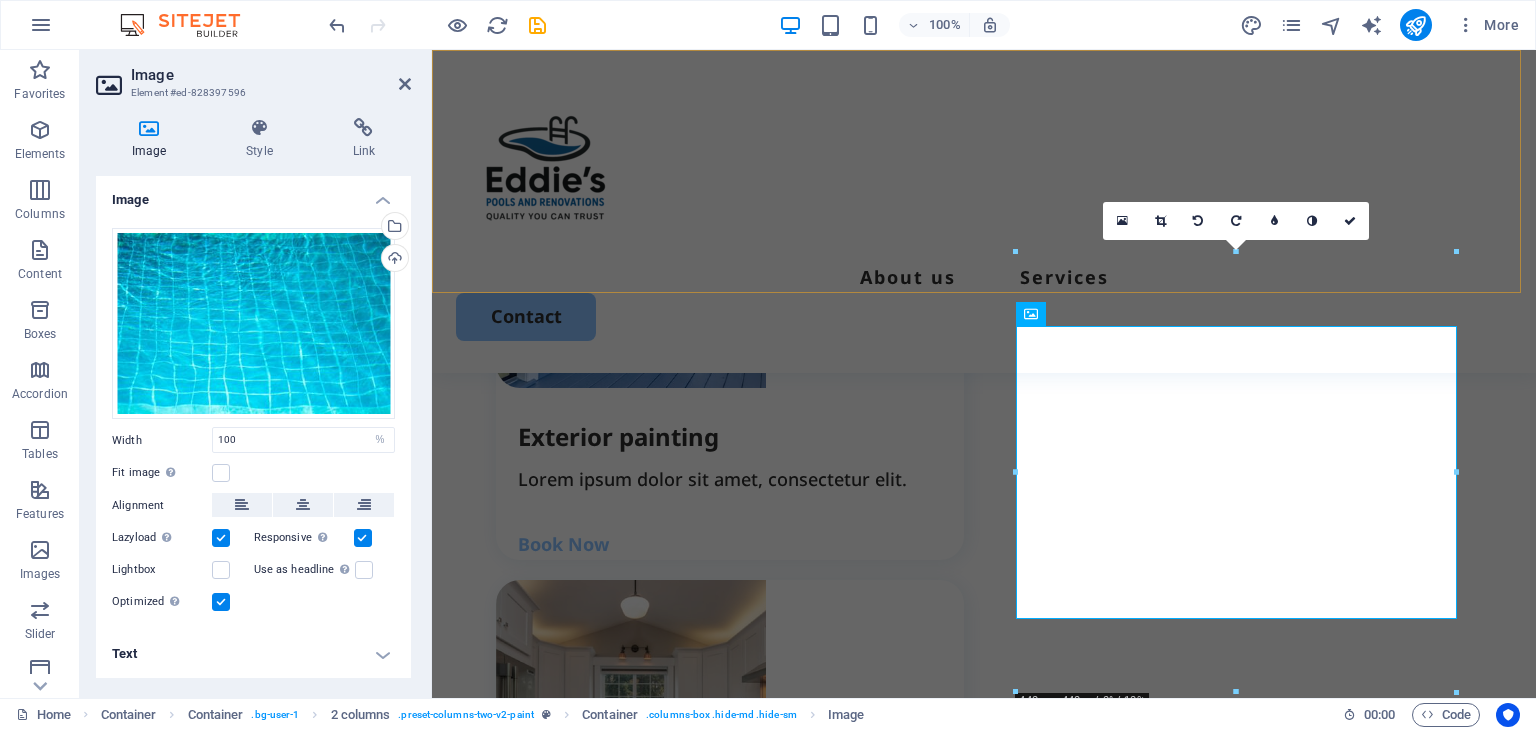 click on "About us Services Contact" at bounding box center (984, 211) 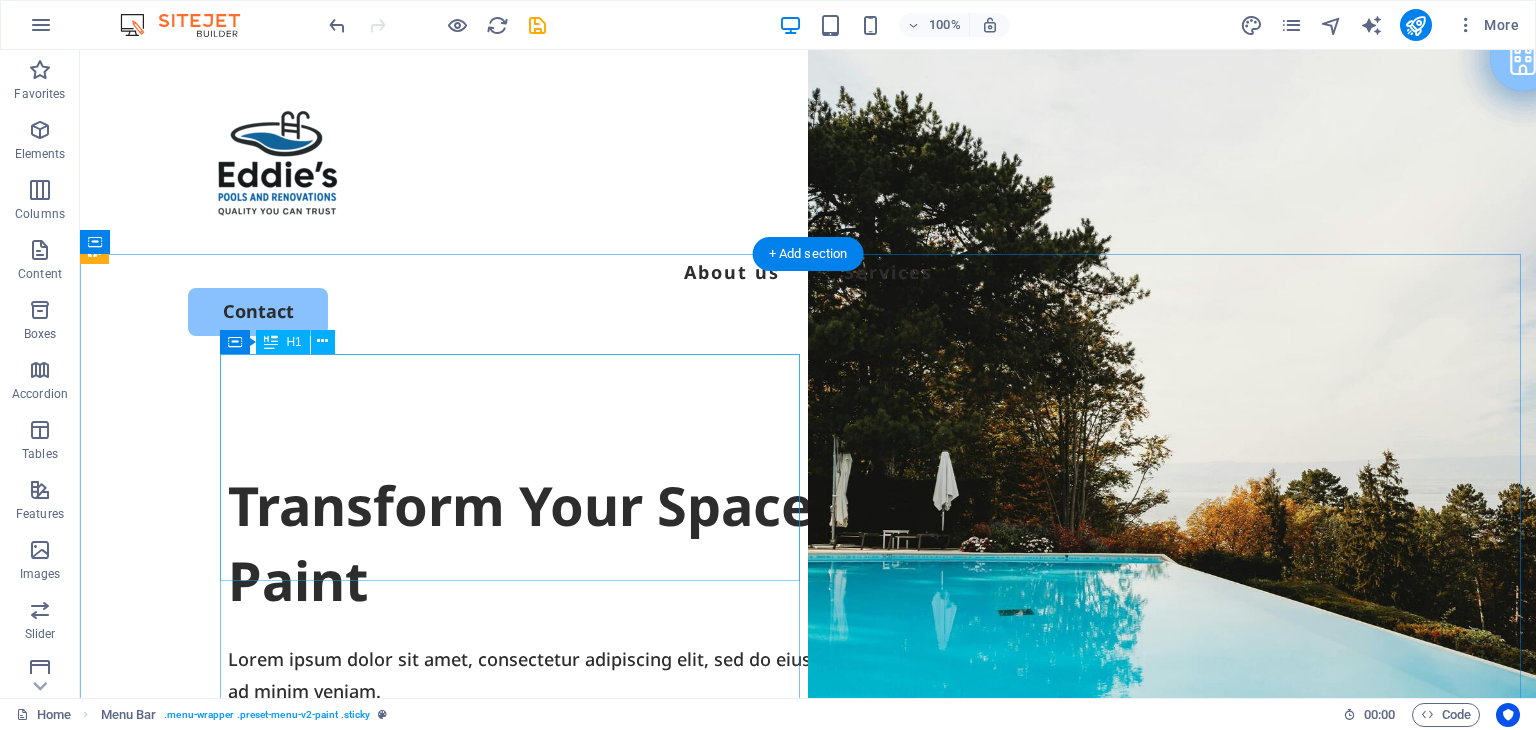 scroll, scrollTop: 0, scrollLeft: 0, axis: both 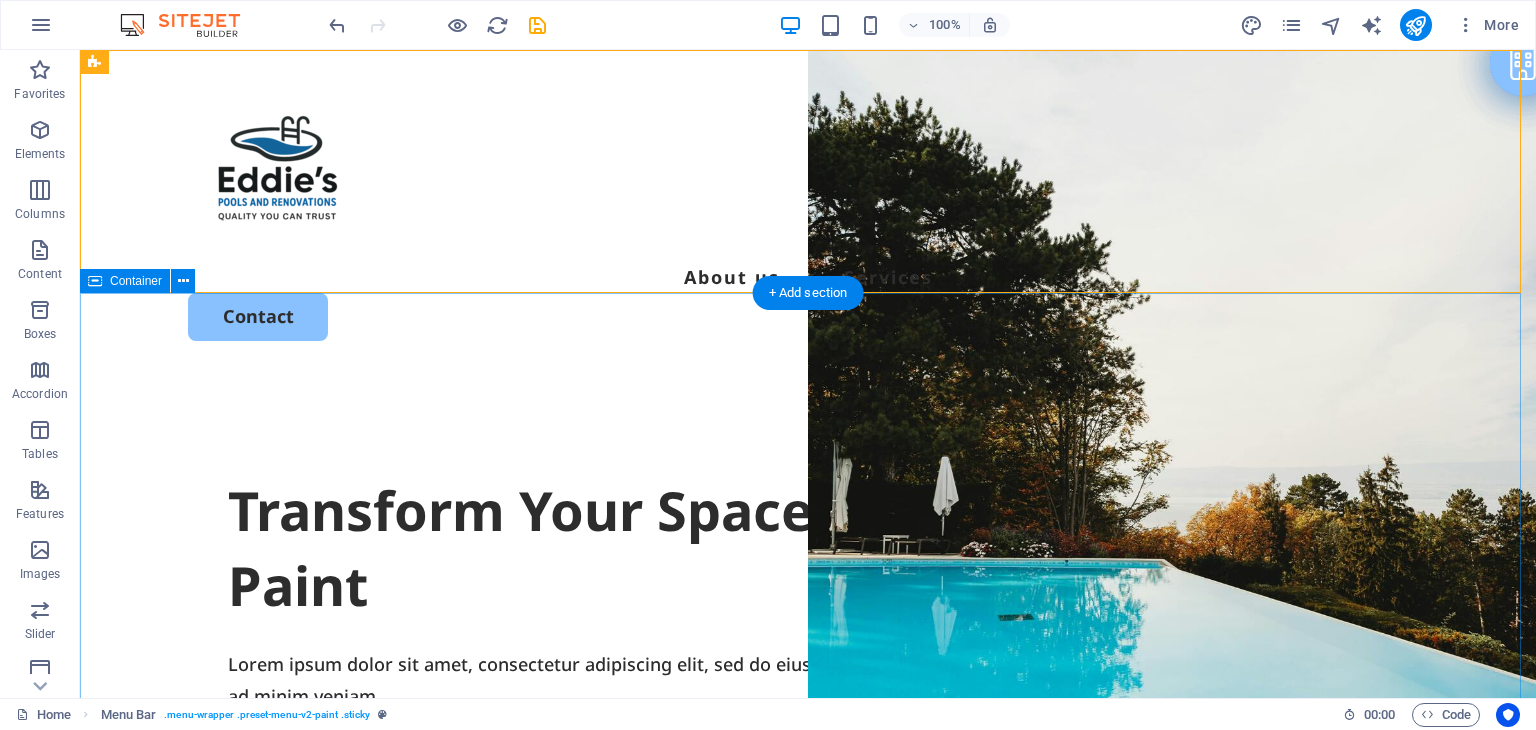 click on "Transform Your Space with a Fresh Coat of Paint Lorem ipsum dolor sit amet, consectetur adipiscing elit, sed do eiusmod tempor incididunt ut labore et dolore magna aliqua. Ut enim ad minim veniam. Get Started" at bounding box center [808, 758] 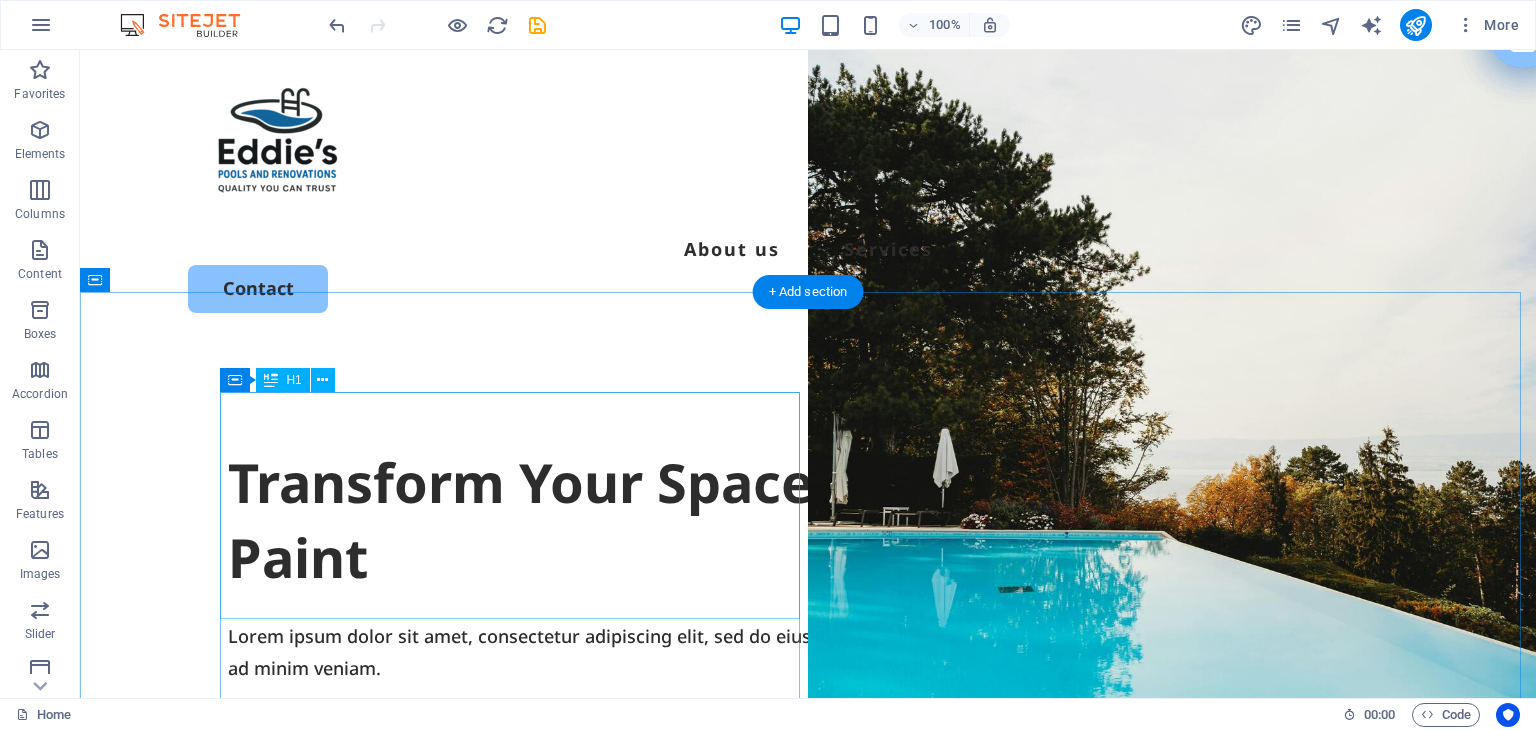 scroll, scrollTop: 0, scrollLeft: 0, axis: both 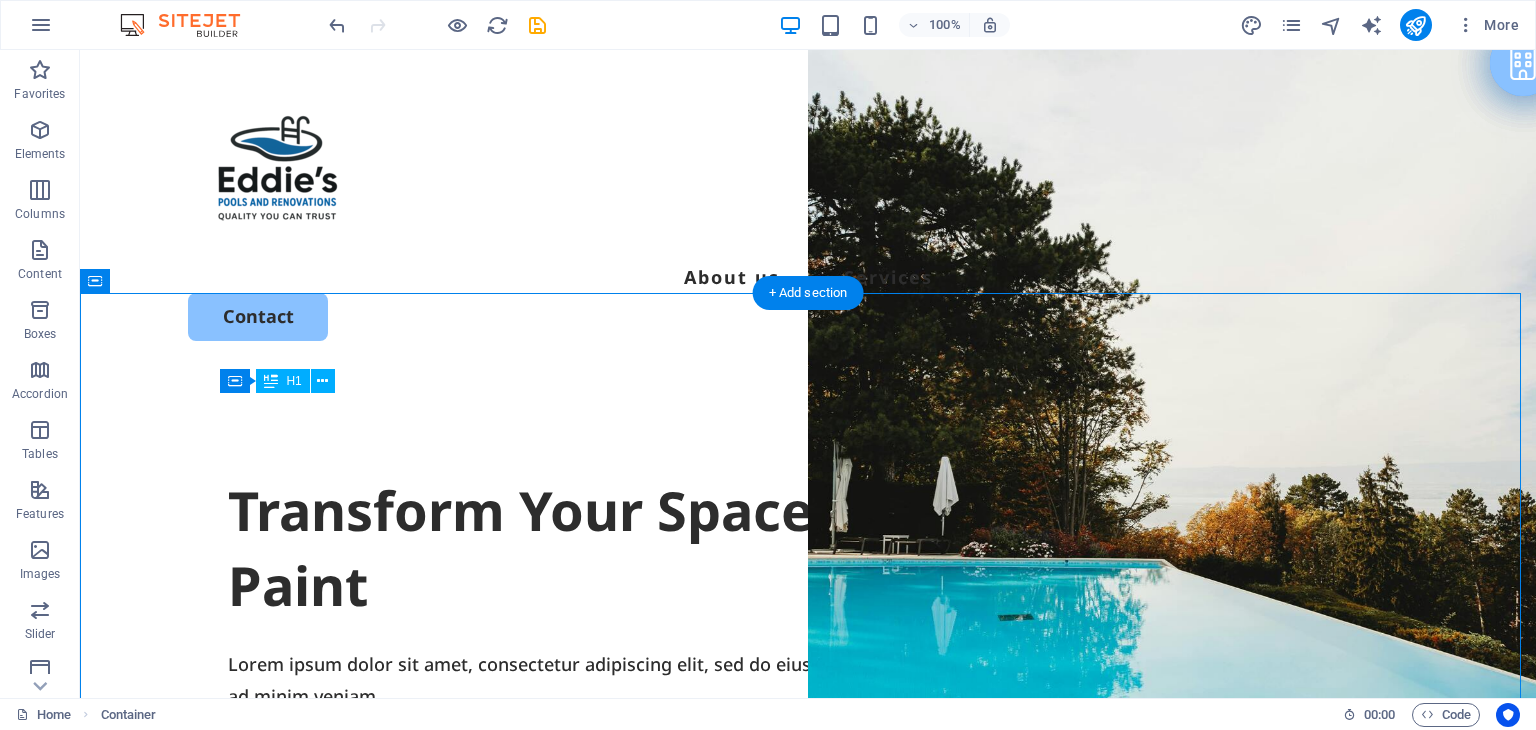 drag, startPoint x: 576, startPoint y: 582, endPoint x: 542, endPoint y: 498, distance: 90.62009 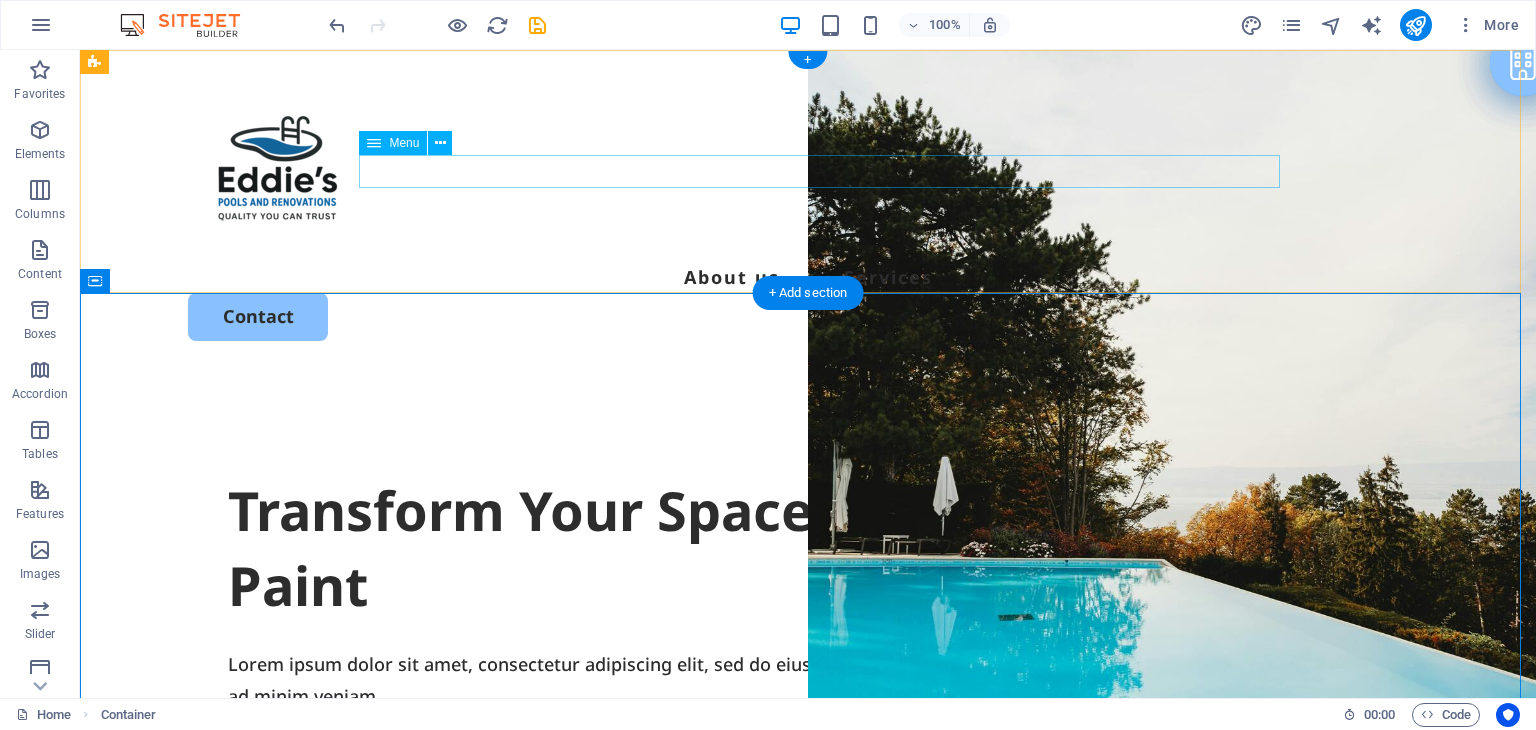 click on "About us Services" at bounding box center (808, 277) 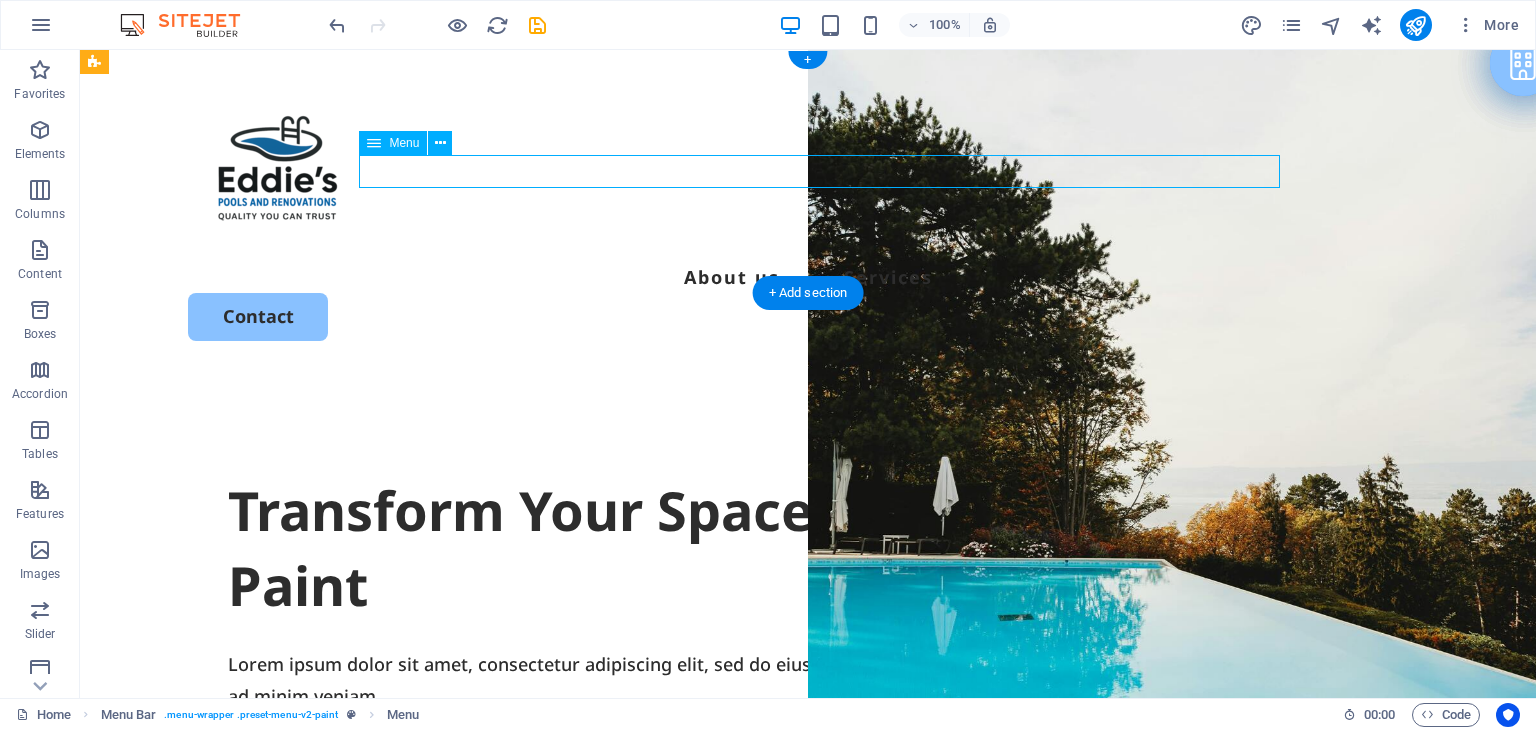 click on "About us Services" at bounding box center [808, 277] 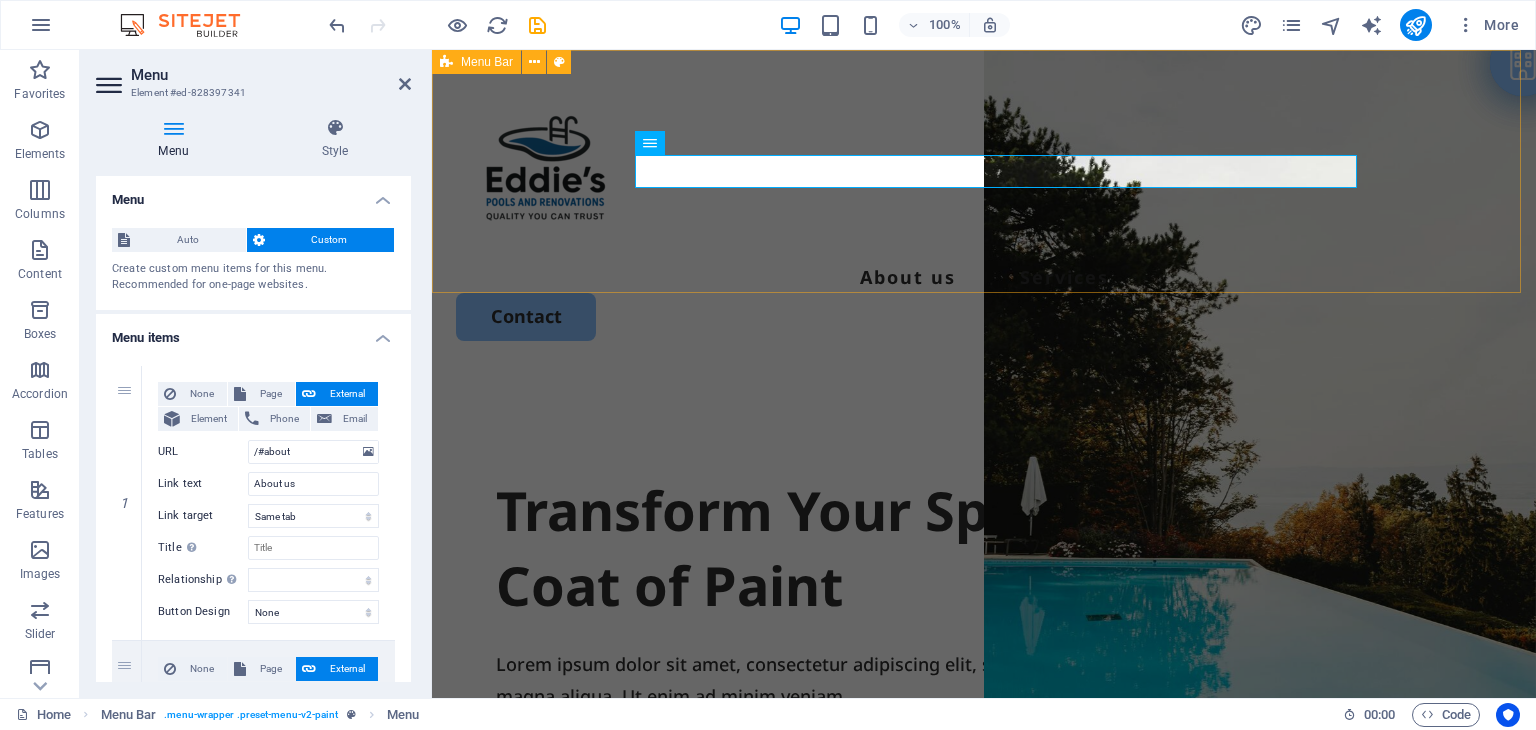 click on "About us Services Contact" at bounding box center [984, 211] 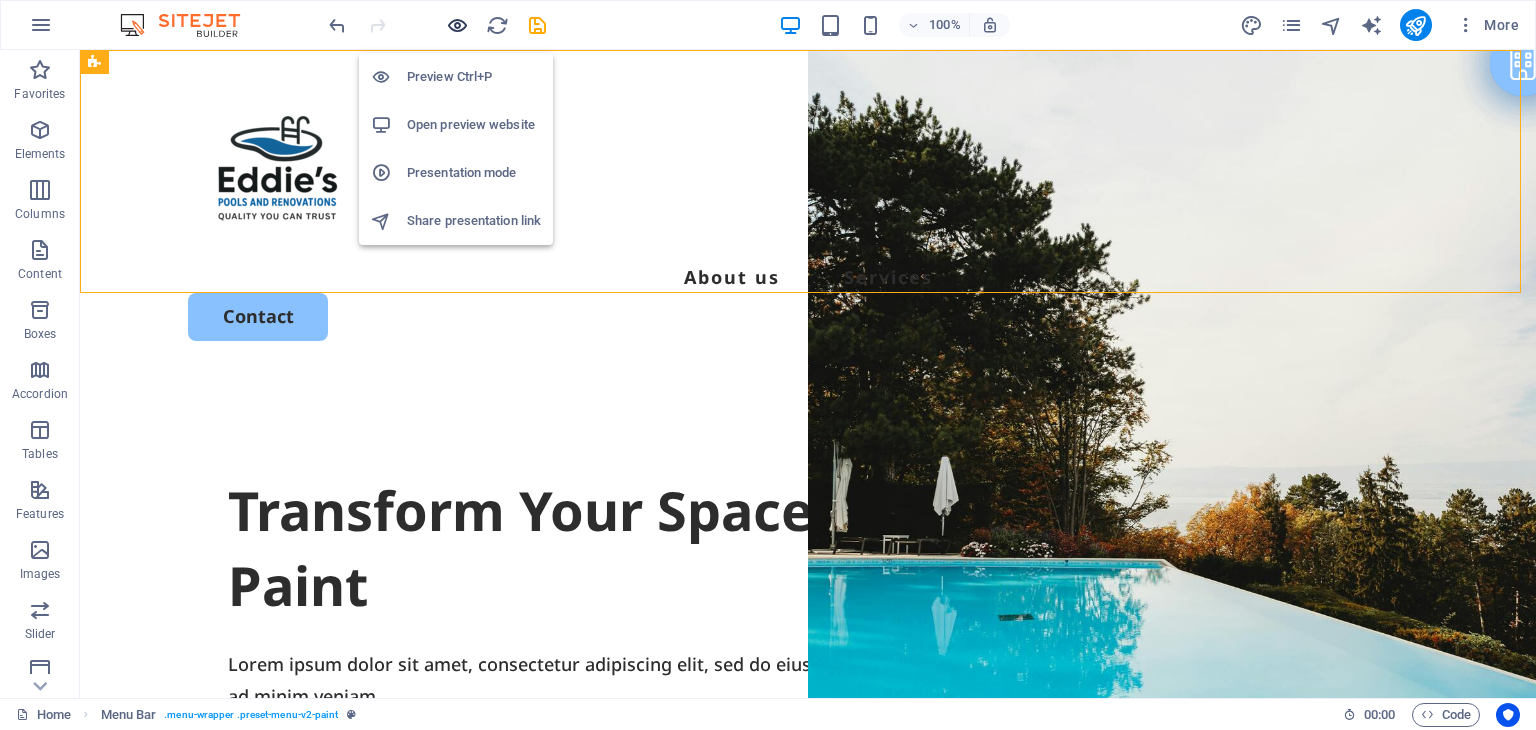 click at bounding box center (457, 25) 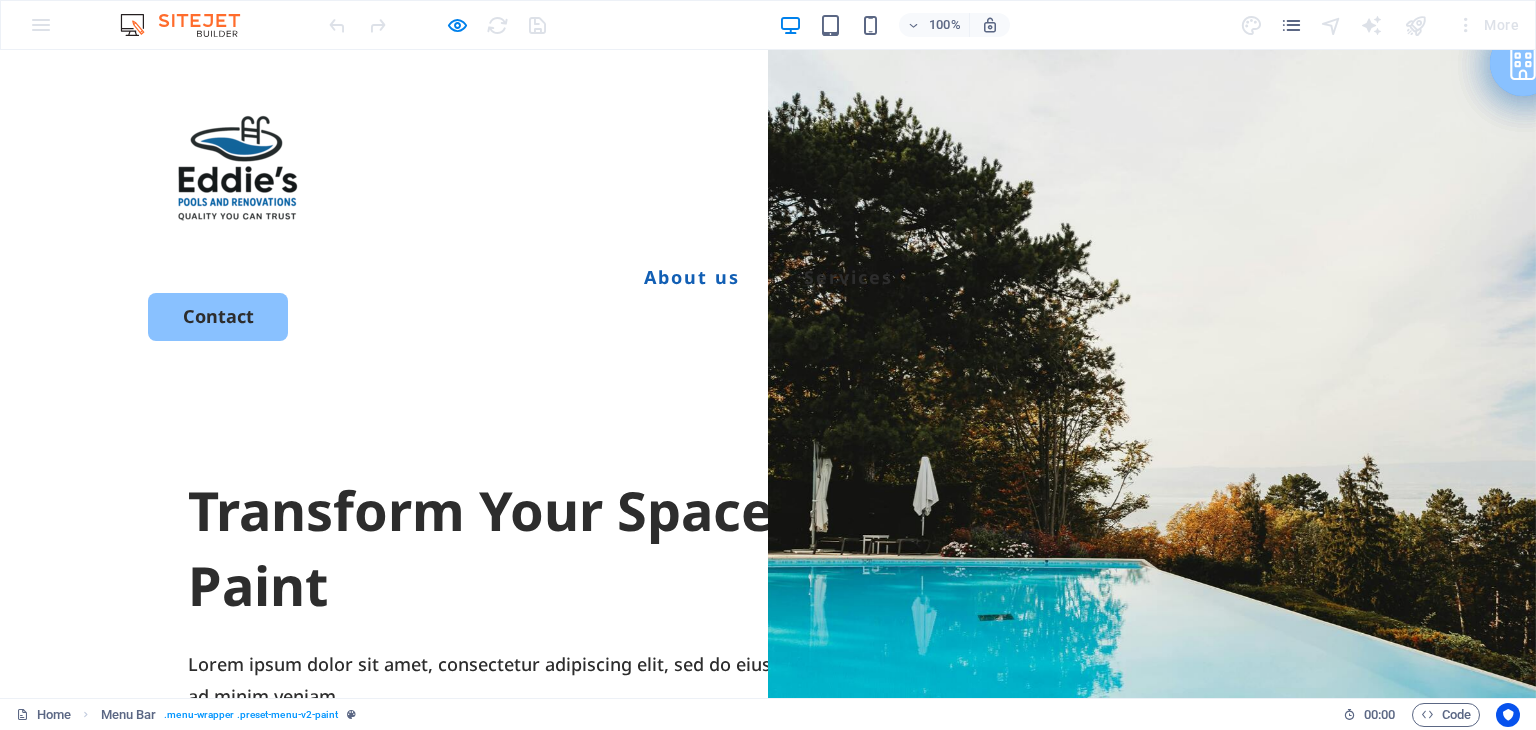 click on "About us" at bounding box center (692, 277) 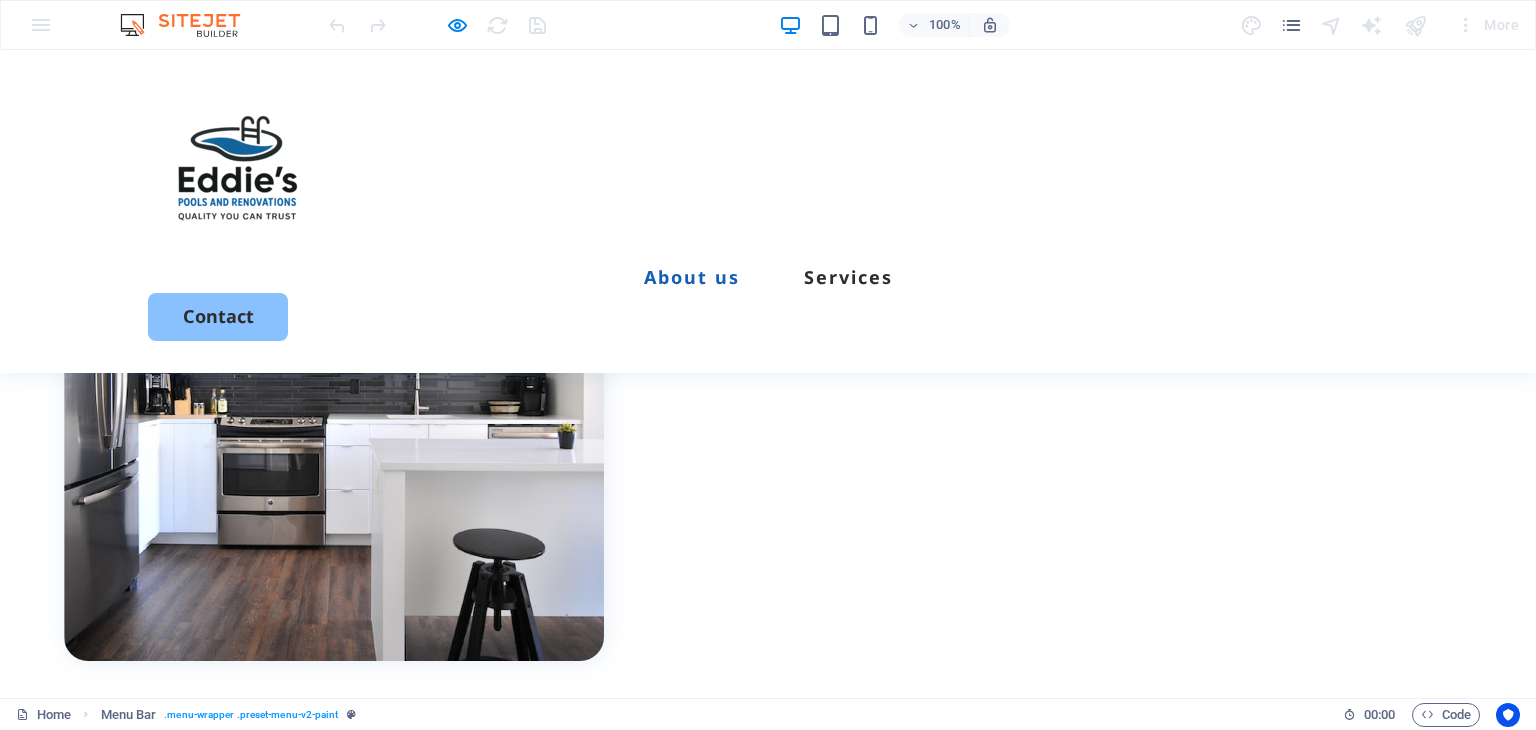 scroll, scrollTop: 800, scrollLeft: 0, axis: vertical 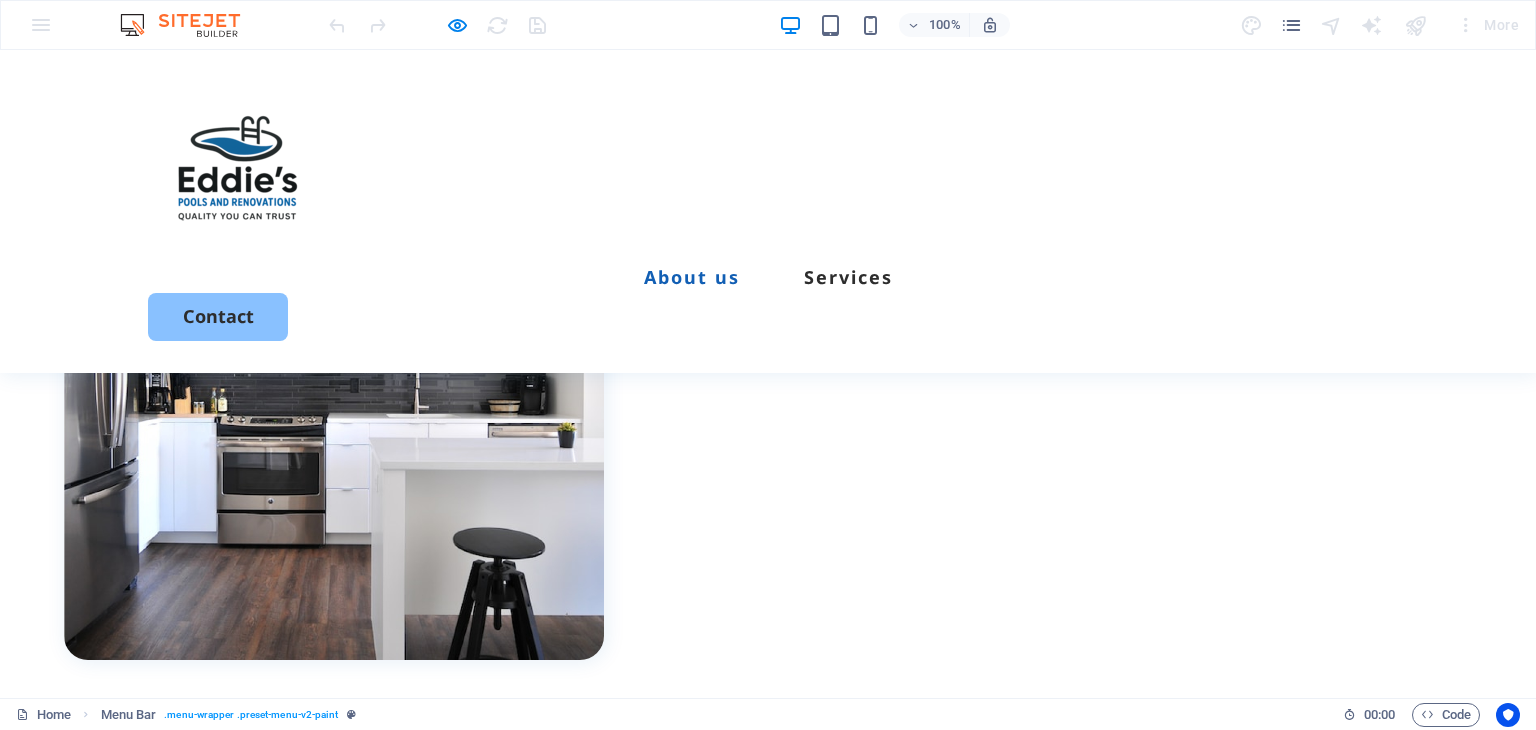click on "About us" at bounding box center (692, 277) 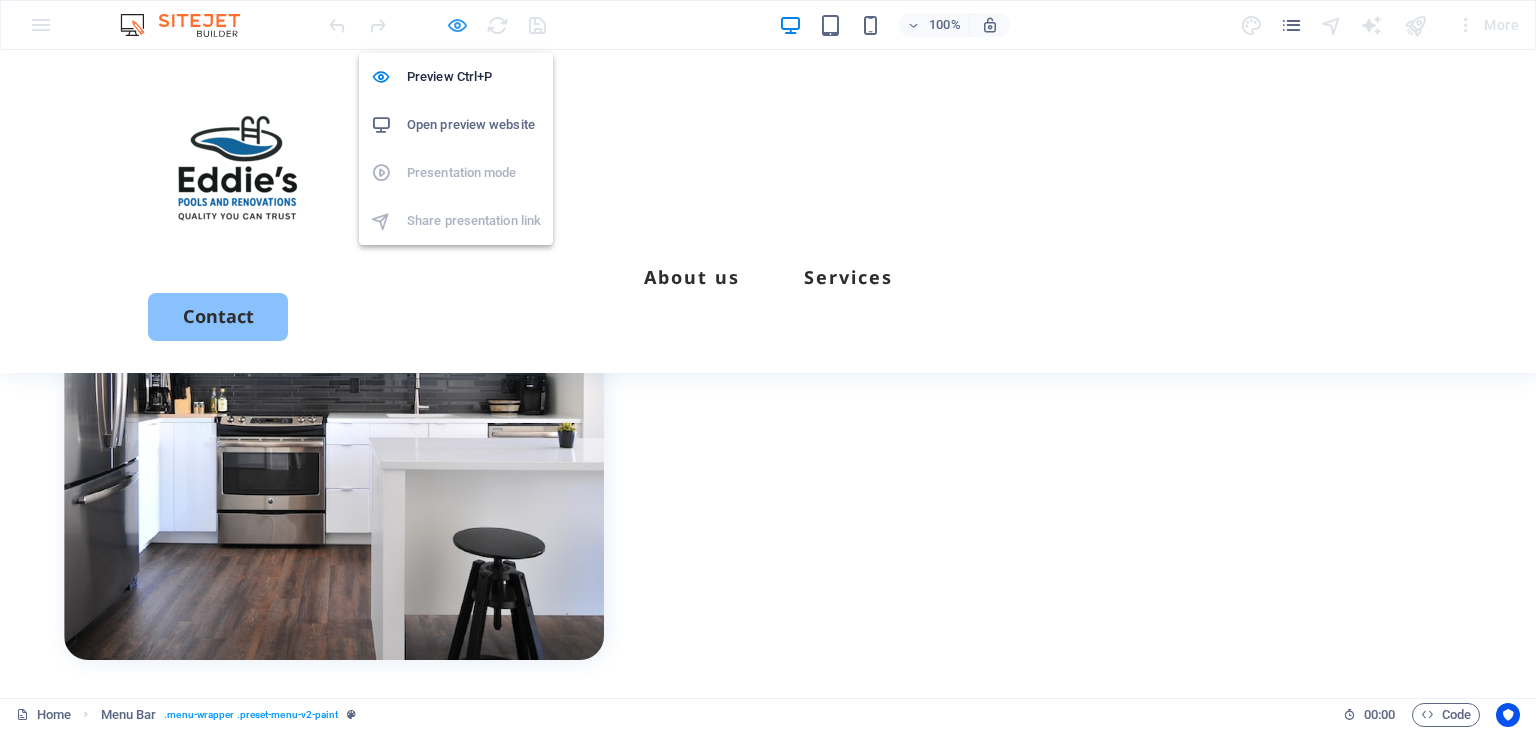 click at bounding box center [457, 25] 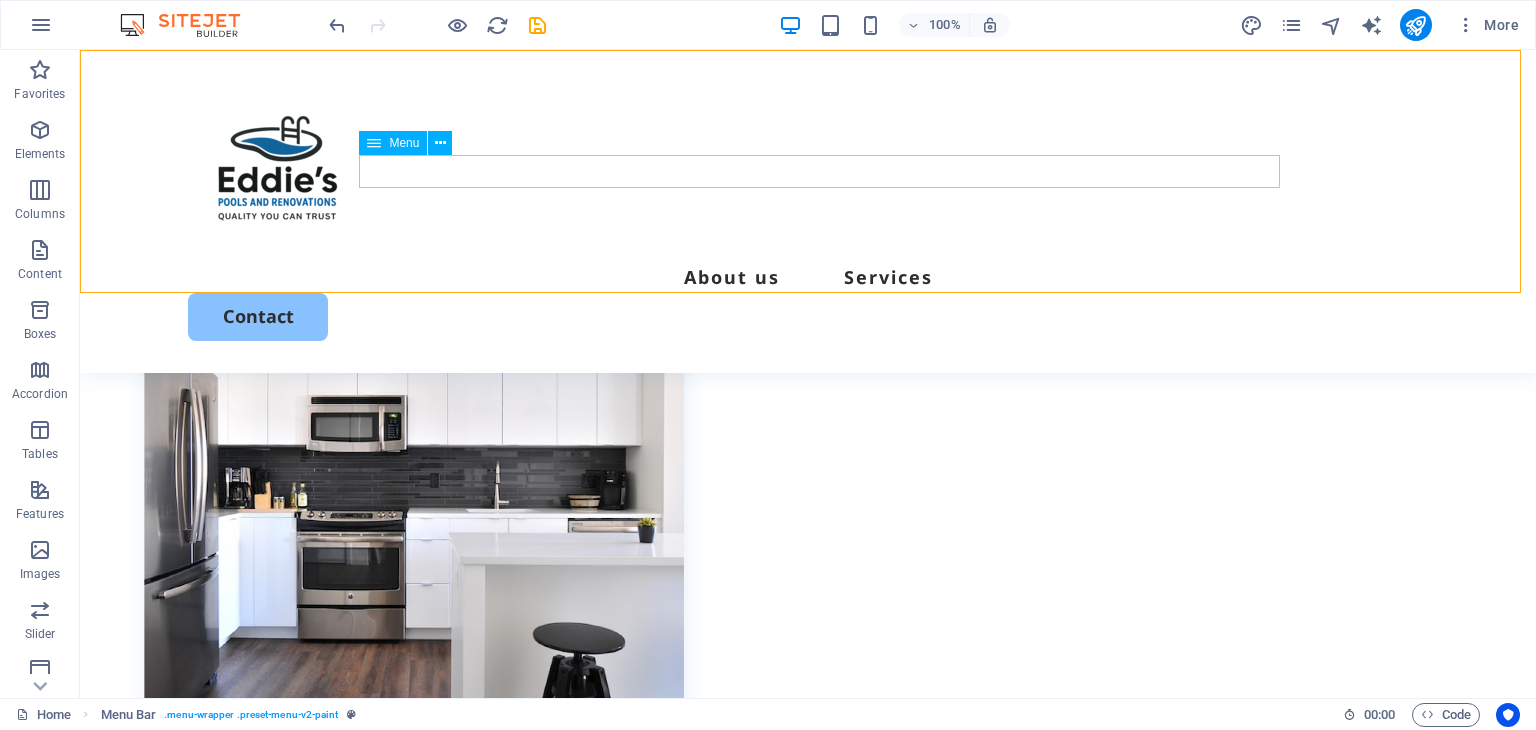 click on "About us Services" at bounding box center [808, 277] 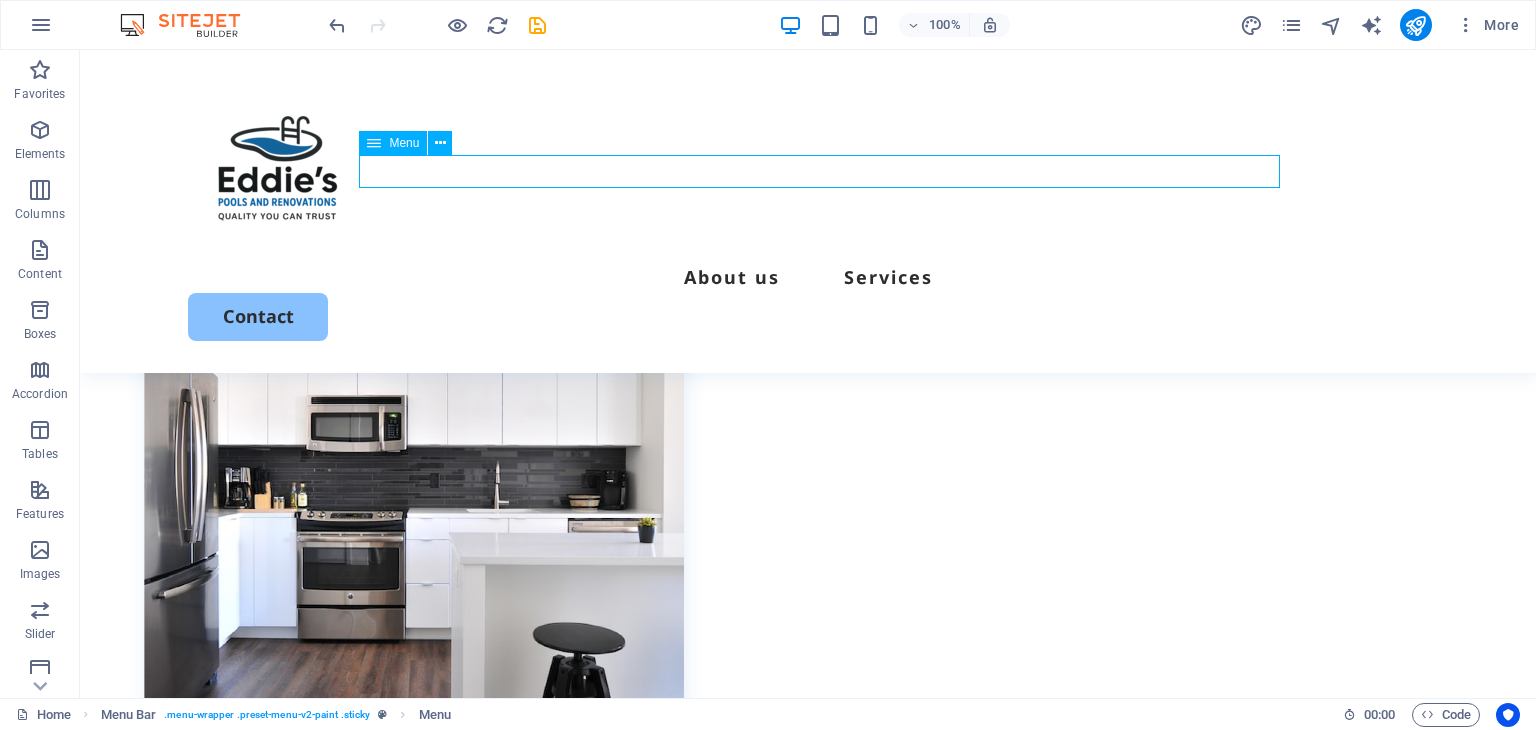 click on "About us Services" at bounding box center (808, 277) 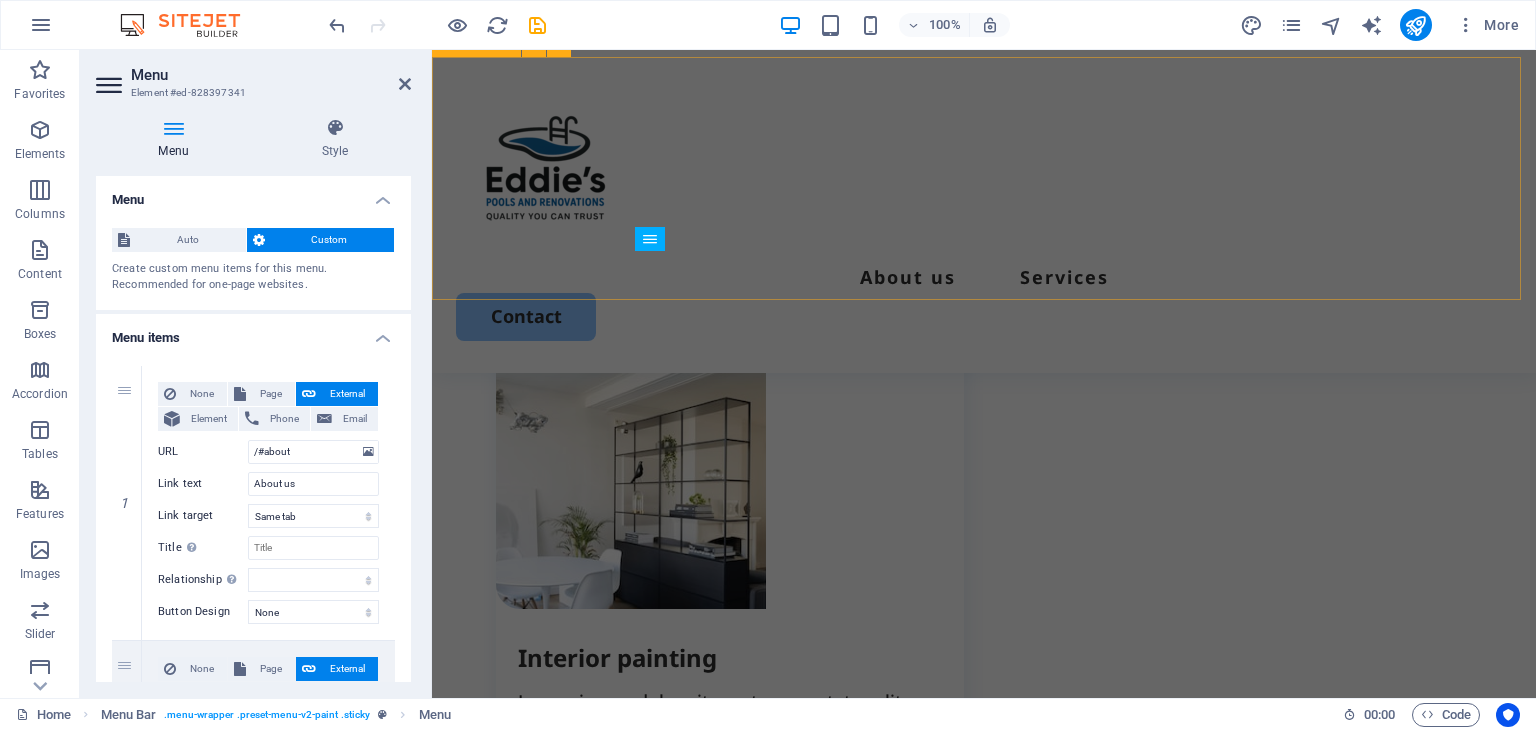 scroll, scrollTop: 2060, scrollLeft: 0, axis: vertical 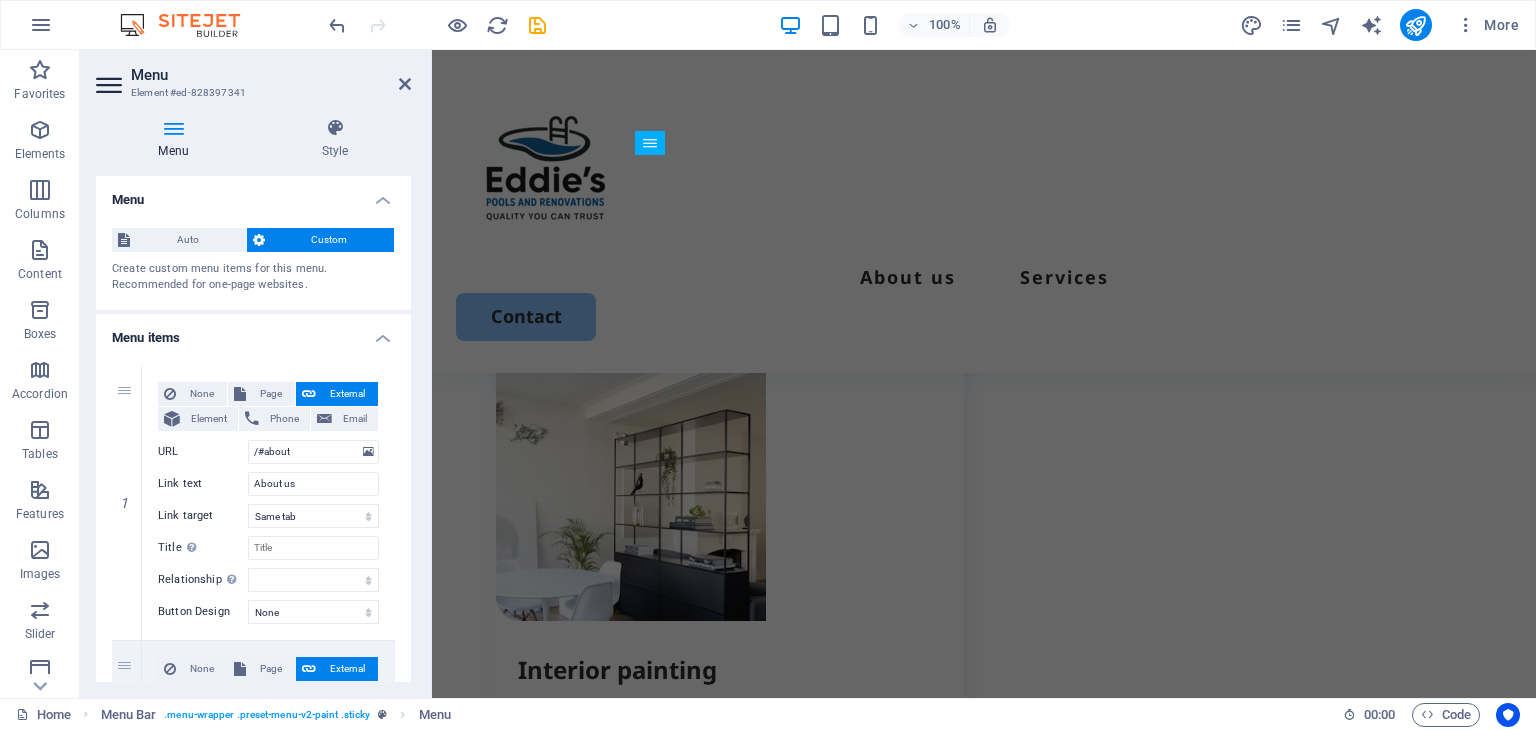 drag, startPoint x: 339, startPoint y: 73, endPoint x: 384, endPoint y: 72, distance: 45.01111 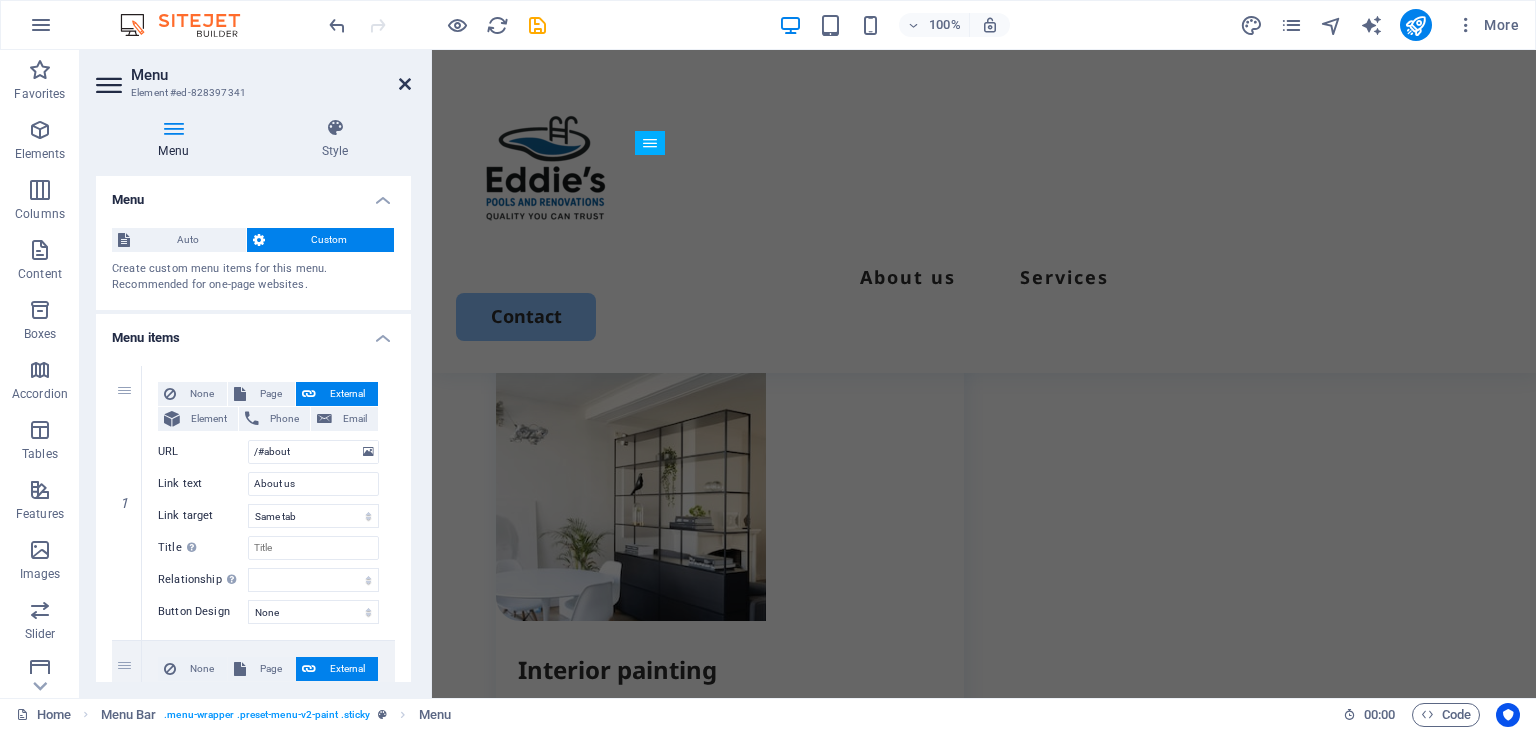 click at bounding box center [405, 84] 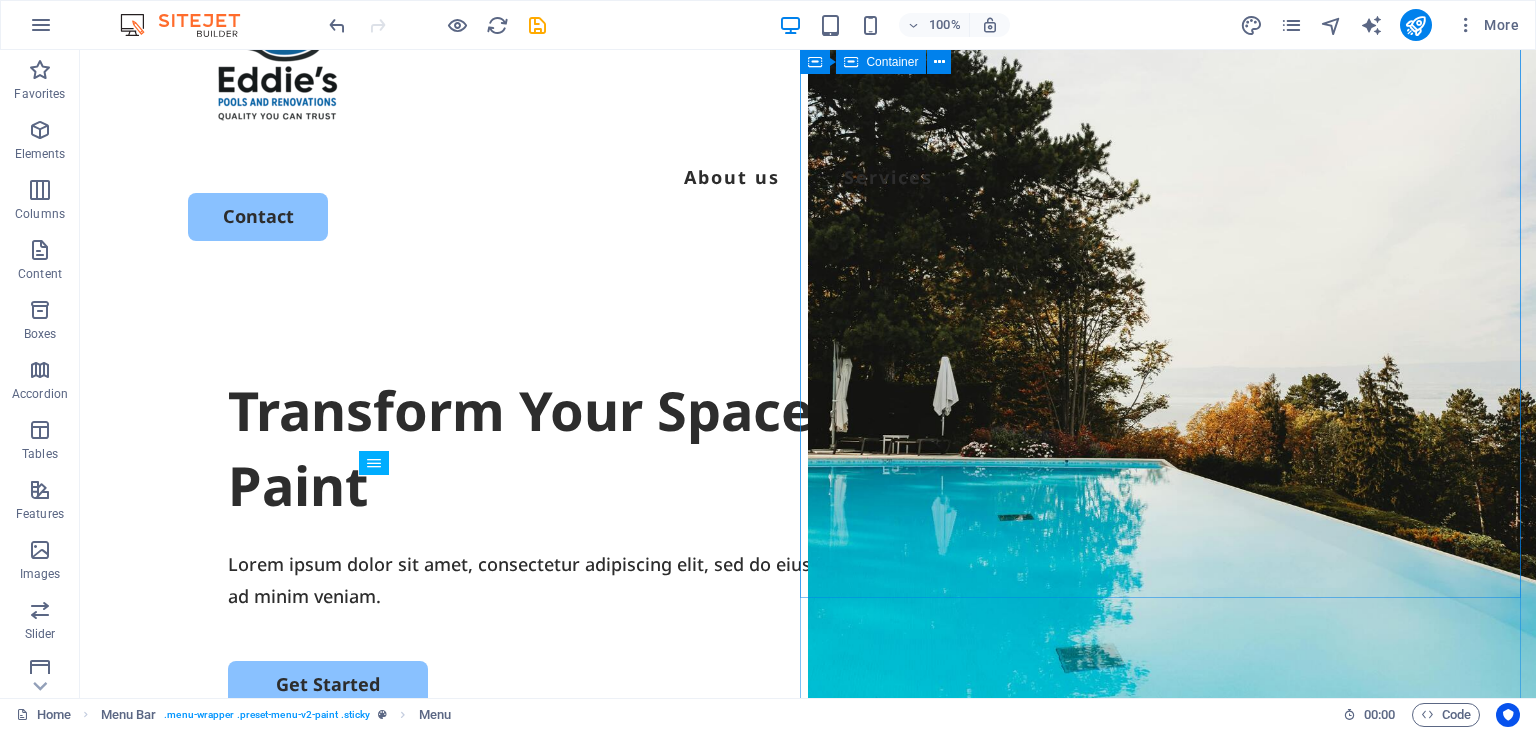 scroll, scrollTop: 0, scrollLeft: 0, axis: both 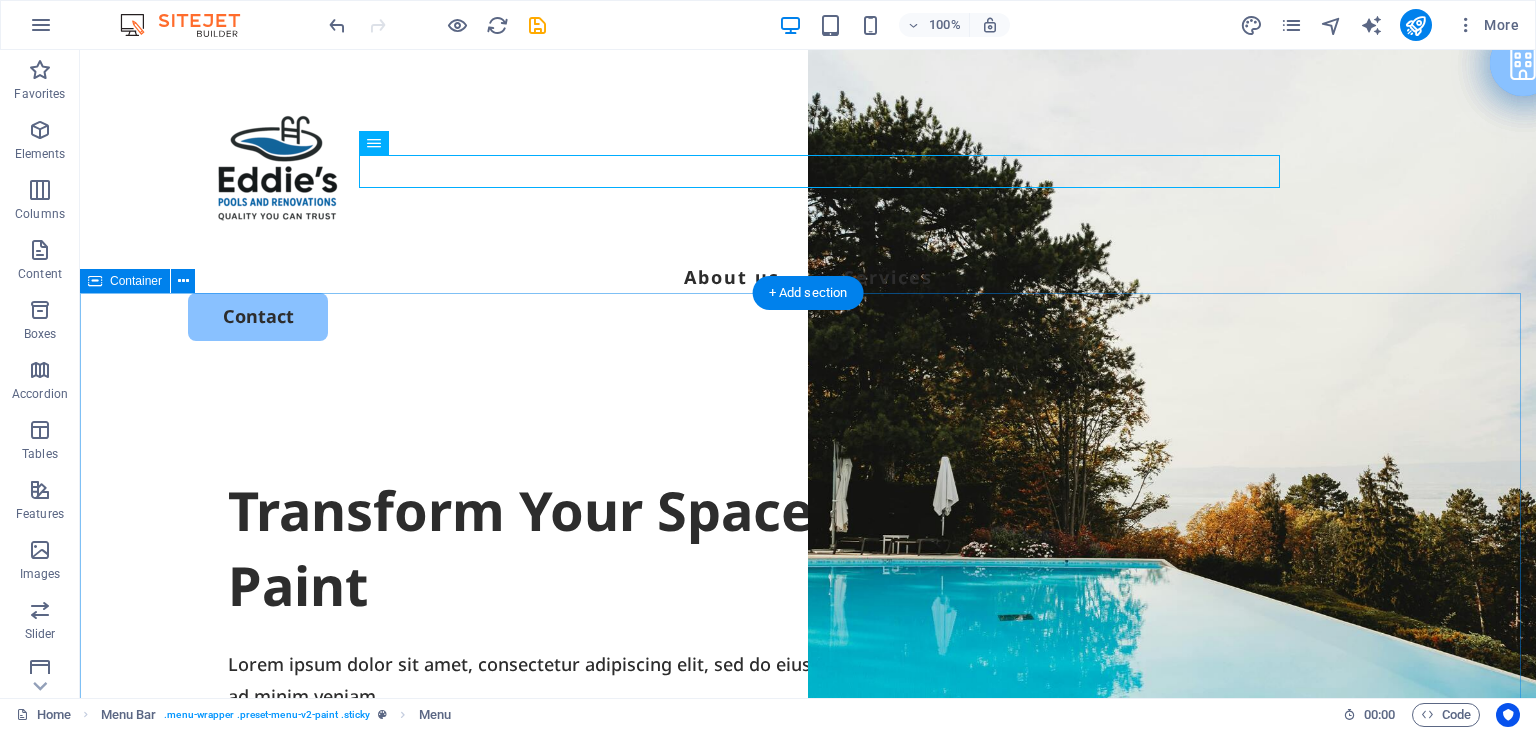 click on "Transform Your Space with a Fresh Coat of Paint Lorem ipsum dolor sit amet, consectetur adipiscing elit, sed do eiusmod tempor incididunt ut labore et dolore magna aliqua. Ut enim ad minim veniam. Get Started" at bounding box center [808, 758] 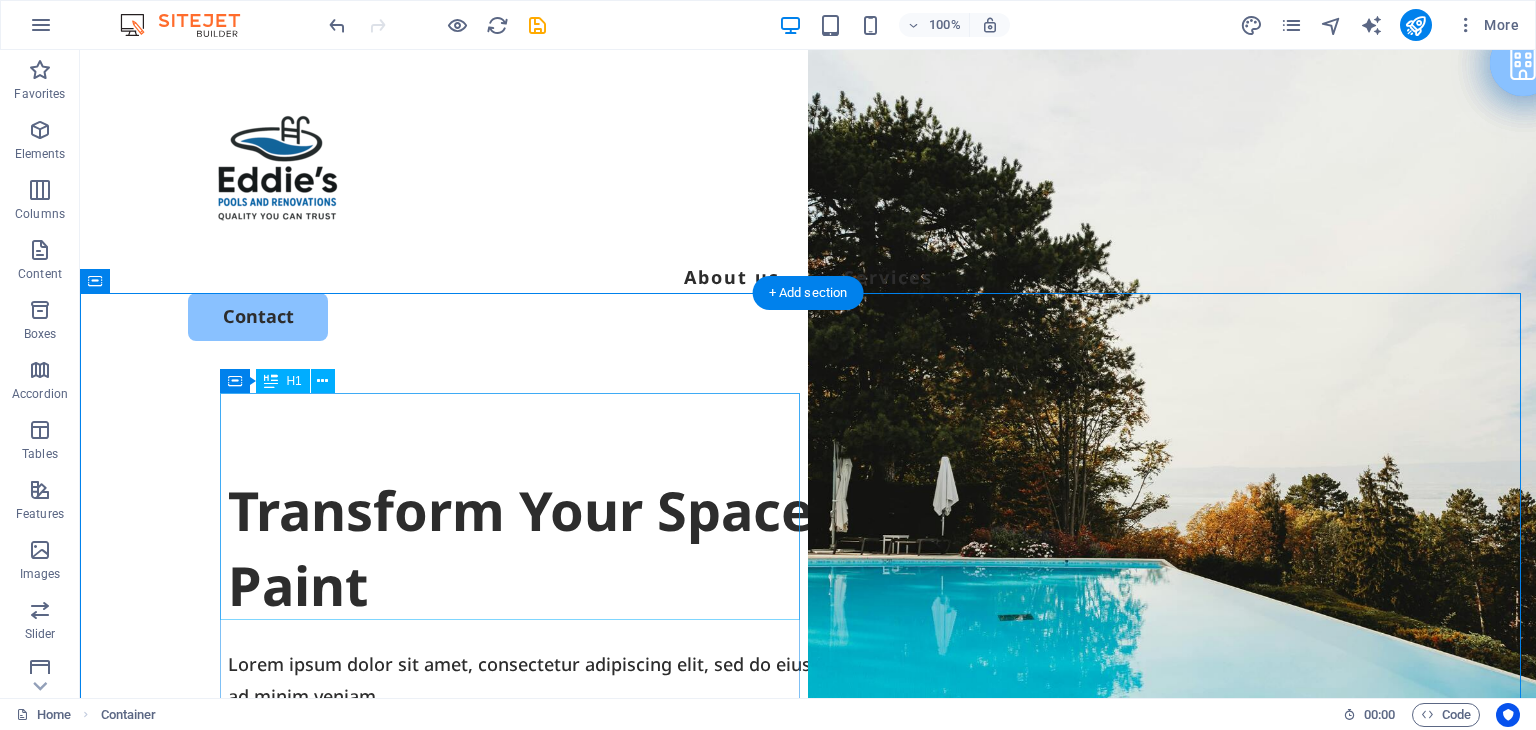 click on "Transform Your Space with a Fresh Coat of Paint" at bounding box center (808, 548) 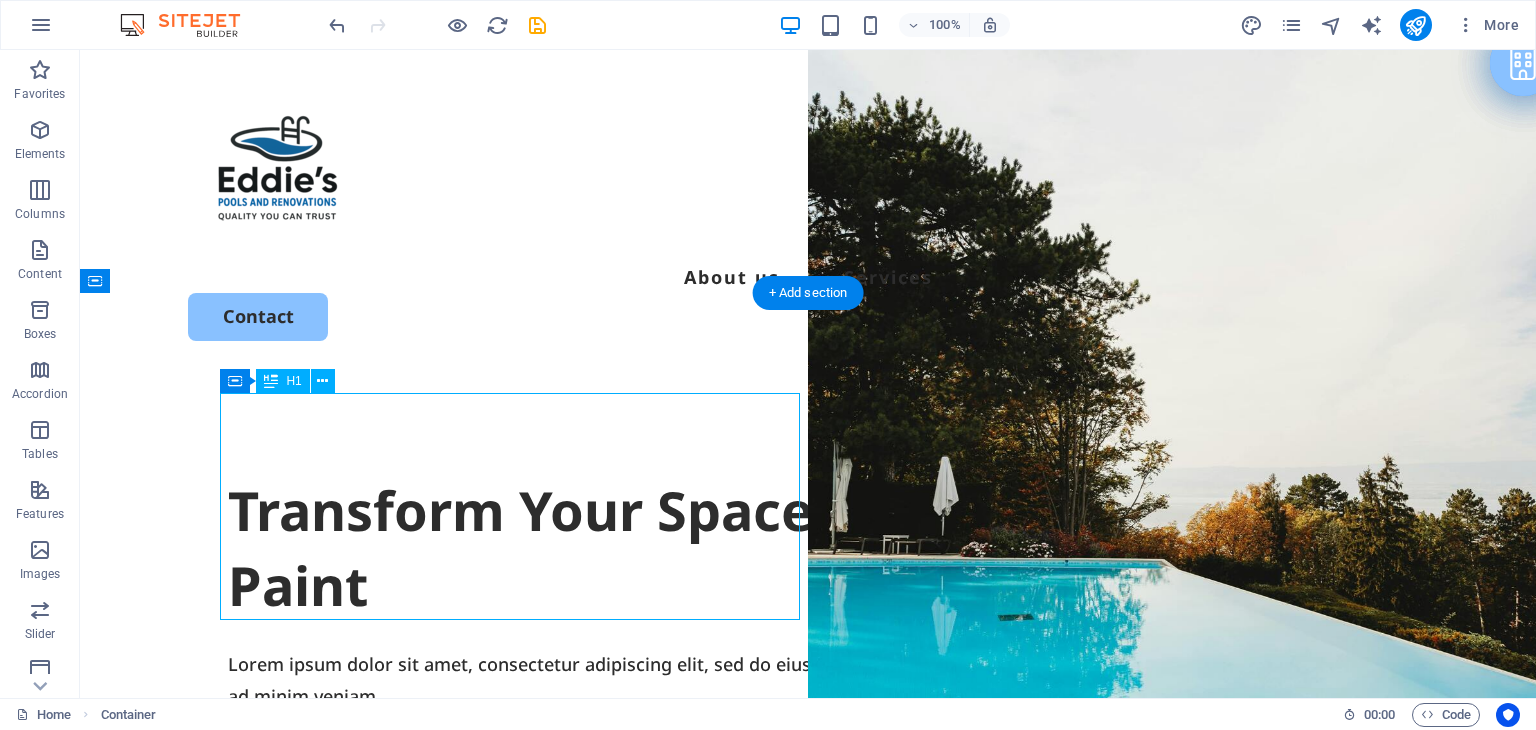 click on "Transform Your Space with a Fresh Coat of Paint" at bounding box center (808, 548) 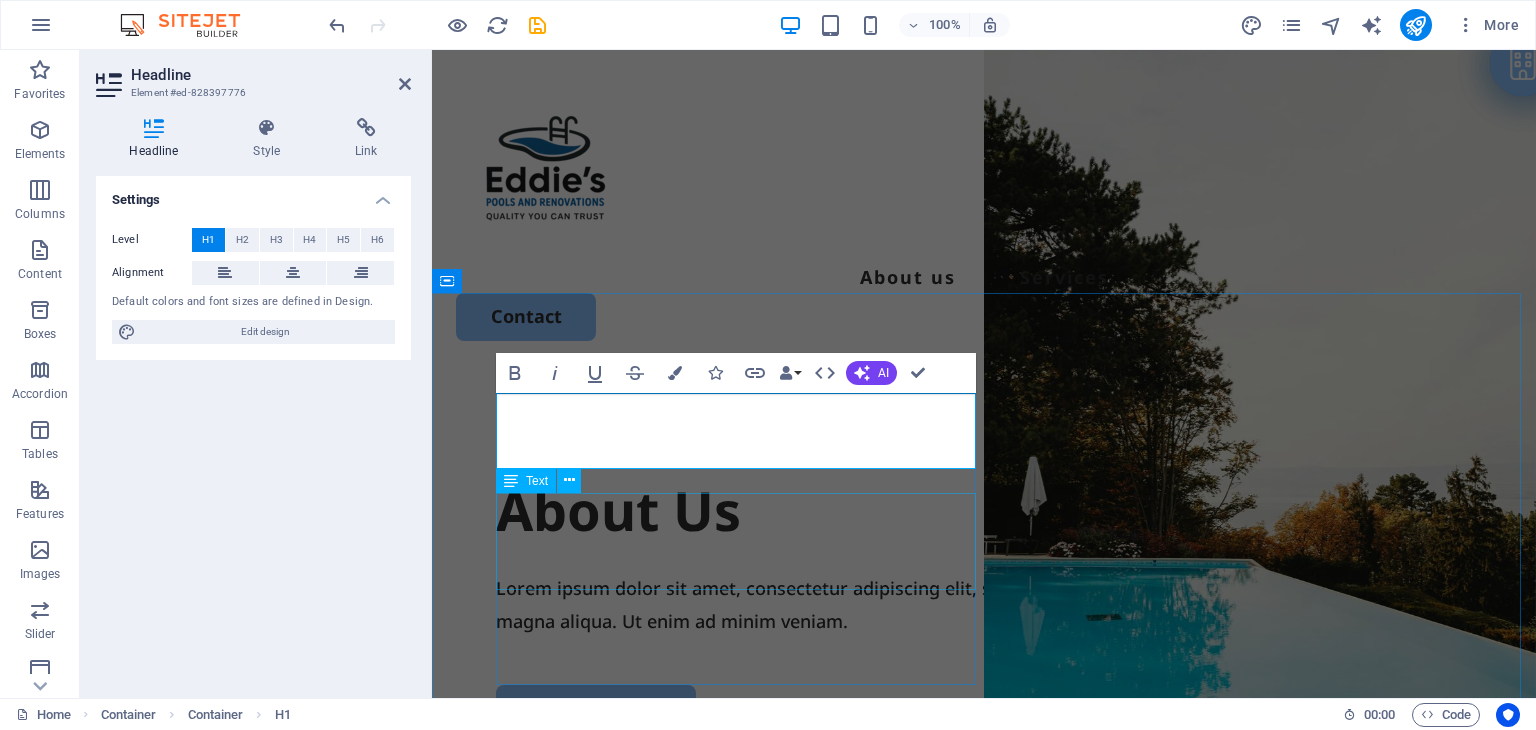 click on "Lorem ipsum dolor sit amet, consectetur adipiscing elit, sed do eiusmod tempor incididunt ut labore et dolore magna aliqua. Ut enim ad minim veniam." at bounding box center [984, 604] 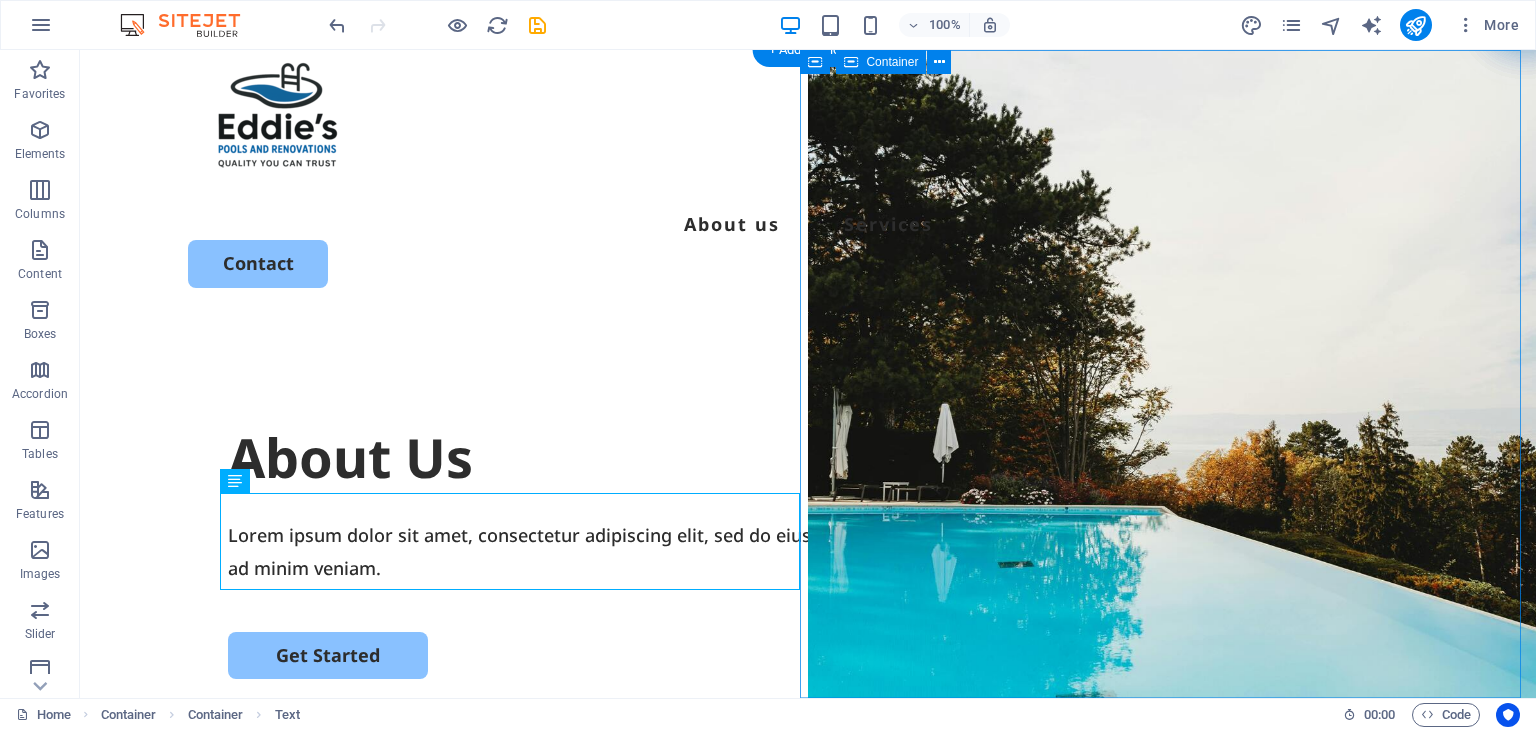 scroll, scrollTop: 0, scrollLeft: 0, axis: both 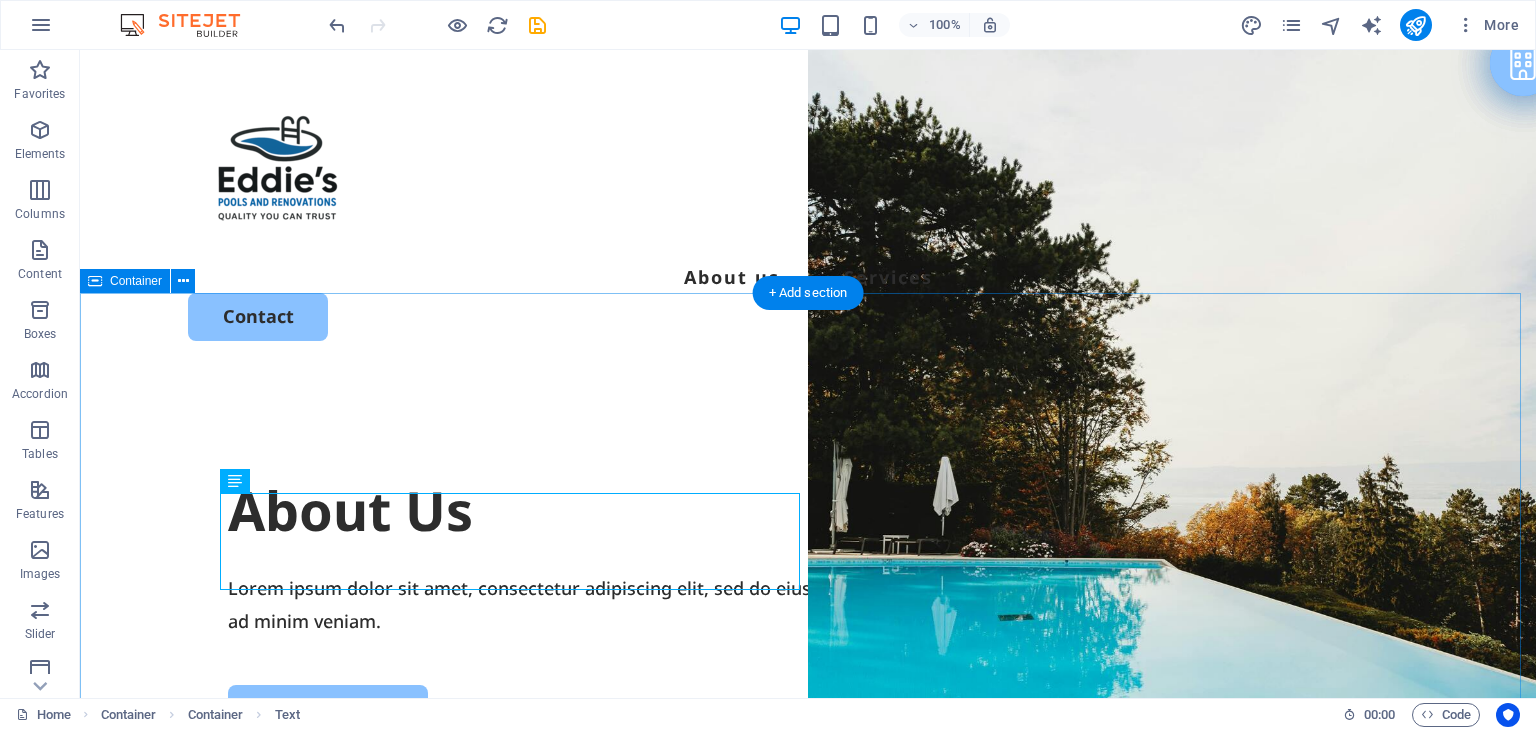 click on "About Us Lorem ipsum dolor sit amet, consectetur adipiscing elit, sed do eiusmod tempor incididunt ut labore et dolore magna aliqua. Ut enim ad minim veniam. Get Started" at bounding box center (808, 758) 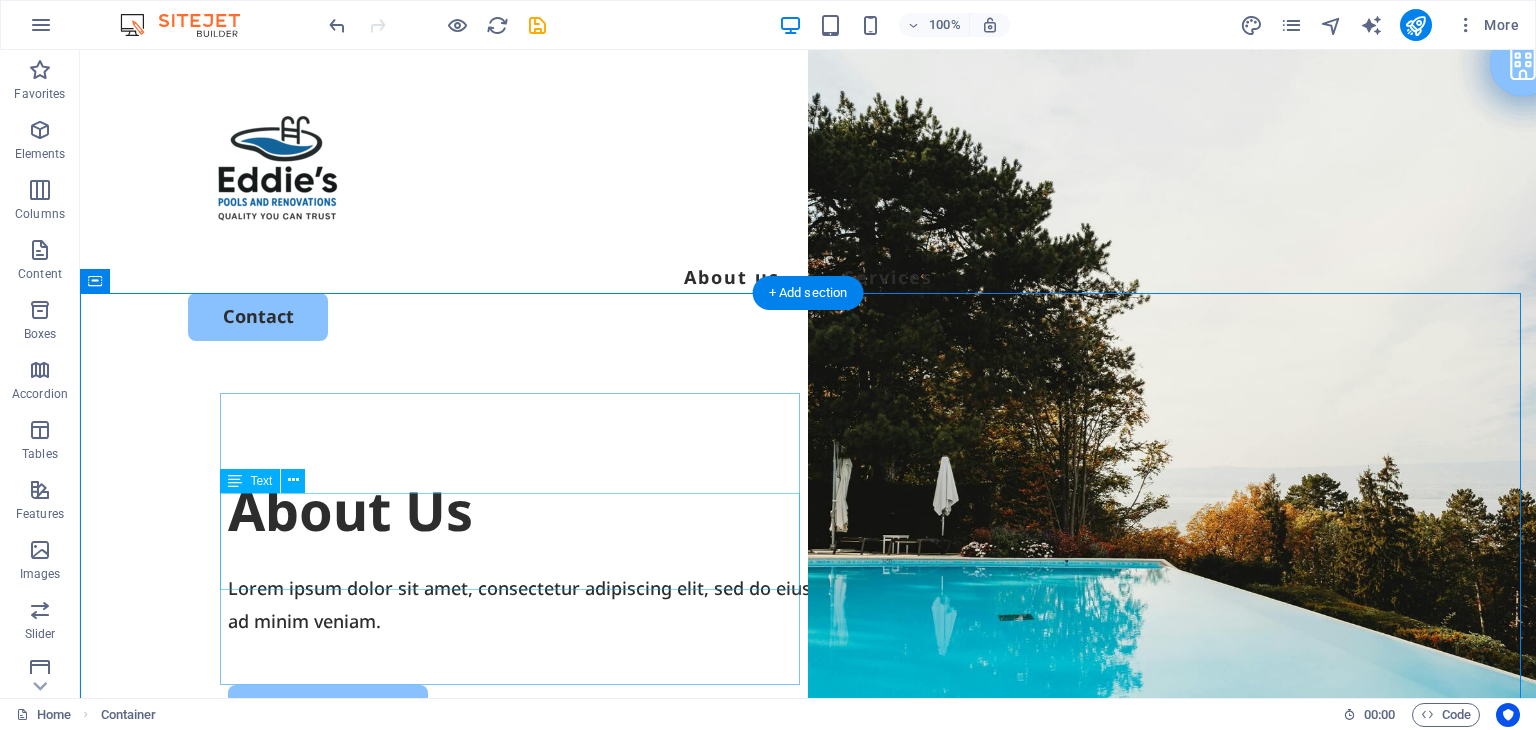 click on "Lorem ipsum dolor sit amet, consectetur adipiscing elit, sed do eiusmod tempor incididunt ut labore et dolore magna aliqua. Ut enim ad minim veniam." at bounding box center [808, 604] 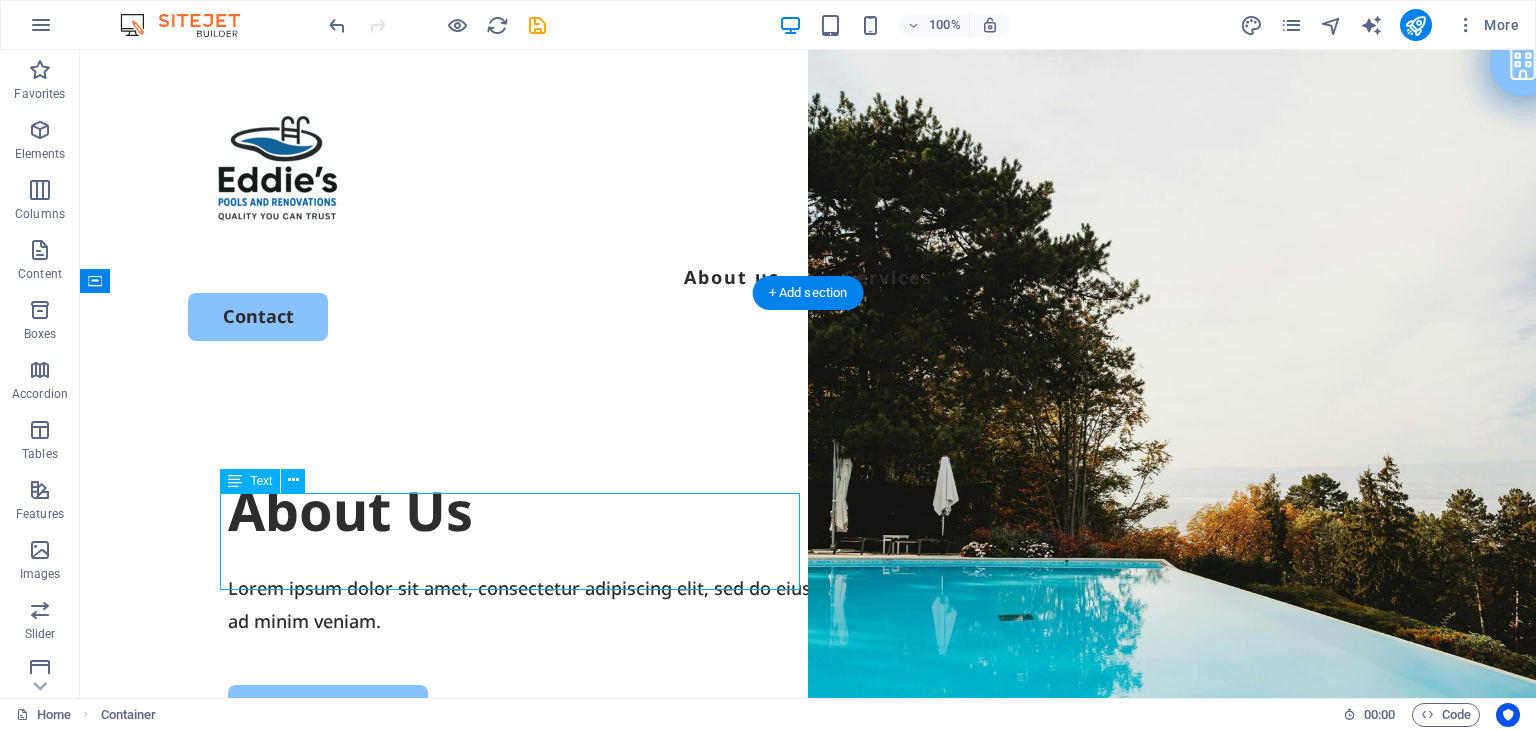 click on "Lorem ipsum dolor sit amet, consectetur adipiscing elit, sed do eiusmod tempor incididunt ut labore et dolore magna aliqua. Ut enim ad minim veniam." at bounding box center (808, 604) 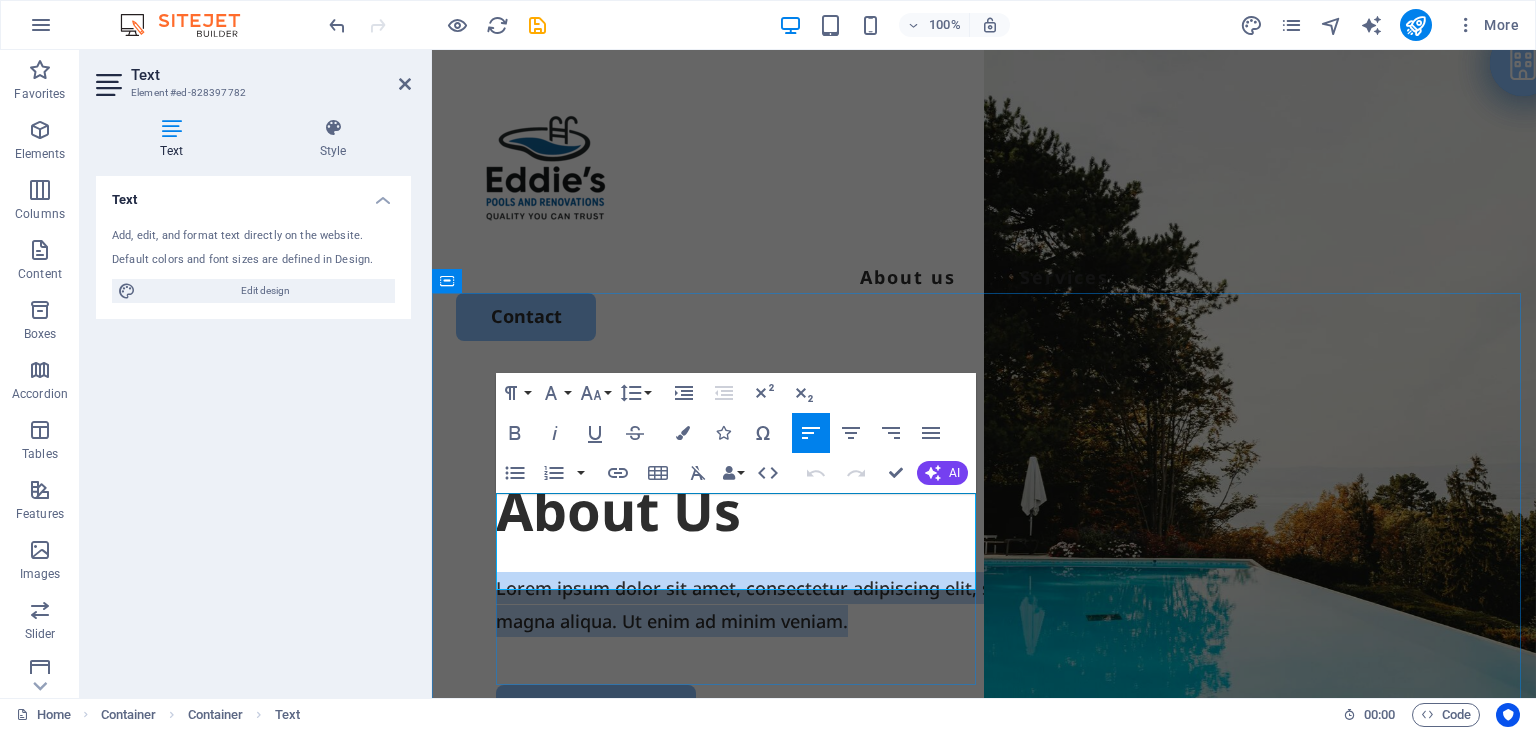 drag, startPoint x: 855, startPoint y: 572, endPoint x: 497, endPoint y: 507, distance: 363.853 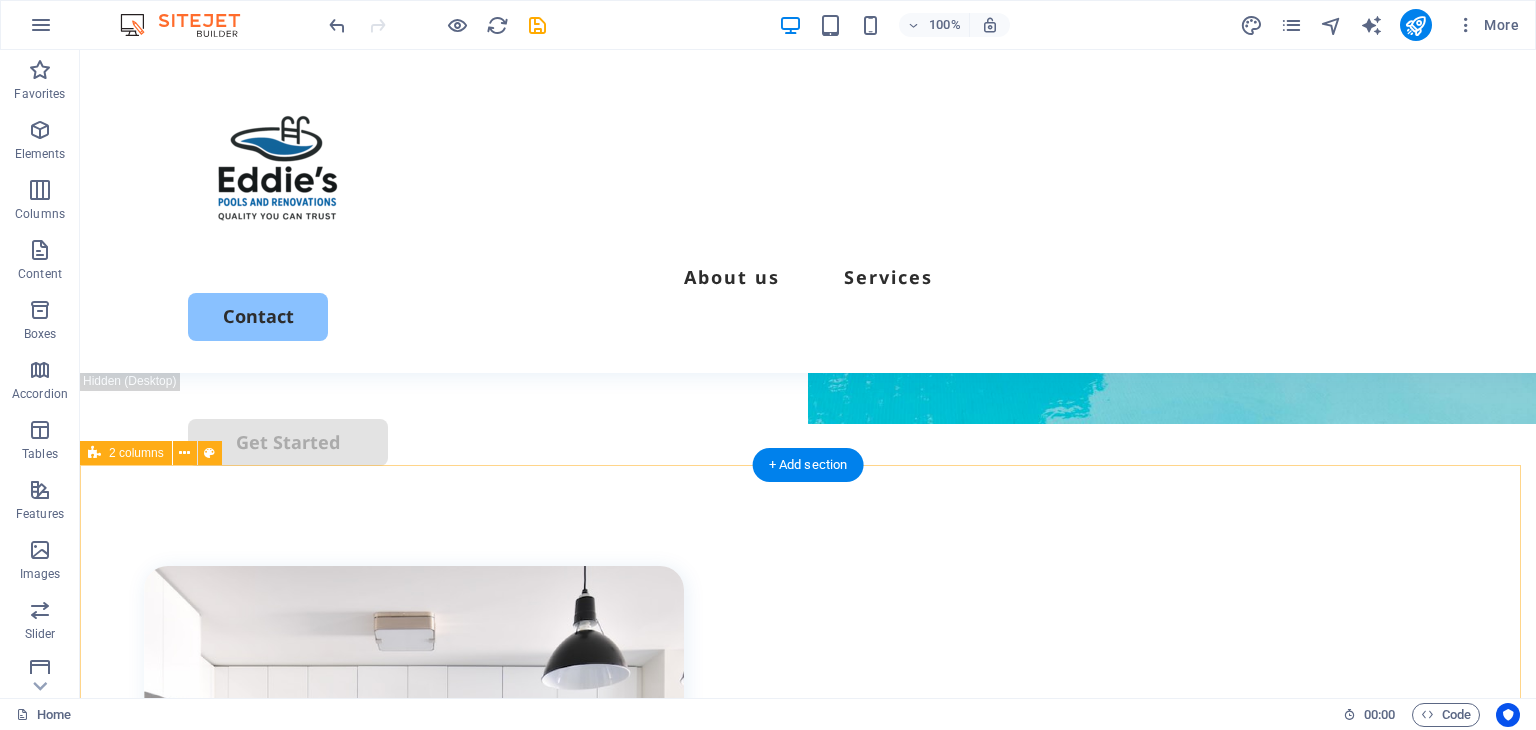 scroll, scrollTop: 400, scrollLeft: 0, axis: vertical 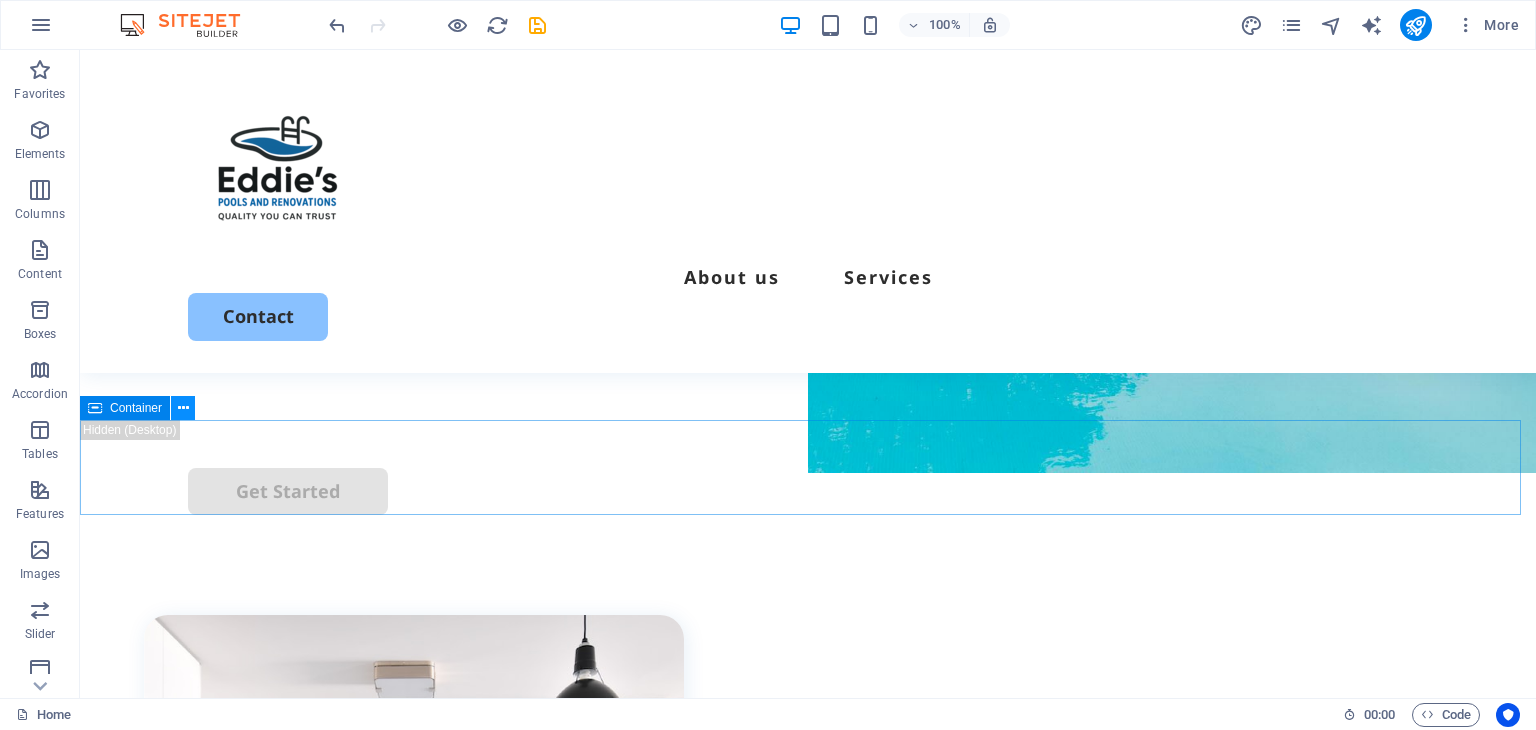 click at bounding box center (183, 408) 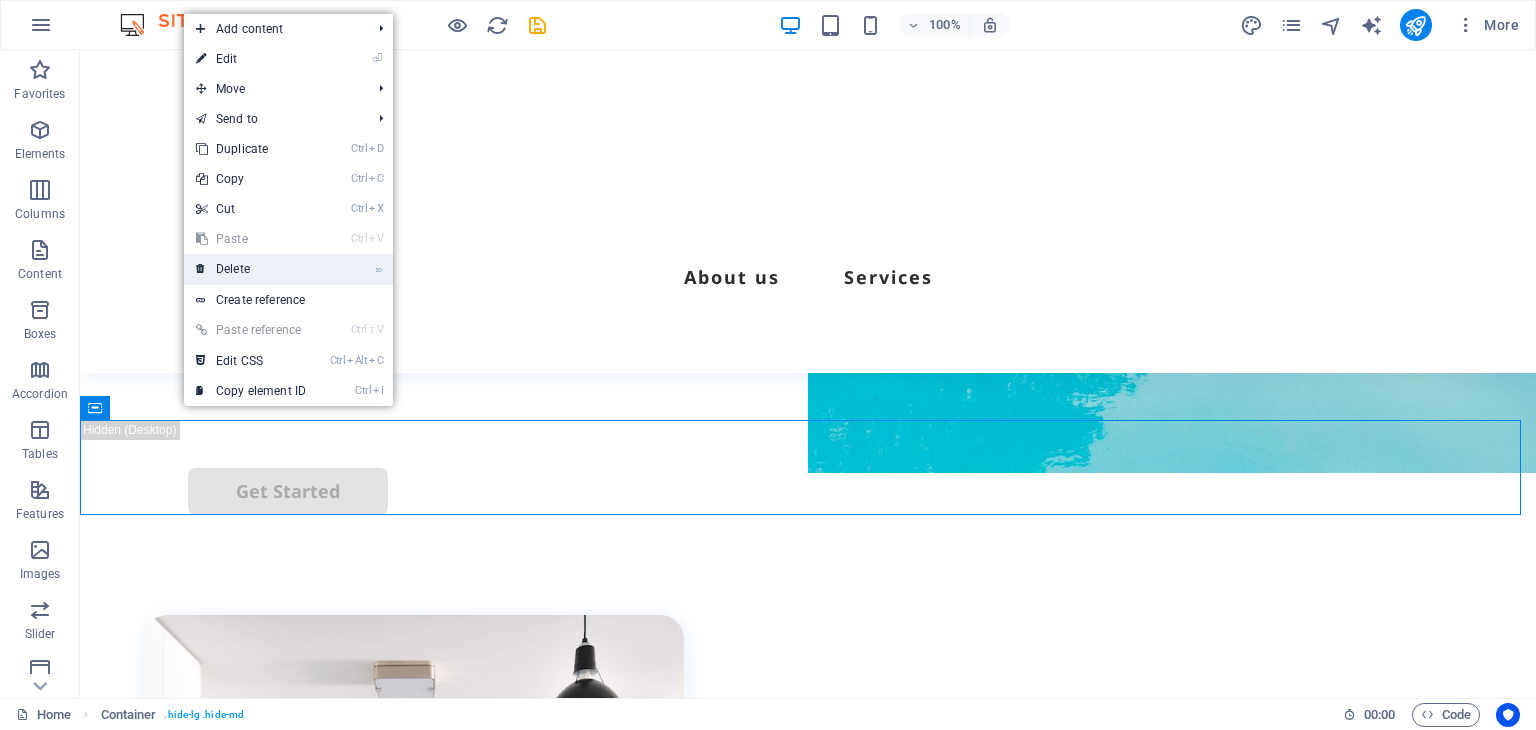 click on "⌦  Delete" at bounding box center [251, 269] 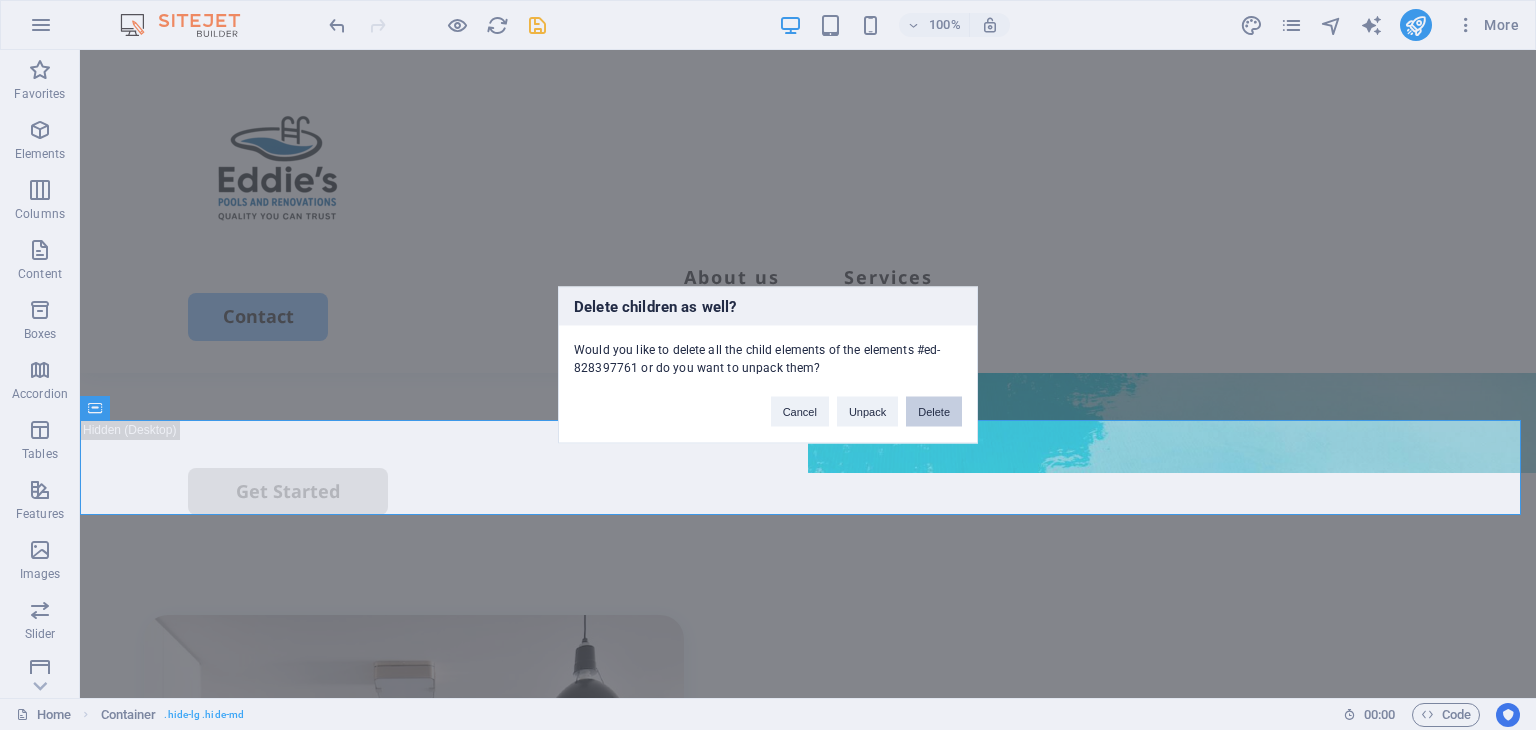 click on "Delete" at bounding box center [934, 412] 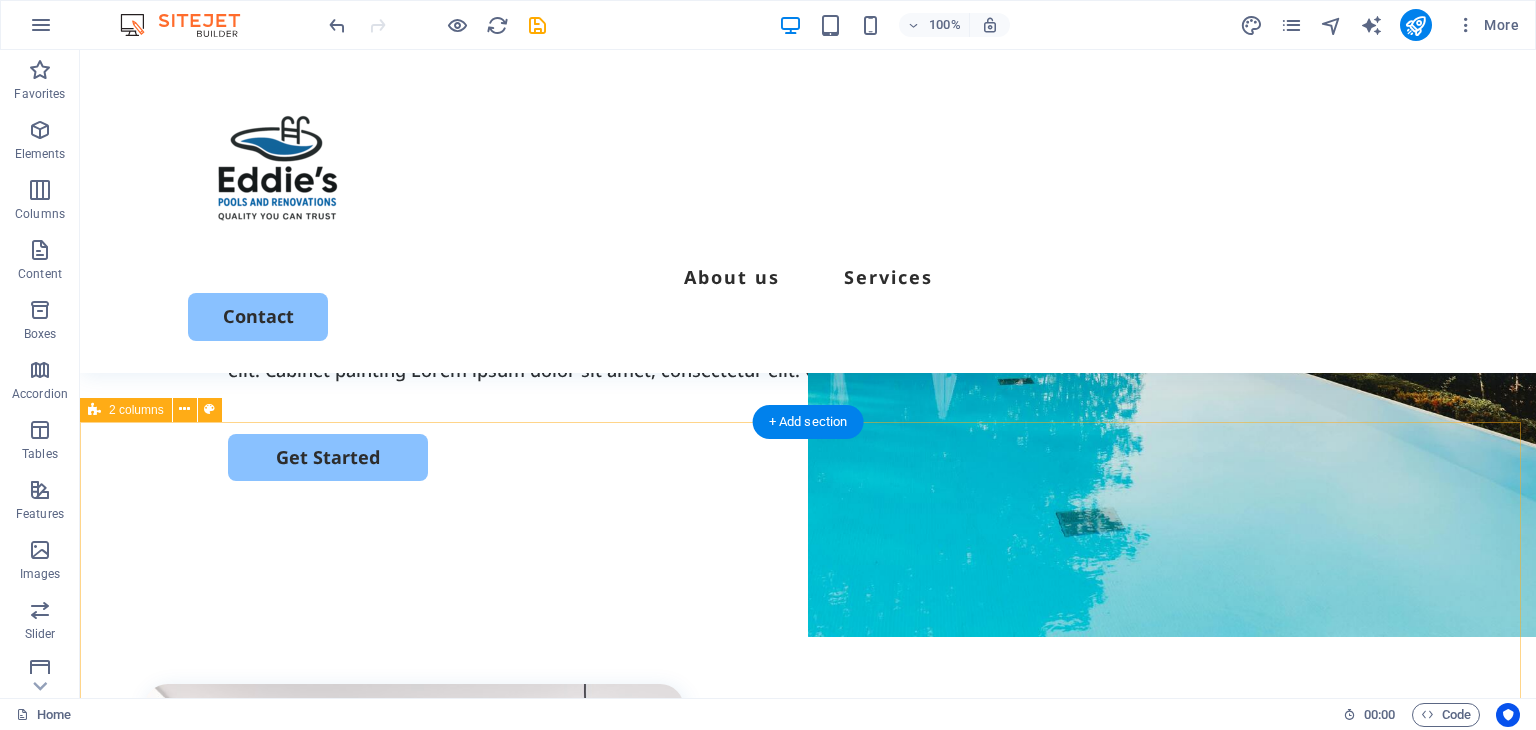 scroll, scrollTop: 200, scrollLeft: 0, axis: vertical 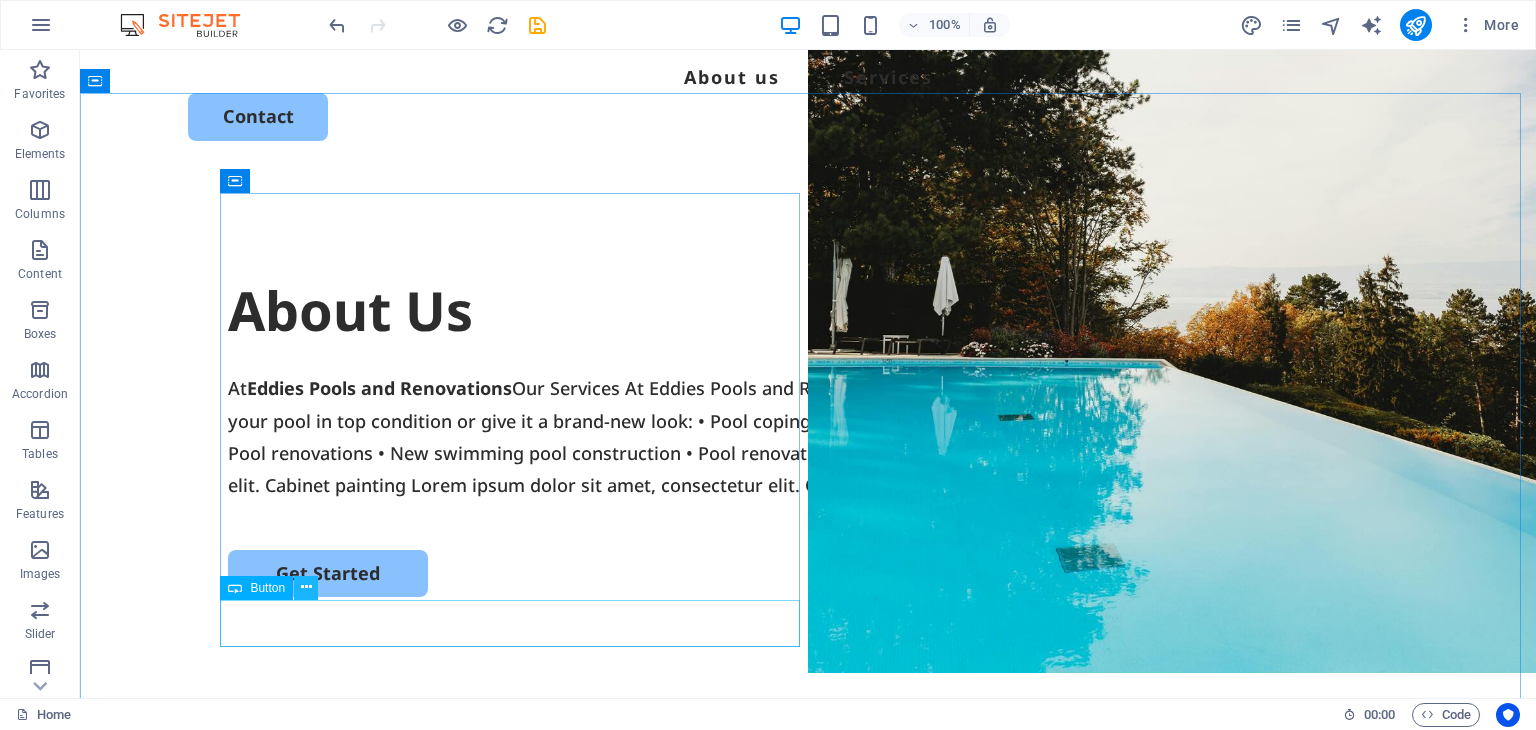 click at bounding box center (306, 587) 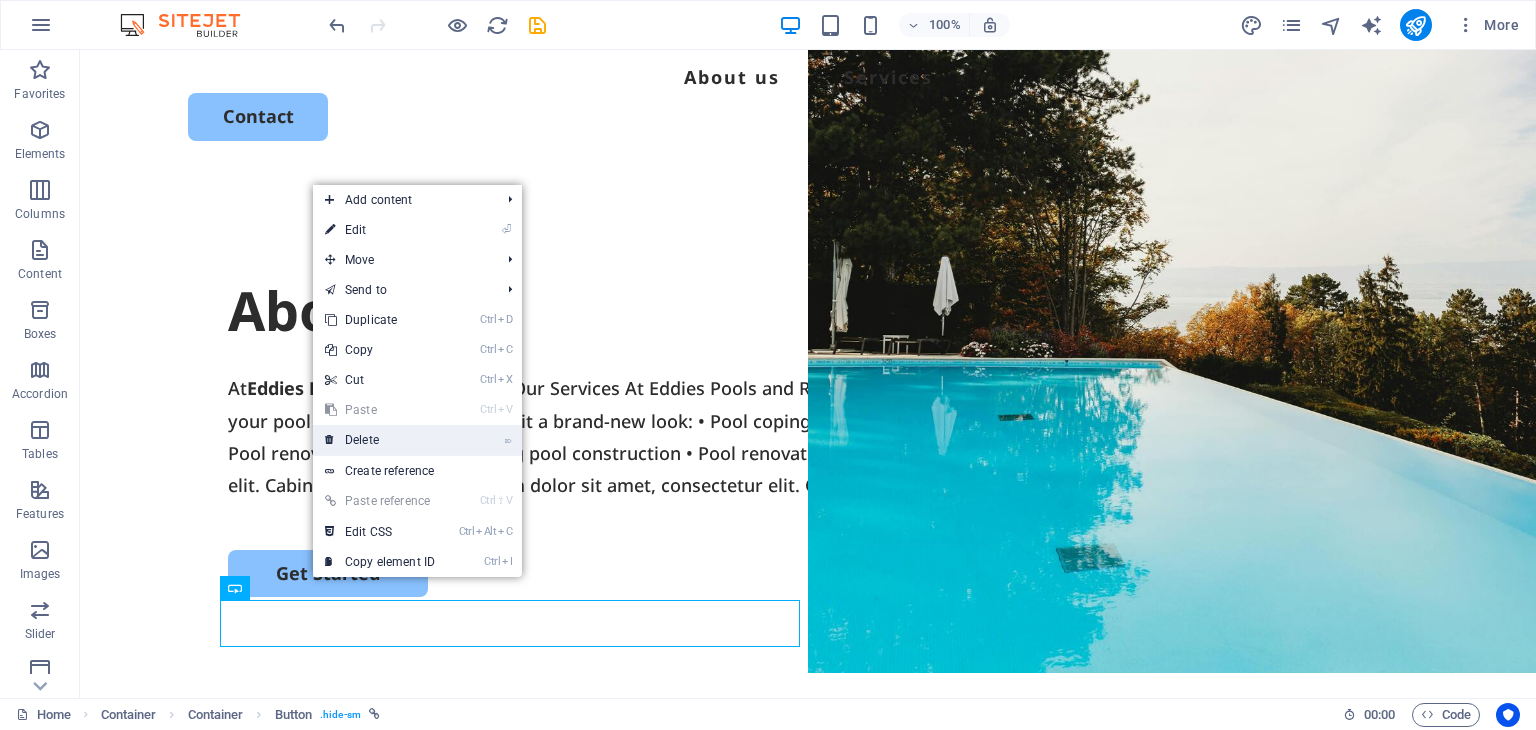 click on "⌦  Delete" at bounding box center (380, 440) 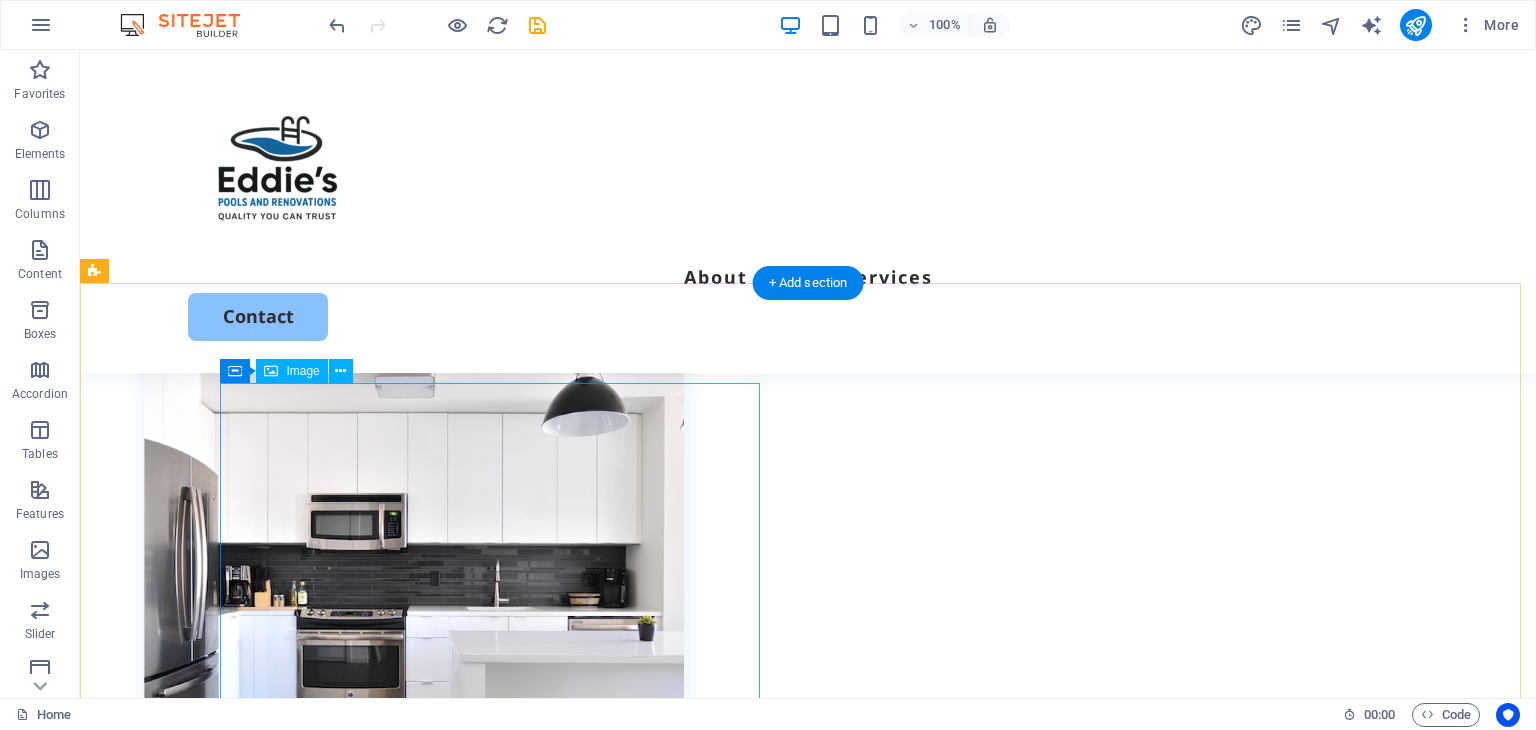 scroll, scrollTop: 700, scrollLeft: 0, axis: vertical 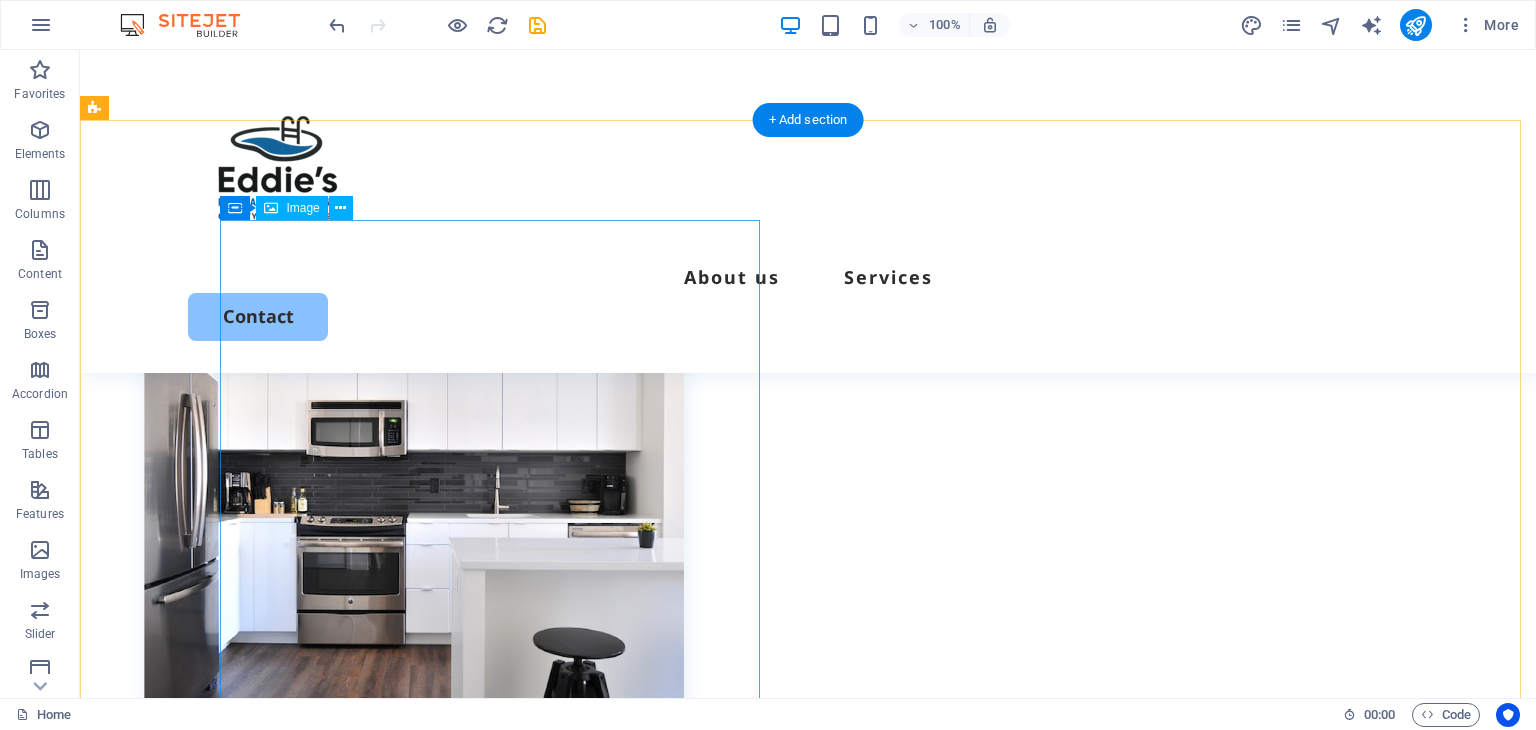 click at bounding box center [414, 490] 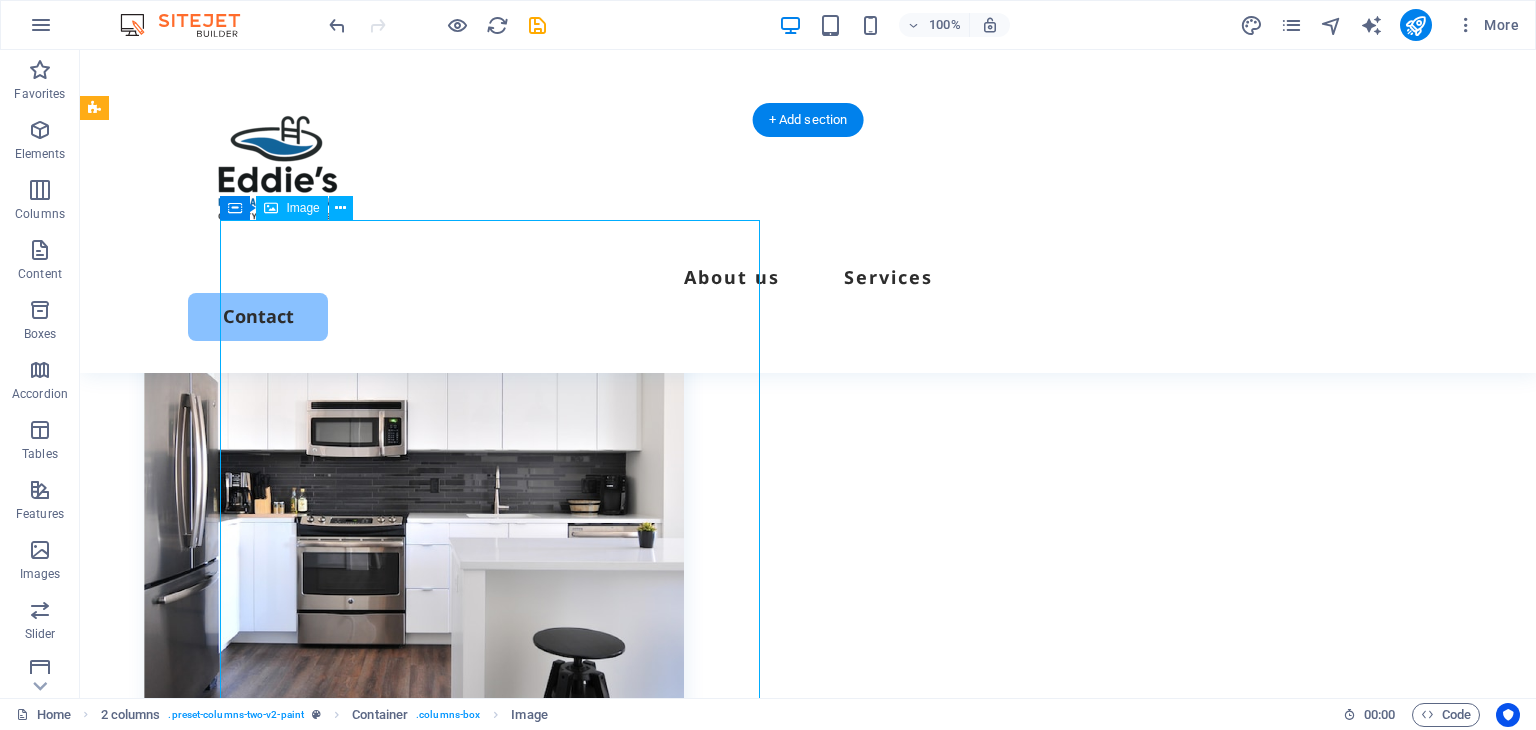 click at bounding box center [414, 490] 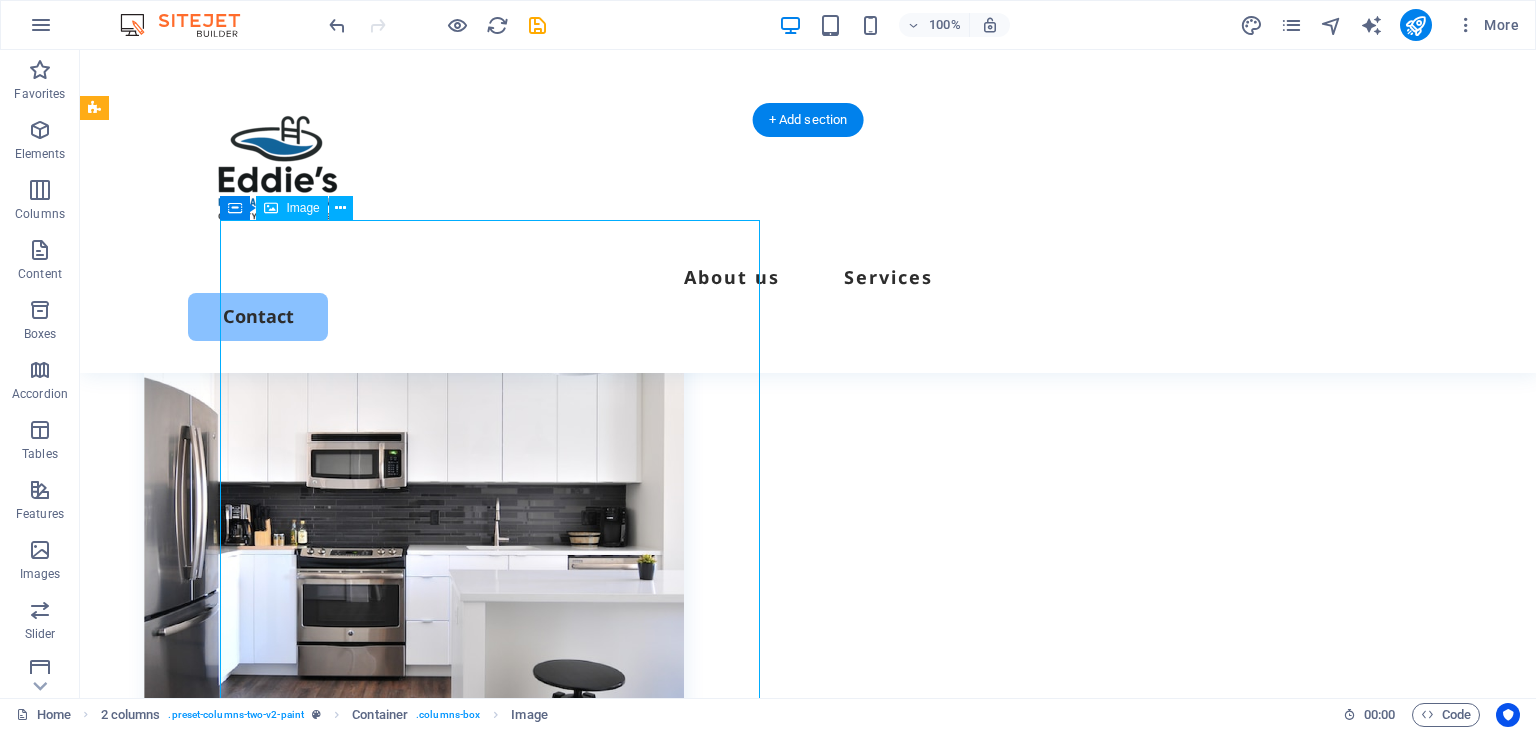 select on "%" 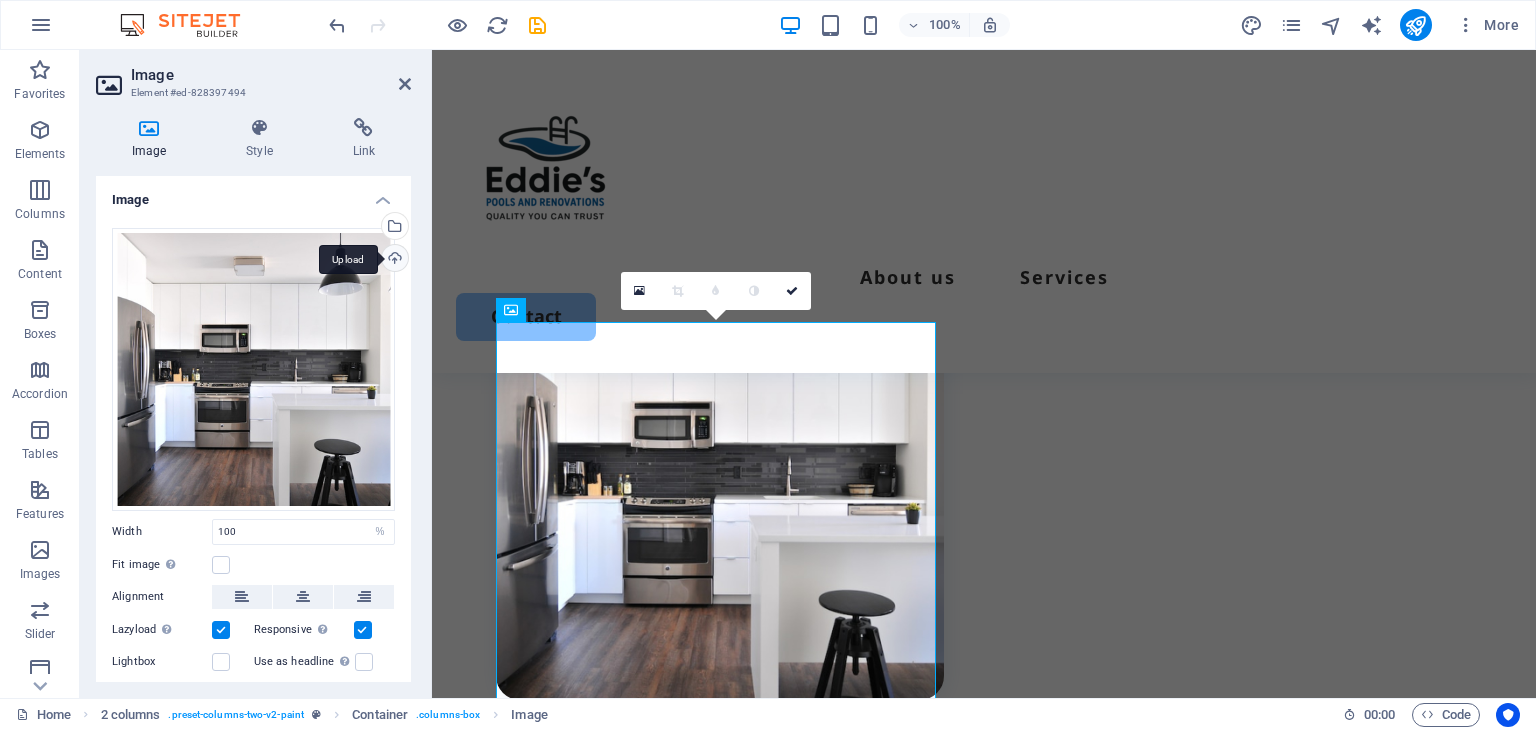 click on "Upload" at bounding box center (393, 260) 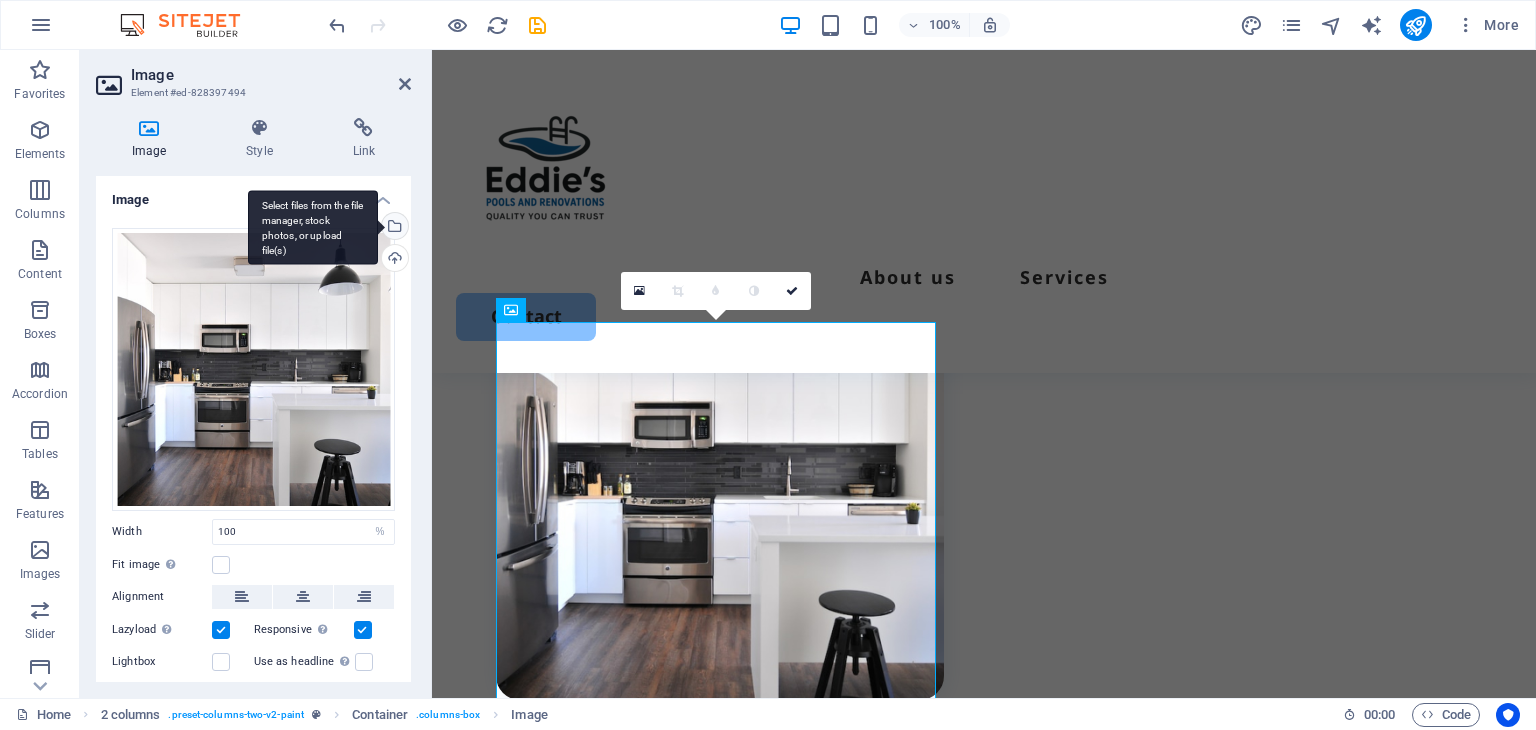 click on "Select files from the file manager, stock photos, or upload file(s)" at bounding box center [393, 228] 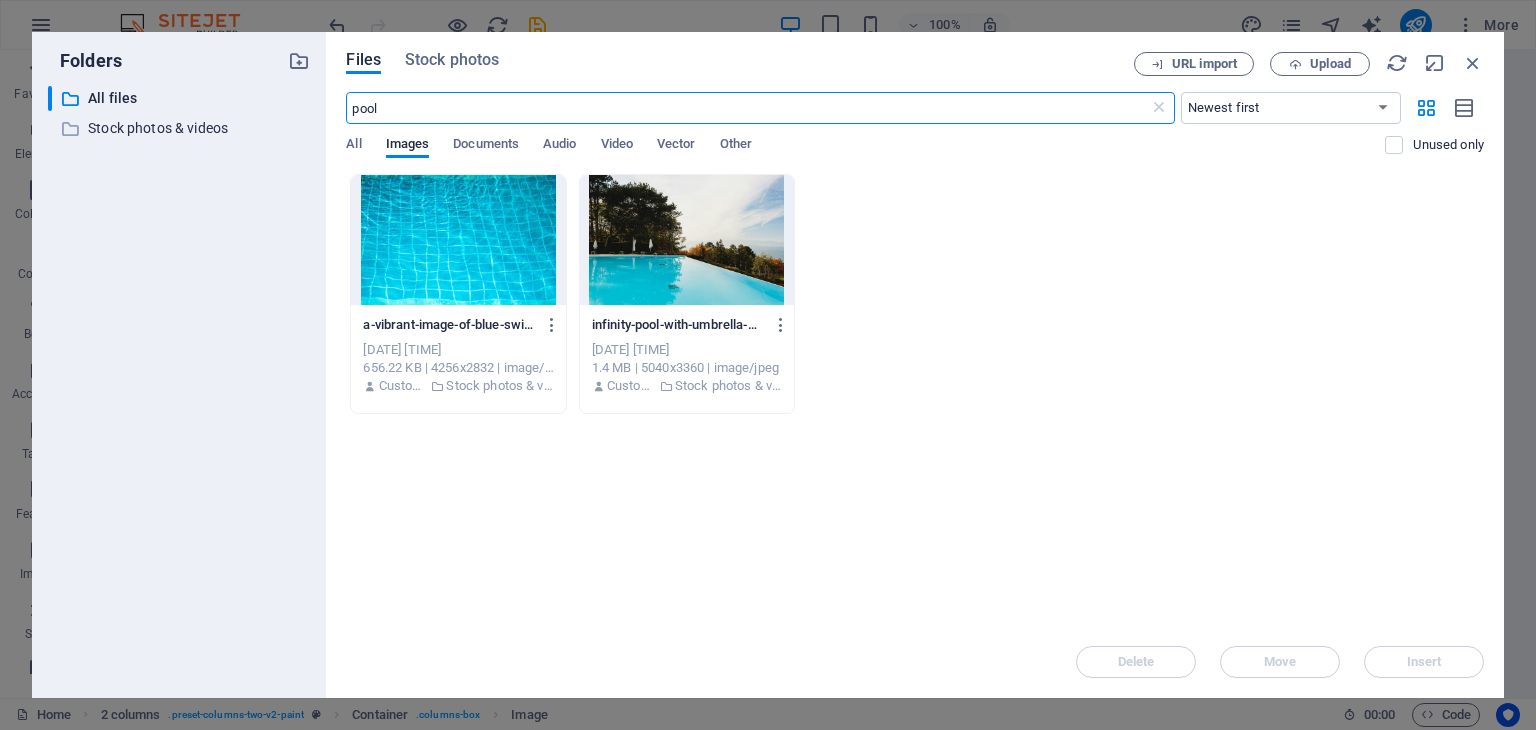 scroll, scrollTop: 635, scrollLeft: 0, axis: vertical 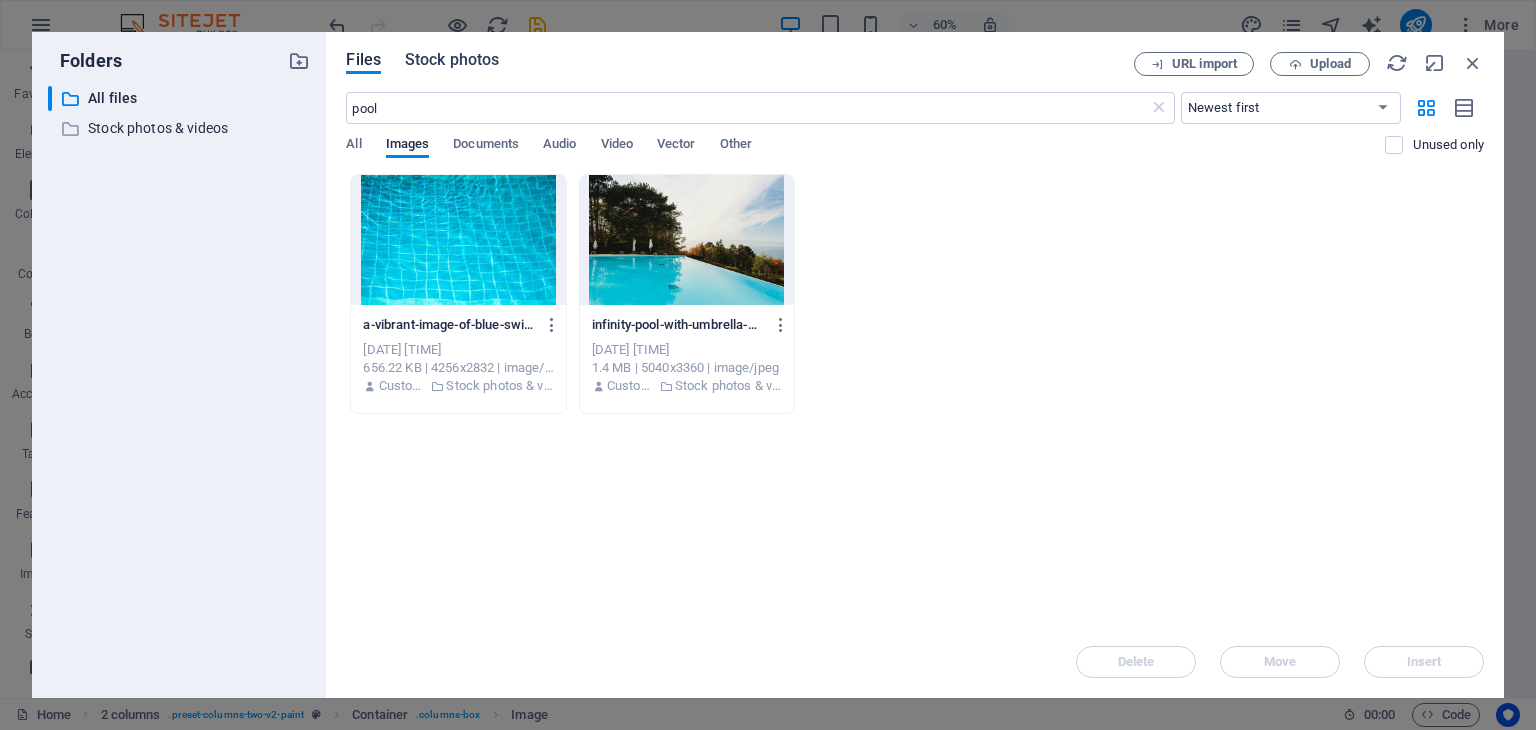 click on "Stock photos" at bounding box center (452, 60) 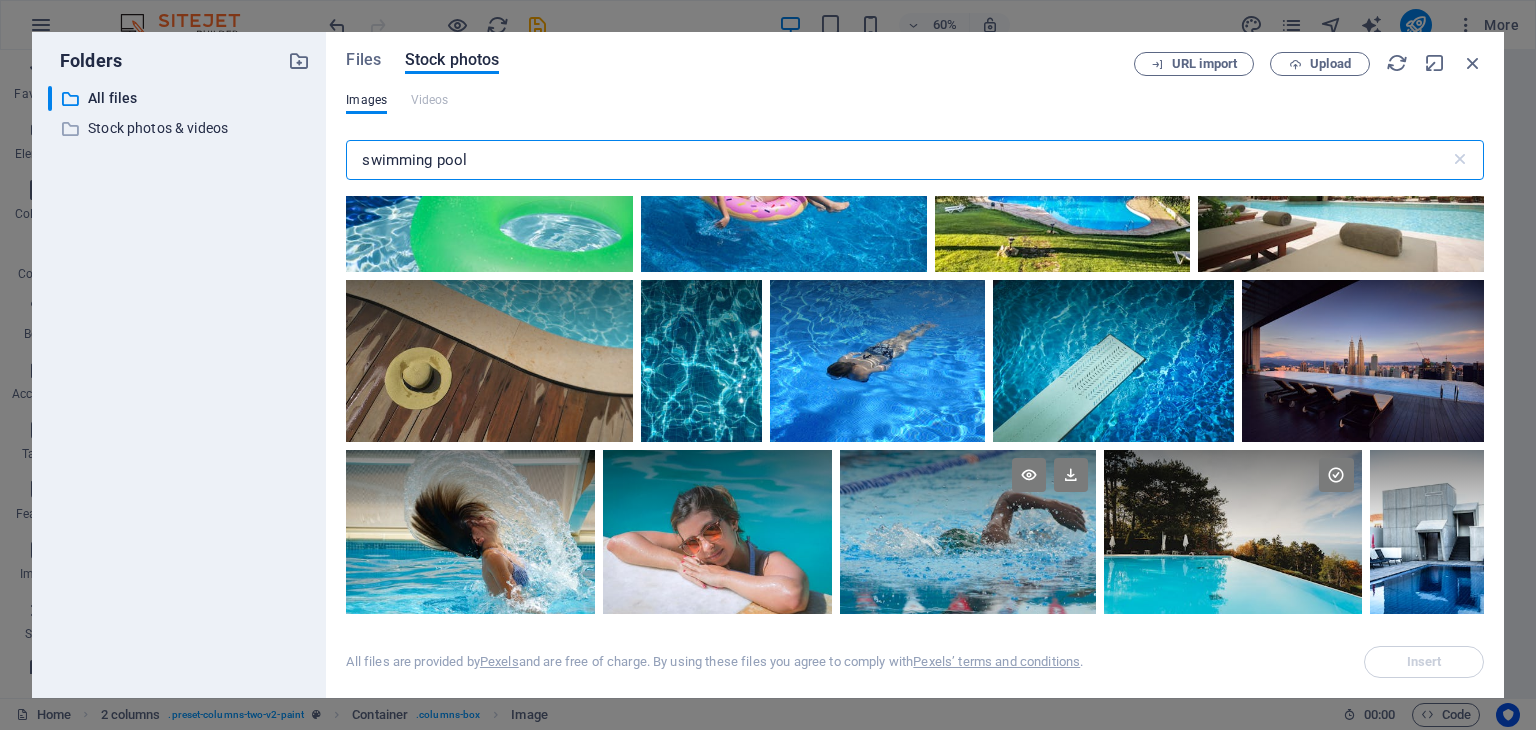 scroll, scrollTop: 1700, scrollLeft: 0, axis: vertical 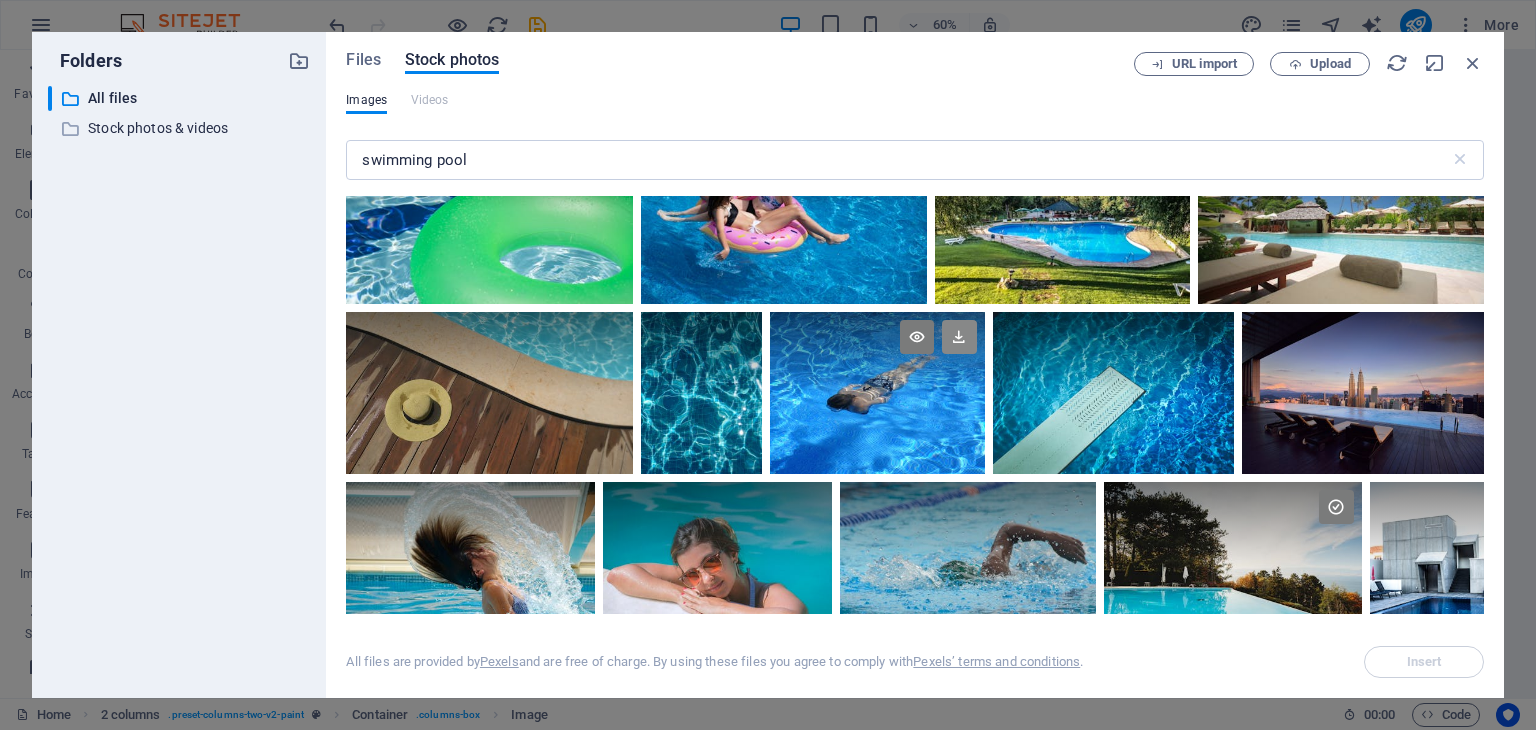 click at bounding box center (959, 337) 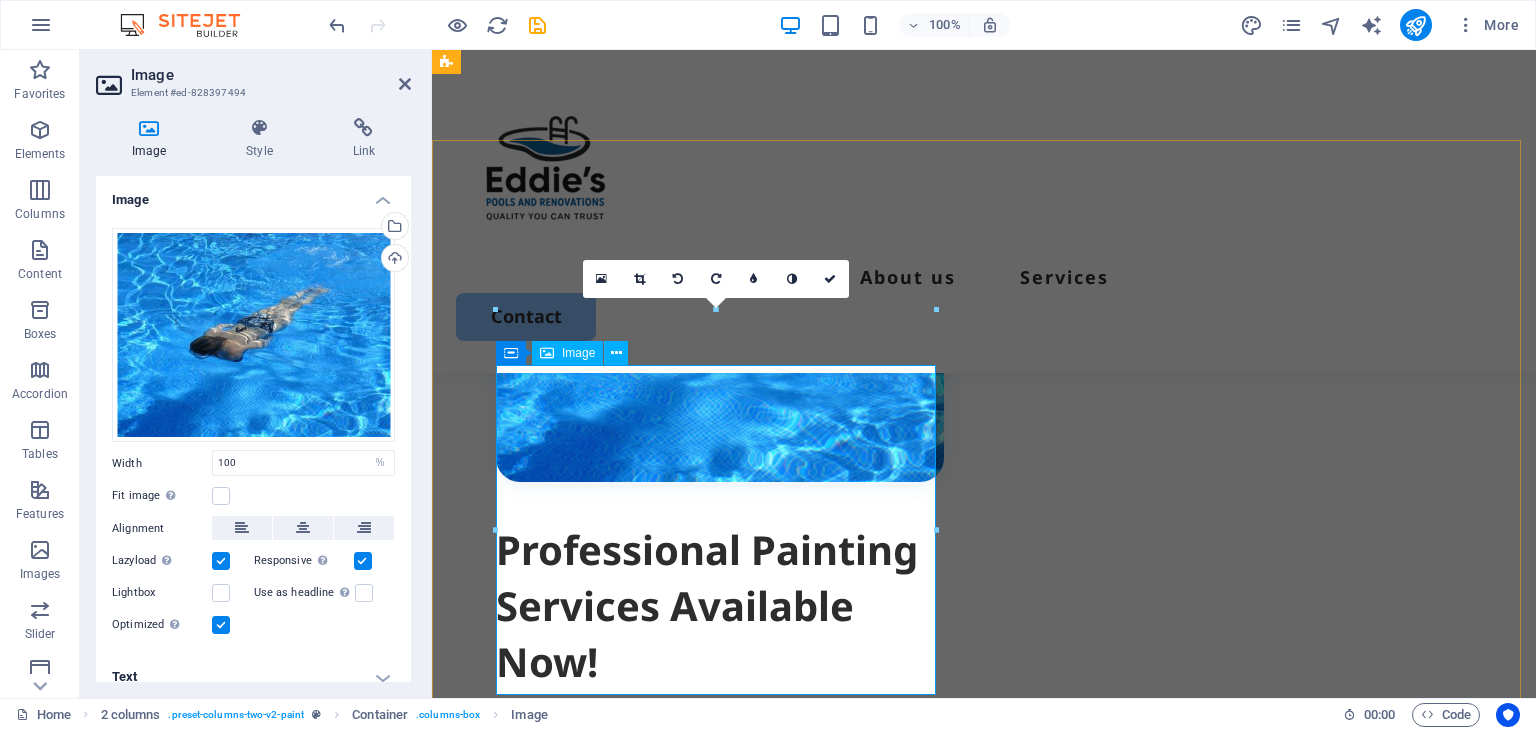 scroll, scrollTop: 668, scrollLeft: 0, axis: vertical 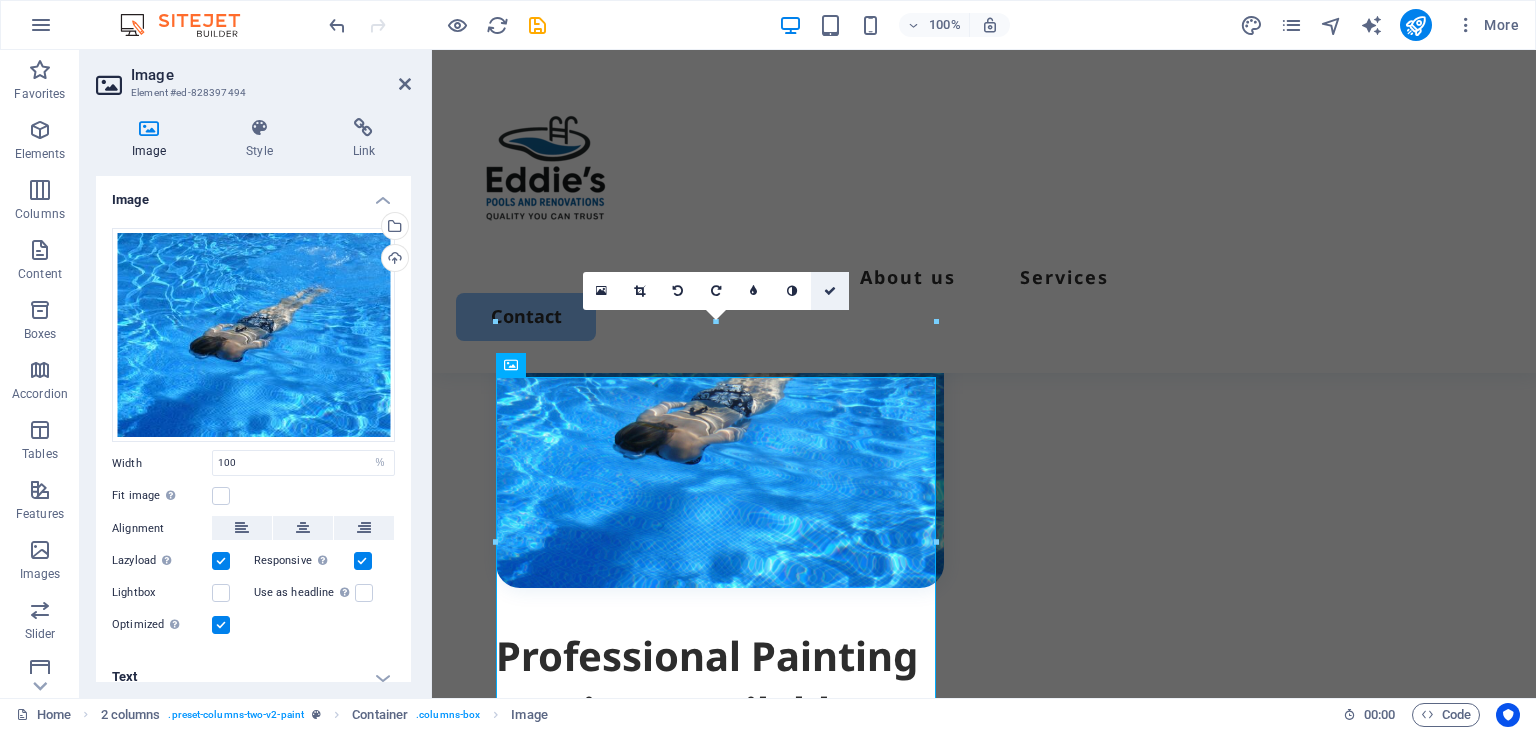 click at bounding box center (830, 291) 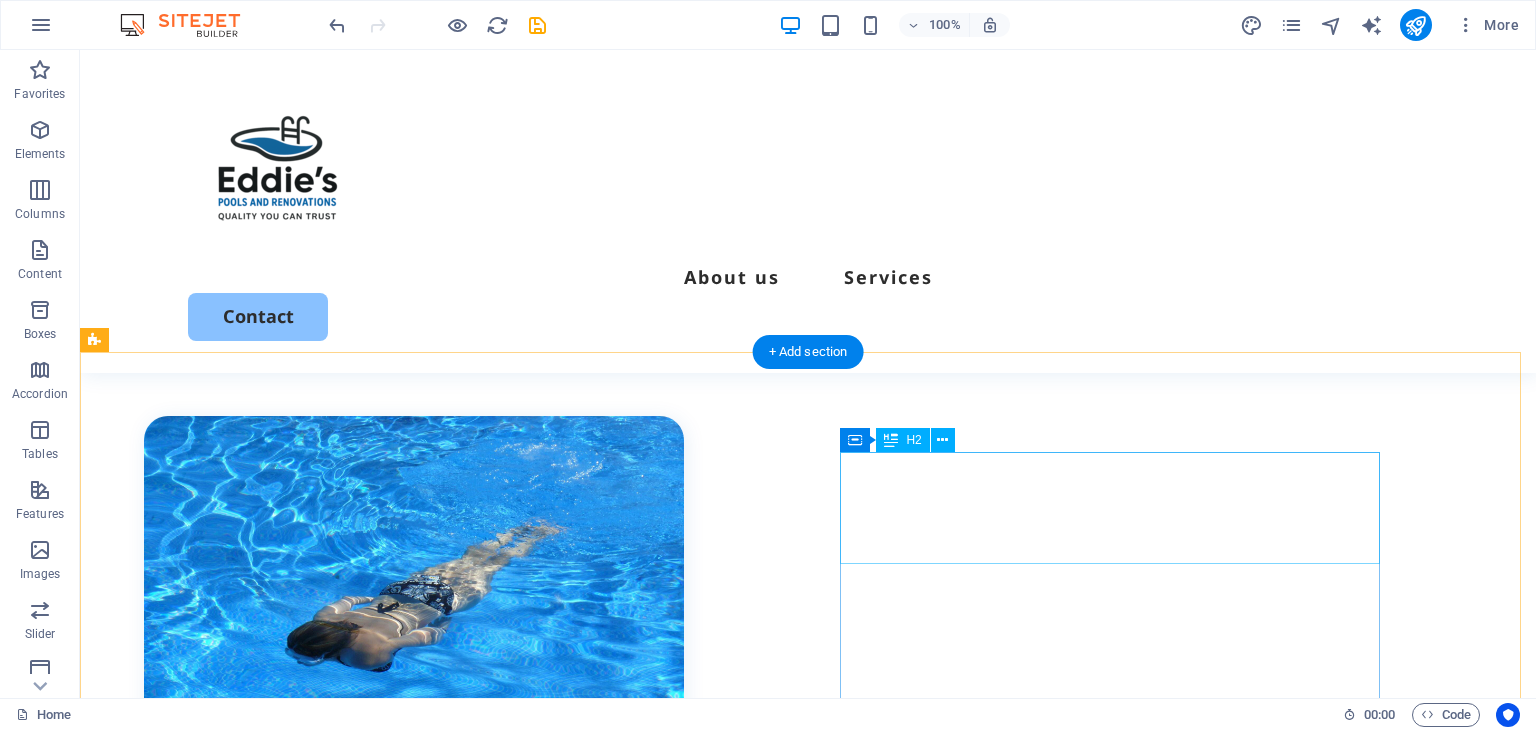 scroll, scrollTop: 468, scrollLeft: 0, axis: vertical 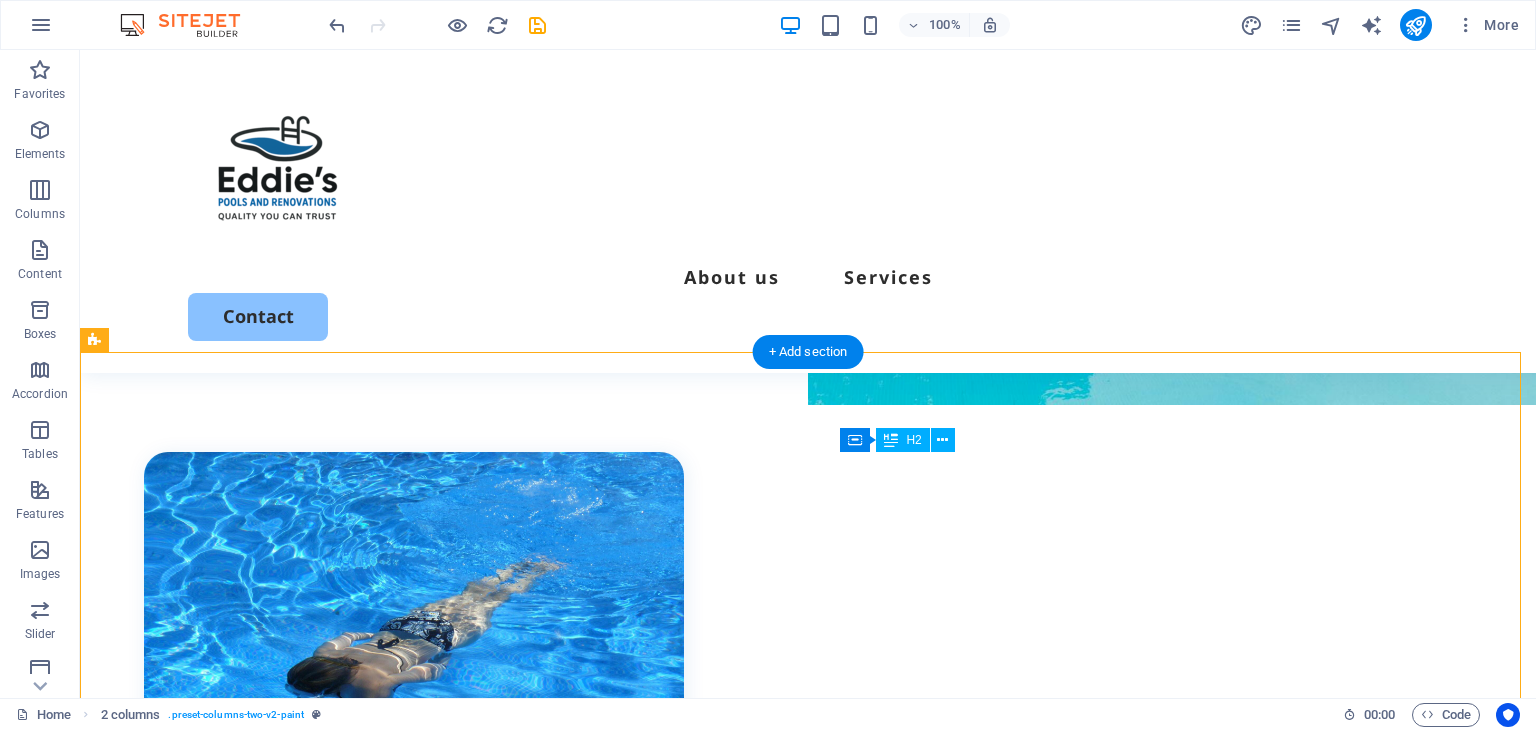 drag, startPoint x: 1299, startPoint y: 539, endPoint x: 1217, endPoint y: 531, distance: 82.38932 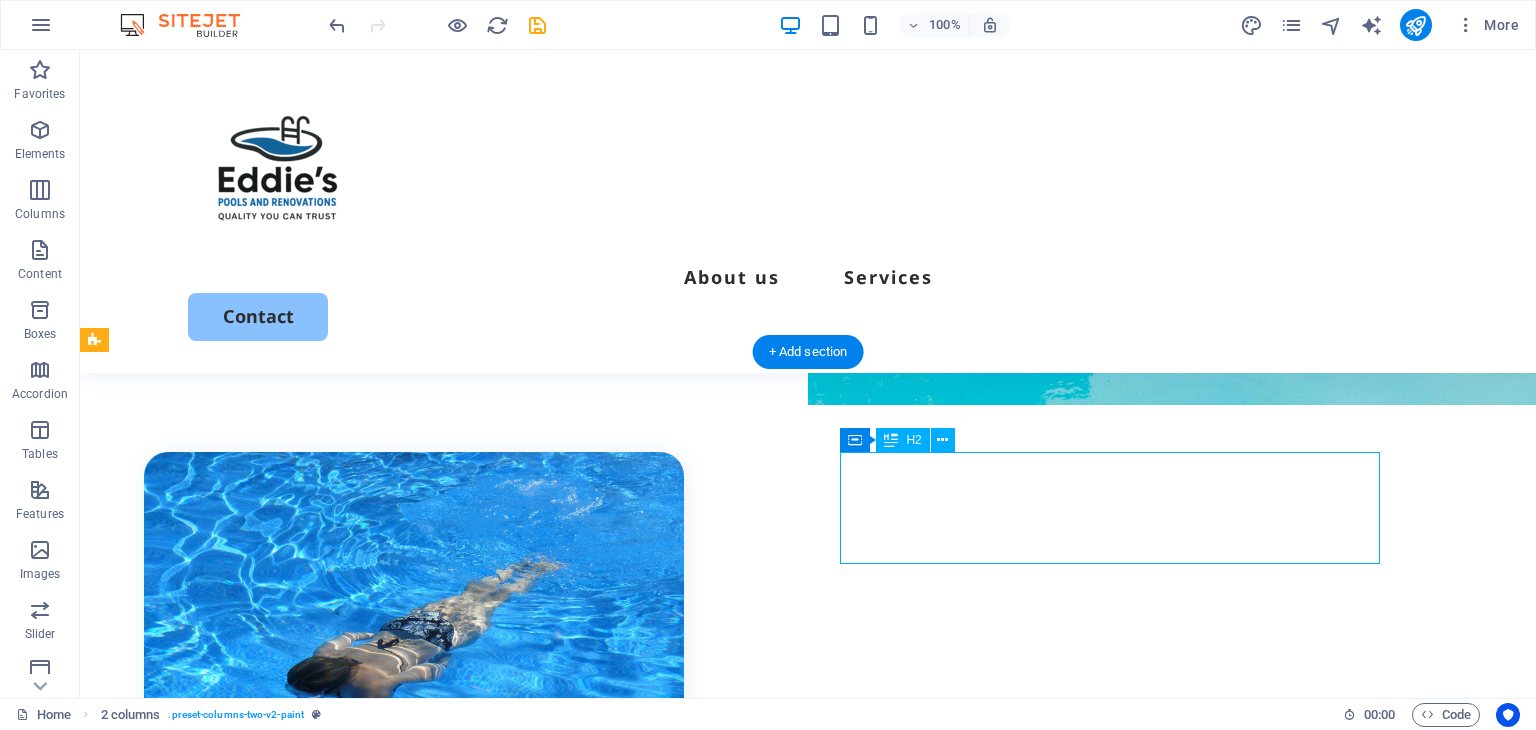 click on "Professional Painting Services Available Now!" at bounding box center (414, 953) 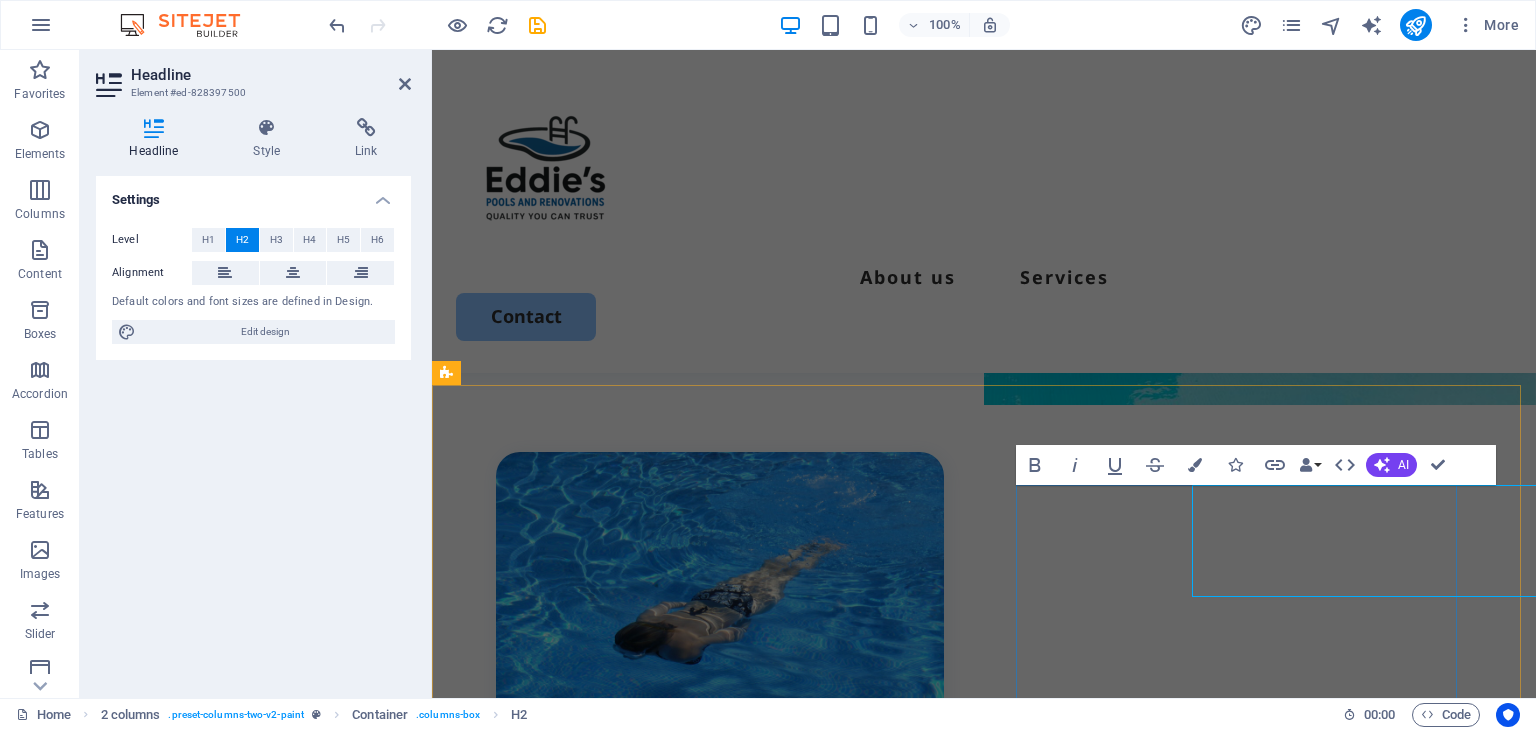 scroll, scrollTop: 435, scrollLeft: 0, axis: vertical 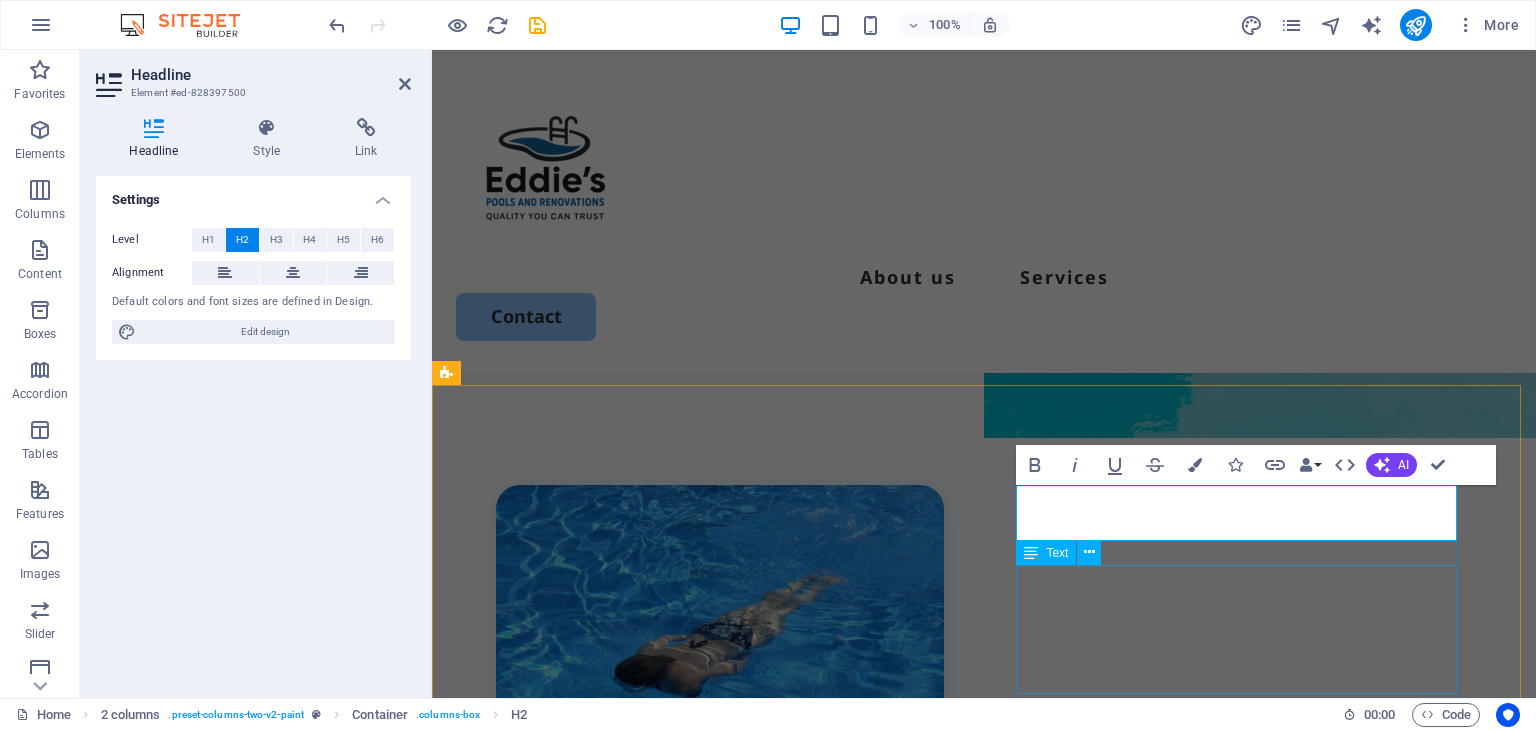 click on "Lorem ipsum dolor sit amet, consectetur adipiscing elit, sed do eiusmod tempor incididunt ut labore et dolore magna aliqua. Ut enim ad minim veniam." at bounding box center [720, 989] 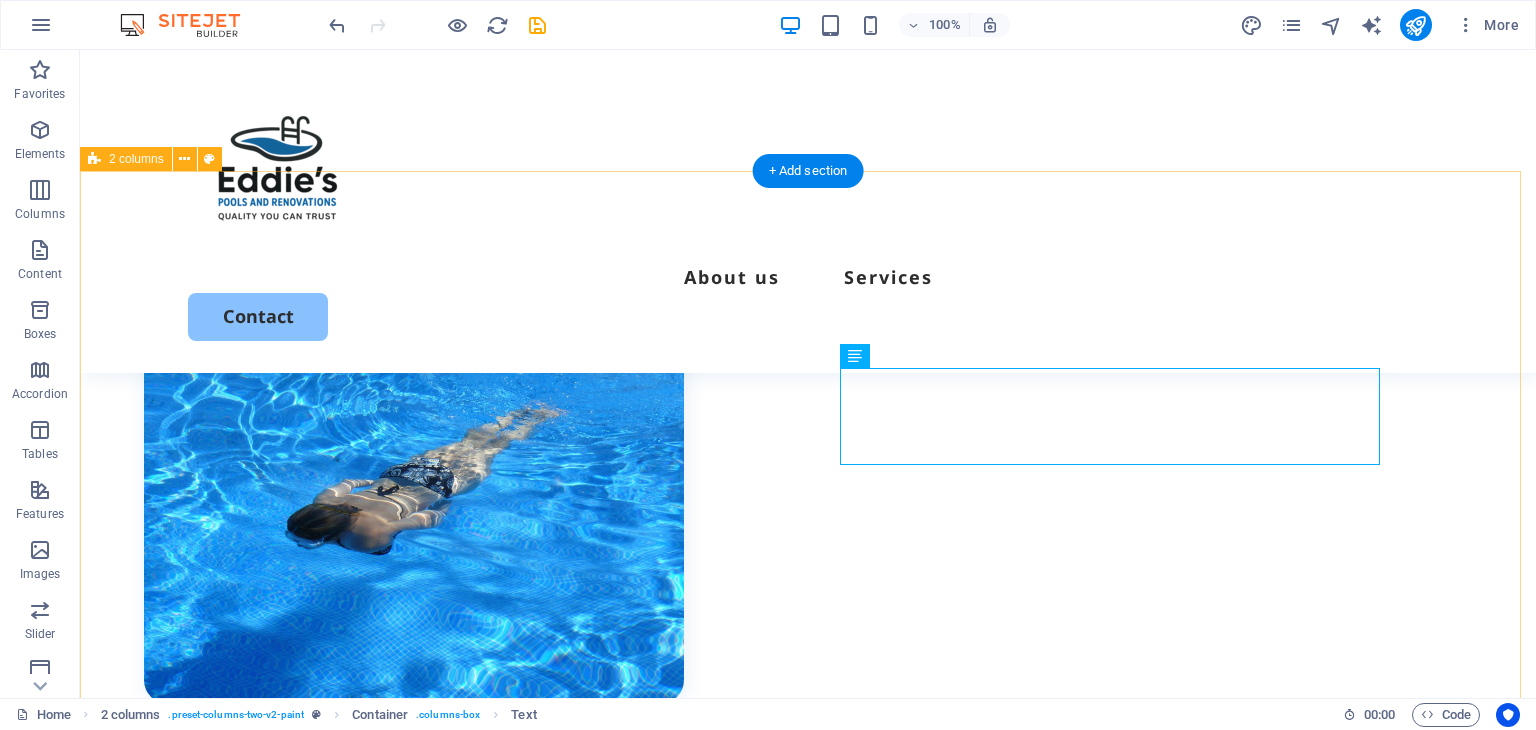 scroll, scrollTop: 668, scrollLeft: 0, axis: vertical 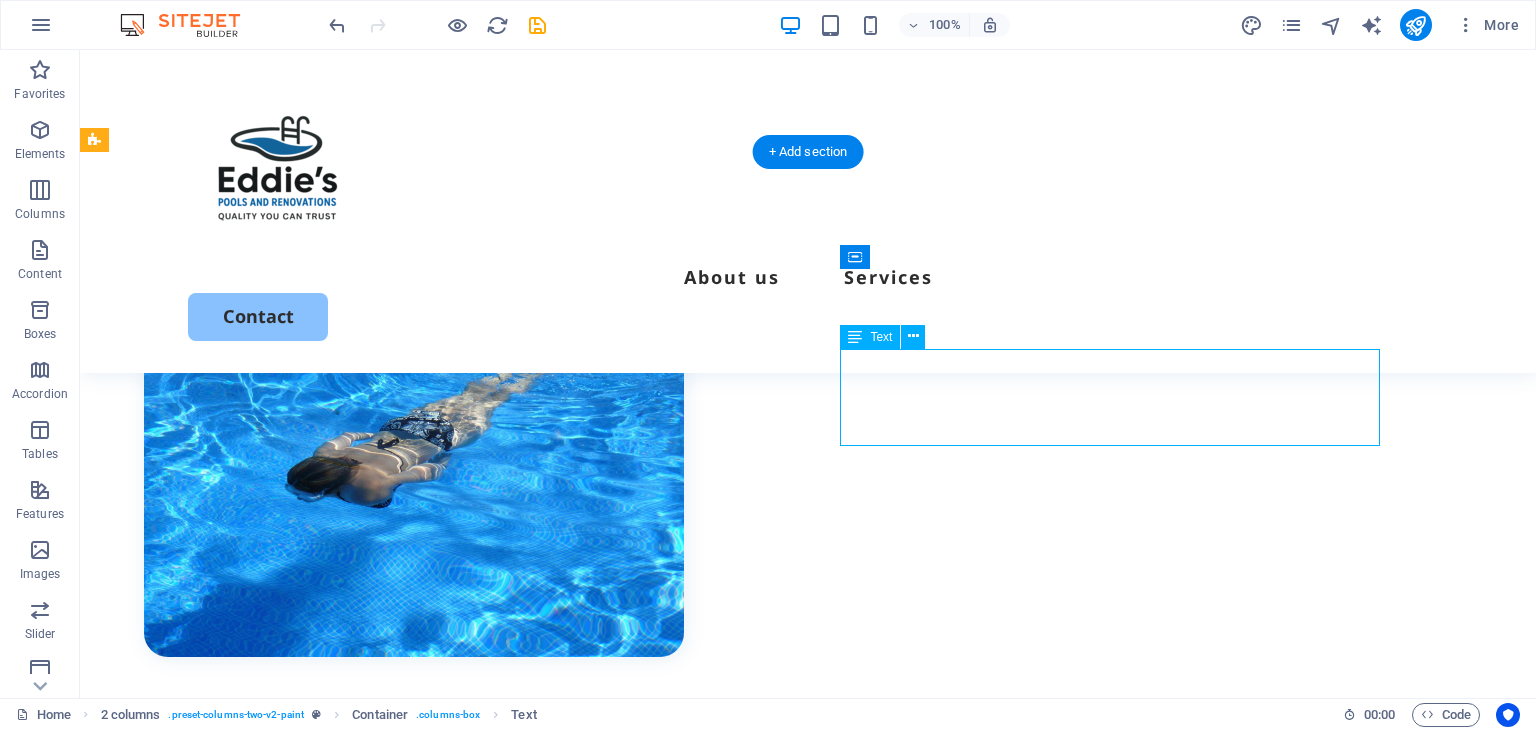click on "Lorem ipsum dolor sit amet, consectetur adipiscing elit, sed do eiusmod tempor incididunt ut labore et dolore magna aliqua. Ut enim ad minim veniam." at bounding box center (414, 825) 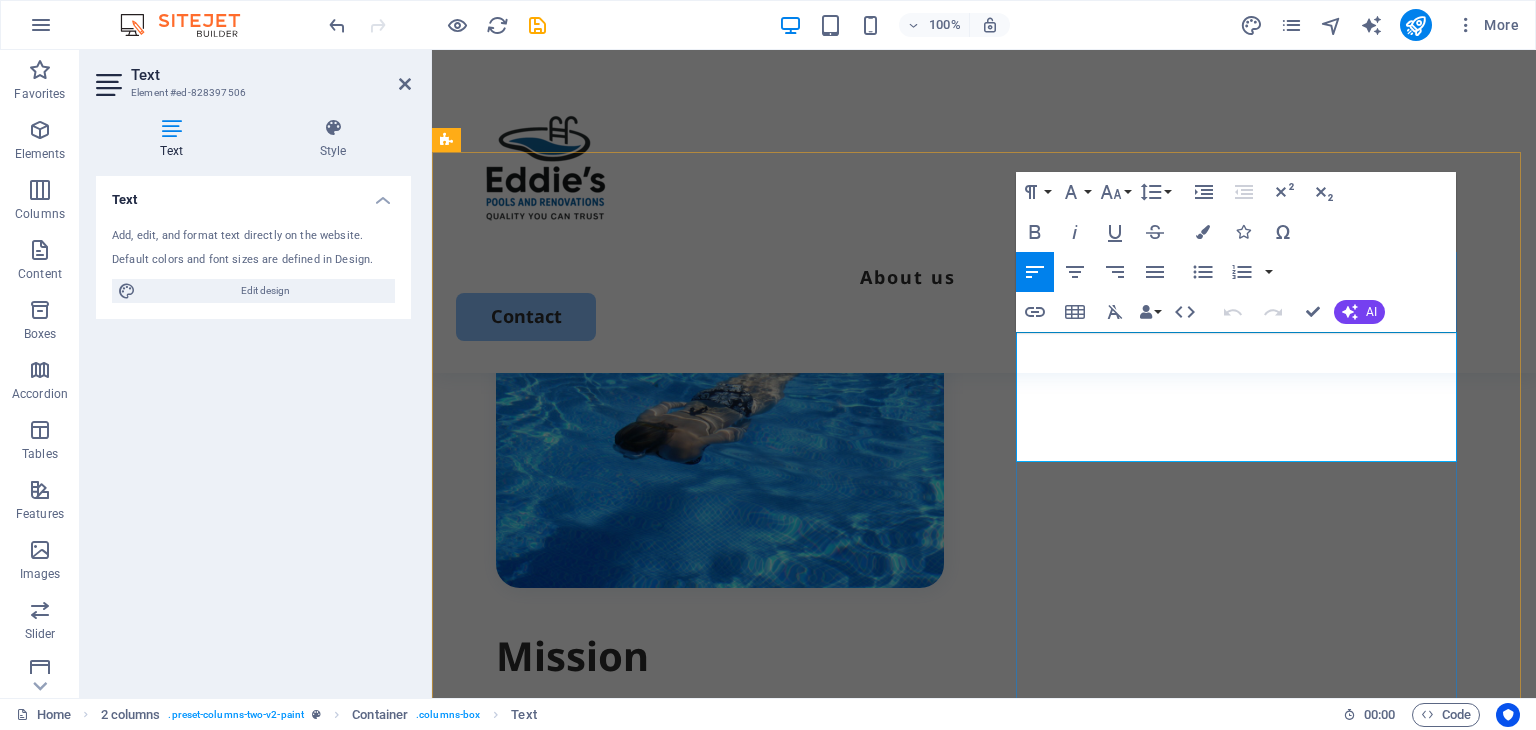 drag, startPoint x: 1154, startPoint y: 446, endPoint x: 1020, endPoint y: 345, distance: 167.80048 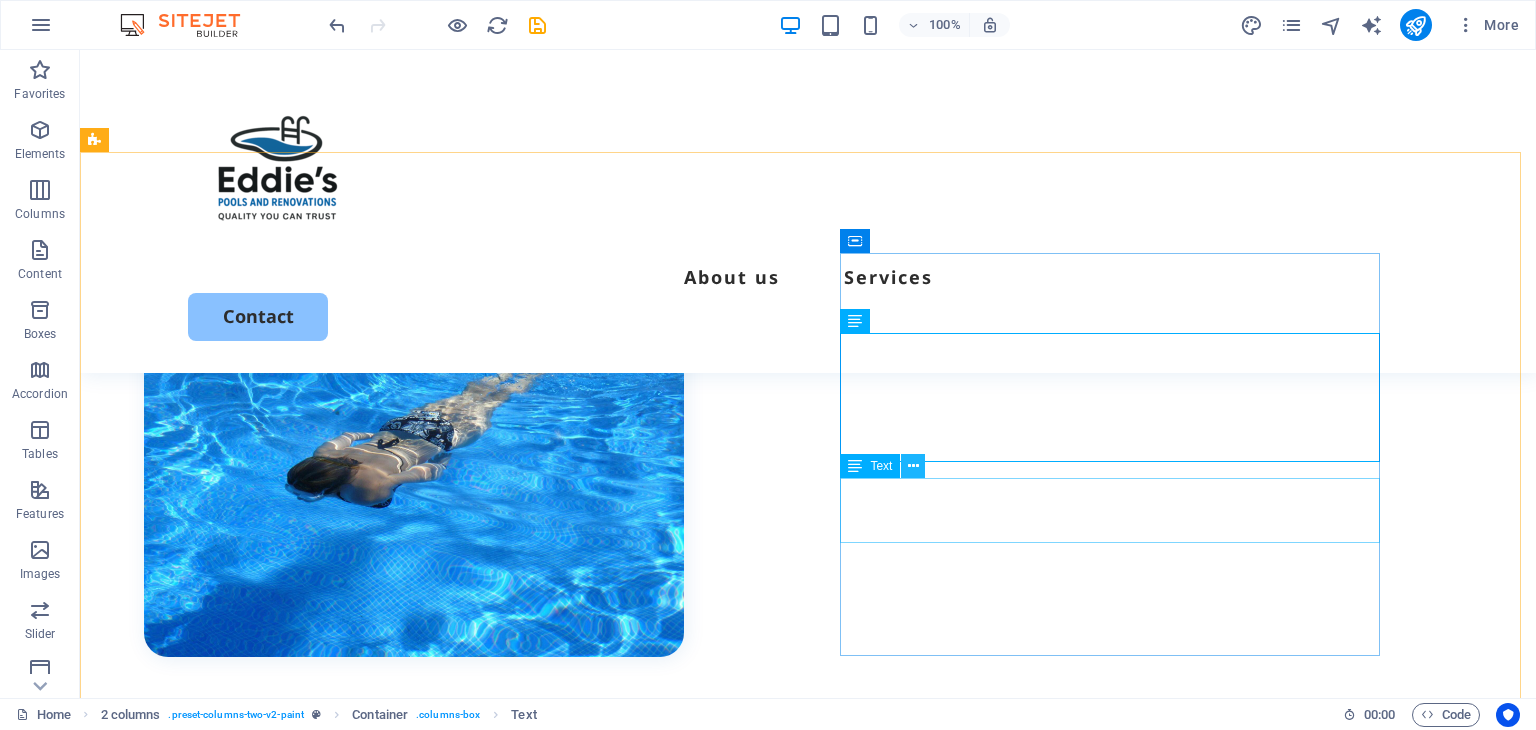 click at bounding box center [913, 466] 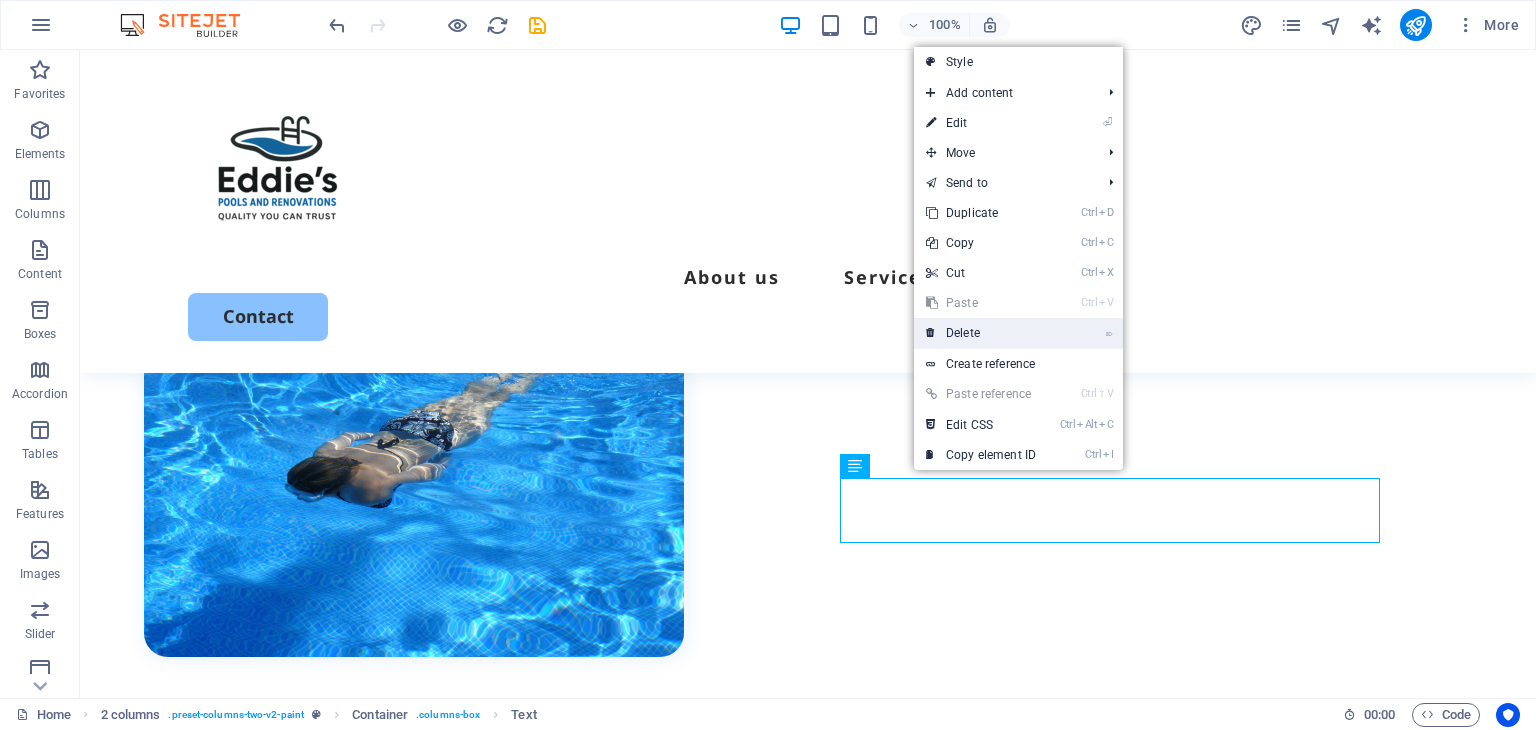 click on "⌦  Delete" at bounding box center (981, 333) 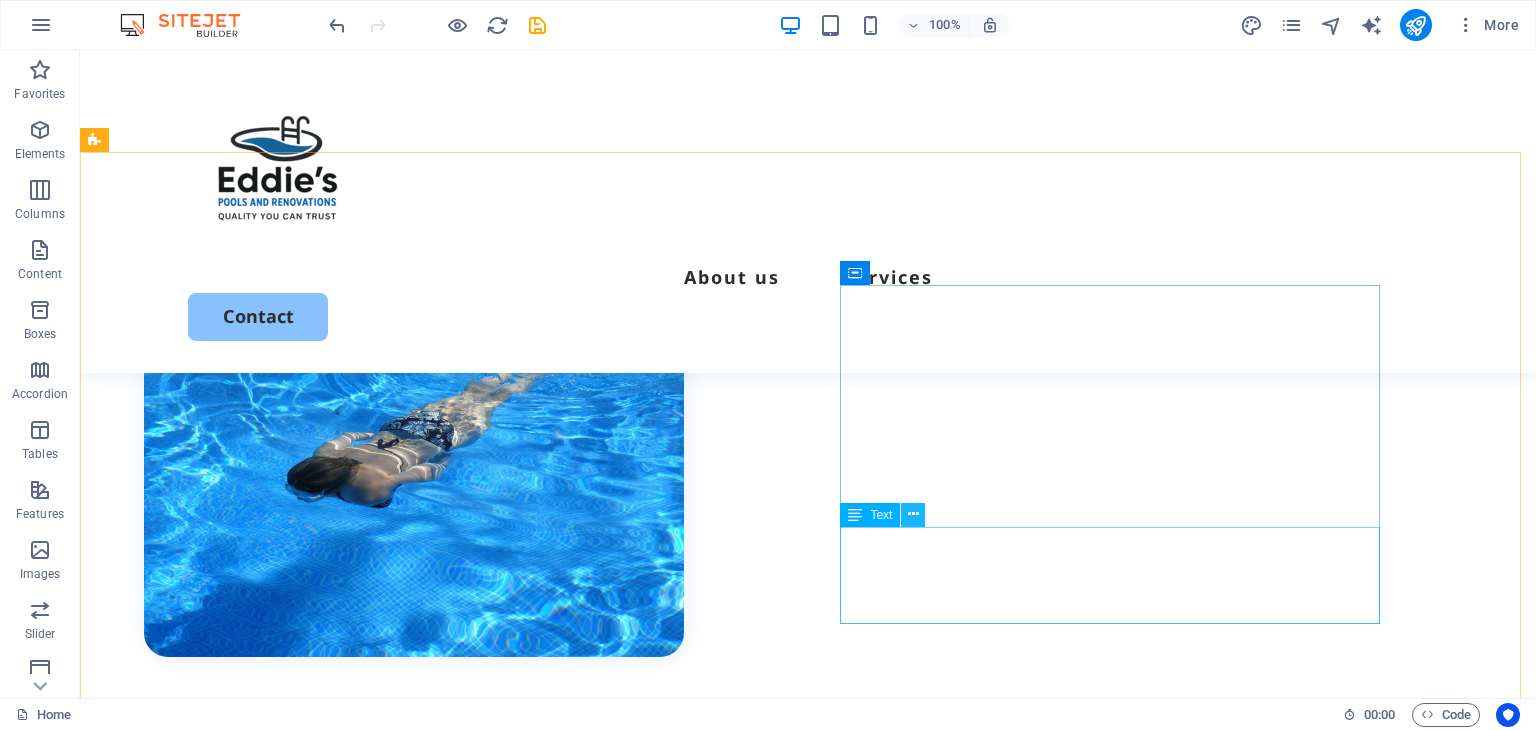 click at bounding box center (913, 514) 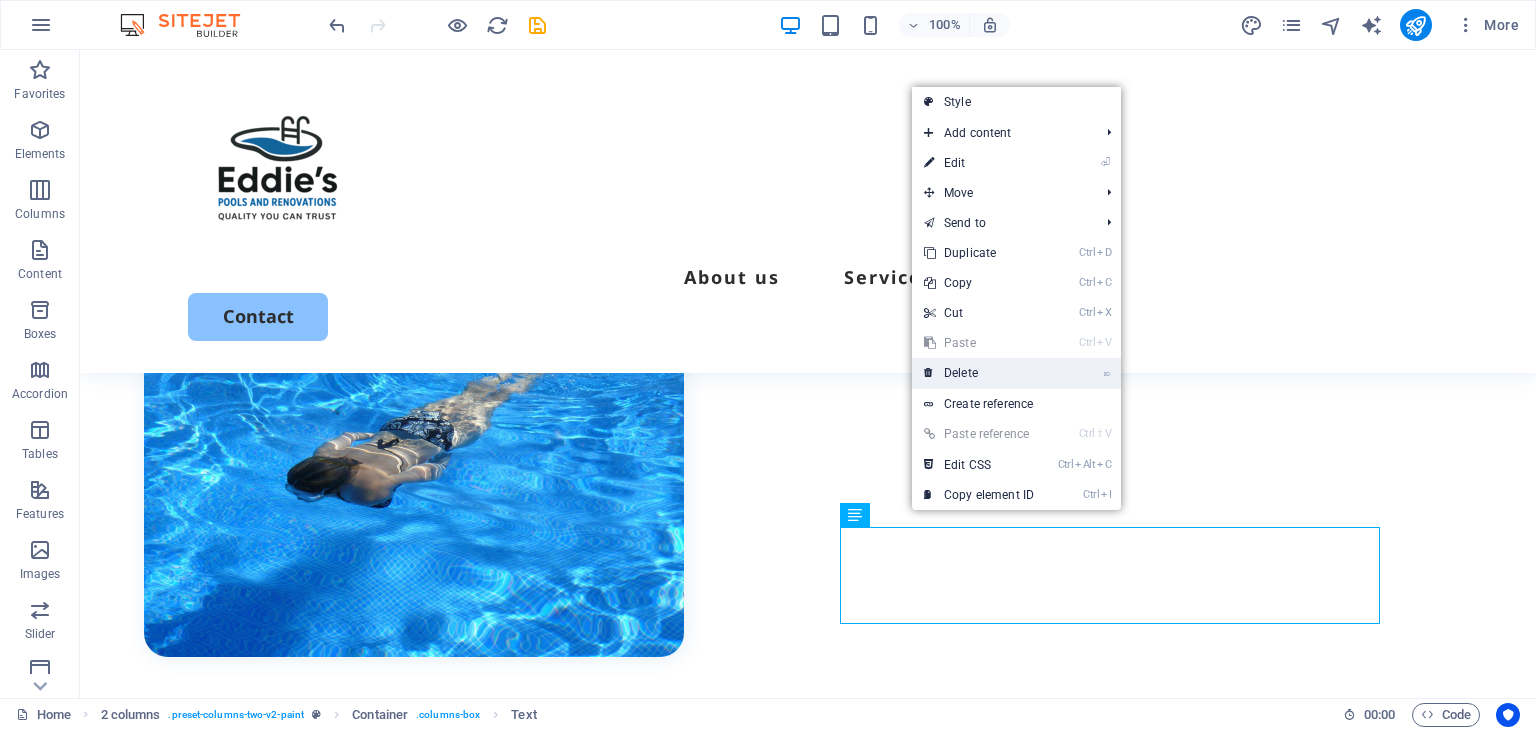 click on "⌦  Delete" at bounding box center (979, 373) 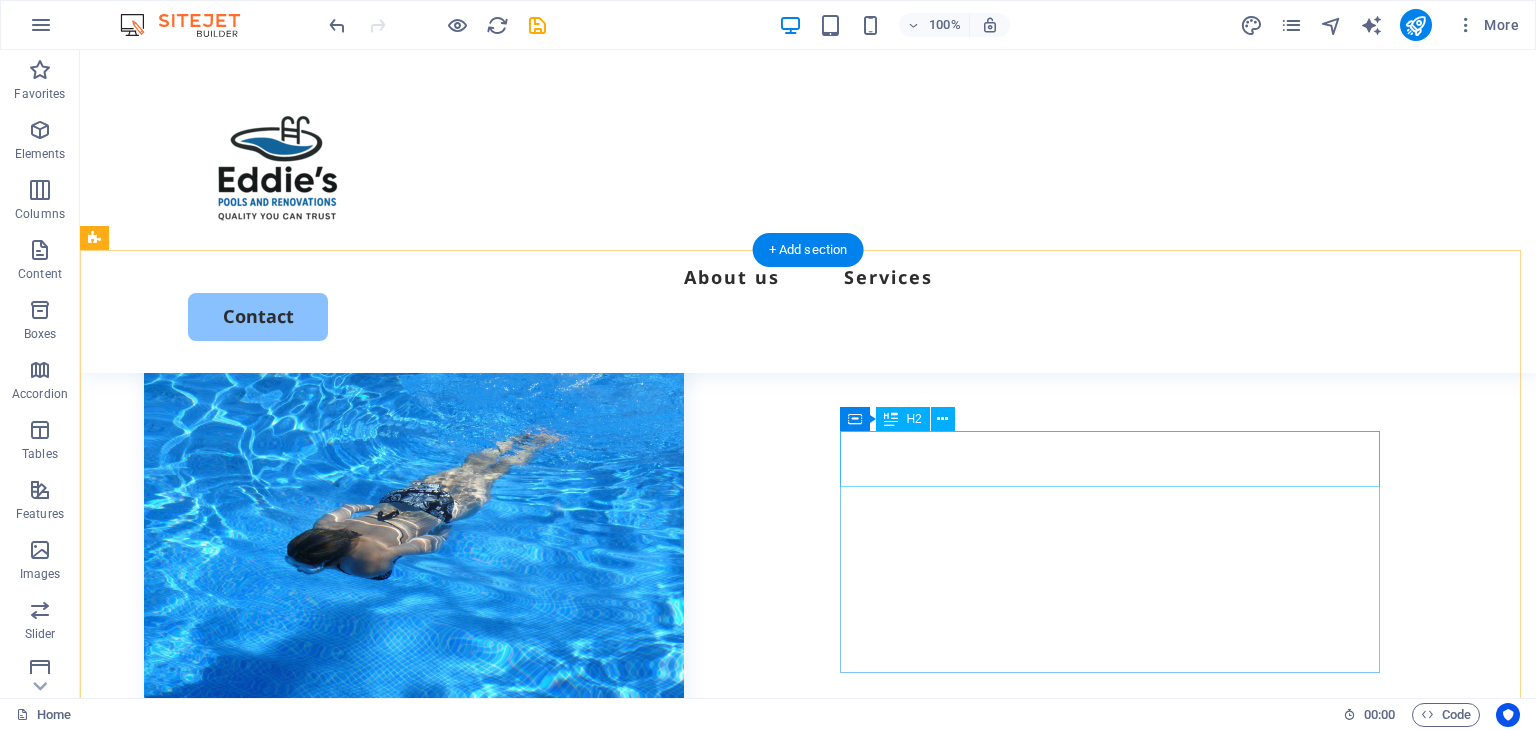 scroll, scrollTop: 568, scrollLeft: 0, axis: vertical 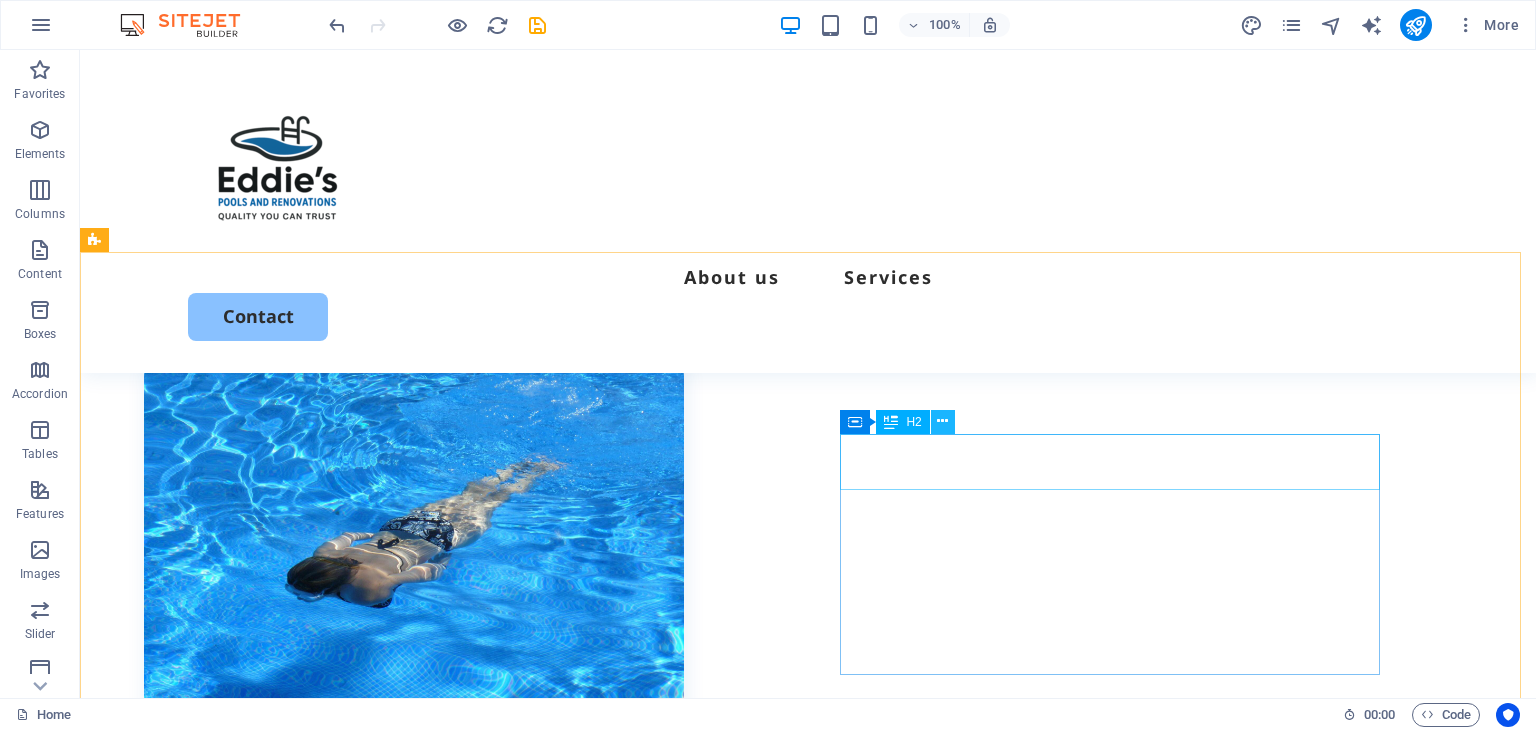 click at bounding box center [942, 421] 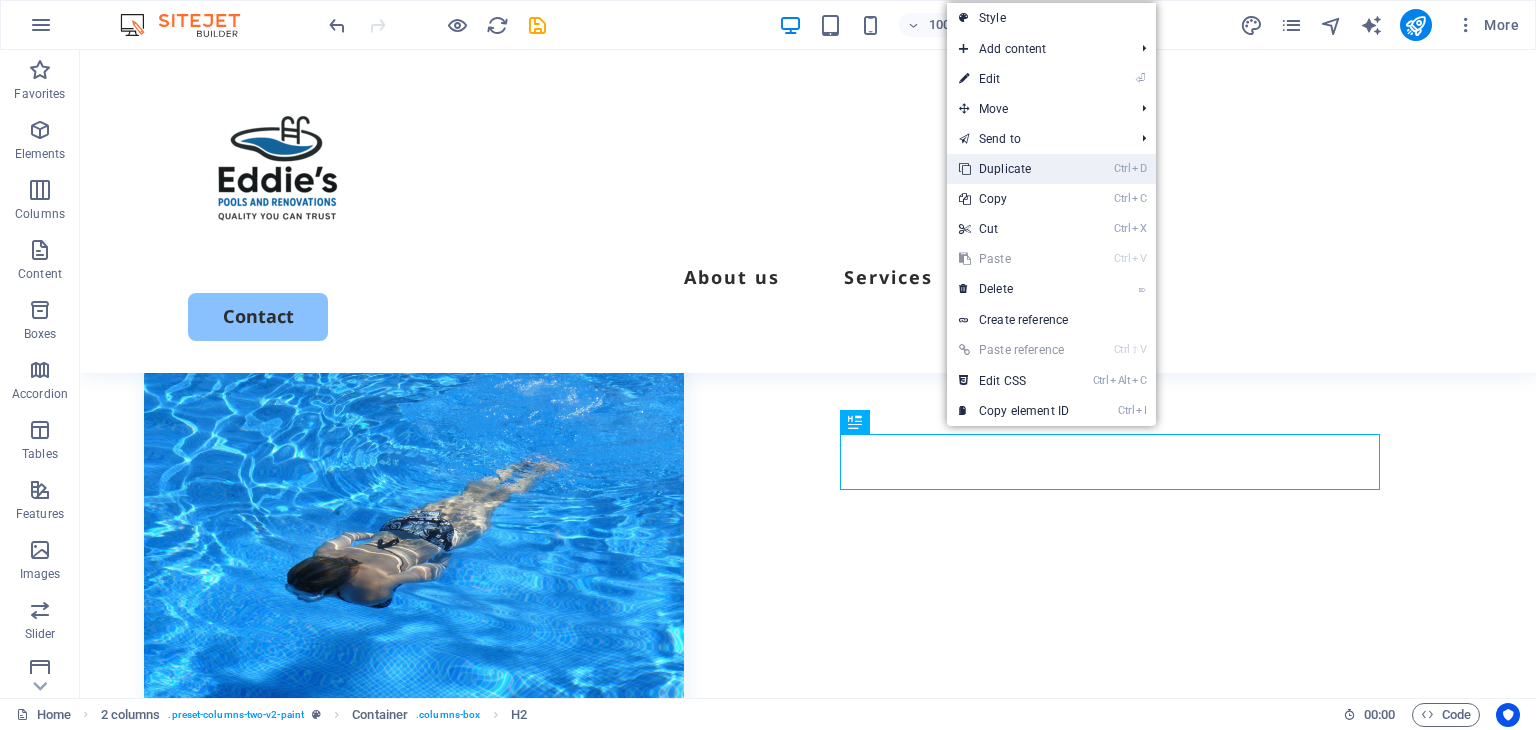 drag, startPoint x: 995, startPoint y: 165, endPoint x: 915, endPoint y: 115, distance: 94.33981 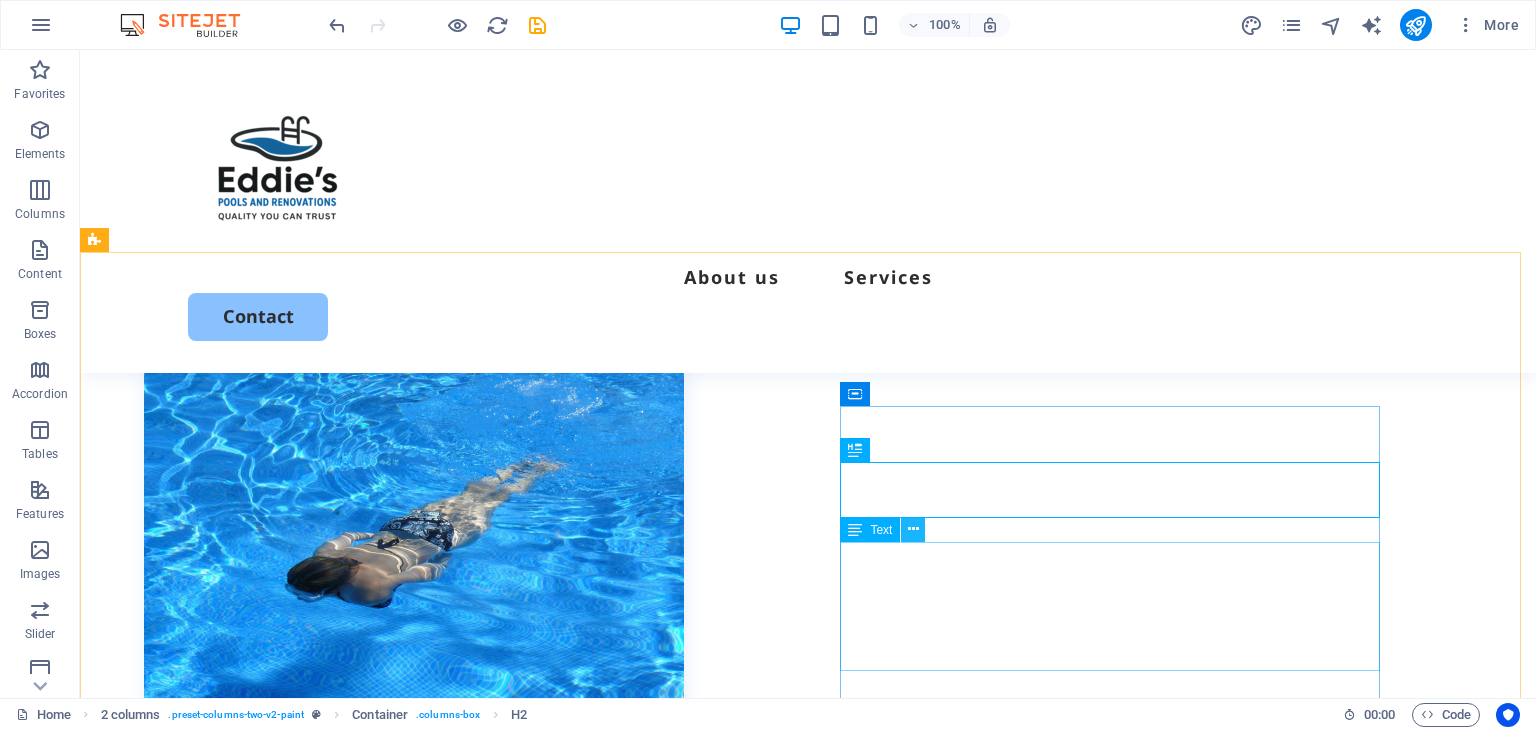click at bounding box center [913, 529] 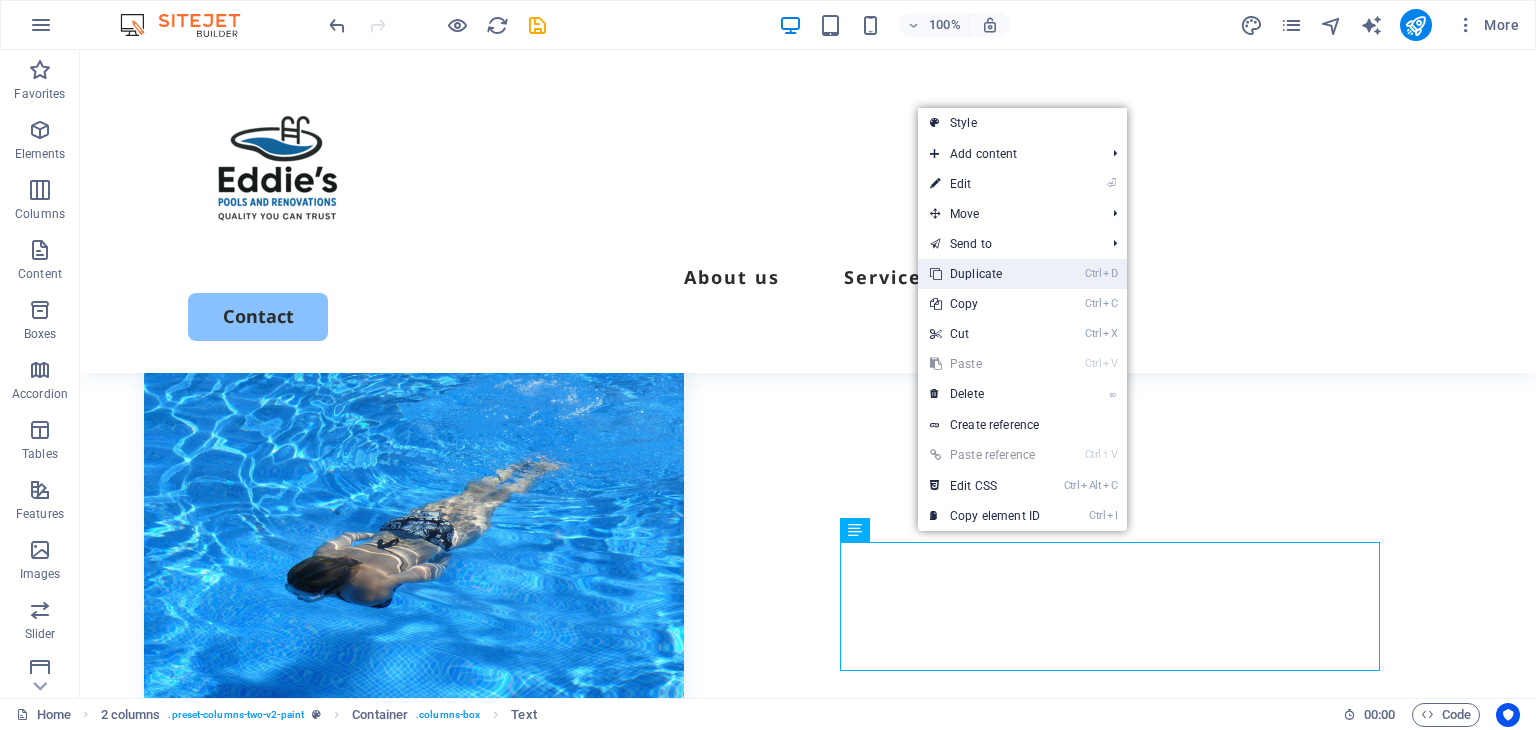 click on "Ctrl D  Duplicate" at bounding box center [985, 274] 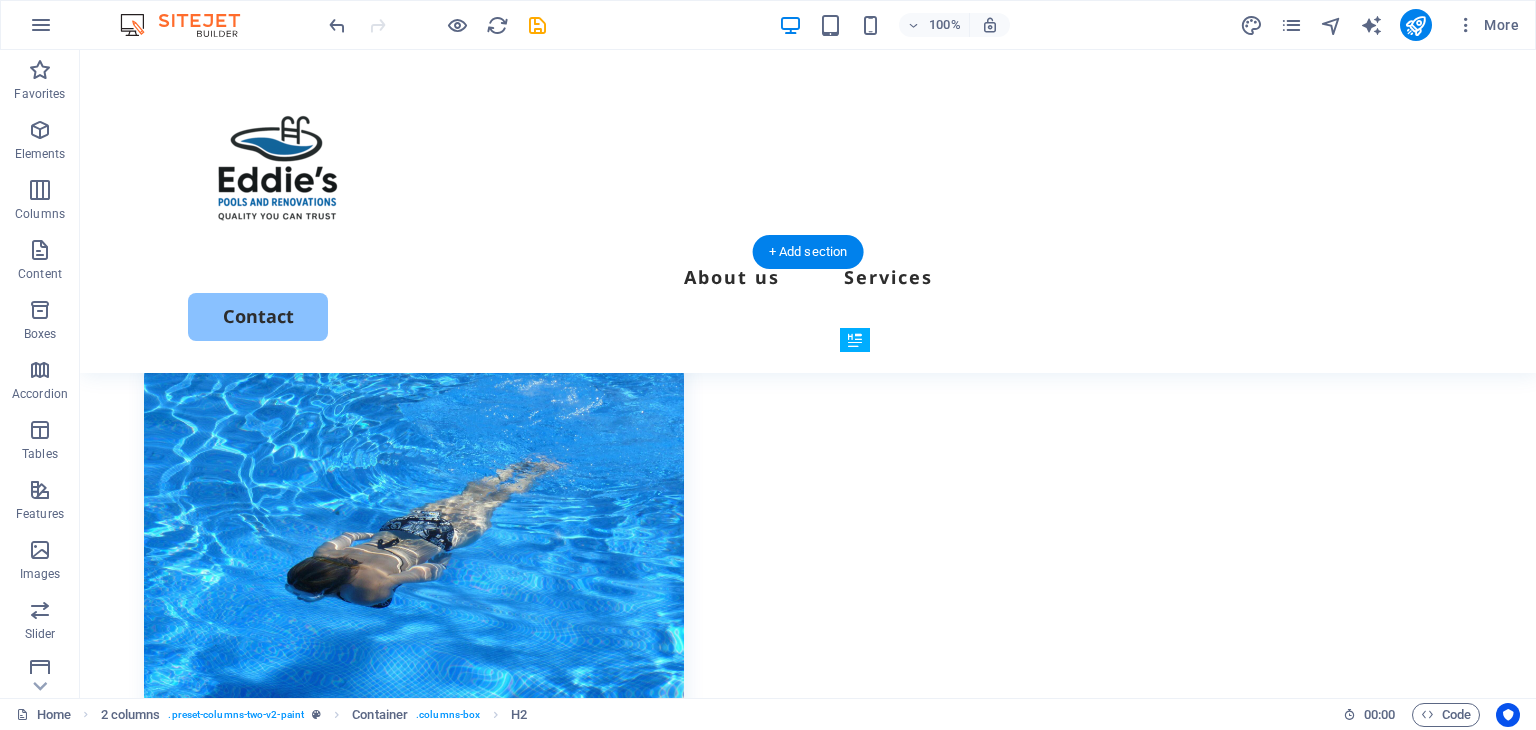 drag, startPoint x: 960, startPoint y: 381, endPoint x: 936, endPoint y: 598, distance: 218.32315 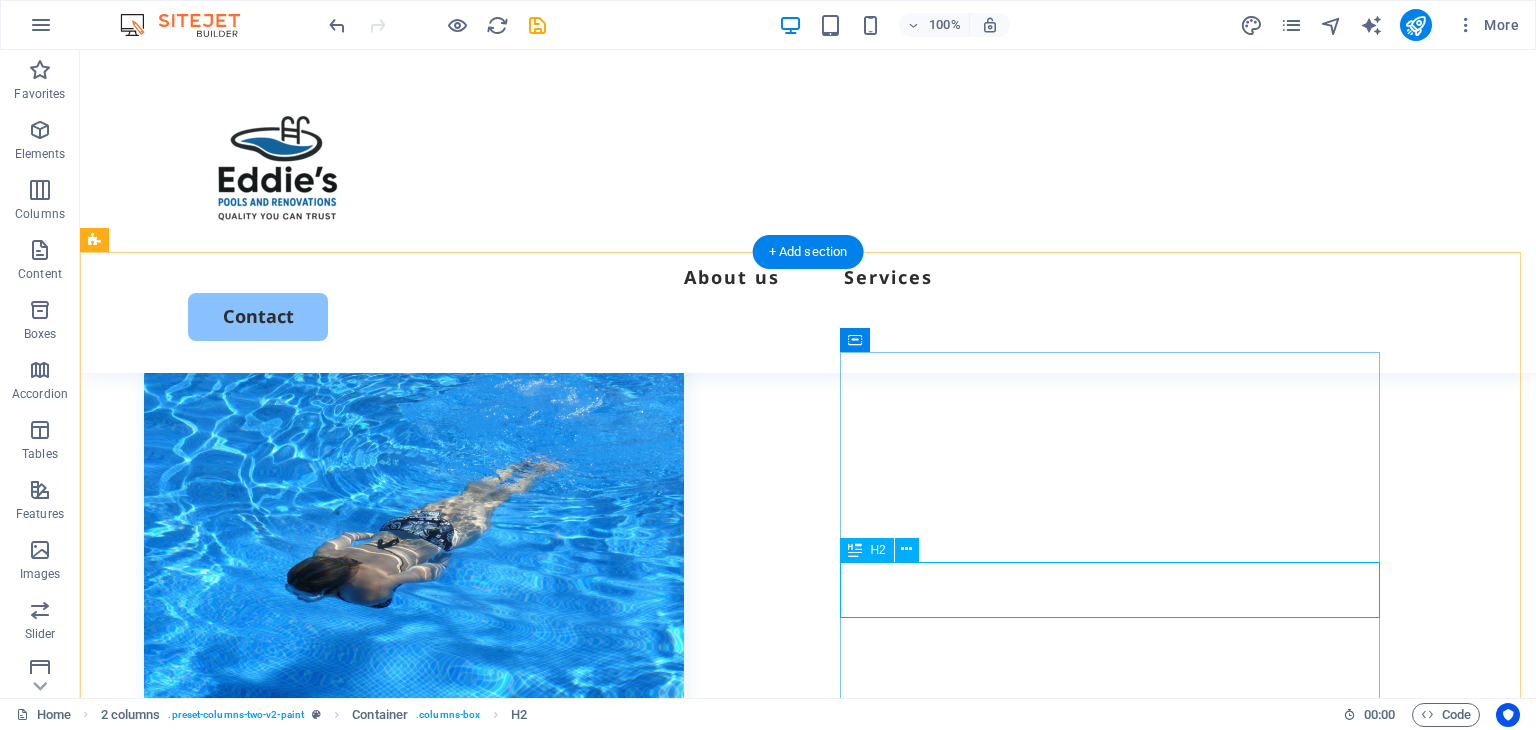 click on "Mission" at bounding box center (414, 1035) 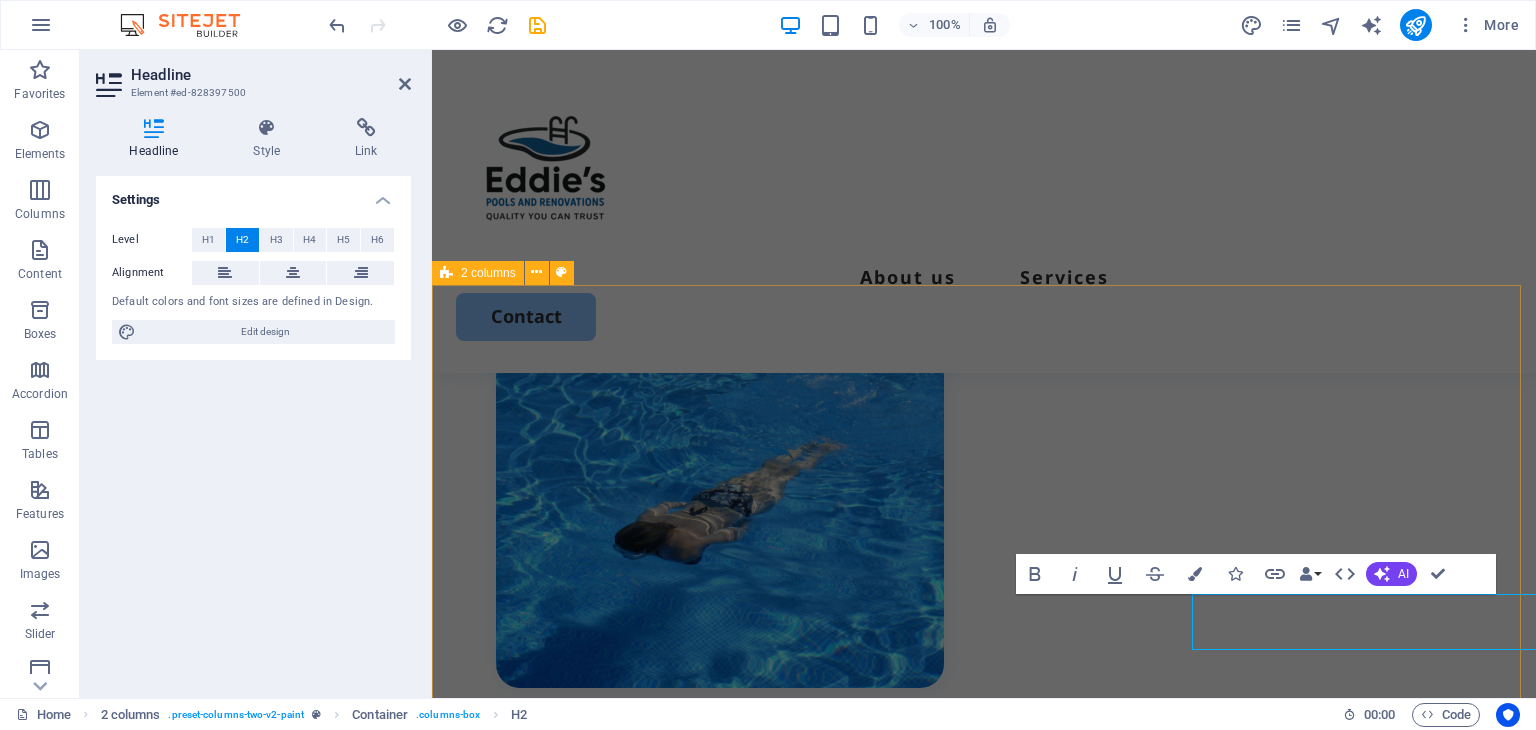 scroll, scrollTop: 535, scrollLeft: 0, axis: vertical 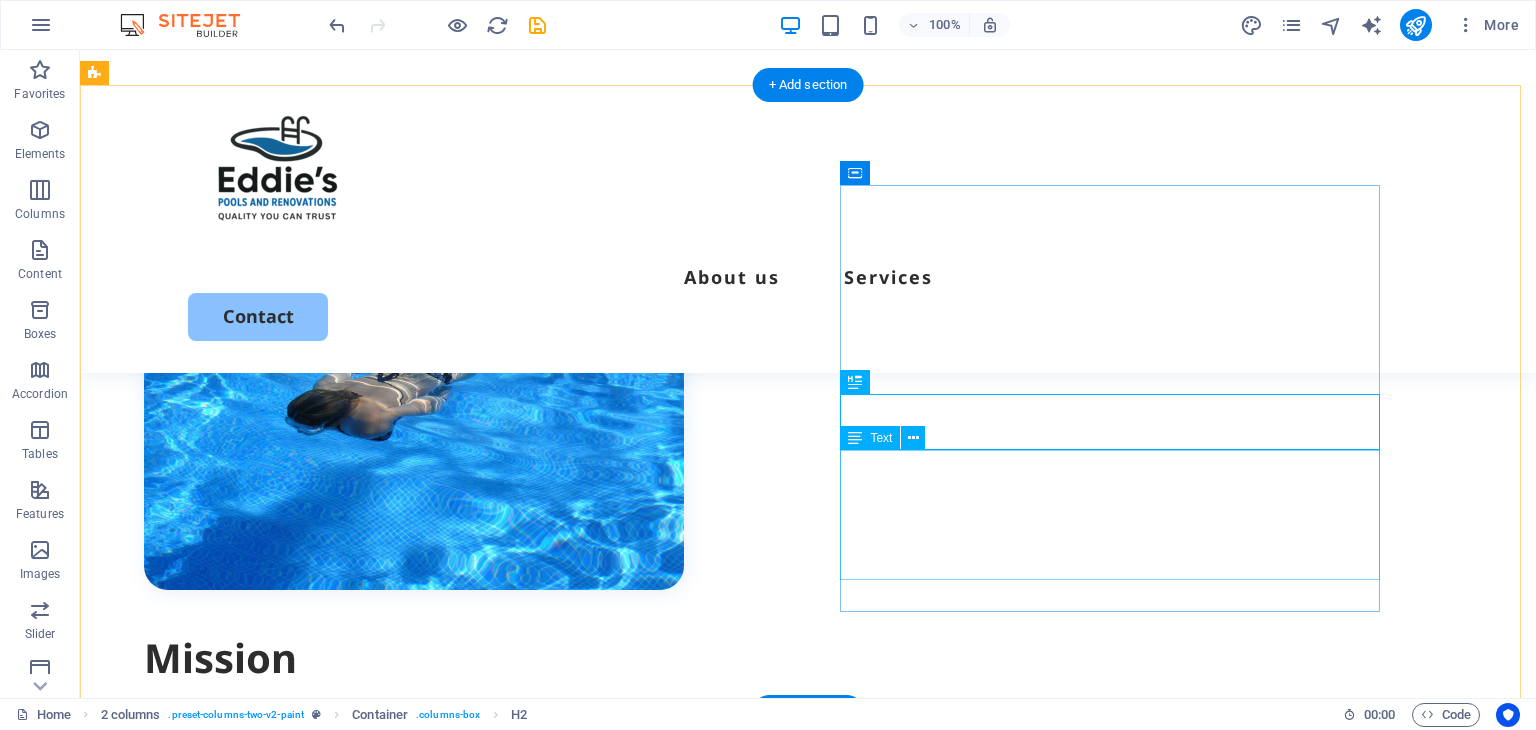 click on "To deliver exceptional pool and renovation services that blend functionality, aesthetics, and long-lasting quality—ensuring every client experiences the joy of a well-crafted outdoor oasis." at bounding box center [414, 961] 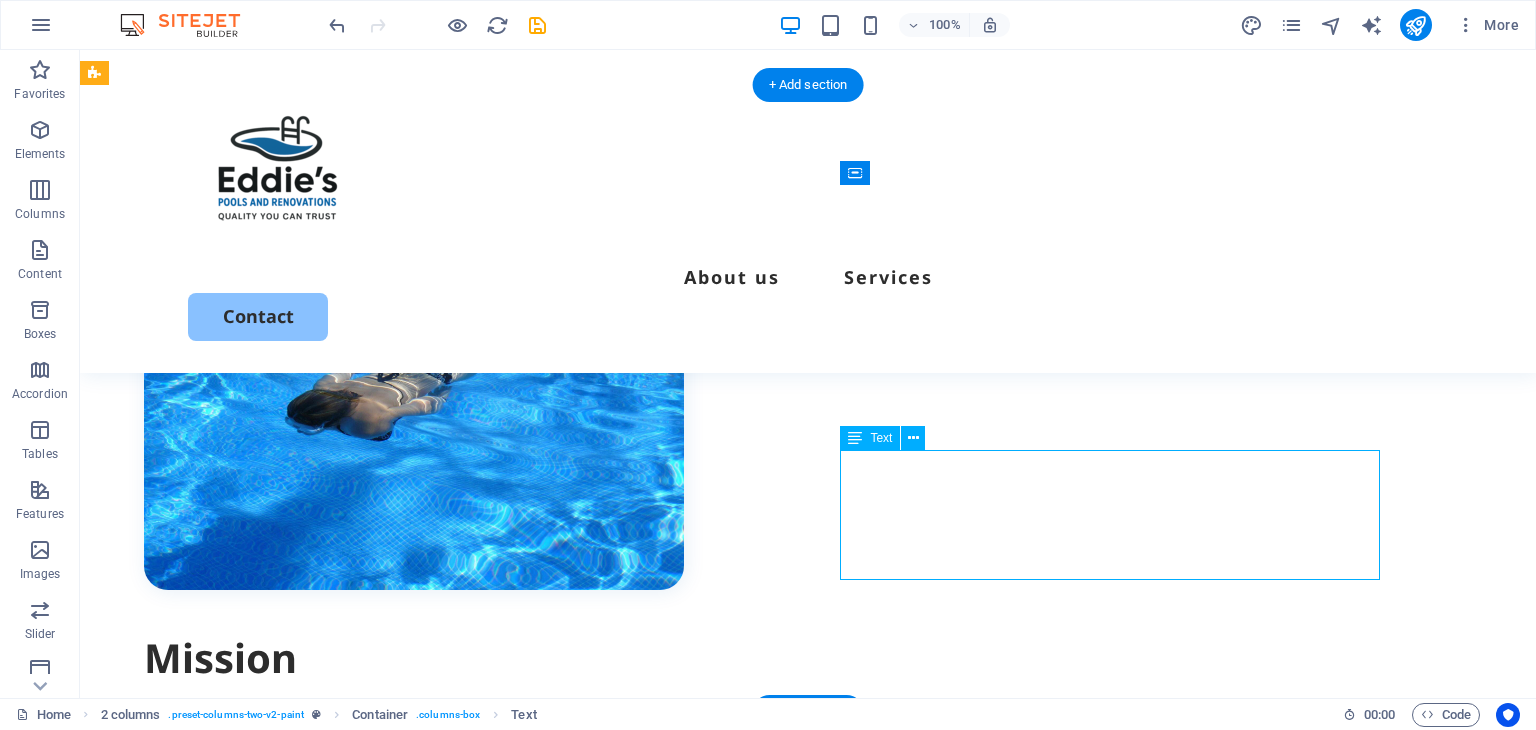 click on "To deliver exceptional pool and renovation services that blend functionality, aesthetics, and long-lasting quality—ensuring every client experiences the joy of a well-crafted outdoor oasis." at bounding box center [414, 961] 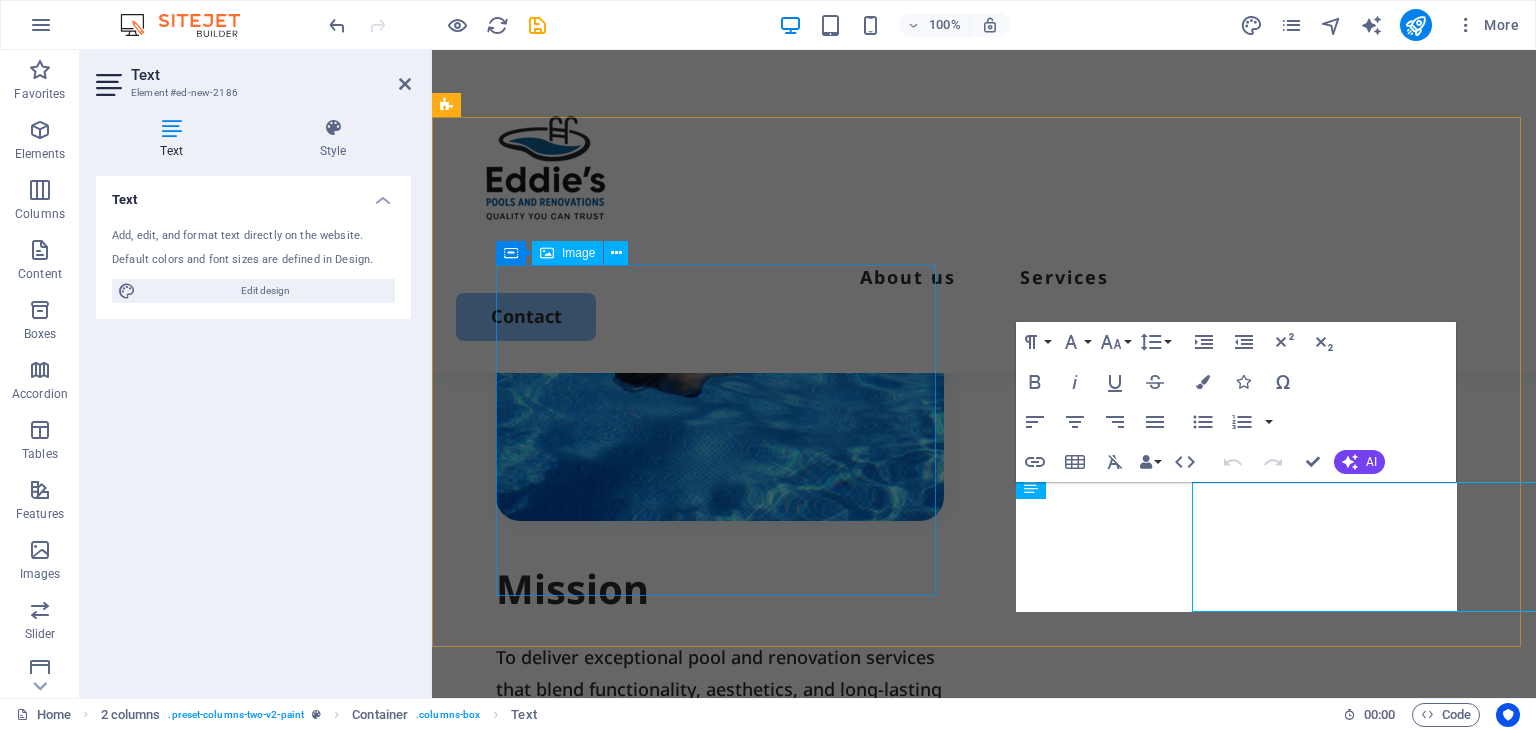 scroll, scrollTop: 703, scrollLeft: 0, axis: vertical 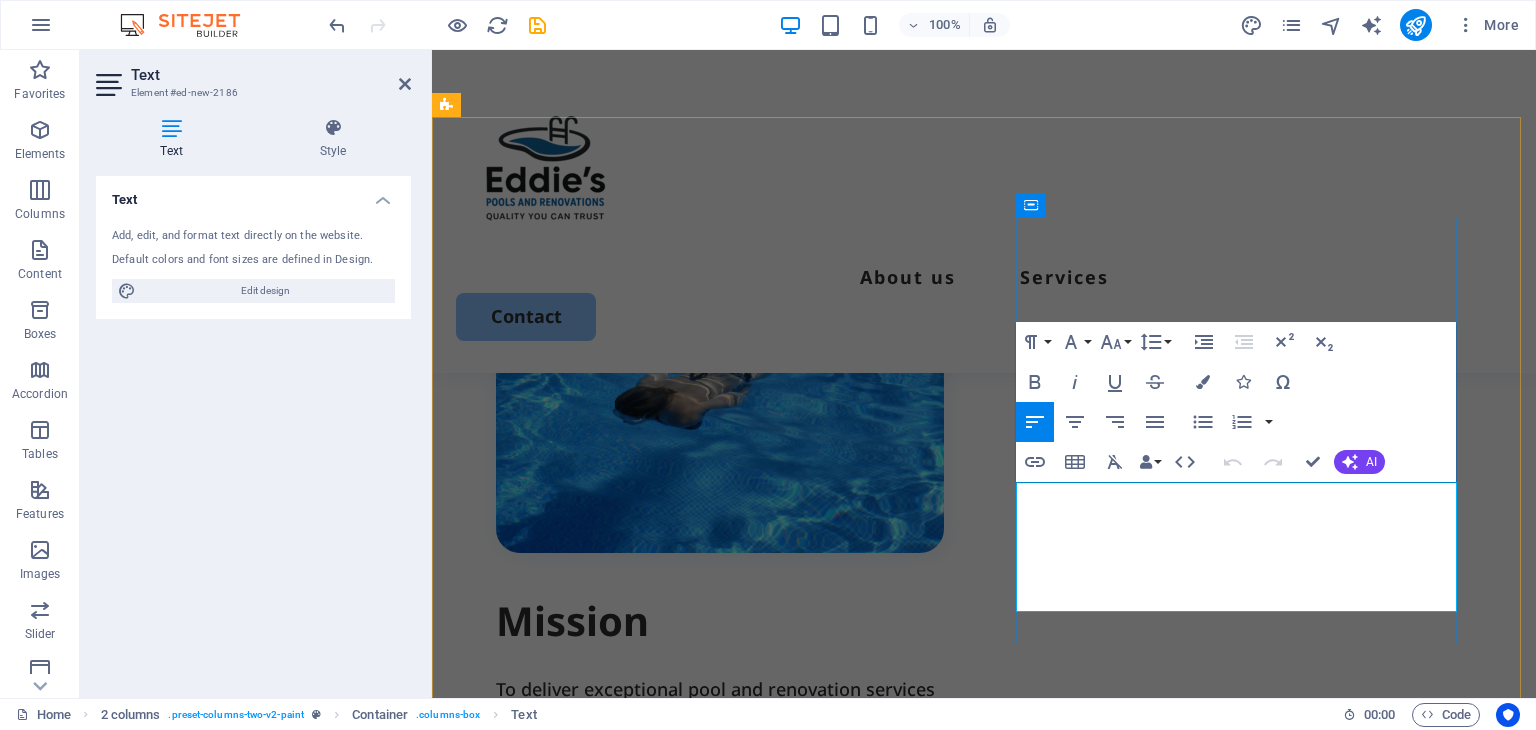 drag, startPoint x: 1372, startPoint y: 597, endPoint x: 1015, endPoint y: 493, distance: 371.84003 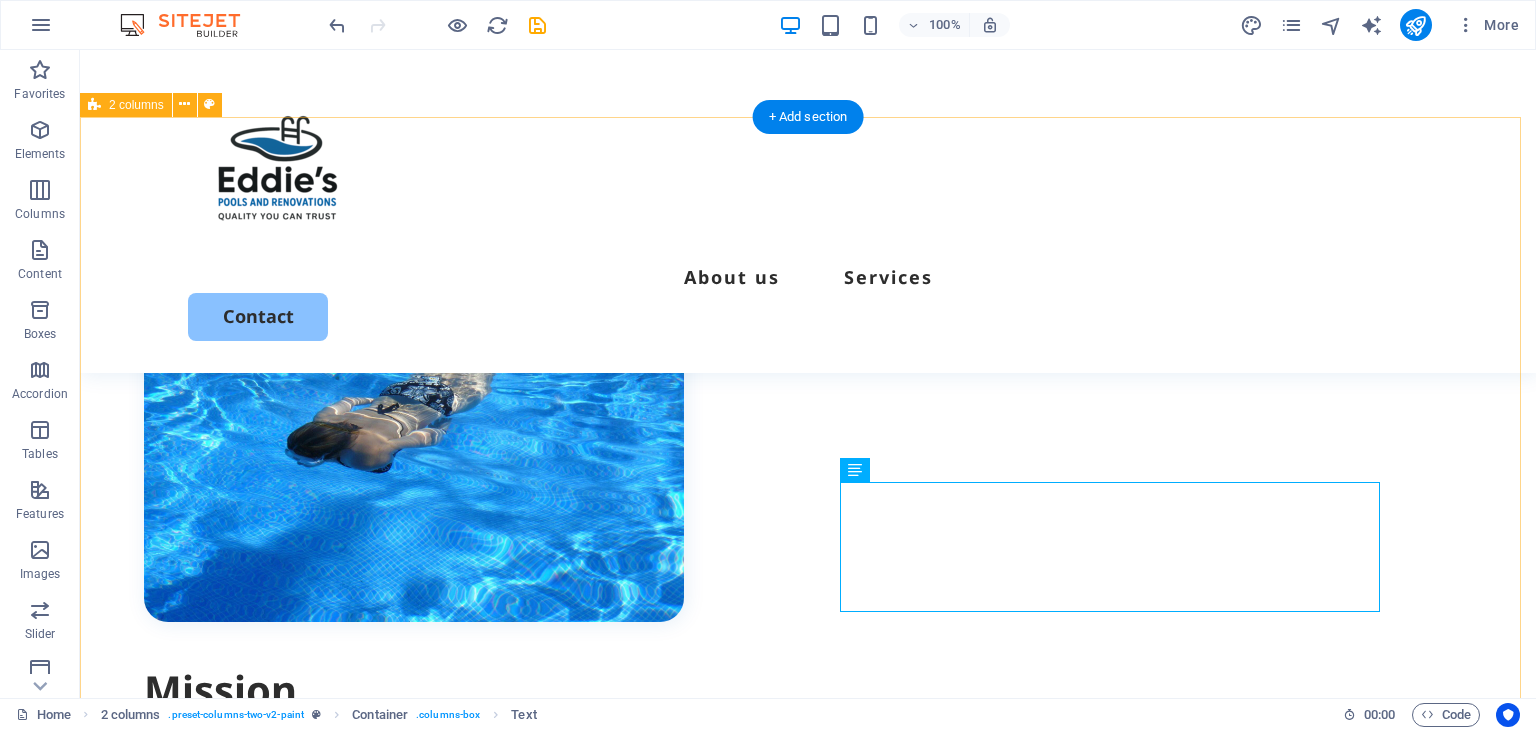 click on "Mission To deliver exceptional pool and renovation services that blend functionality, aesthetics, and long-lasting quality—ensuring every client experiences the joy of a well-crafted outdoor oasis. Vision To become a leading name in pool construction and outdoor renovations across South Africa, known for our innovation, integrity, and commitment to excellence in every splash and stone." at bounding box center (808, 653) 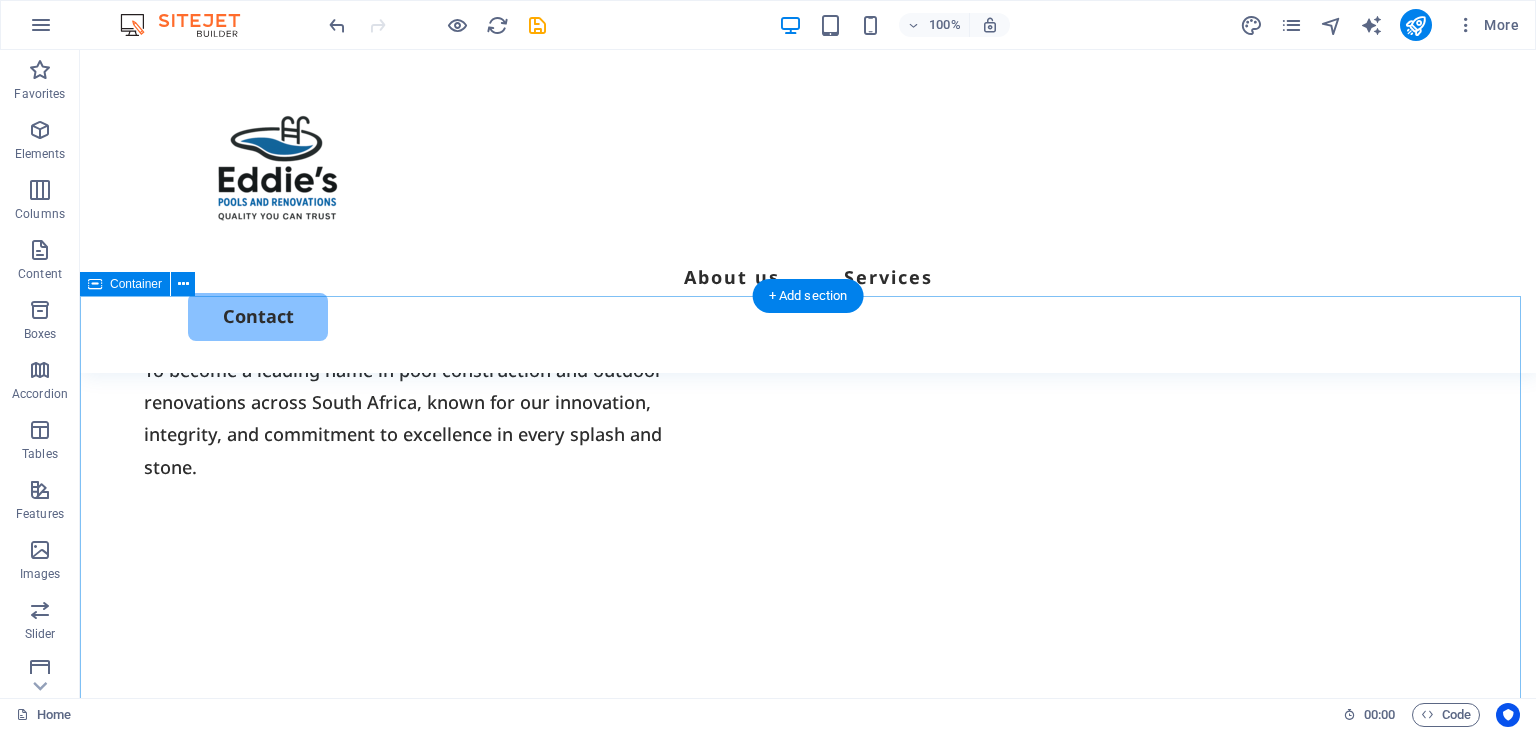 scroll, scrollTop: 1300, scrollLeft: 0, axis: vertical 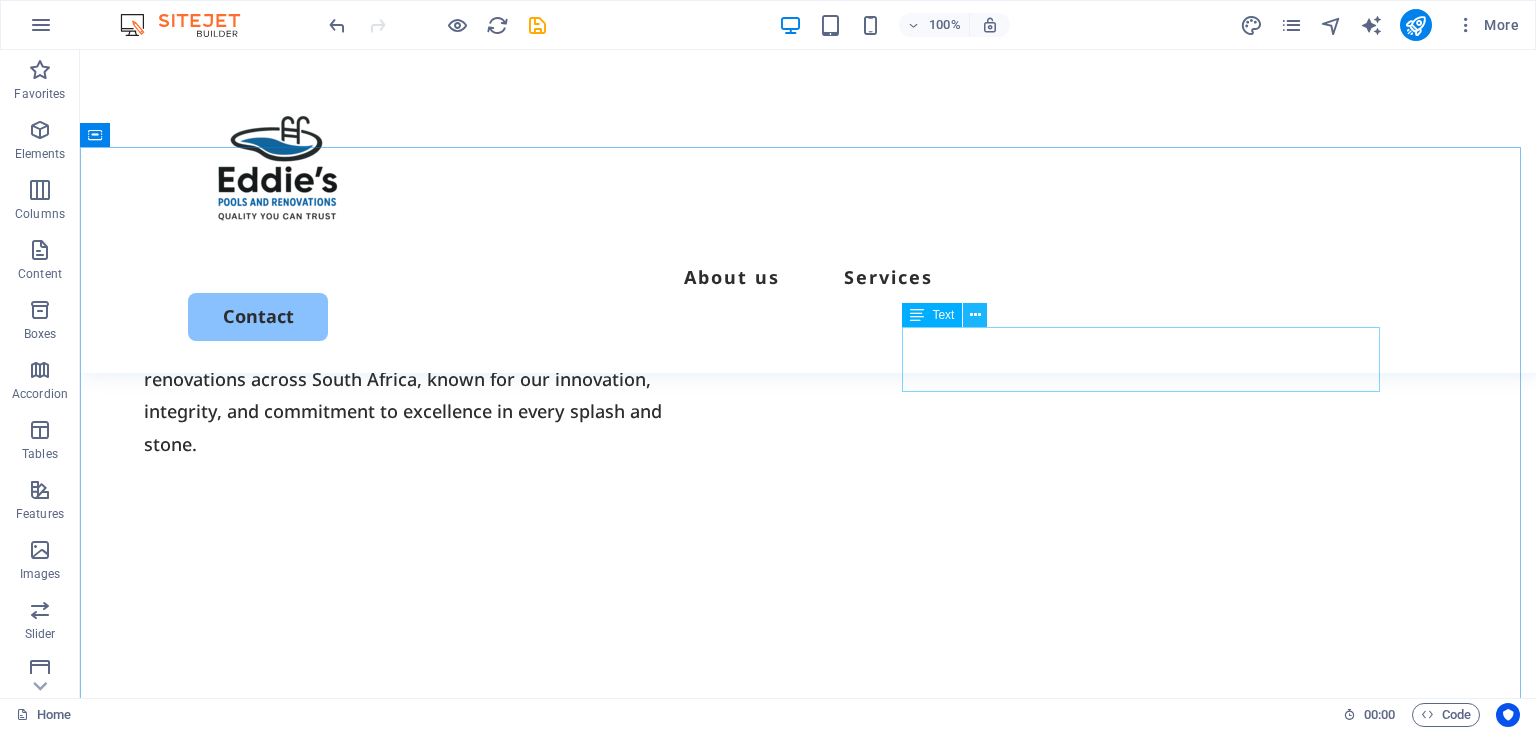 click at bounding box center (975, 315) 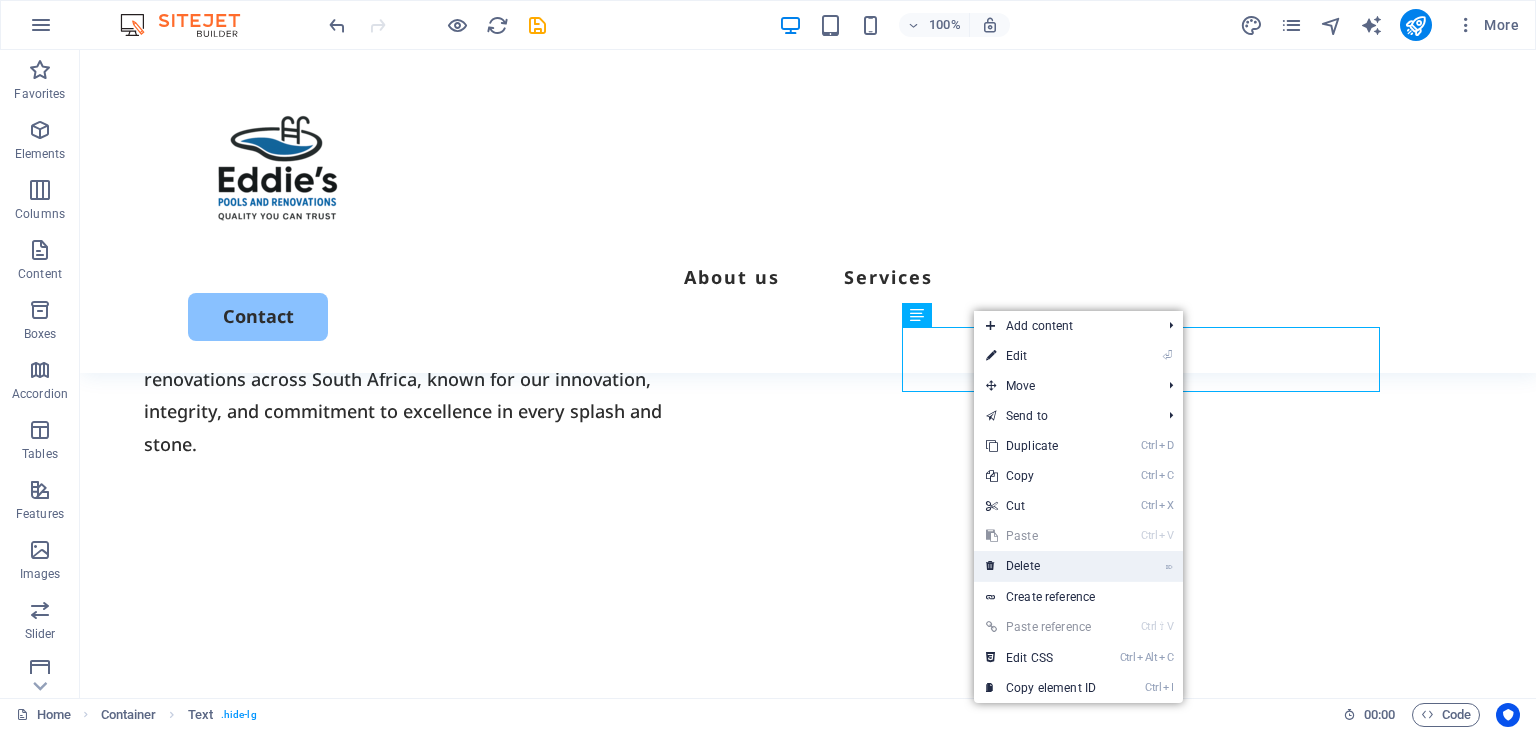 click on "⌦  Delete" at bounding box center (1041, 566) 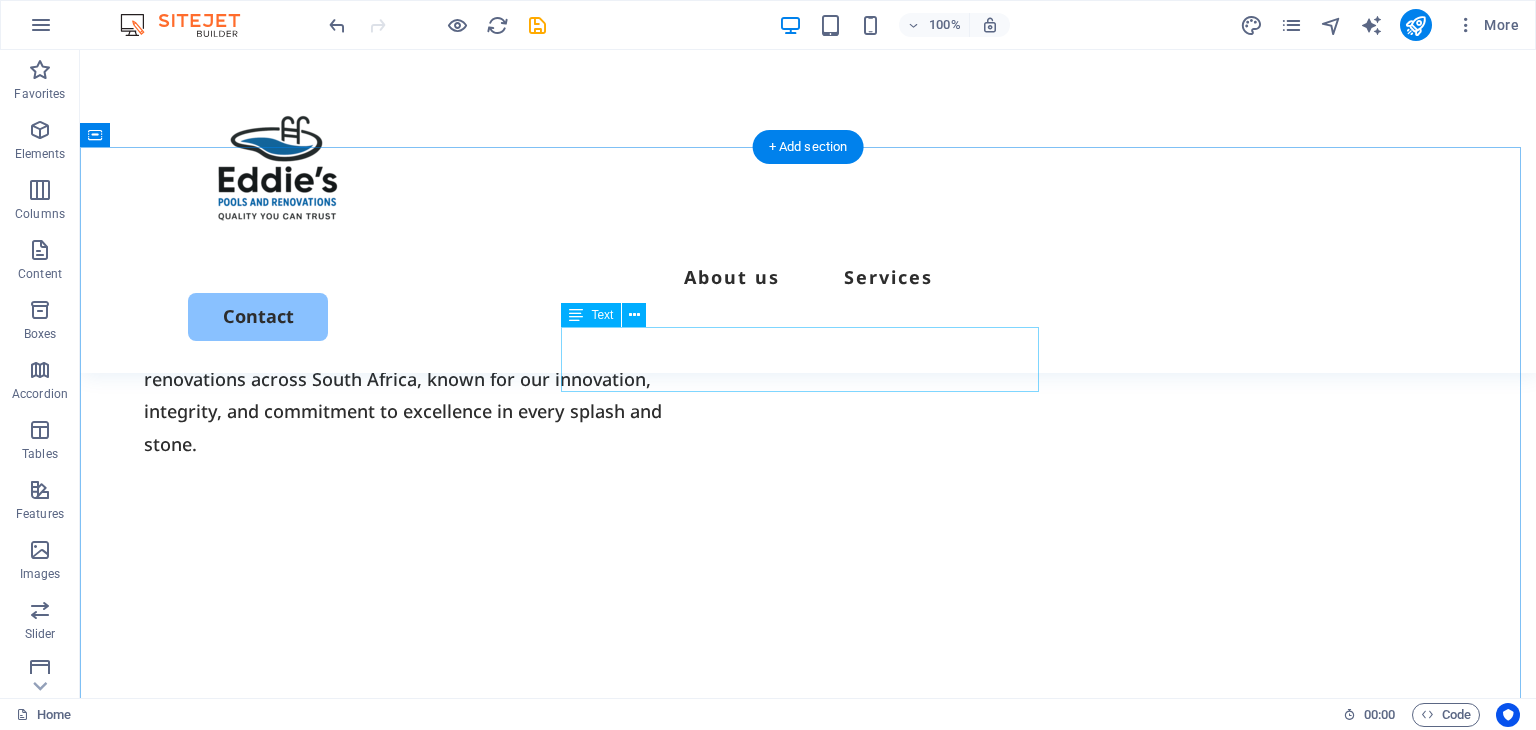 click on "Lorem ipsum dolor sit amet, consectetur adipiscing elit, sed do eiusmod tempor incididunt." at bounding box center [808, 788] 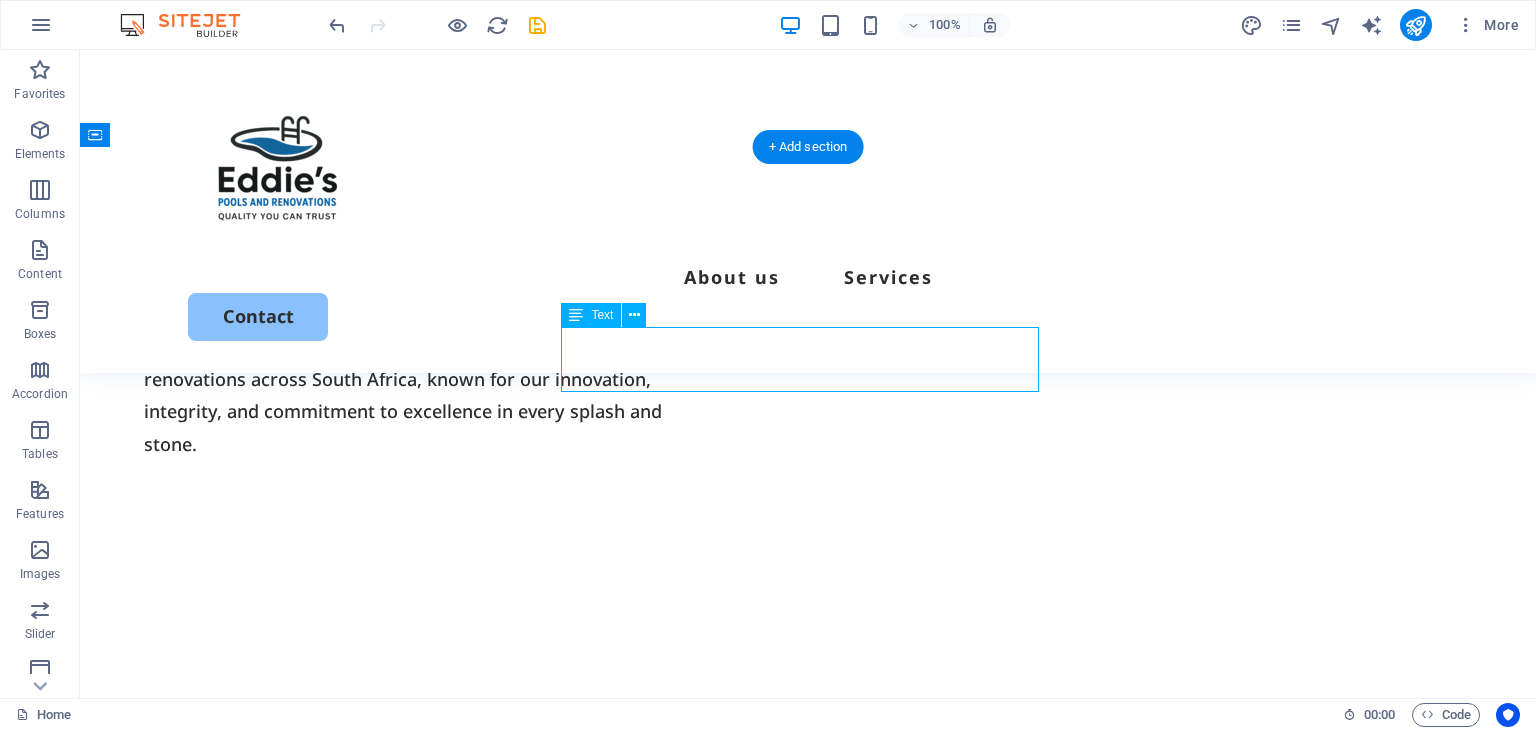 click on "Lorem ipsum dolor sit amet, consectetur adipiscing elit, sed do eiusmod tempor incididunt." at bounding box center [808, 788] 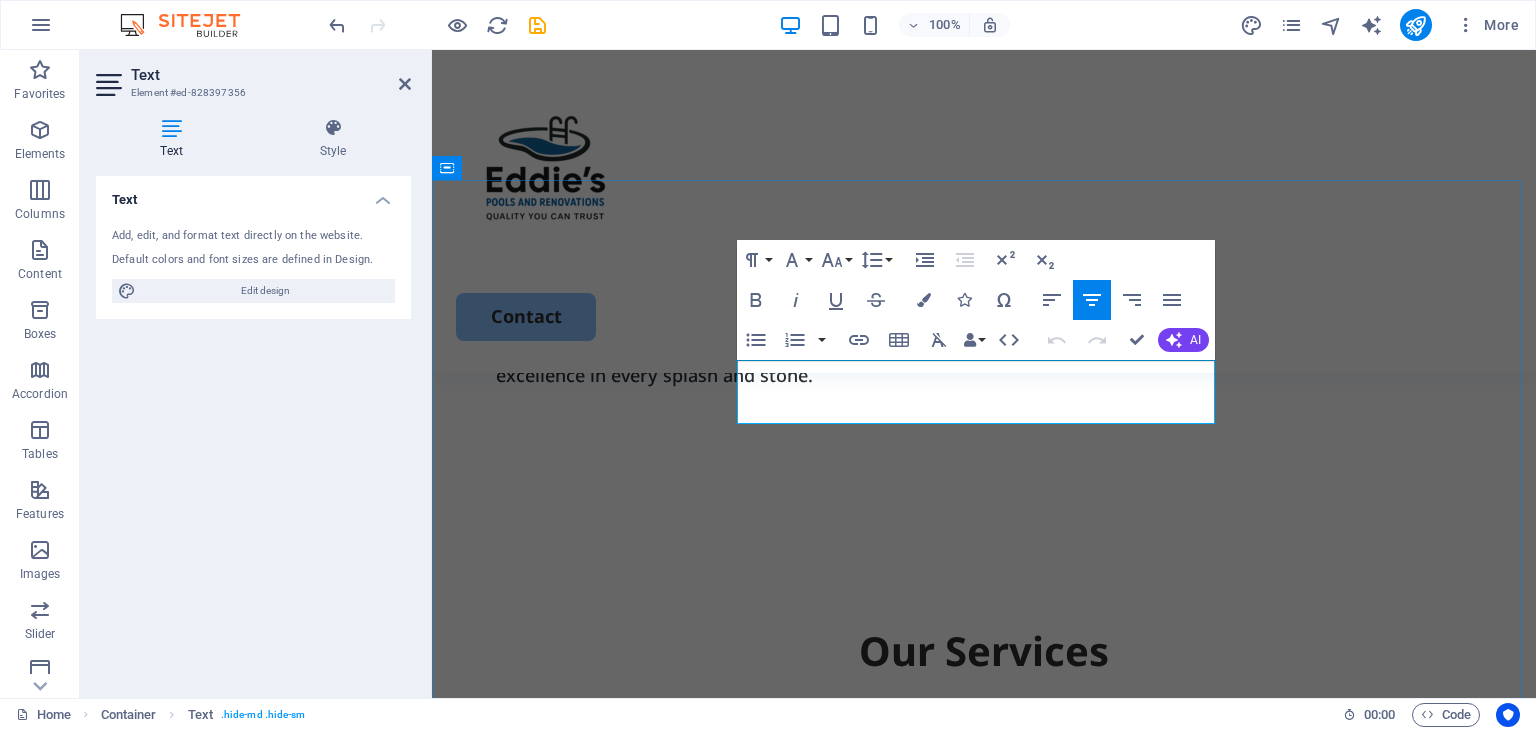 drag, startPoint x: 1128, startPoint y: 407, endPoint x: 736, endPoint y: 376, distance: 393.22385 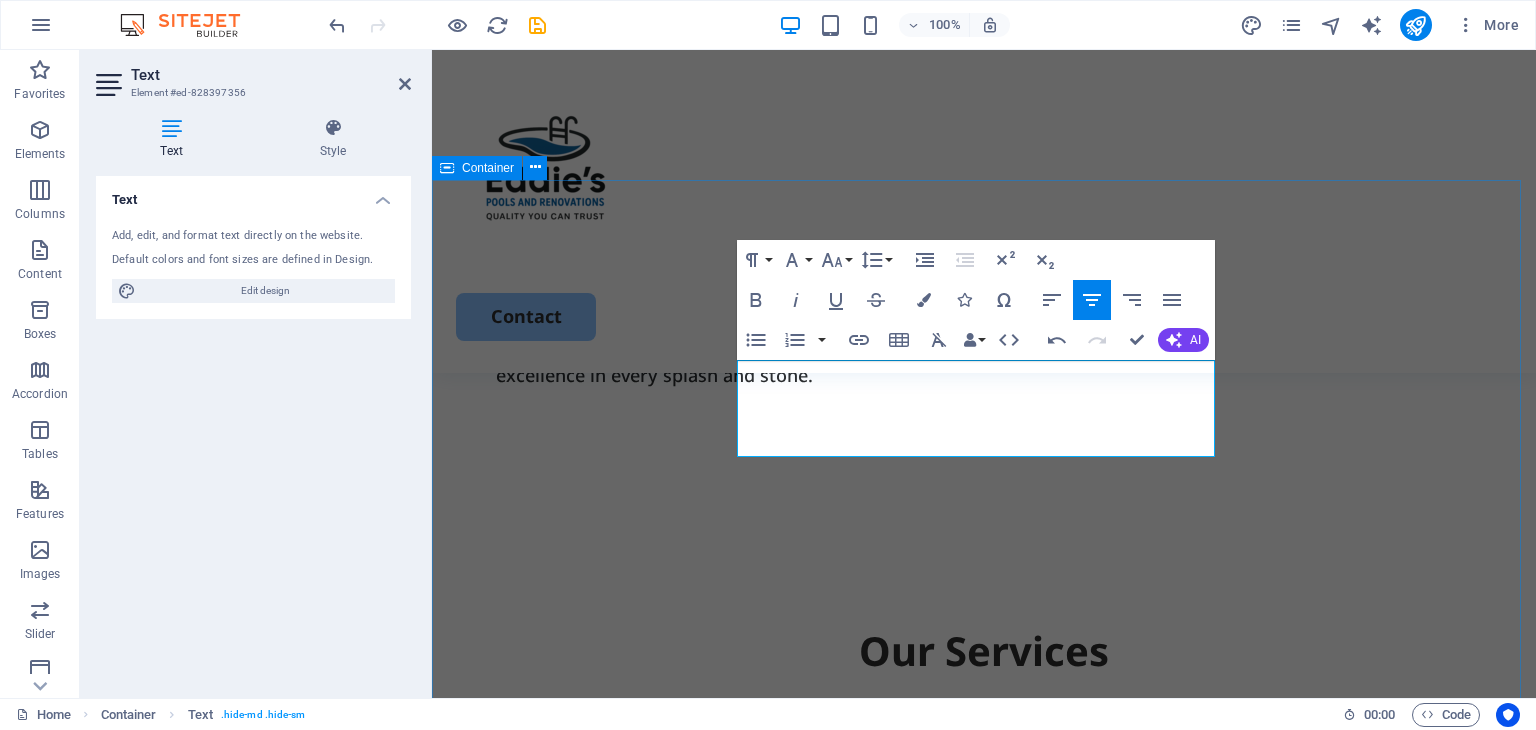 click on "Our Services At  Eddies Pools and Renovations , we offer a comprehensive range of services to keep your pool in top condition or give it a brand-new look: Interior painting Lorem ipsum dolor sit amet, consectetur elit. Book Now Exterior painting Lorem ipsum dolor sit amet, consectetur elit. Book Now Cabinet painting Lorem ipsum dolor sit amet, consectetur elit. Book Now Commercial painting Lorem ipsum dolor sit amet, consectetur elit. Book Now" at bounding box center [984, 1634] 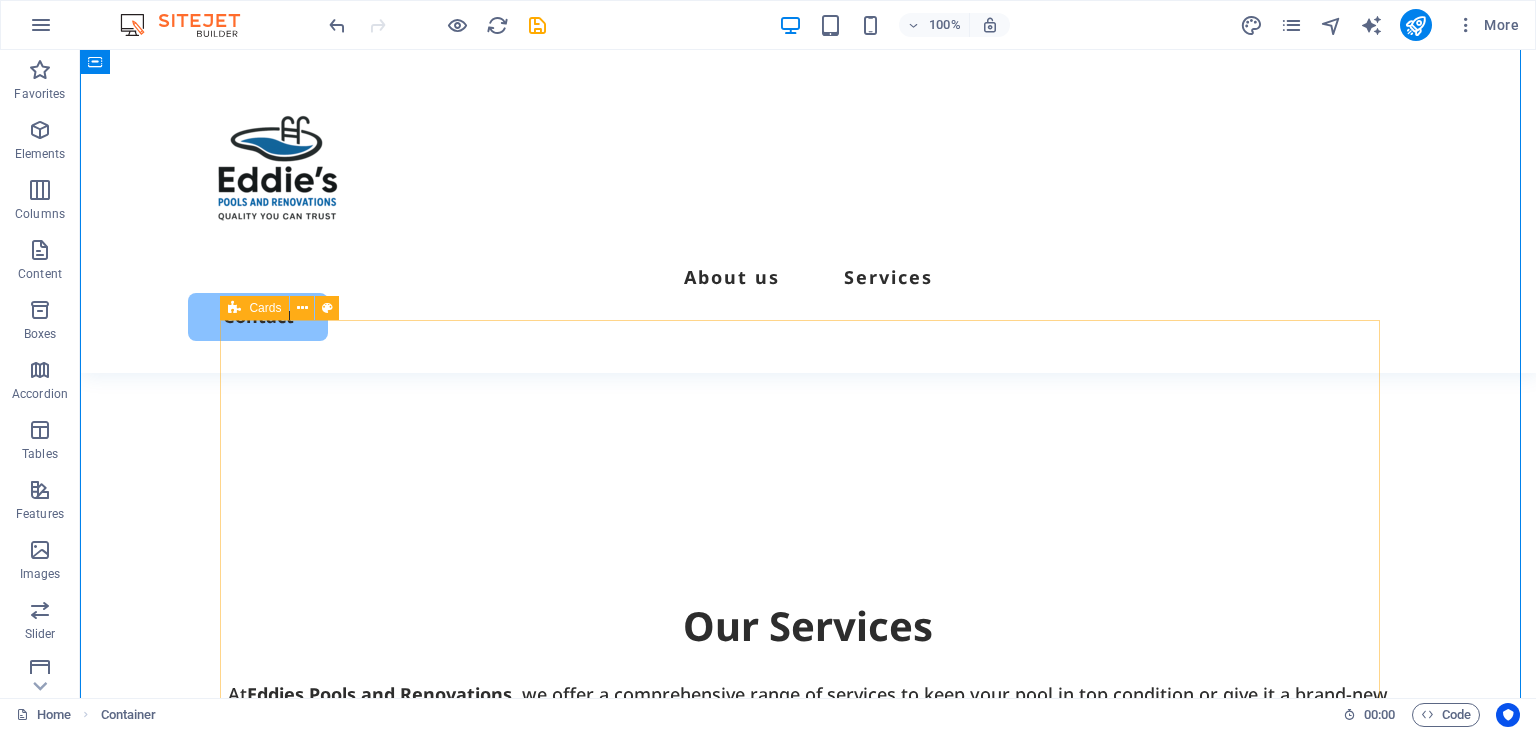 scroll, scrollTop: 1368, scrollLeft: 0, axis: vertical 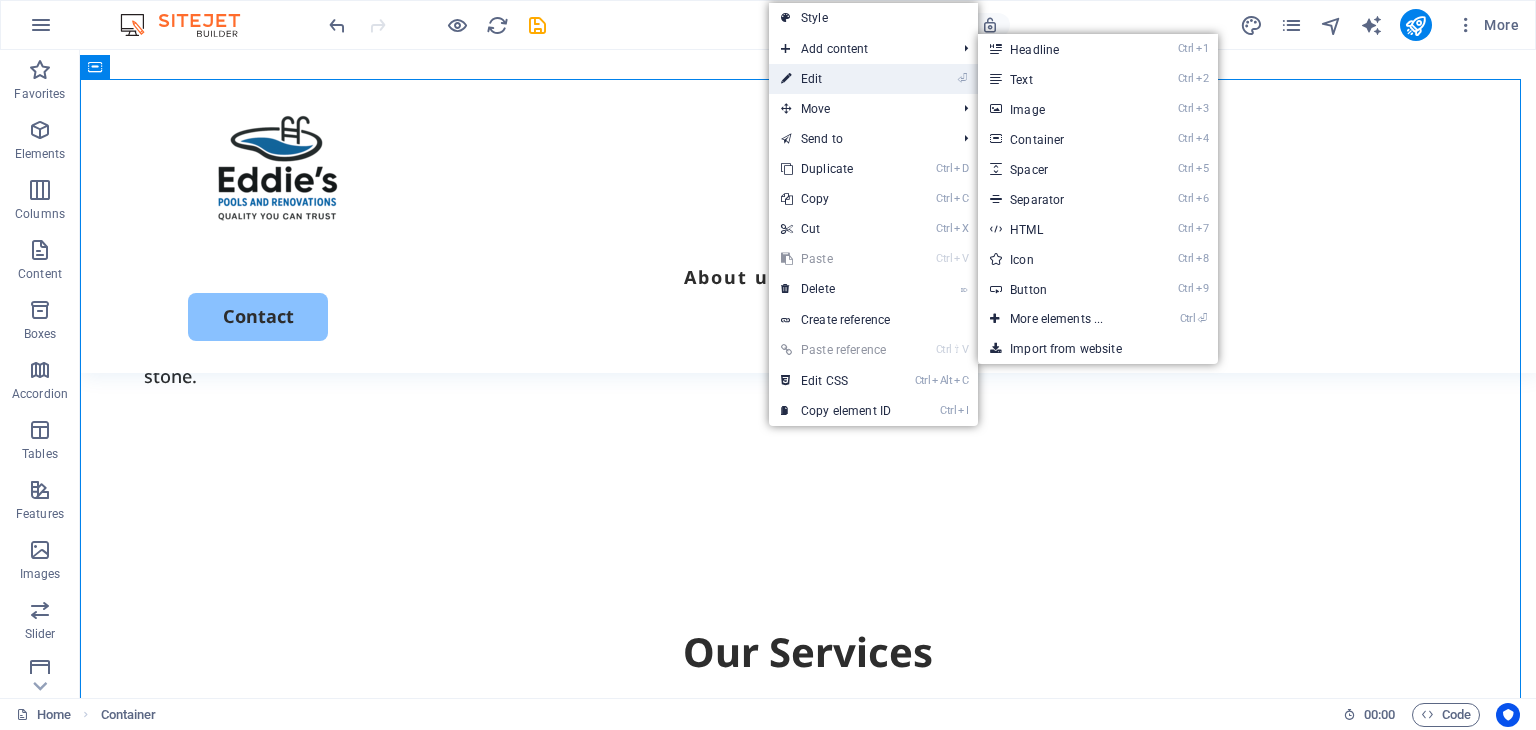 click on "⏎  Edit" at bounding box center (836, 79) 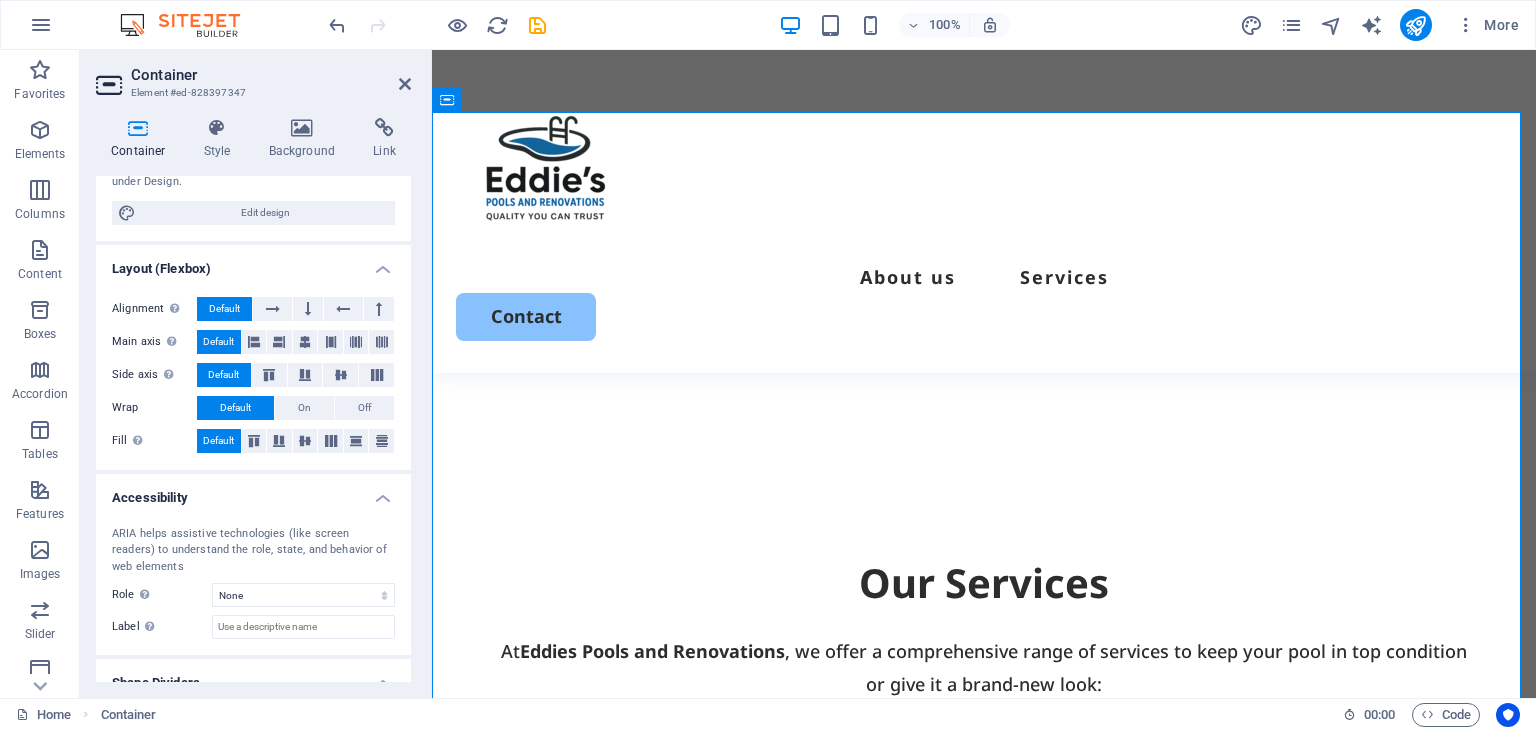scroll, scrollTop: 268, scrollLeft: 0, axis: vertical 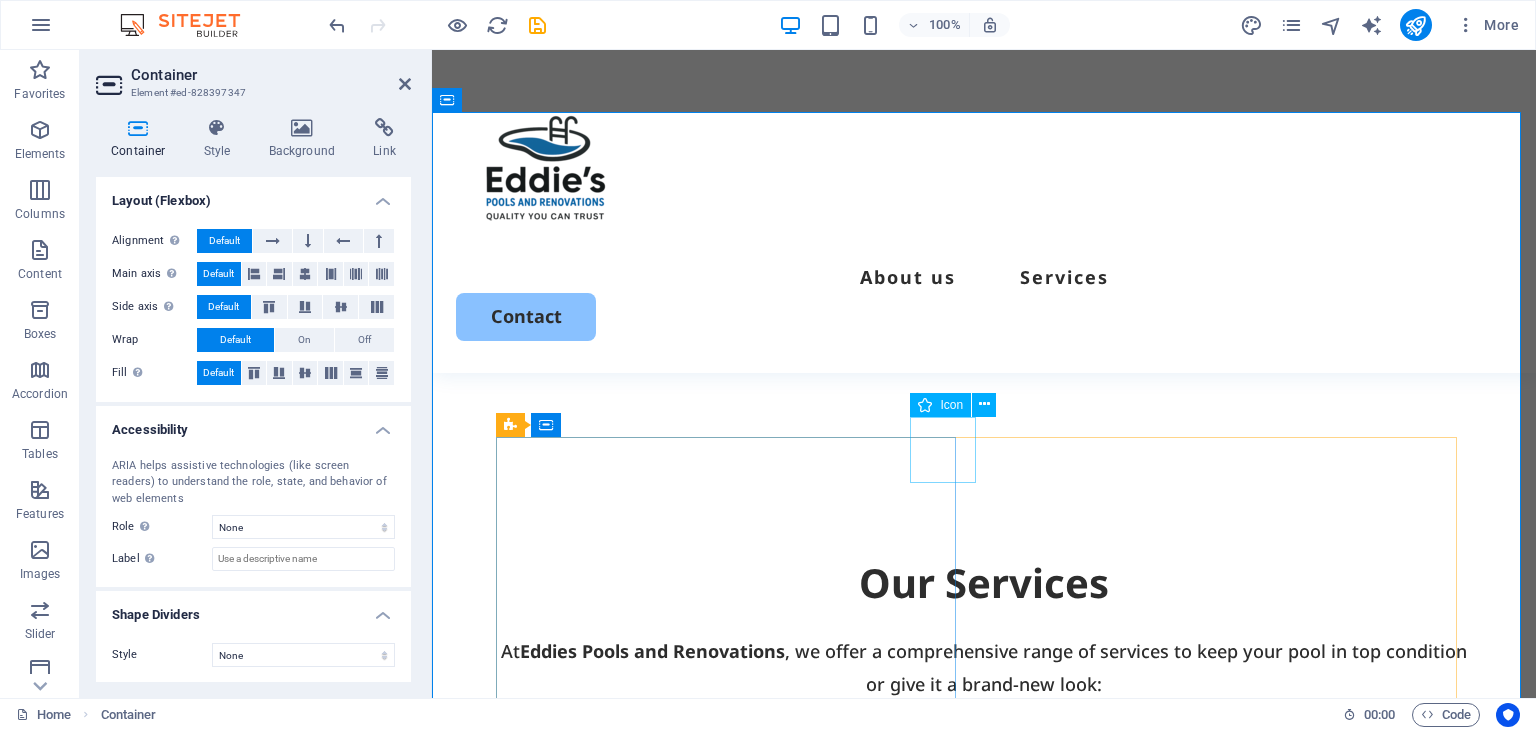 click at bounding box center [1523, -1301] 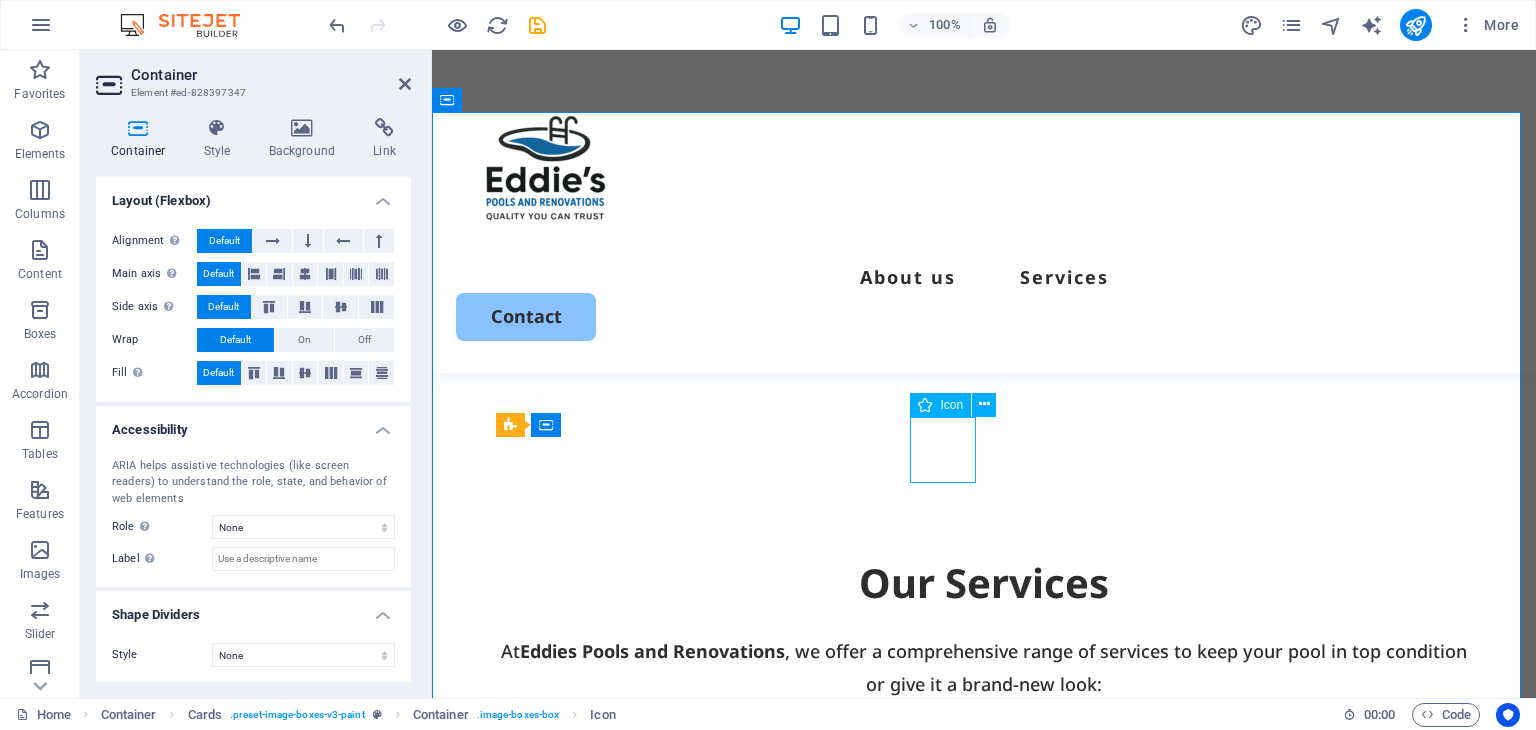 click at bounding box center (1523, -1301) 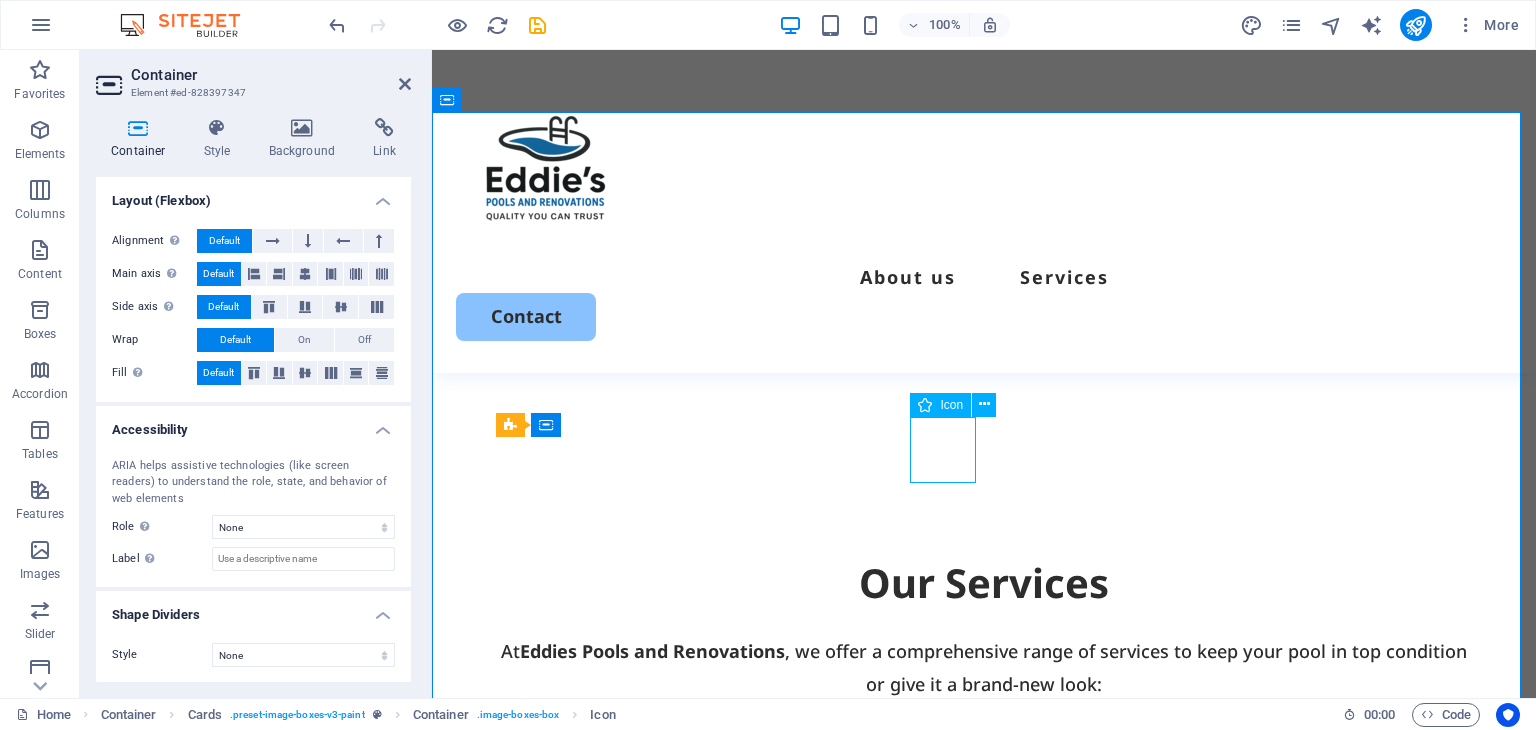 select on "xMidYMid" 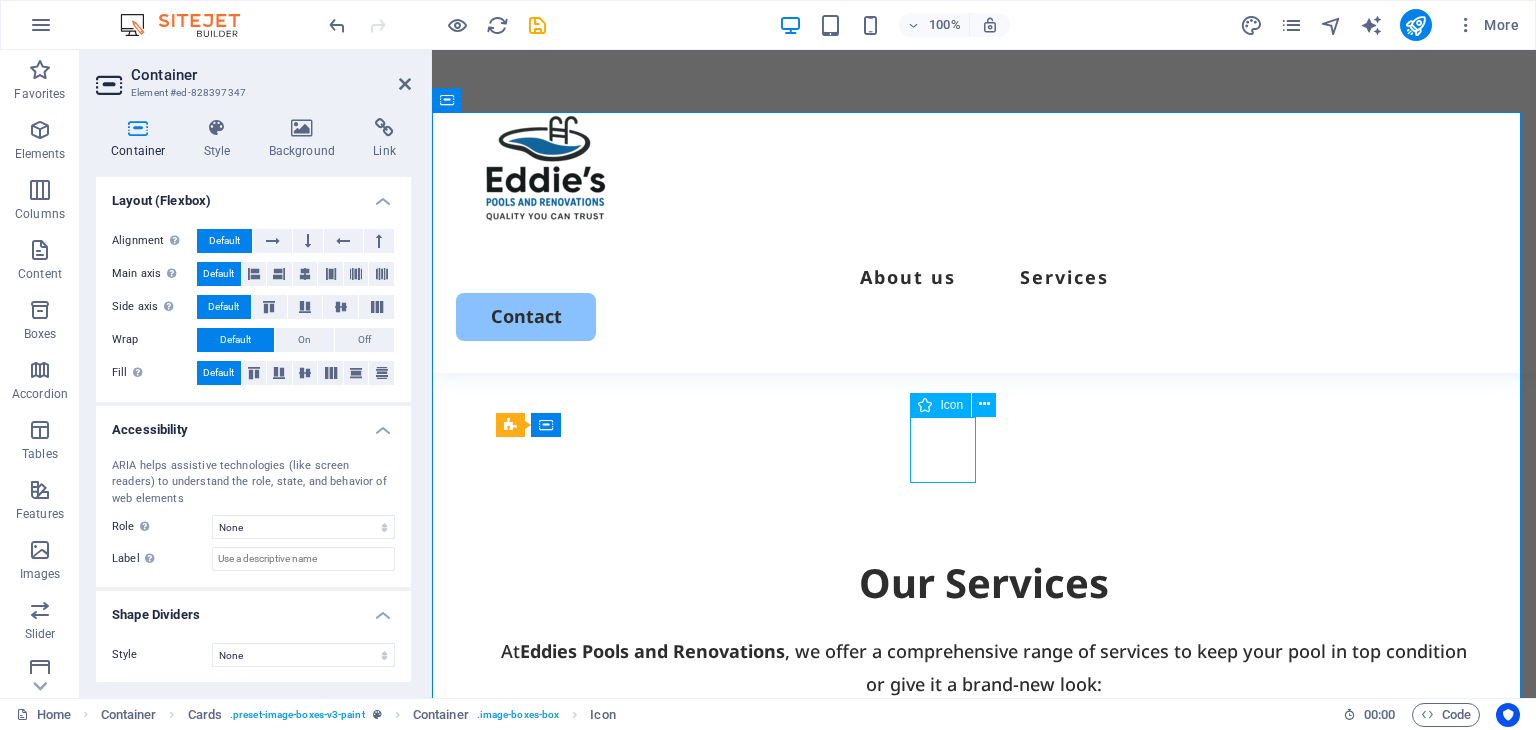 select on "px" 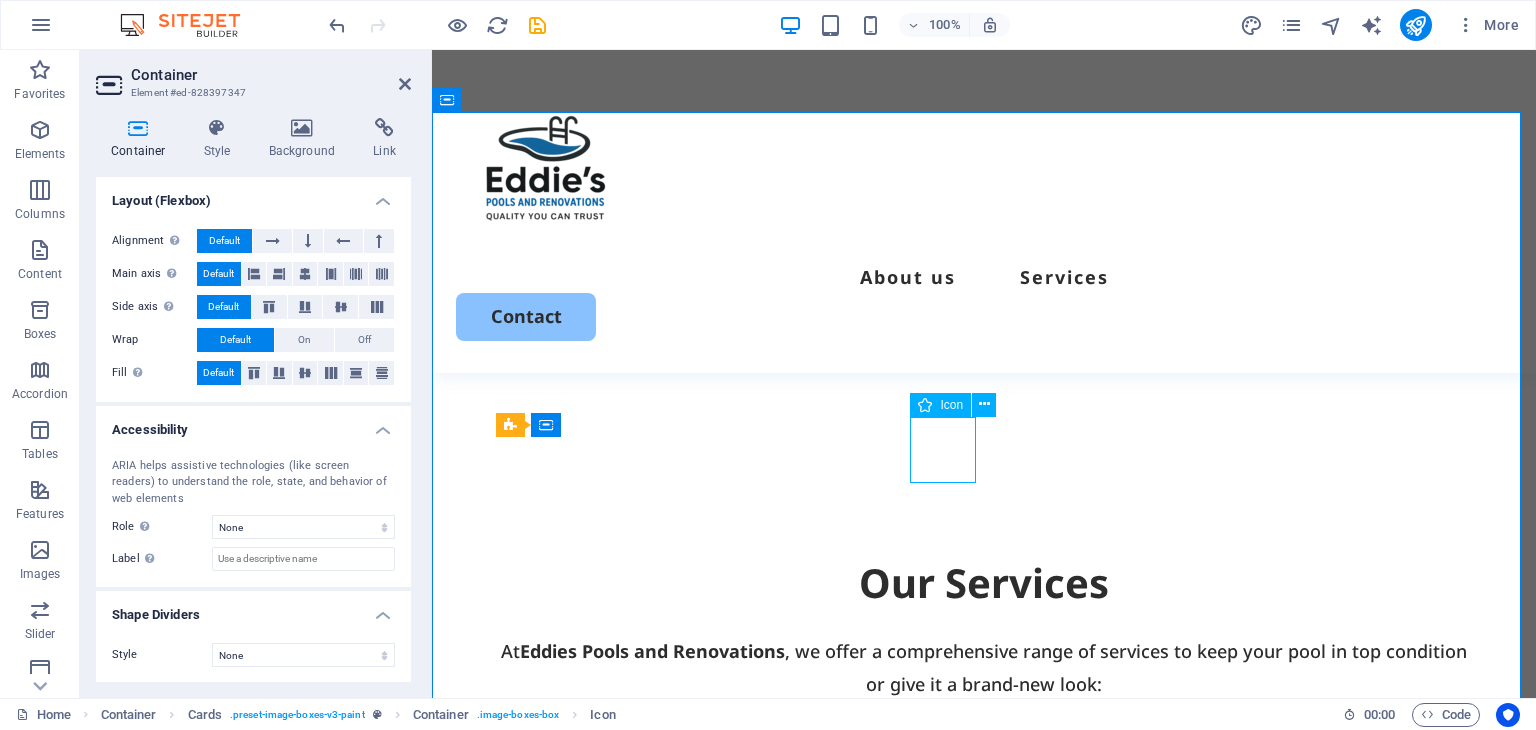 select on "px" 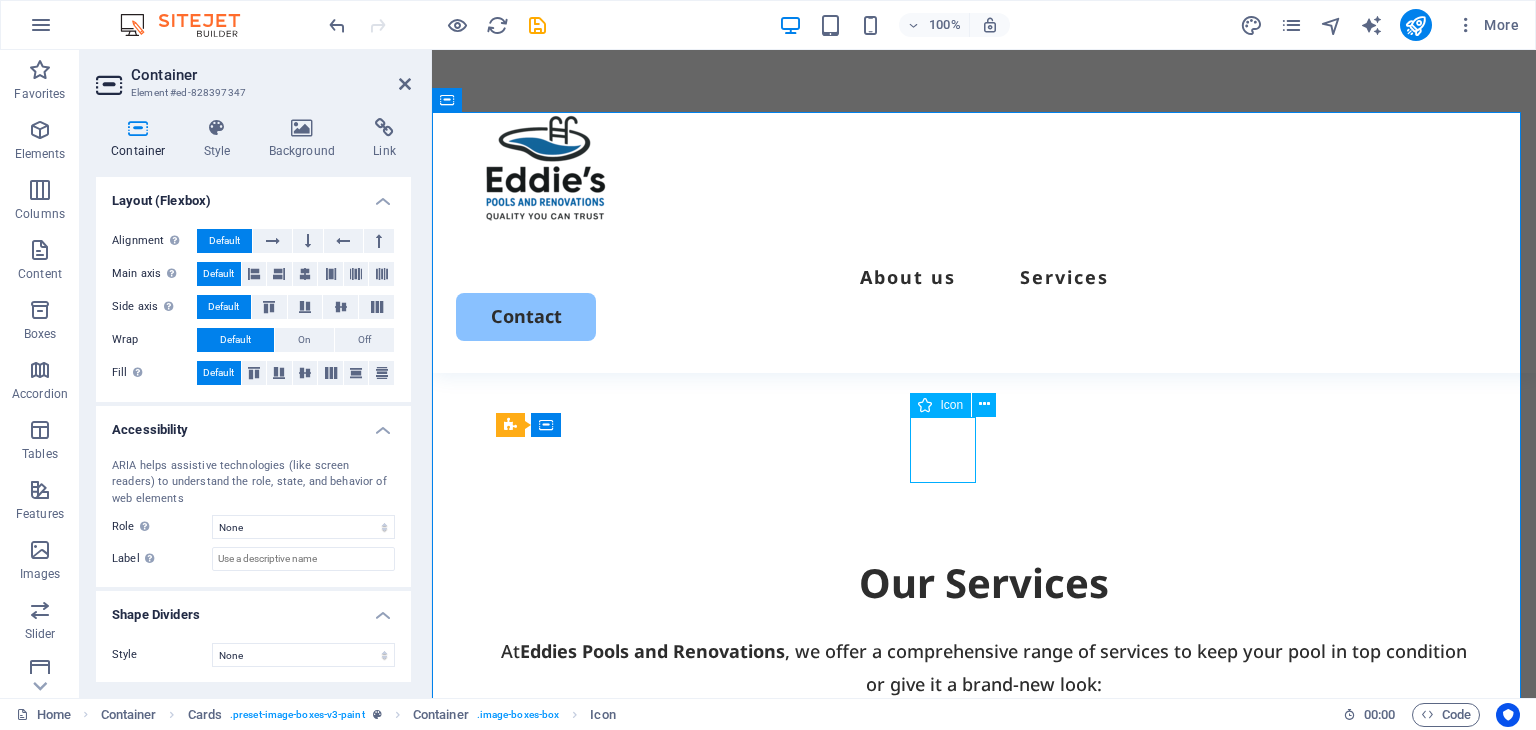 select on "px" 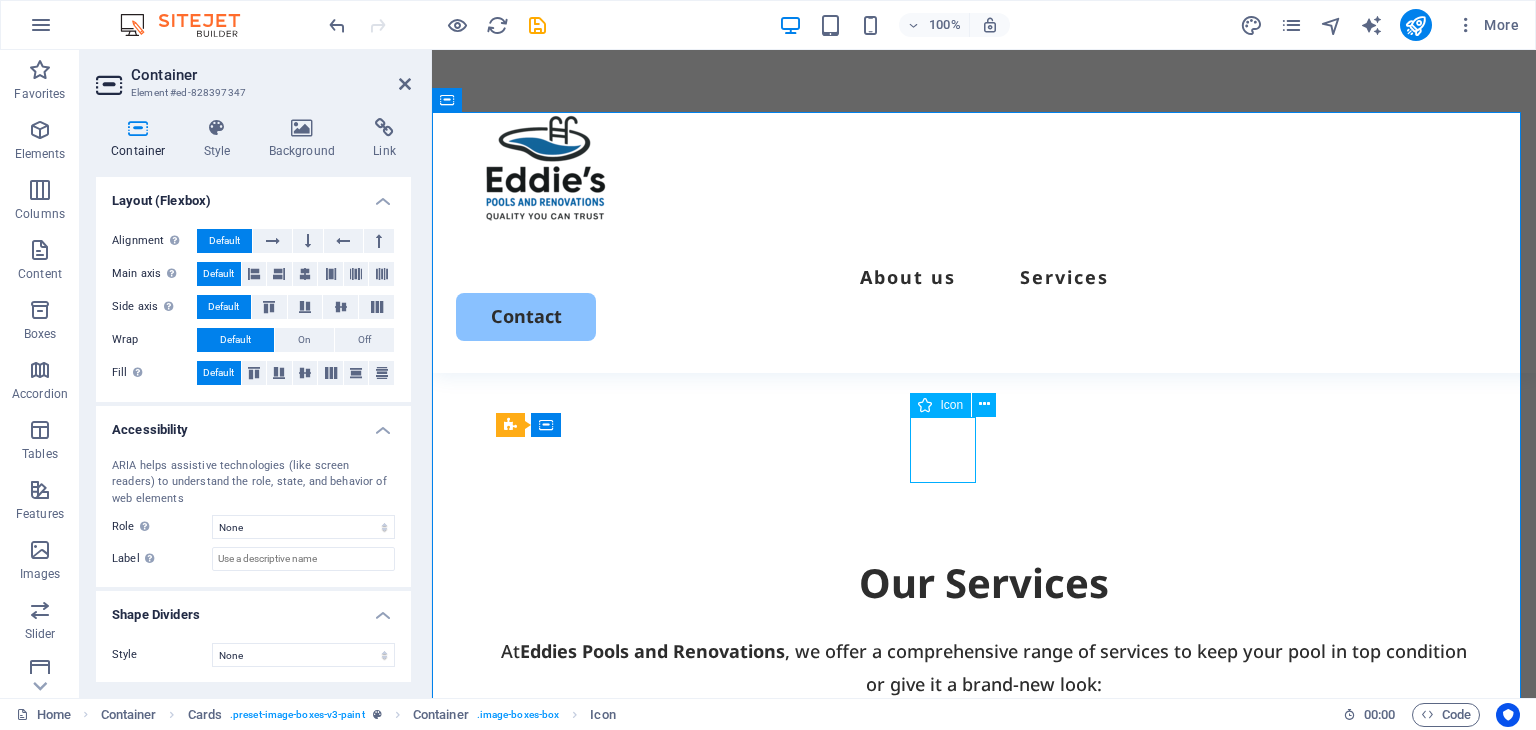 select on "px" 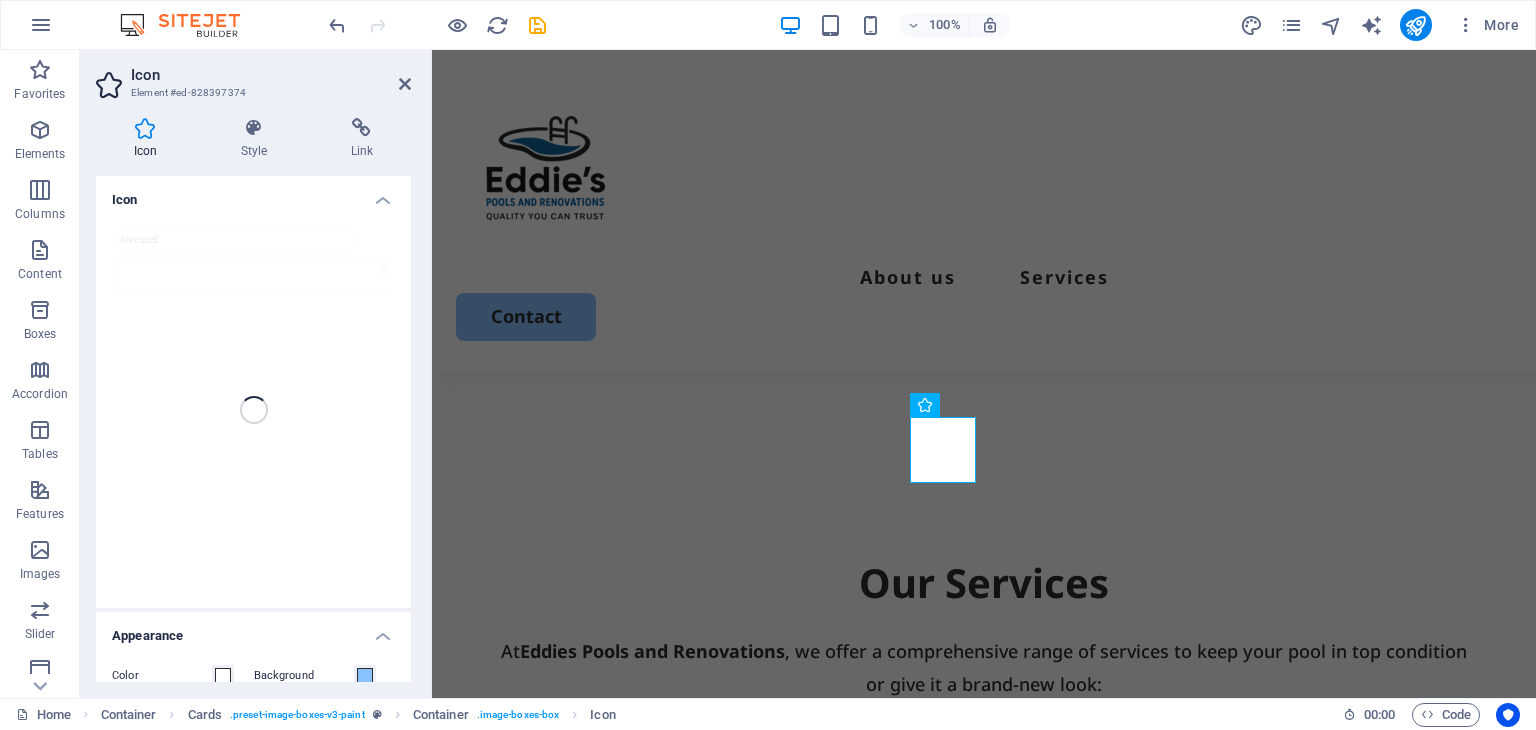click on "loveseat" at bounding box center [253, 410] 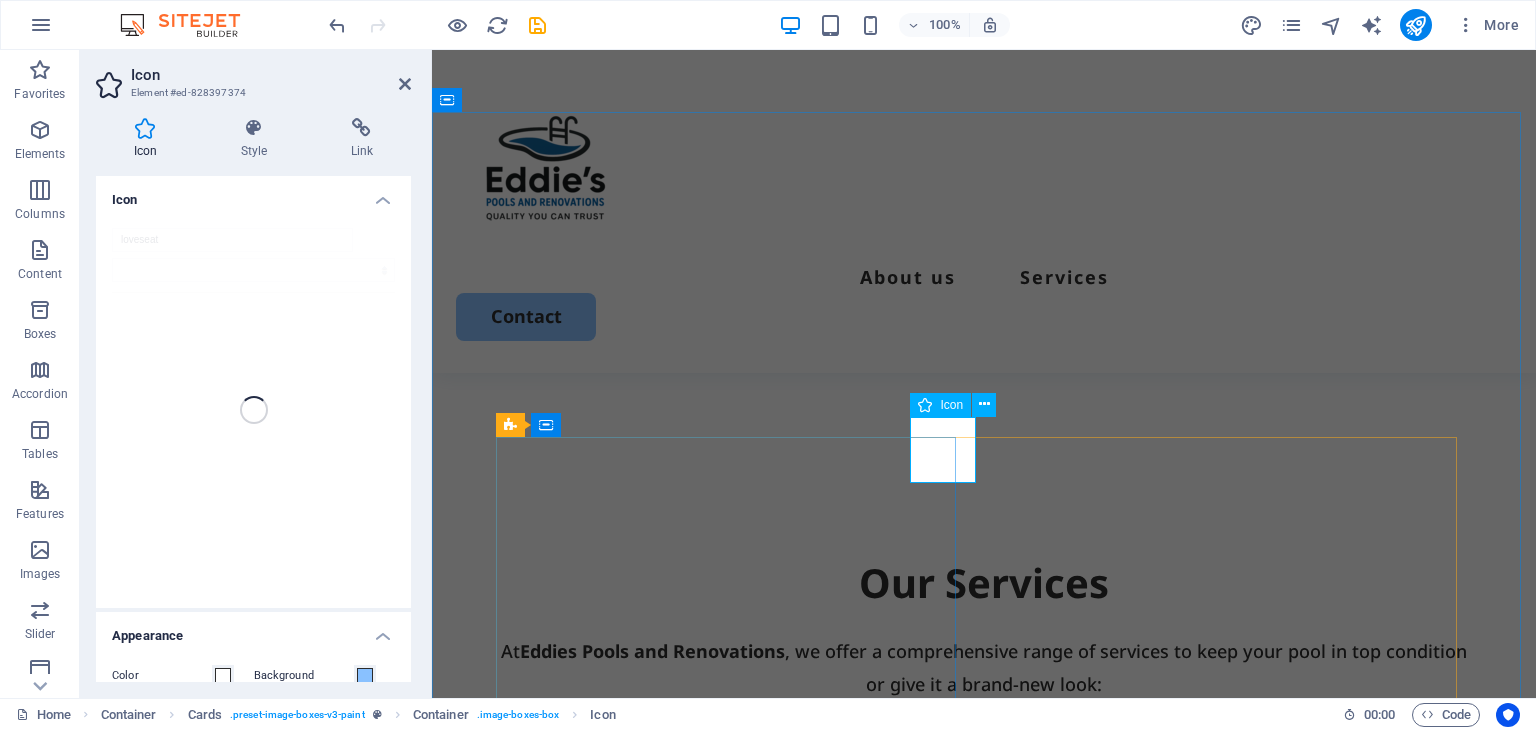 click at bounding box center (1523, -1301) 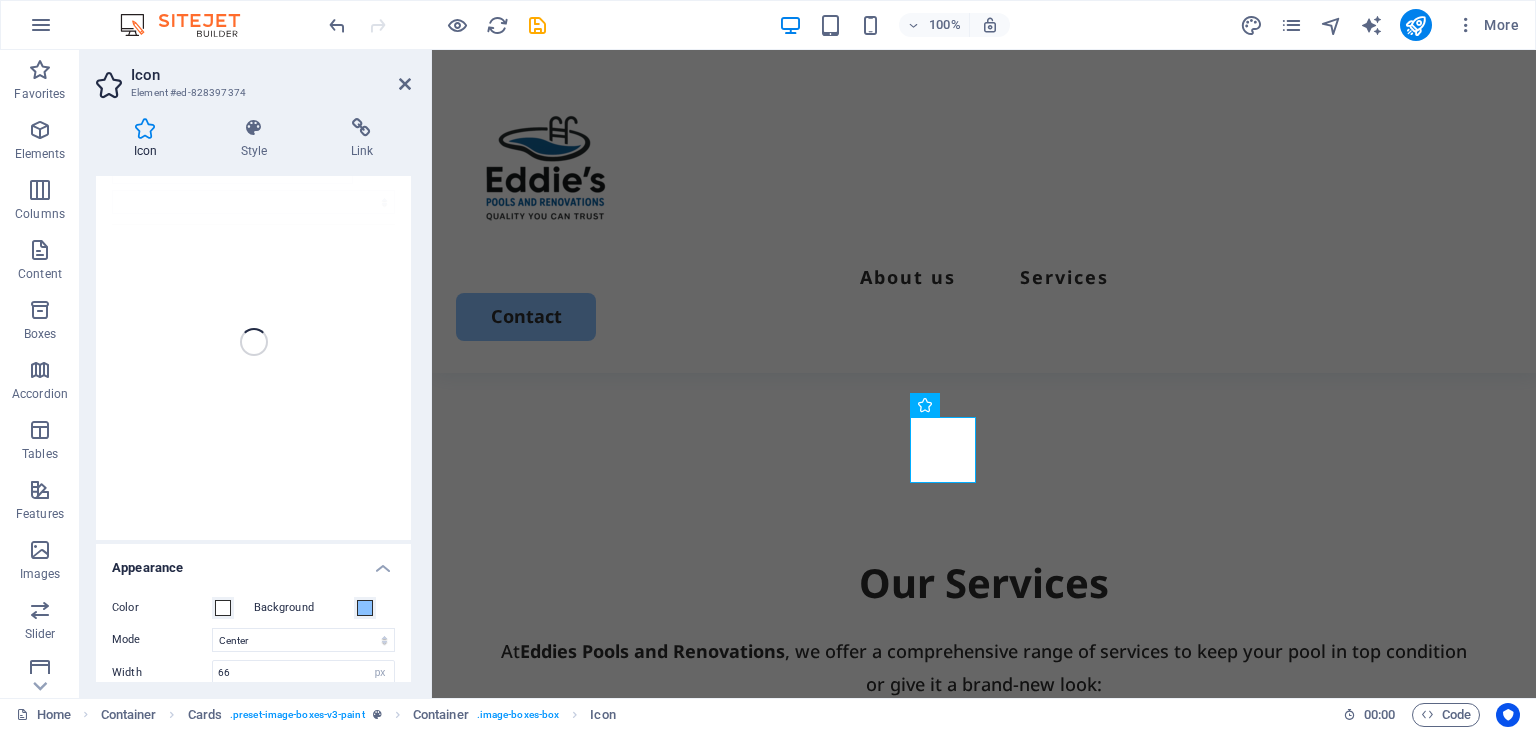 scroll, scrollTop: 100, scrollLeft: 0, axis: vertical 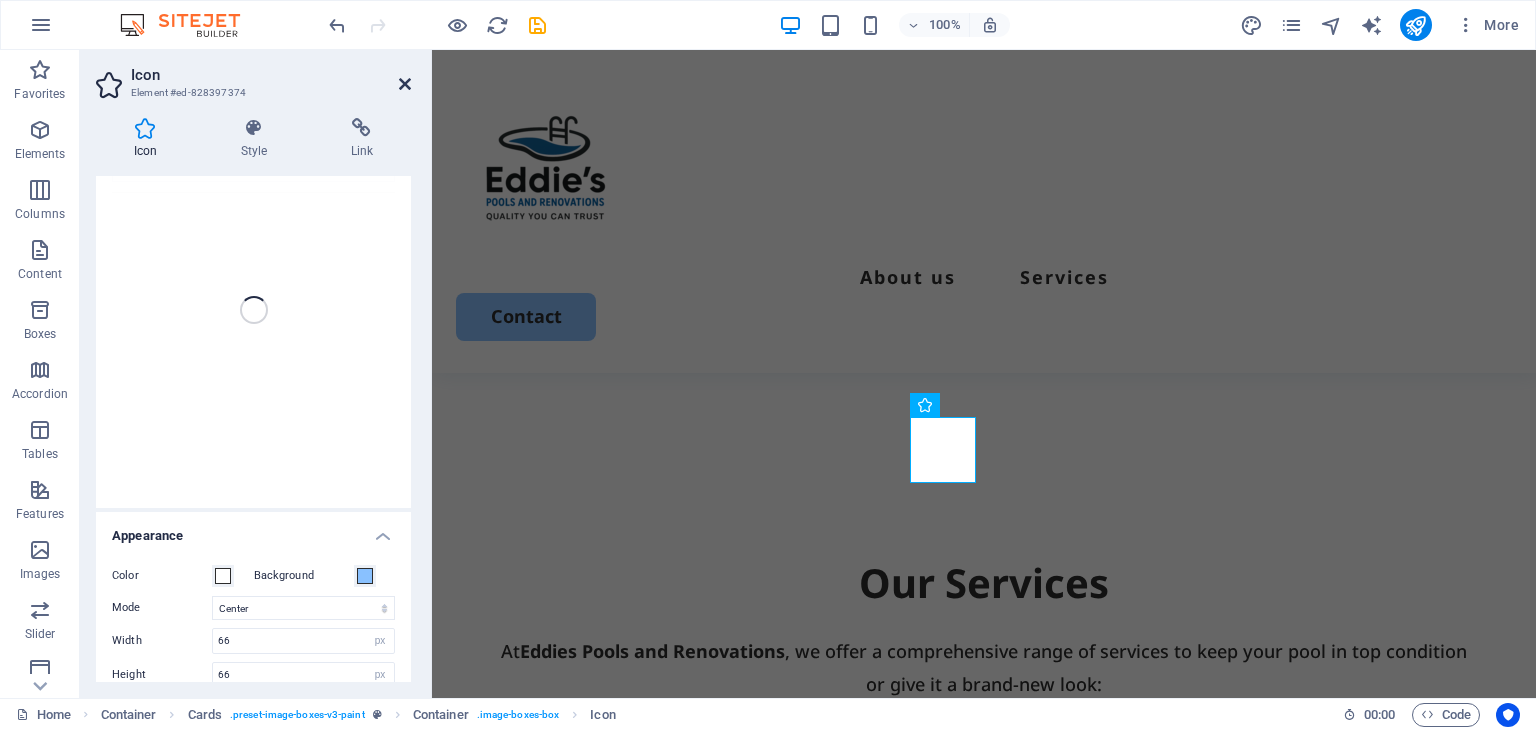 click at bounding box center (405, 84) 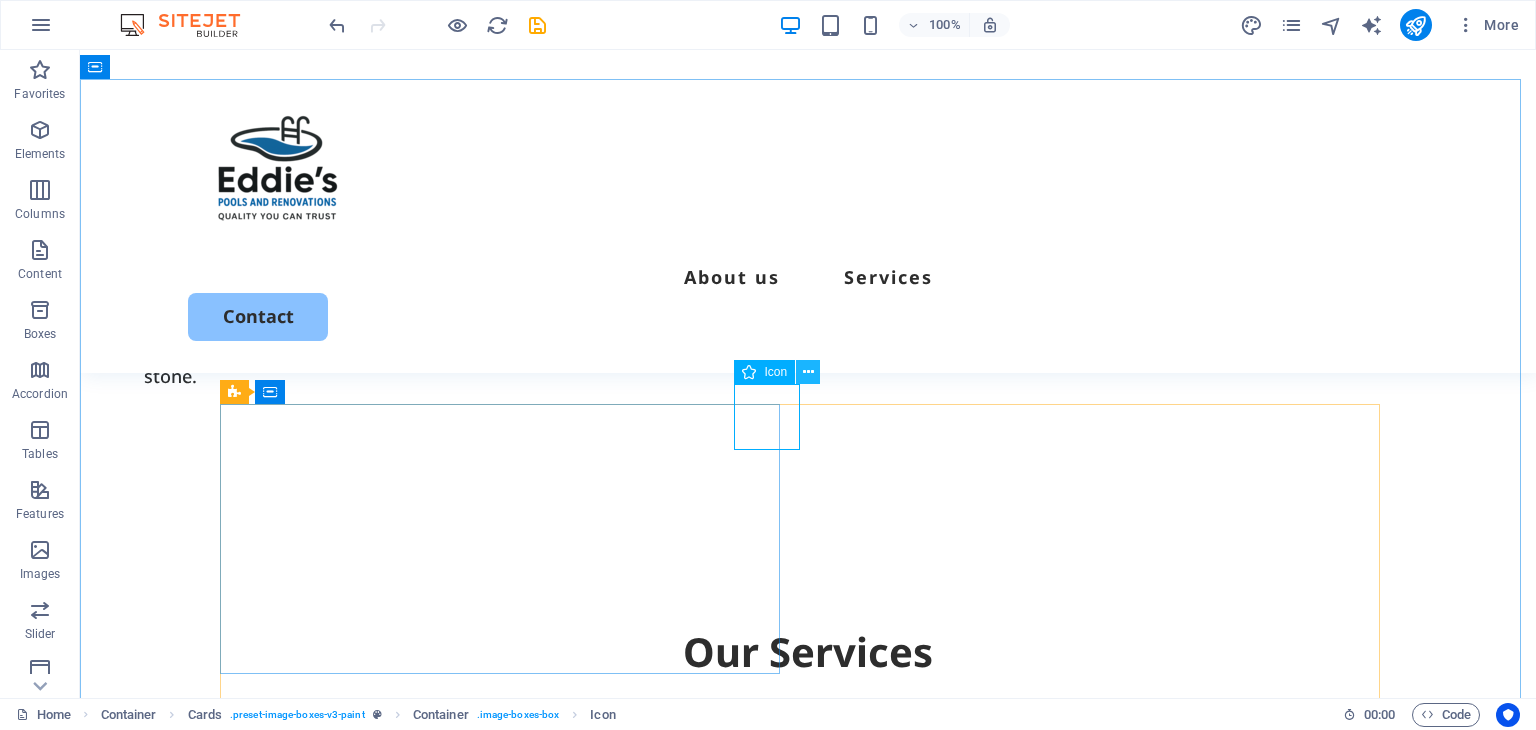 click at bounding box center (808, 372) 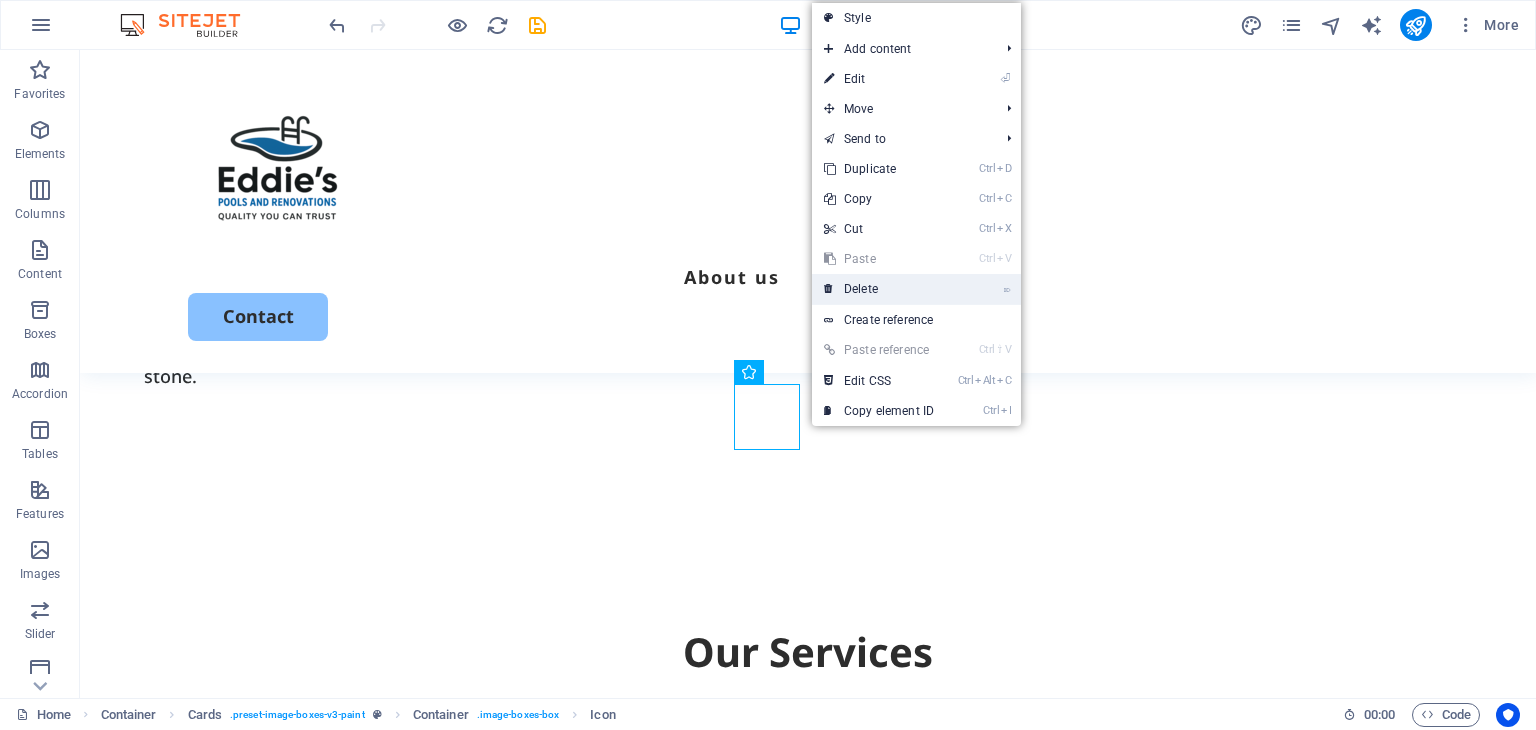 click on "⌦  Delete" at bounding box center [879, 289] 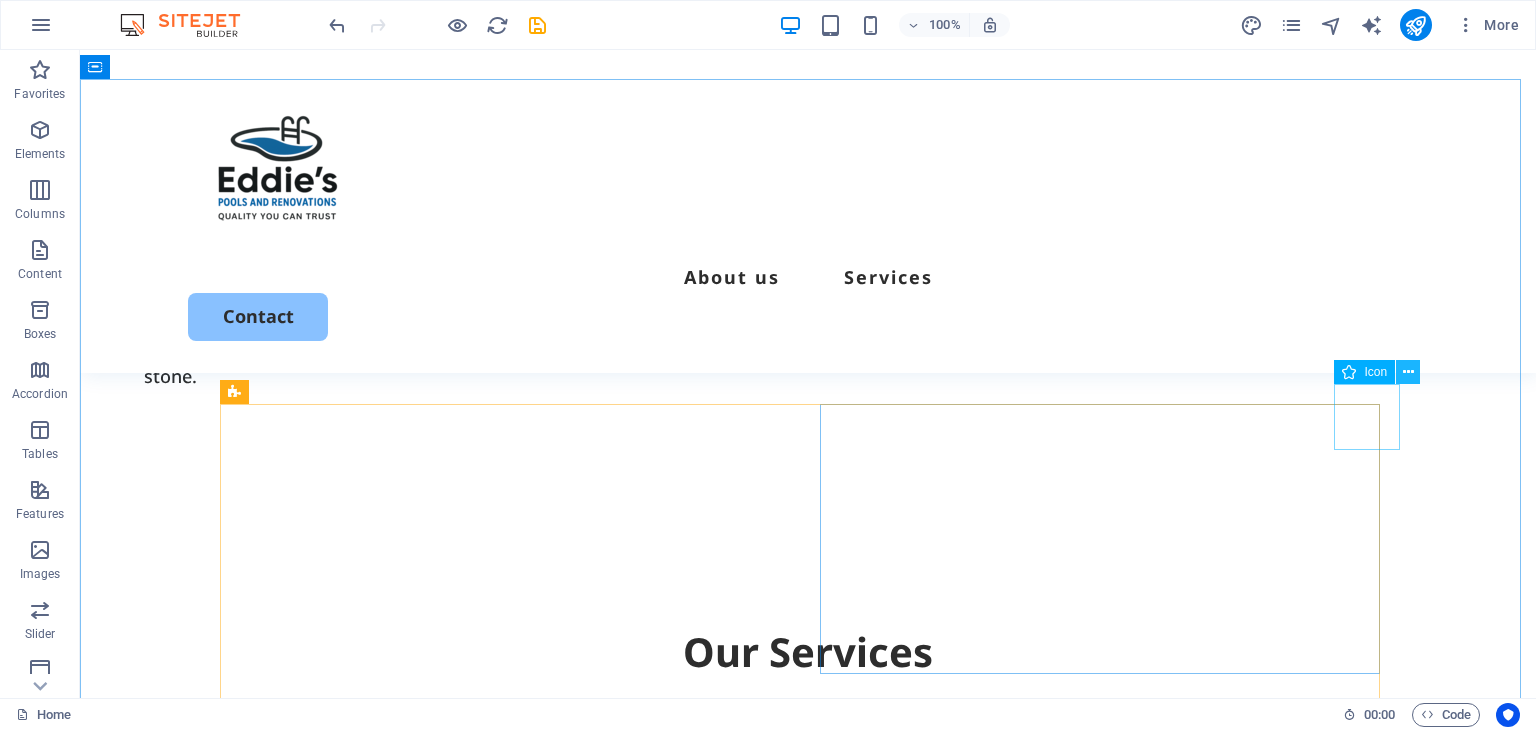 click at bounding box center [1408, 372] 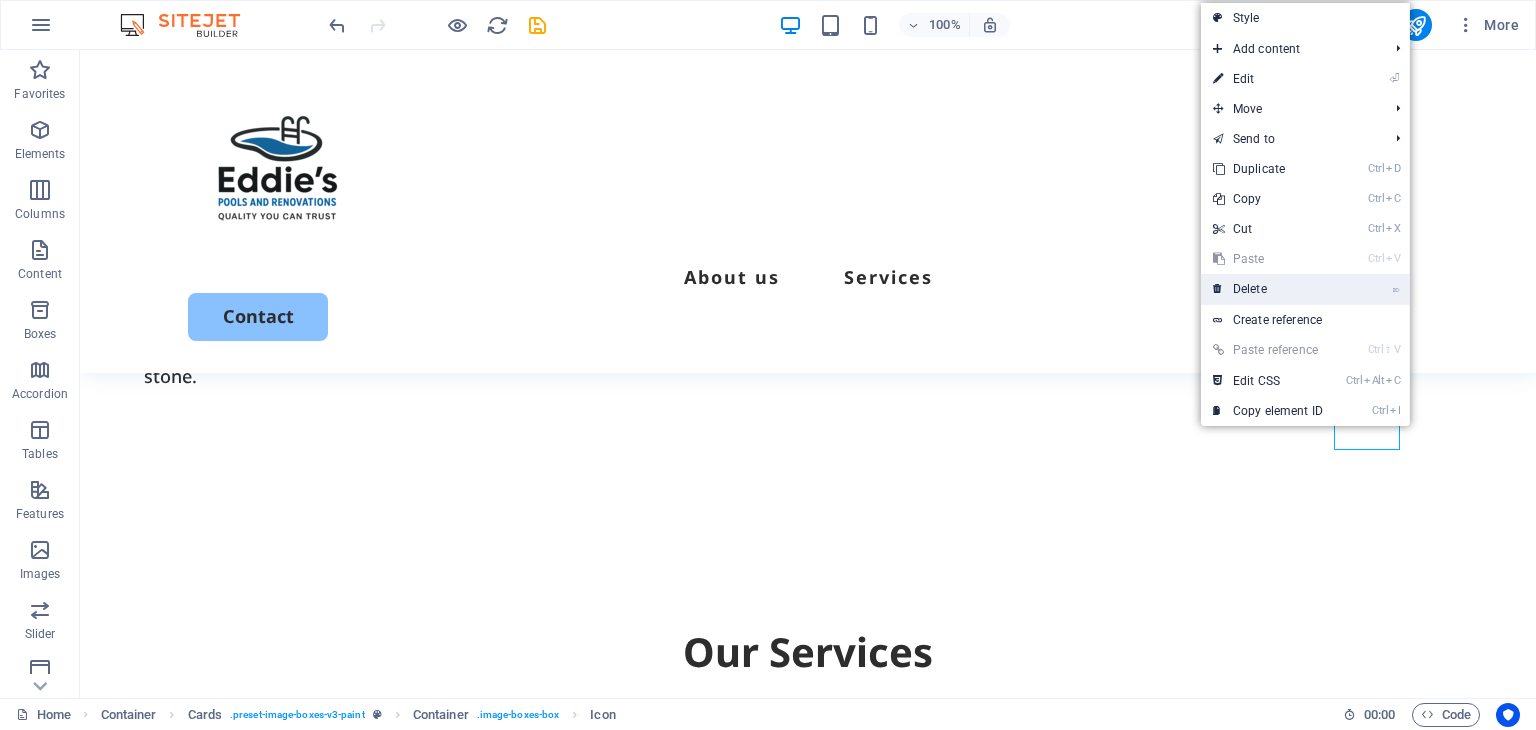 click on "⌦  Delete" at bounding box center [1268, 289] 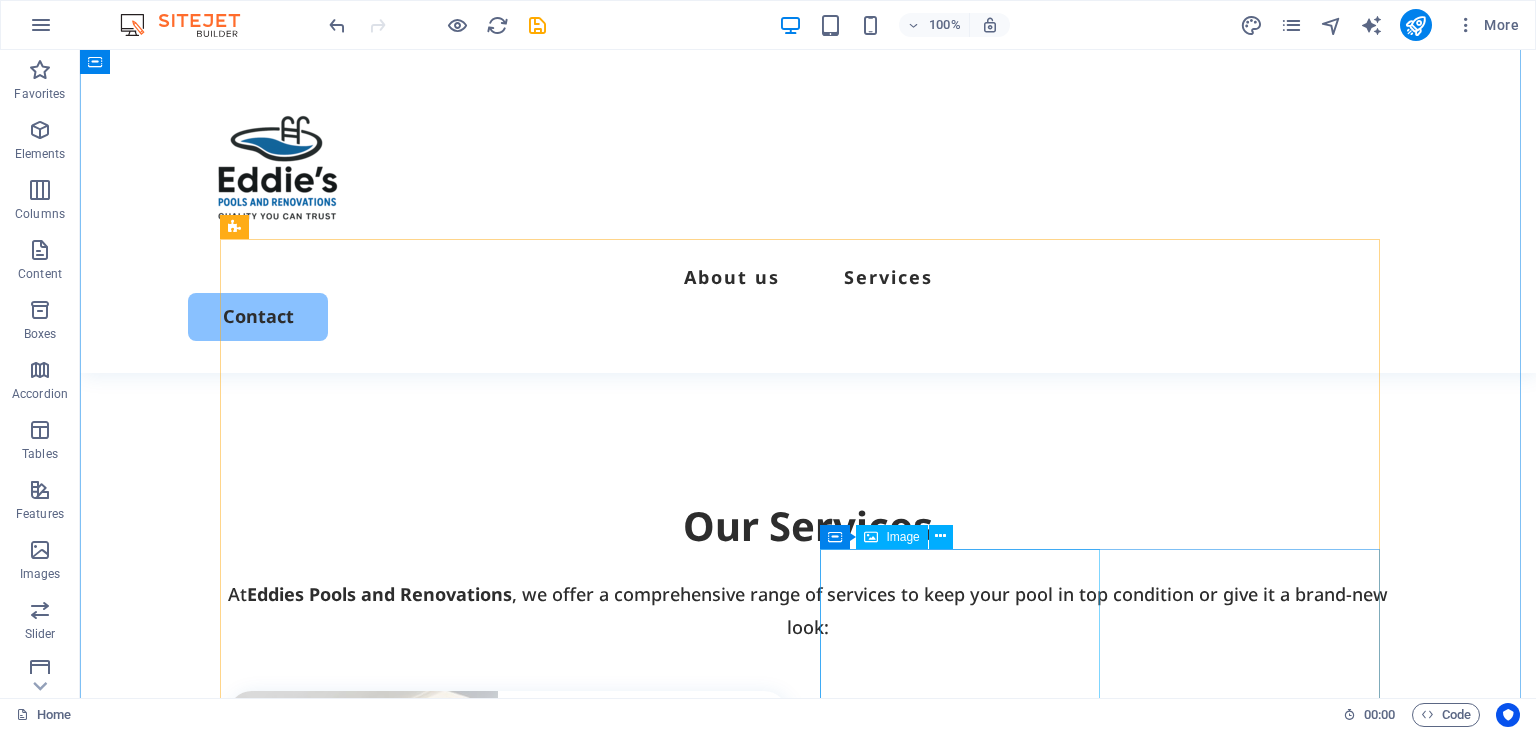 scroll, scrollTop: 1568, scrollLeft: 0, axis: vertical 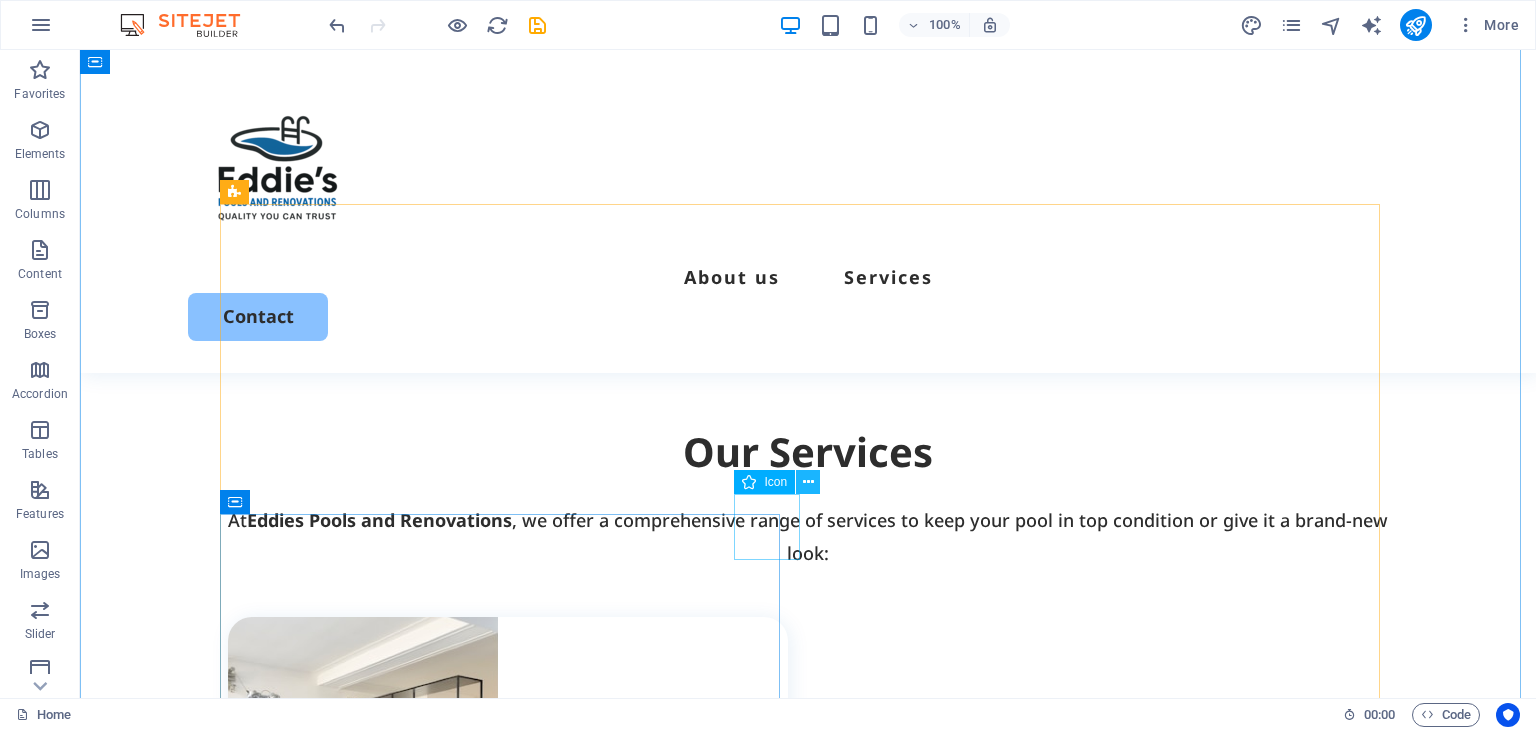 click at bounding box center (808, 482) 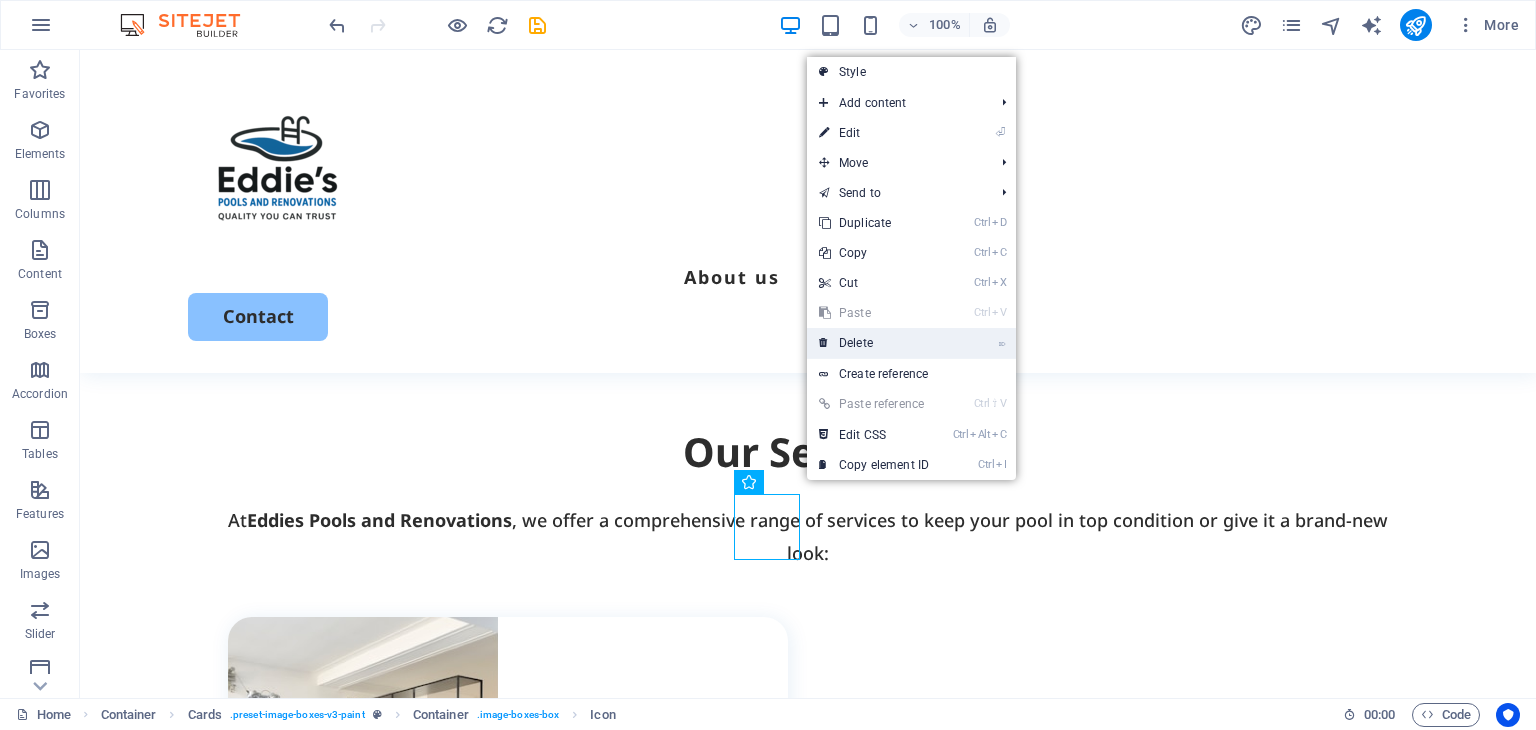 click on "⌦  Delete" at bounding box center [874, 343] 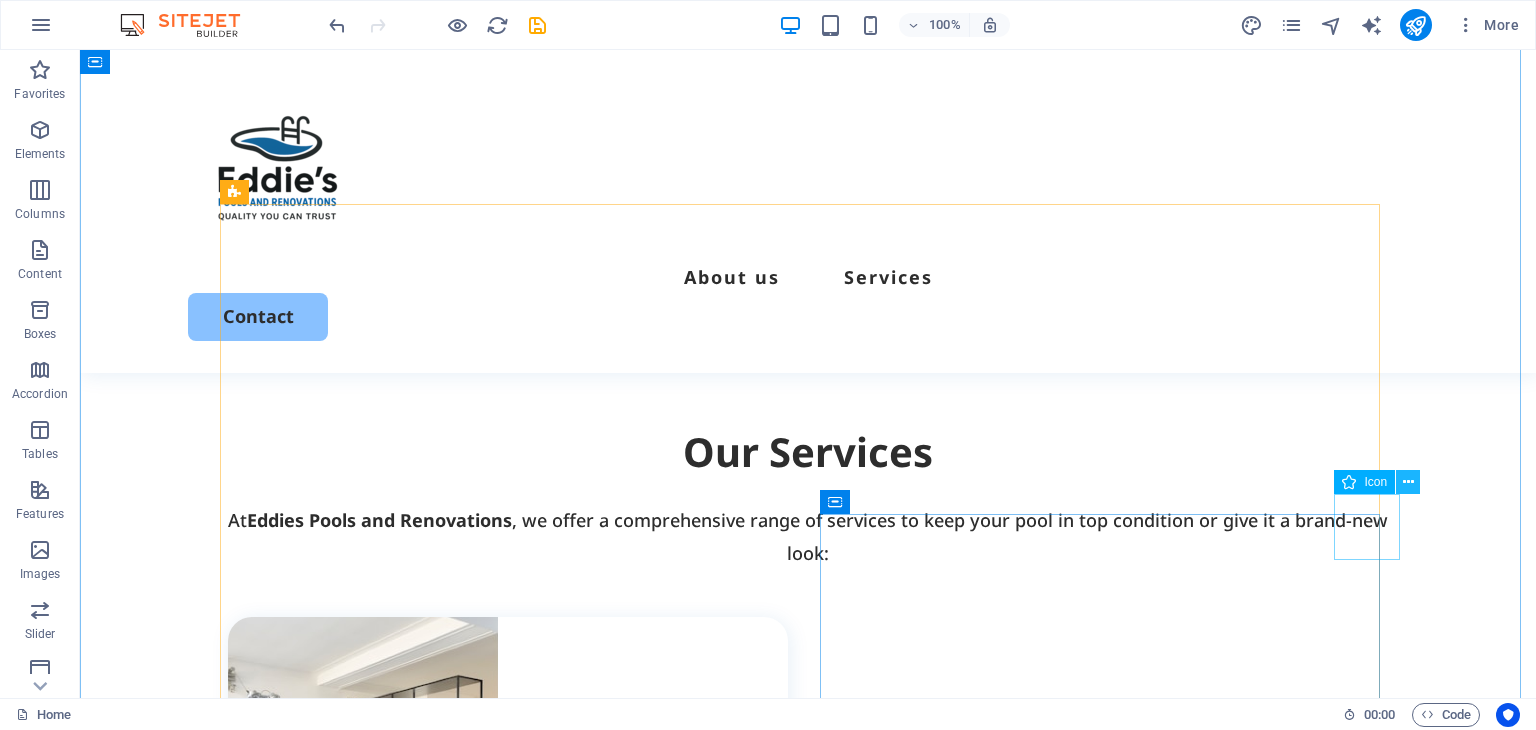 click at bounding box center [1408, 482] 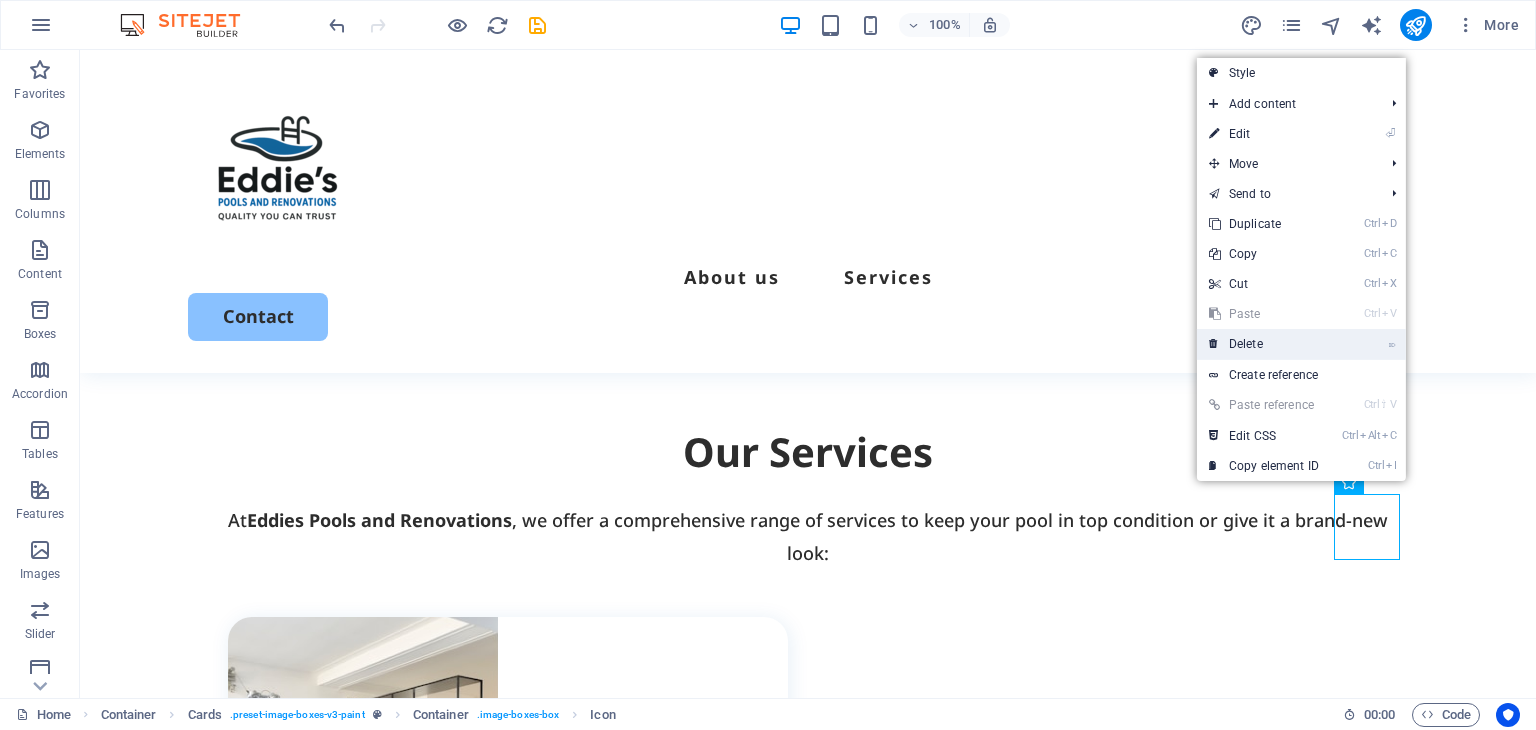 click on "⌦  Delete" at bounding box center [1264, 344] 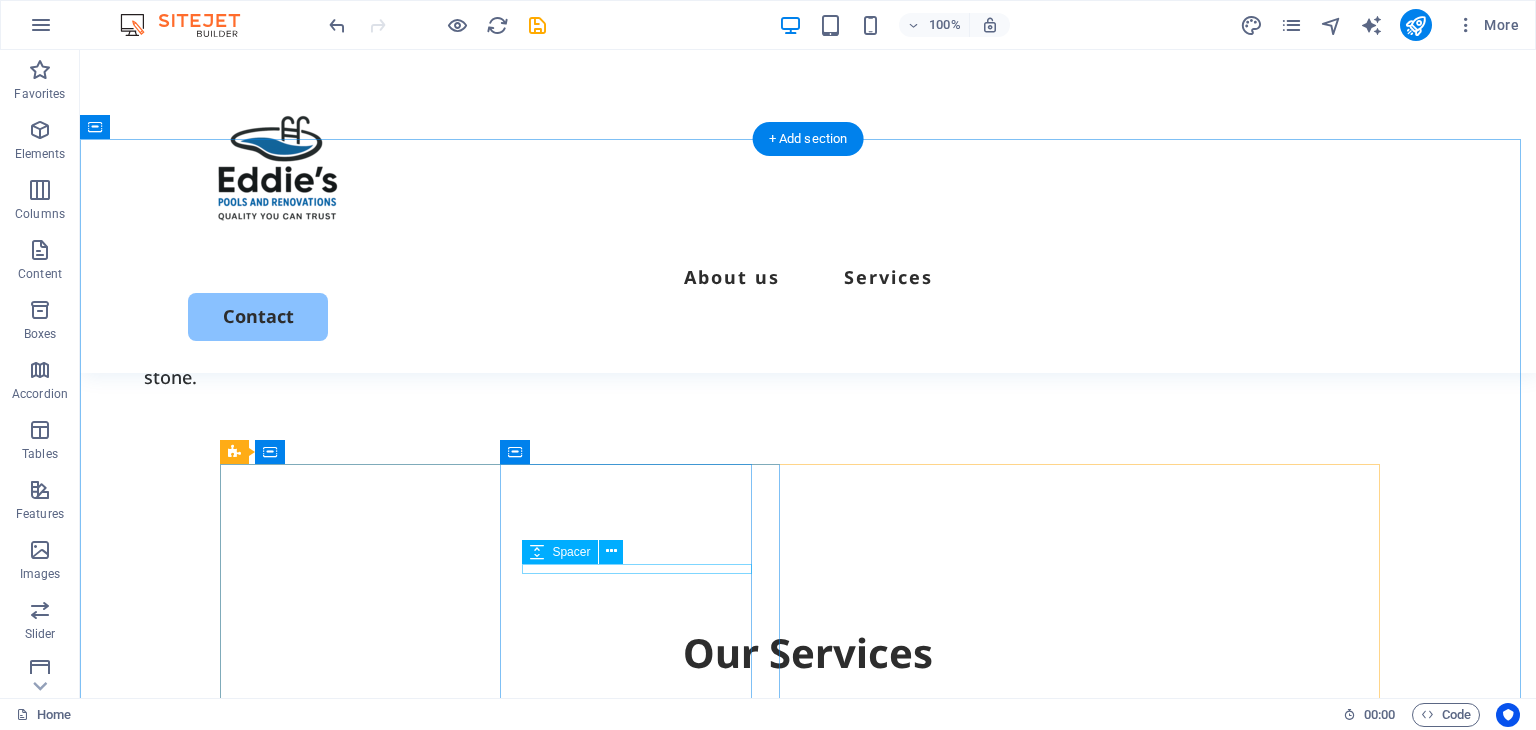 scroll, scrollTop: 1368, scrollLeft: 0, axis: vertical 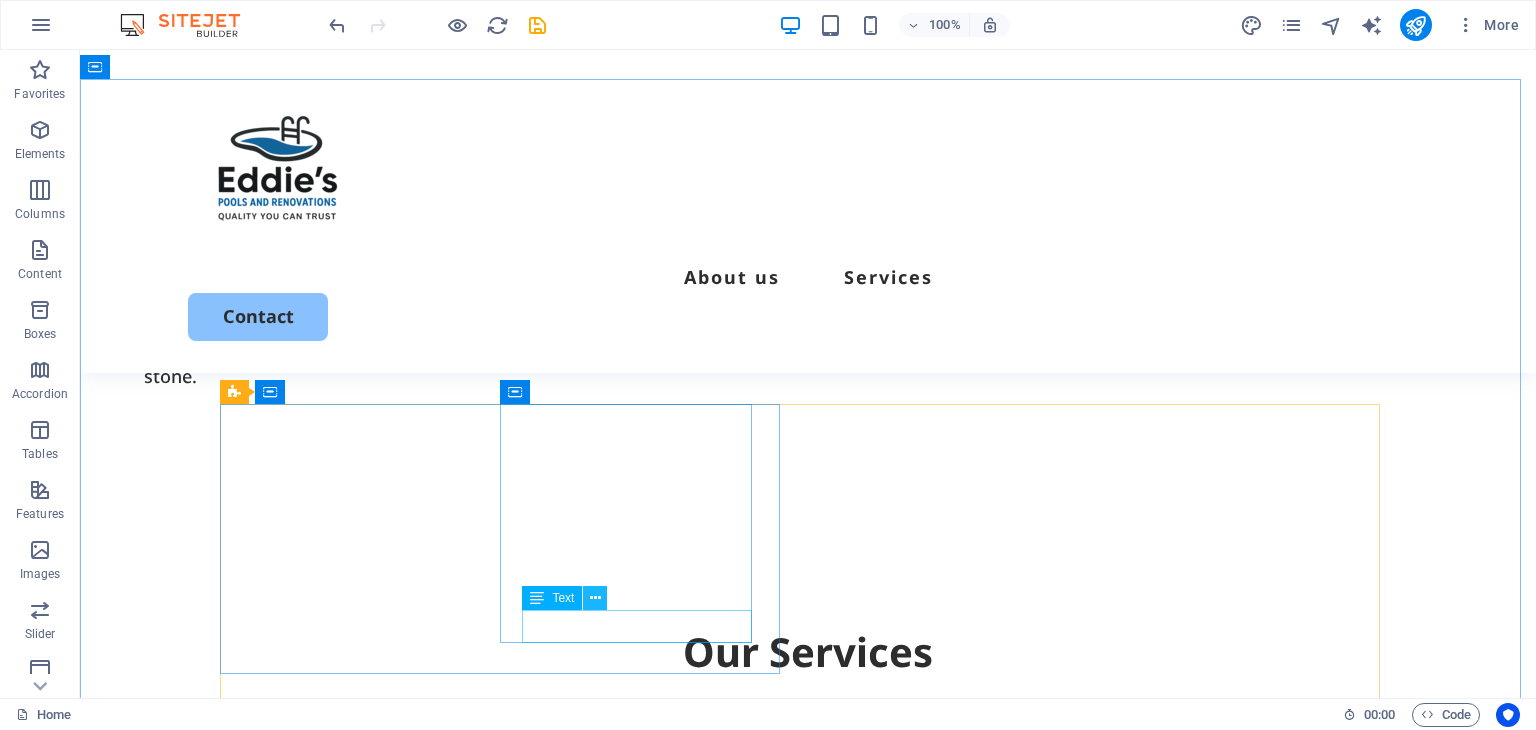click at bounding box center (595, 598) 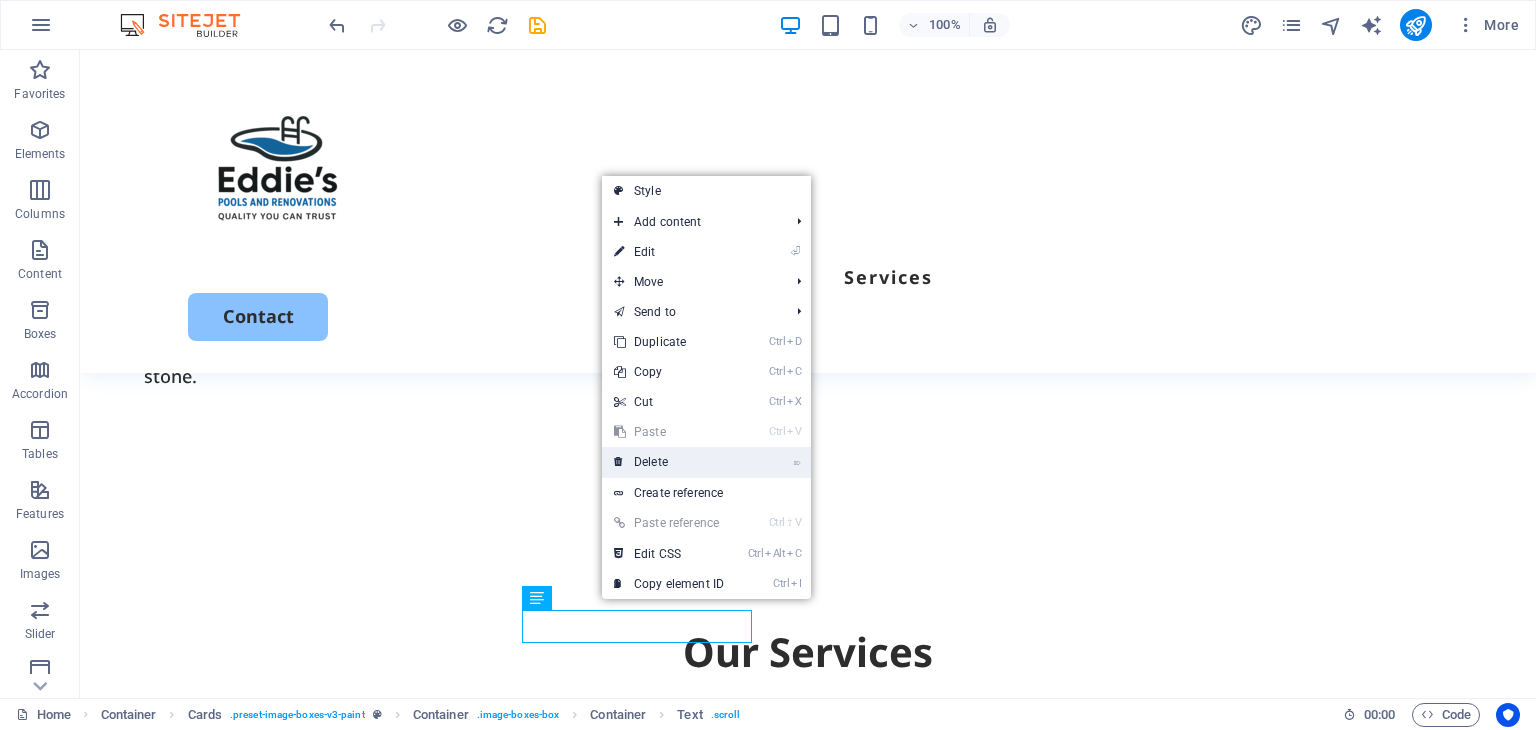 click on "⌦  Delete" at bounding box center [669, 462] 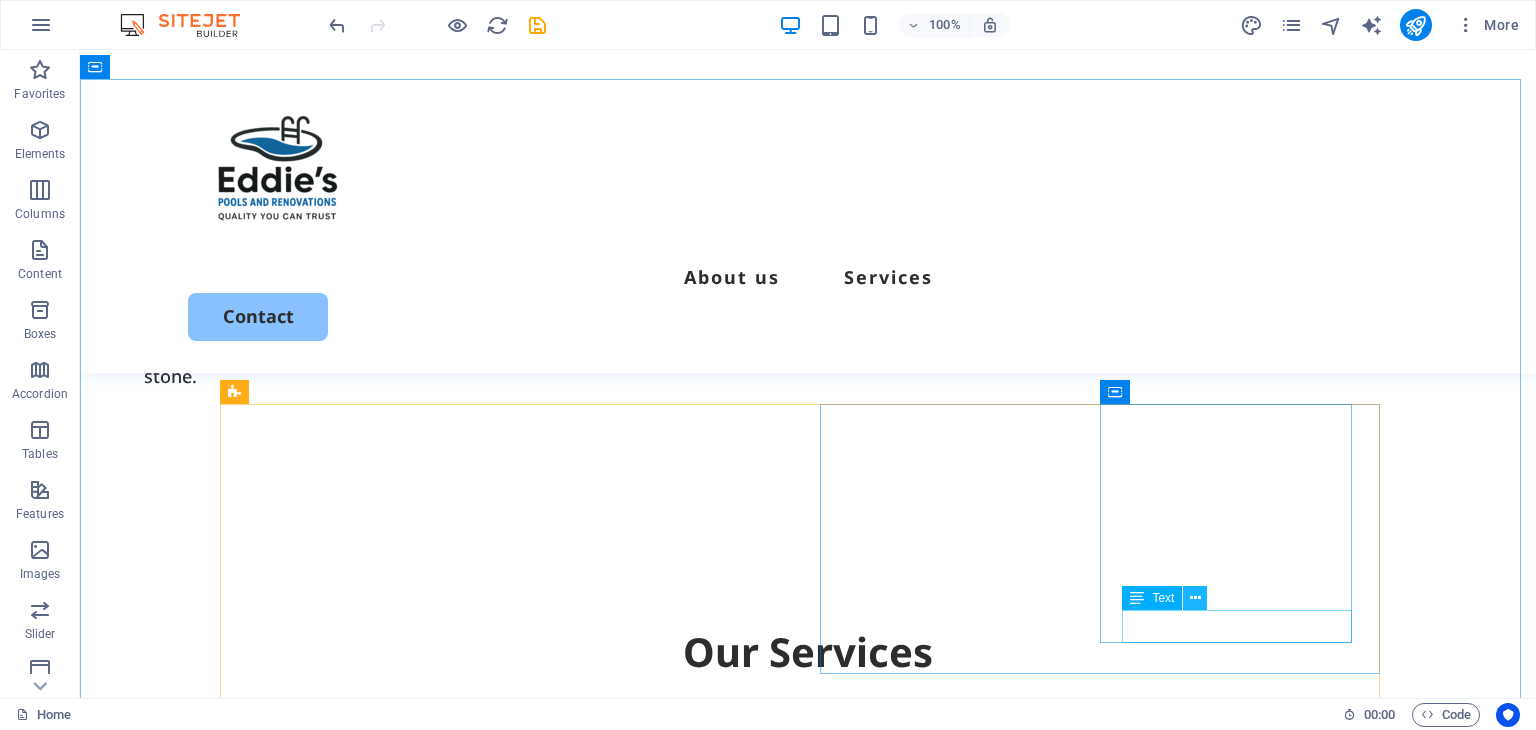 click at bounding box center [1195, 598] 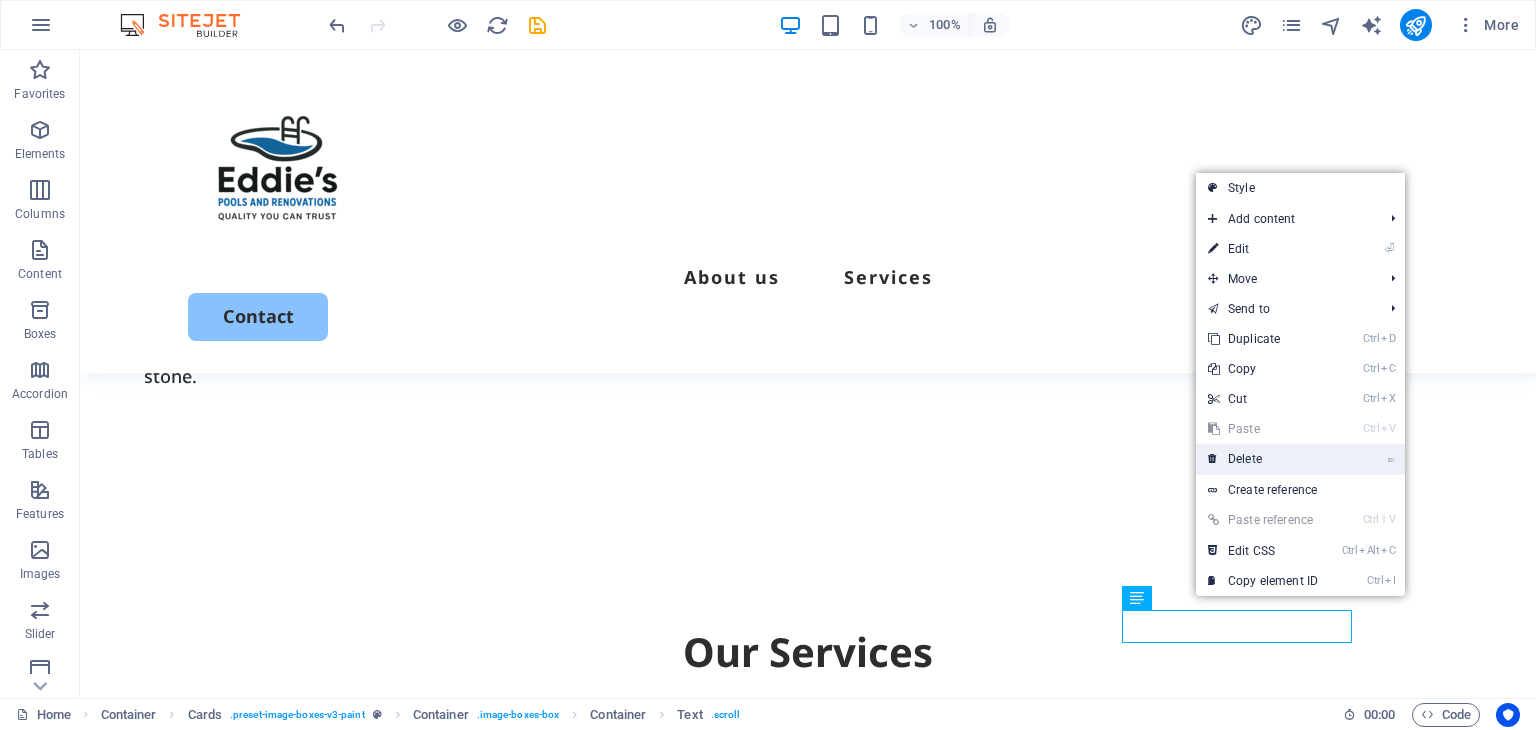 click on "⌦  Delete" at bounding box center (1263, 459) 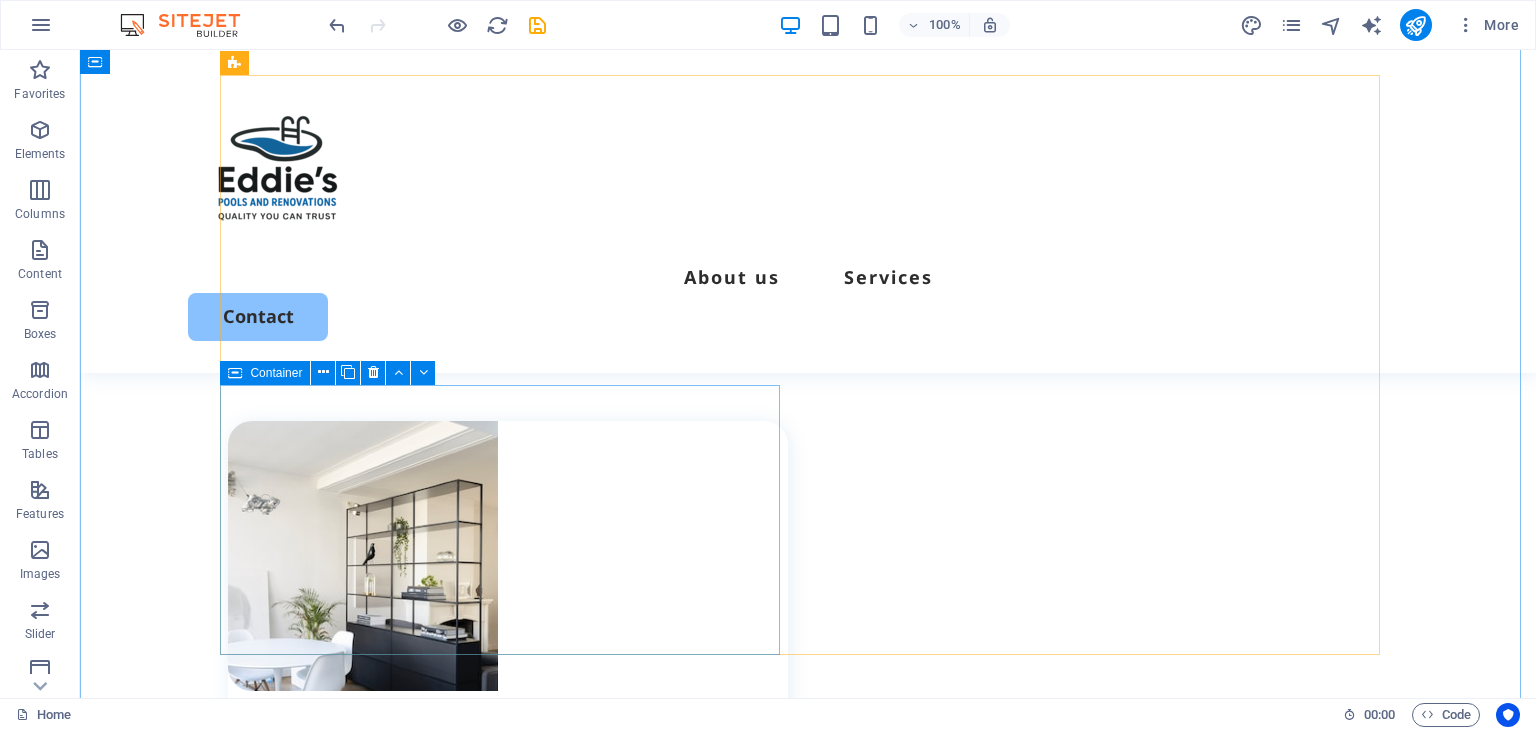 scroll, scrollTop: 1768, scrollLeft: 0, axis: vertical 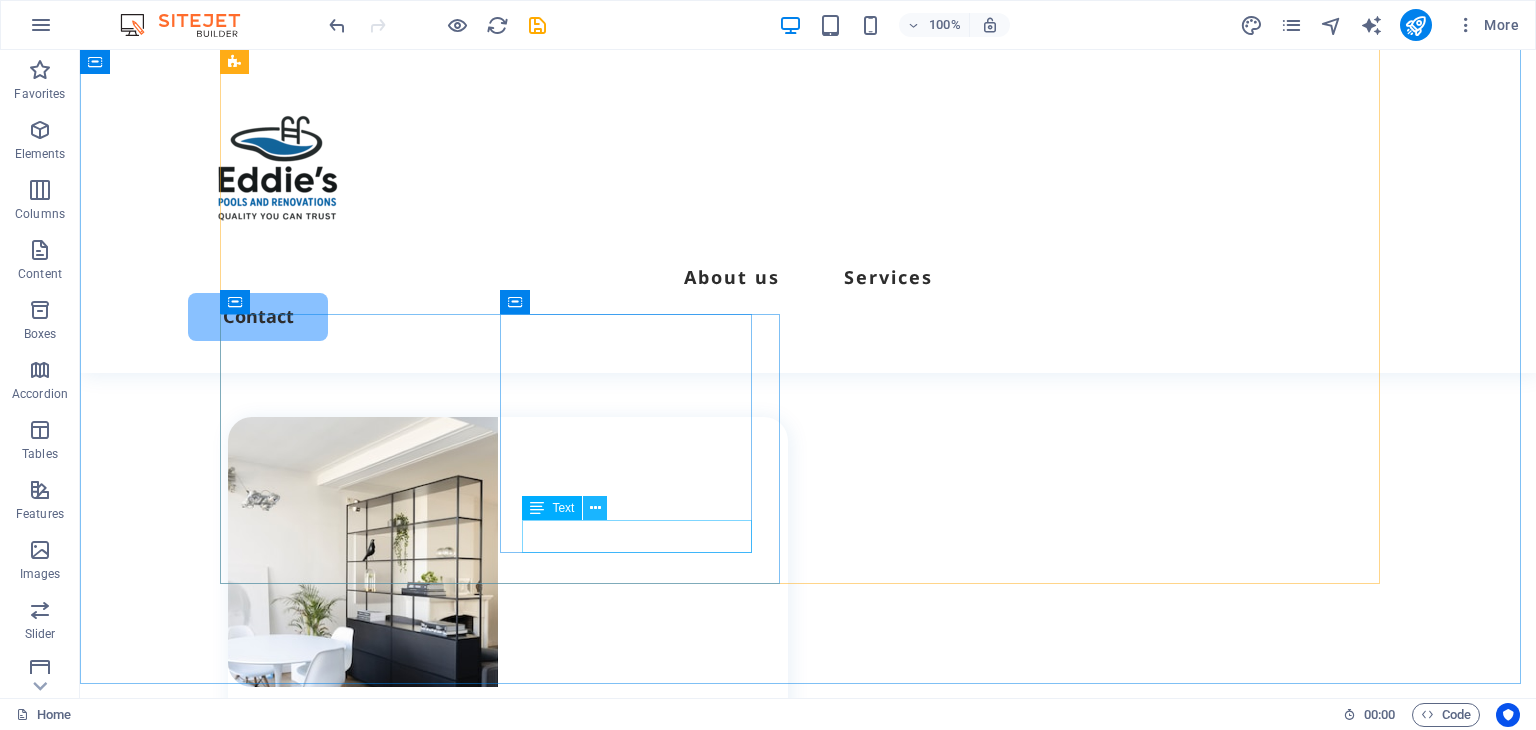 click at bounding box center [595, 508] 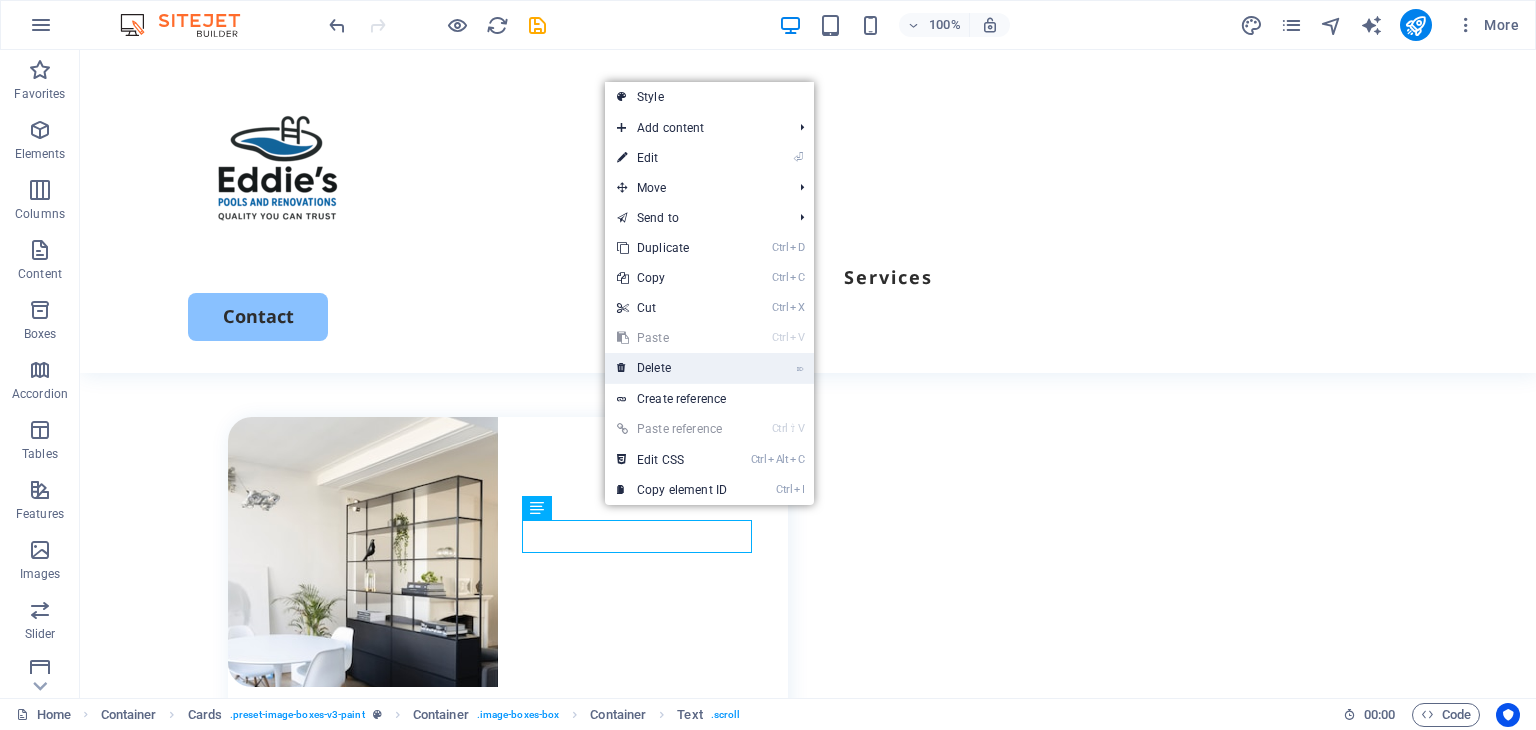 click on "⌦  Delete" at bounding box center [672, 368] 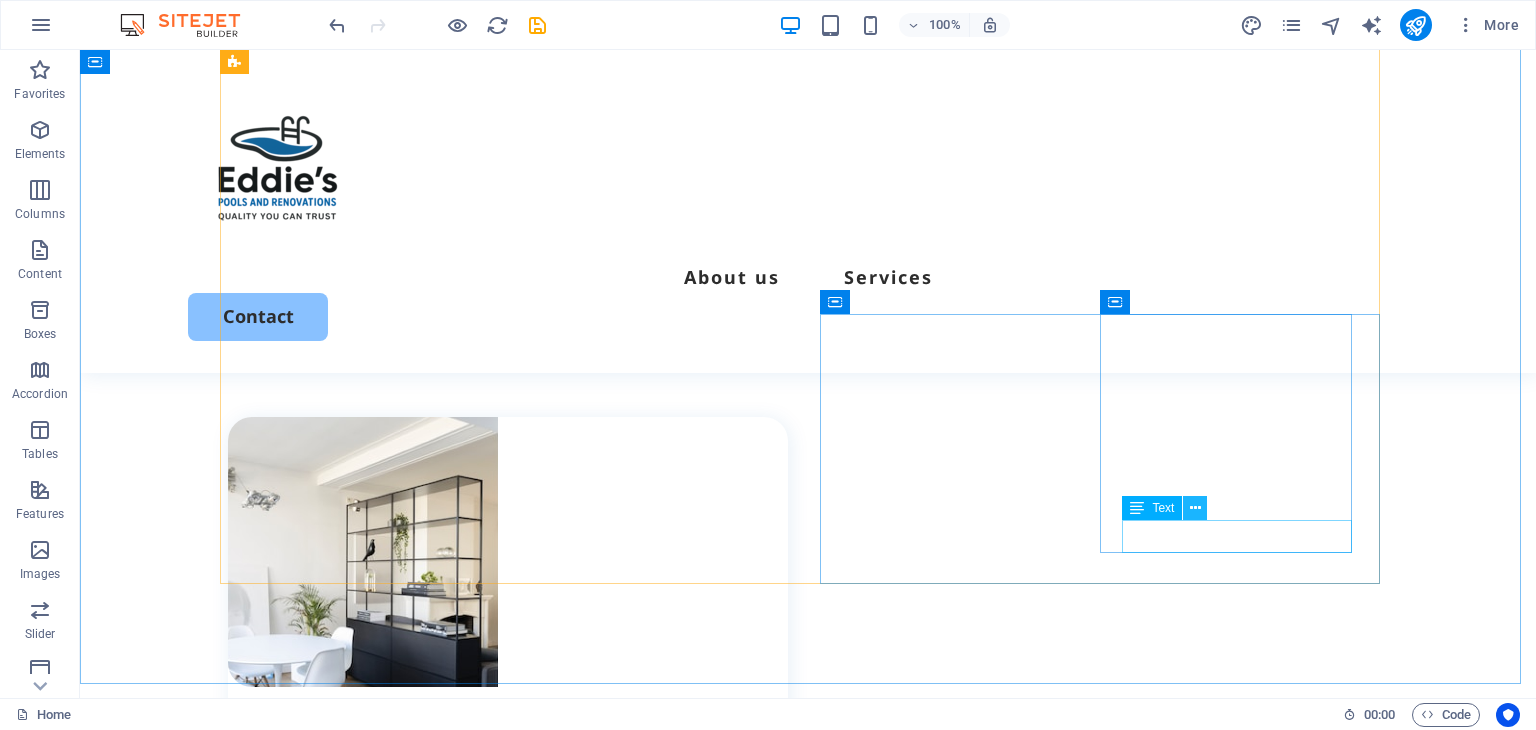 click at bounding box center [1195, 508] 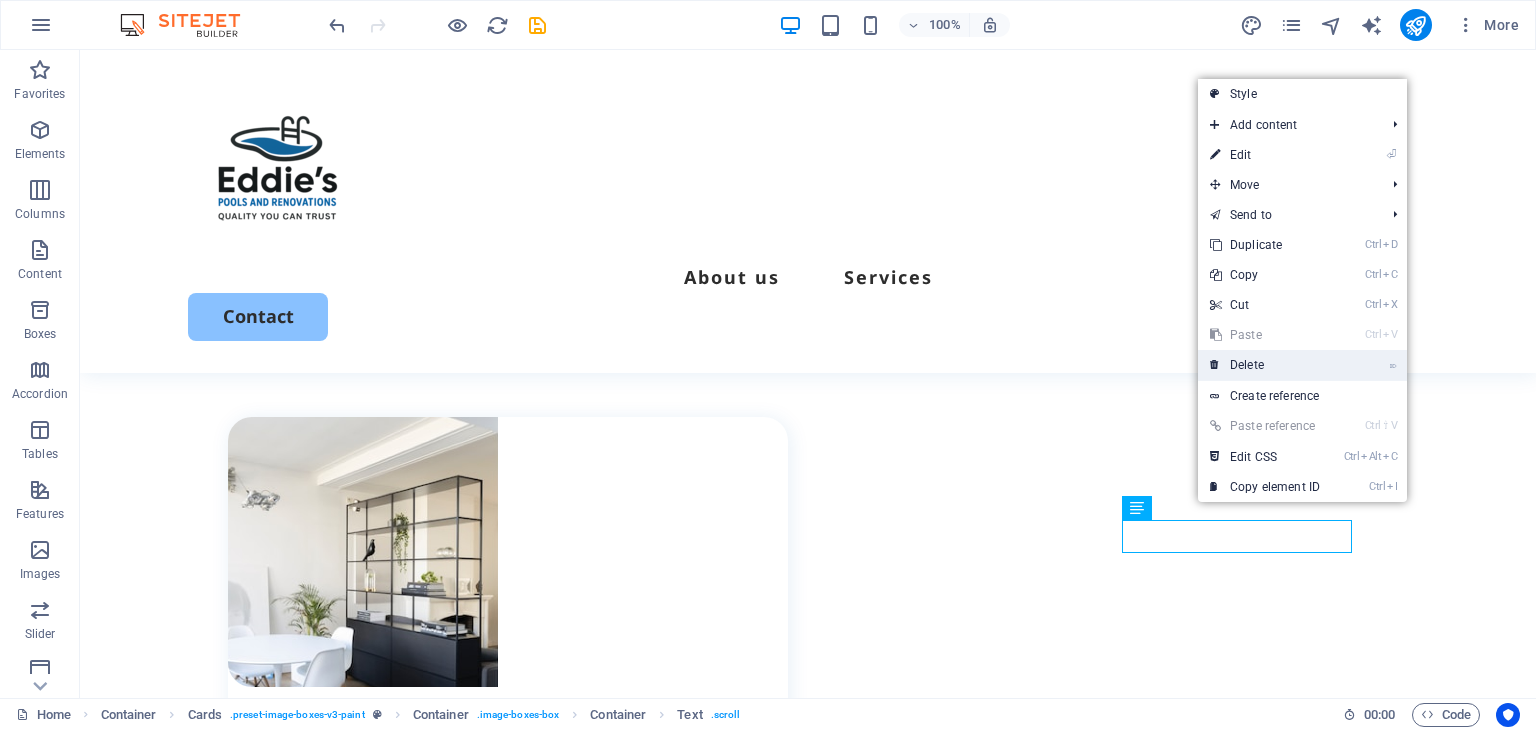 click on "⌦  Delete" at bounding box center [1265, 365] 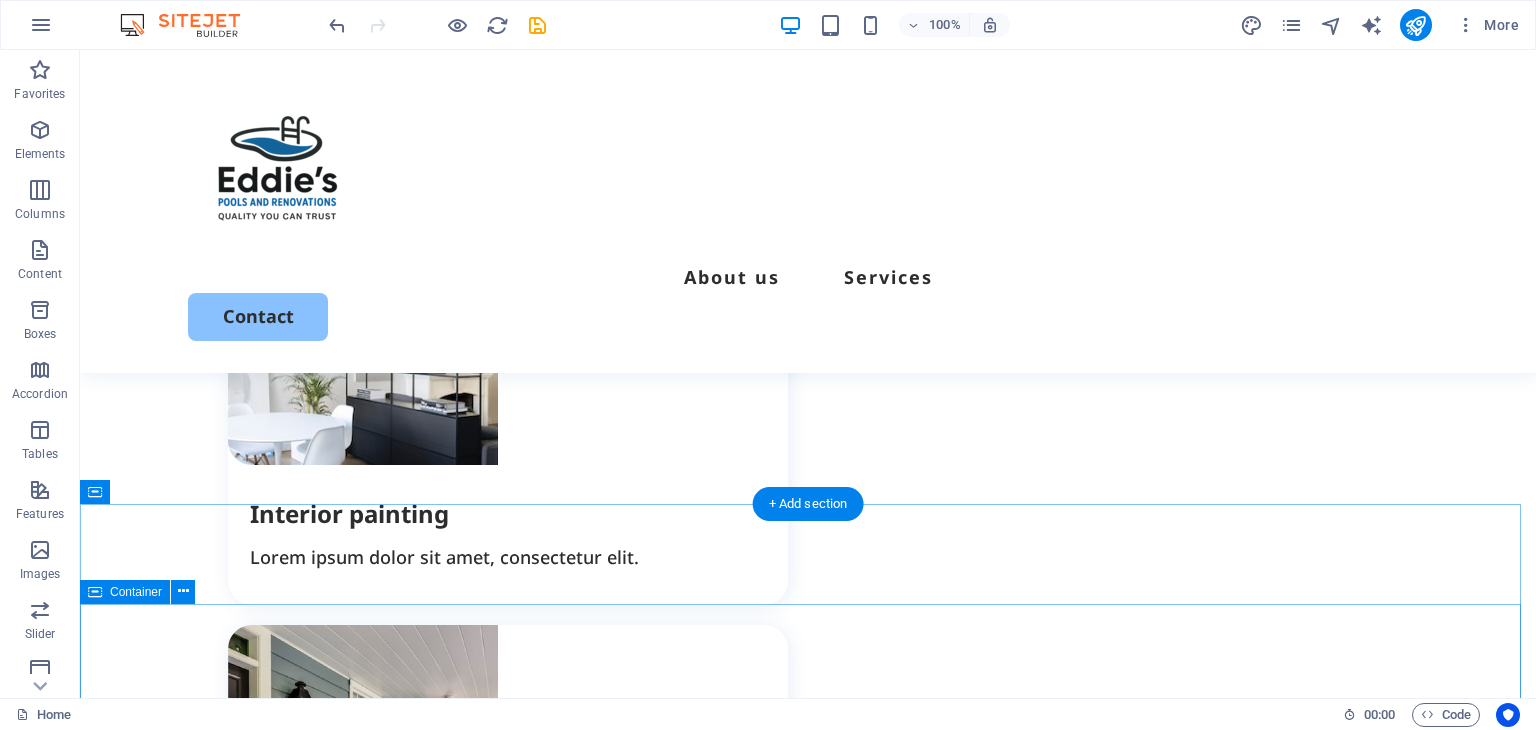 scroll, scrollTop: 1868, scrollLeft: 0, axis: vertical 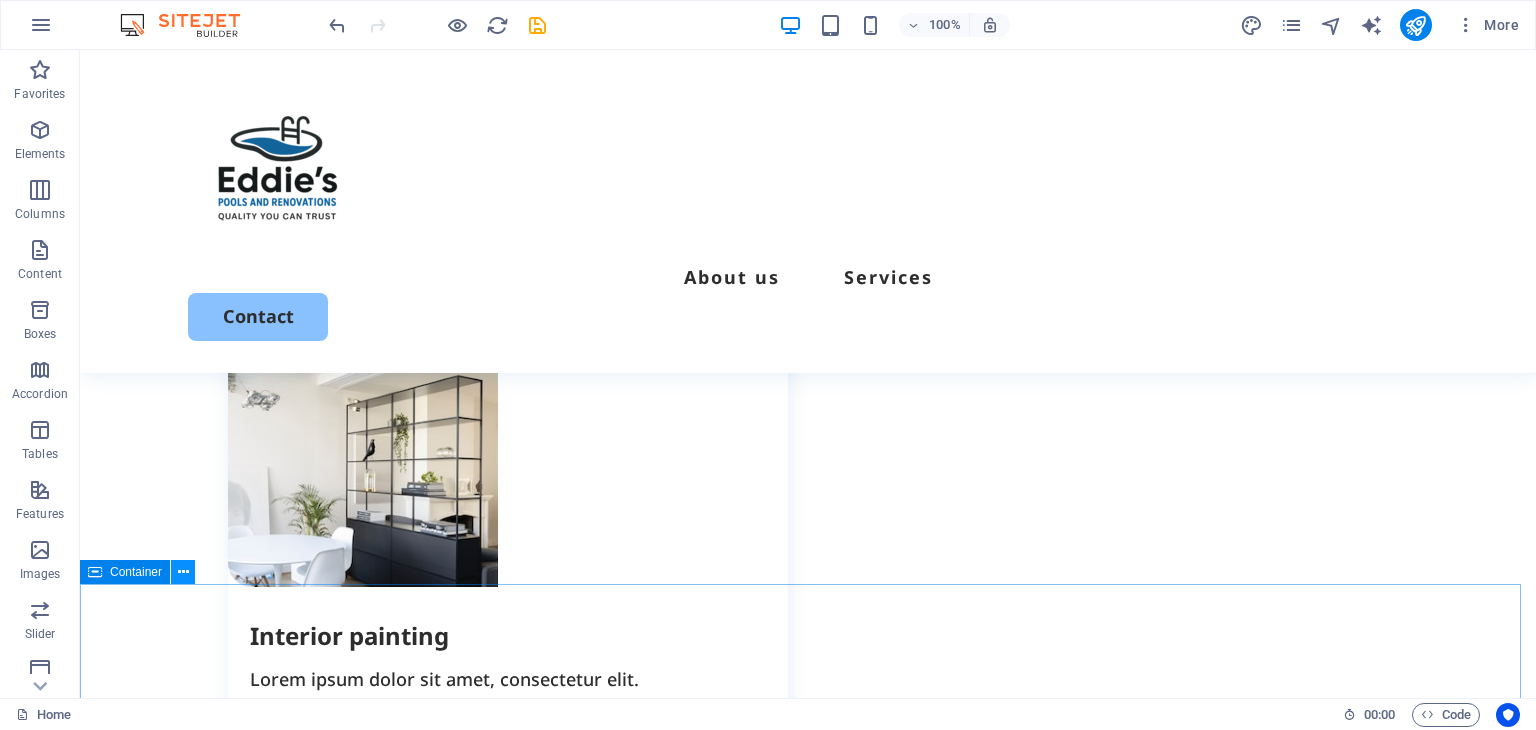 click at bounding box center [183, 572] 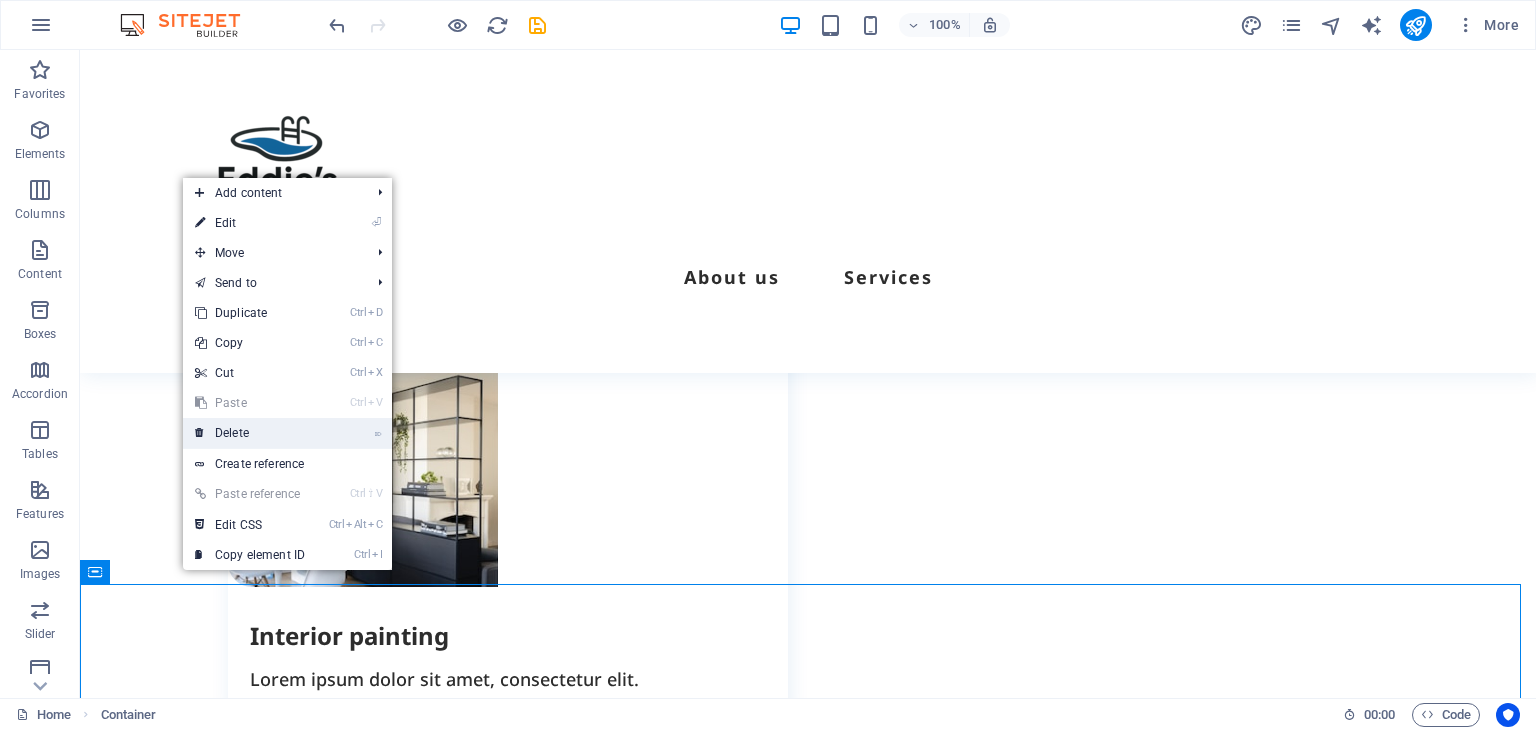 click on "⌦  Delete" at bounding box center [250, 433] 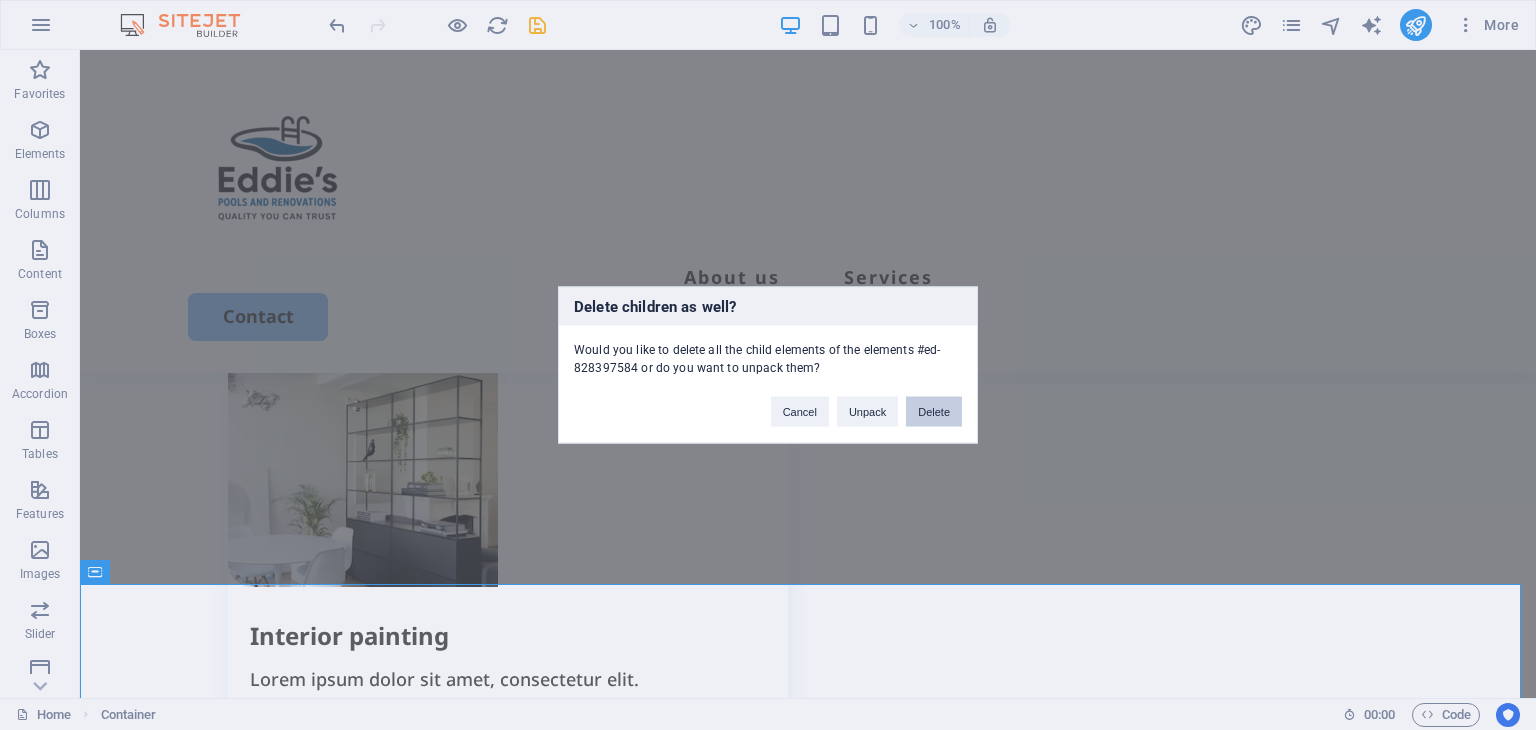 click on "Delete" at bounding box center [934, 412] 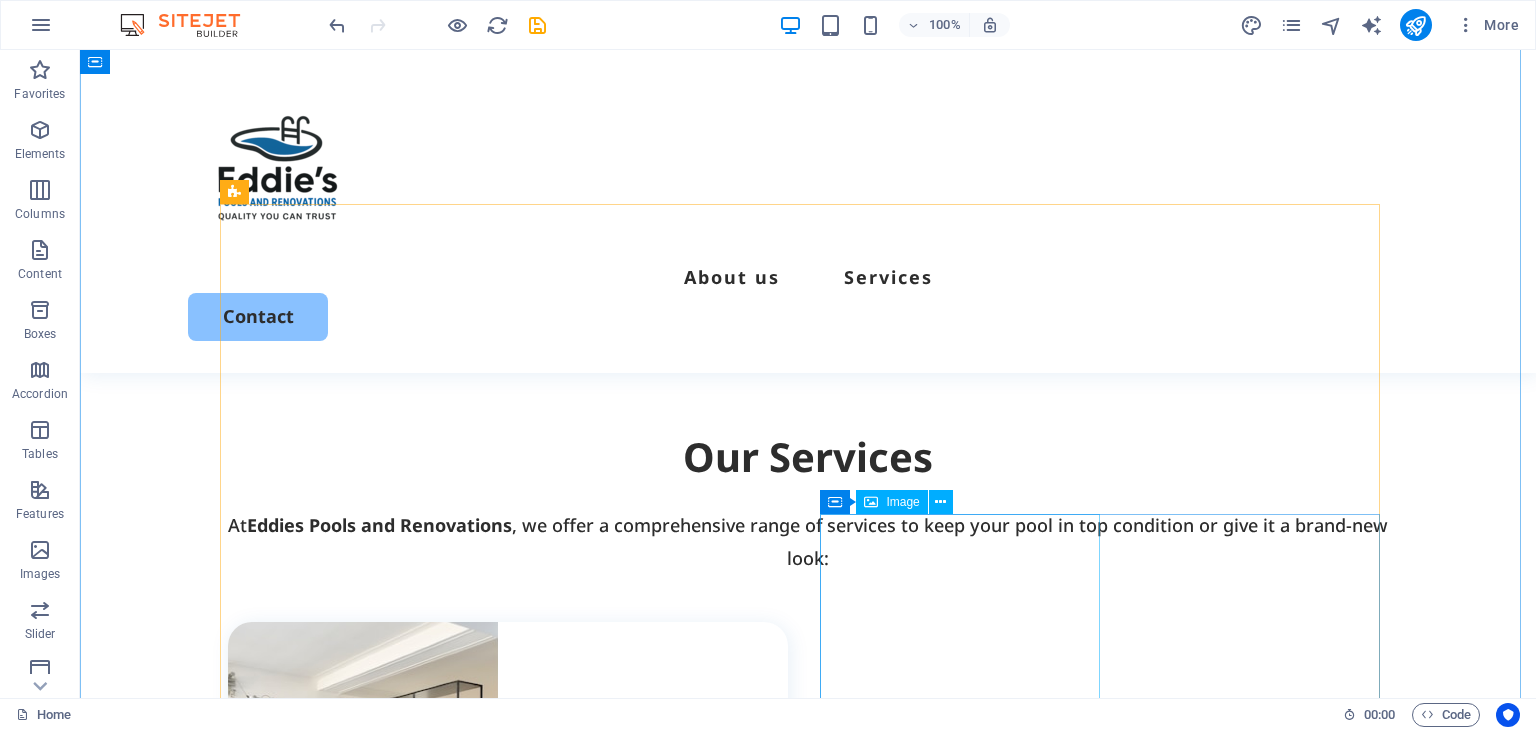 scroll, scrollTop: 1568, scrollLeft: 0, axis: vertical 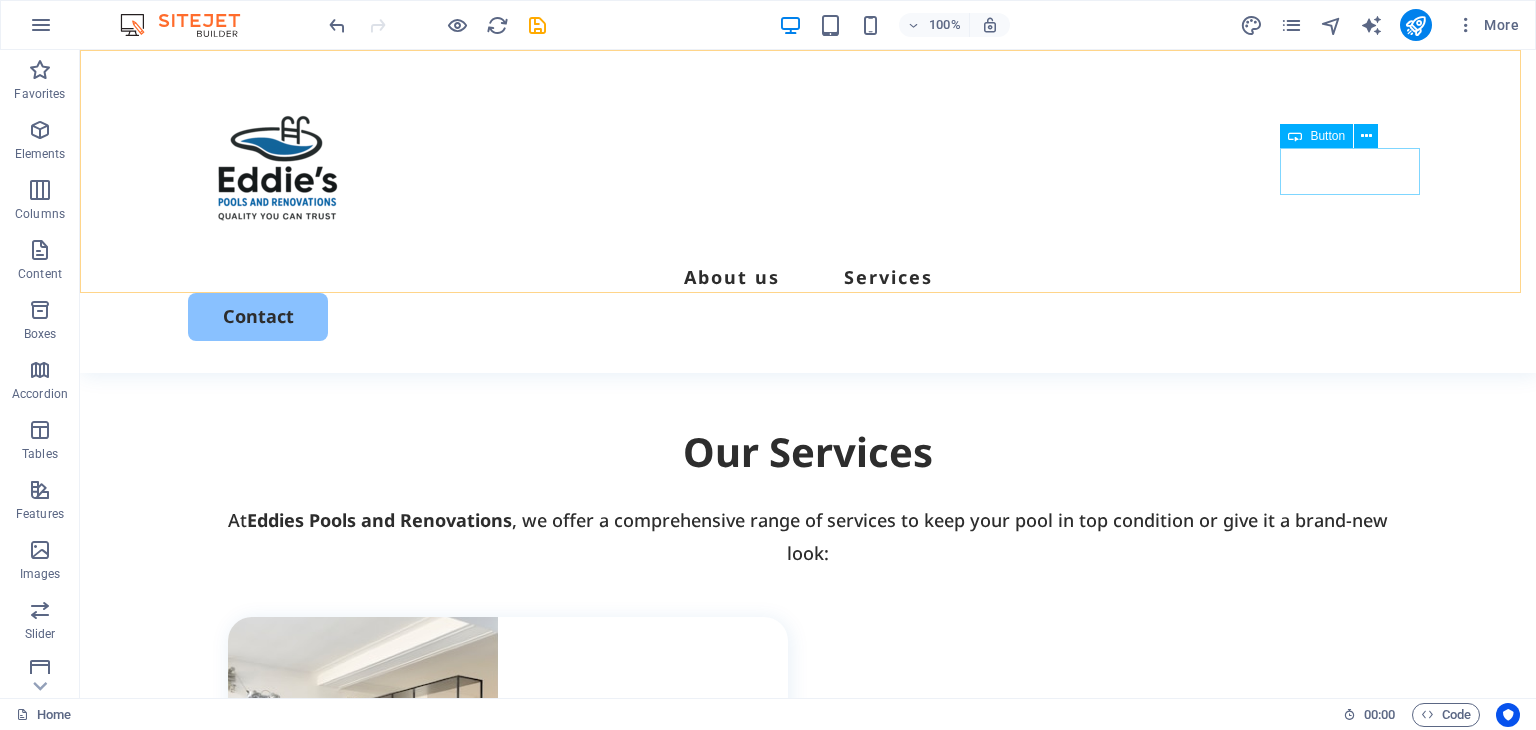click on "Contact" at bounding box center (808, 316) 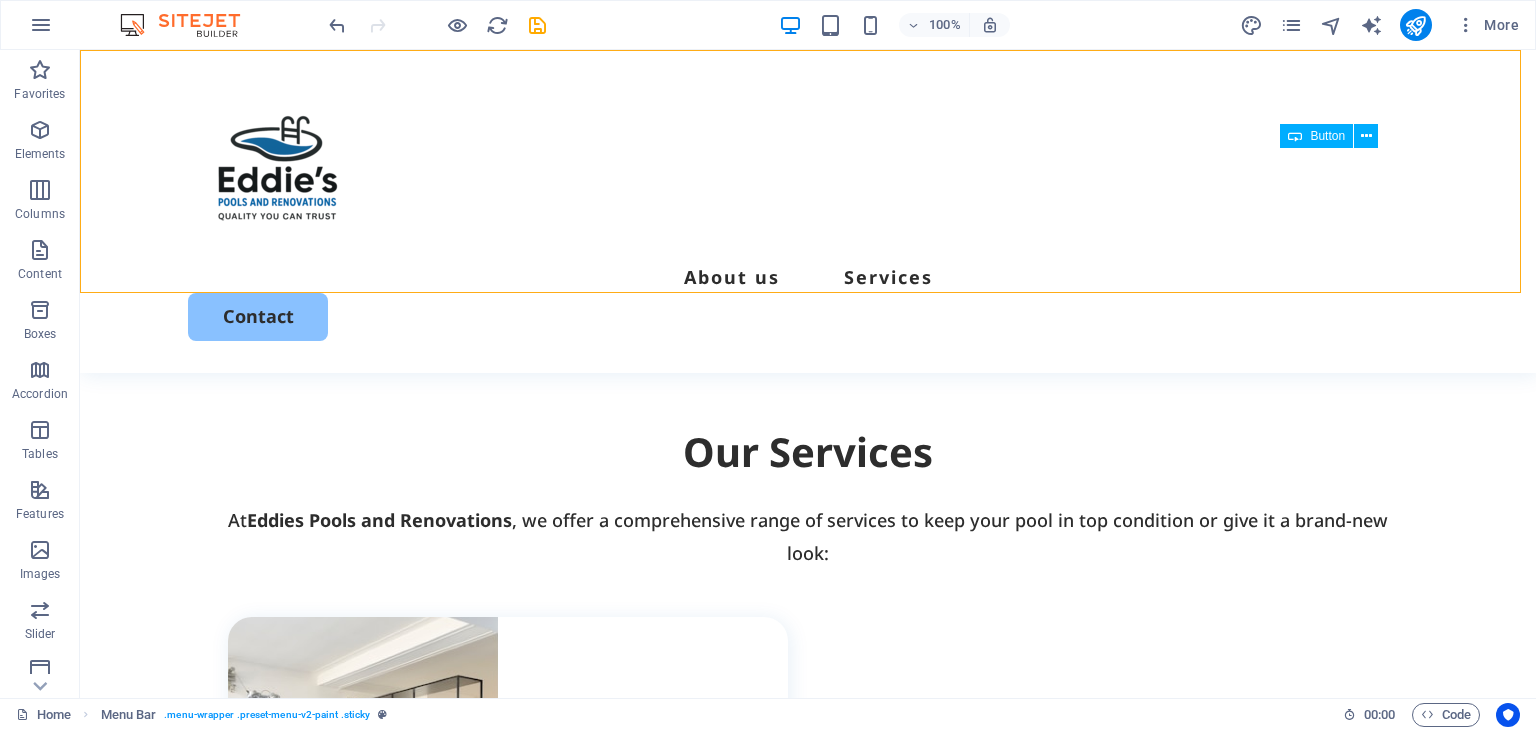 click on "Contact" at bounding box center (808, 316) 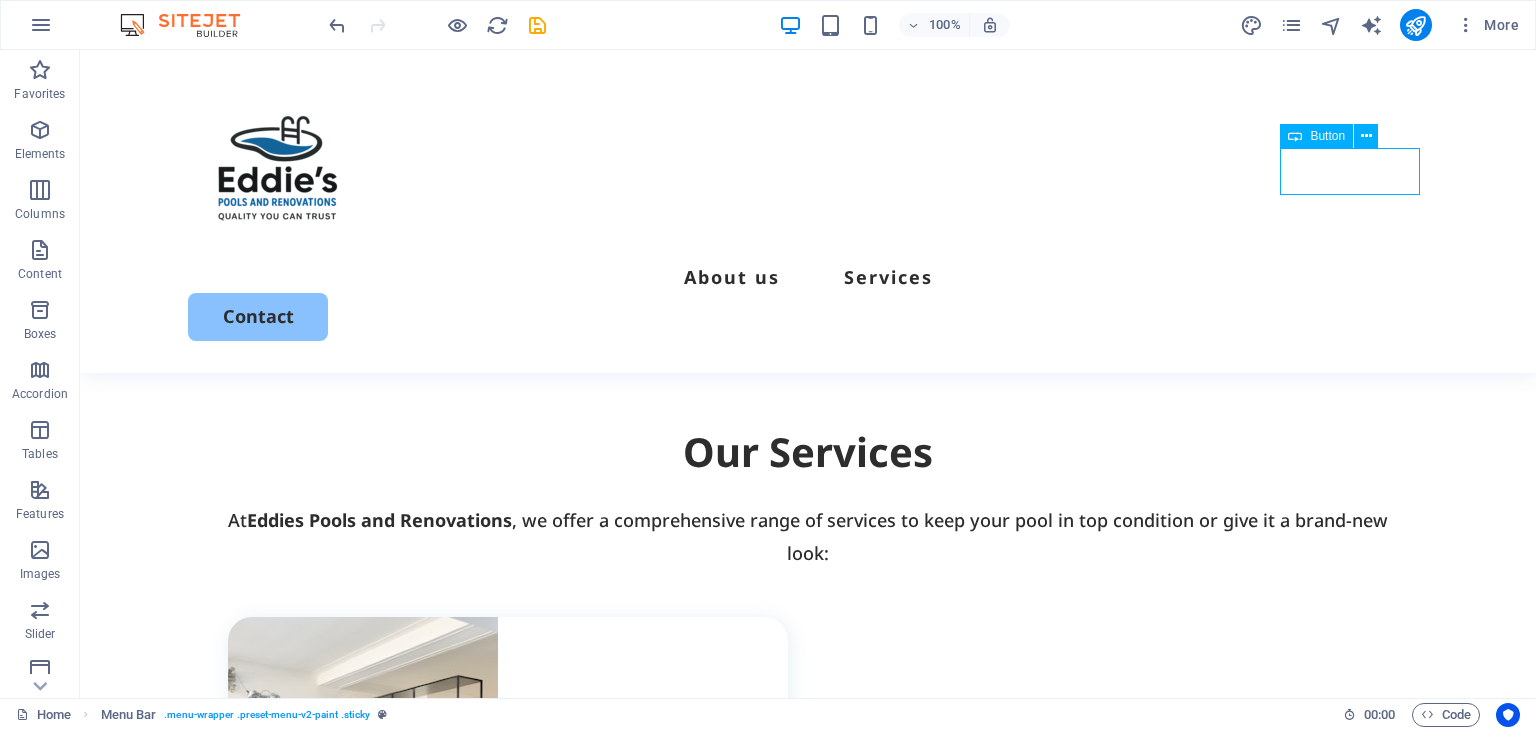 click on "Contact" at bounding box center (808, 316) 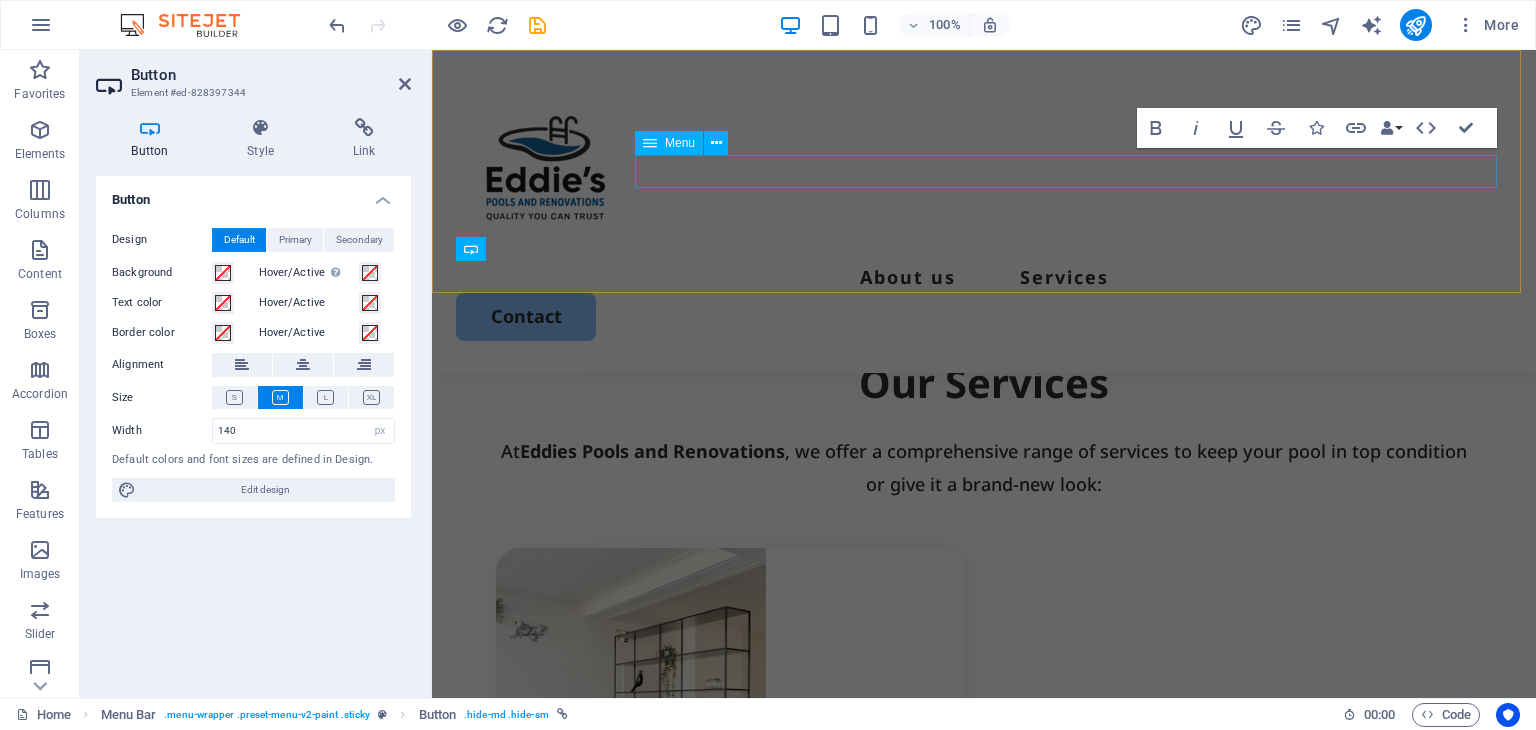 scroll, scrollTop: 1600, scrollLeft: 0, axis: vertical 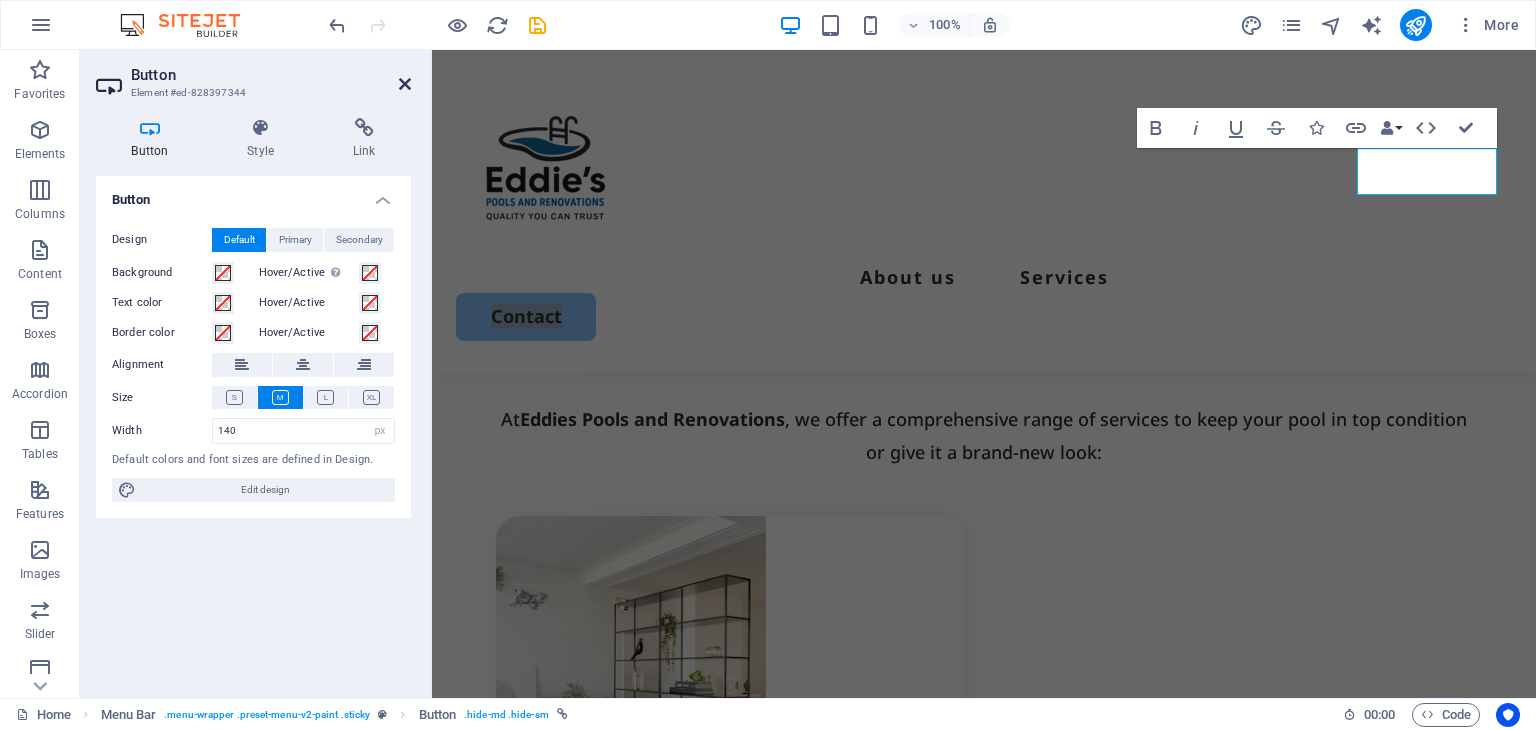 click at bounding box center [405, 84] 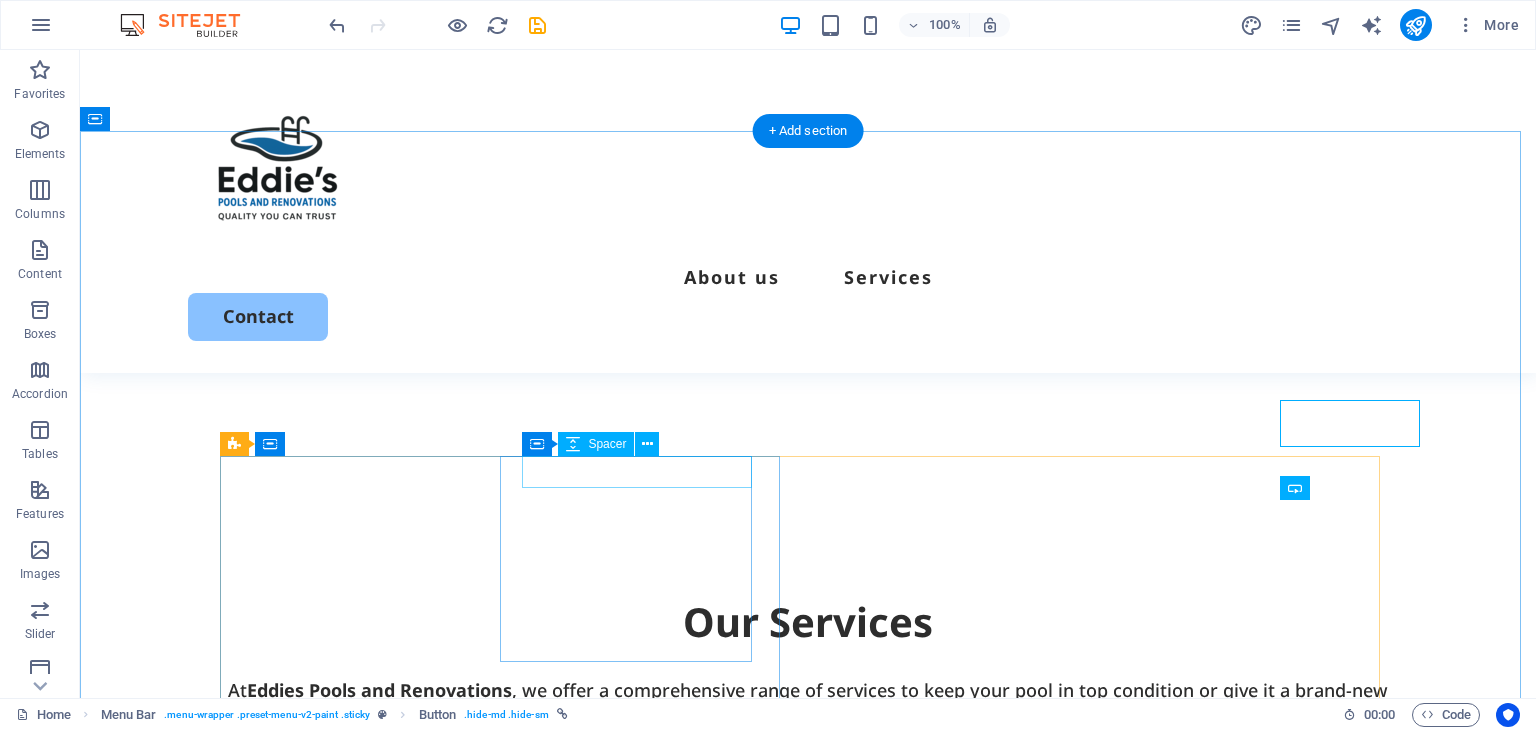 scroll, scrollTop: 1268, scrollLeft: 0, axis: vertical 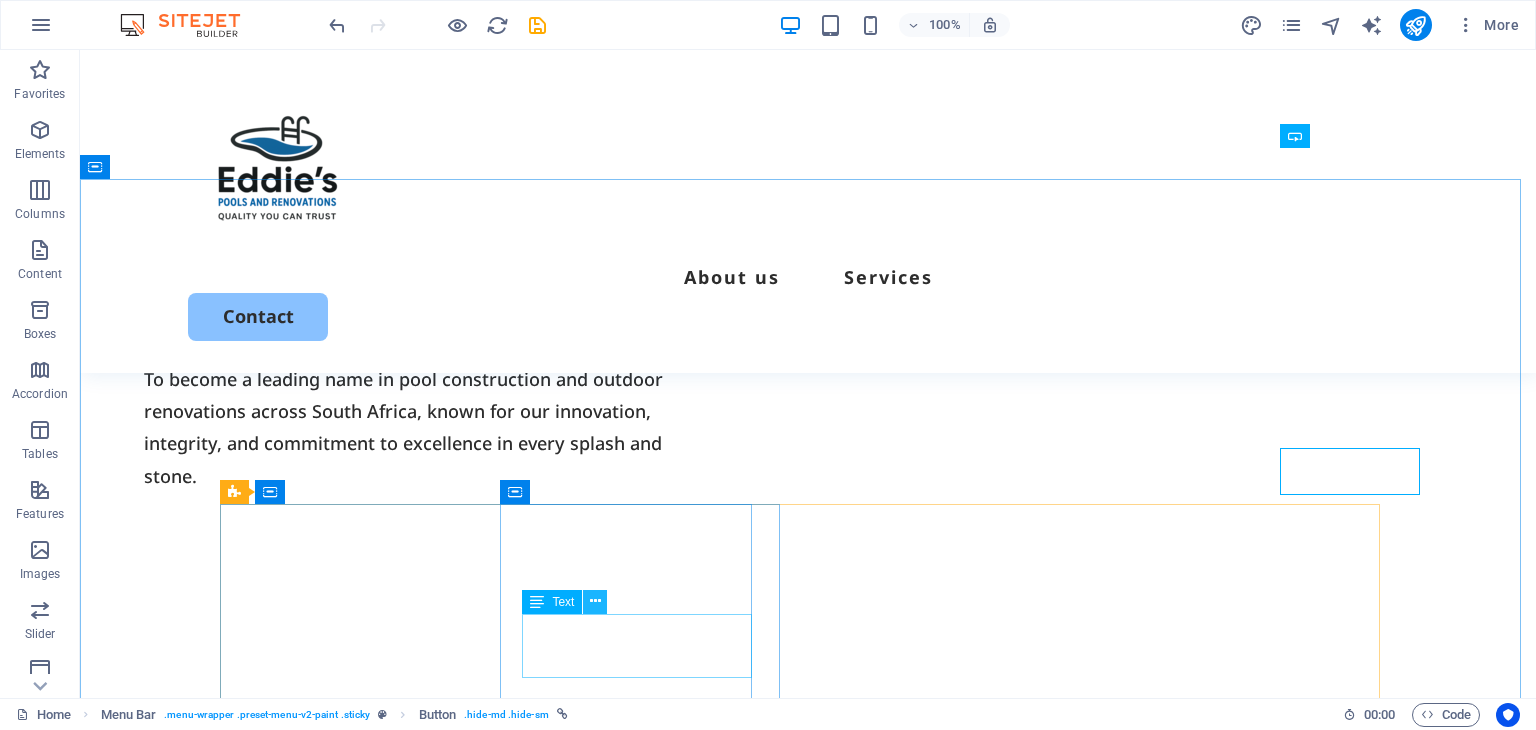 click at bounding box center (595, 602) 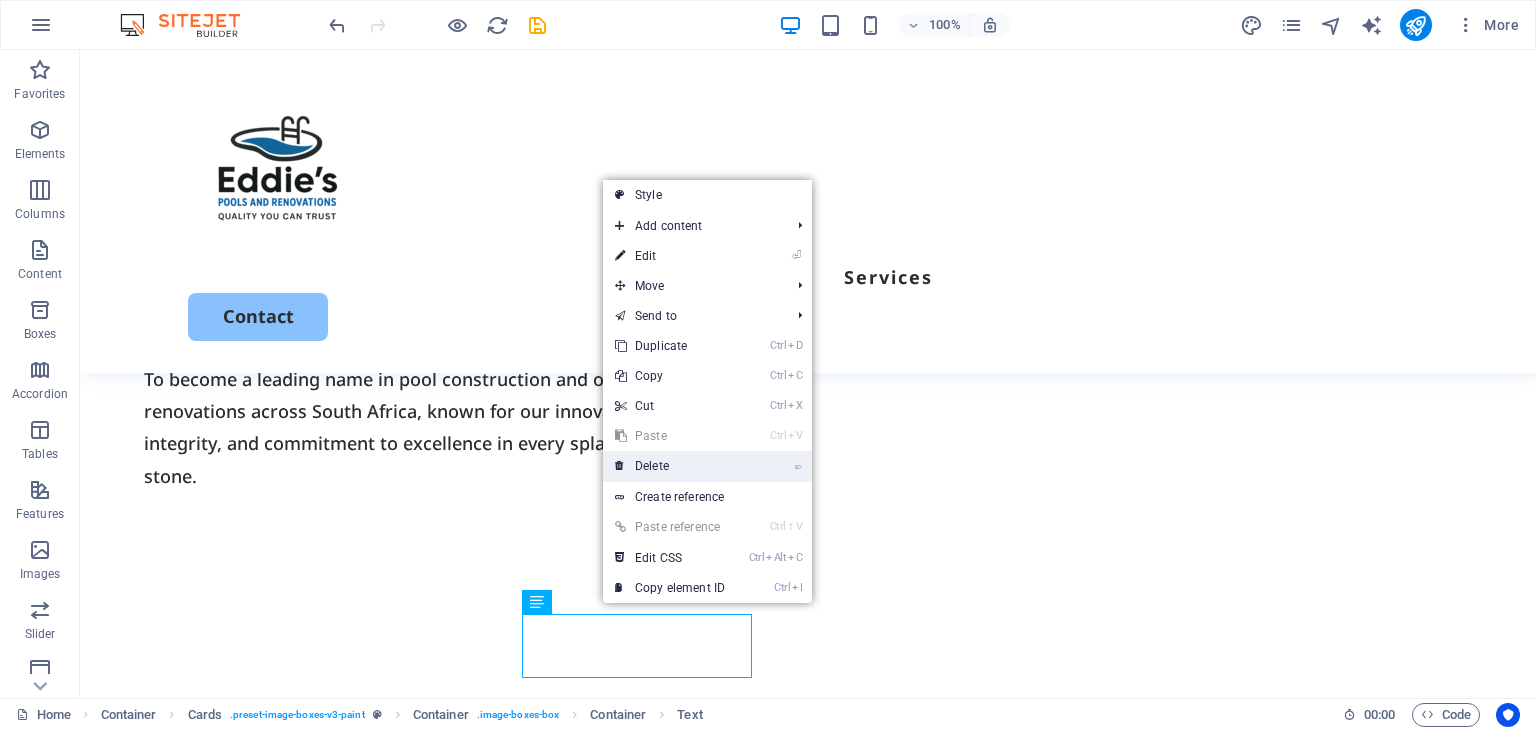 click on "⌦  Delete" at bounding box center [670, 466] 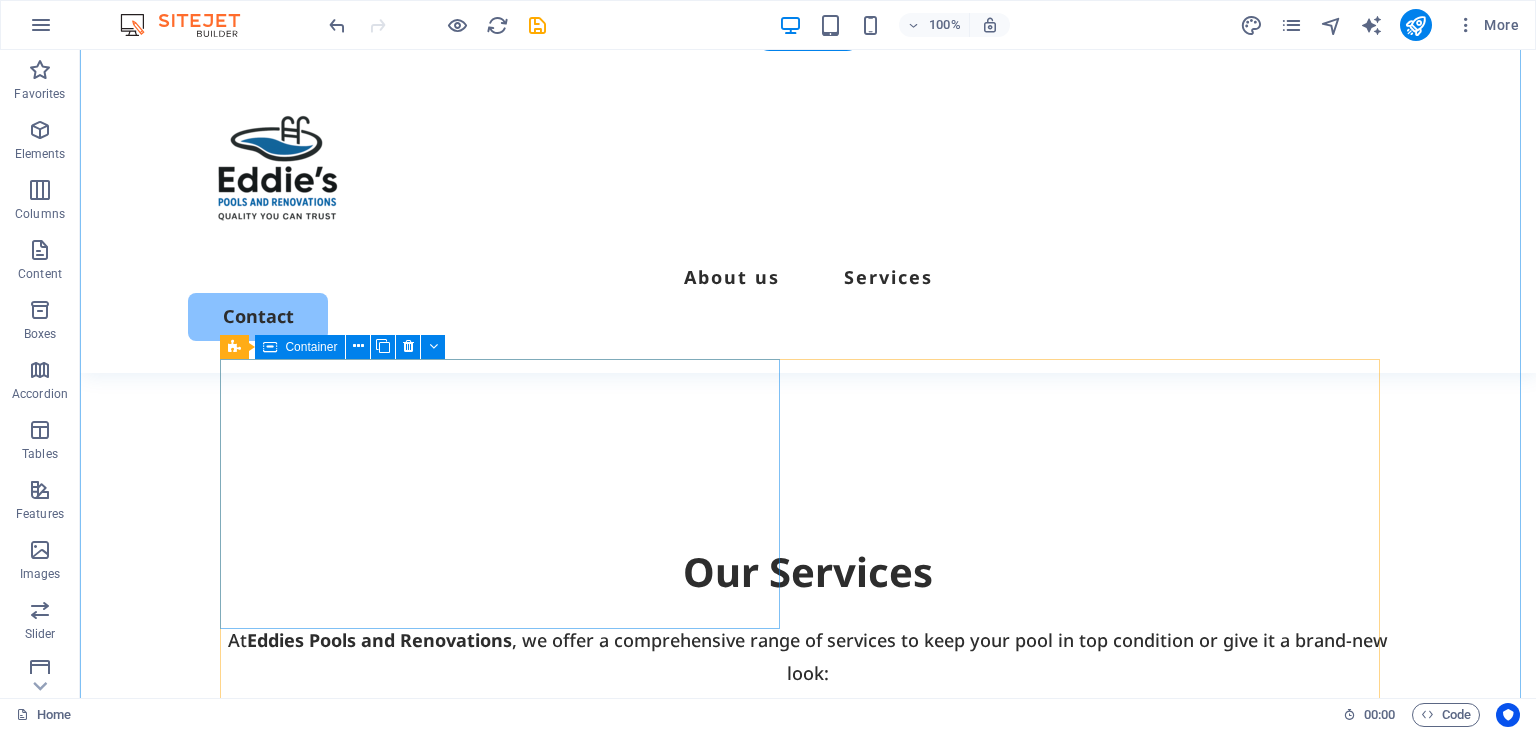 scroll, scrollTop: 1468, scrollLeft: 0, axis: vertical 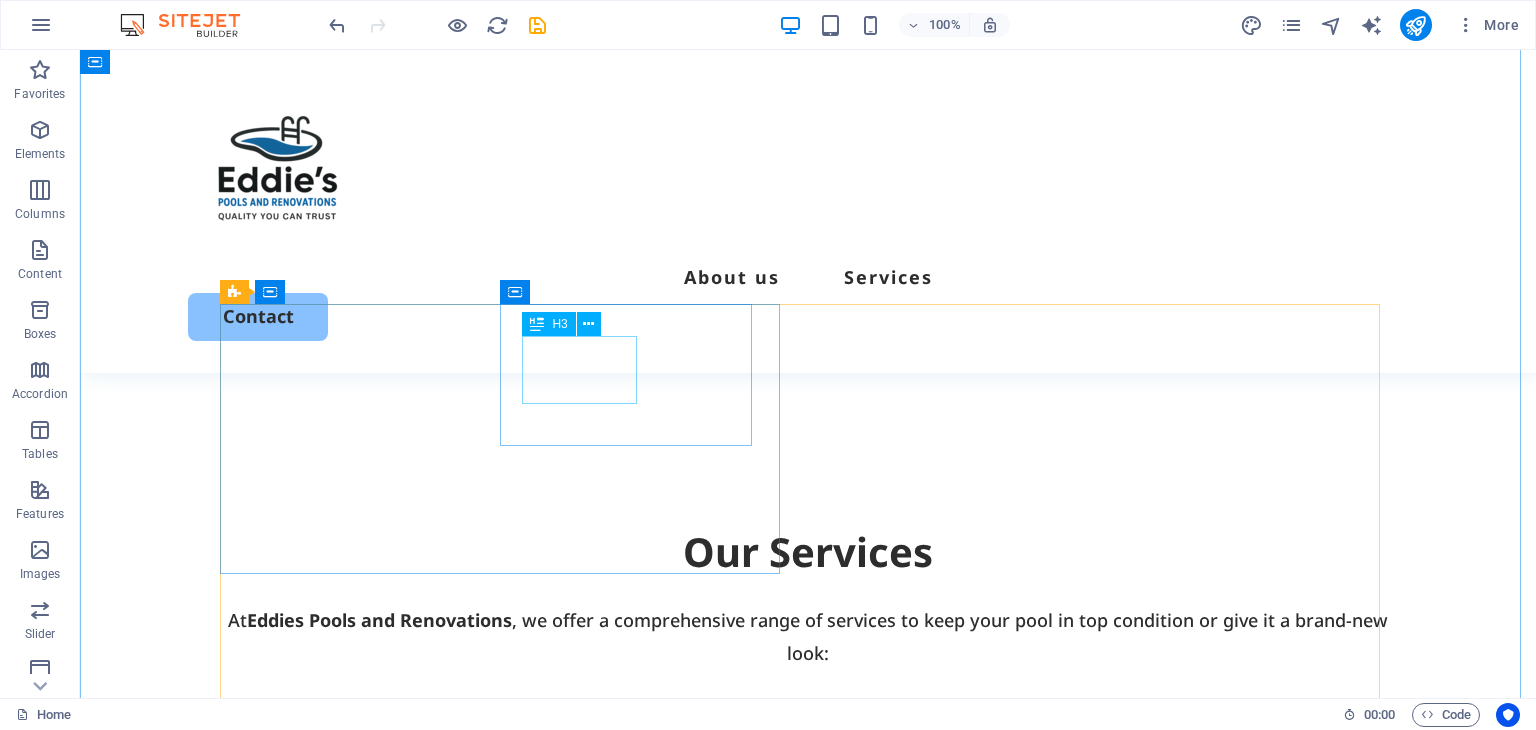 click on "Interior painting" at bounding box center [519, 1036] 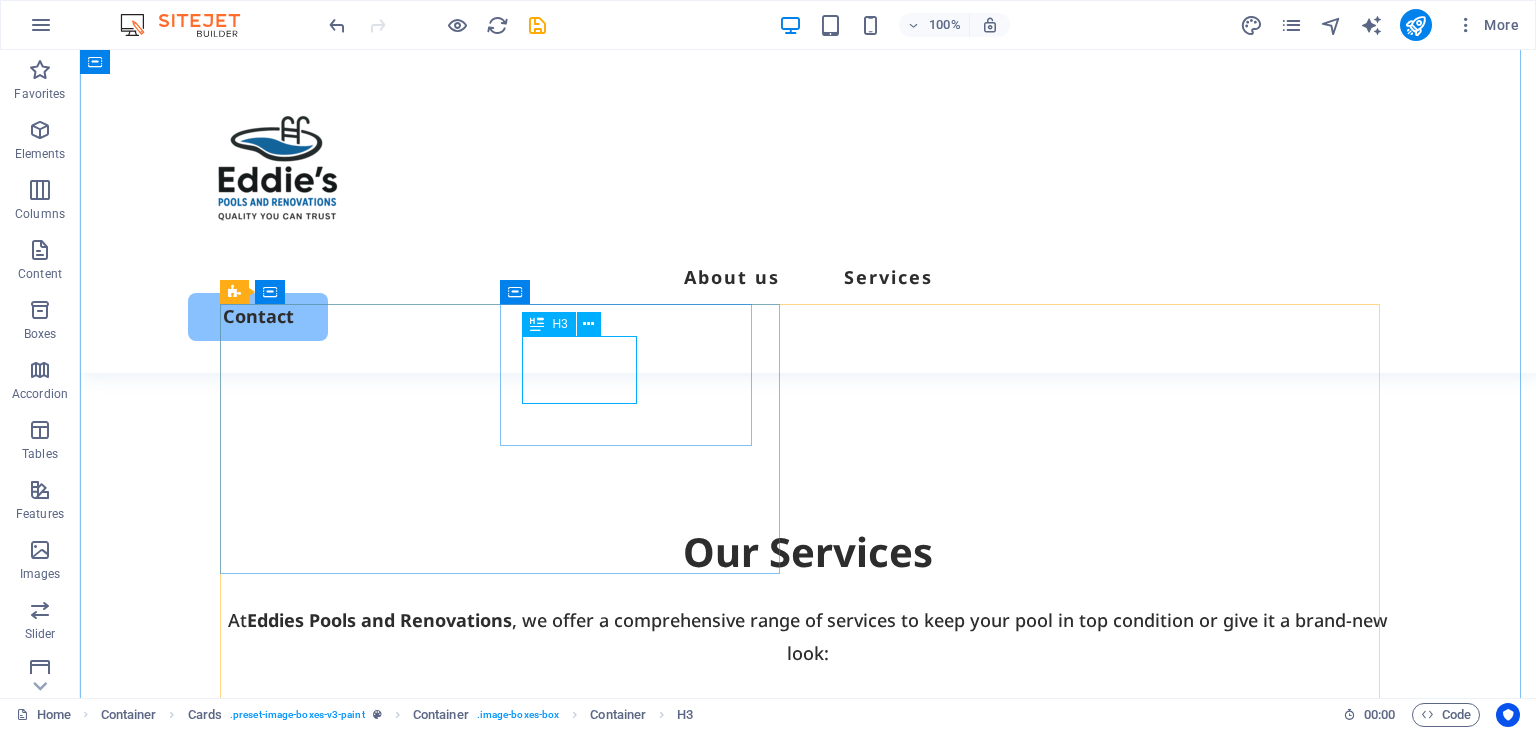 click on "H3" at bounding box center [548, 324] 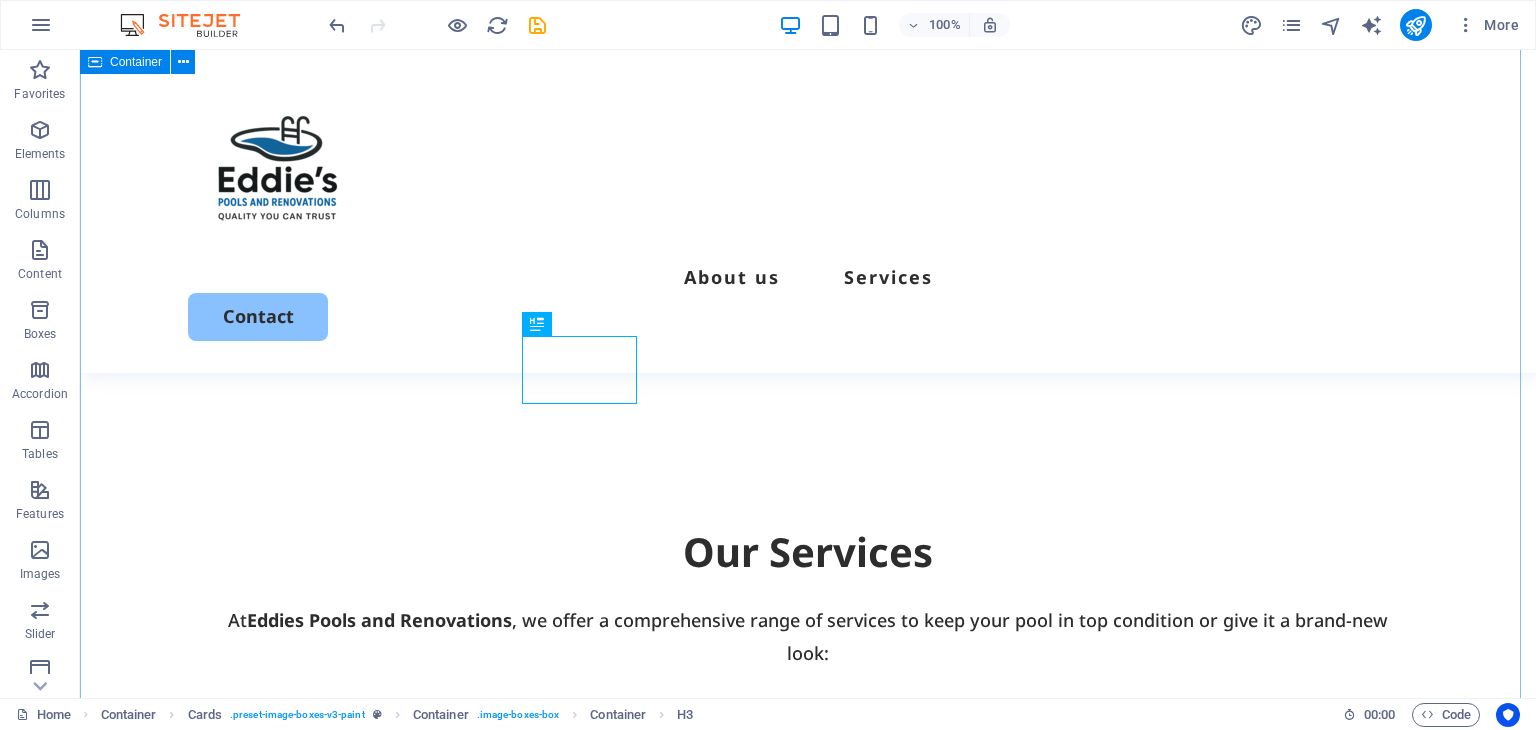 click on "Our Services At Eddies Pools and Renovations , we offer a comprehensive range of services to keep your pool in top condition or give it a brand-new look: Interior painting Exterior painting Lorem ipsum dolor sit amet, consectetur elit. Cabinet painting Lorem ipsum dolor sit amet, consectetur elit. Commercial painting Lorem ipsum dolor sit amet, consectetur elit." at bounding box center (808, 1454) 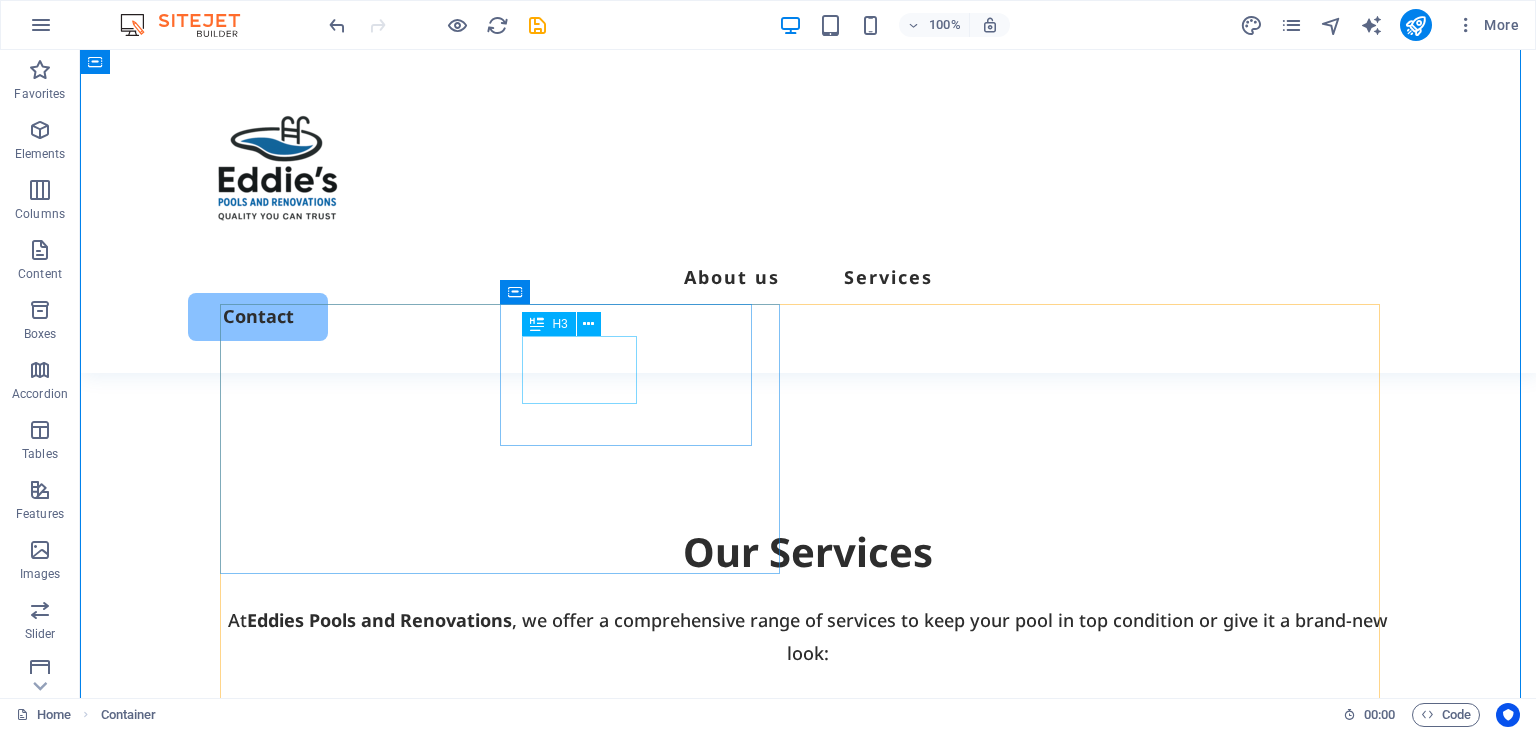 click on "Interior painting" at bounding box center [519, 1036] 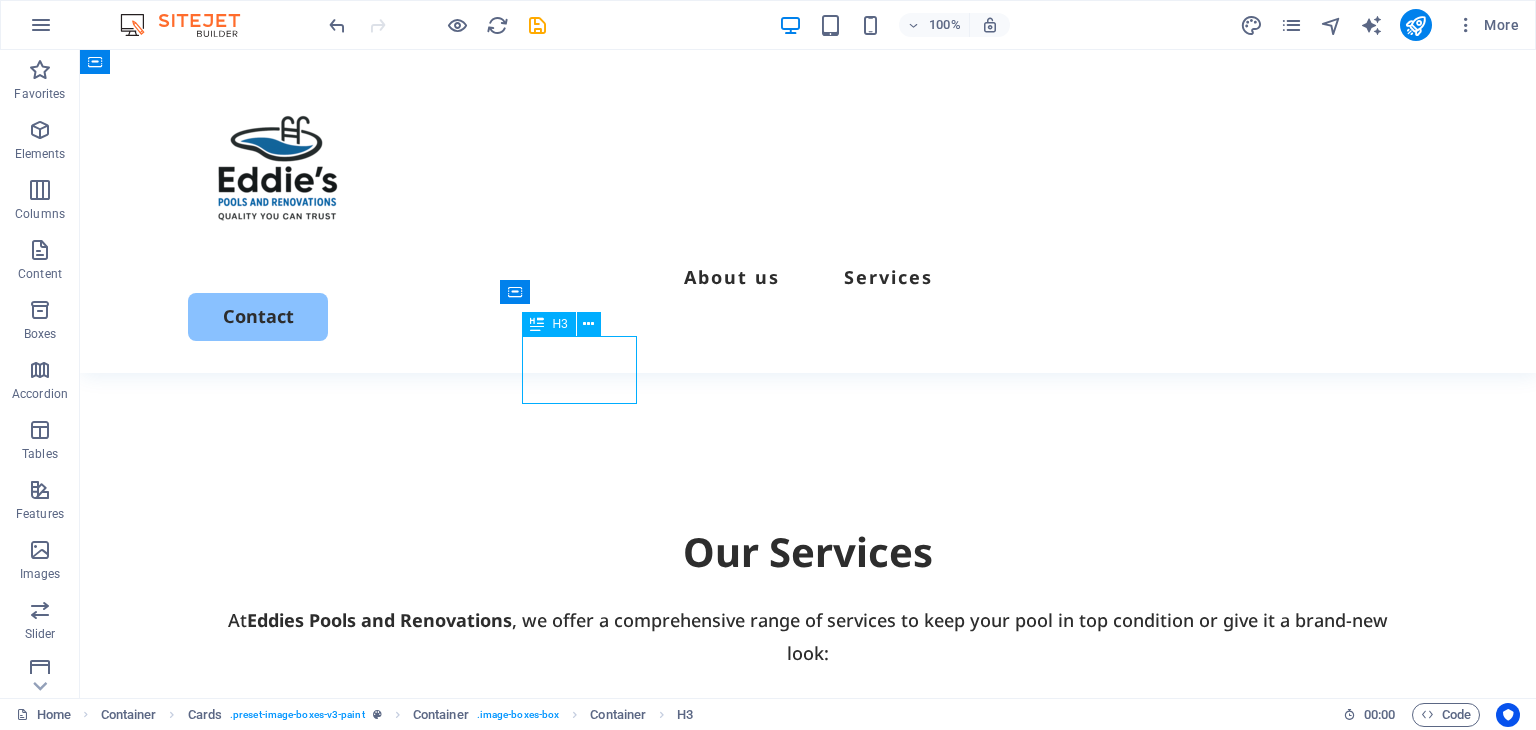 click on "Interior painting" at bounding box center [519, 1036] 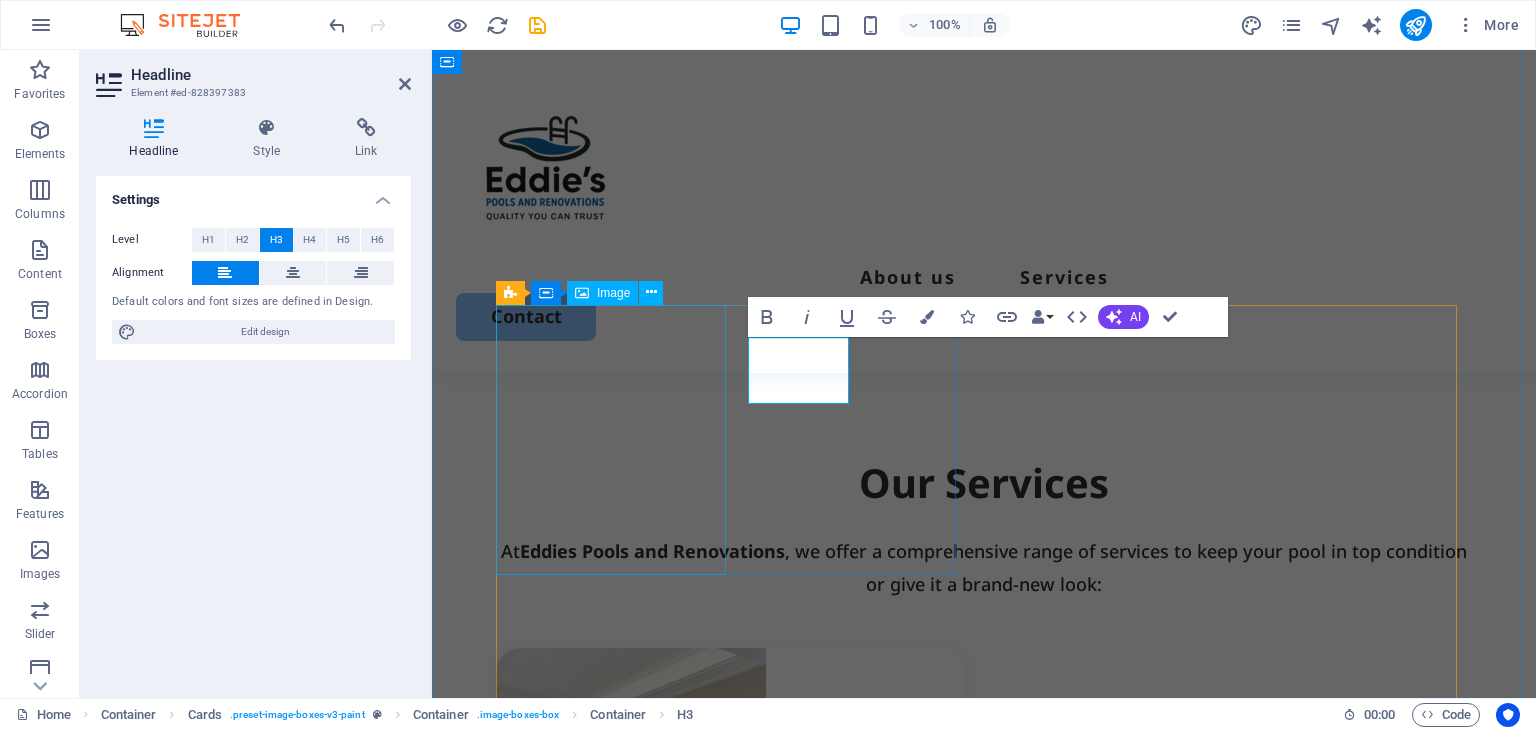 scroll, scrollTop: 1500, scrollLeft: 0, axis: vertical 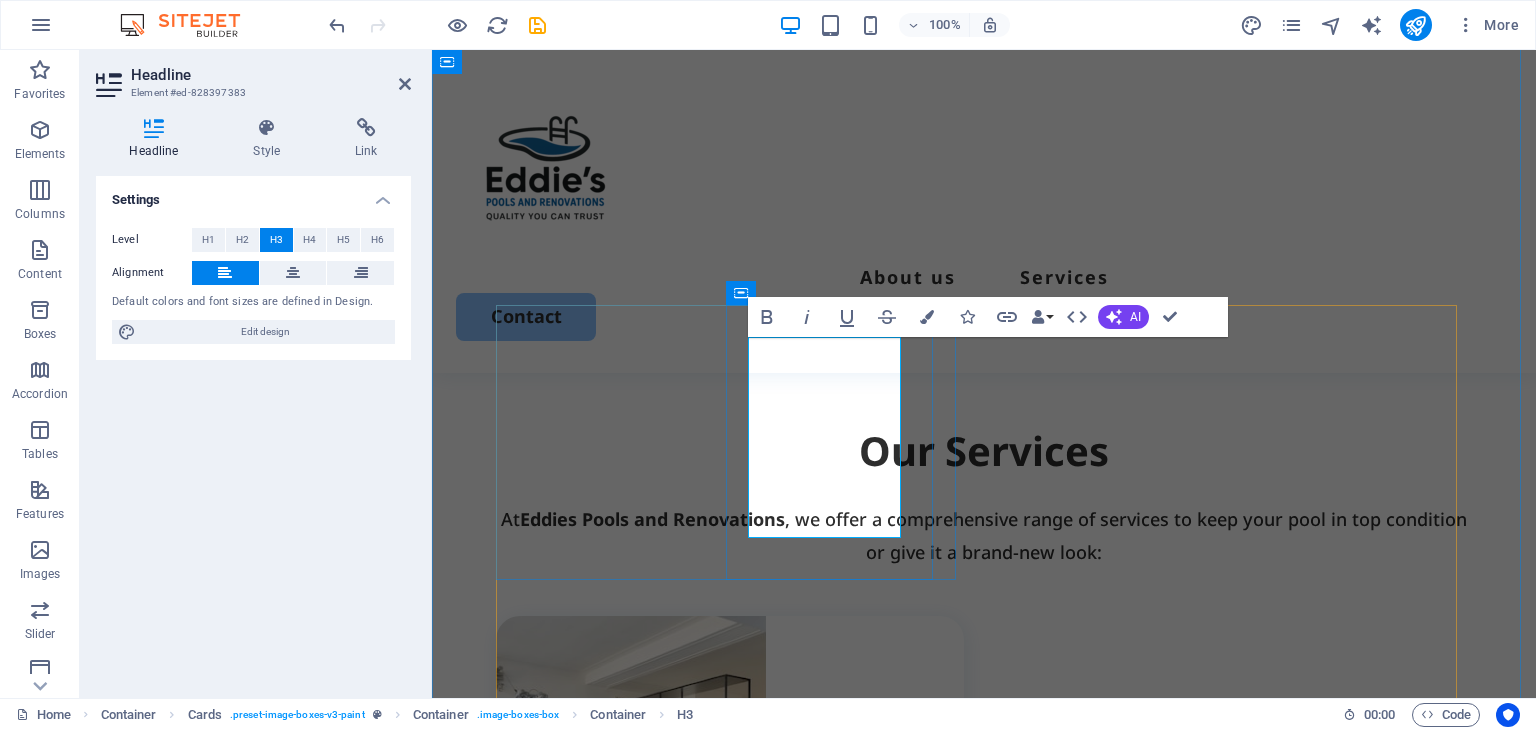 click on "New swimming pool construction      •    Pool renovations" at bounding box center (741, 951) 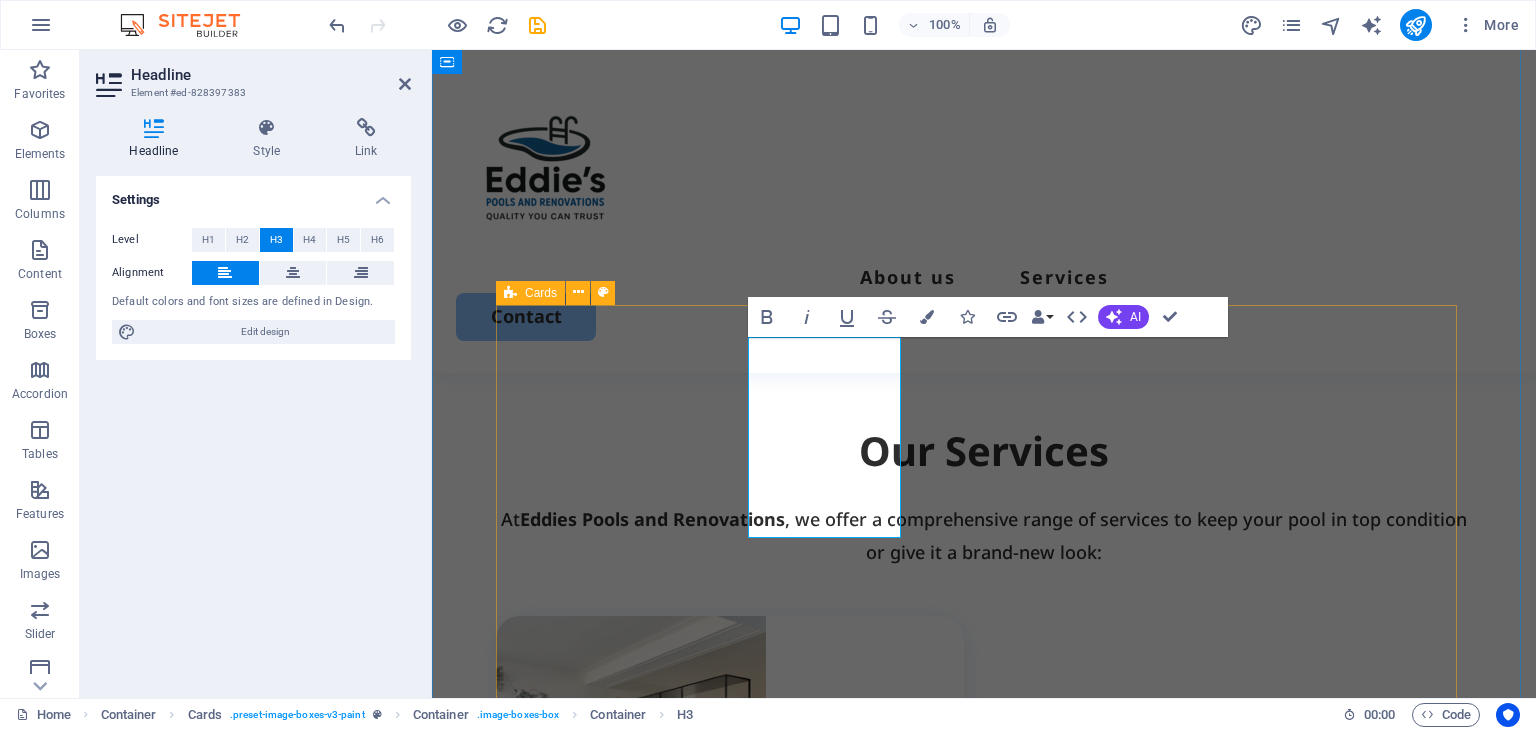 type 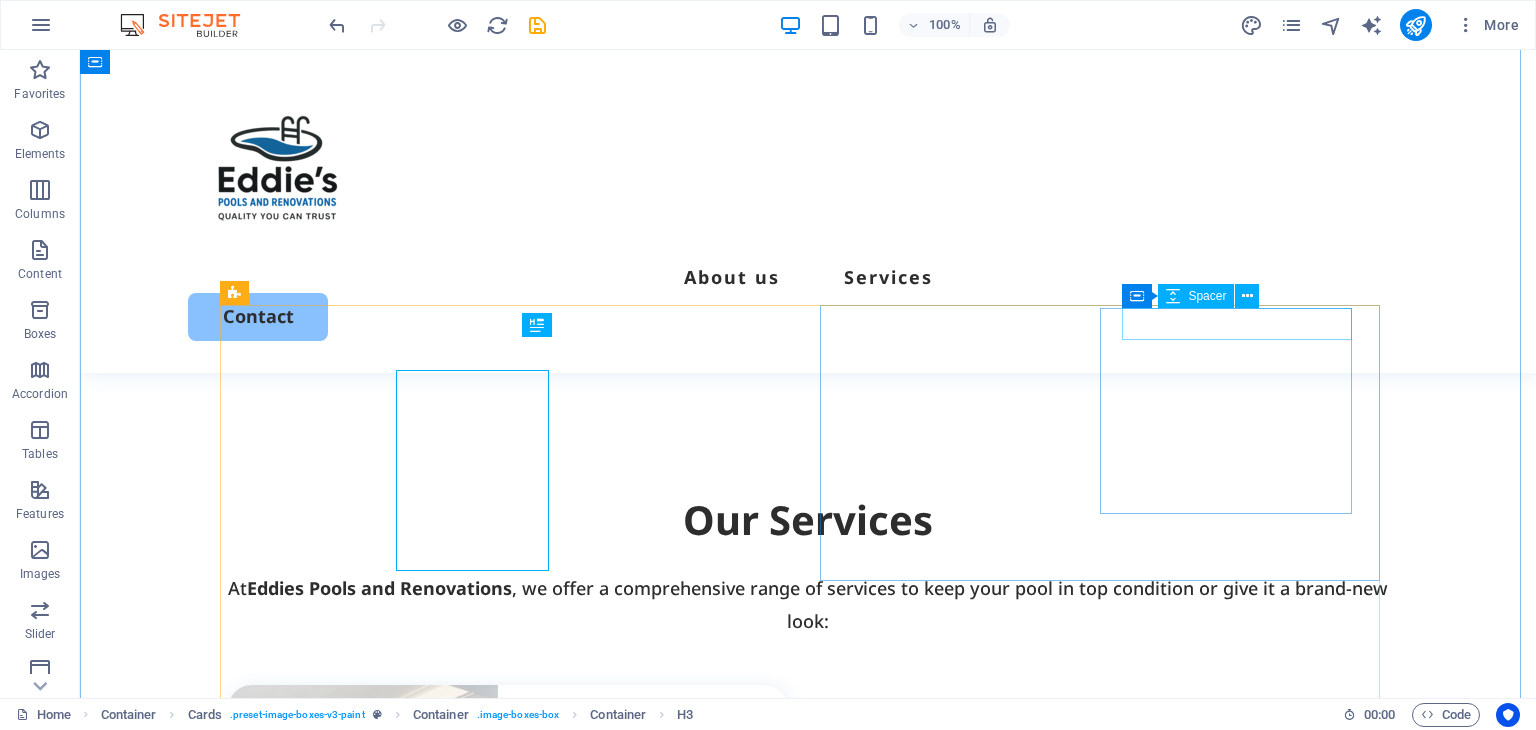 scroll, scrollTop: 1467, scrollLeft: 0, axis: vertical 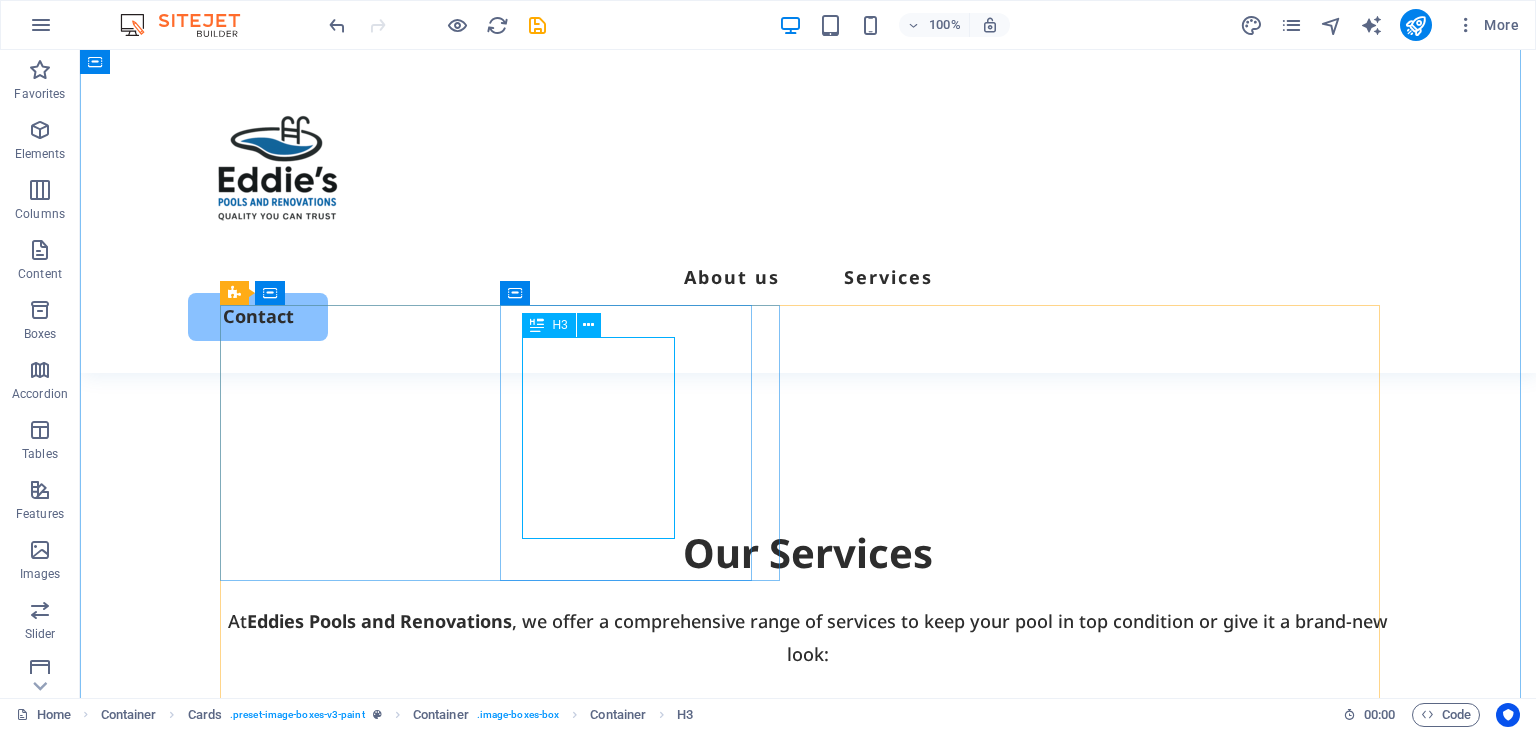 click on "New swimming pool construction      •    Pool renovations" at bounding box center (519, 1053) 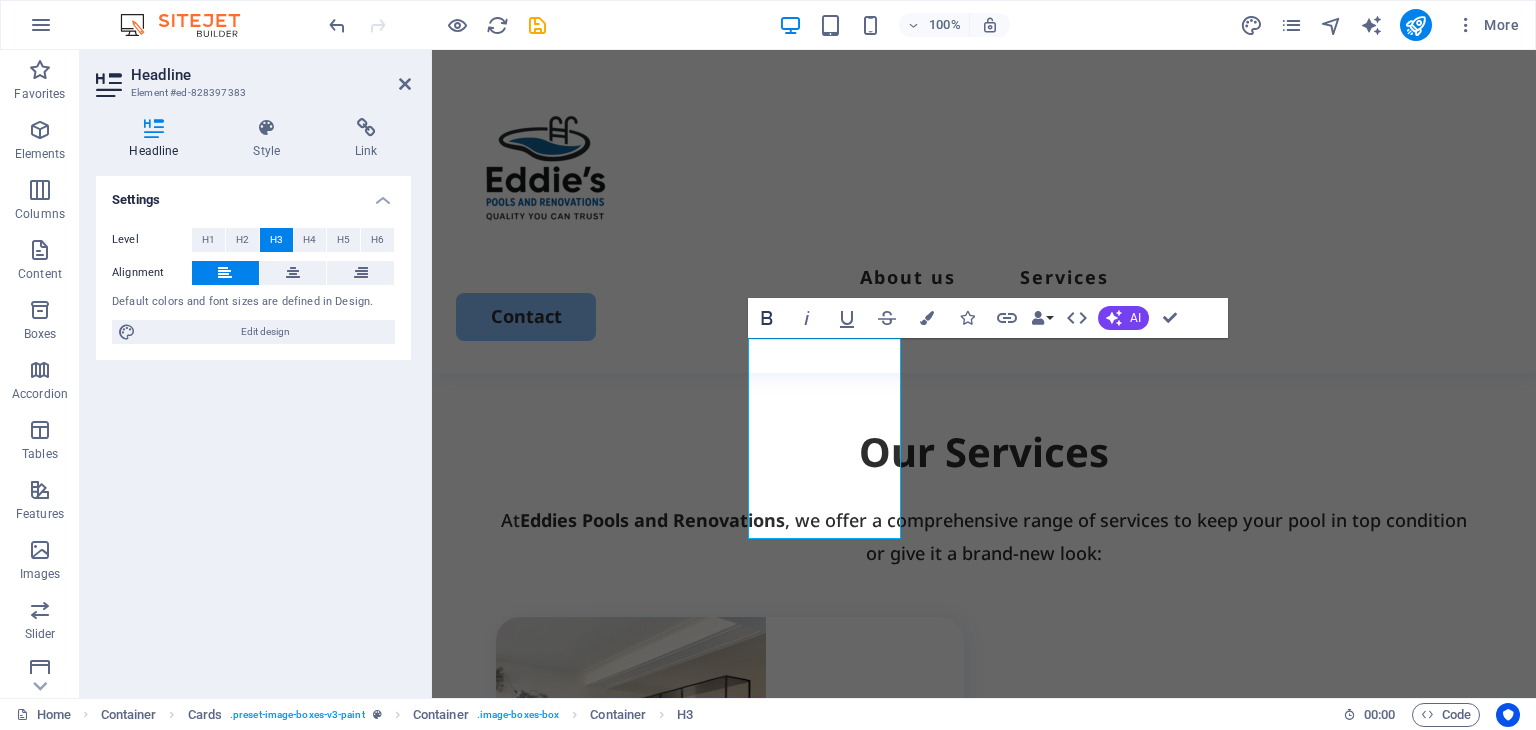 click 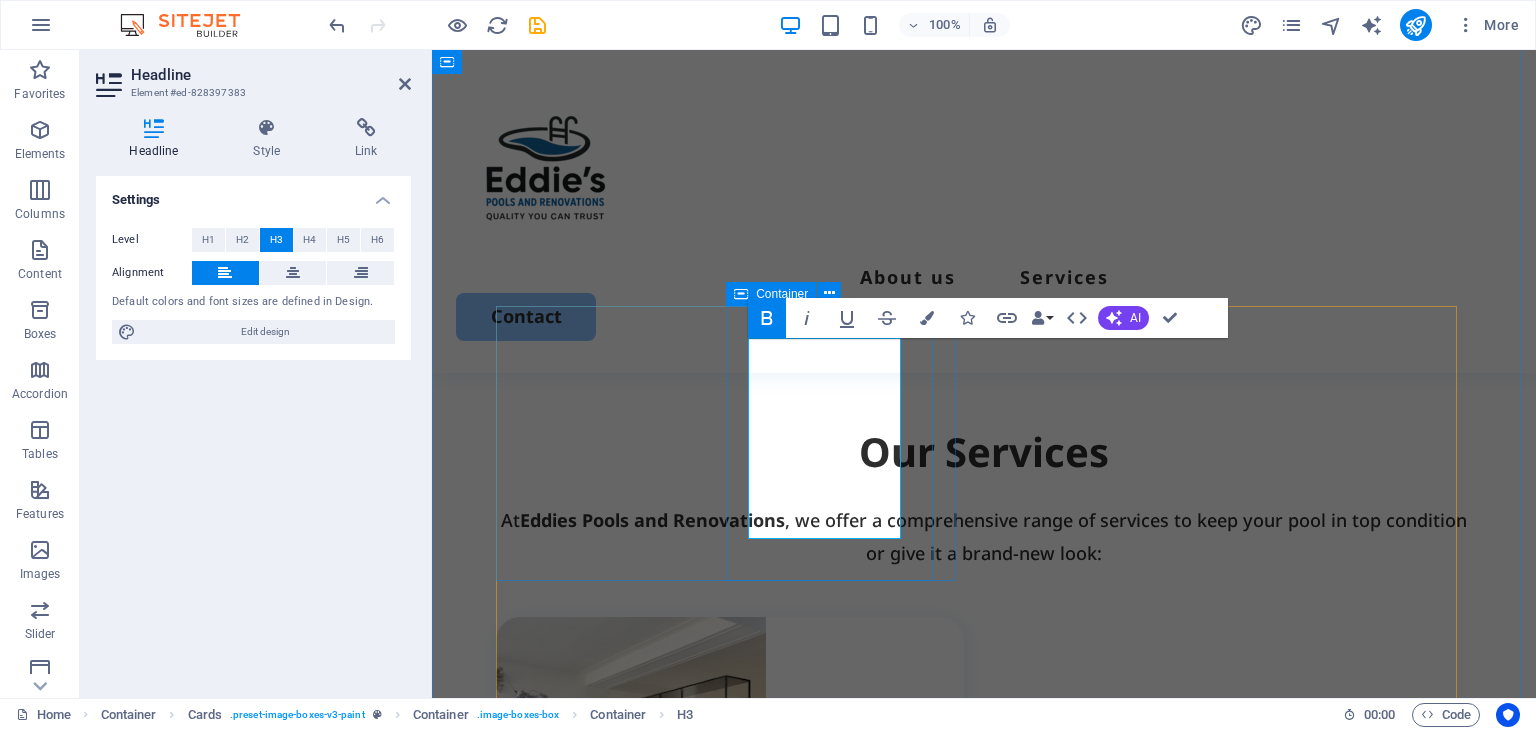drag, startPoint x: 891, startPoint y: 523, endPoint x: 747, endPoint y: 348, distance: 226.62965 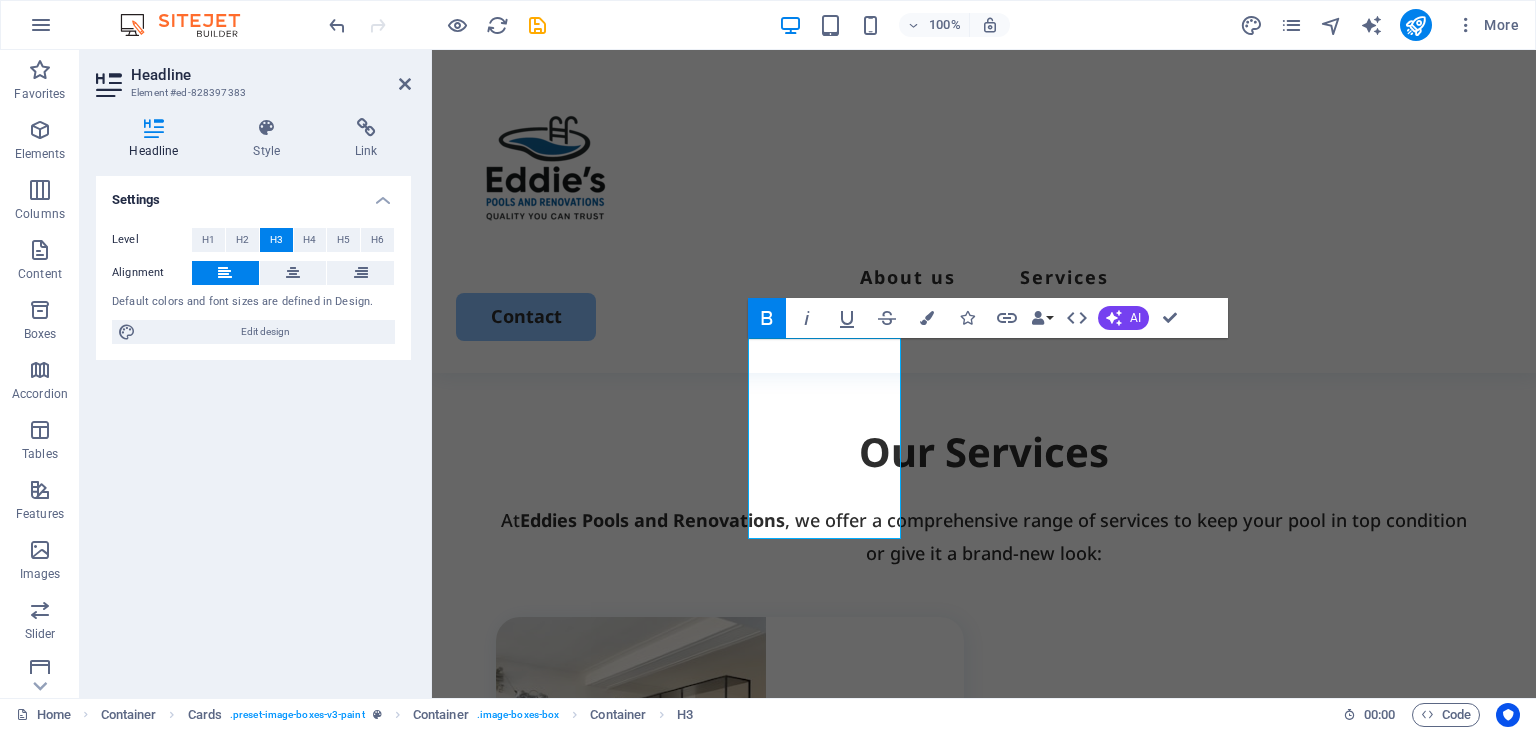click 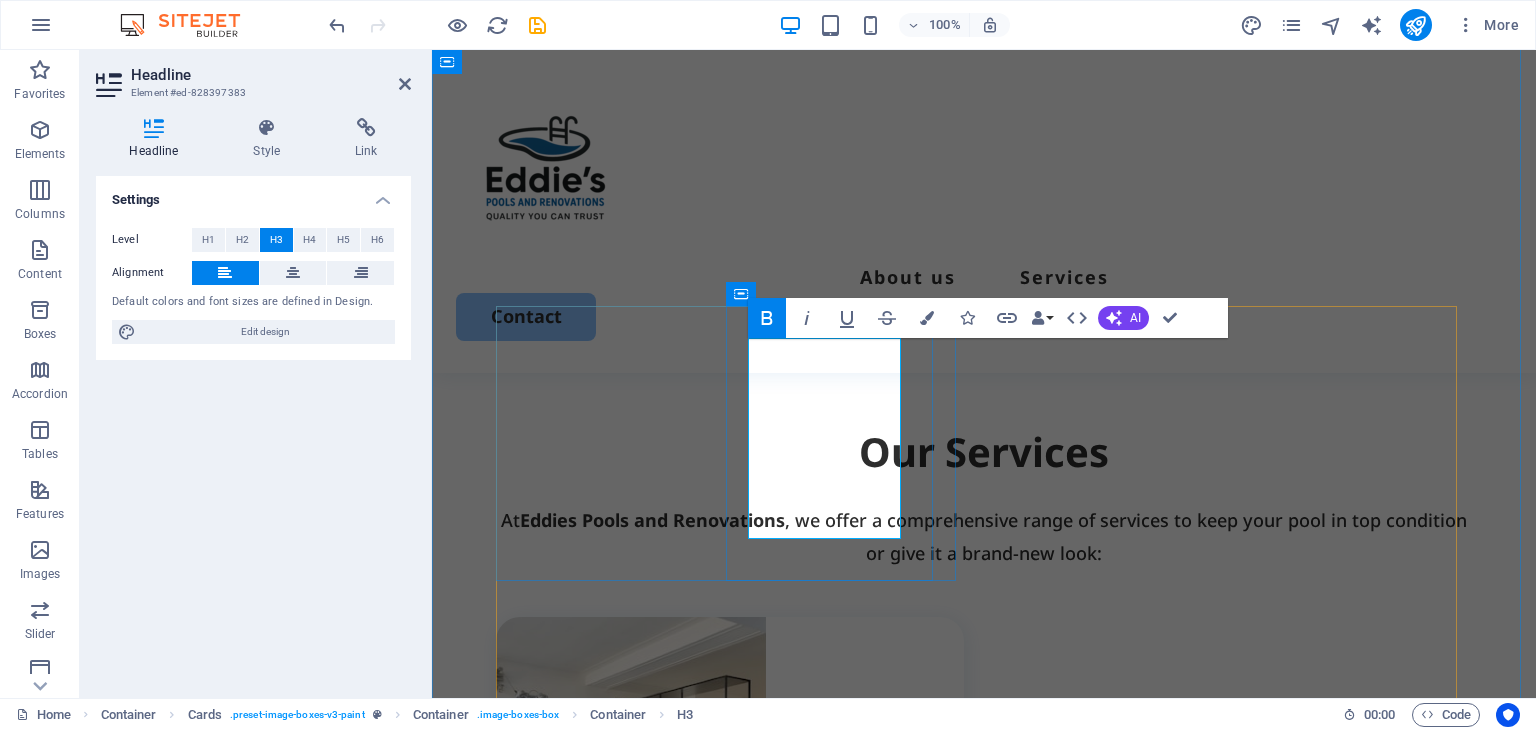 click on "•    New swimming pool construction      •    Pool renovations ​" at bounding box center (741, 952) 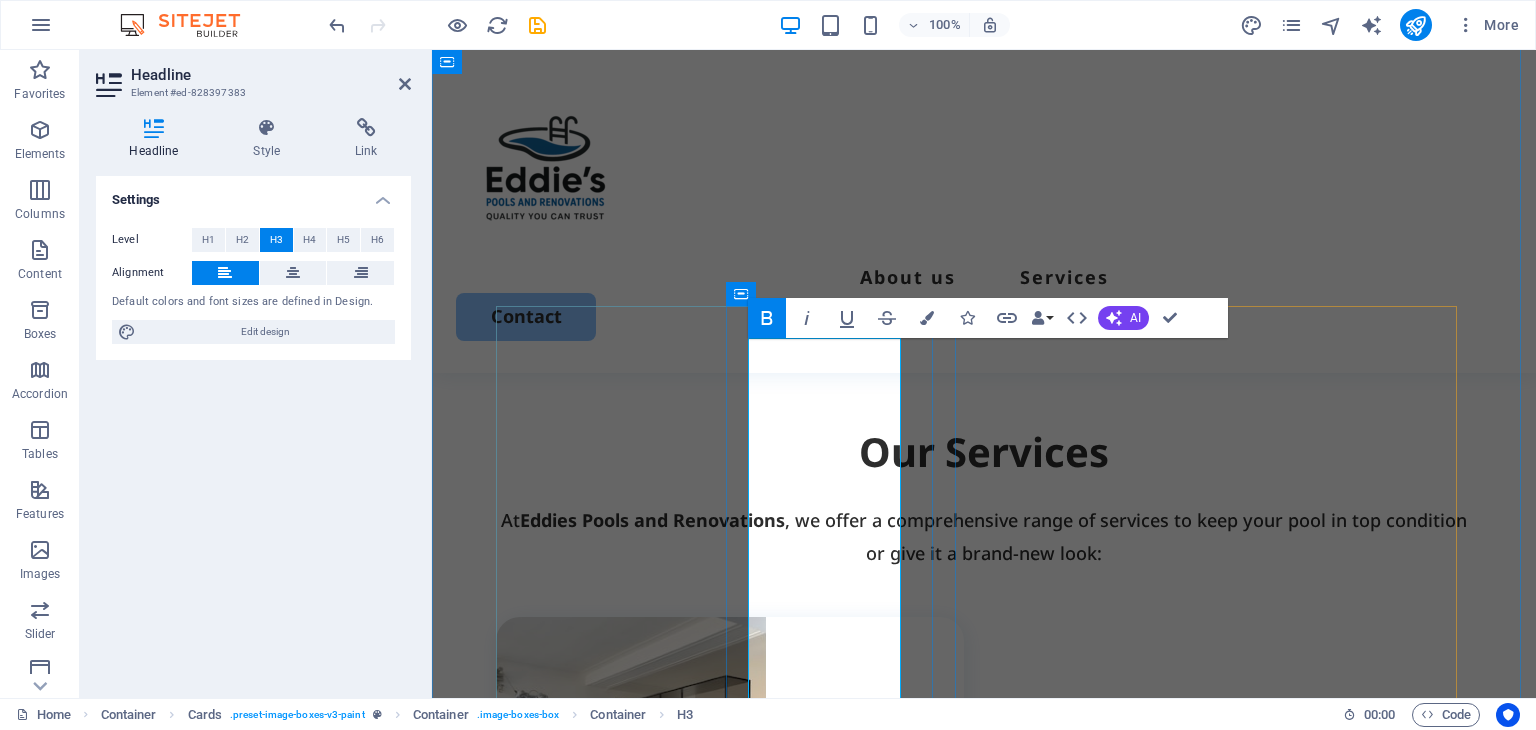 click on "• New swimming pool construction  • Pool renovations ‌•    Pool coping & decking      •    Pool painting" at bounding box center (726, 986) 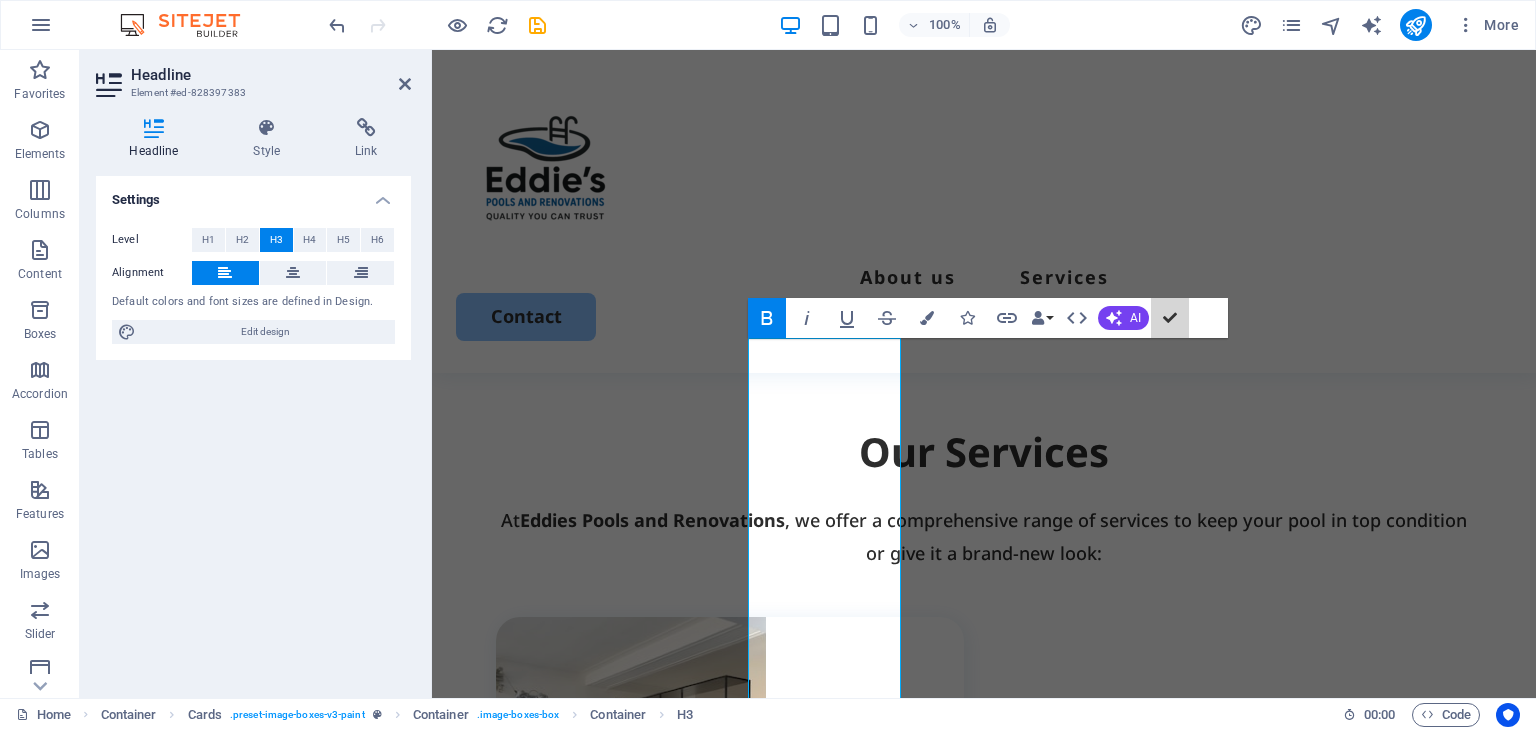 scroll, scrollTop: 1466, scrollLeft: 0, axis: vertical 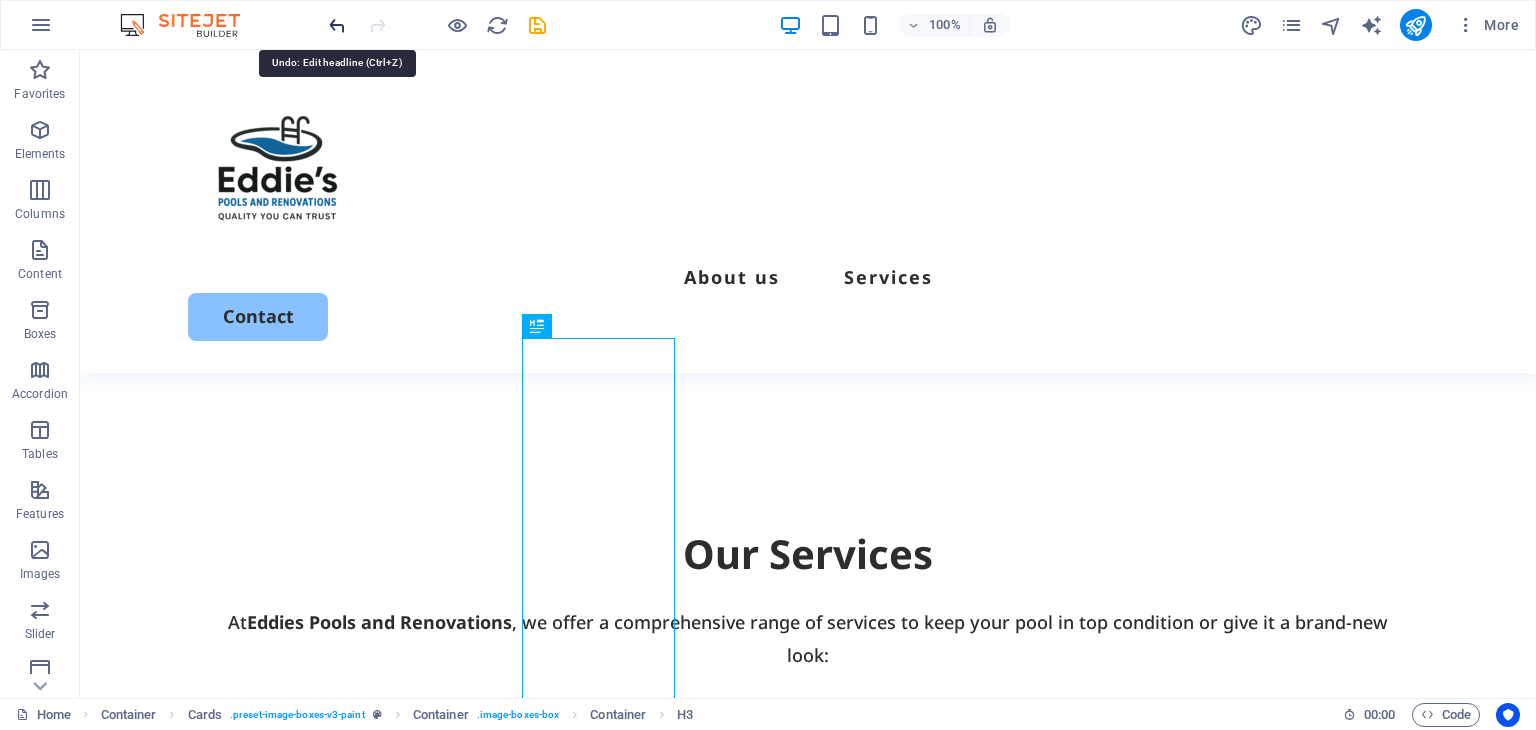 click at bounding box center [337, 25] 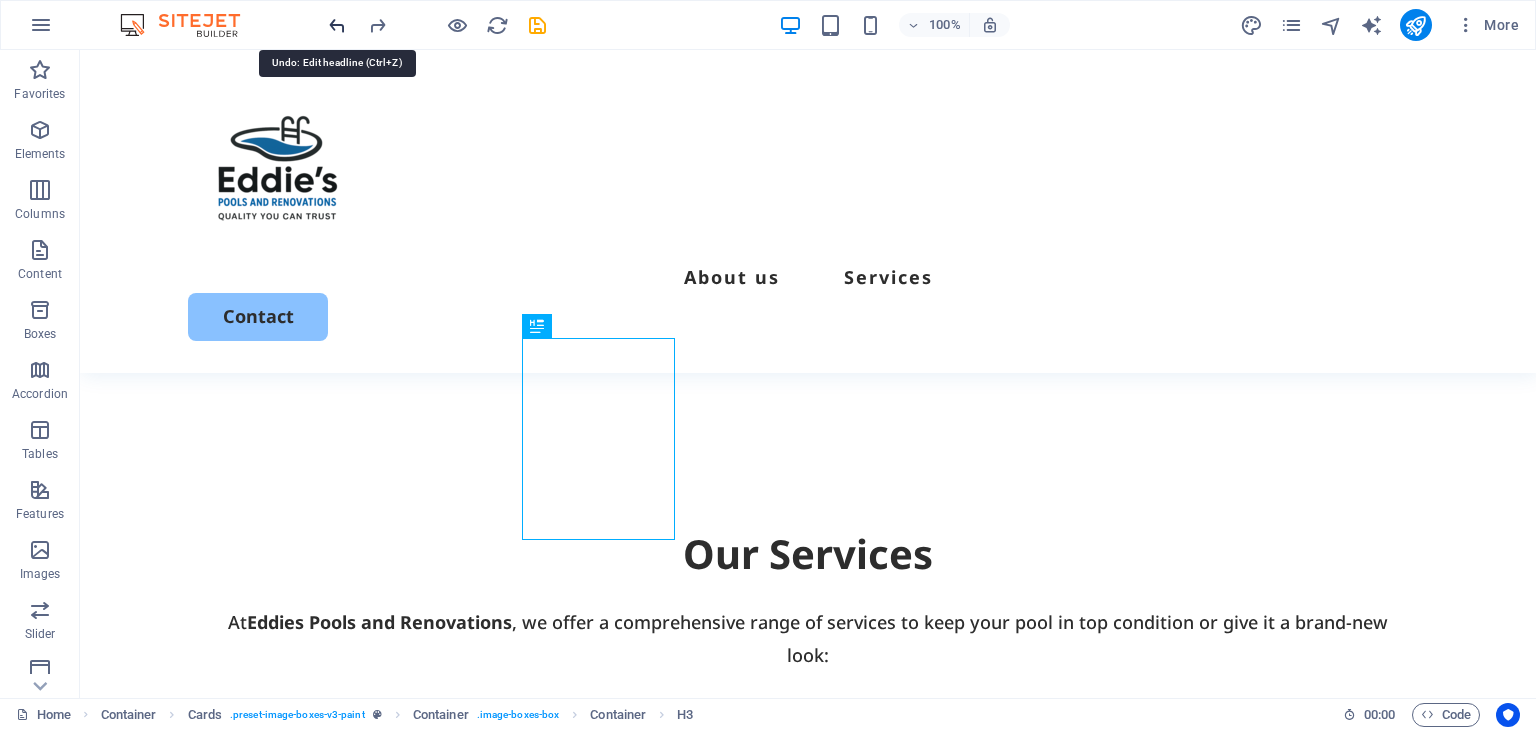 click at bounding box center (337, 25) 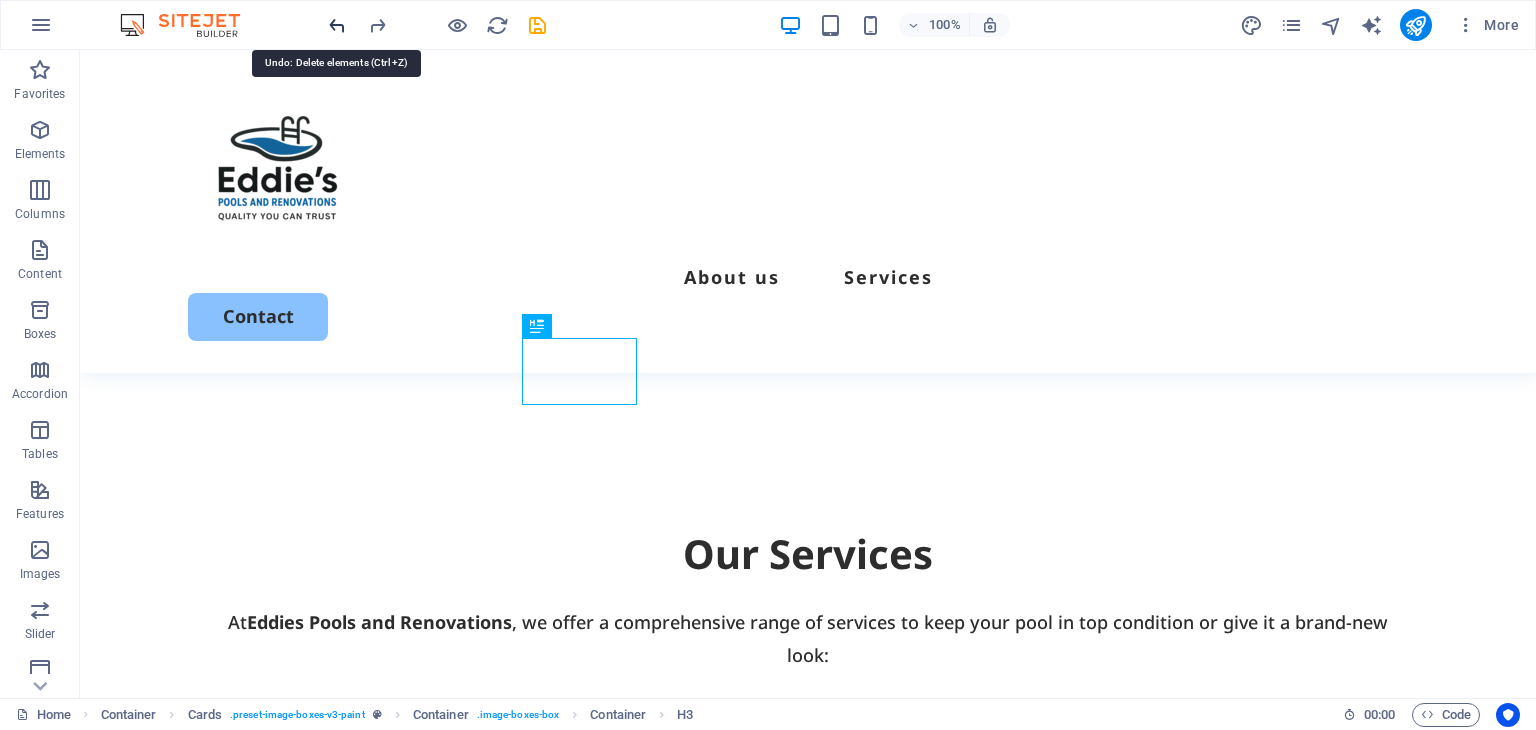 click at bounding box center (337, 25) 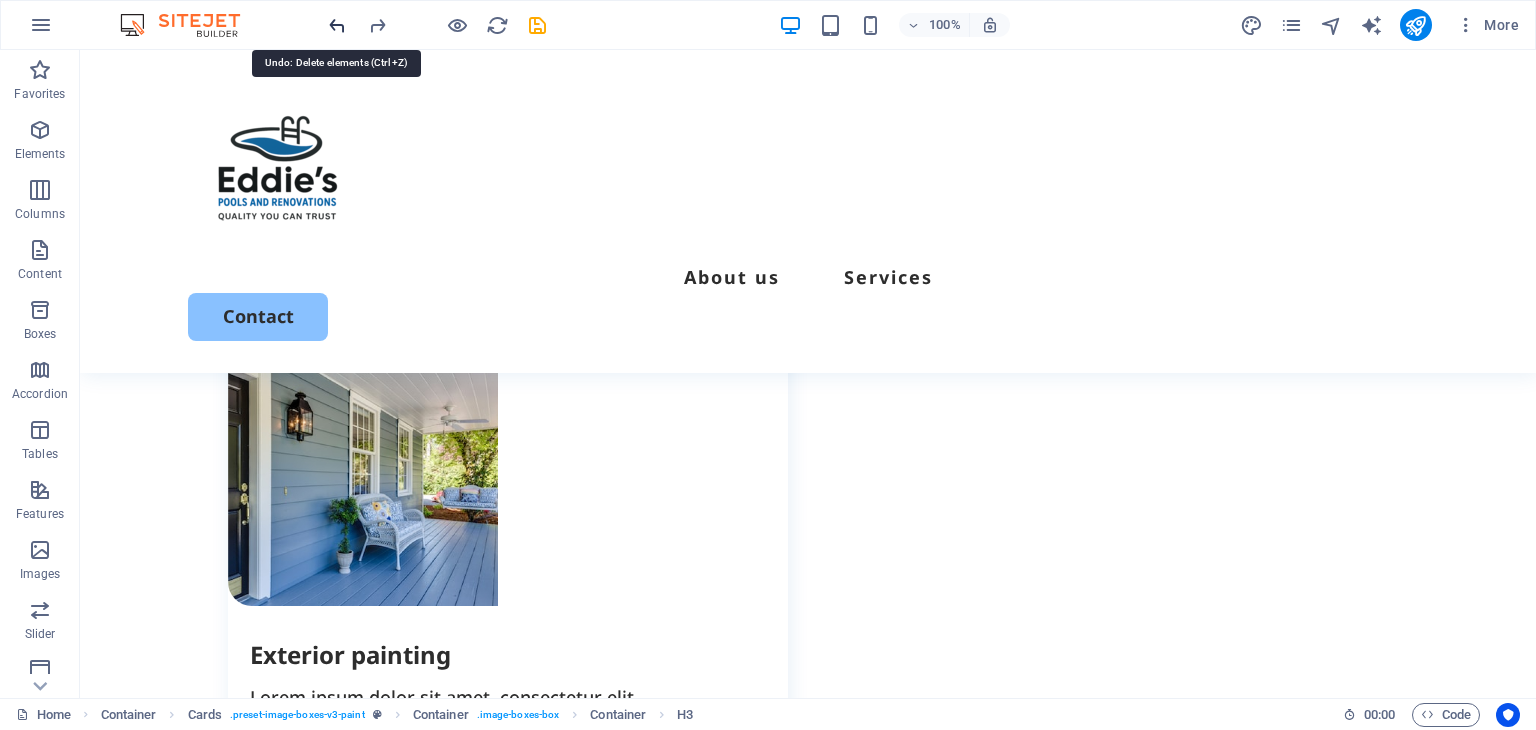 scroll, scrollTop: 2599, scrollLeft: 0, axis: vertical 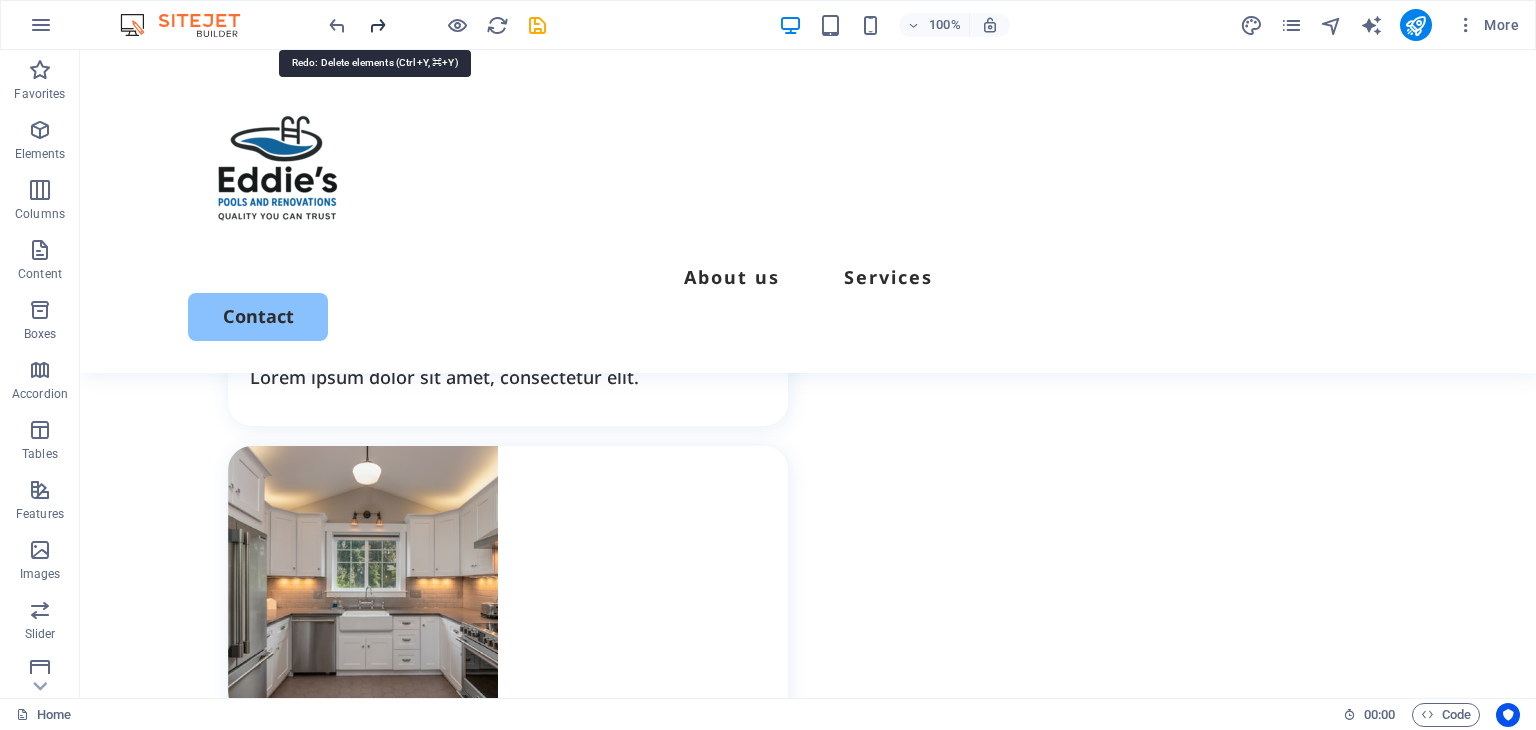 click at bounding box center [377, 25] 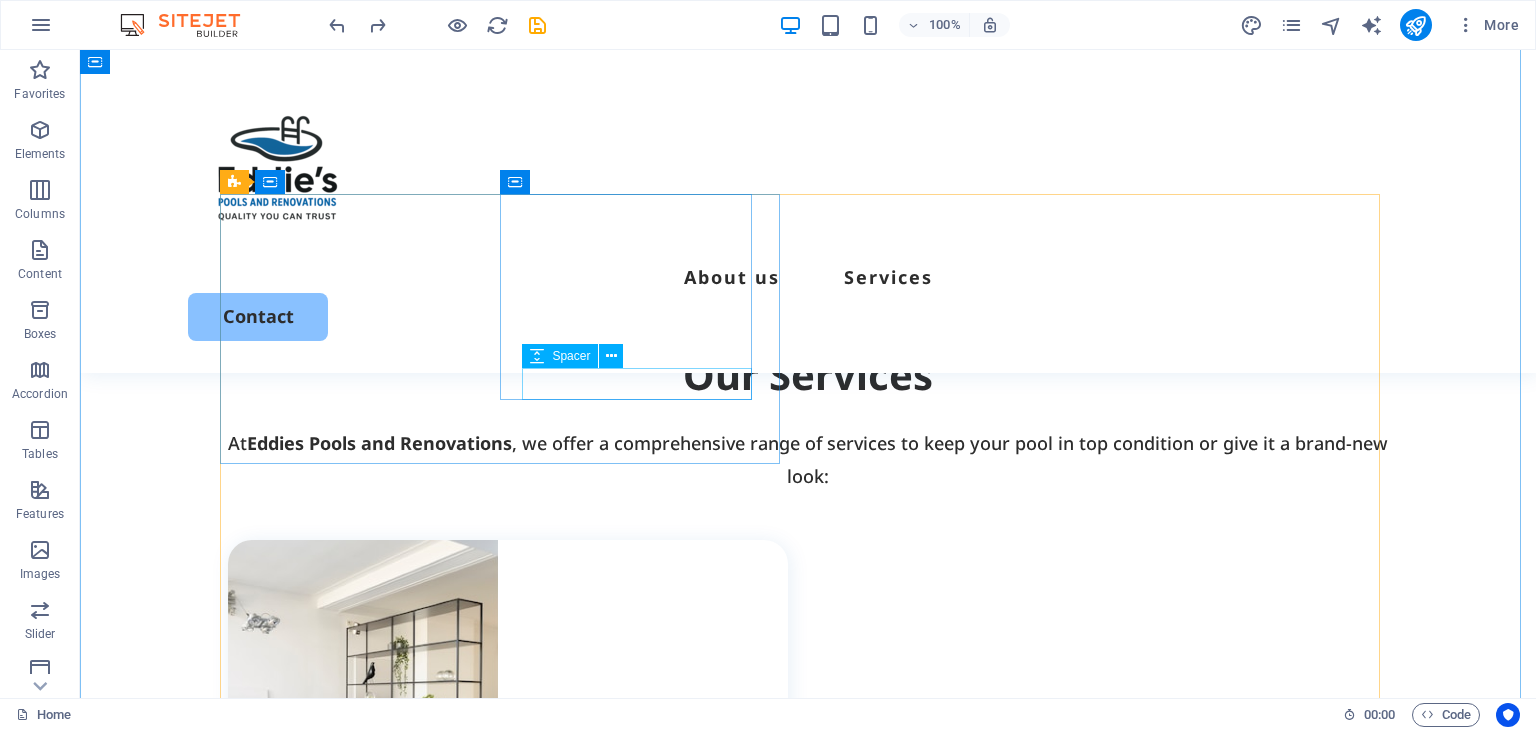 scroll, scrollTop: 1245, scrollLeft: 0, axis: vertical 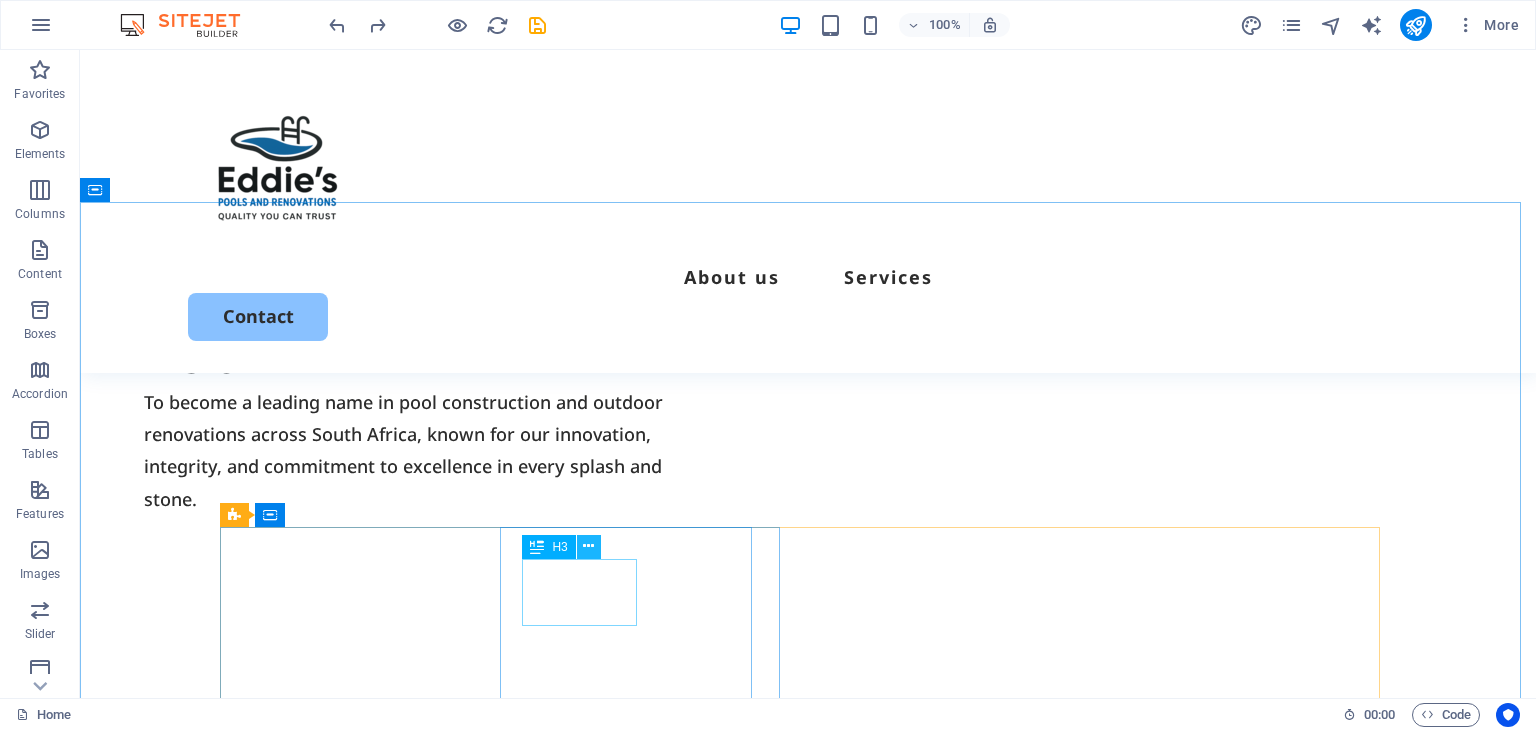 click at bounding box center (588, 546) 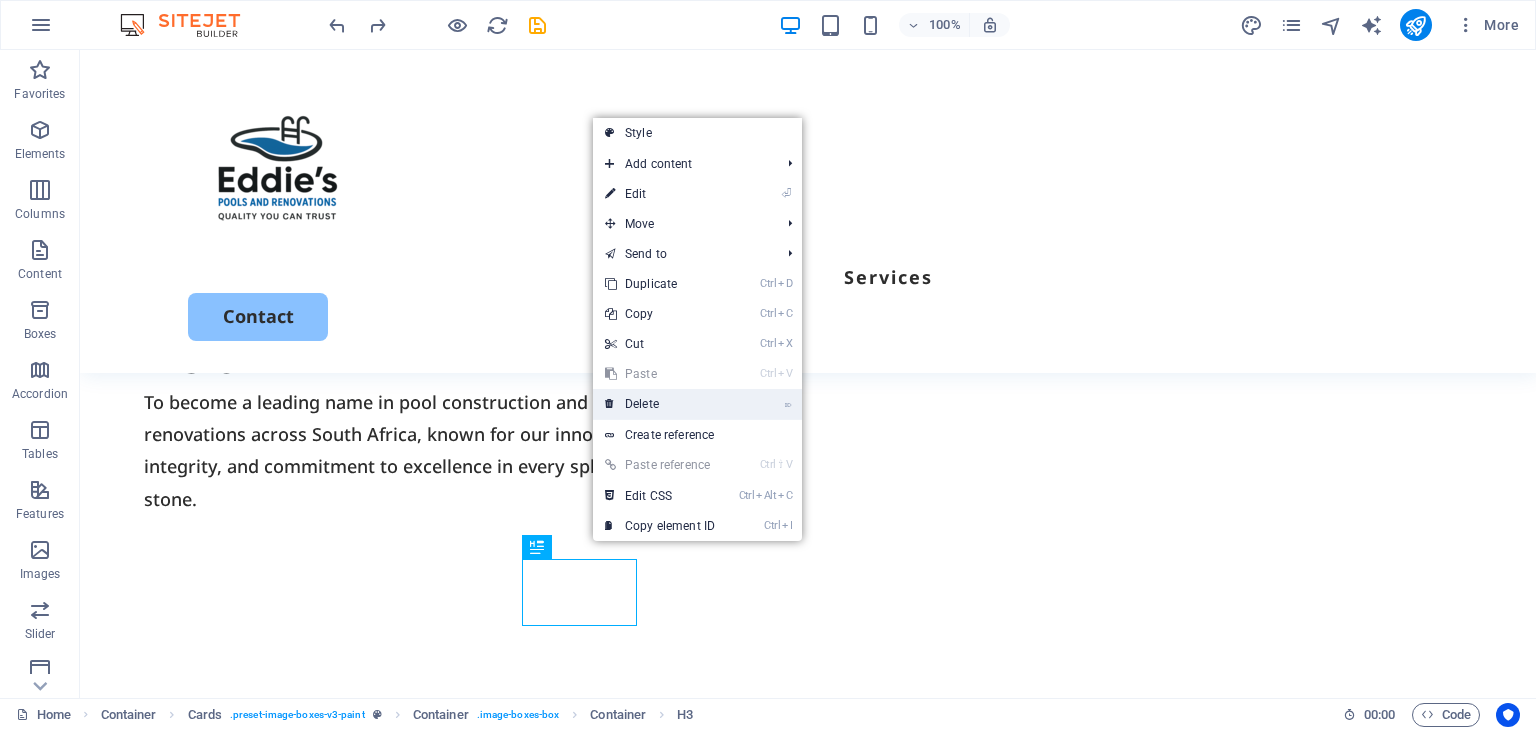 click on "⌦  Delete" at bounding box center (660, 404) 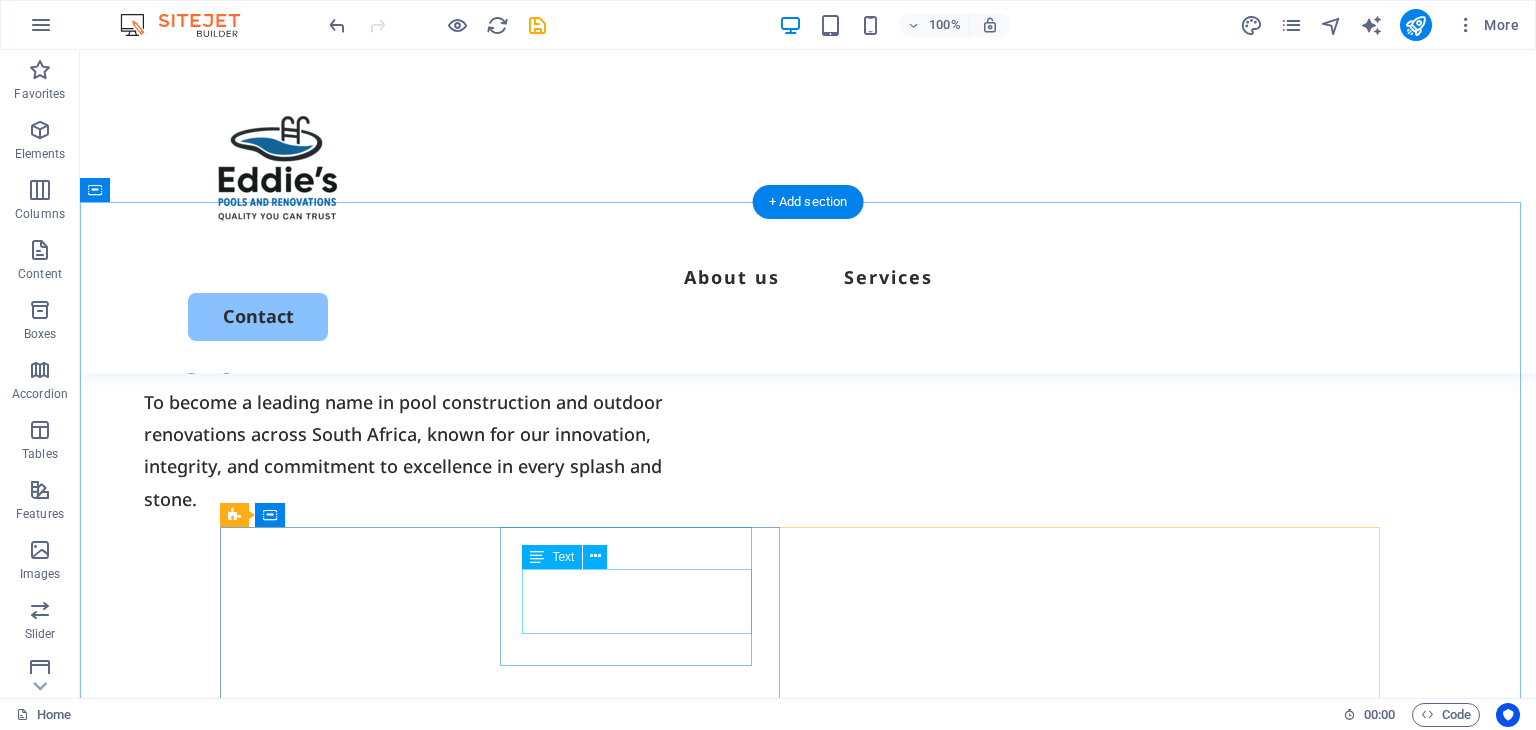 click on "Lorem ipsum dolor sit amet, consectetur elit." at bounding box center [519, 1268] 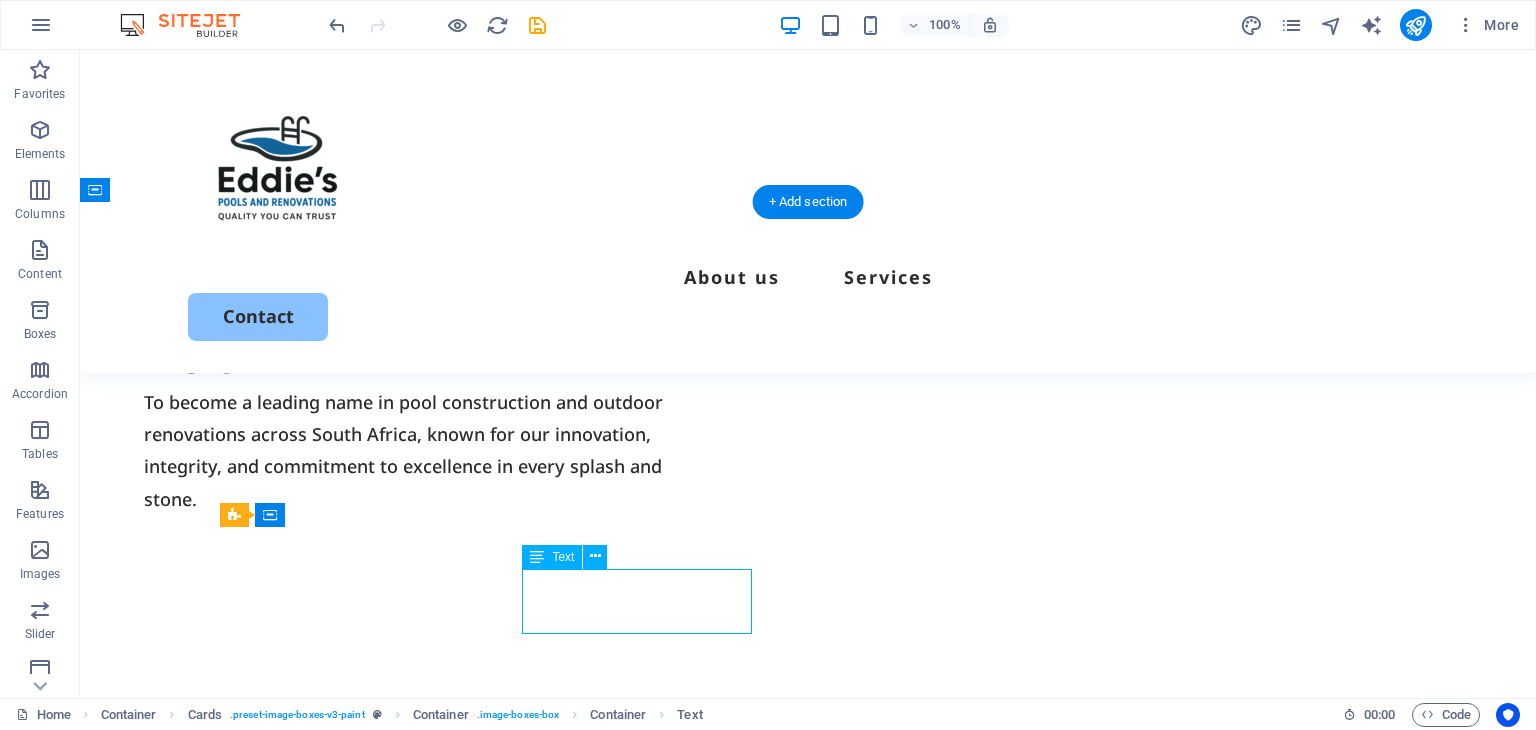 click on "Lorem ipsum dolor sit amet, consectetur elit." at bounding box center (519, 1268) 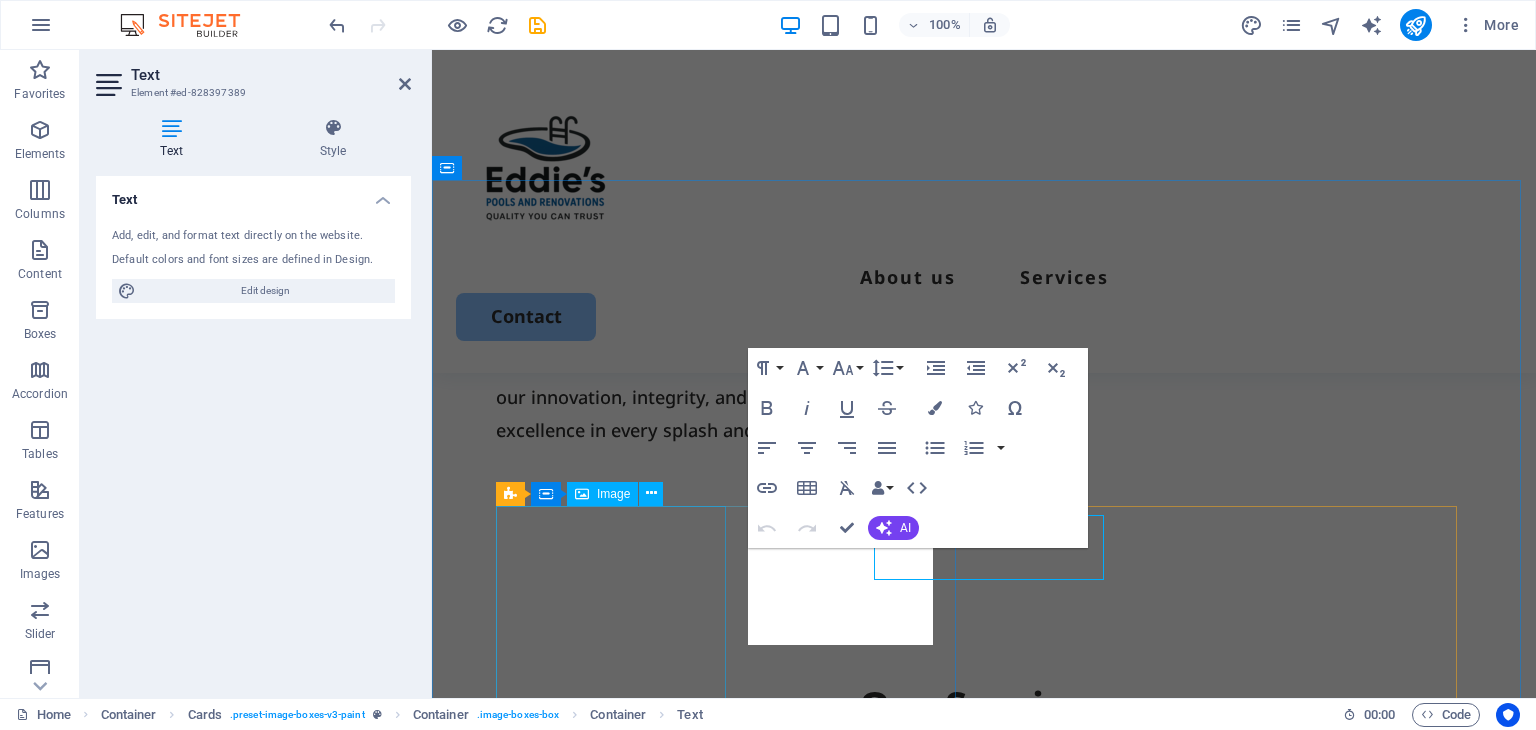 scroll, scrollTop: 1299, scrollLeft: 0, axis: vertical 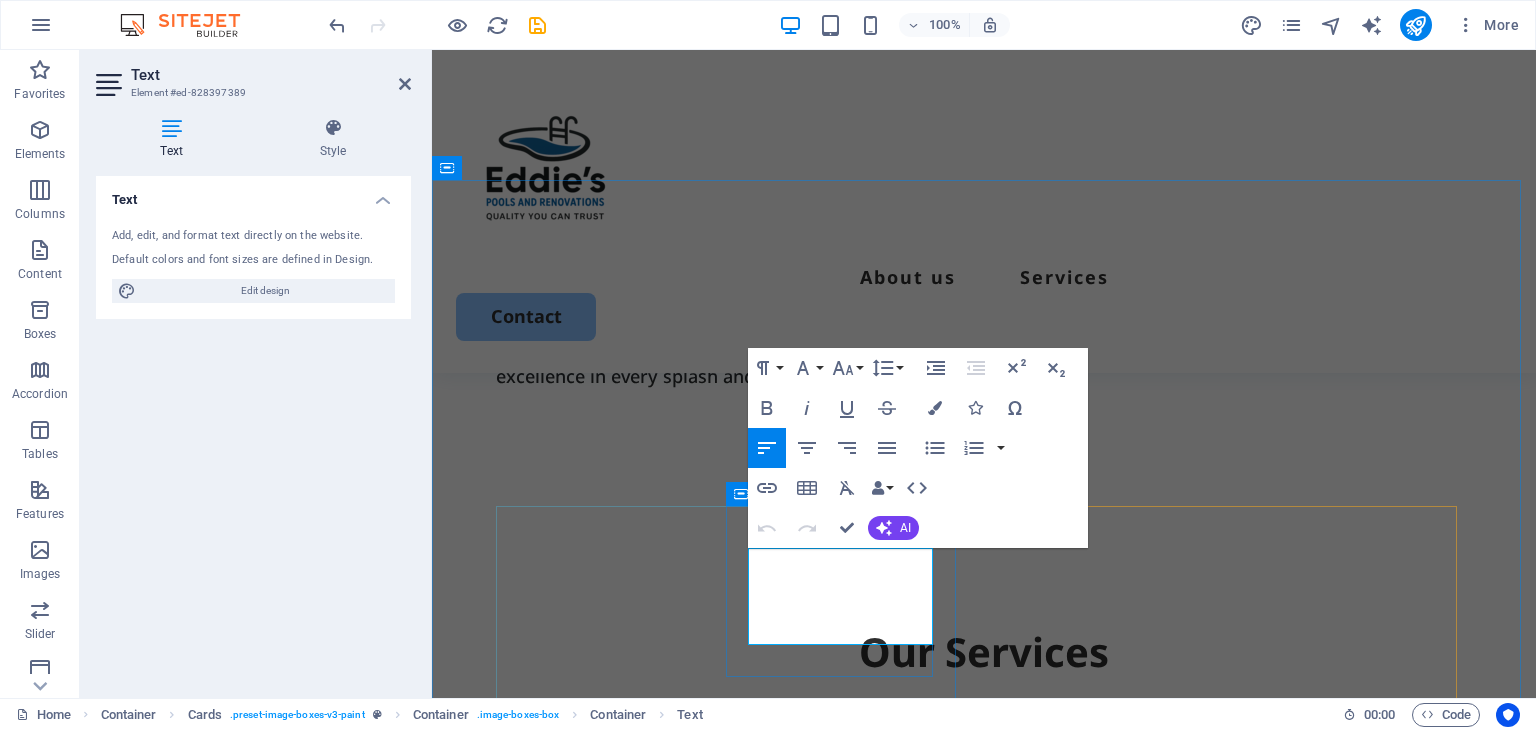 drag, startPoint x: 791, startPoint y: 631, endPoint x: 751, endPoint y: 566, distance: 76.321686 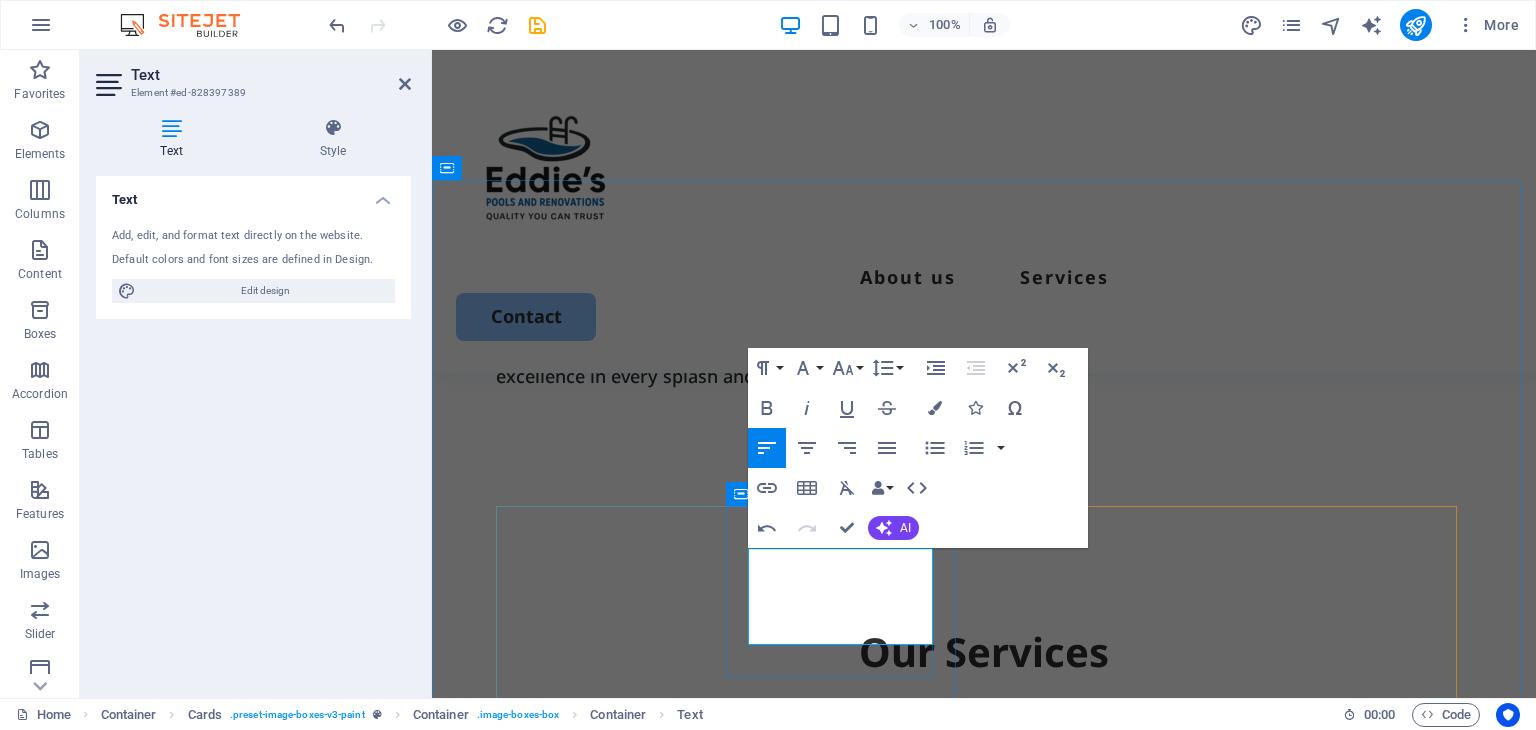 click on "•    Pool coping & decking      •    Pool painting" at bounding box center [627, 1161] 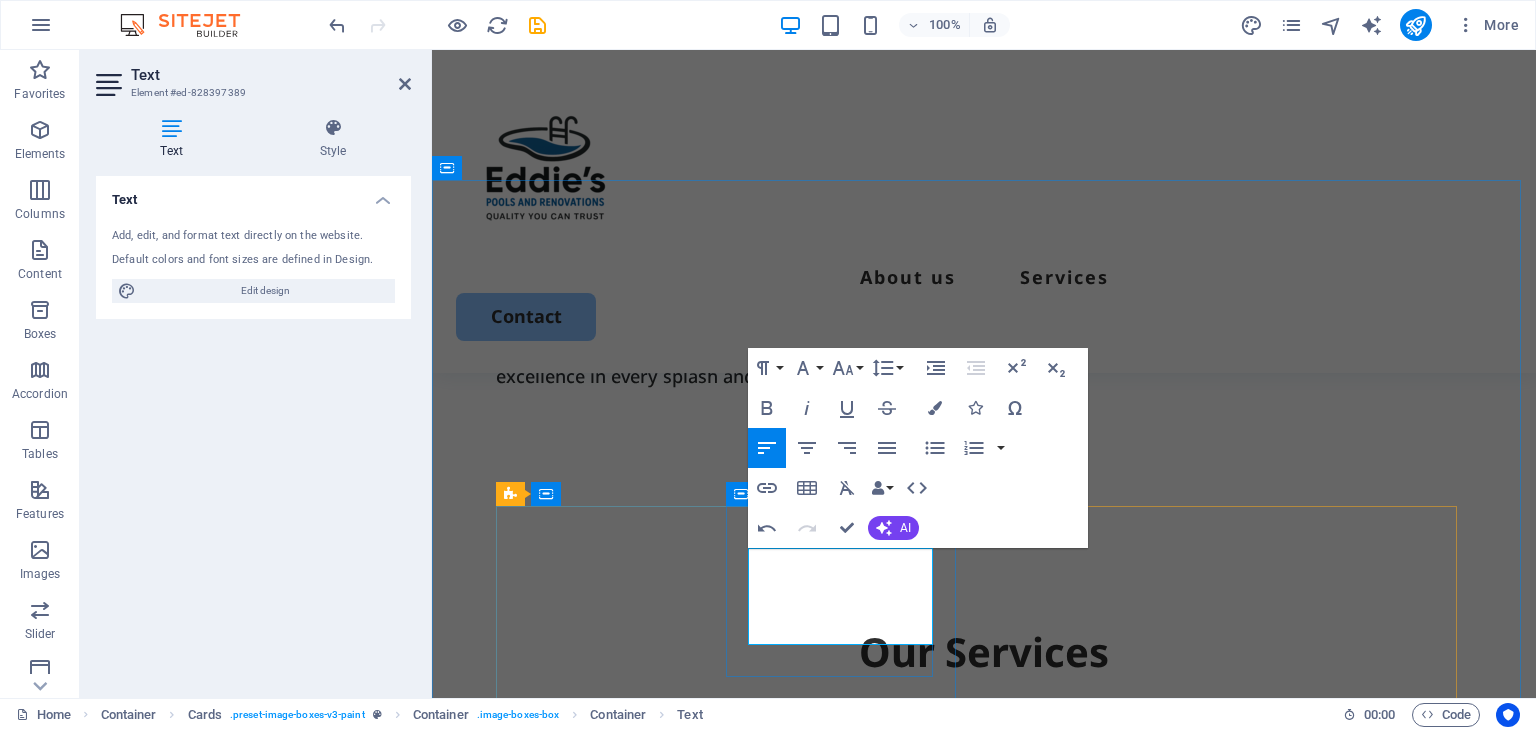 click on "•    Pool coping & decking •    Pool painting" at bounding box center [741, 1161] 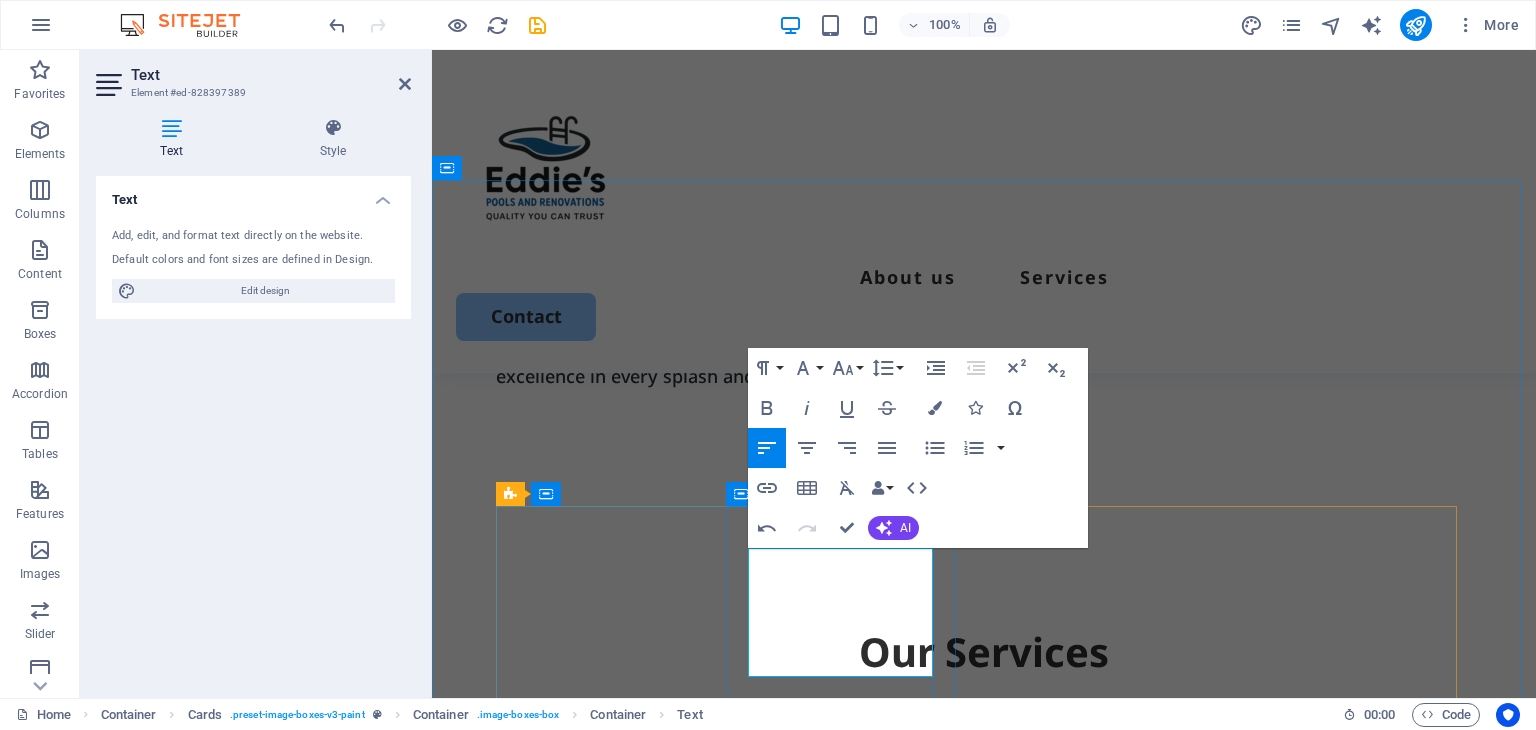 click on "•    Pool coping & decking •    Pool painting" at bounding box center (741, 1161) 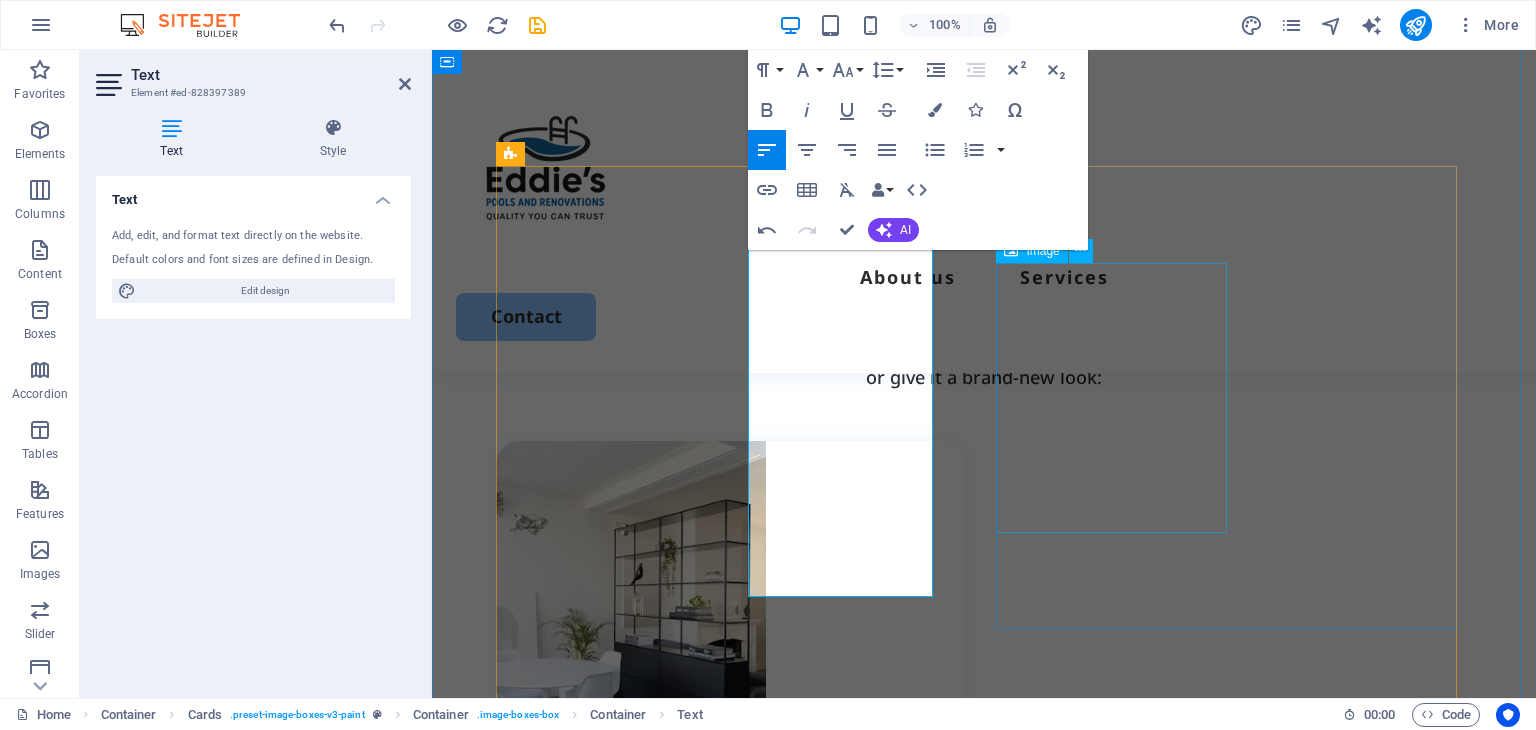 scroll, scrollTop: 1699, scrollLeft: 0, axis: vertical 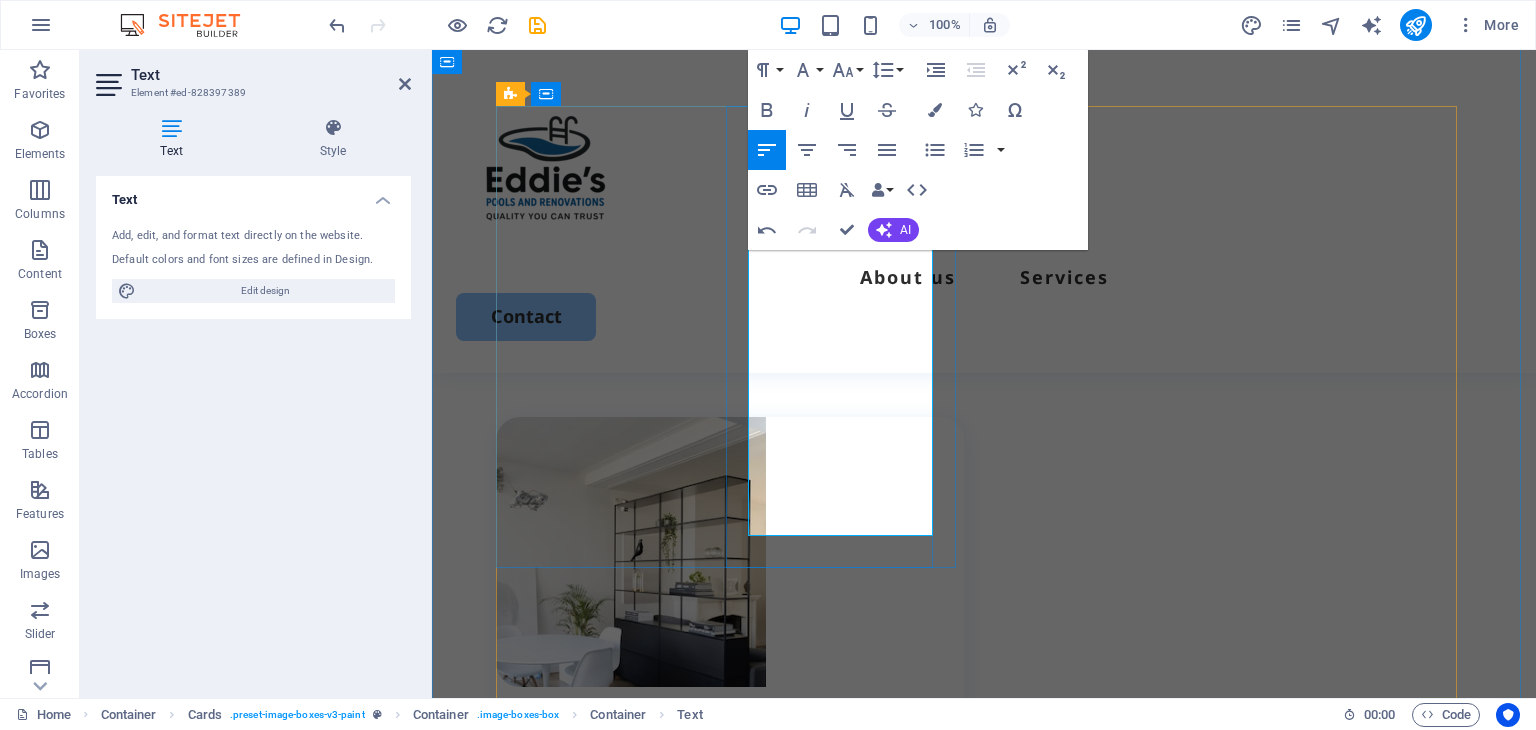 click on "•    New swimming pool construction      •    Pool renovations" at bounding box center (706, 874) 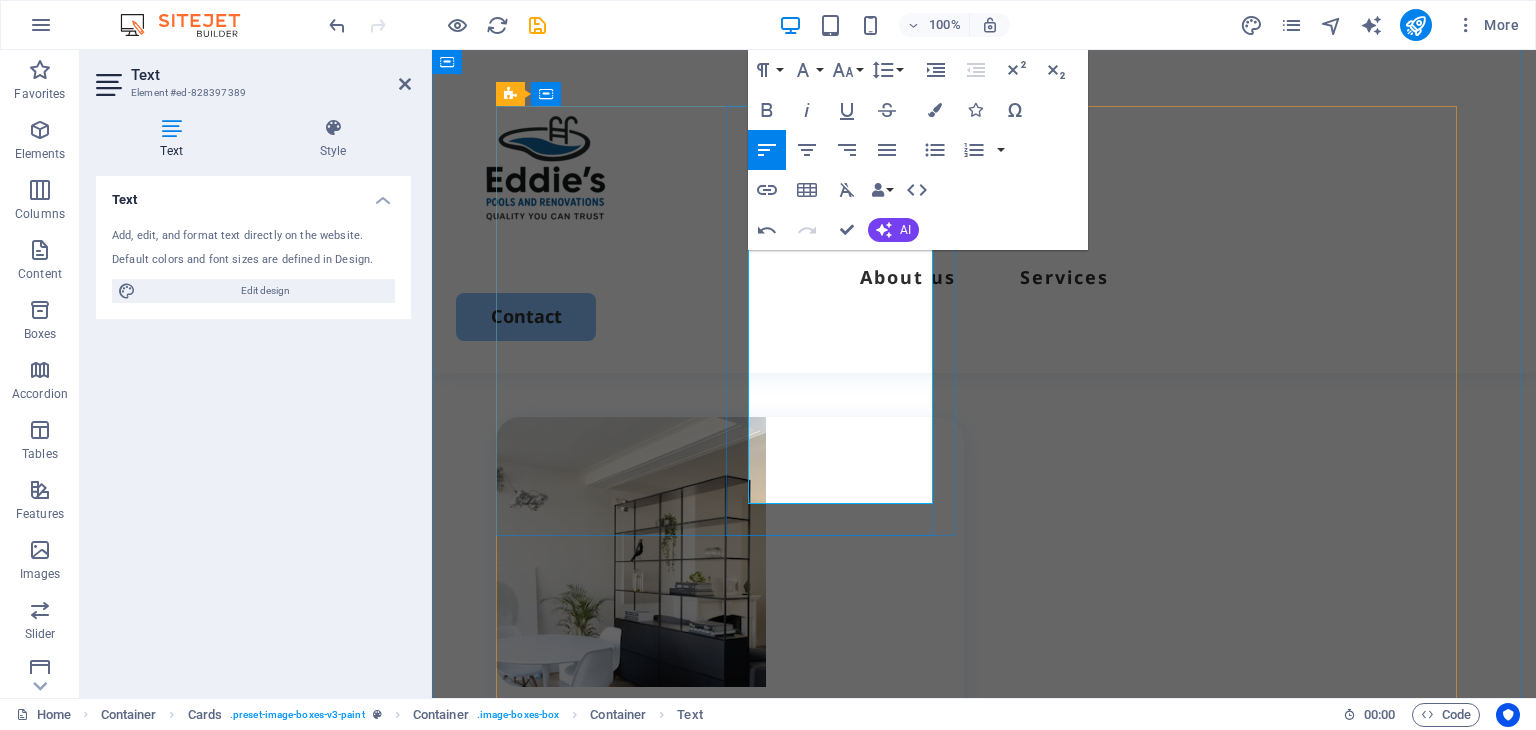 click on "•  New swimming pool construction  •    Pool renovations" at bounding box center (672, 890) 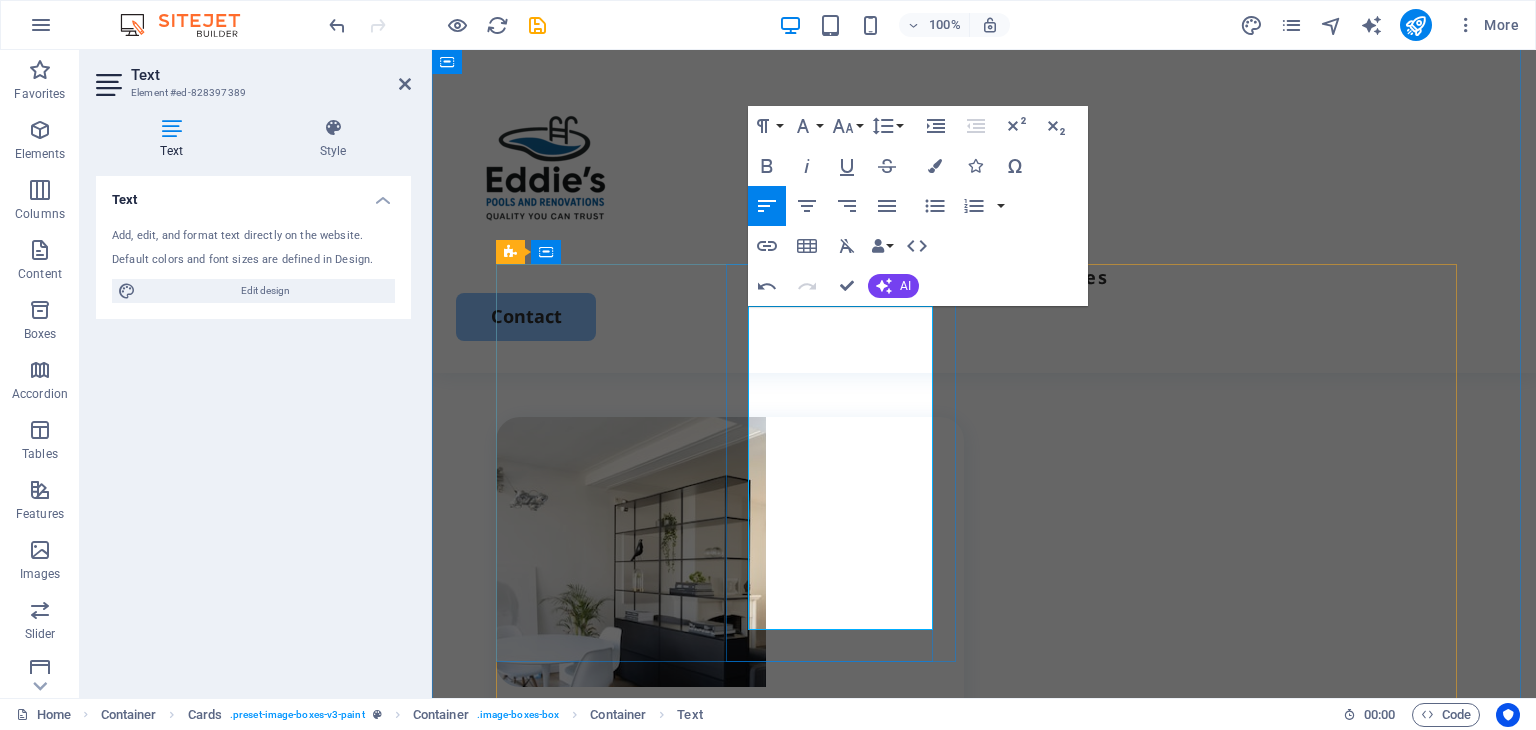 scroll, scrollTop: 1499, scrollLeft: 0, axis: vertical 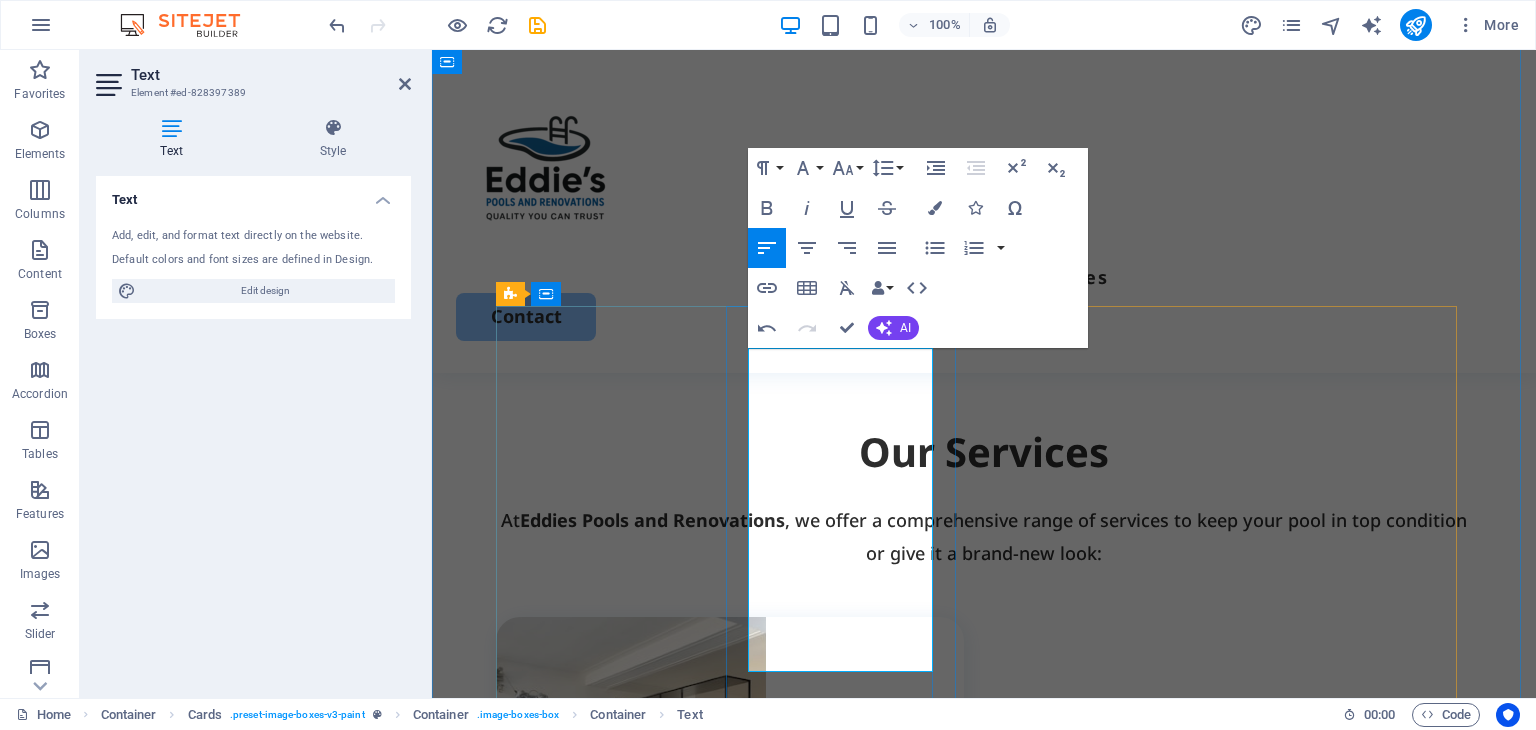 click on "•  New swimming pool construction  •  Pool renovations" at bounding box center [672, 1090] 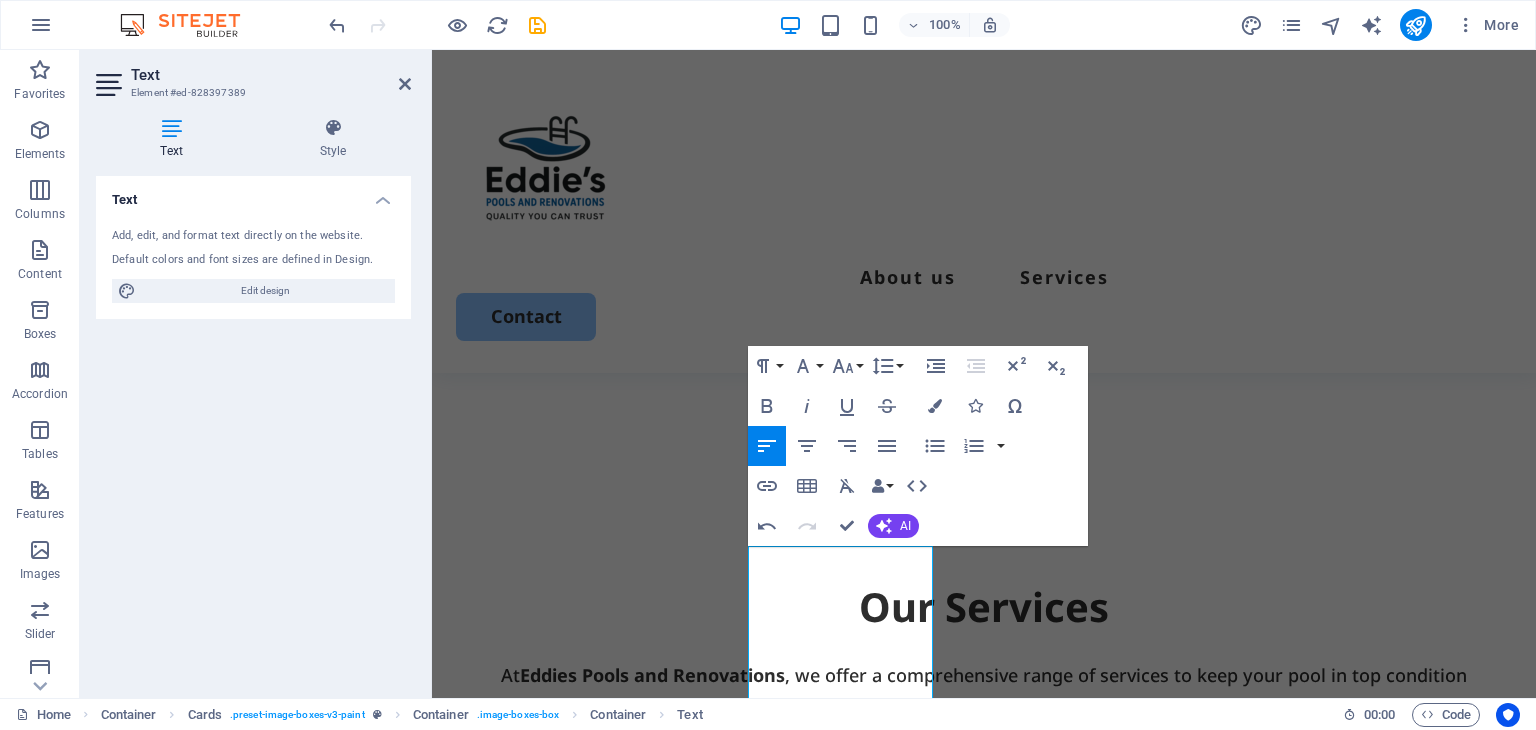 scroll, scrollTop: 1299, scrollLeft: 0, axis: vertical 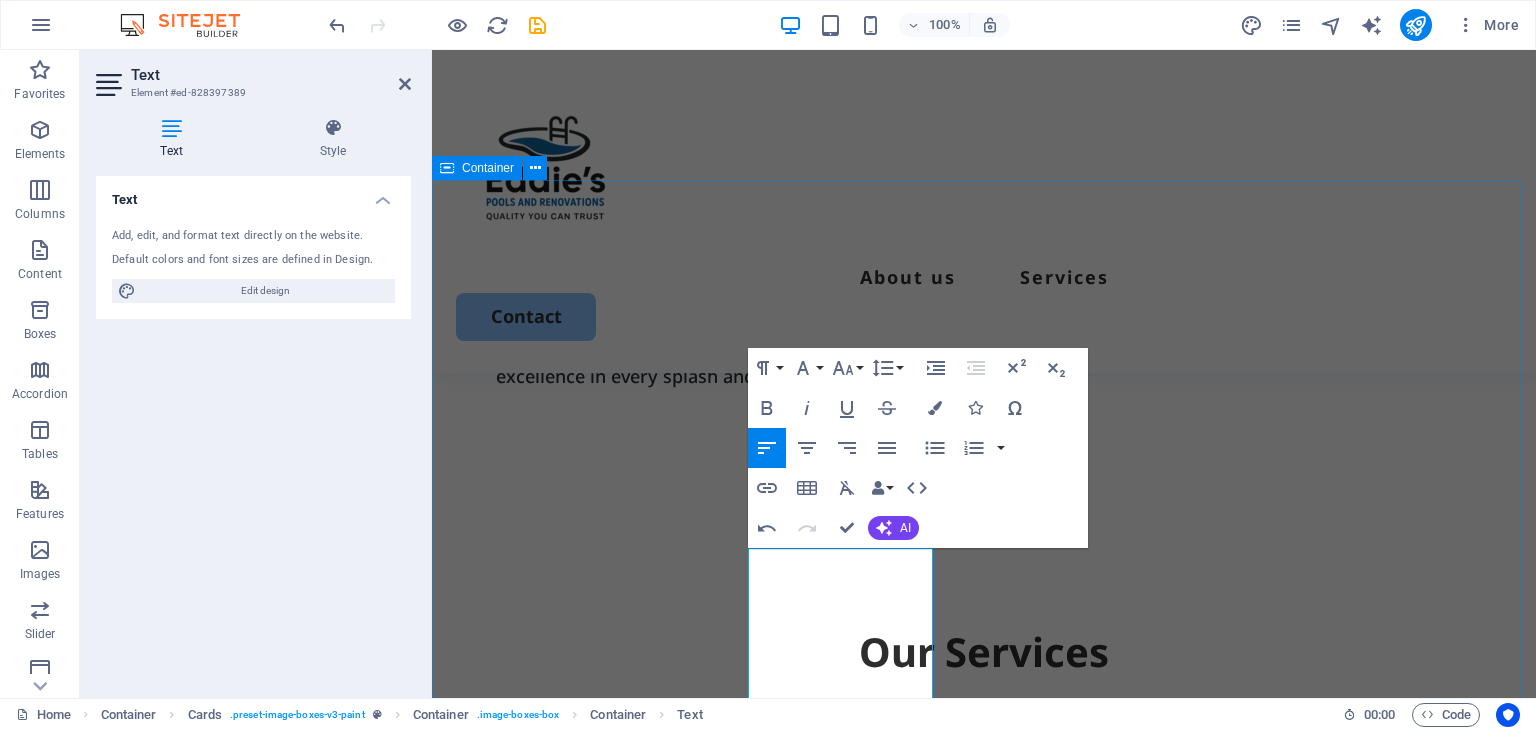click on "Our Services At Eddies Pools and Renovations , we offer a comprehensive range of services to keep your pool in top condition or give it a brand-new look: • Pool coping & decking • Pool painting ​ • New swimming pool construction • Pool renovations • New swimming pool construction • Pool renovations ​ Exterior painting Lorem ipsum dolor sit amet, consectetur elit. Cabinet painting Lorem ipsum dolor sit amet, consectetur elit. Commercial painting Lorem ipsum dolor sit amet, consectetur elit." at bounding box center (984, 1650) 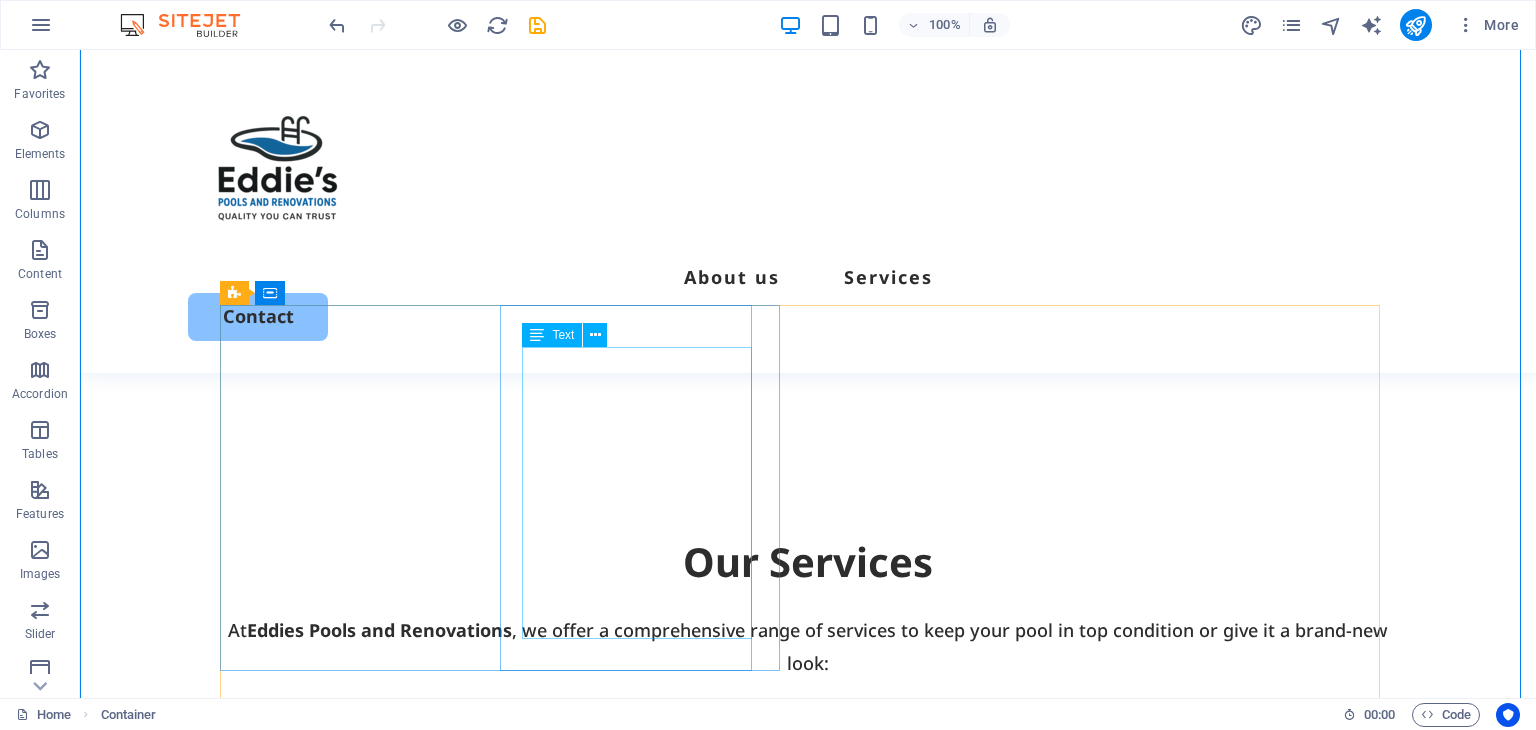 scroll, scrollTop: 1467, scrollLeft: 0, axis: vertical 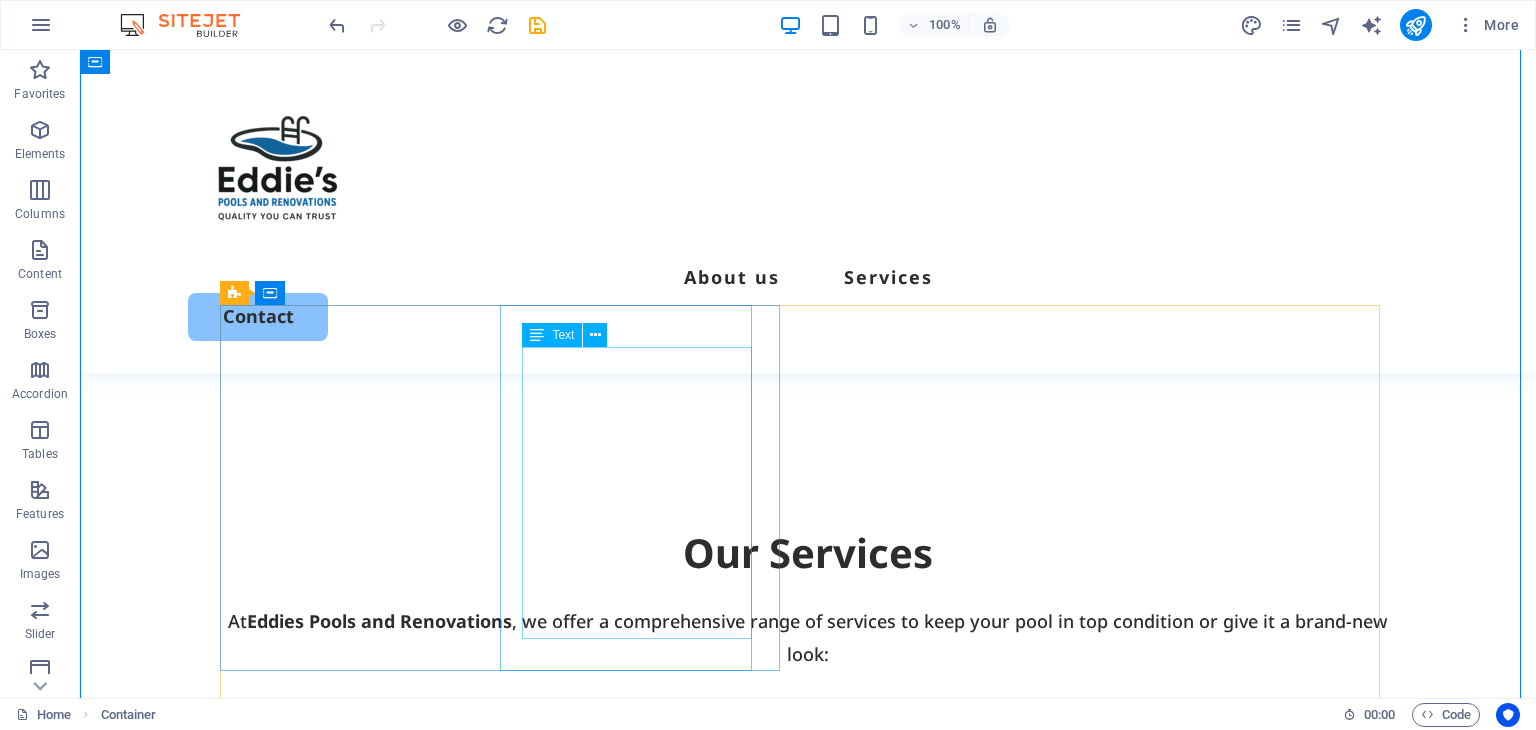 click on "•    Pool coping & decking •    Pool painting •    New swimming pool construction  • Pool renovations •  New swimming pool construction  • Pool renovations" at bounding box center (519, 1143) 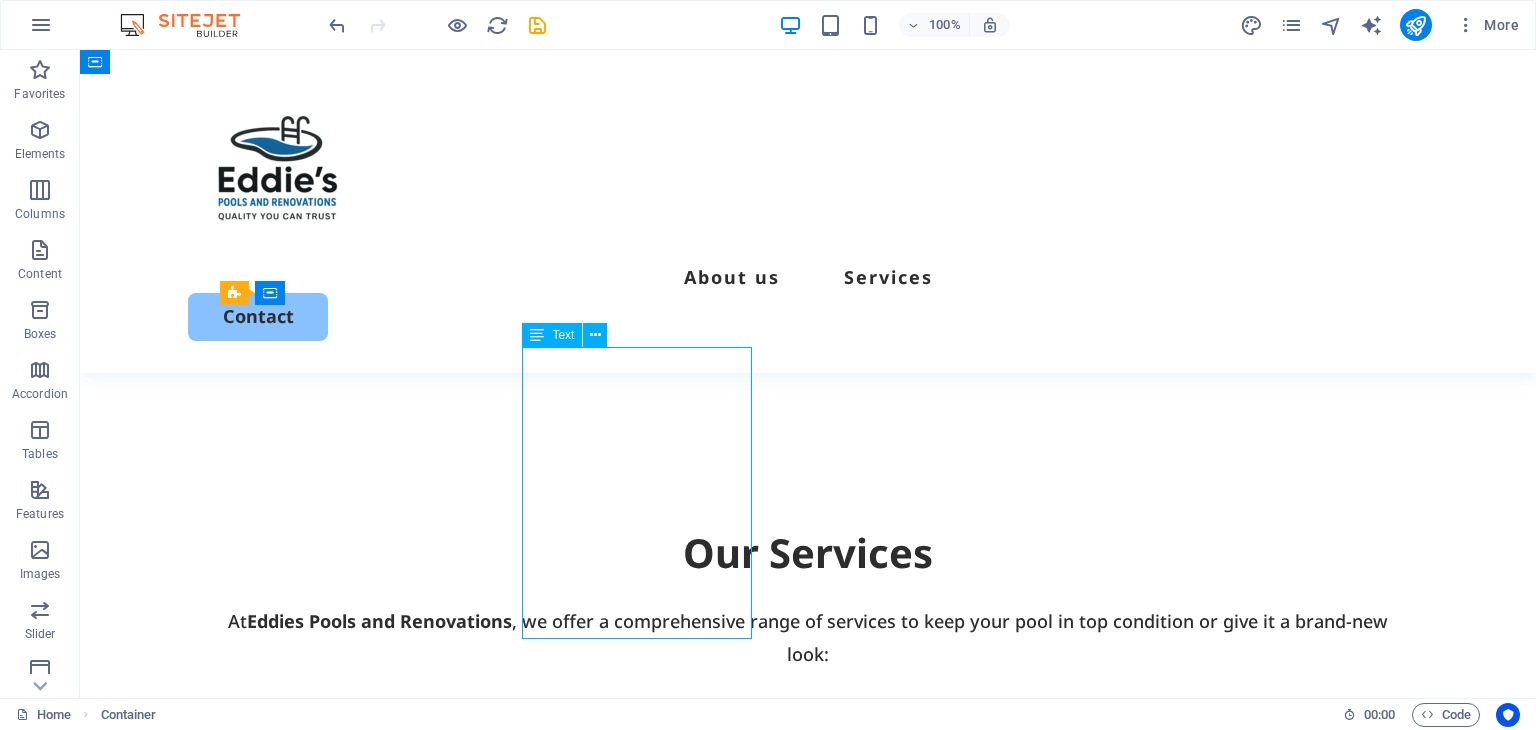 click on "•    Pool coping & decking •    Pool painting •    New swimming pool construction  • Pool renovations •  New swimming pool construction  • Pool renovations" at bounding box center [519, 1143] 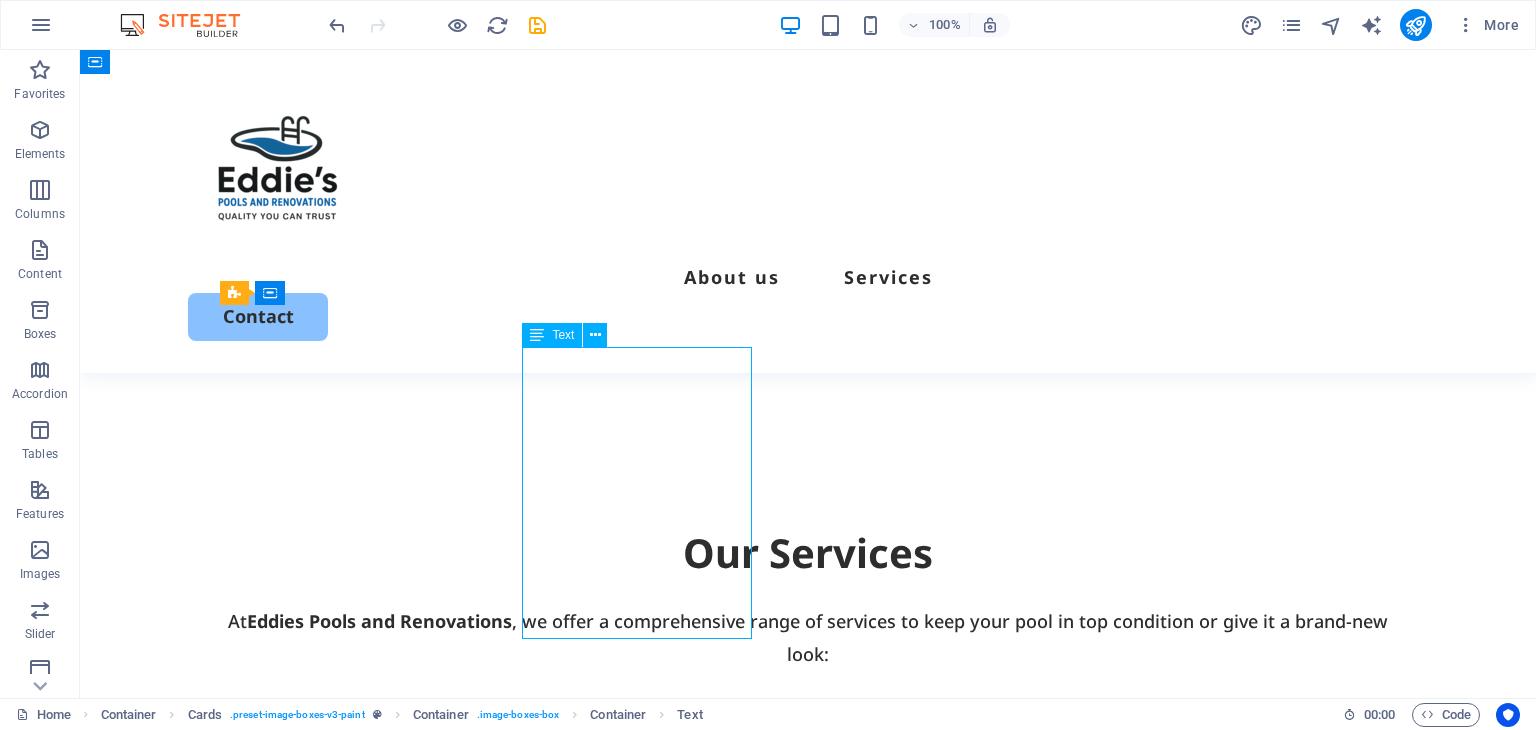 click on "•    Pool coping & decking •    Pool painting •    New swimming pool construction  • Pool renovations •  New swimming pool construction  • Pool renovations" at bounding box center (519, 1143) 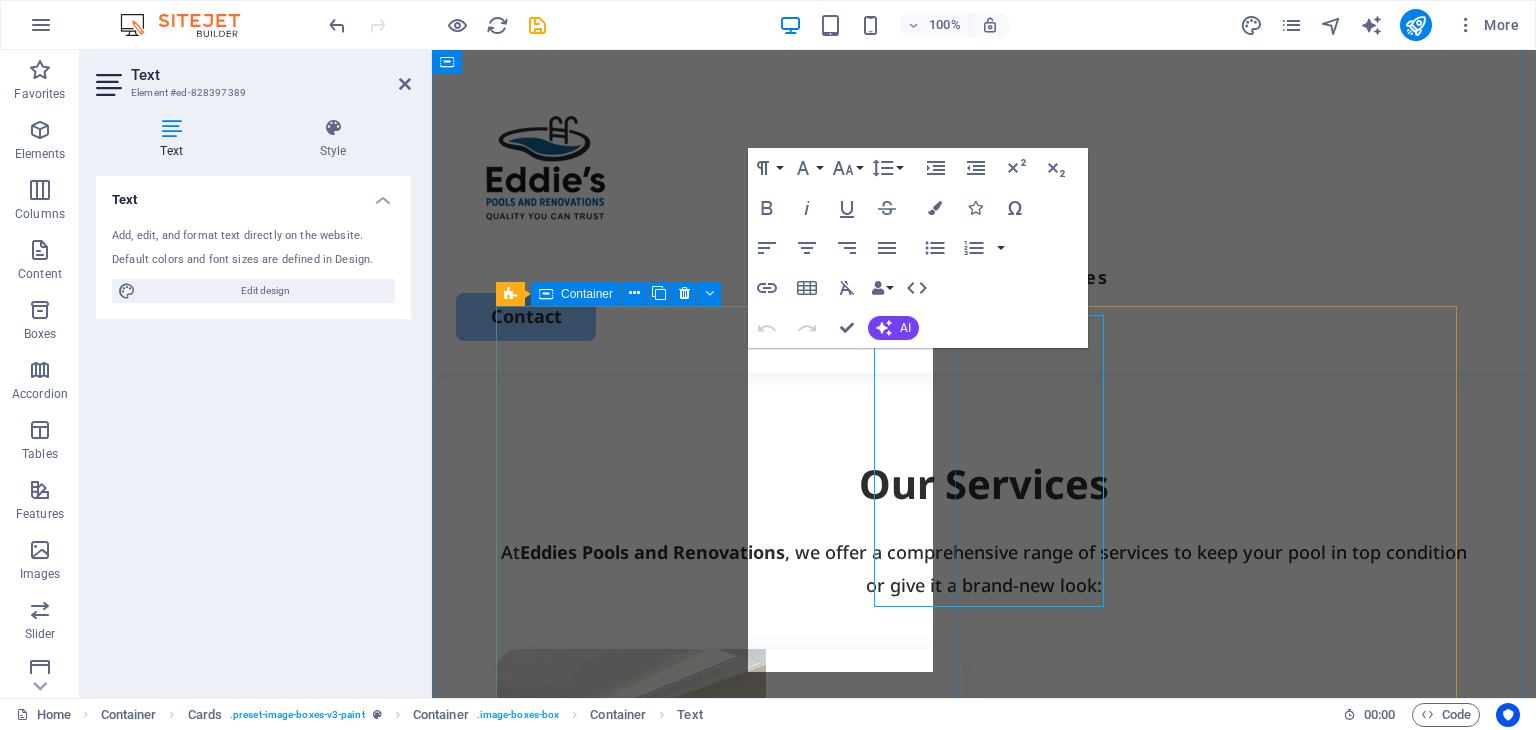 scroll, scrollTop: 1499, scrollLeft: 0, axis: vertical 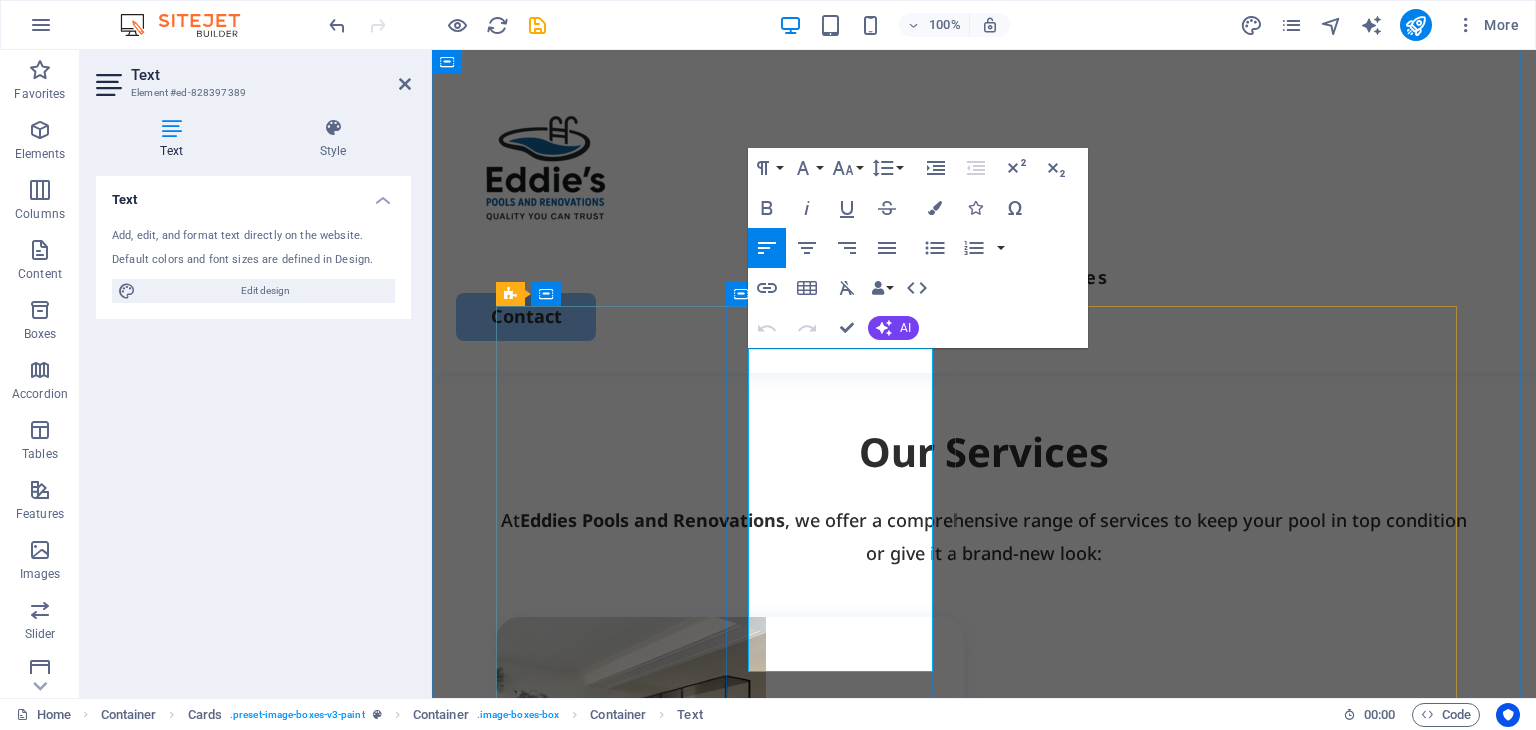 drag, startPoint x: 907, startPoint y: 621, endPoint x: 748, endPoint y: 369, distance: 297.9681 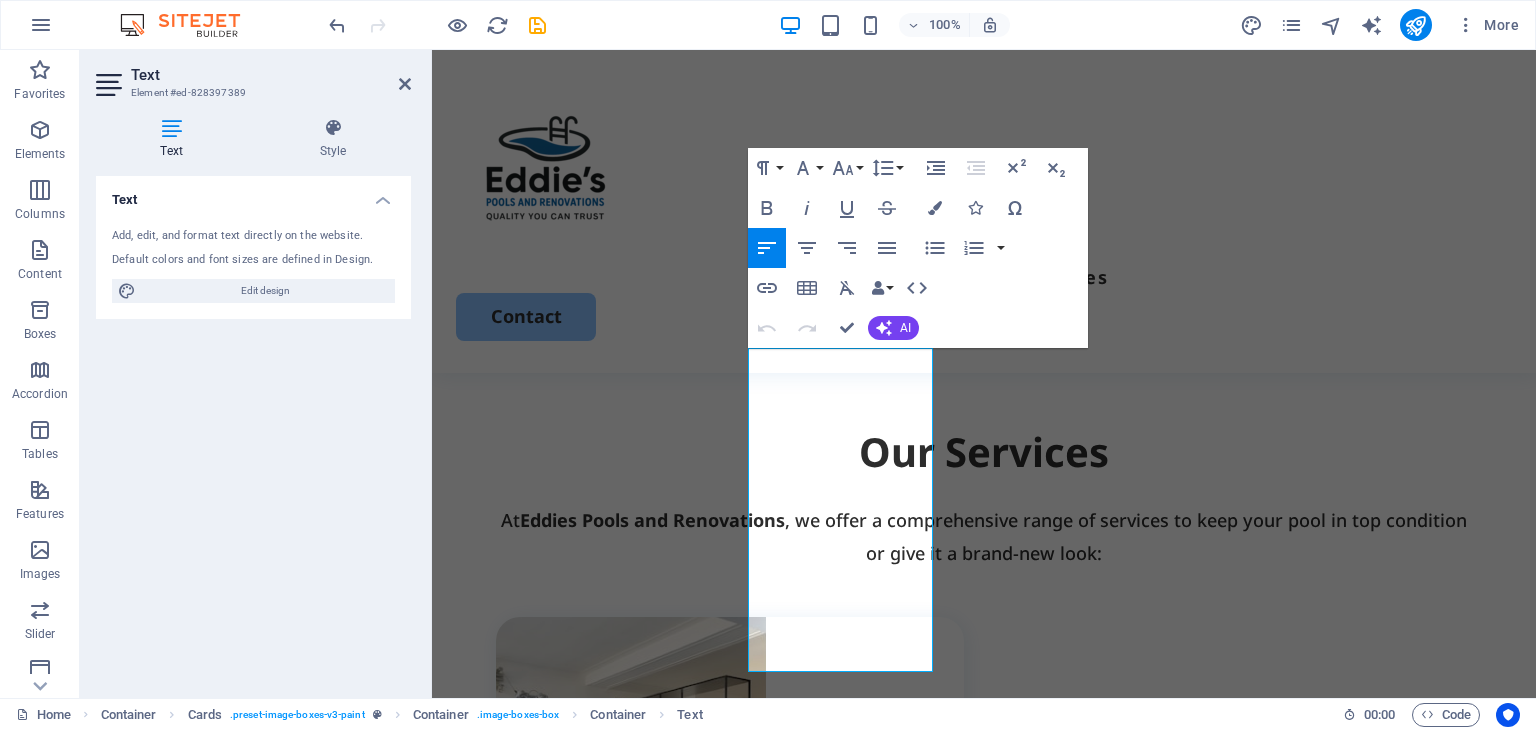 click 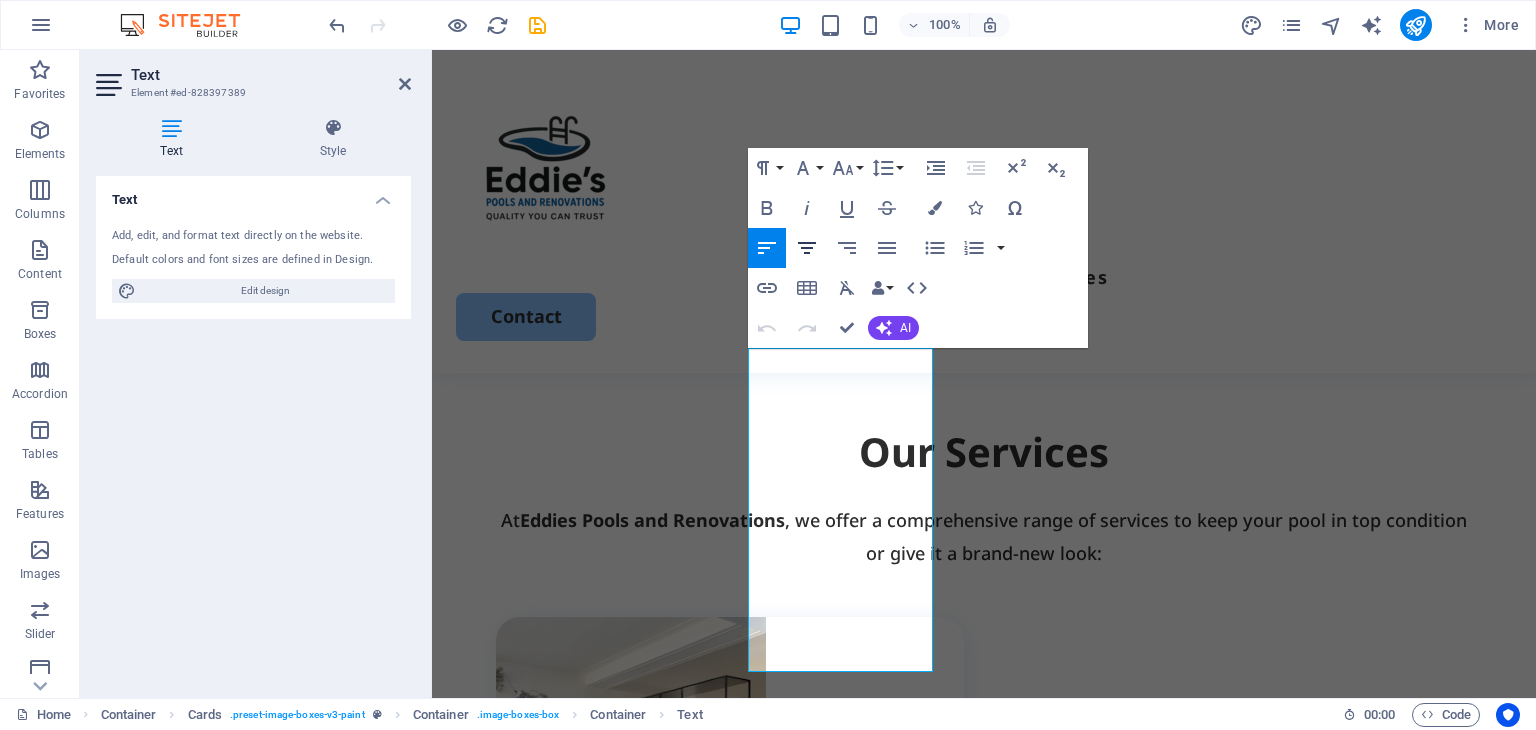 click 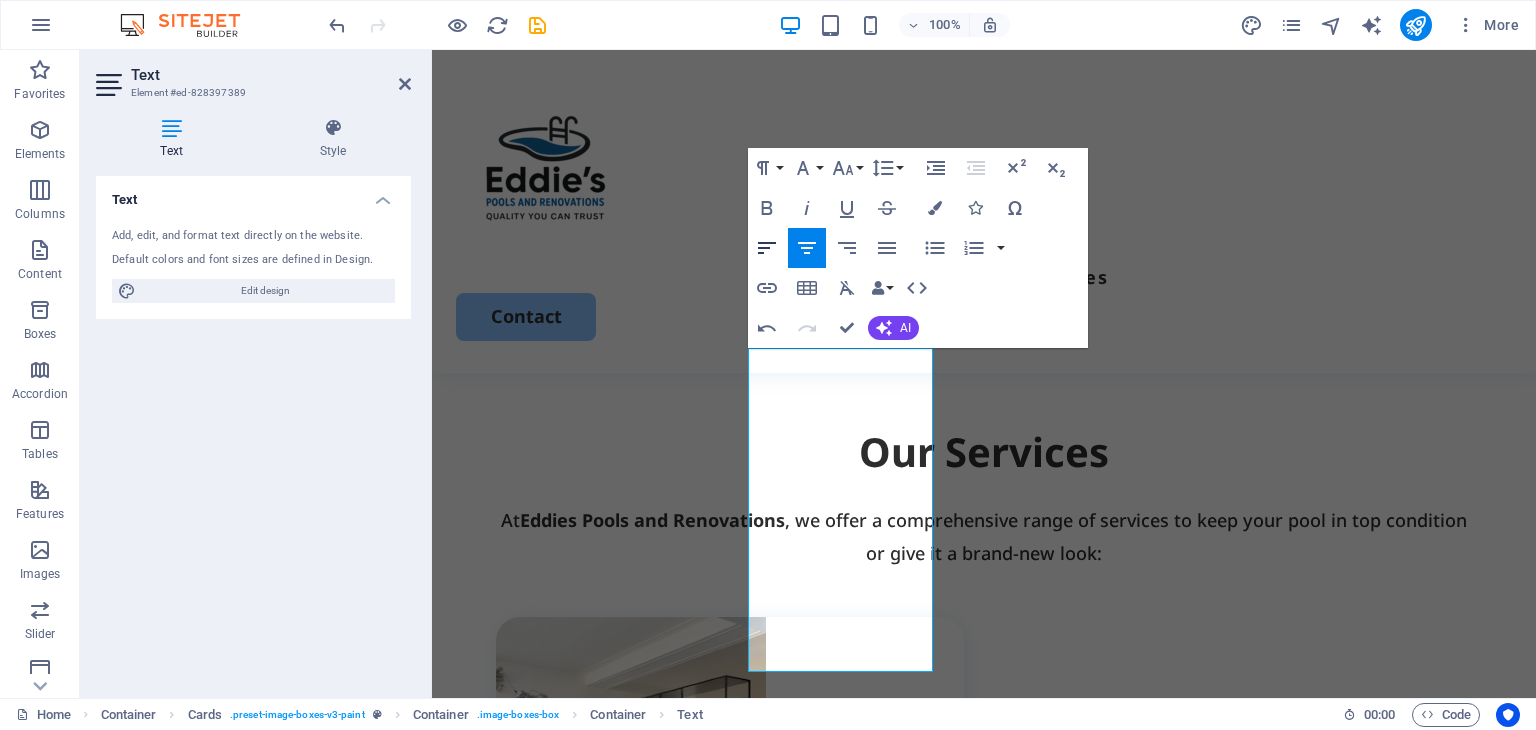 click 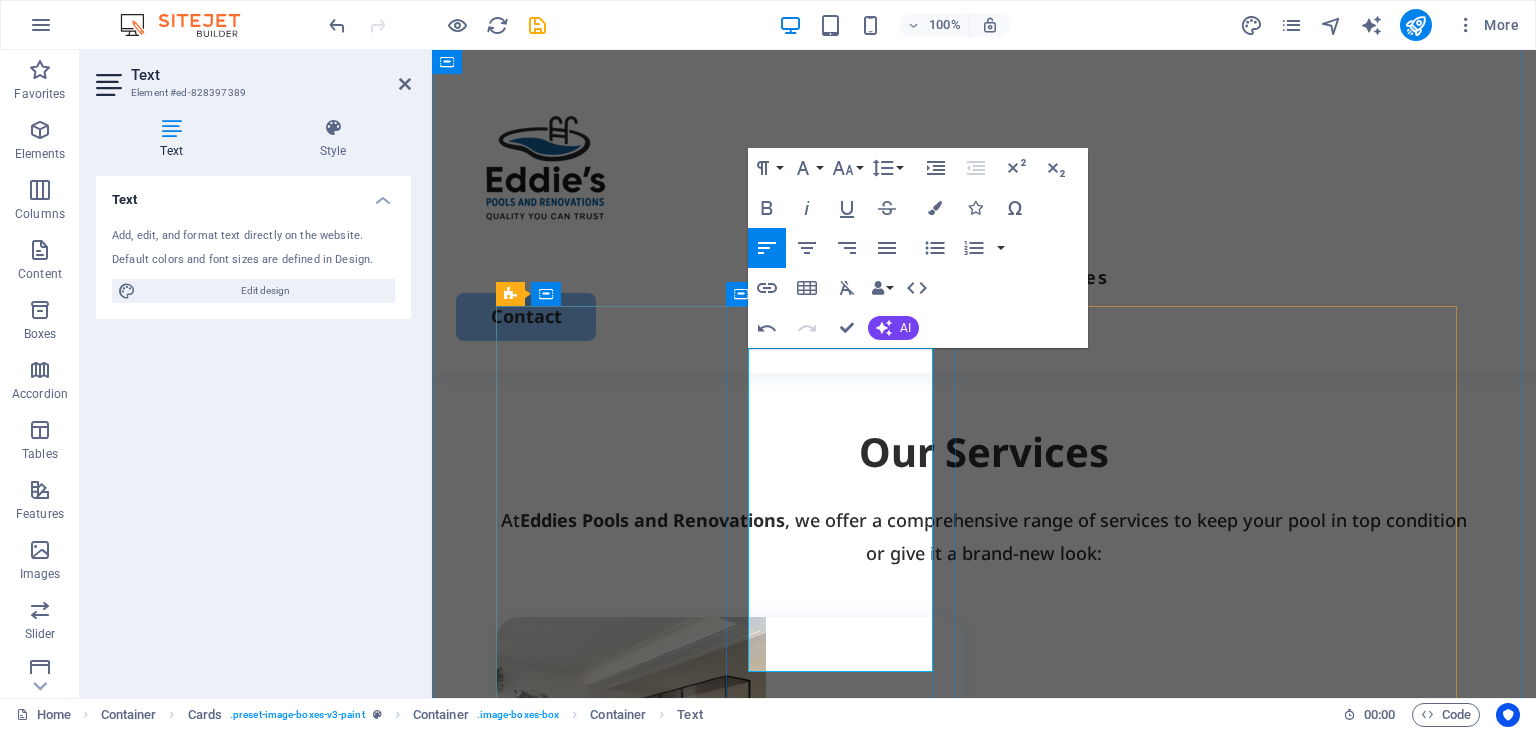 click on "•  New swimming pool construction  • Pool renovations" at bounding box center [672, 1090] 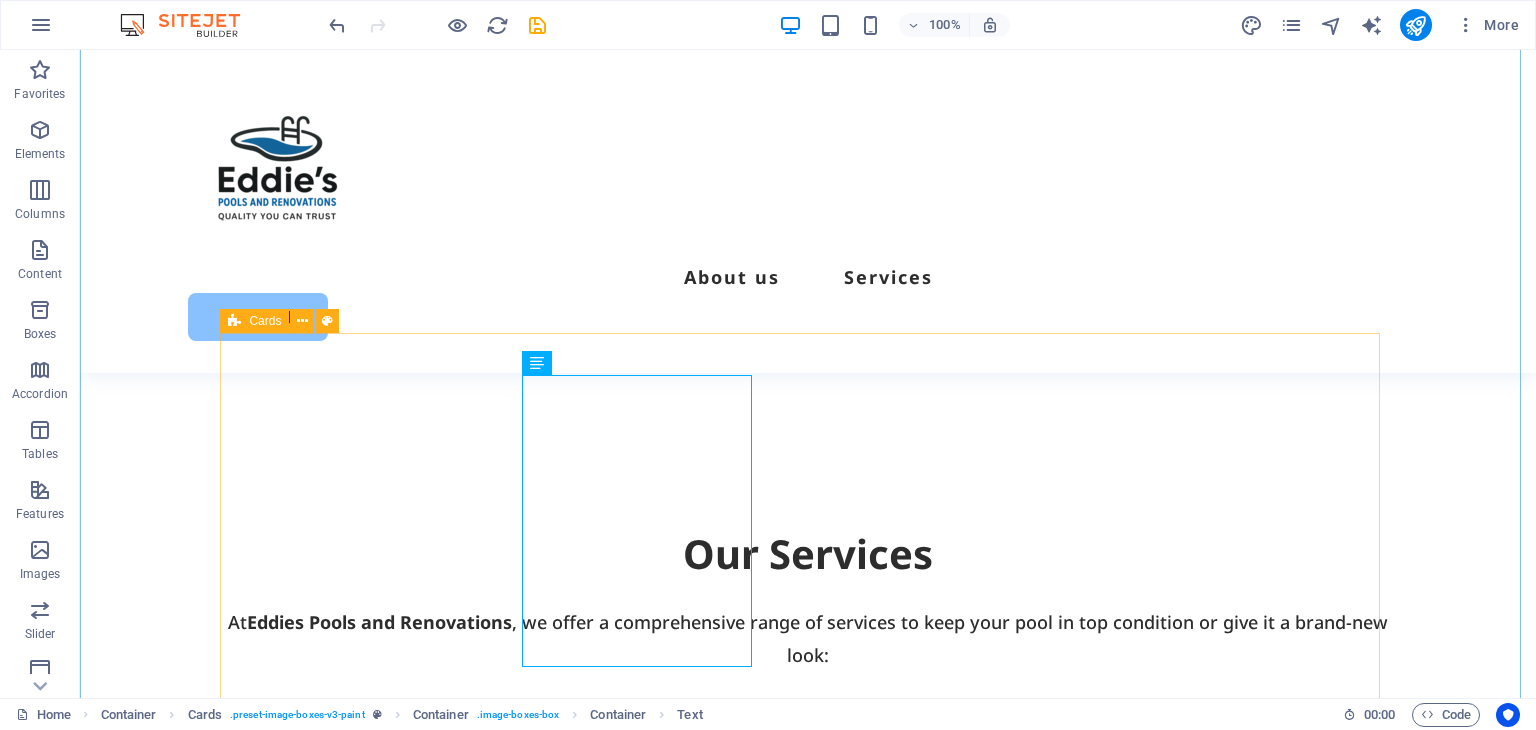 scroll, scrollTop: 1467, scrollLeft: 0, axis: vertical 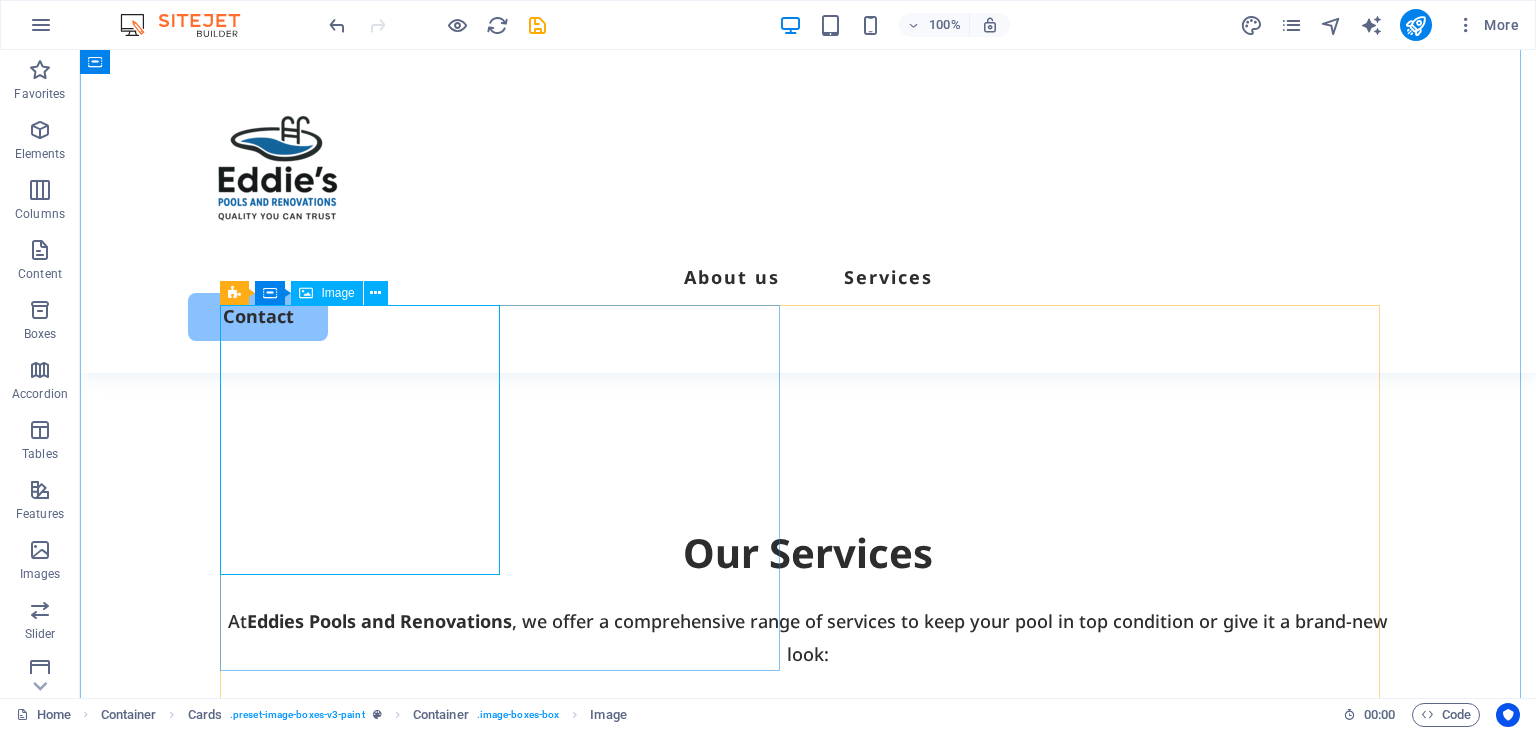 click at bounding box center (508, 853) 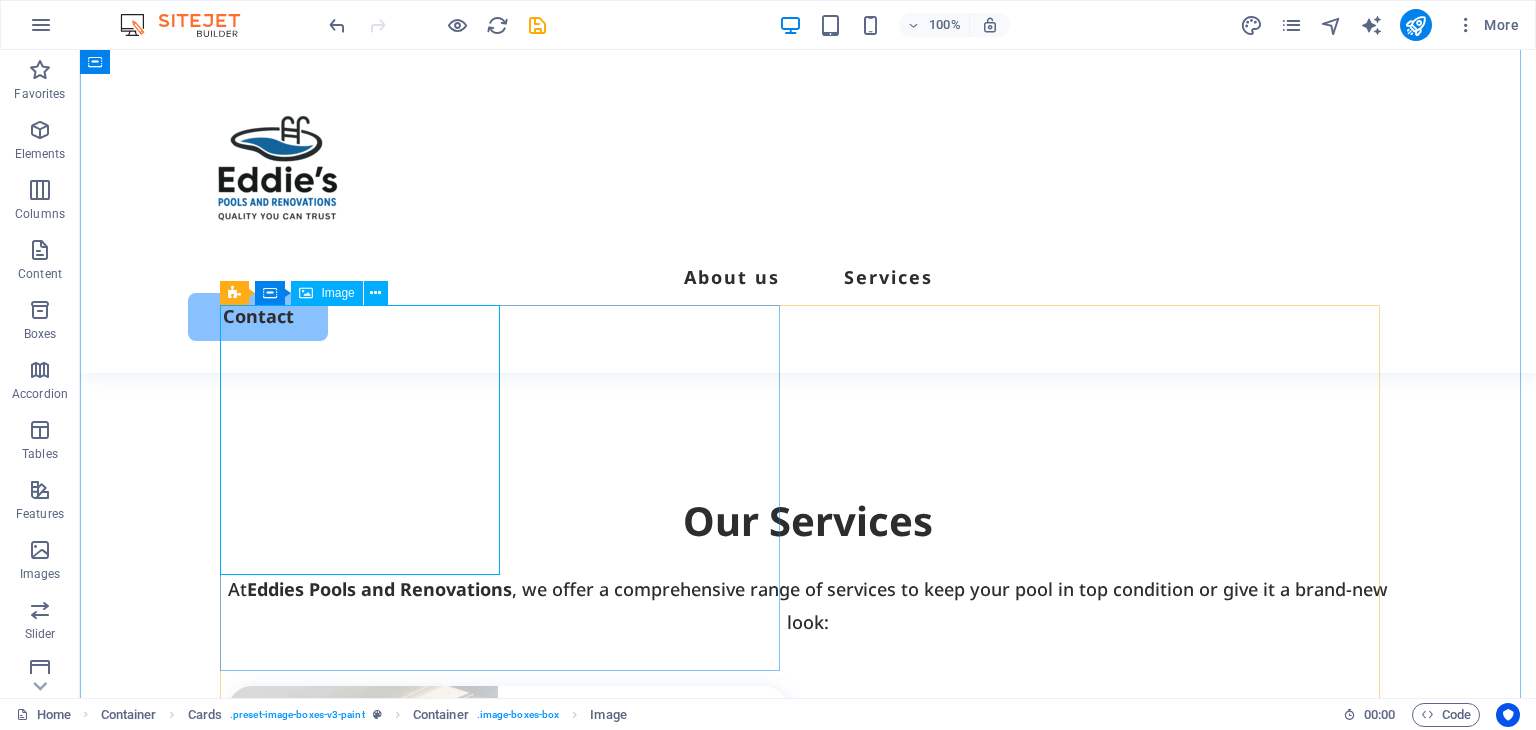select on "px" 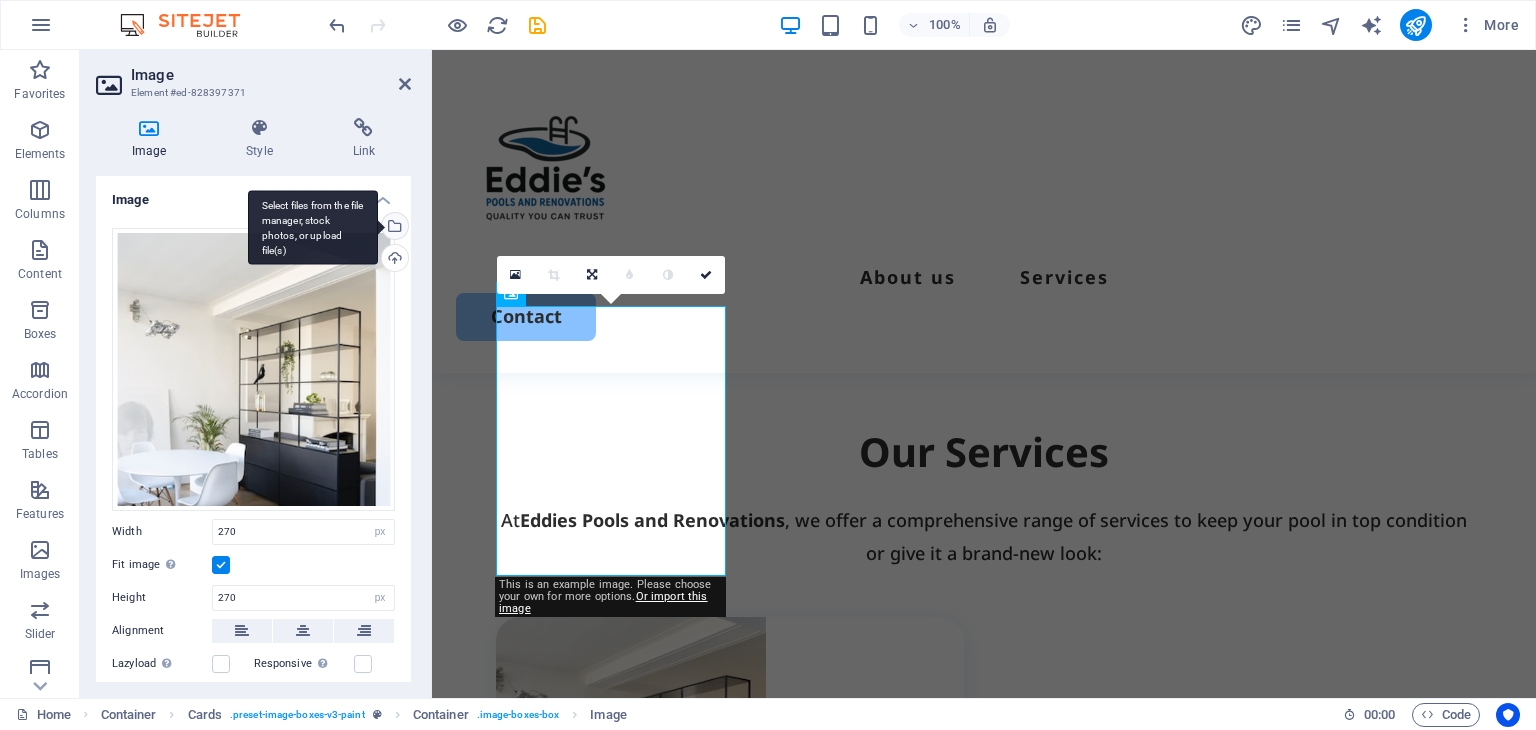click on "Select files from the file manager, stock photos, or upload file(s)" at bounding box center [313, 227] 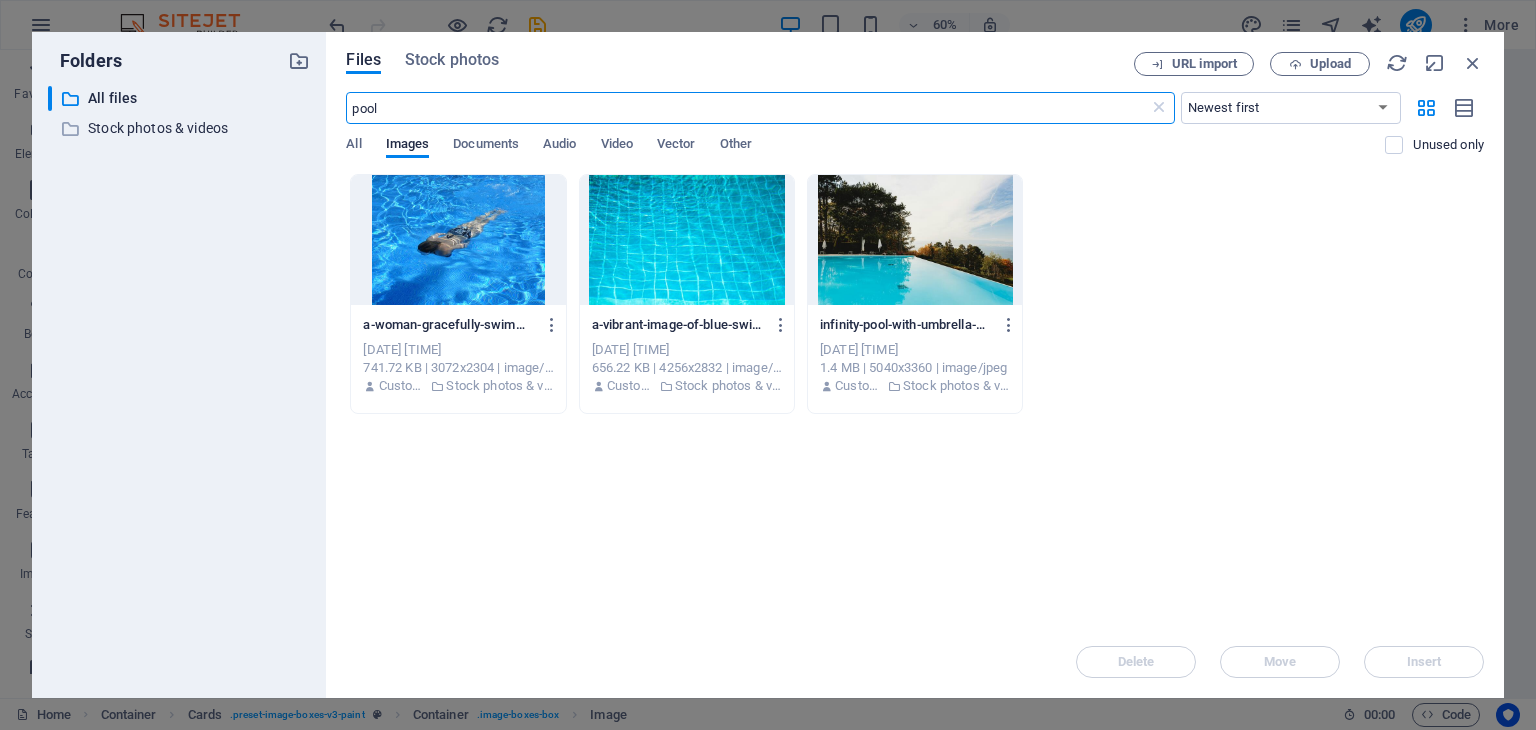 click on "pool" at bounding box center [747, 108] 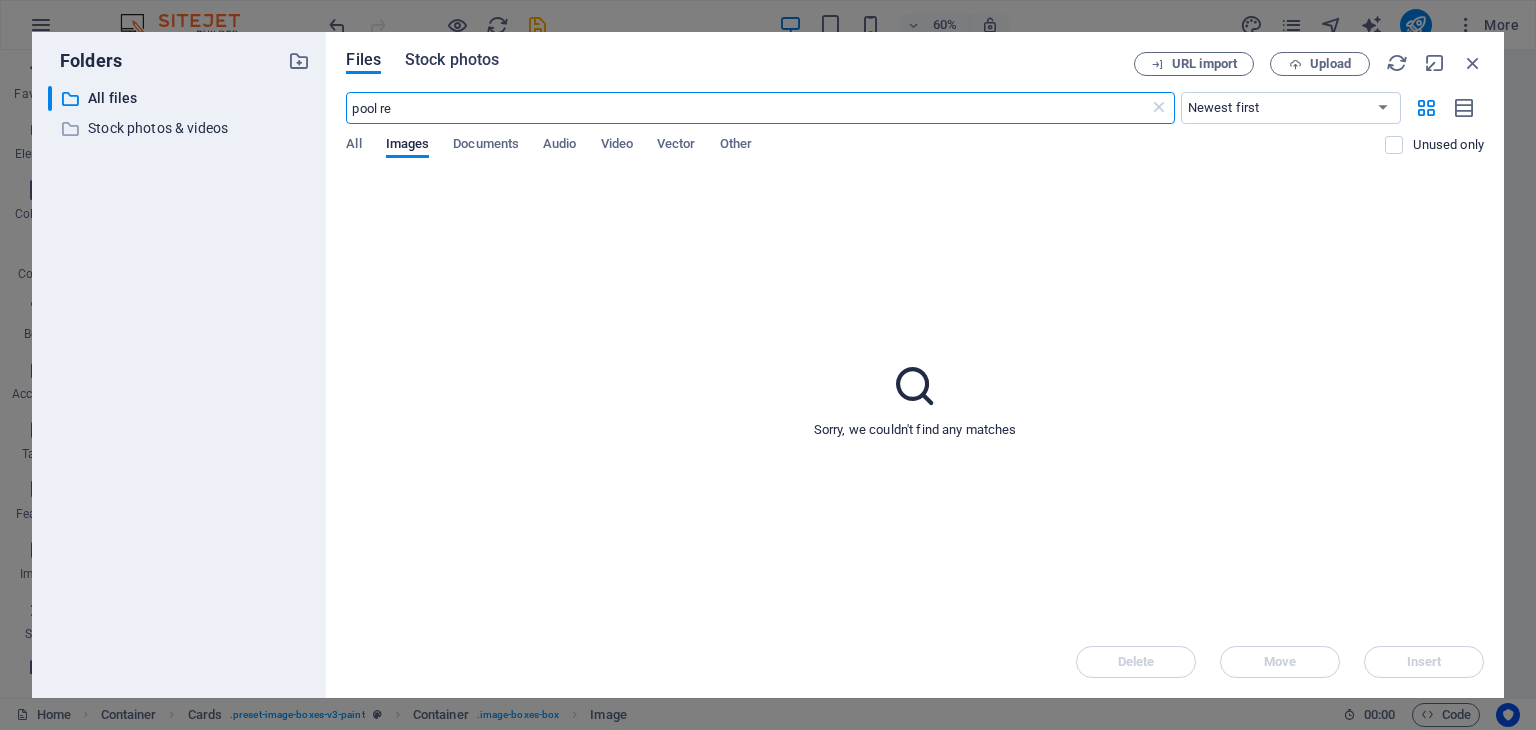 type on "pool re" 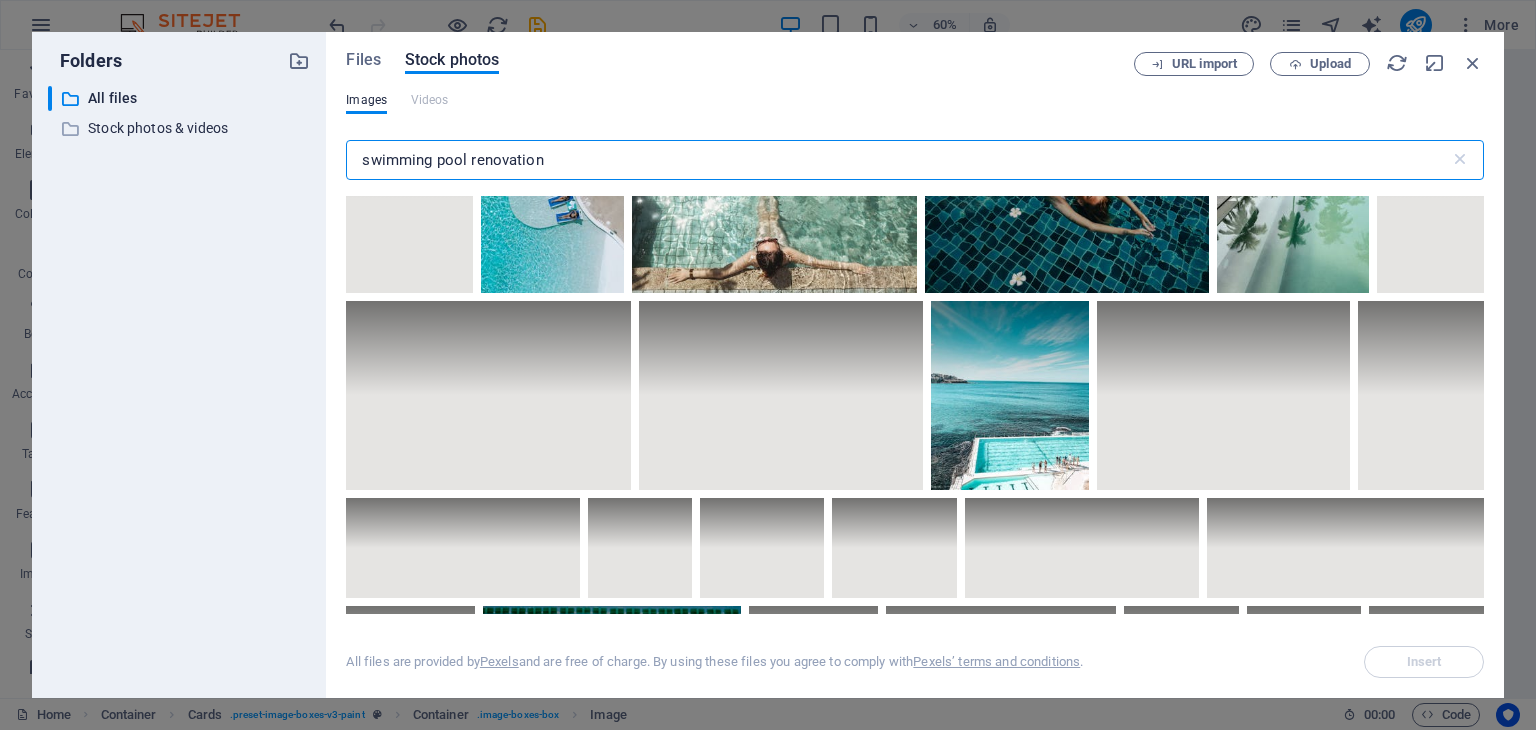 scroll, scrollTop: 1900, scrollLeft: 0, axis: vertical 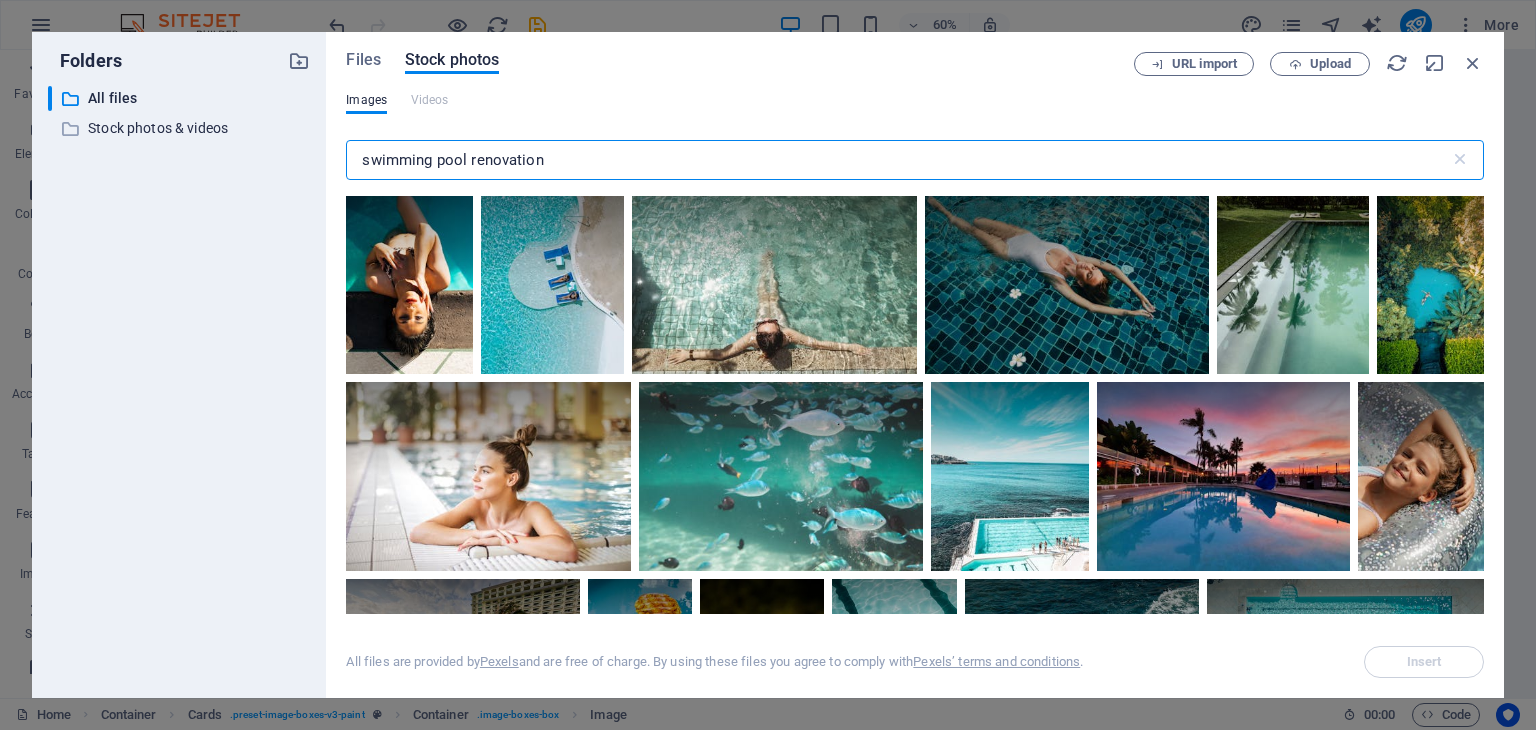 drag, startPoint x: 588, startPoint y: 150, endPoint x: 323, endPoint y: 180, distance: 266.69272 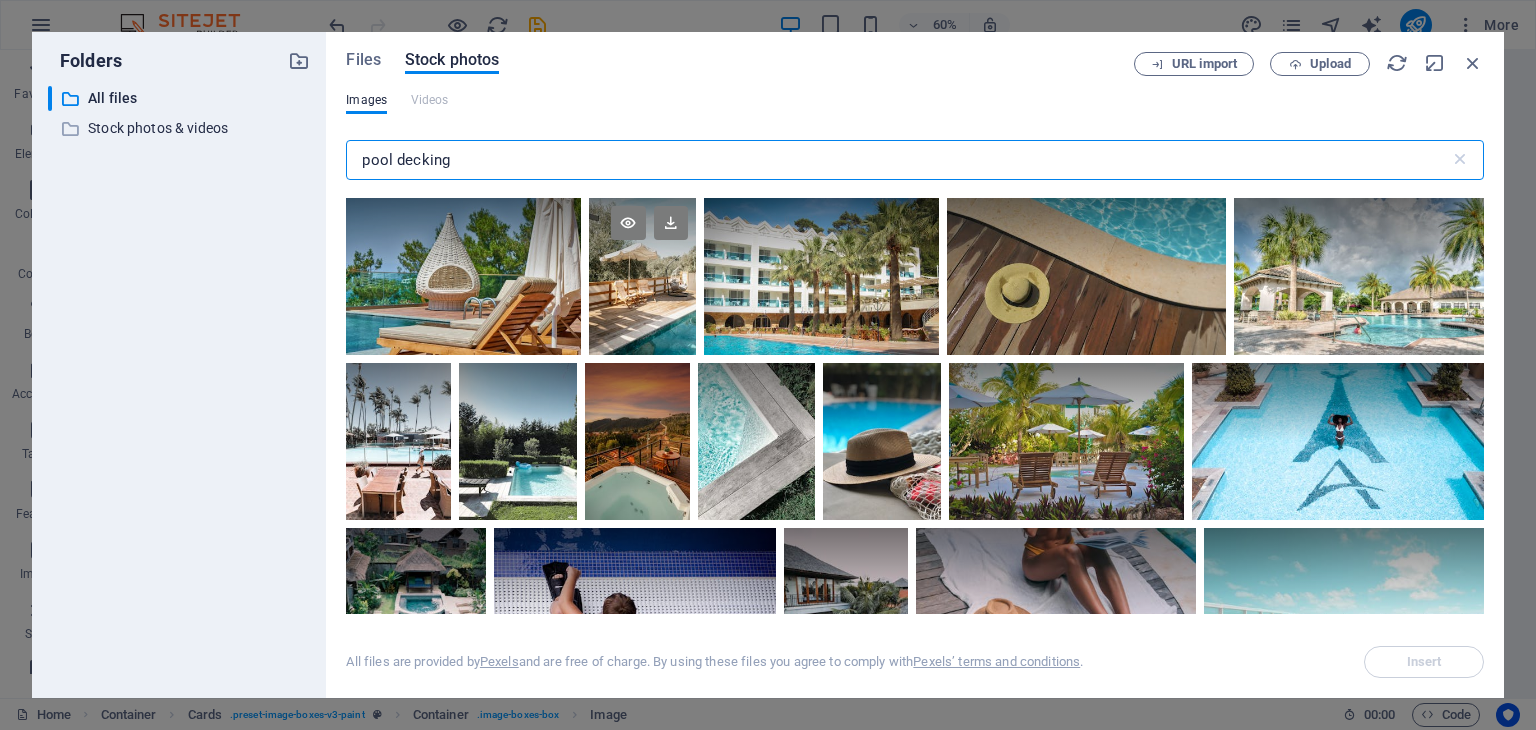 scroll, scrollTop: 1100, scrollLeft: 0, axis: vertical 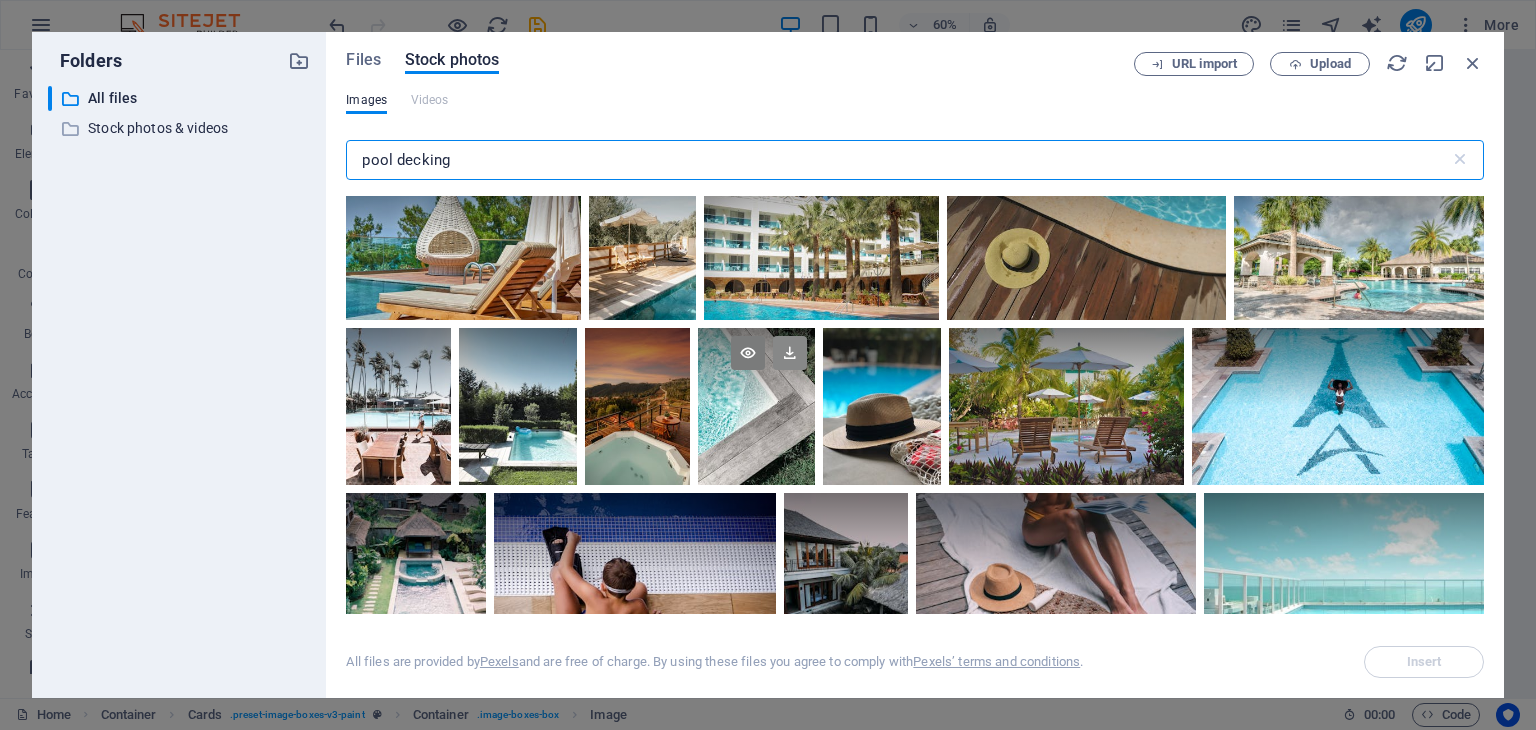 type on "pool decking" 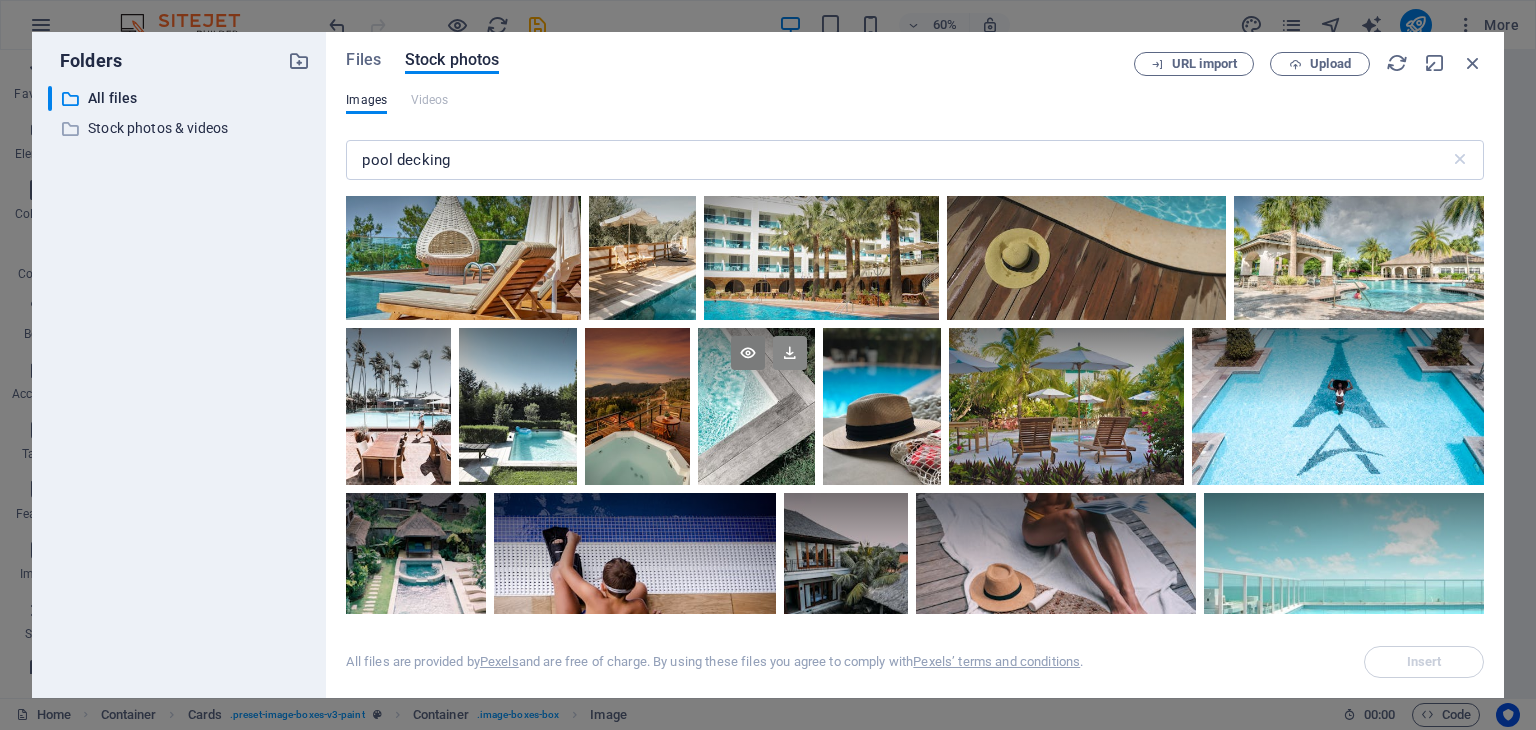click at bounding box center [790, 353] 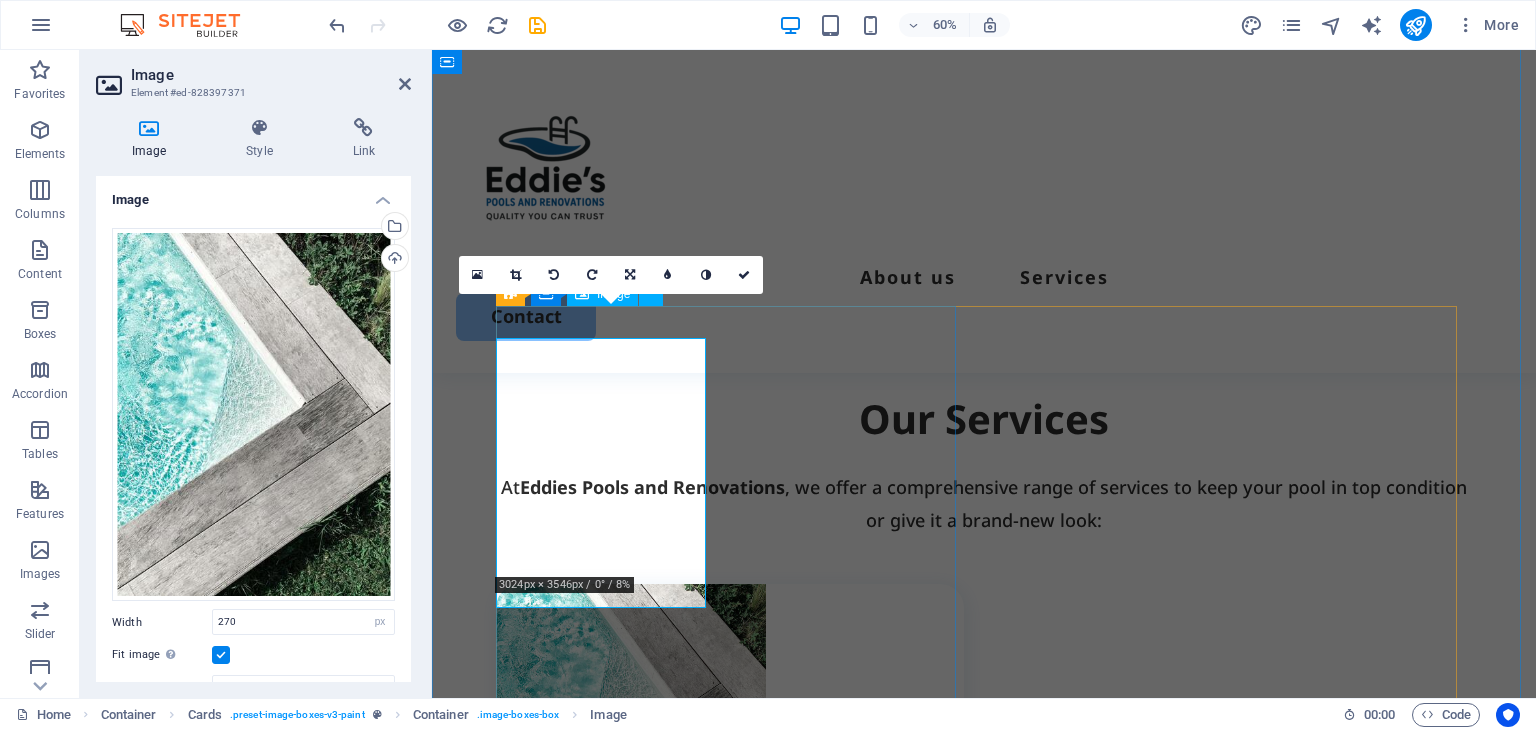 scroll, scrollTop: 1499, scrollLeft: 0, axis: vertical 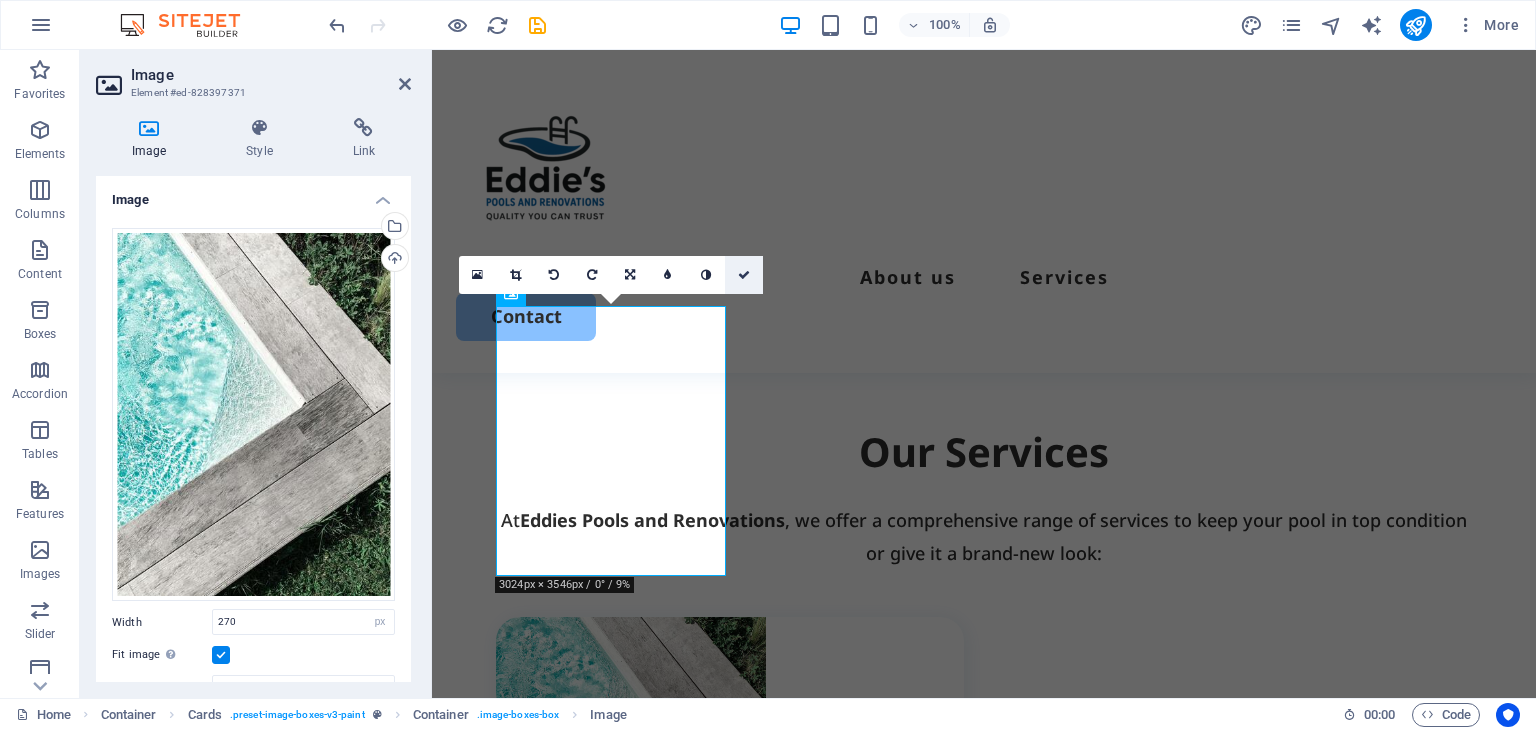 click at bounding box center [744, 275] 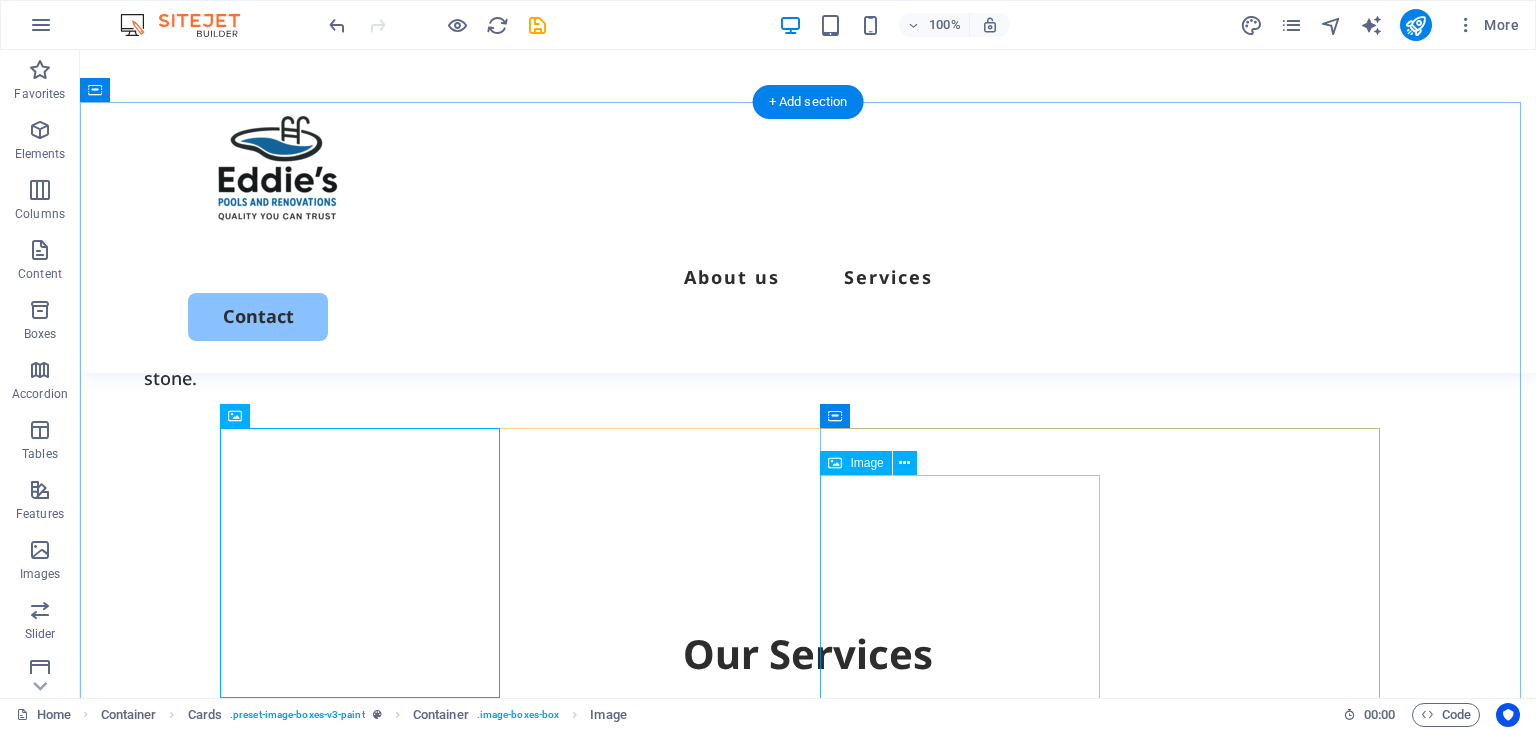 scroll, scrollTop: 1367, scrollLeft: 0, axis: vertical 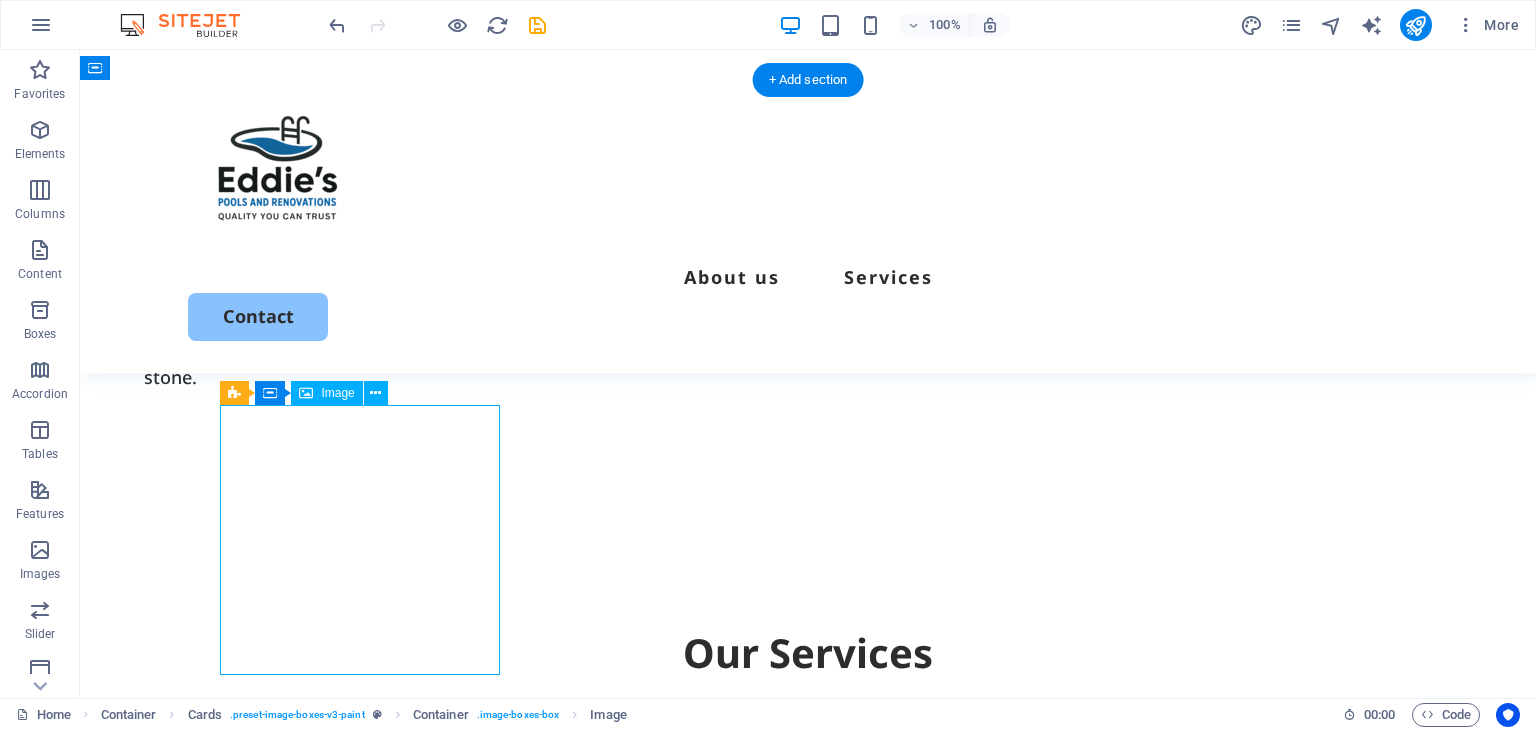 drag, startPoint x: 331, startPoint y: 517, endPoint x: 331, endPoint y: 530, distance: 13 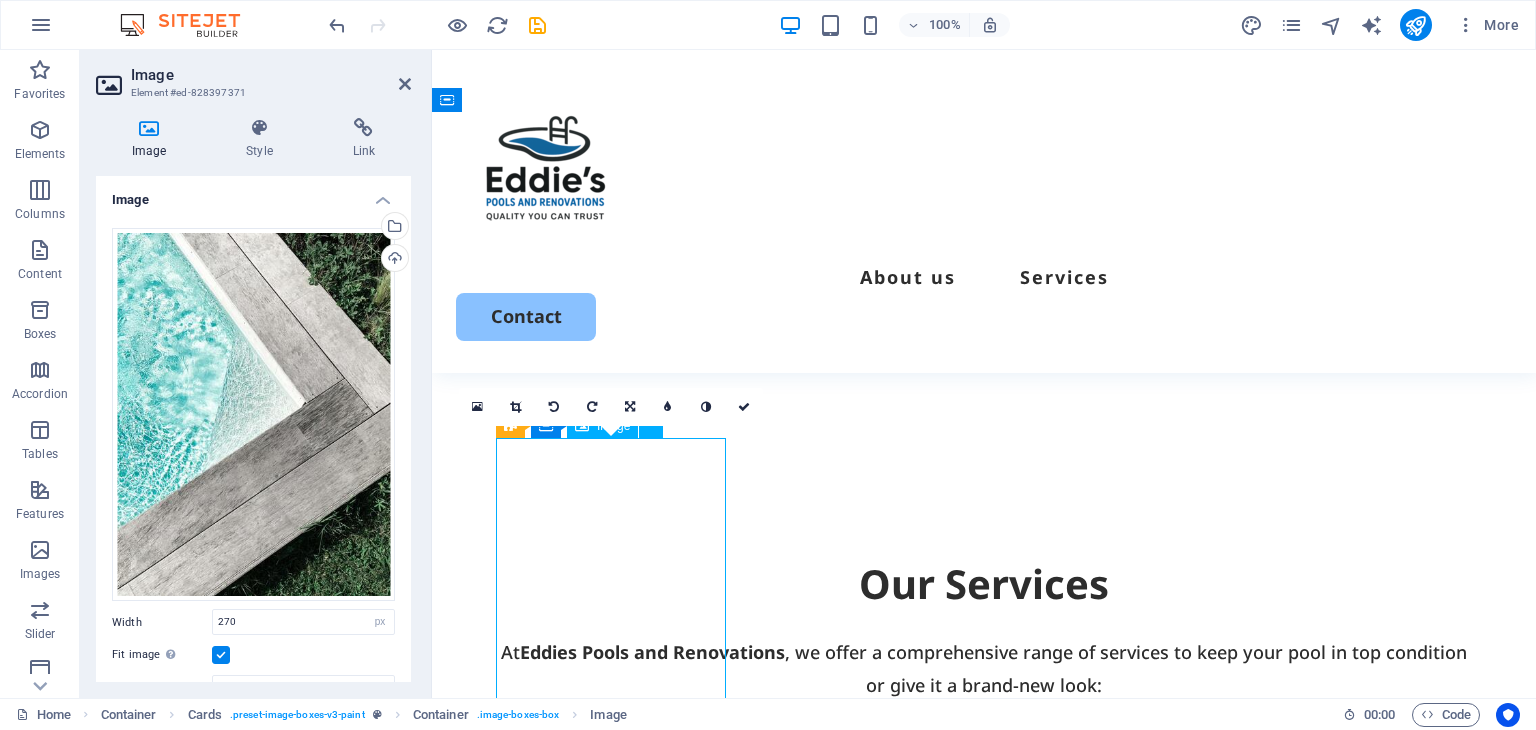 drag, startPoint x: 568, startPoint y: 514, endPoint x: 569, endPoint y: 537, distance: 23.021729 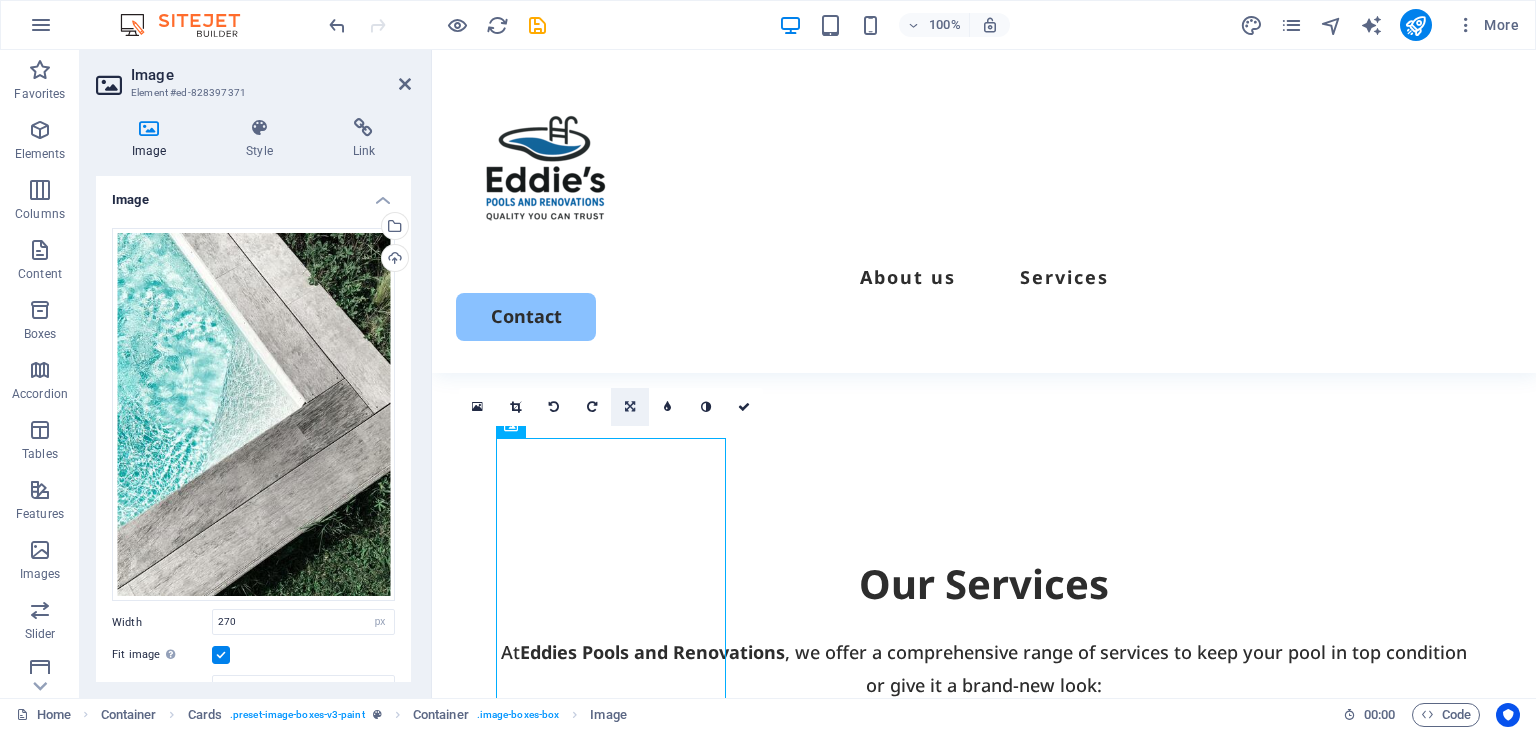 click at bounding box center [630, 407] 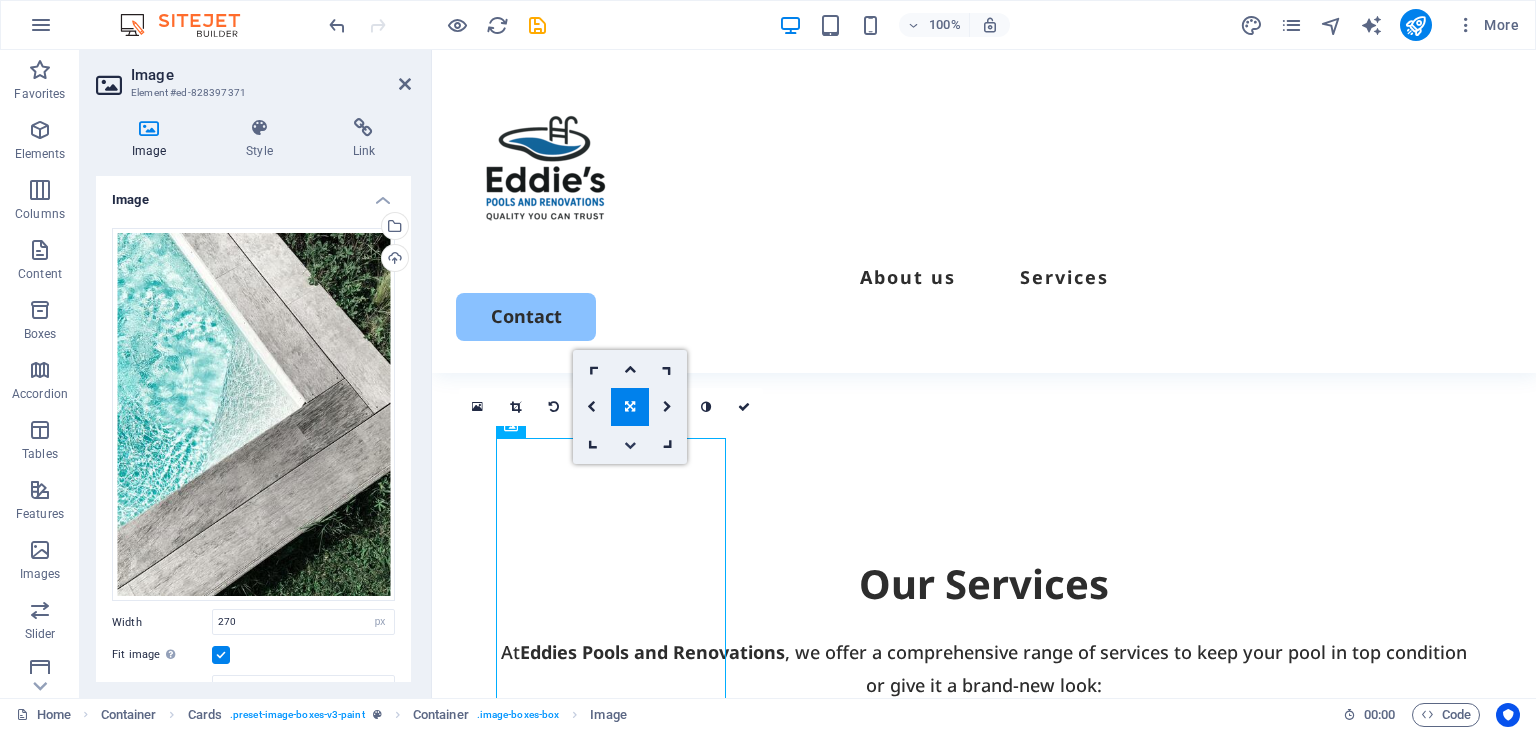 click at bounding box center [630, 445] 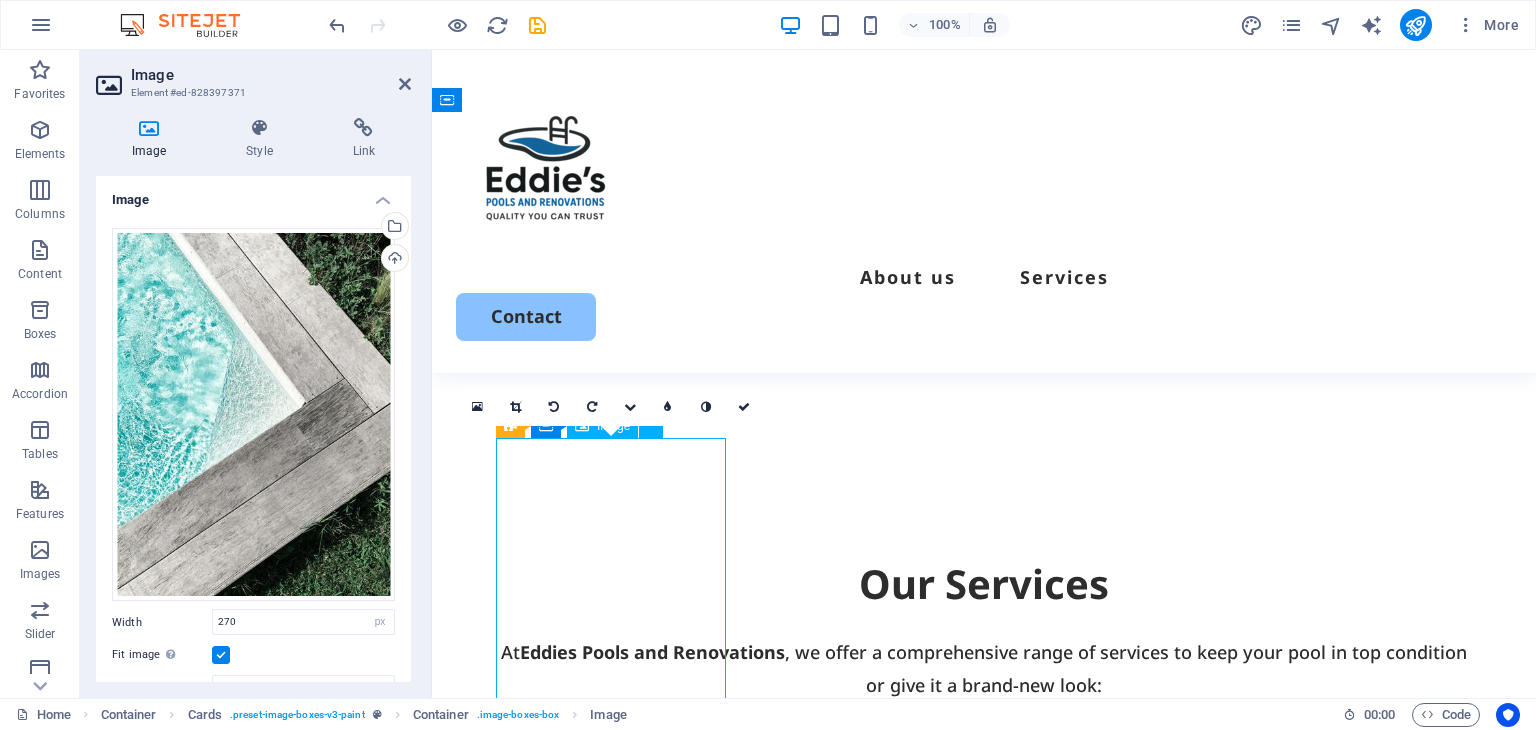 drag, startPoint x: 583, startPoint y: 474, endPoint x: 589, endPoint y: 504, distance: 30.594116 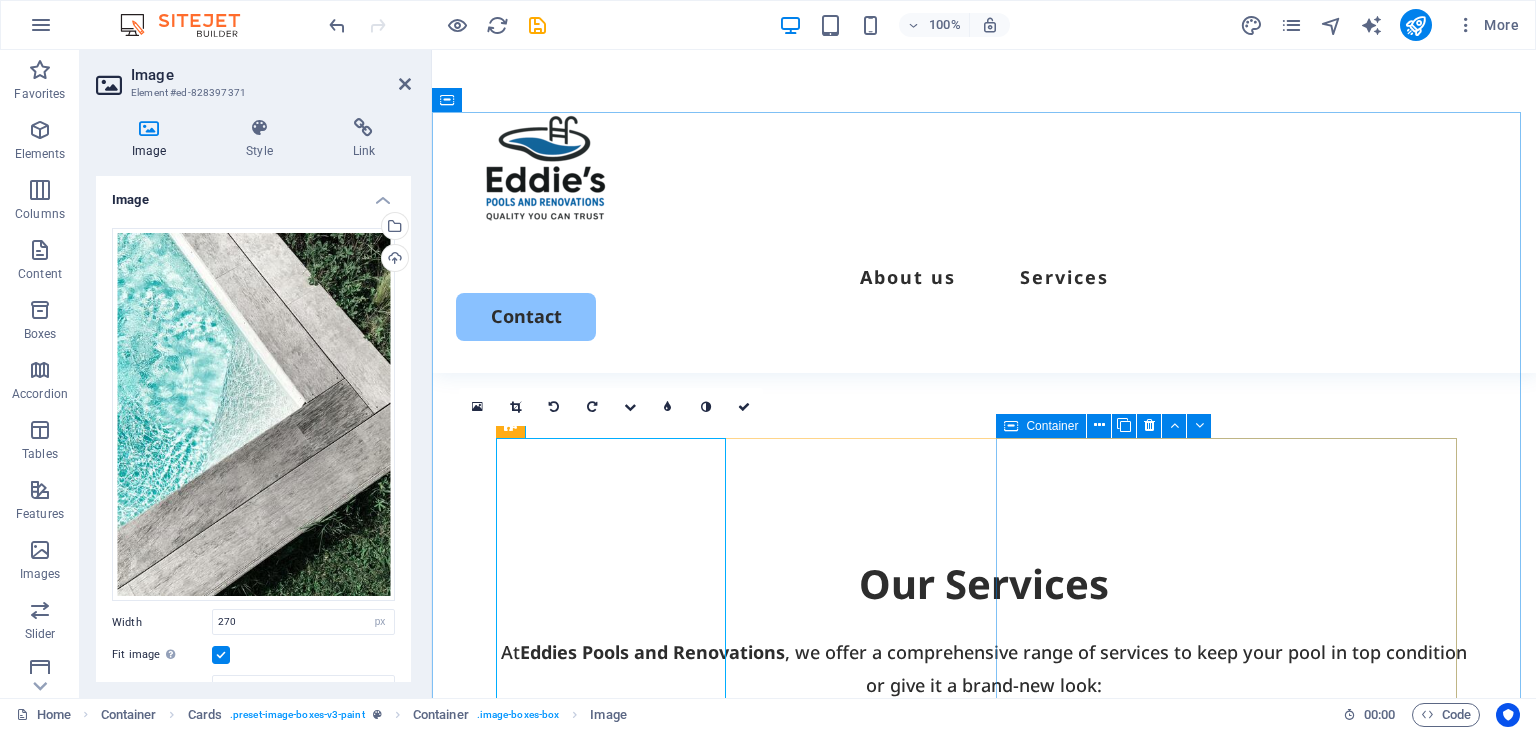 click on "Exterior painting Lorem ipsum dolor sit amet, consectetur elit." at bounding box center [730, 1545] 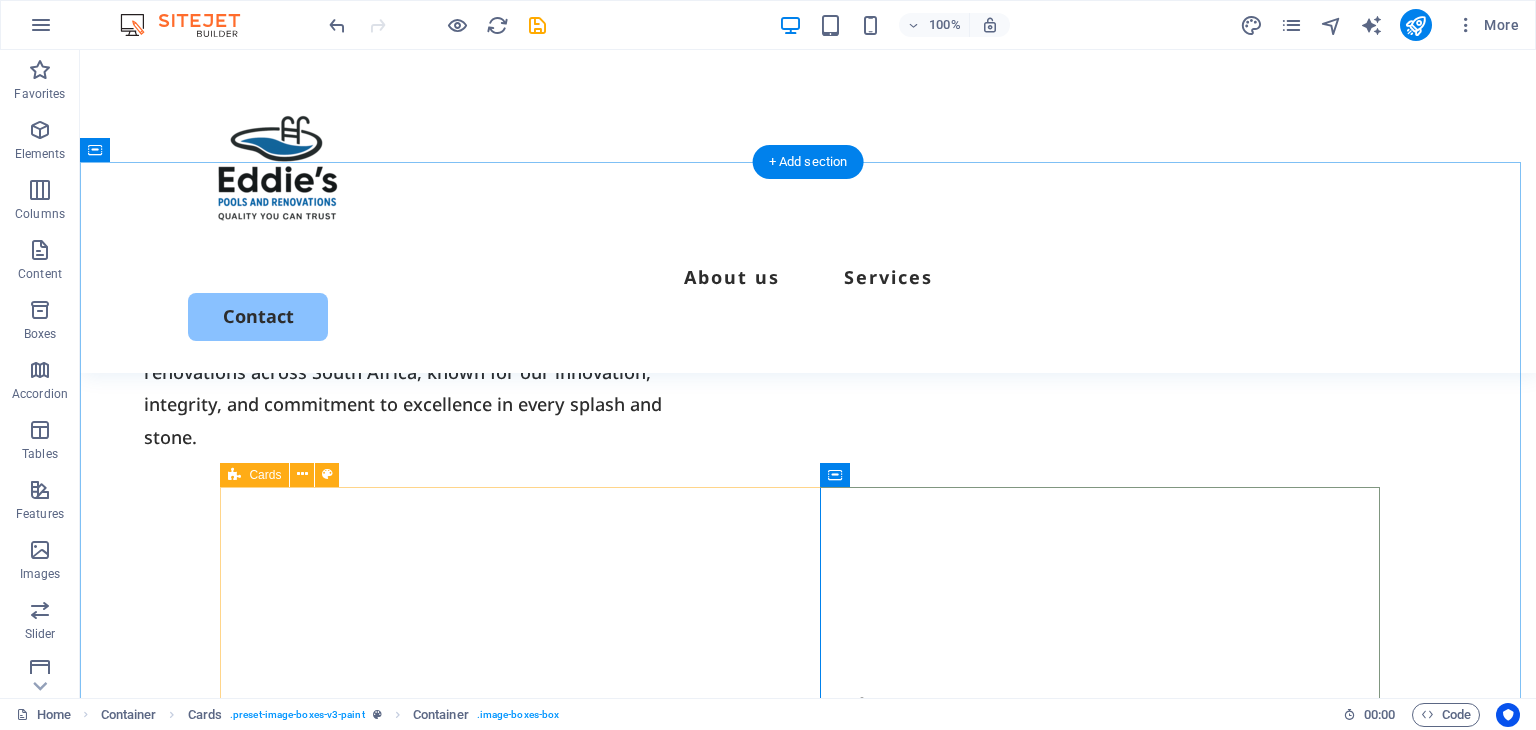 scroll, scrollTop: 1367, scrollLeft: 0, axis: vertical 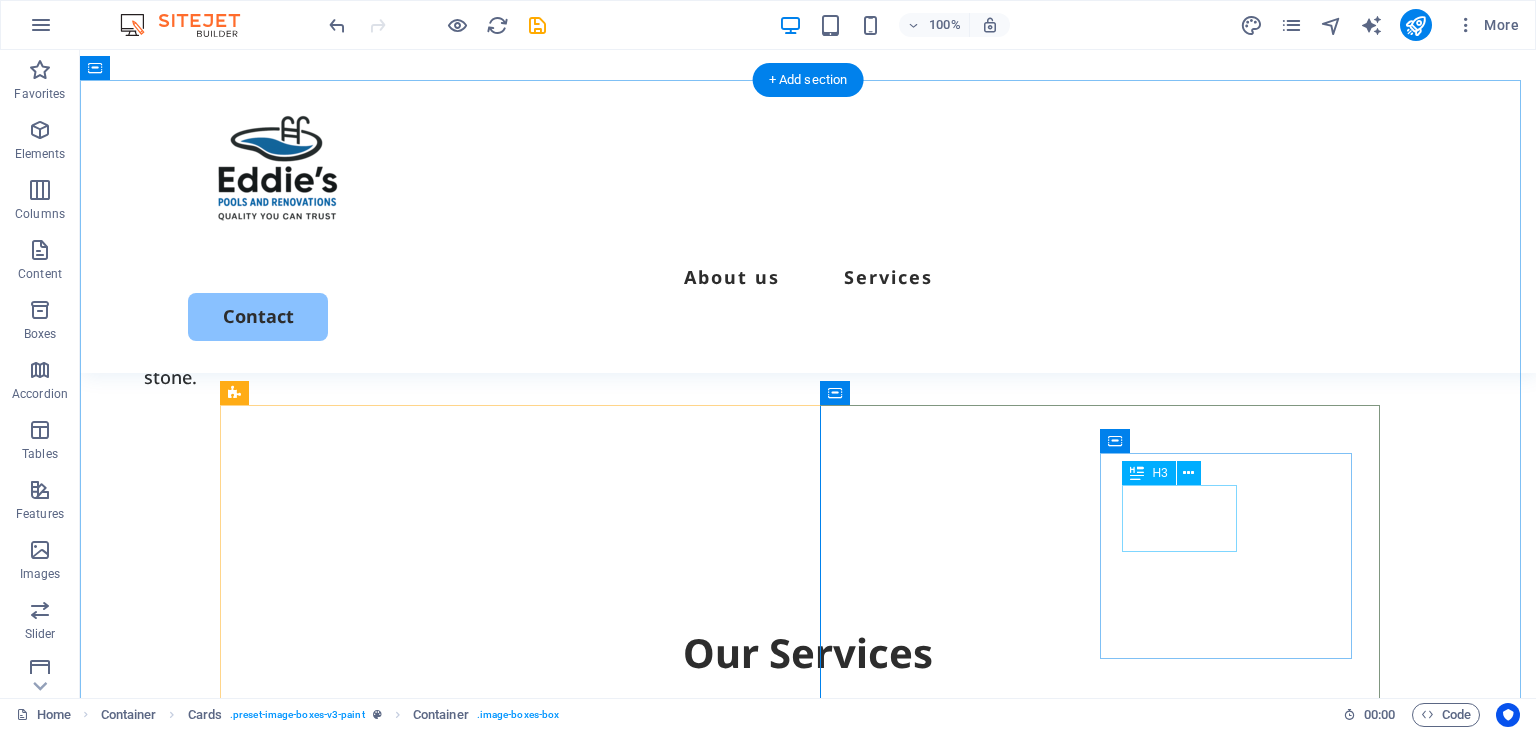 click on "Exterior painting" at bounding box center [519, 1728] 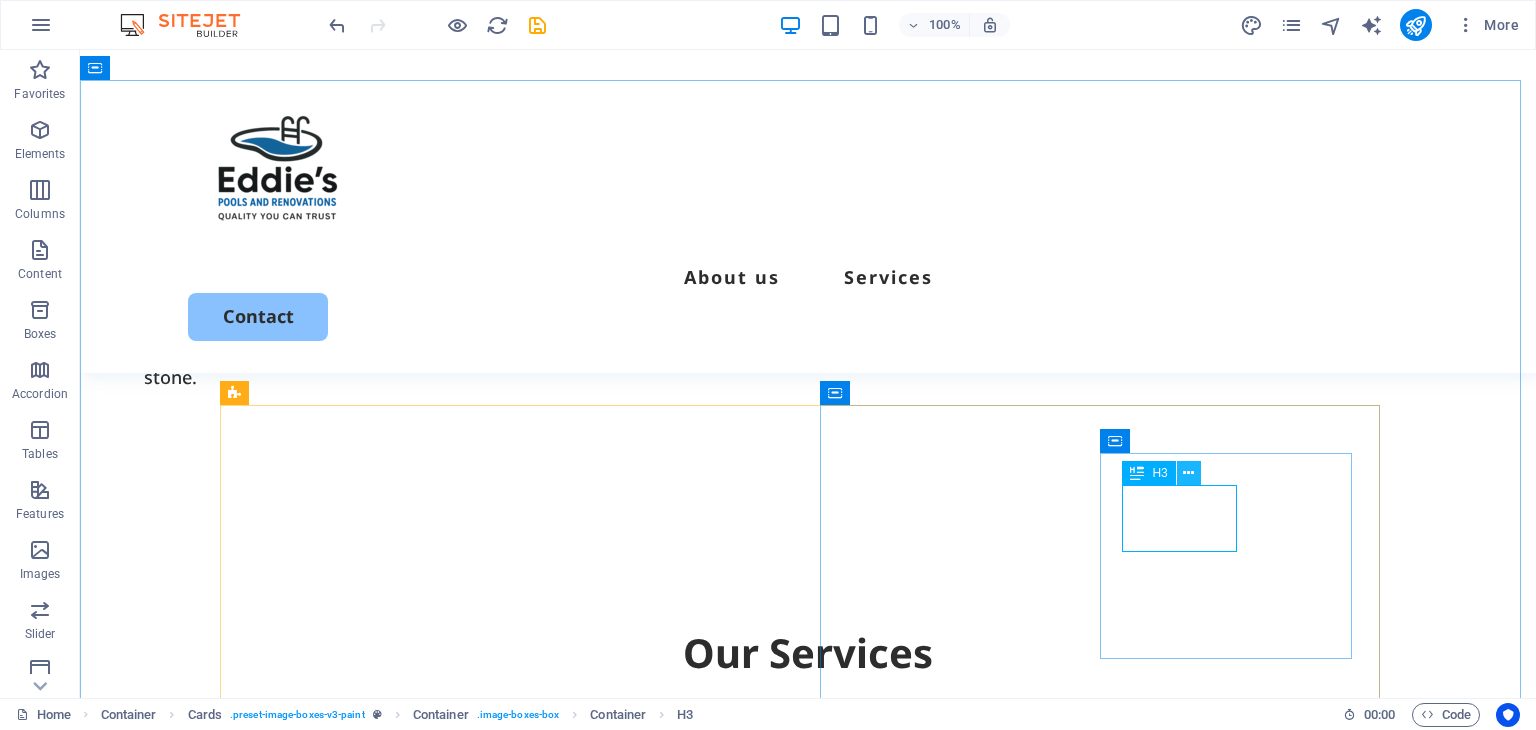 click at bounding box center [1188, 473] 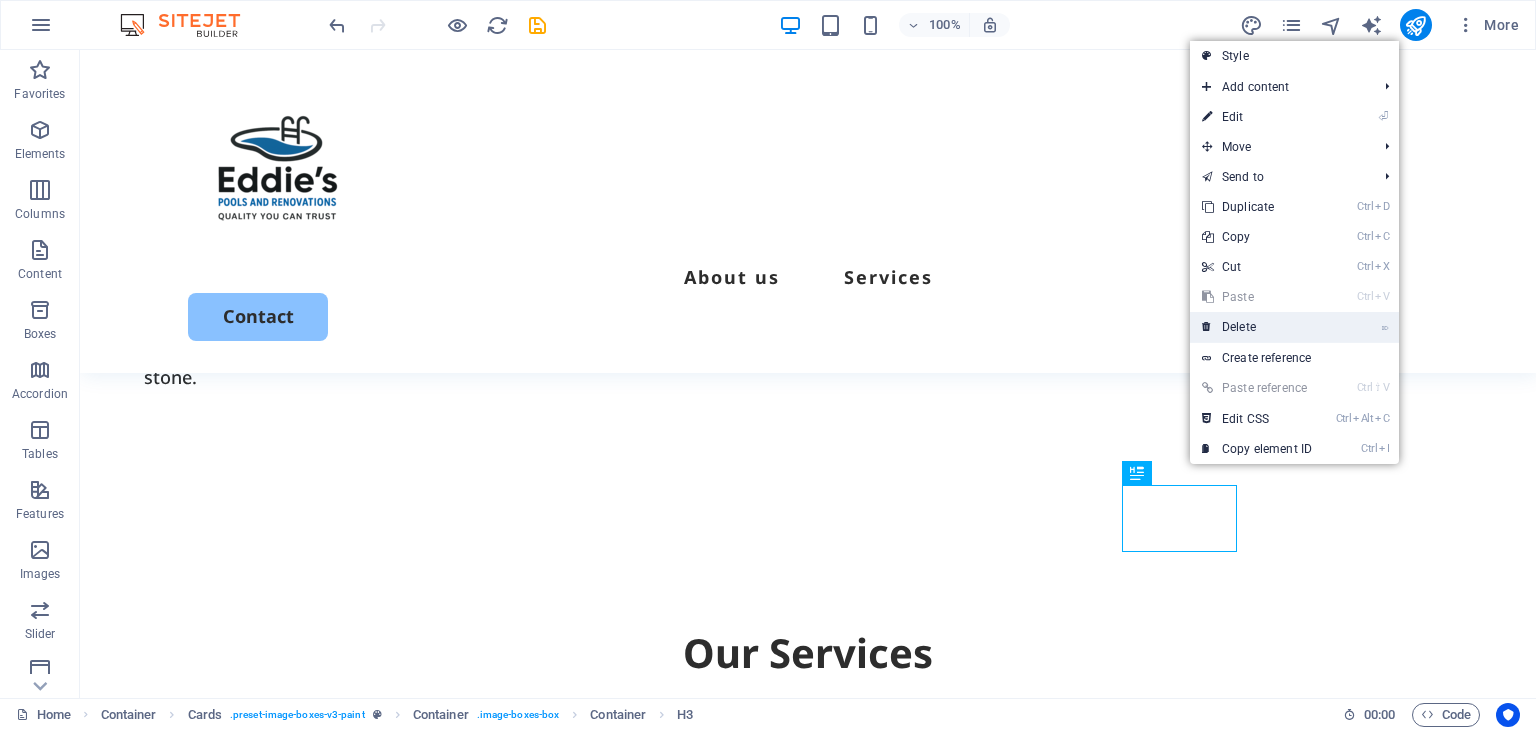 click on "⌦  Delete" at bounding box center [1257, 327] 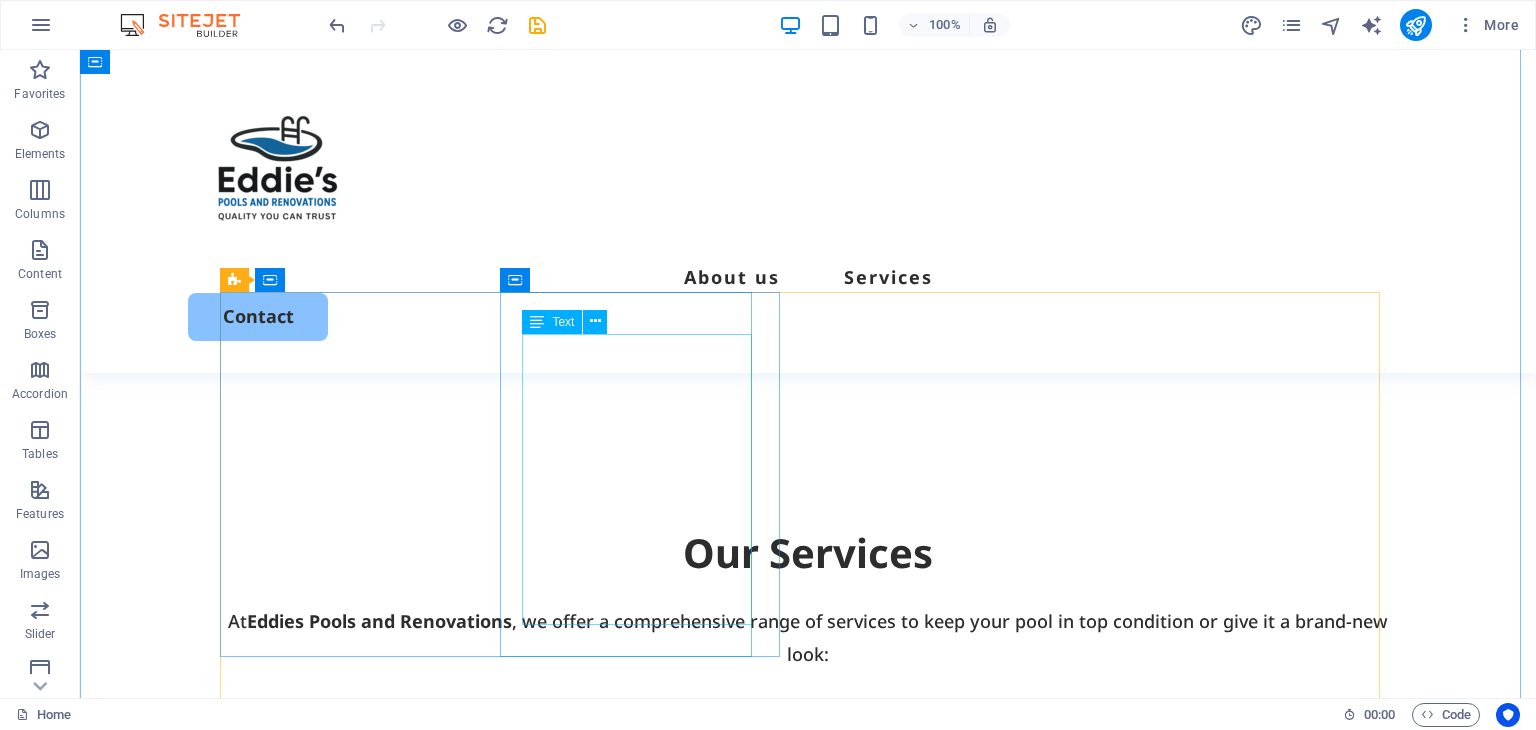 scroll, scrollTop: 1567, scrollLeft: 0, axis: vertical 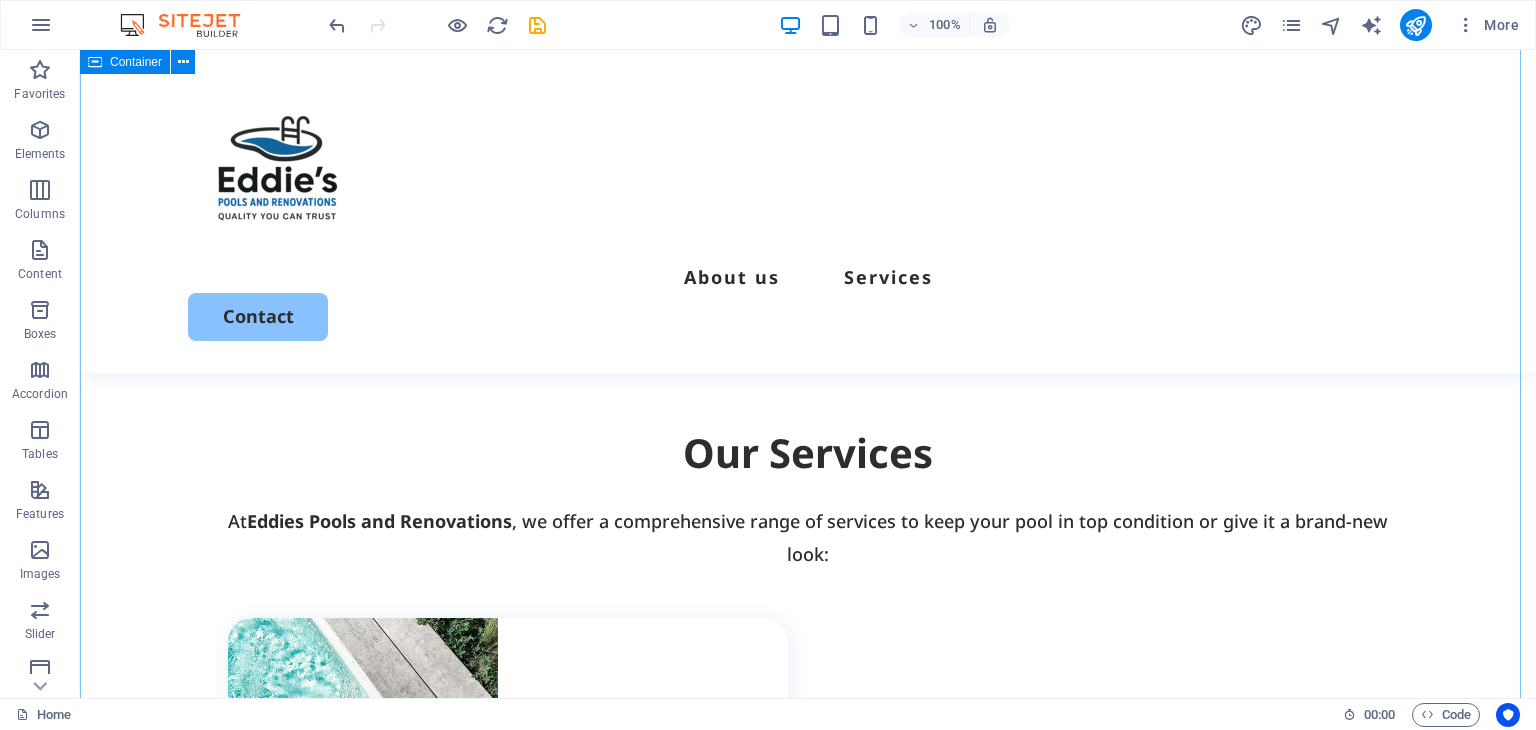 click on "Our Services At Eddies Pools and Renovations , we offer a comprehensive range of services to keep your pool in top condition or give it a brand-new look: • Pool coping & decking • Pool painting • New swimming pool construction • Pool renovations • New swimming pool construction • Pool renovations Lorem ipsum dolor sit amet, consectetur elit. Cabinet painting Lorem ipsum dolor sit amet, consectetur elit. Commercial painting Lorem ipsum dolor sit amet, consectetur elit." at bounding box center [808, 1435] 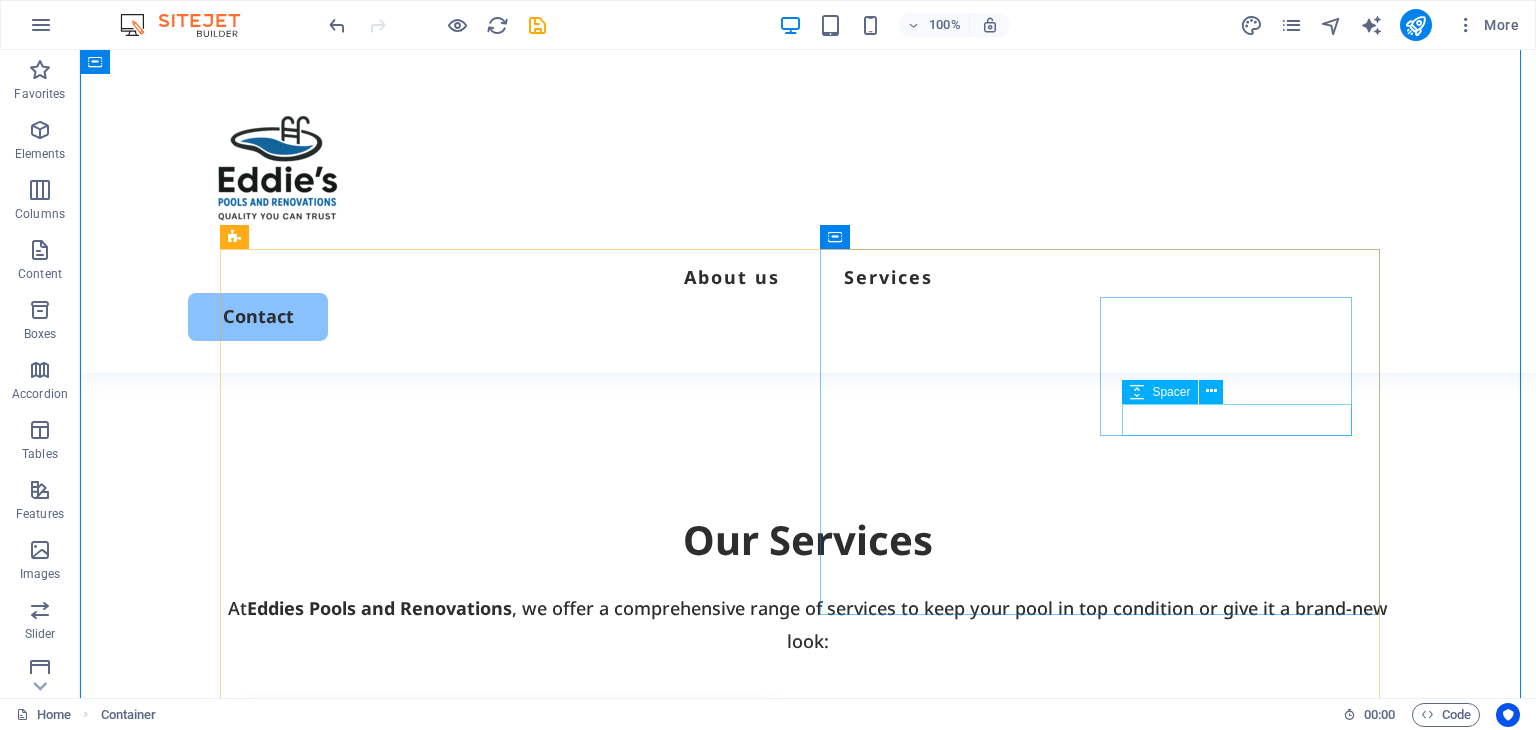 scroll, scrollTop: 1467, scrollLeft: 0, axis: vertical 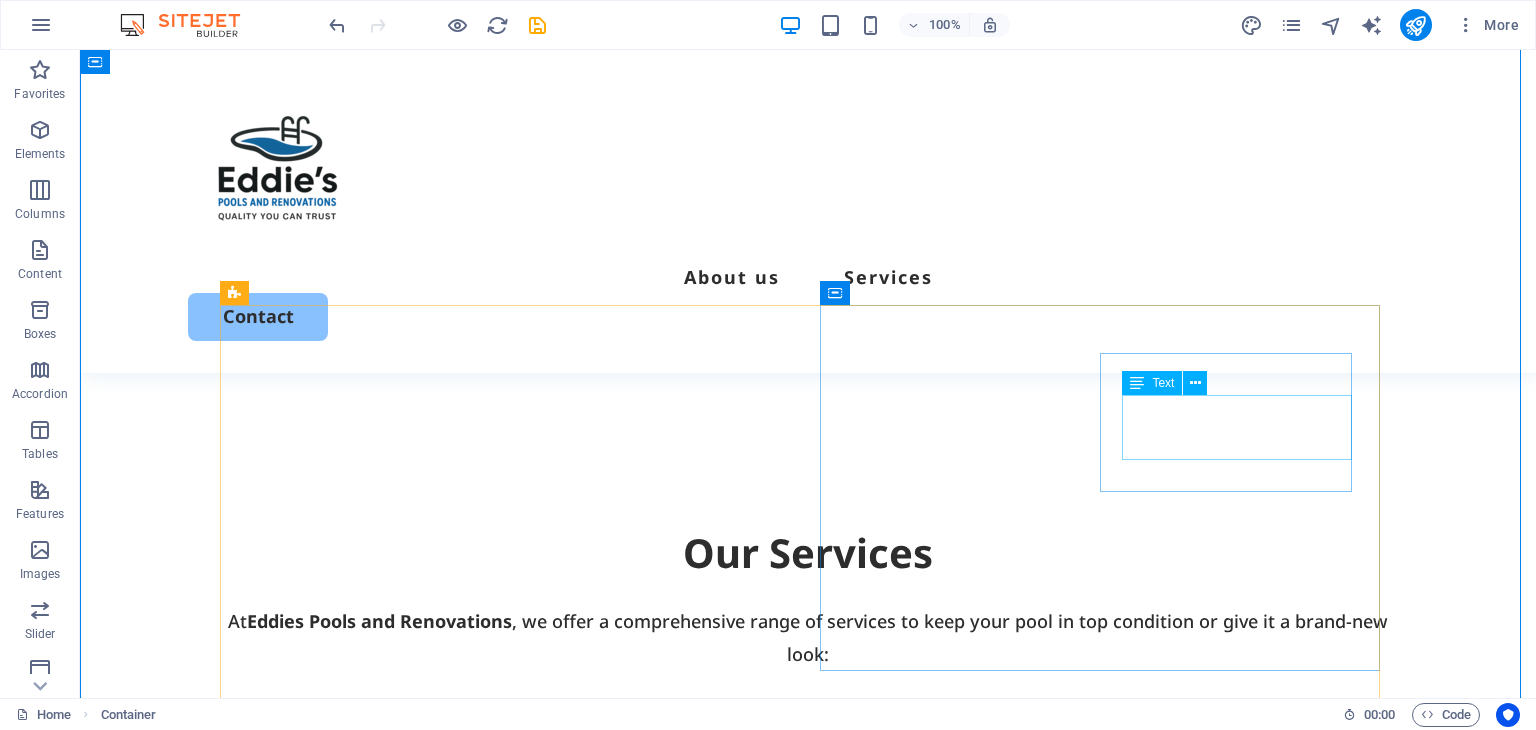 click on "Lorem ipsum dolor sit amet, consectetur elit." at bounding box center [519, 1637] 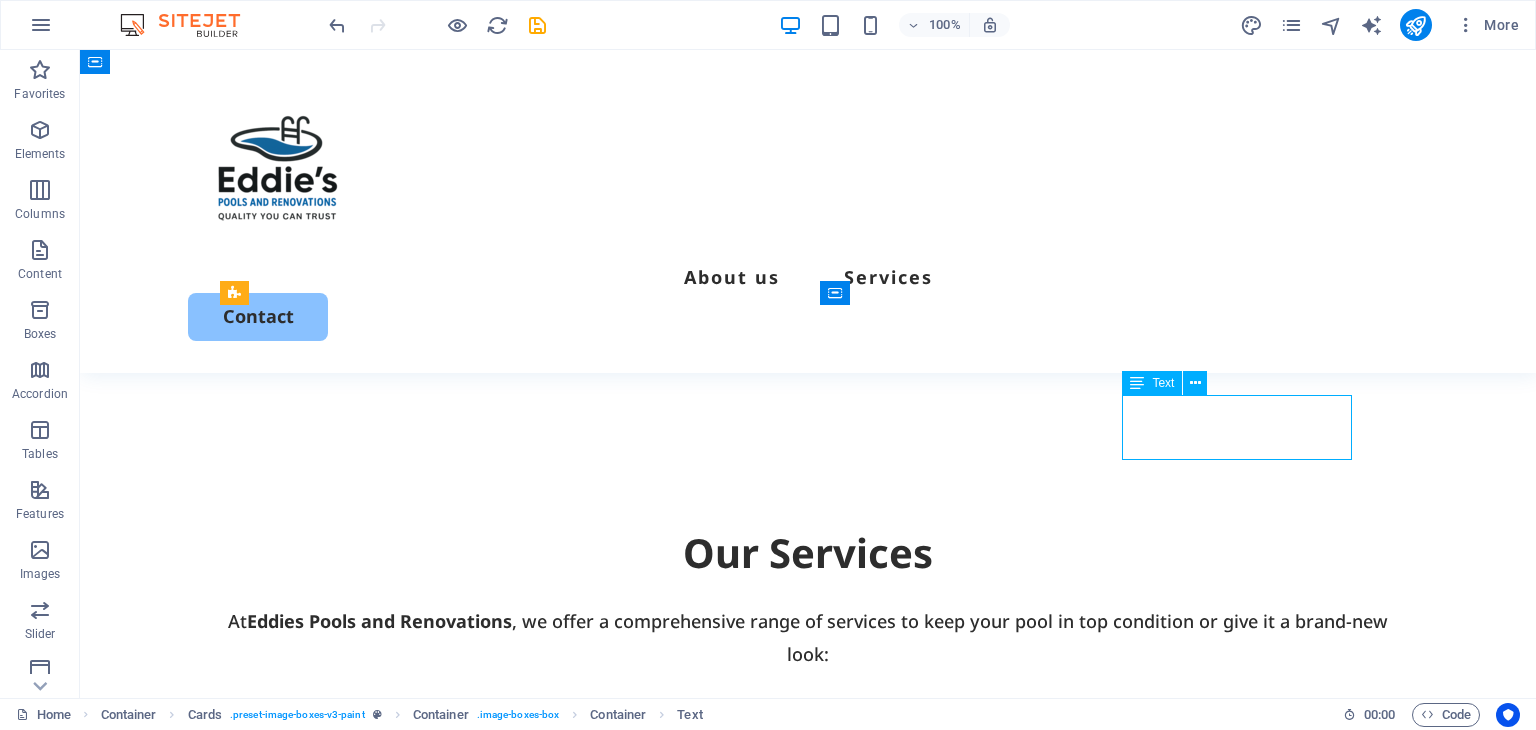 drag, startPoint x: 1193, startPoint y: 421, endPoint x: 841, endPoint y: 422, distance: 352.00143 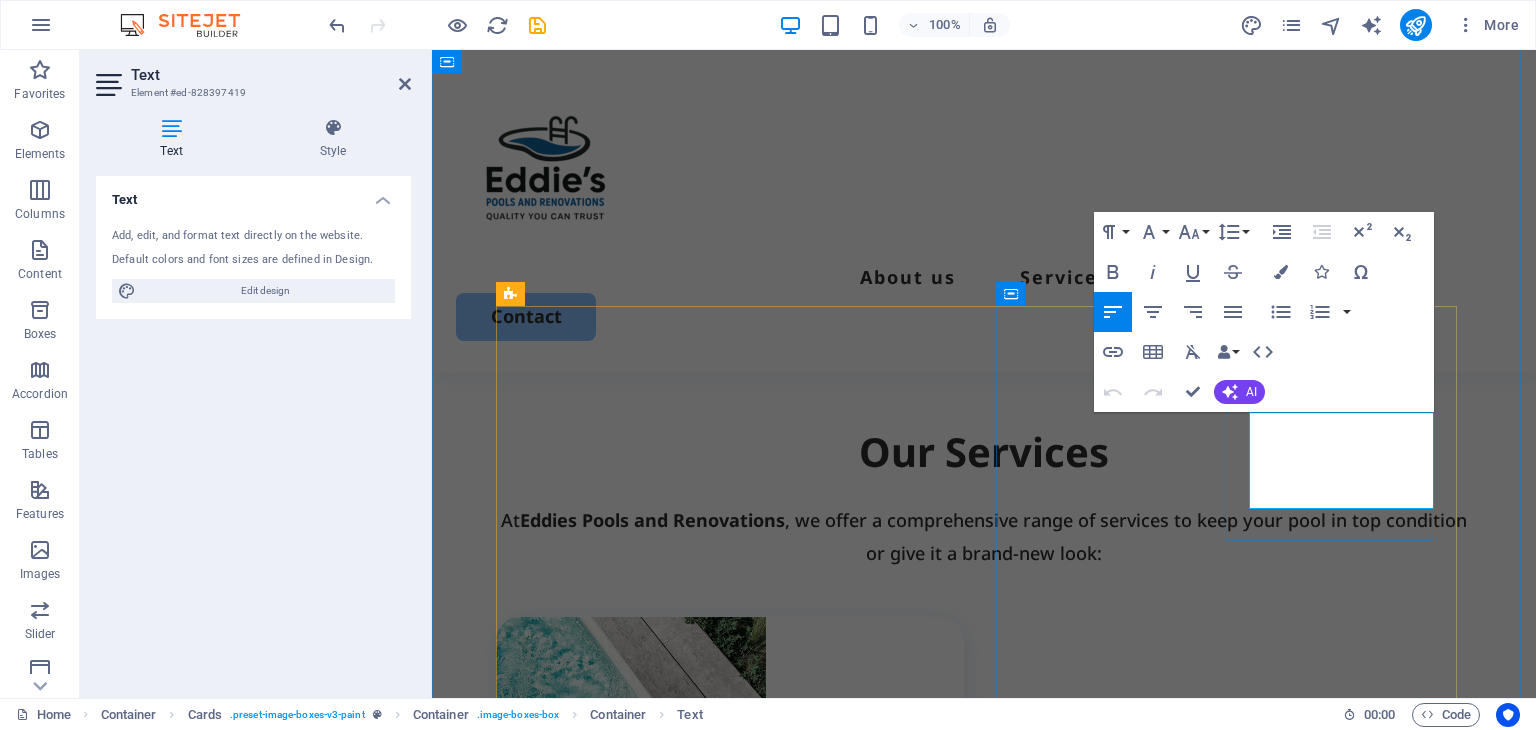 drag, startPoint x: 1308, startPoint y: 493, endPoint x: 1246, endPoint y: 425, distance: 92.021736 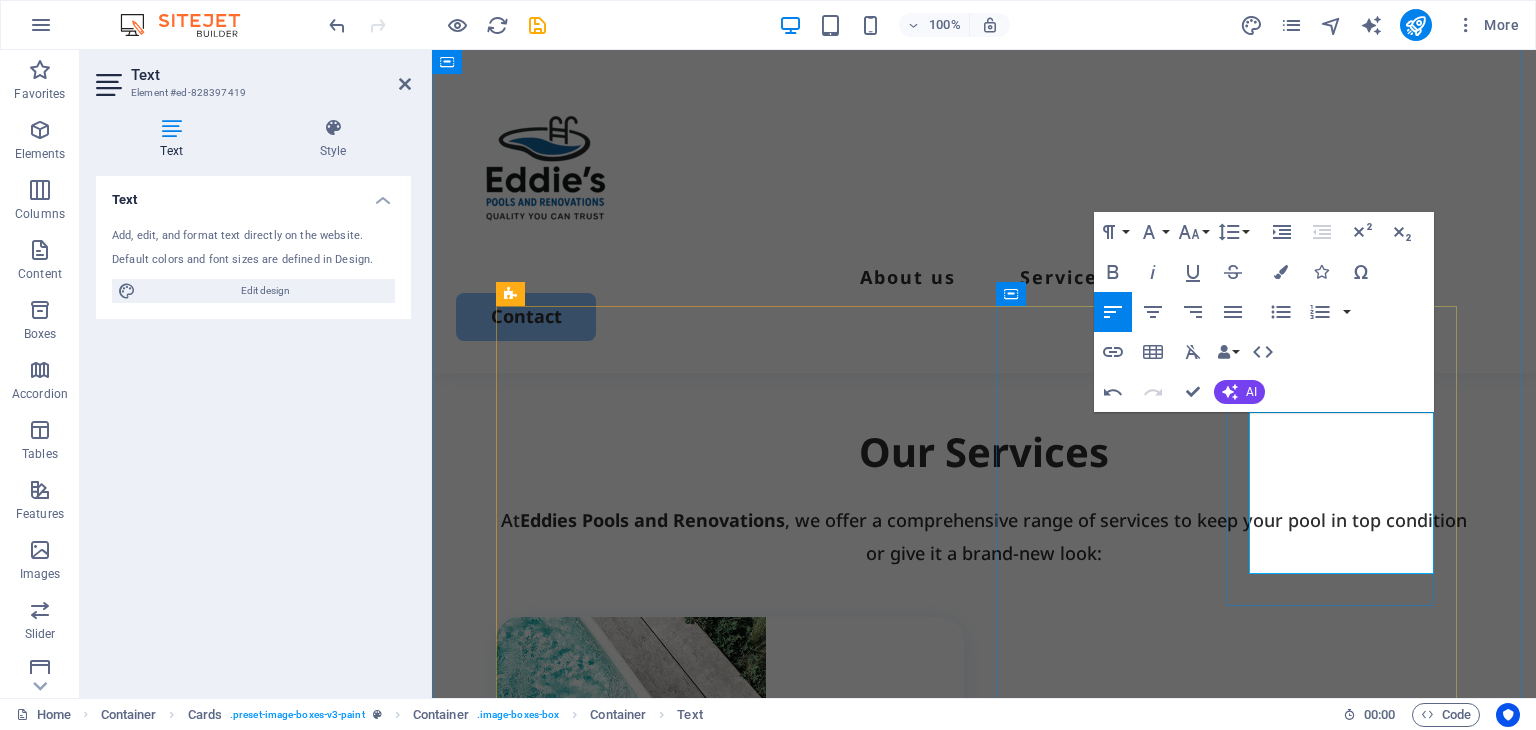 click on "​" at bounding box center [741, 1600] 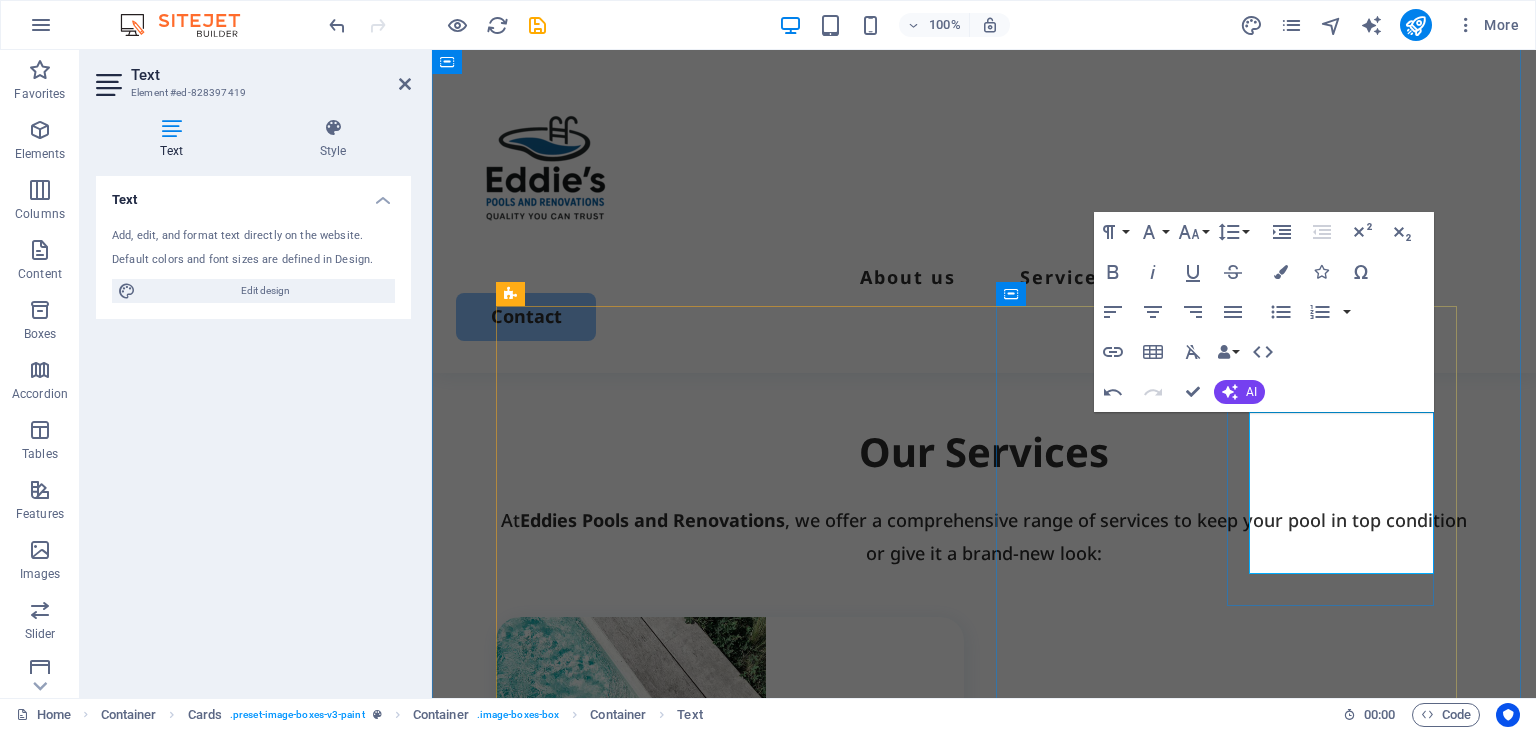 click on "•    Fibreglass & re-fibreglassing      •    Marblite & re-marbliting" at bounding box center [741, 1552] 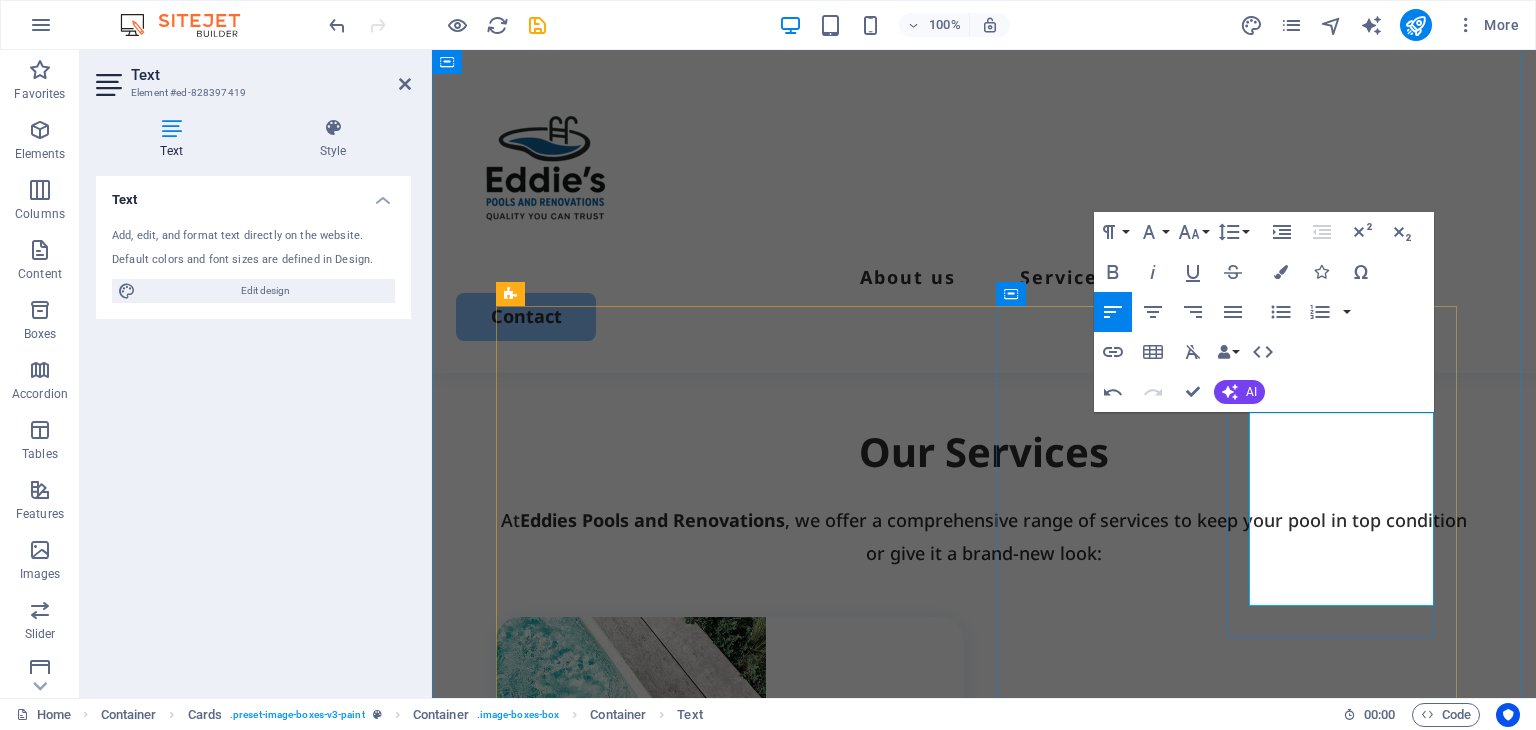 scroll, scrollTop: 1451, scrollLeft: 0, axis: vertical 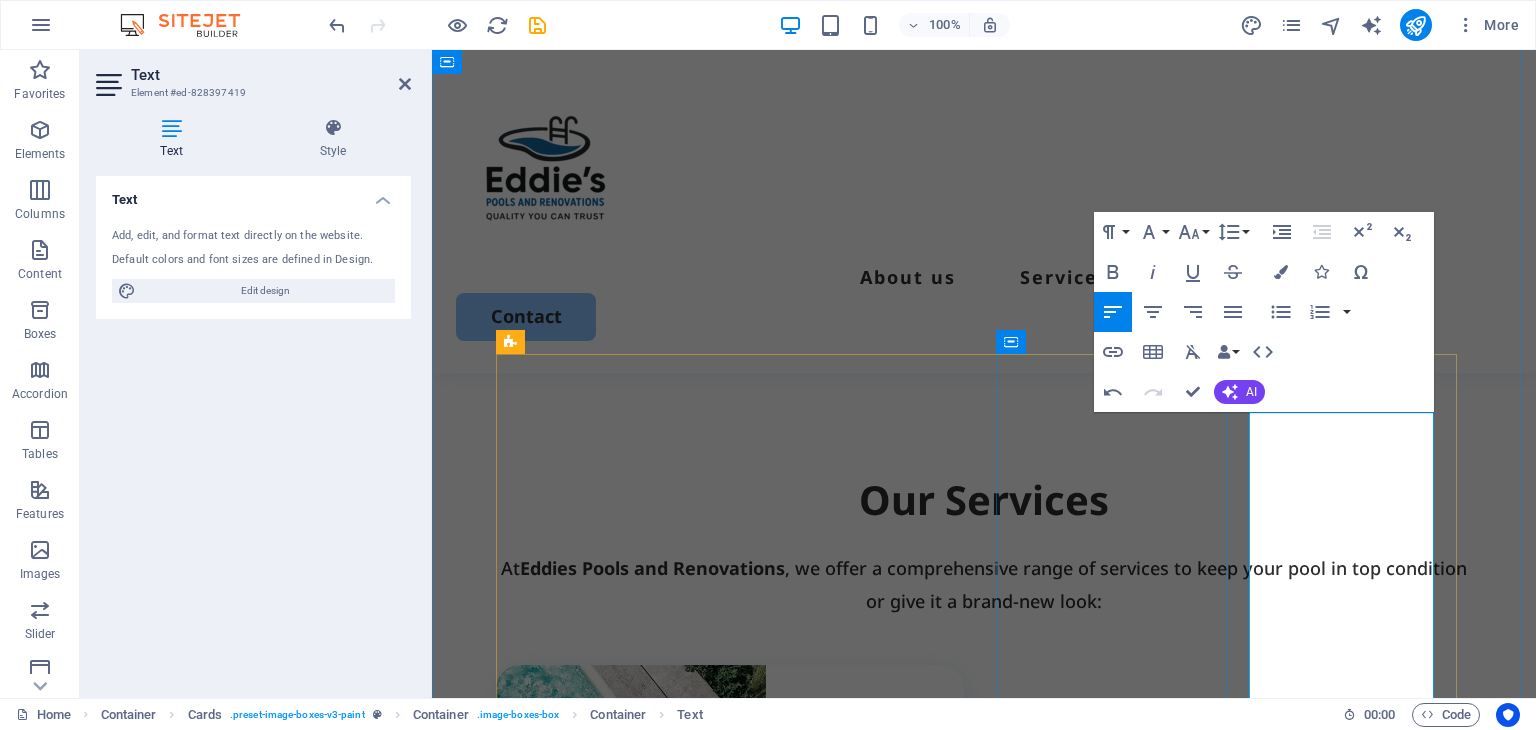 drag, startPoint x: 1347, startPoint y: 643, endPoint x: 1244, endPoint y: 434, distance: 233.00215 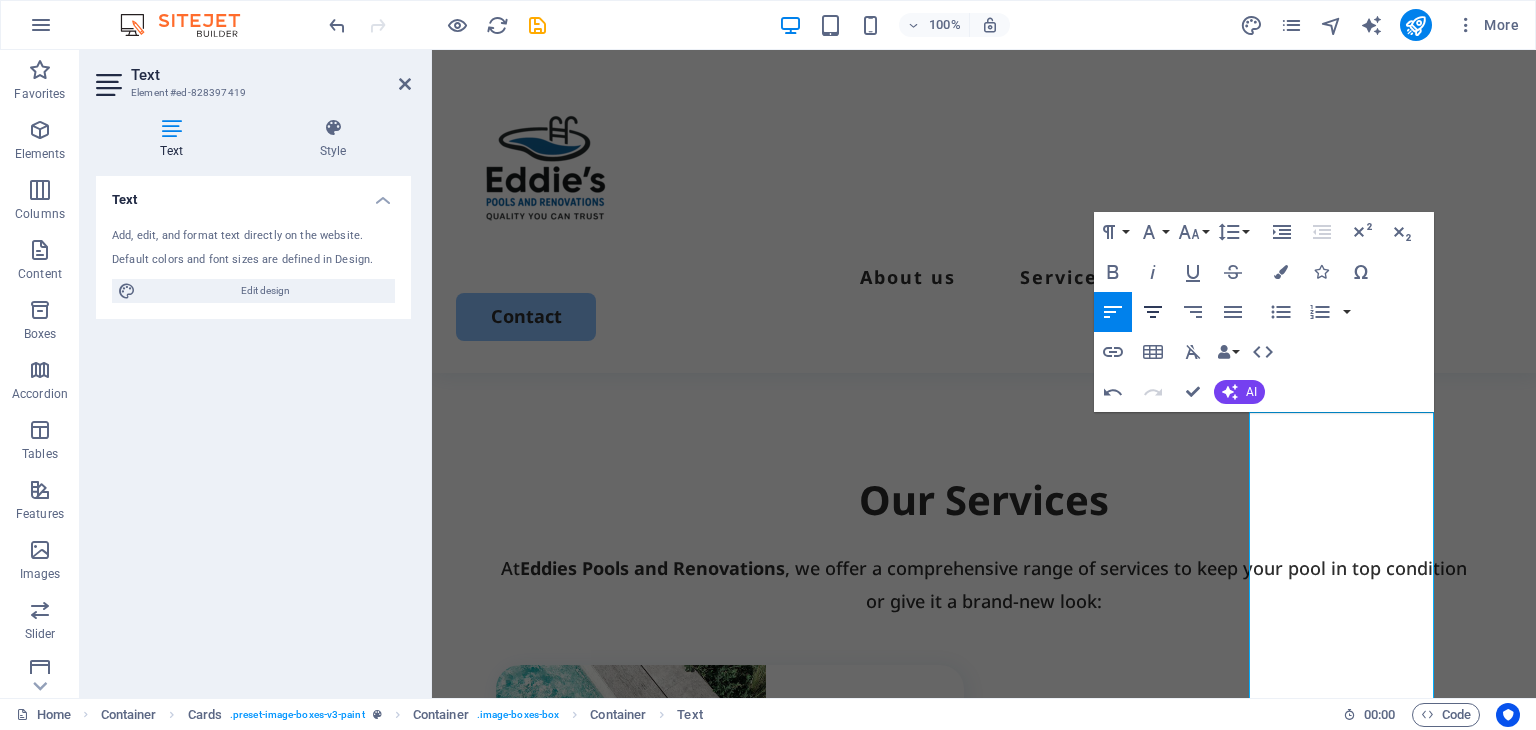 click 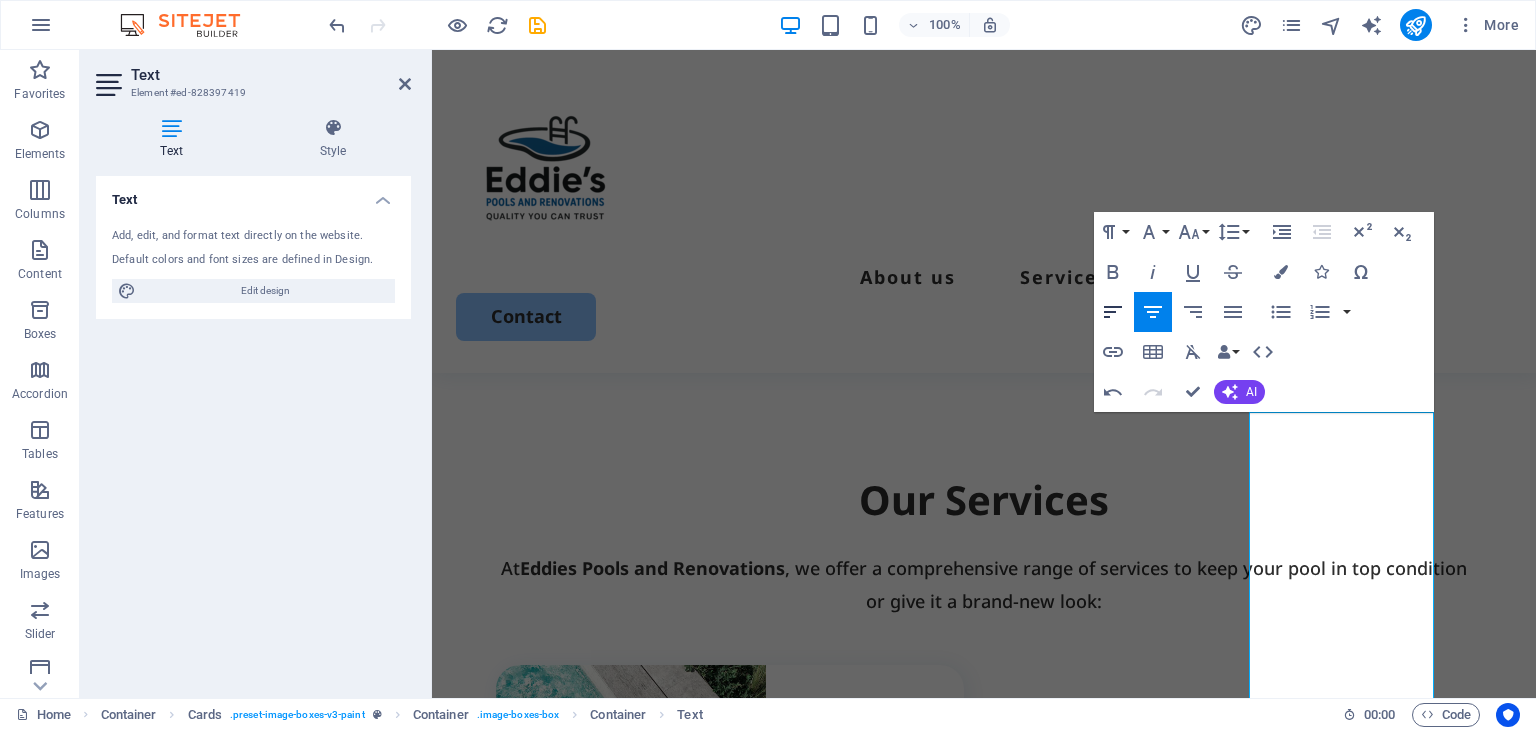 click 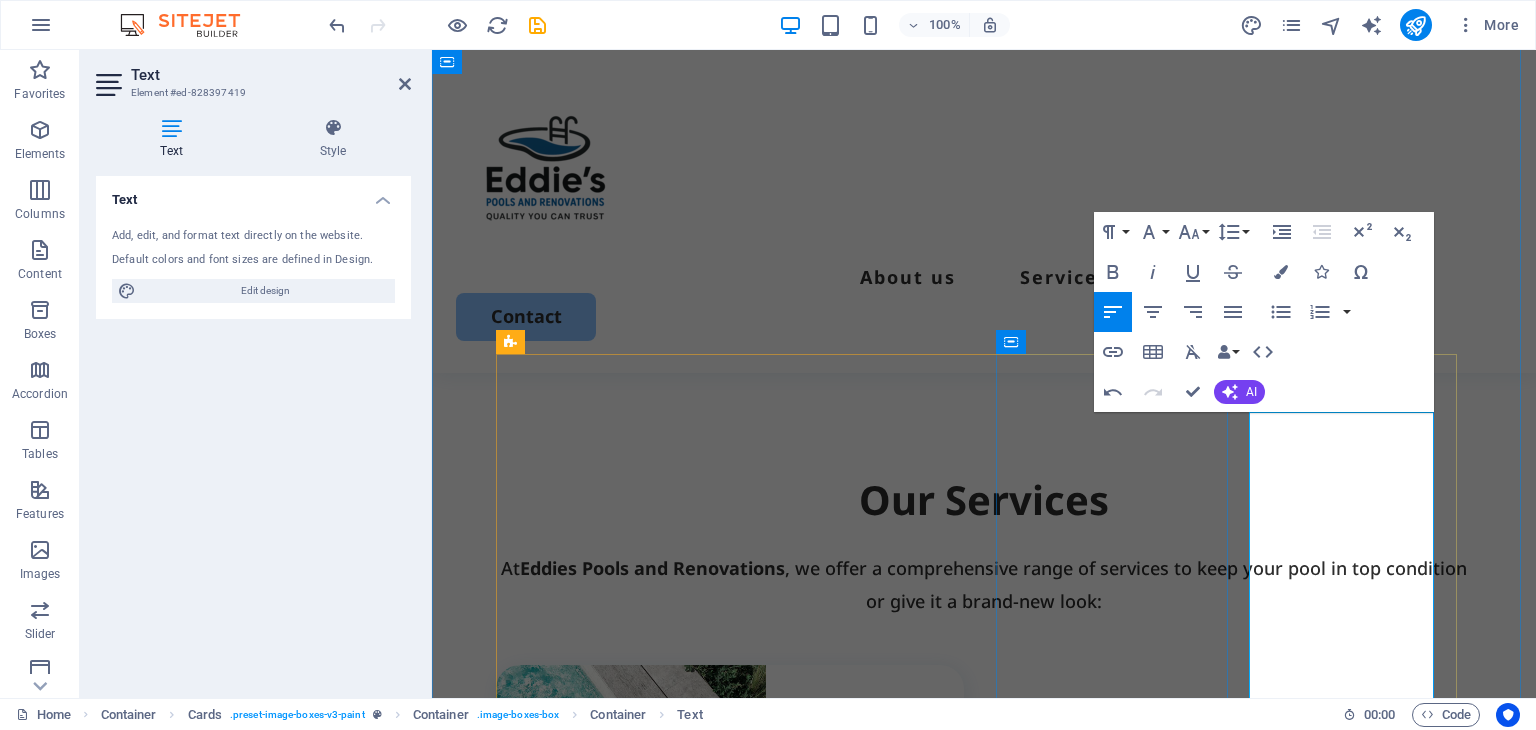 click on "•    Piping systems      •    Solar system & heat pump installation" at bounding box center (695, 1664) 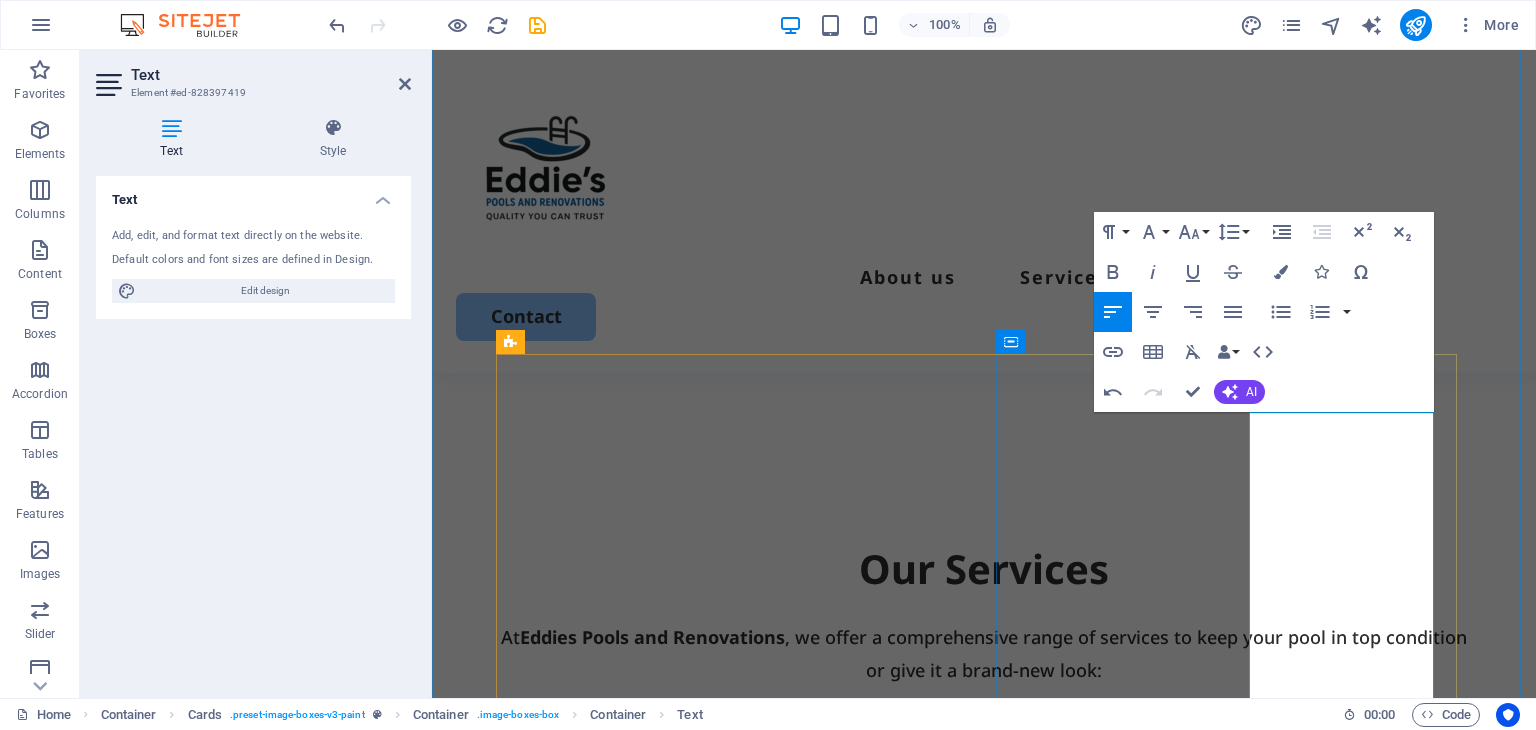 scroll, scrollTop: 1451, scrollLeft: 0, axis: vertical 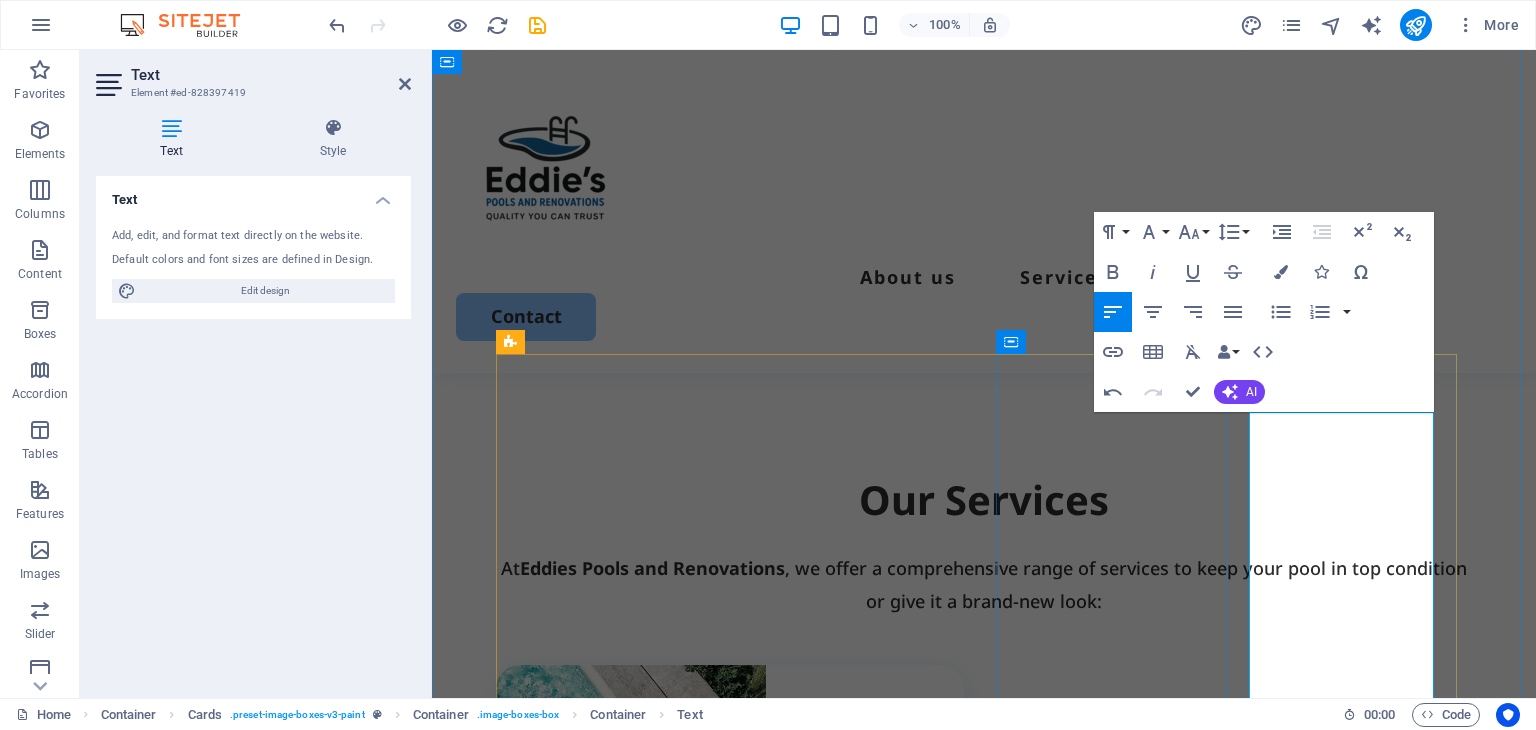 click on "•    Fibreglass & re-fibreglassing •    Marblite & re-marbliting" at bounding box center [654, 1600] 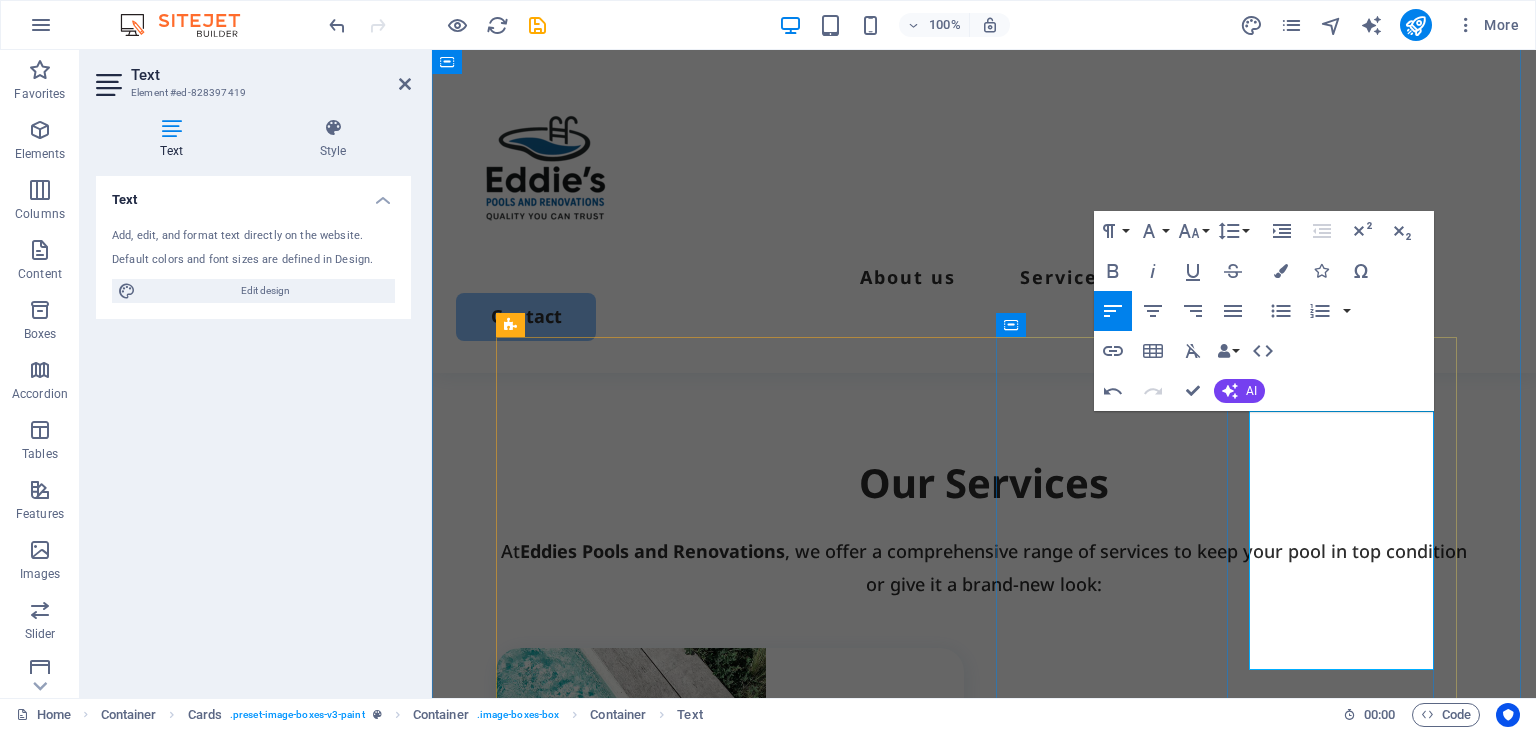 click on "•    Fibreglass & re-fibreglassing • Marblite & re-marbliting" at bounding box center (654, 1583) 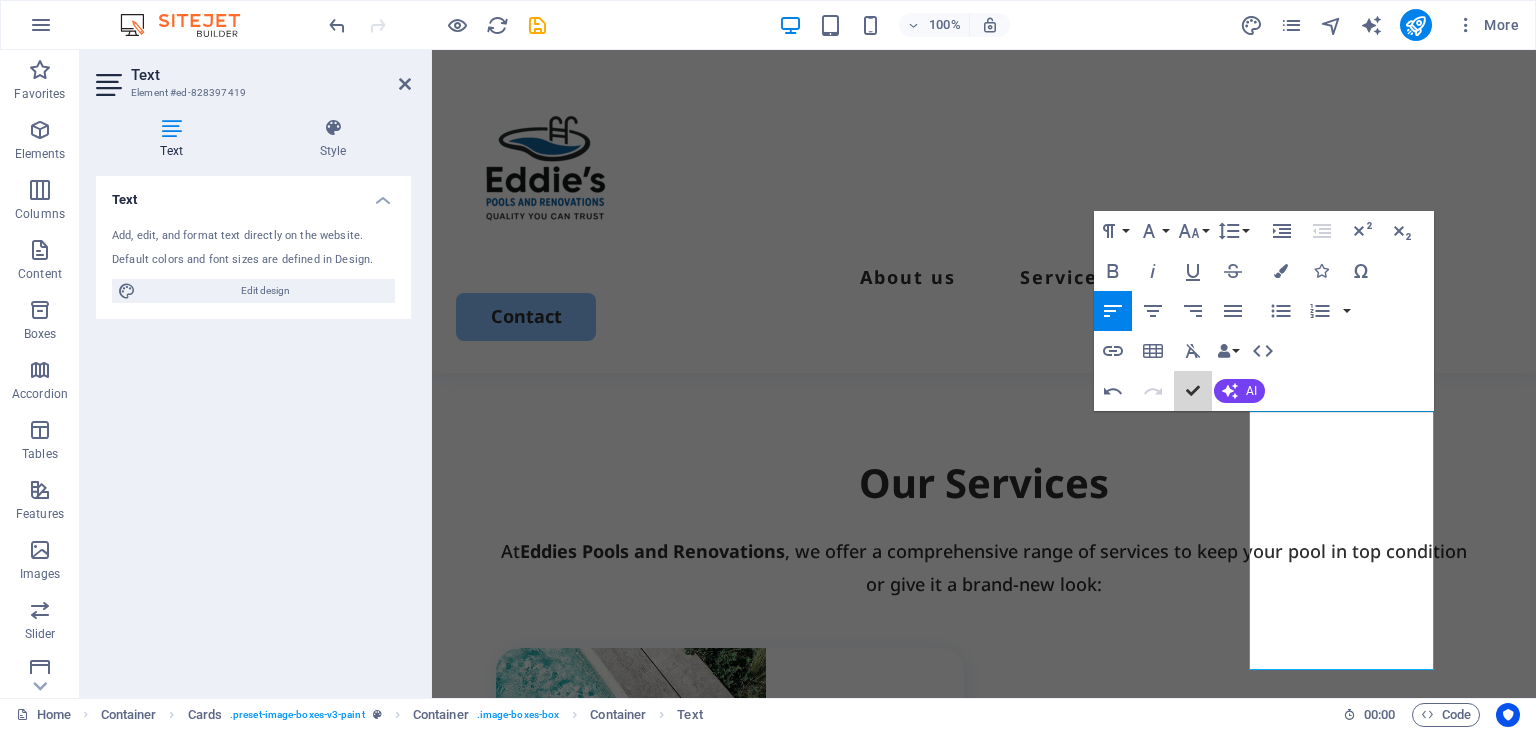 scroll, scrollTop: 1435, scrollLeft: 0, axis: vertical 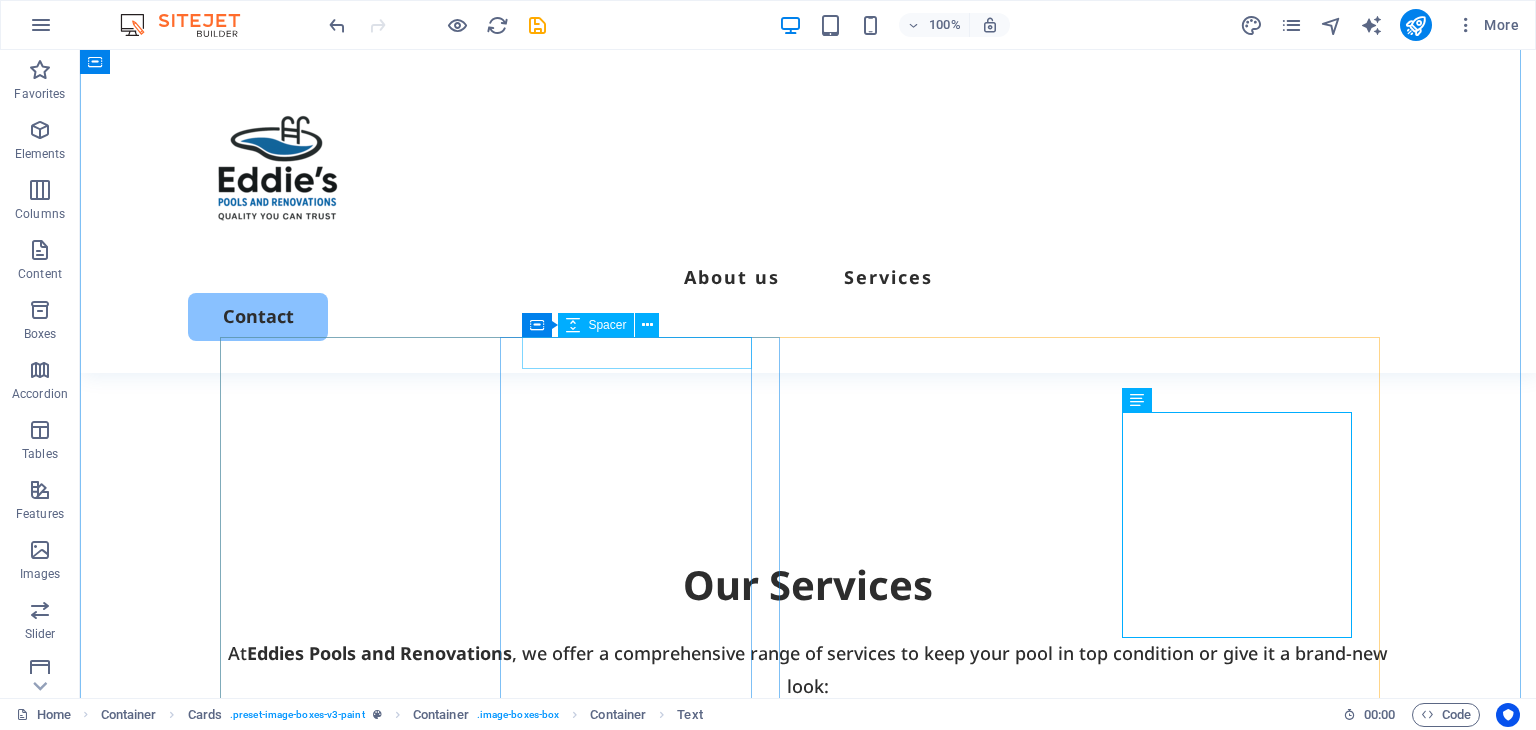 click at bounding box center [519, 1036] 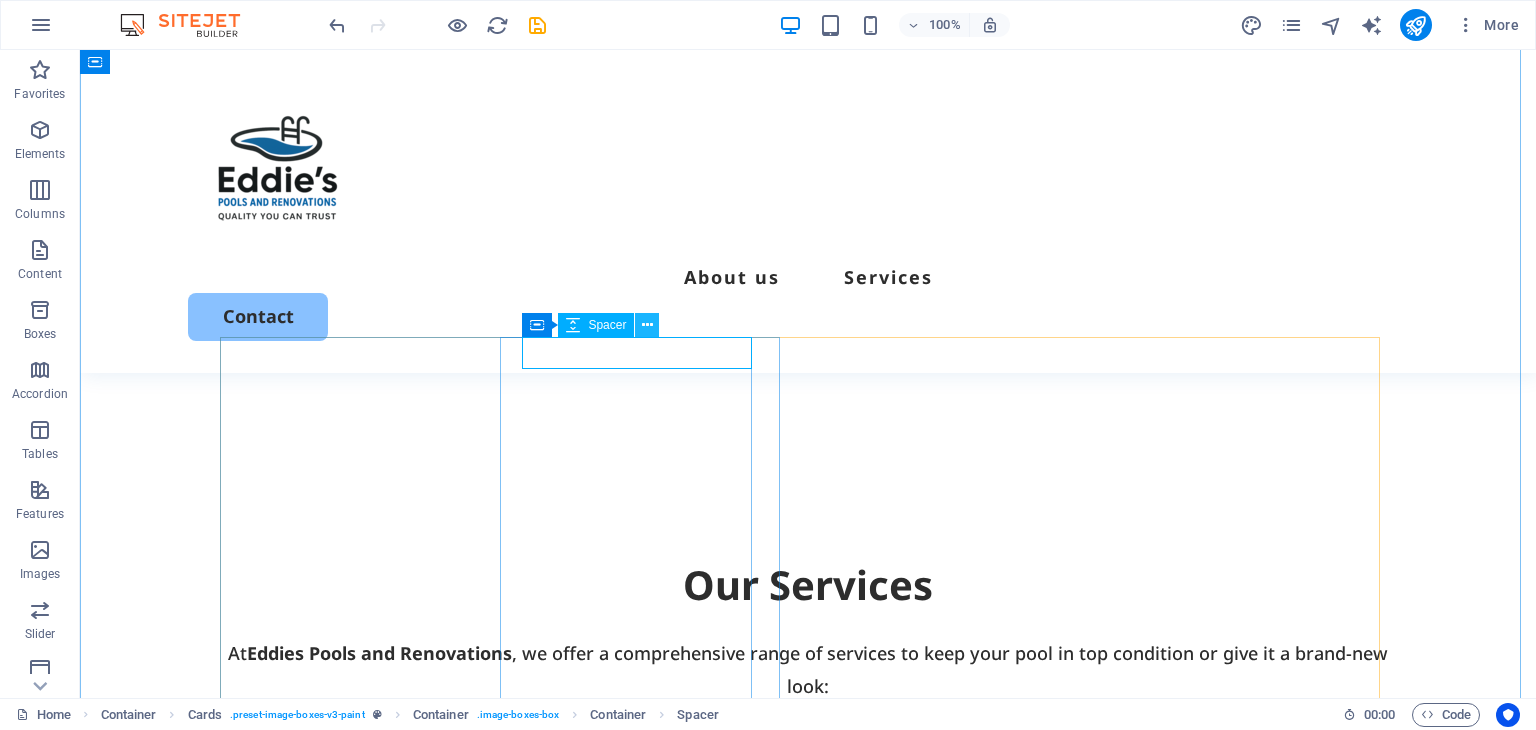 click at bounding box center (647, 325) 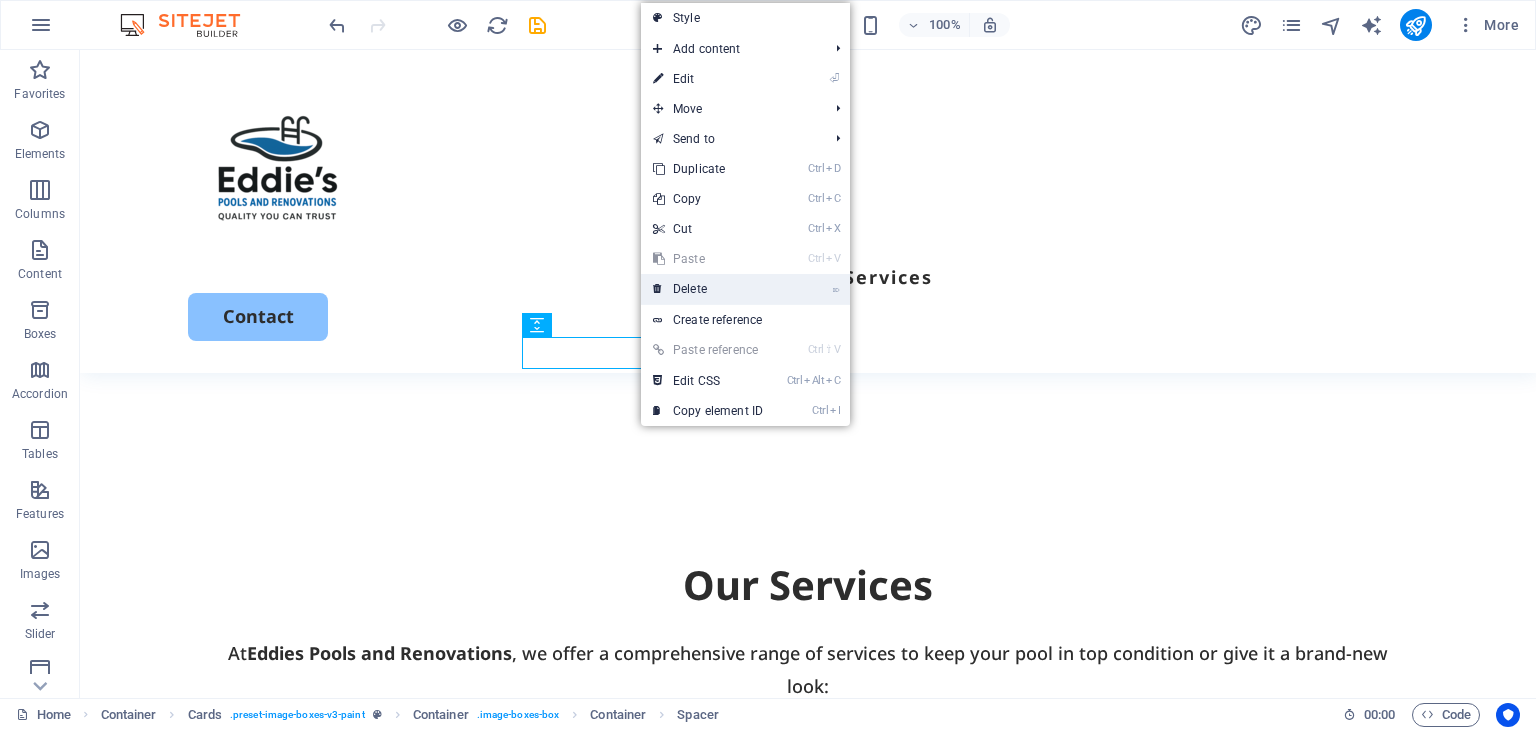 click on "⌦  Delete" at bounding box center (708, 289) 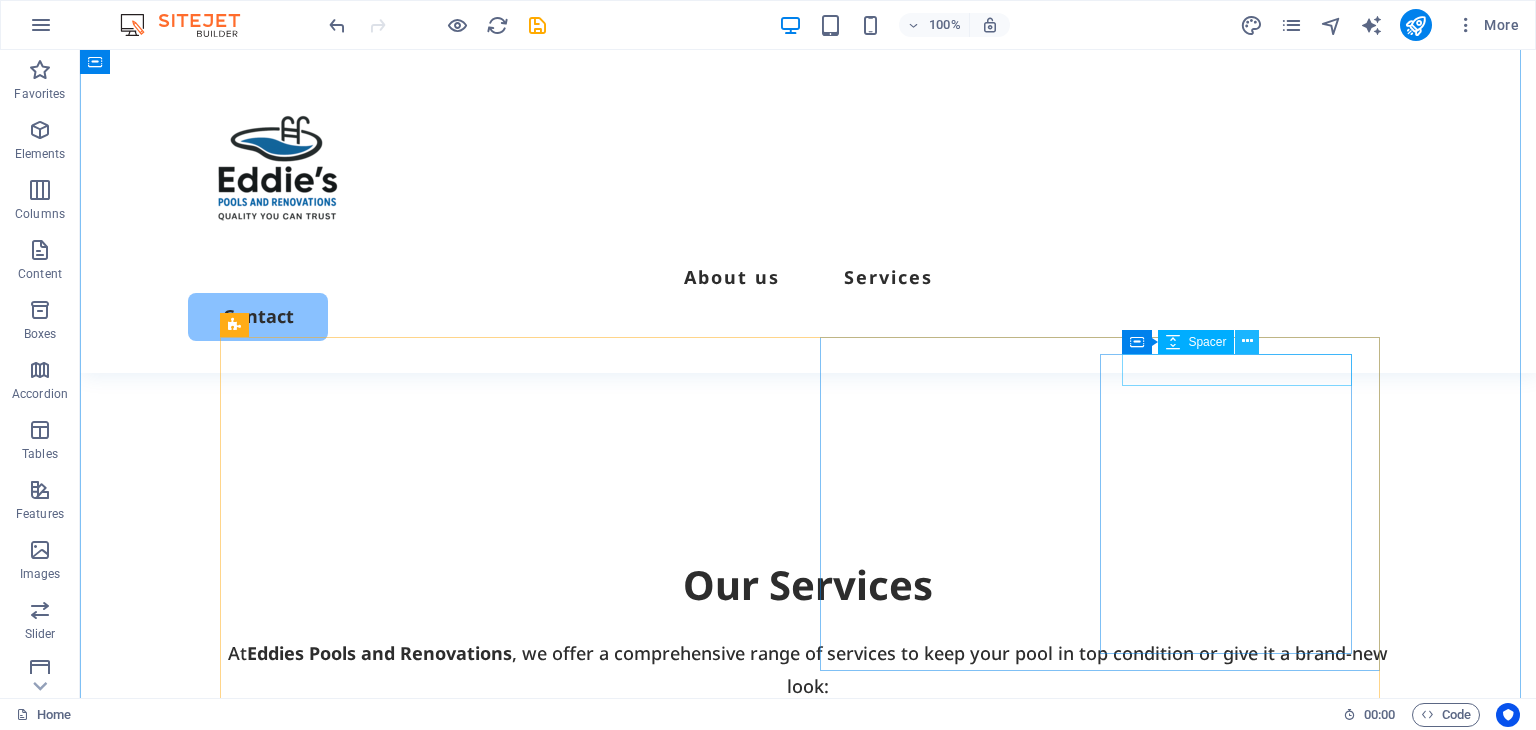 click at bounding box center (1247, 341) 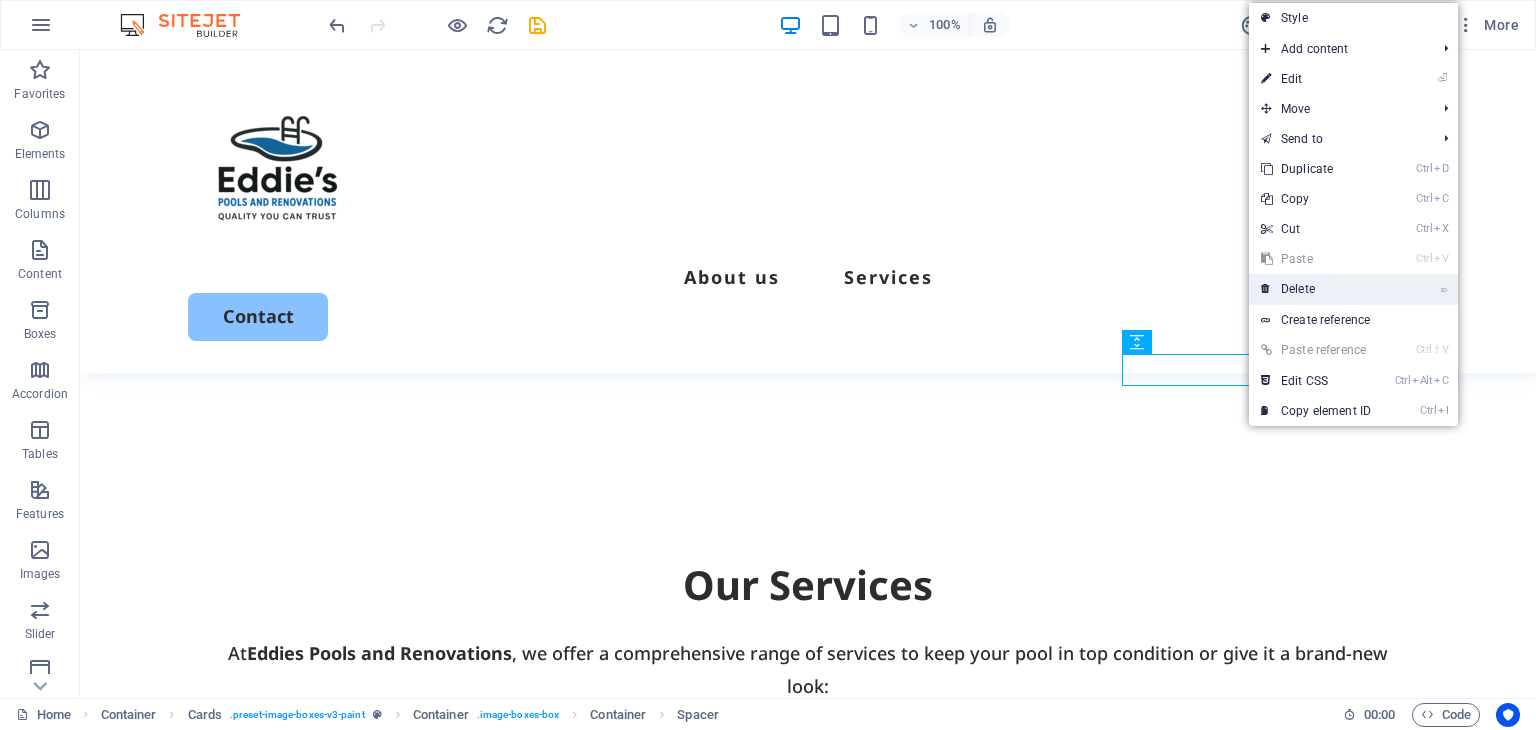 click on "⌦  Delete" at bounding box center [1316, 289] 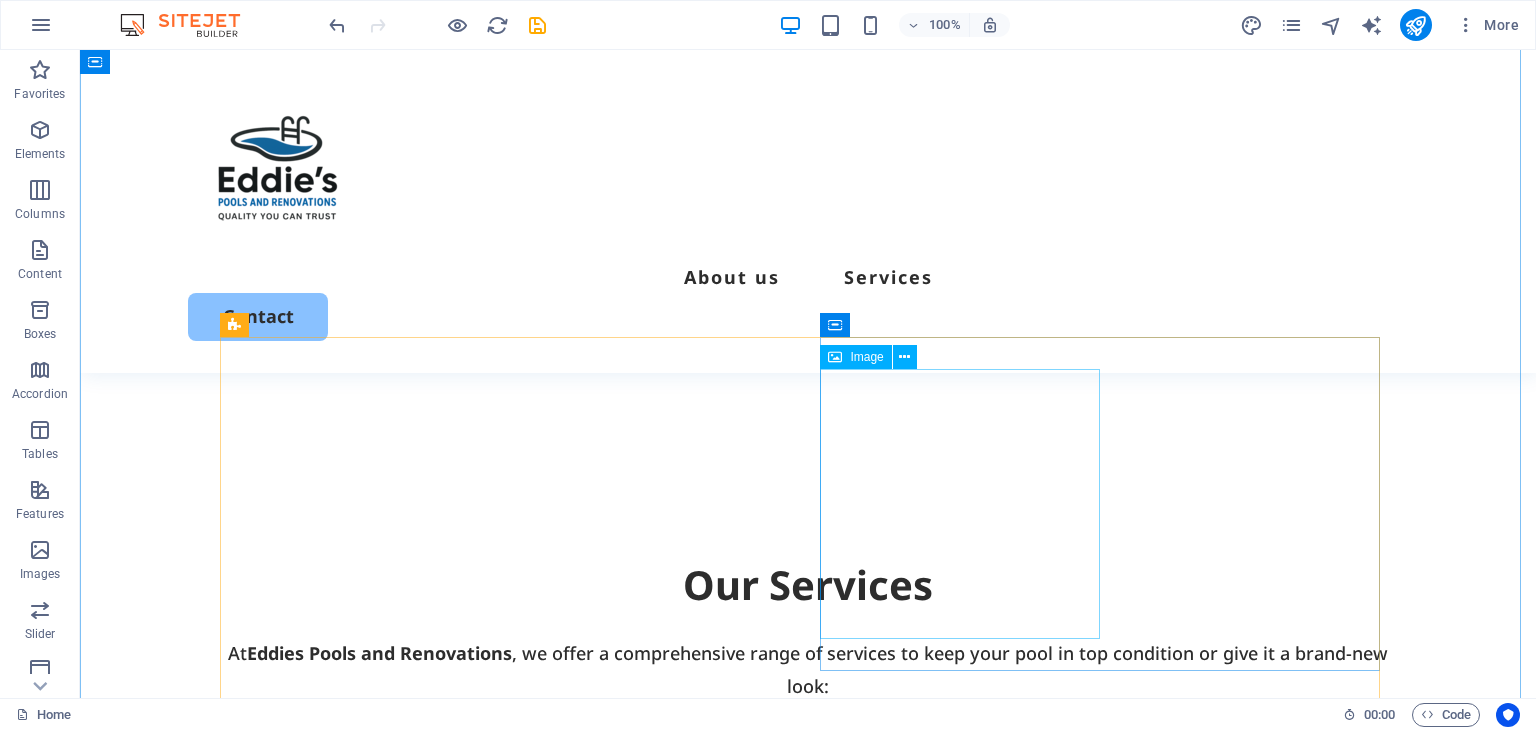 click at bounding box center [508, 1444] 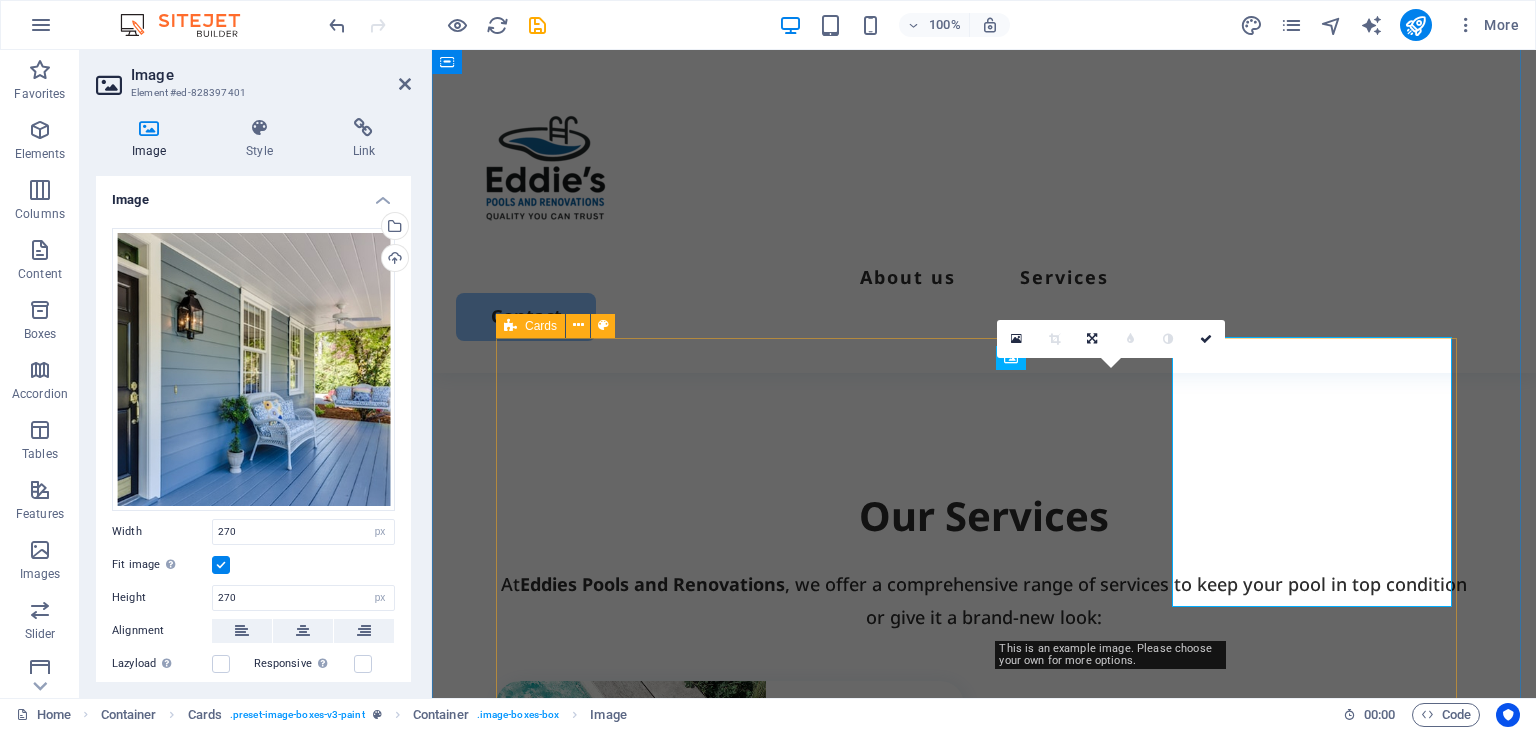 scroll, scrollTop: 1467, scrollLeft: 0, axis: vertical 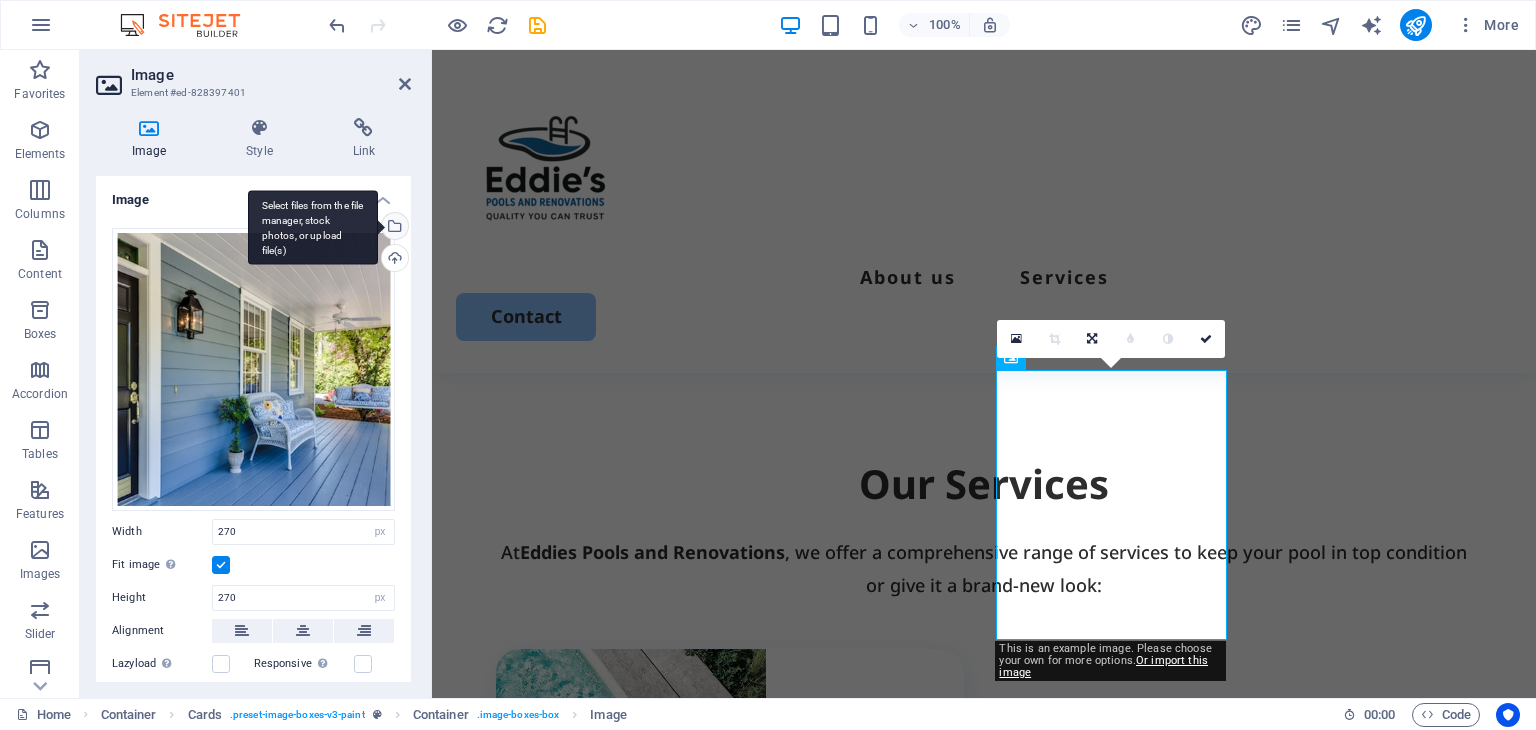 click on "Select files from the file manager, stock photos, or upload file(s)" at bounding box center [313, 227] 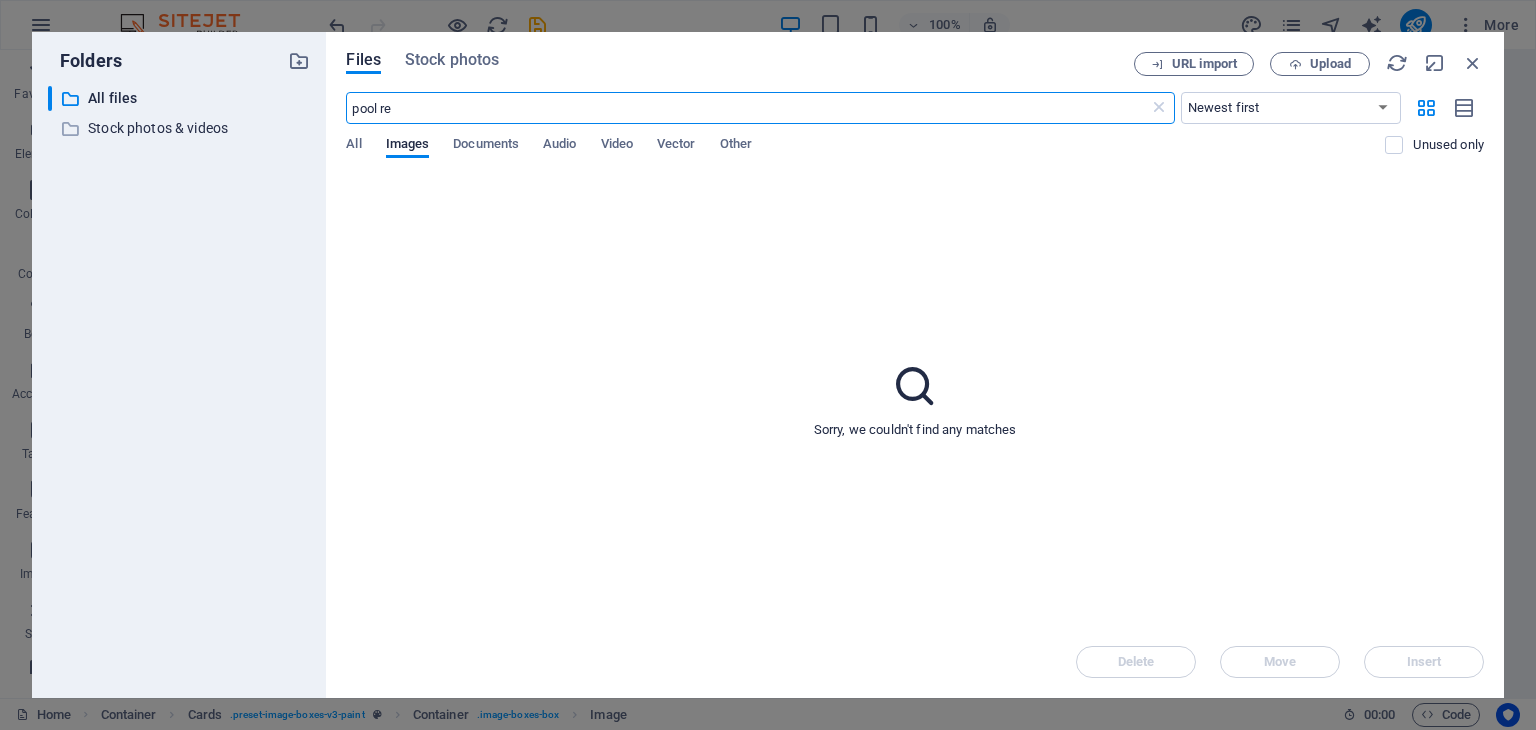 scroll, scrollTop: 1500, scrollLeft: 0, axis: vertical 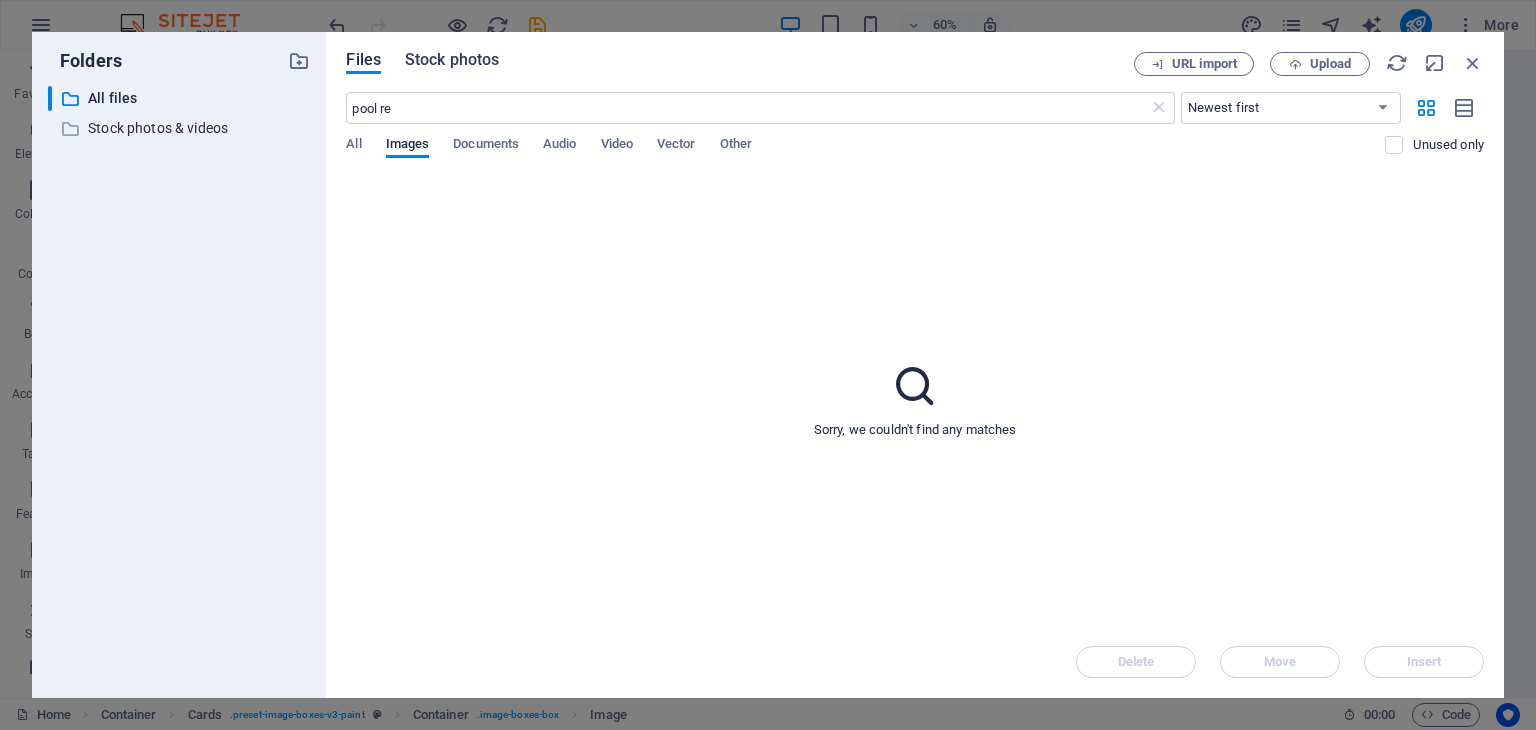 click on "Stock photos" at bounding box center (452, 60) 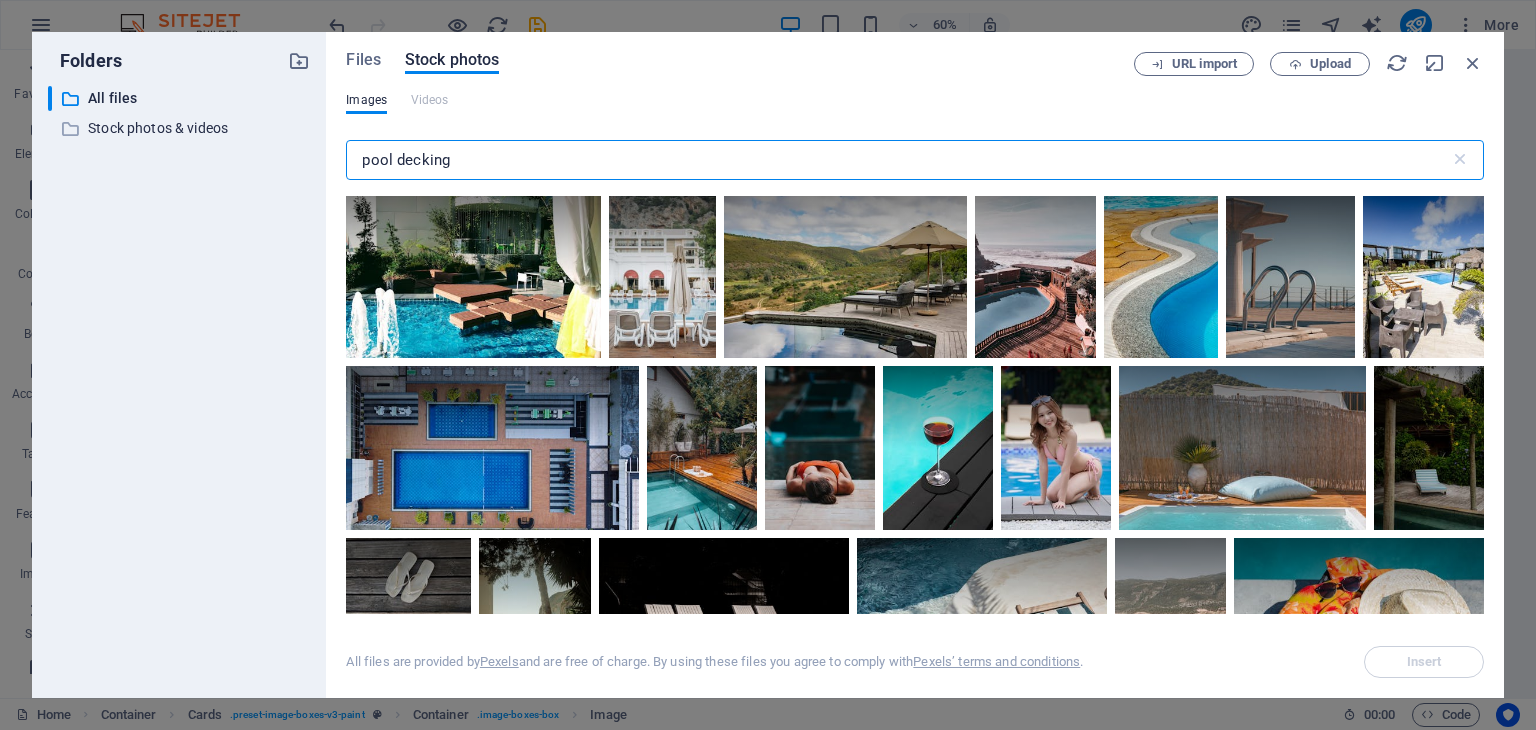 drag, startPoint x: 469, startPoint y: 158, endPoint x: 344, endPoint y: 157, distance: 125.004 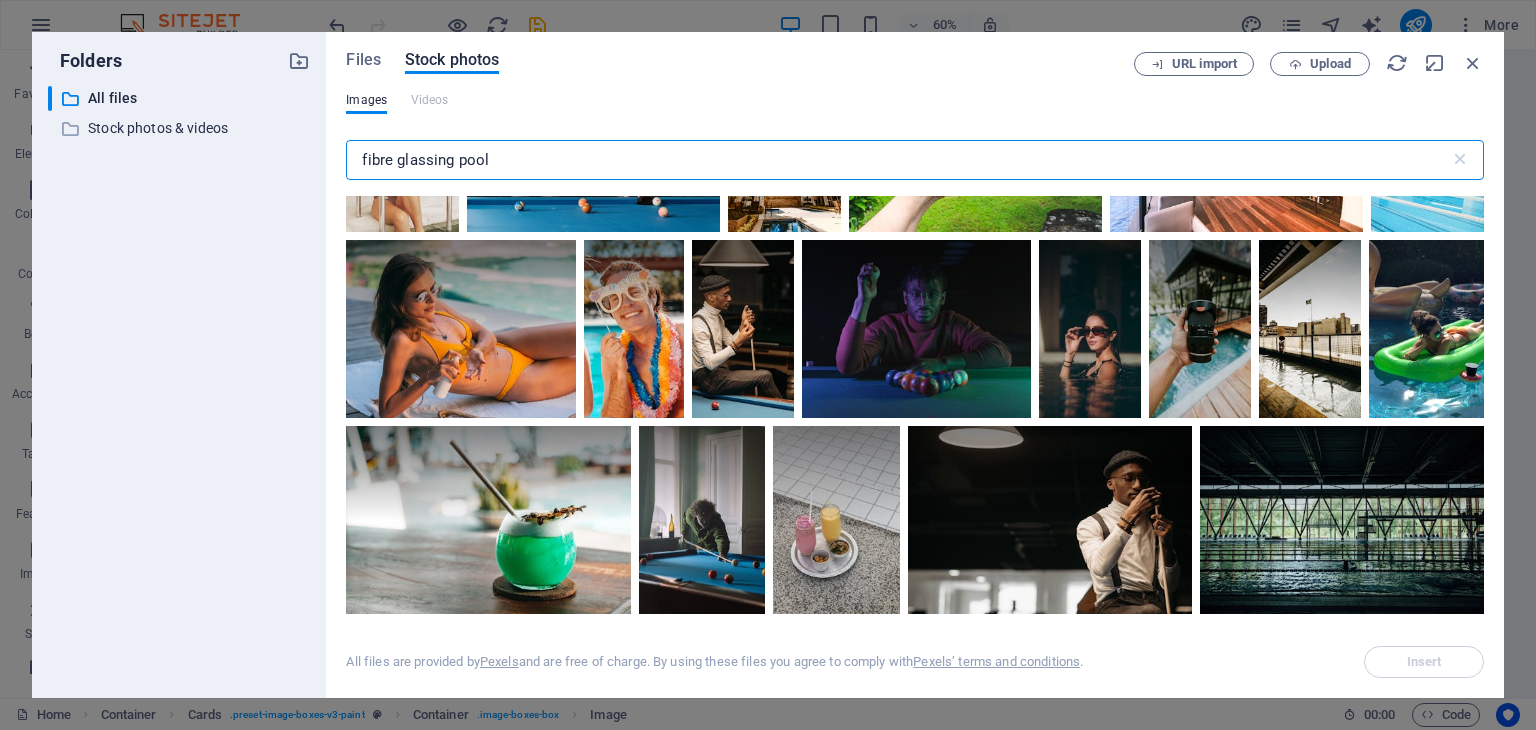 scroll, scrollTop: 2200, scrollLeft: 0, axis: vertical 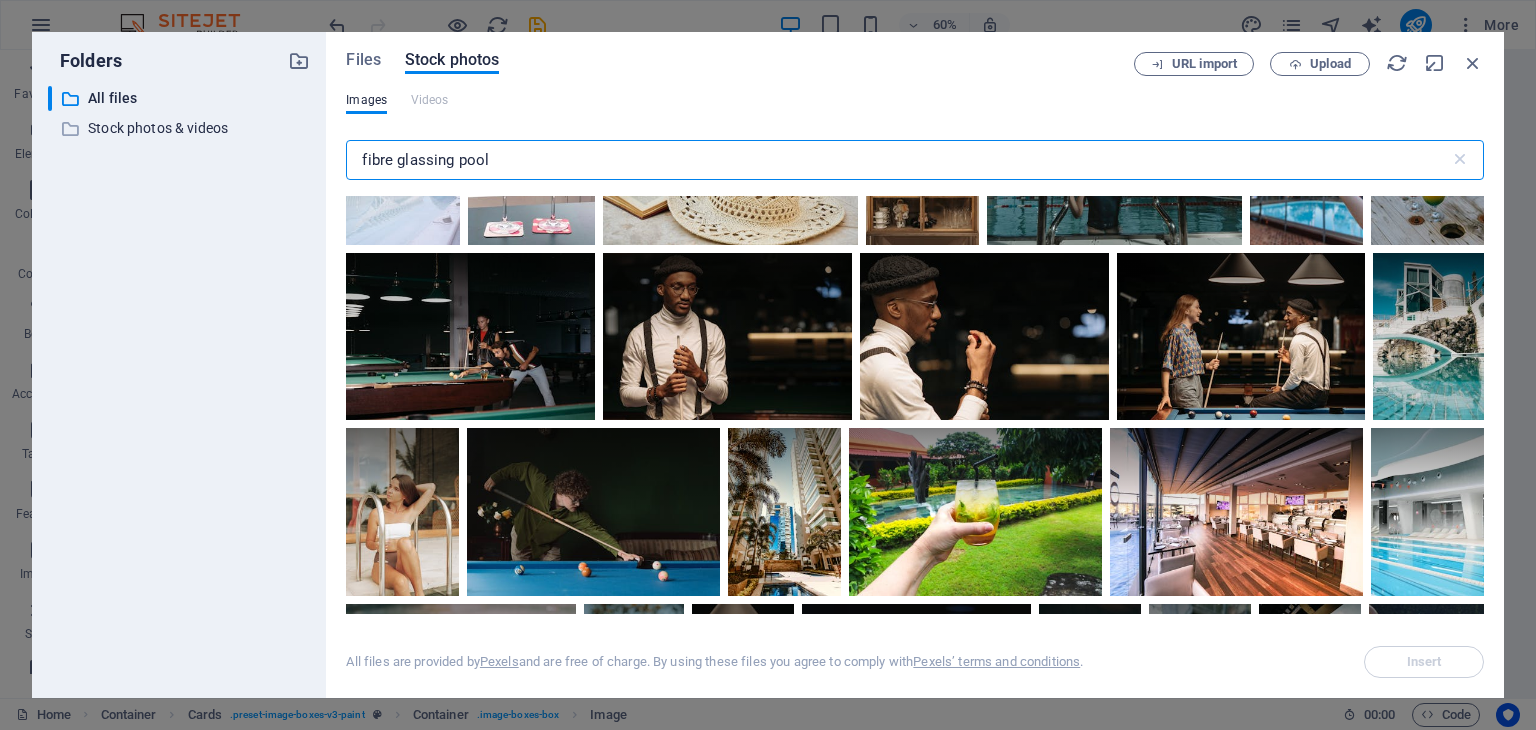 drag, startPoint x: 455, startPoint y: 163, endPoint x: 344, endPoint y: 177, distance: 111.8794 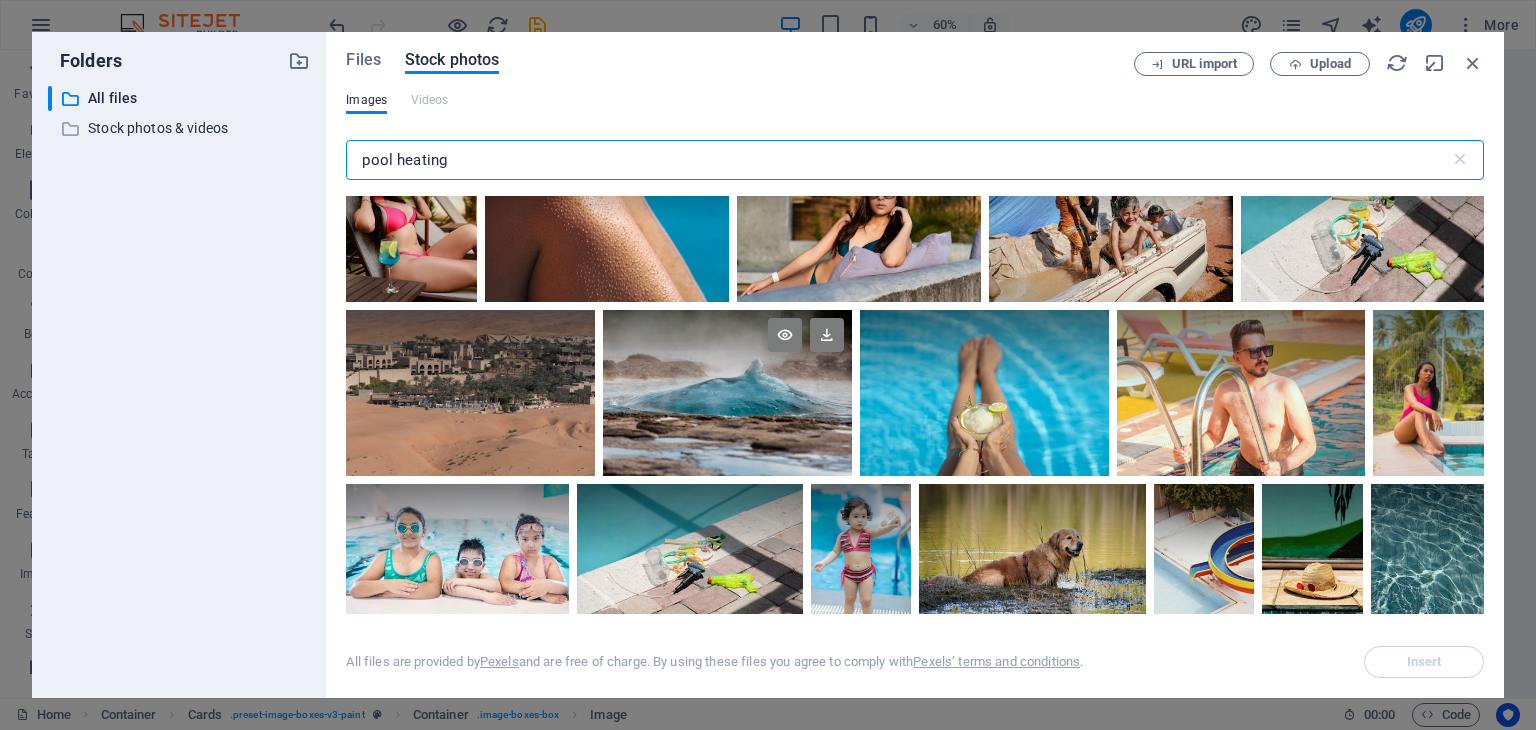 scroll, scrollTop: 1300, scrollLeft: 0, axis: vertical 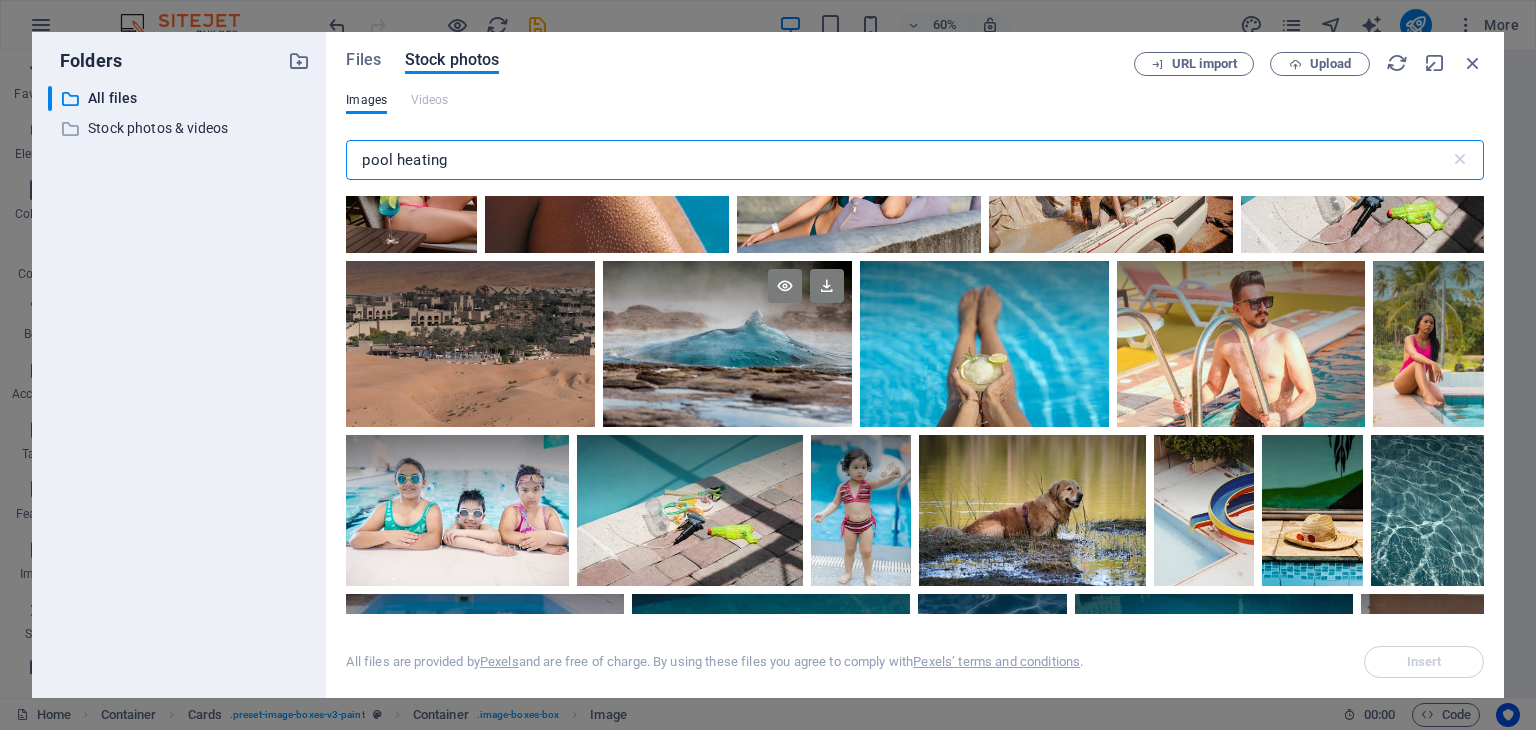 type on "pool heating" 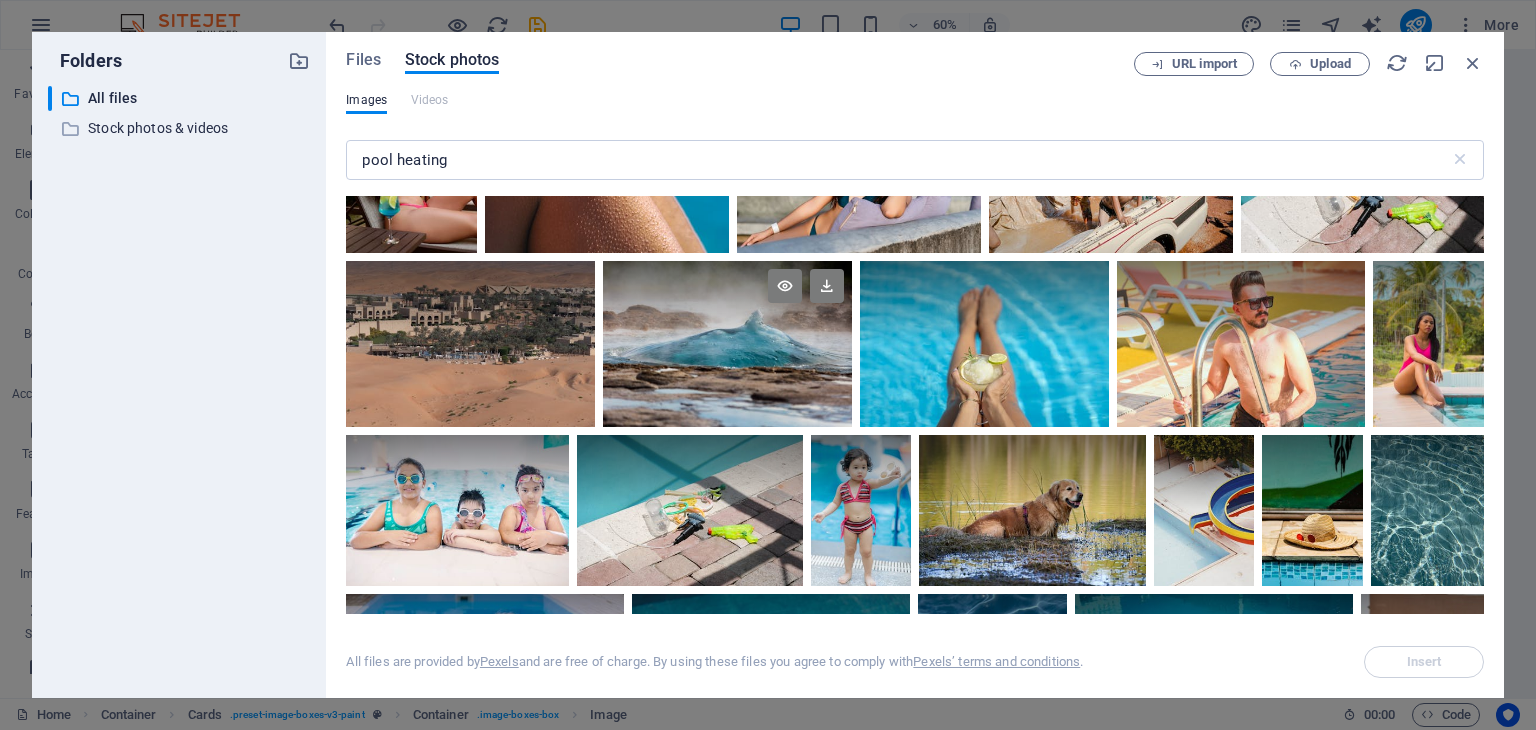 click at bounding box center (727, 344) 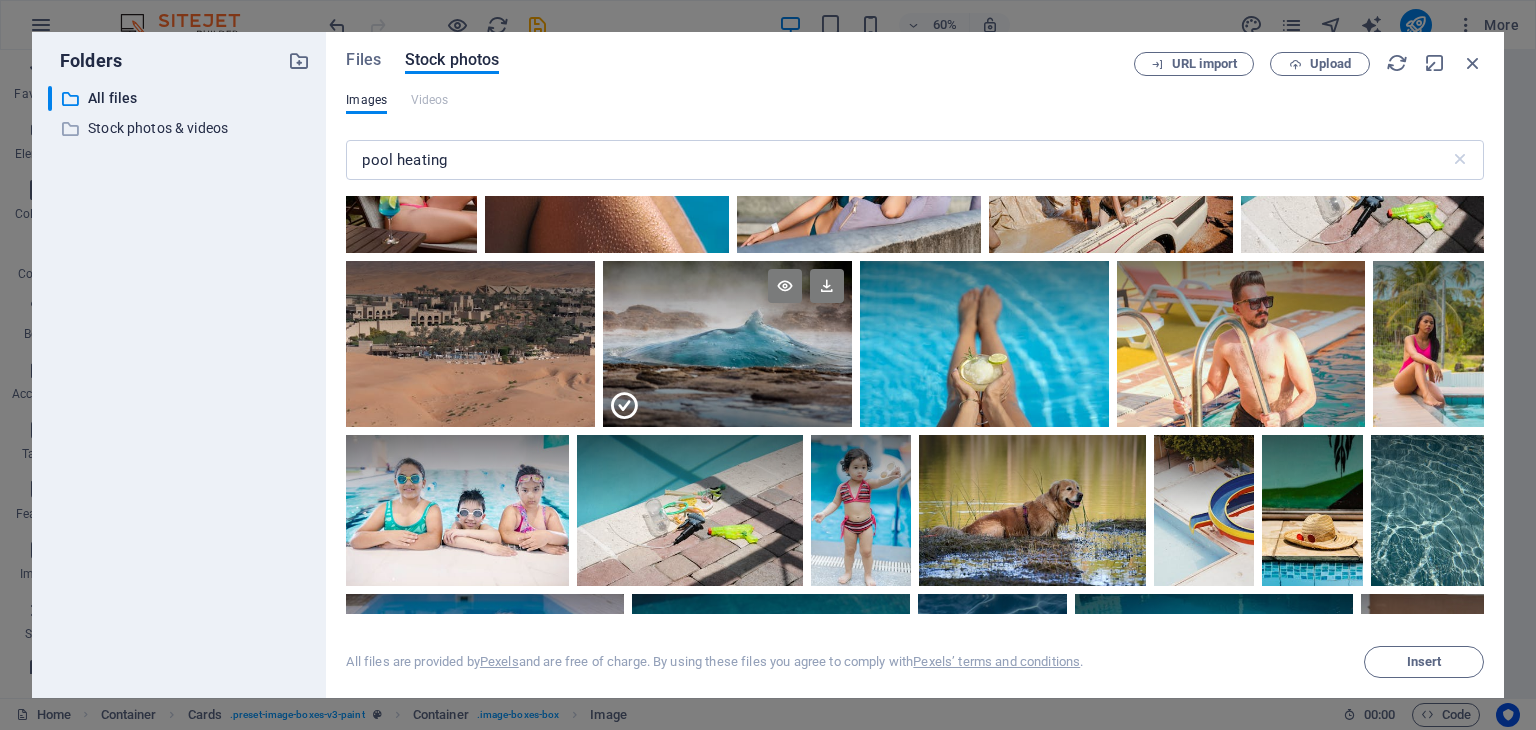 click at bounding box center (727, 385) 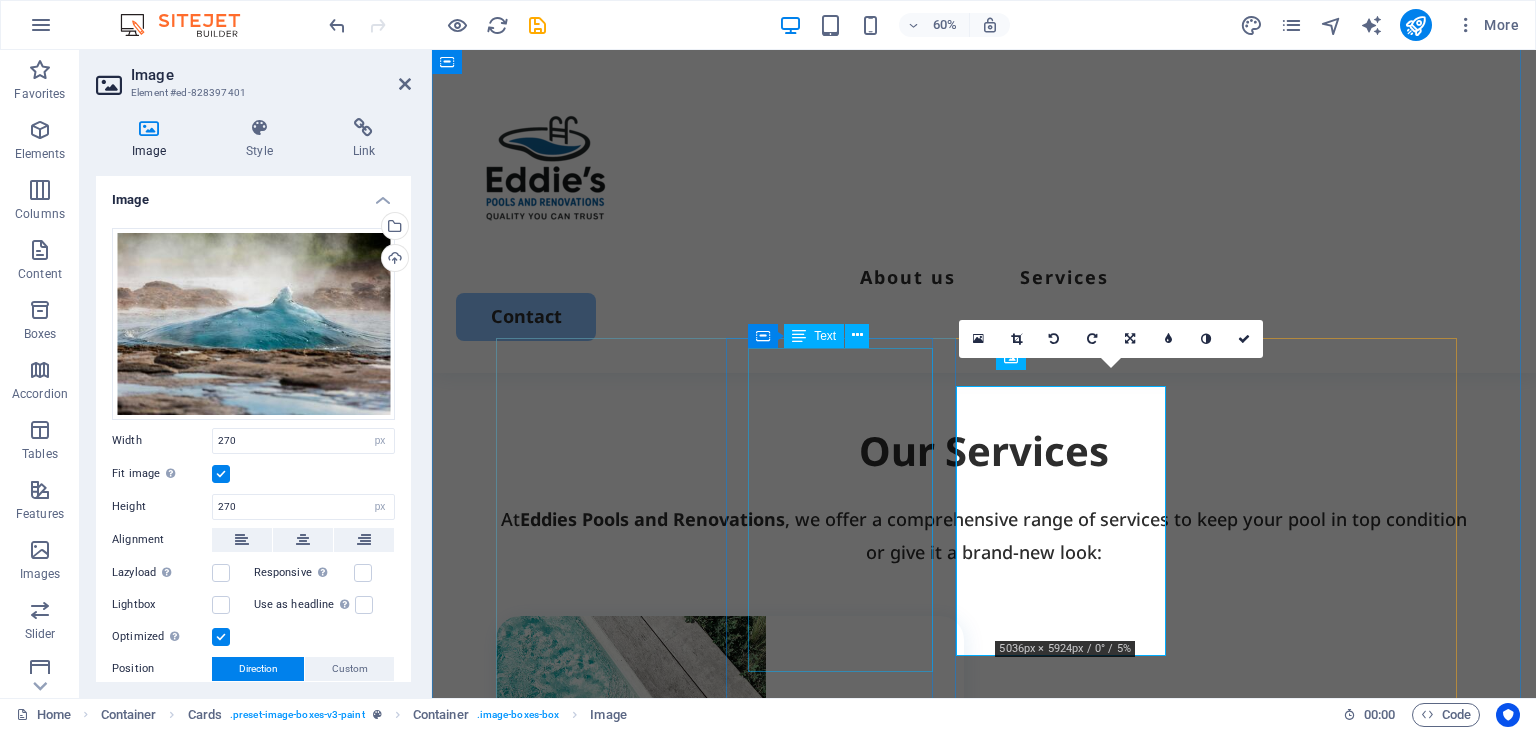 scroll, scrollTop: 1467, scrollLeft: 0, axis: vertical 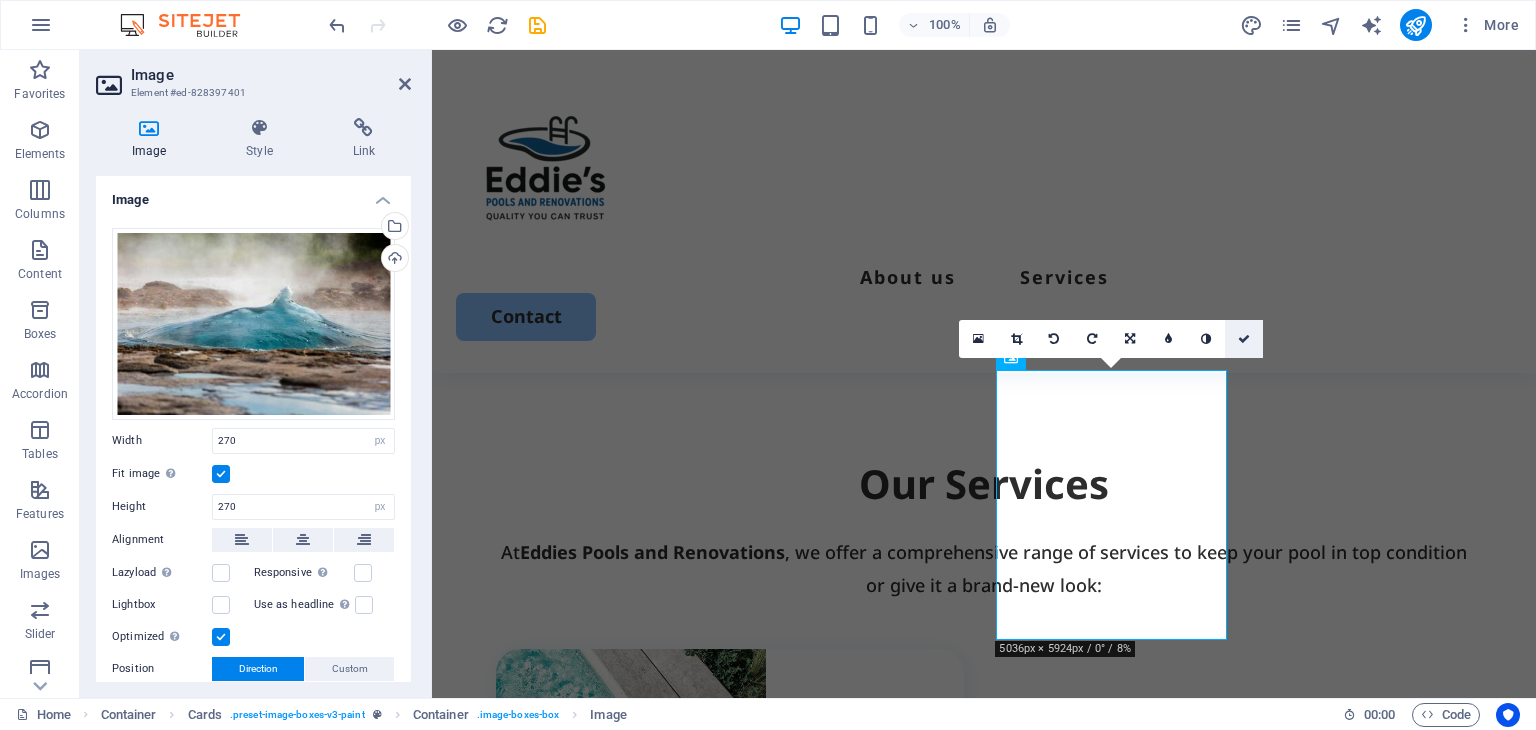 click at bounding box center [1244, 339] 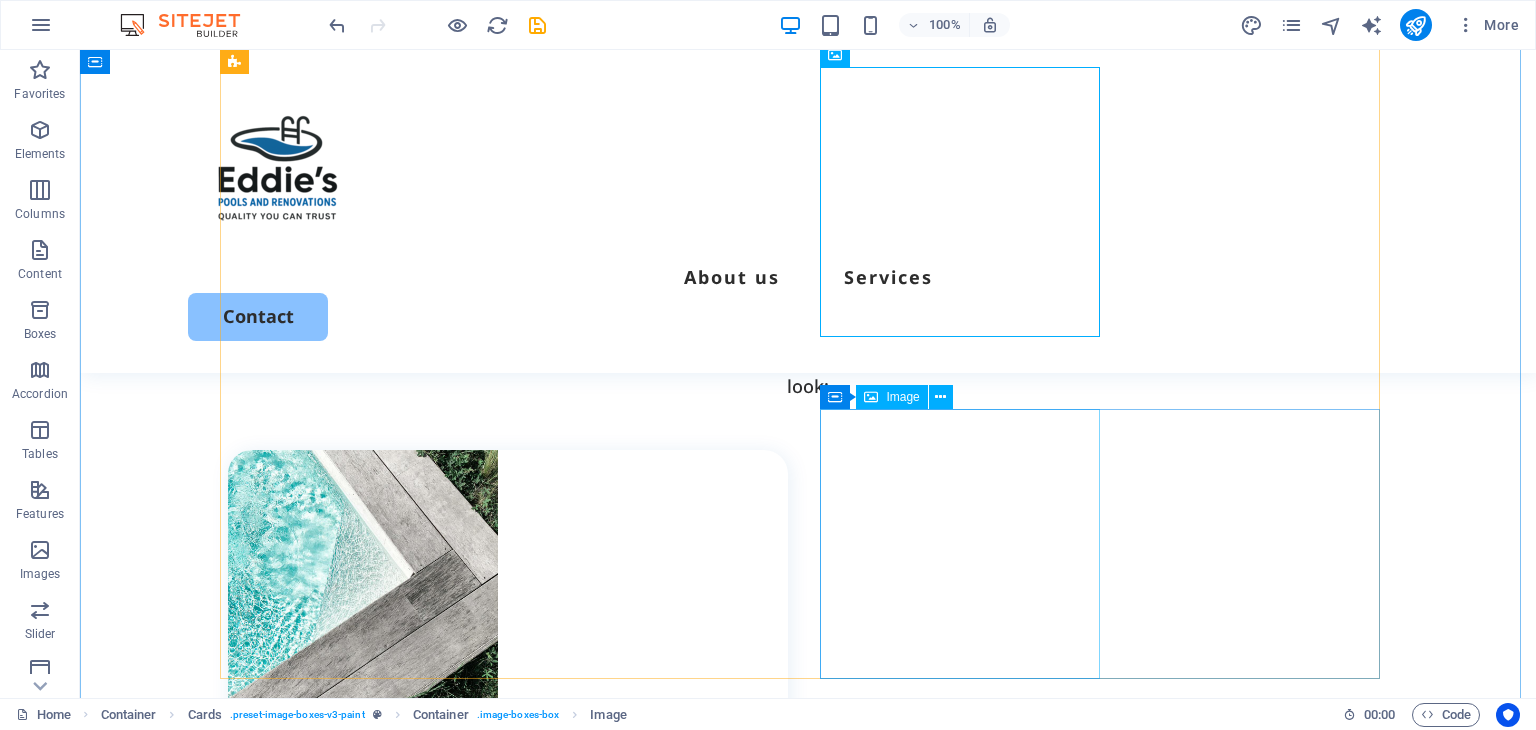 scroll, scrollTop: 1835, scrollLeft: 0, axis: vertical 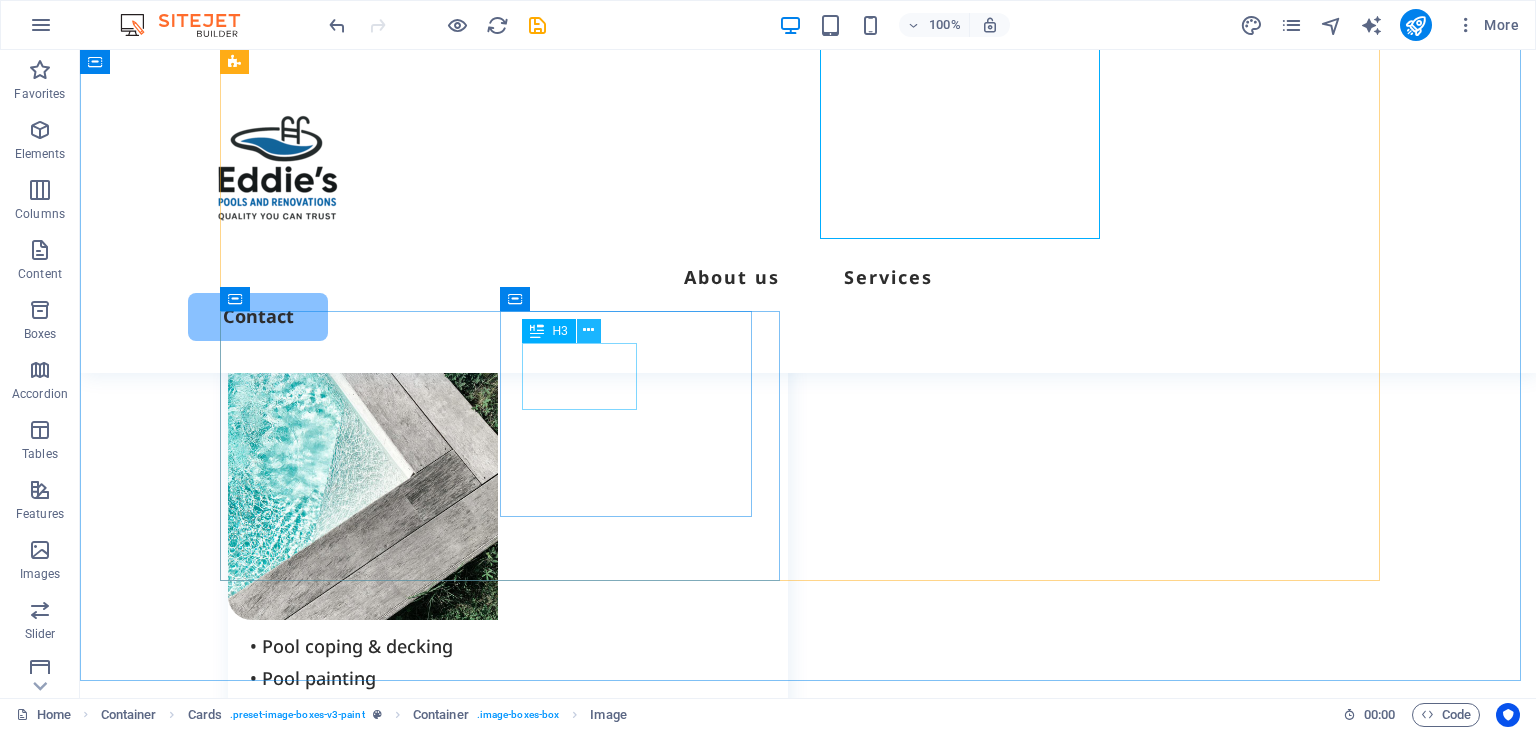 click at bounding box center [588, 330] 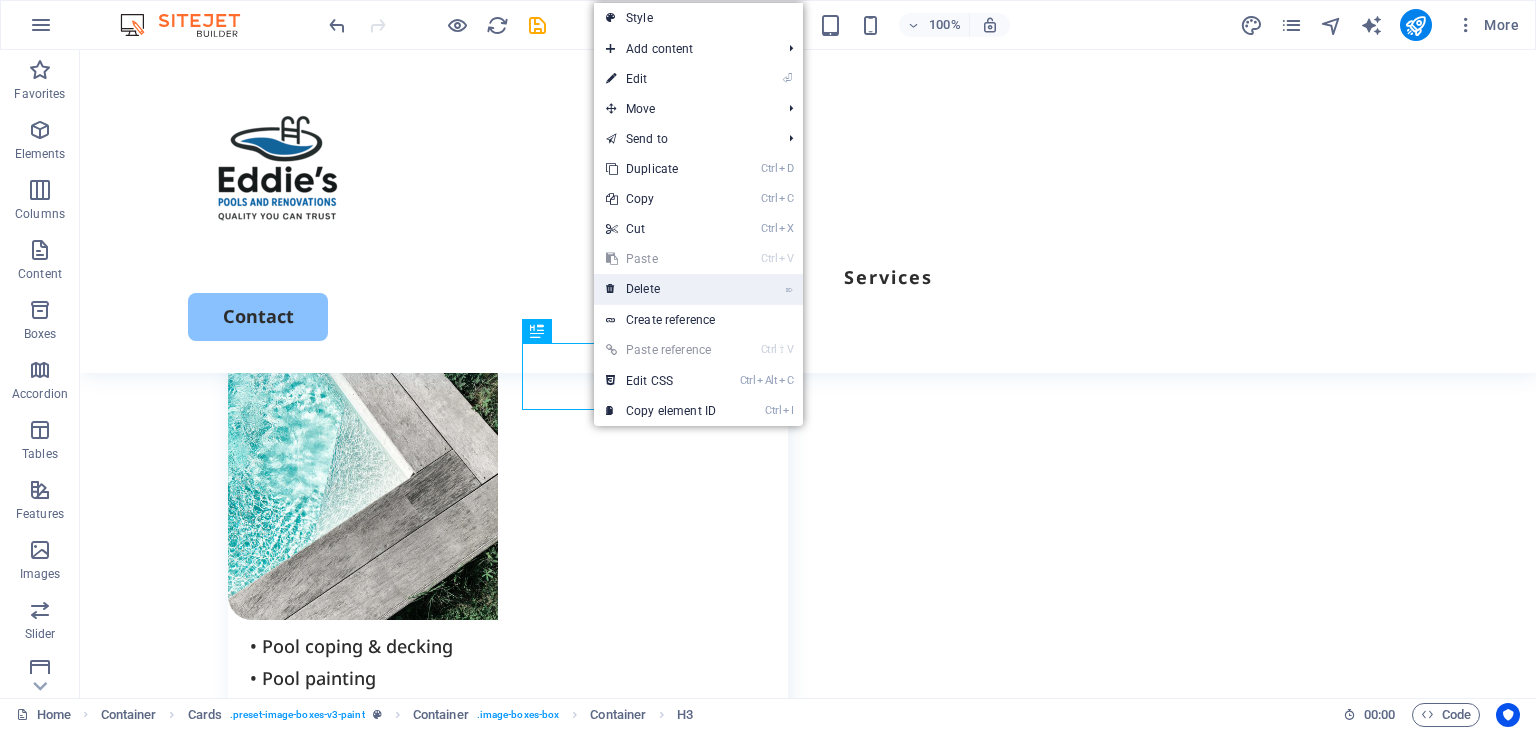 click on "⌦  Delete" at bounding box center (661, 289) 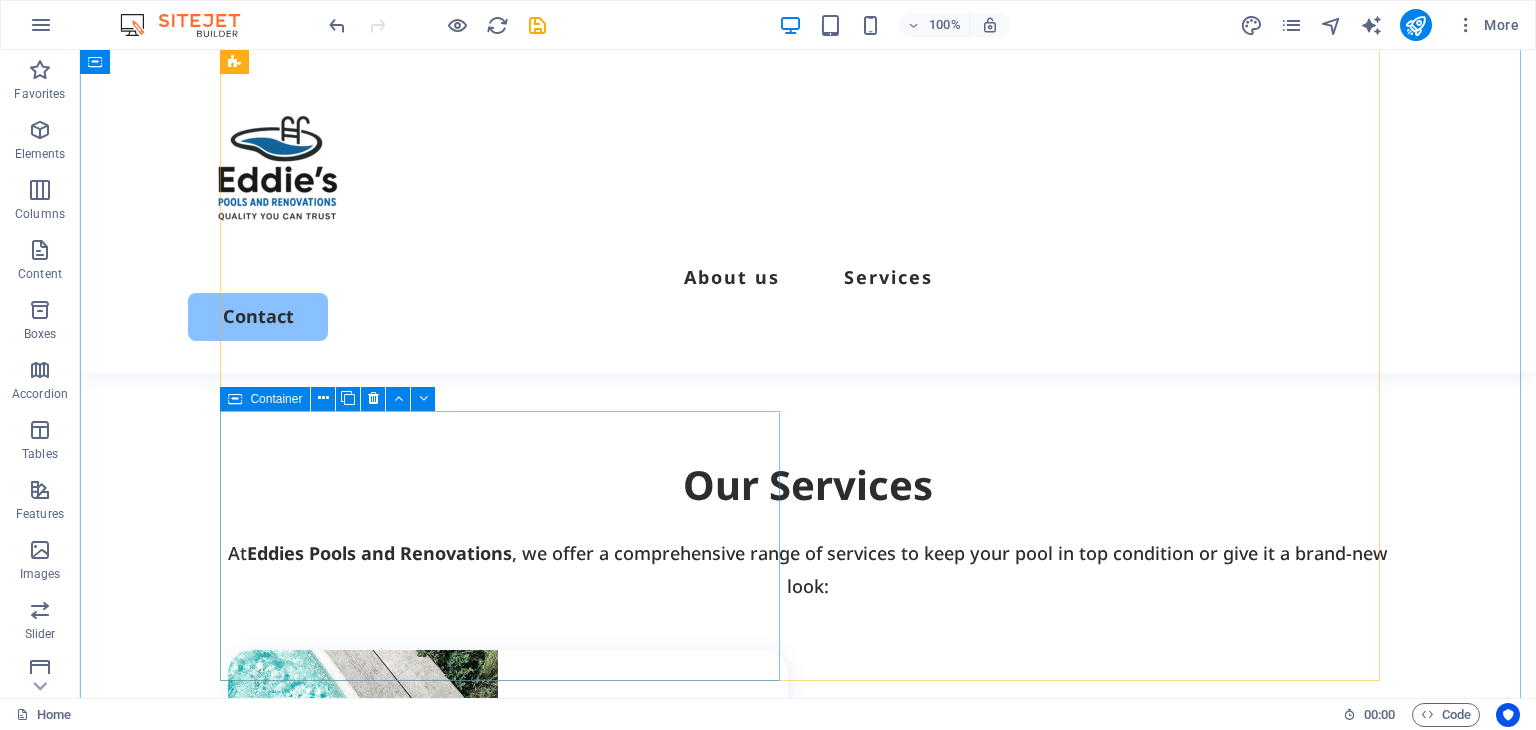 scroll, scrollTop: 1735, scrollLeft: 0, axis: vertical 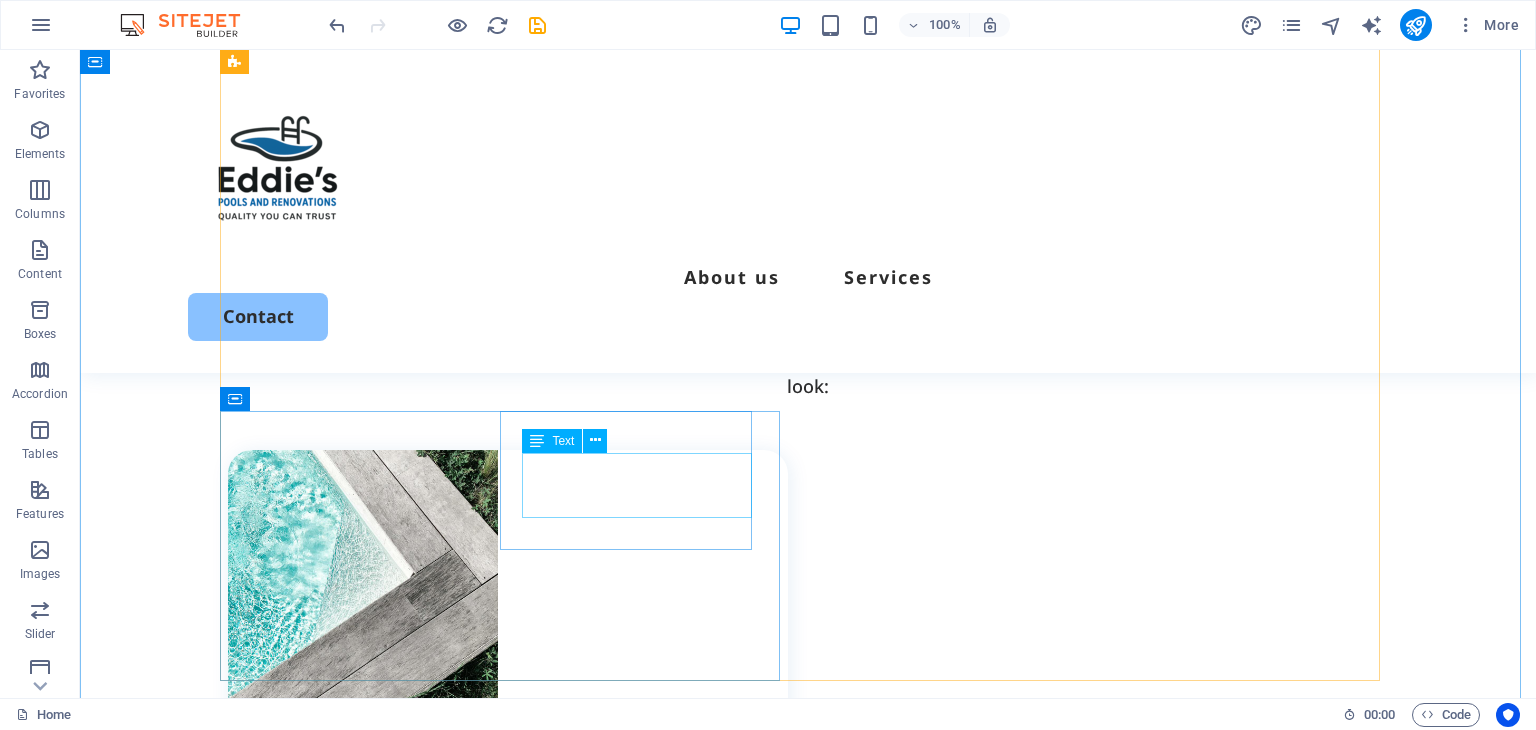click on "Lorem ipsum dolor sit amet, consectetur elit." at bounding box center [519, 1831] 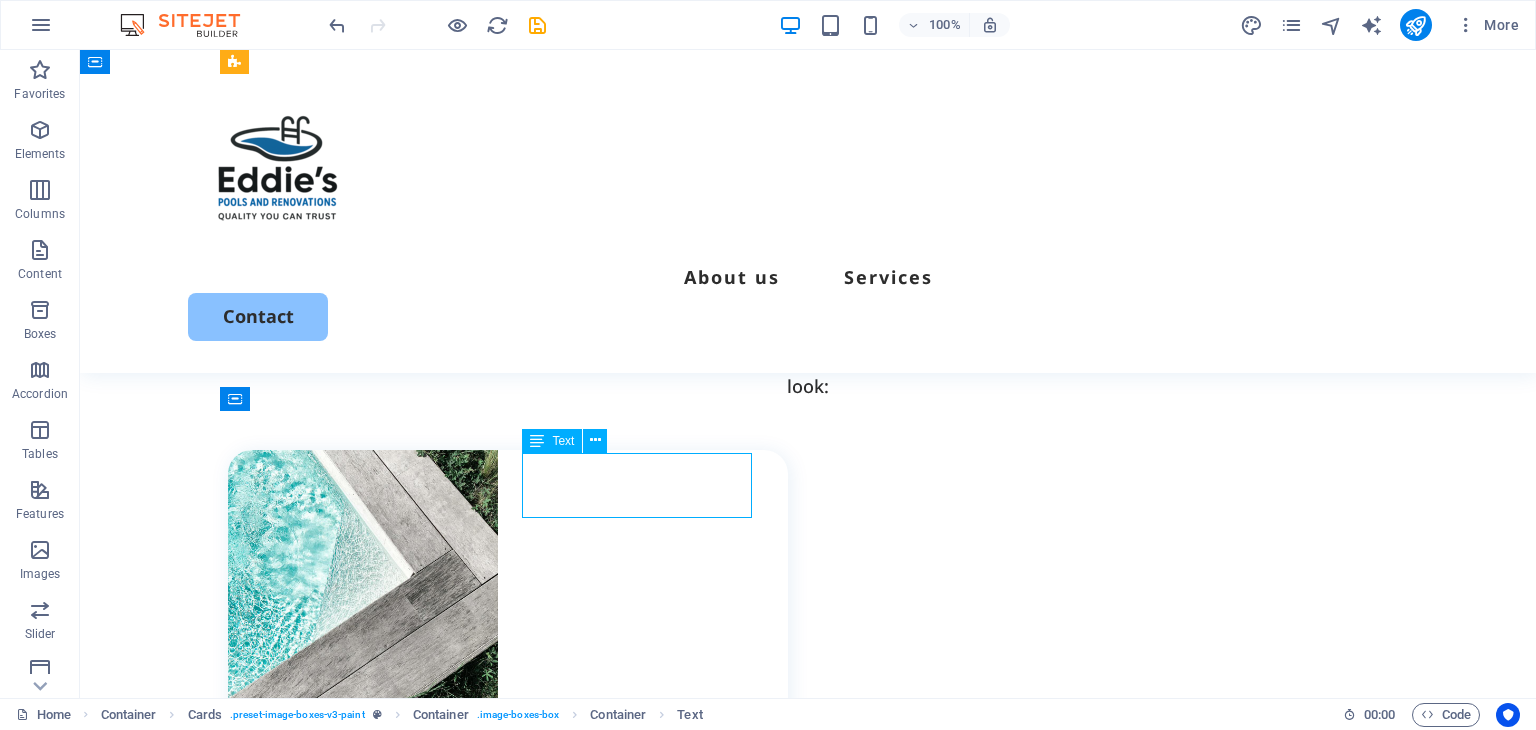 click on "Lorem ipsum dolor sit amet, consectetur elit." at bounding box center (519, 1831) 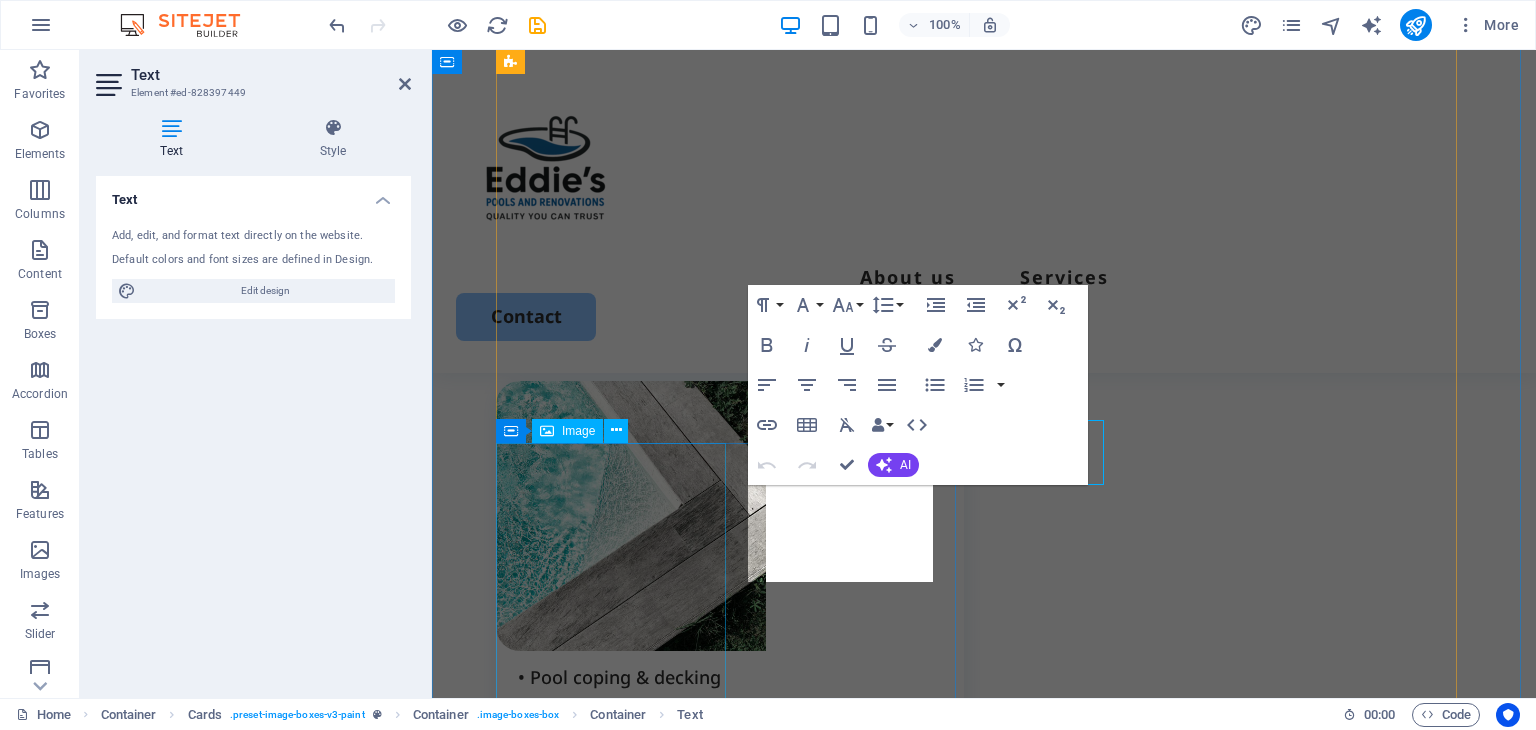 scroll, scrollTop: 1768, scrollLeft: 0, axis: vertical 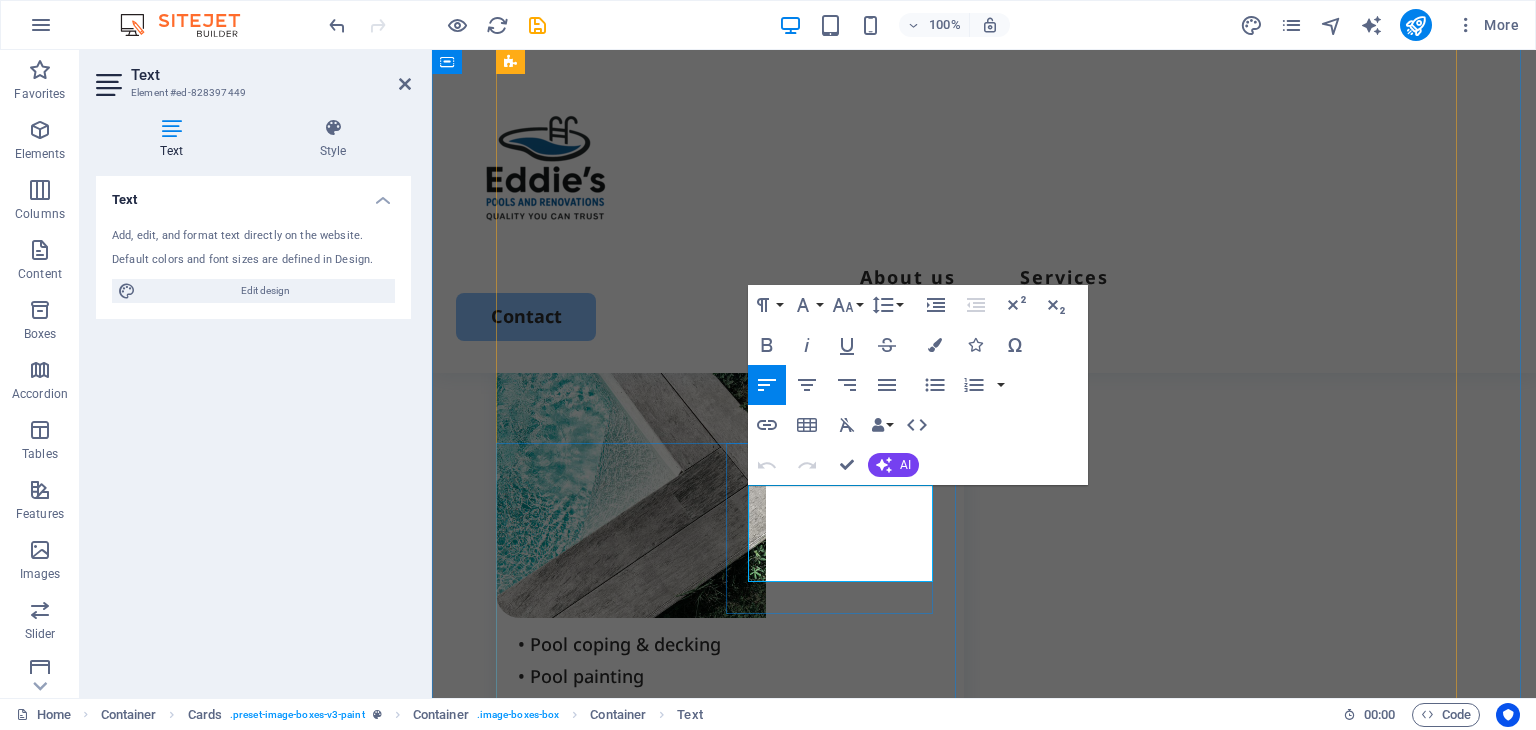 drag, startPoint x: 804, startPoint y: 557, endPoint x: 748, endPoint y: 498, distance: 81.34495 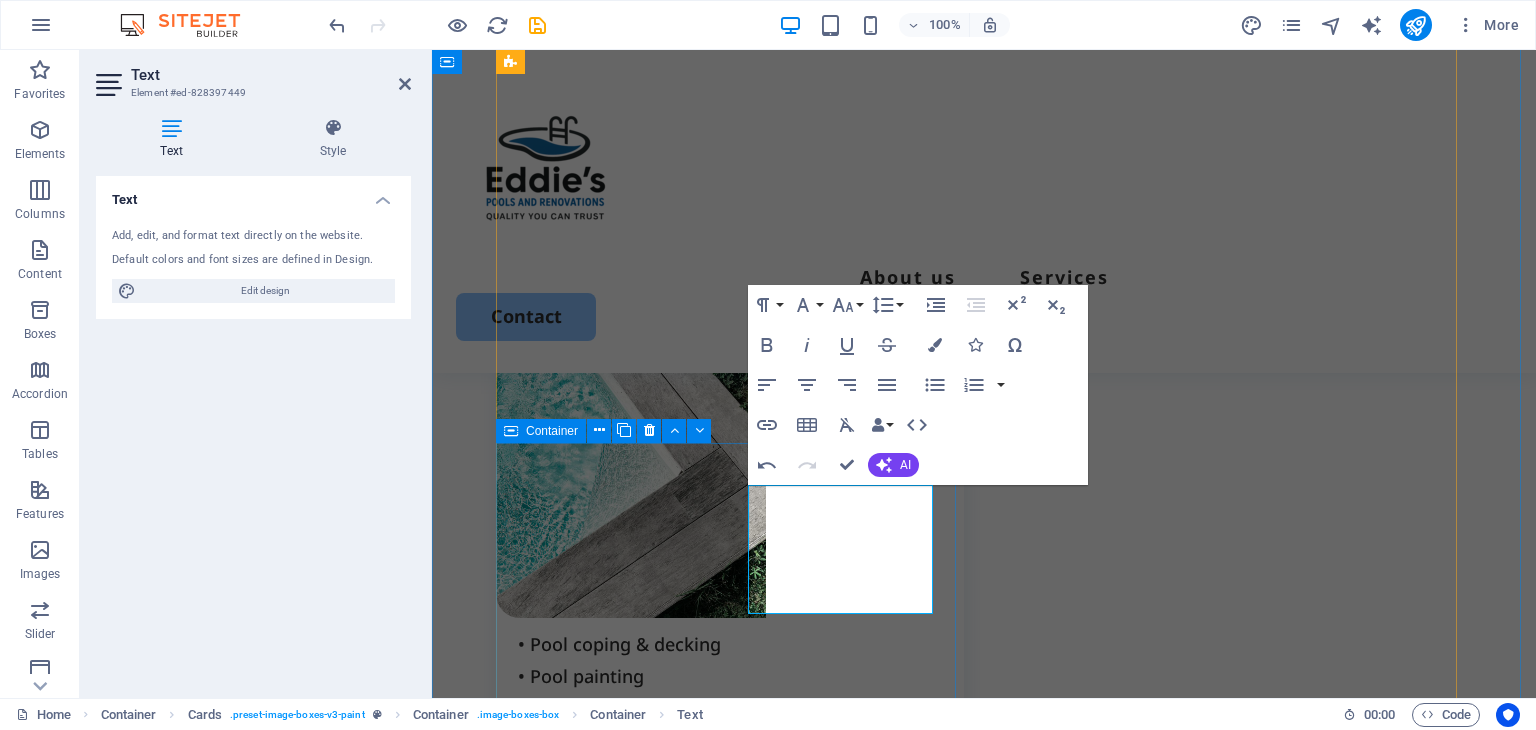 click on "•    Weekly maintenance      •    Crack repairs ​" at bounding box center (730, 1621) 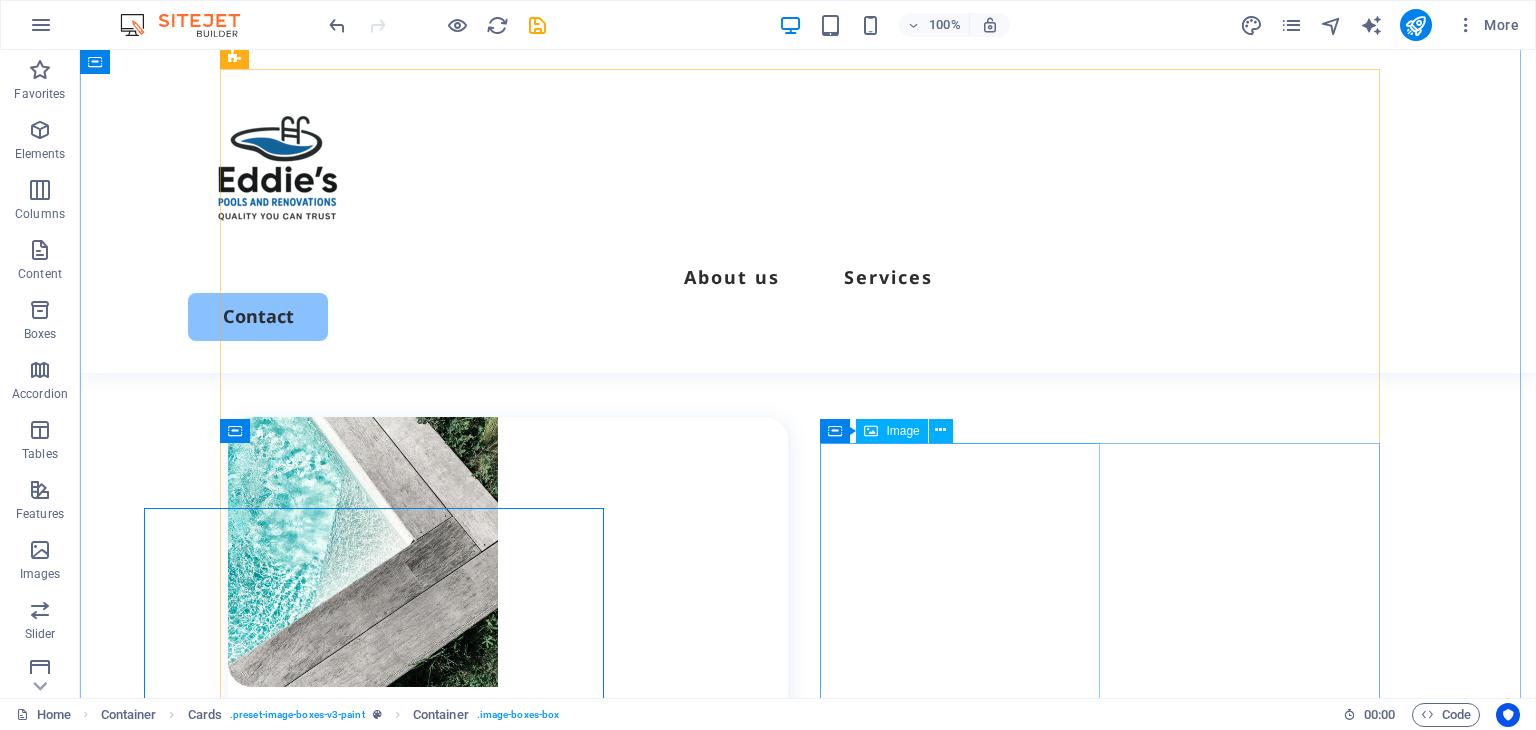 scroll, scrollTop: 1703, scrollLeft: 0, axis: vertical 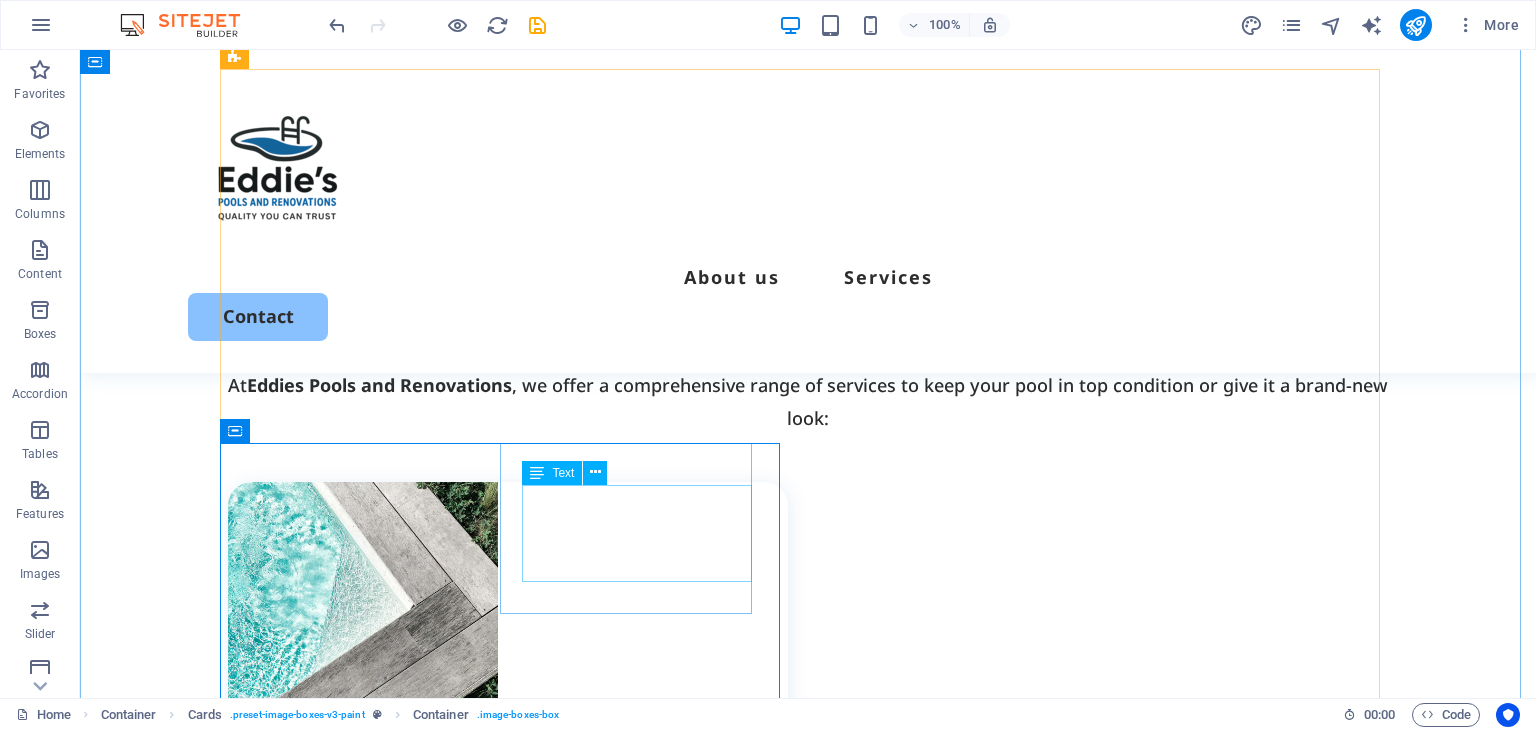 click on "•    Weekly maintenance      •    Crack repairs" at bounding box center (519, 1895) 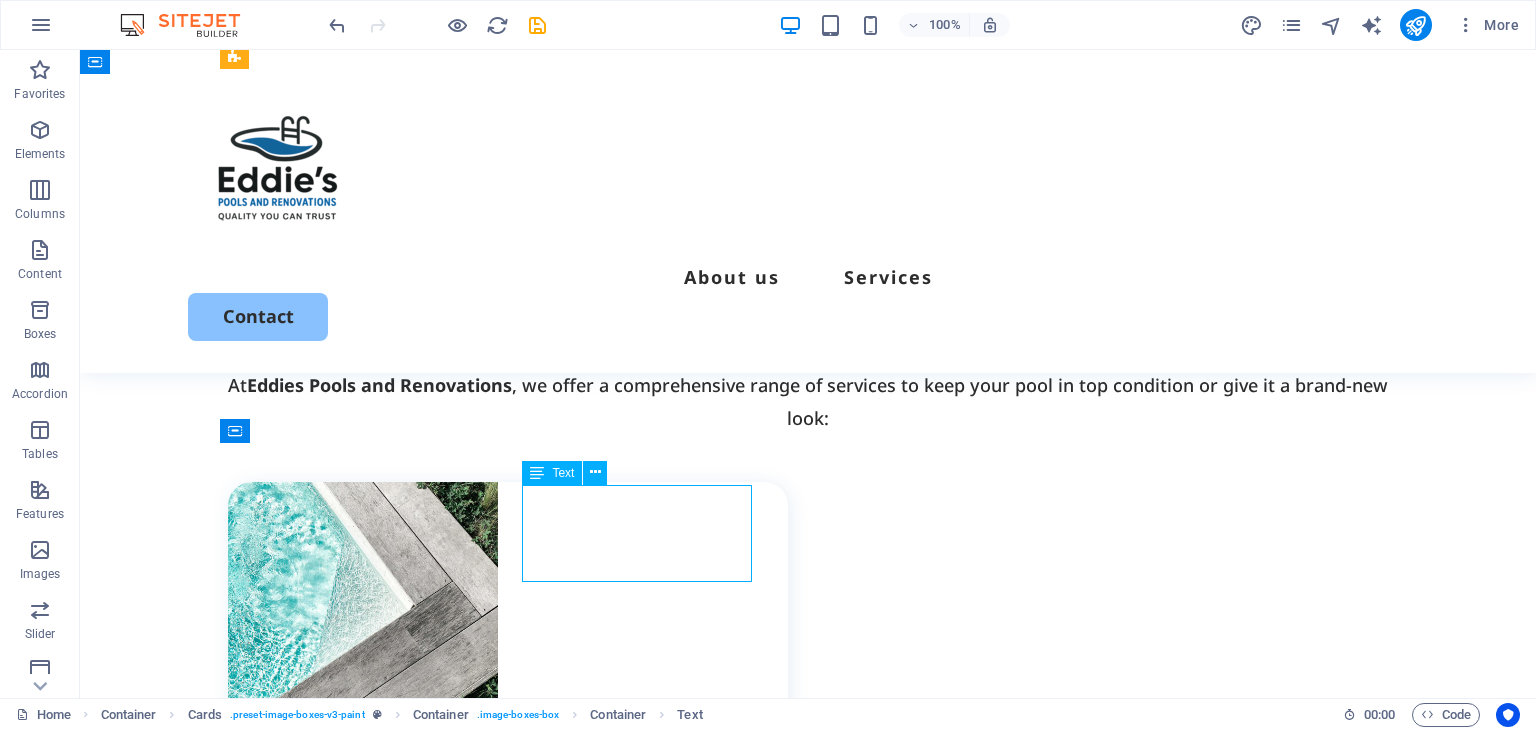 click on "•    Weekly maintenance      •    Crack repairs" at bounding box center [519, 1895] 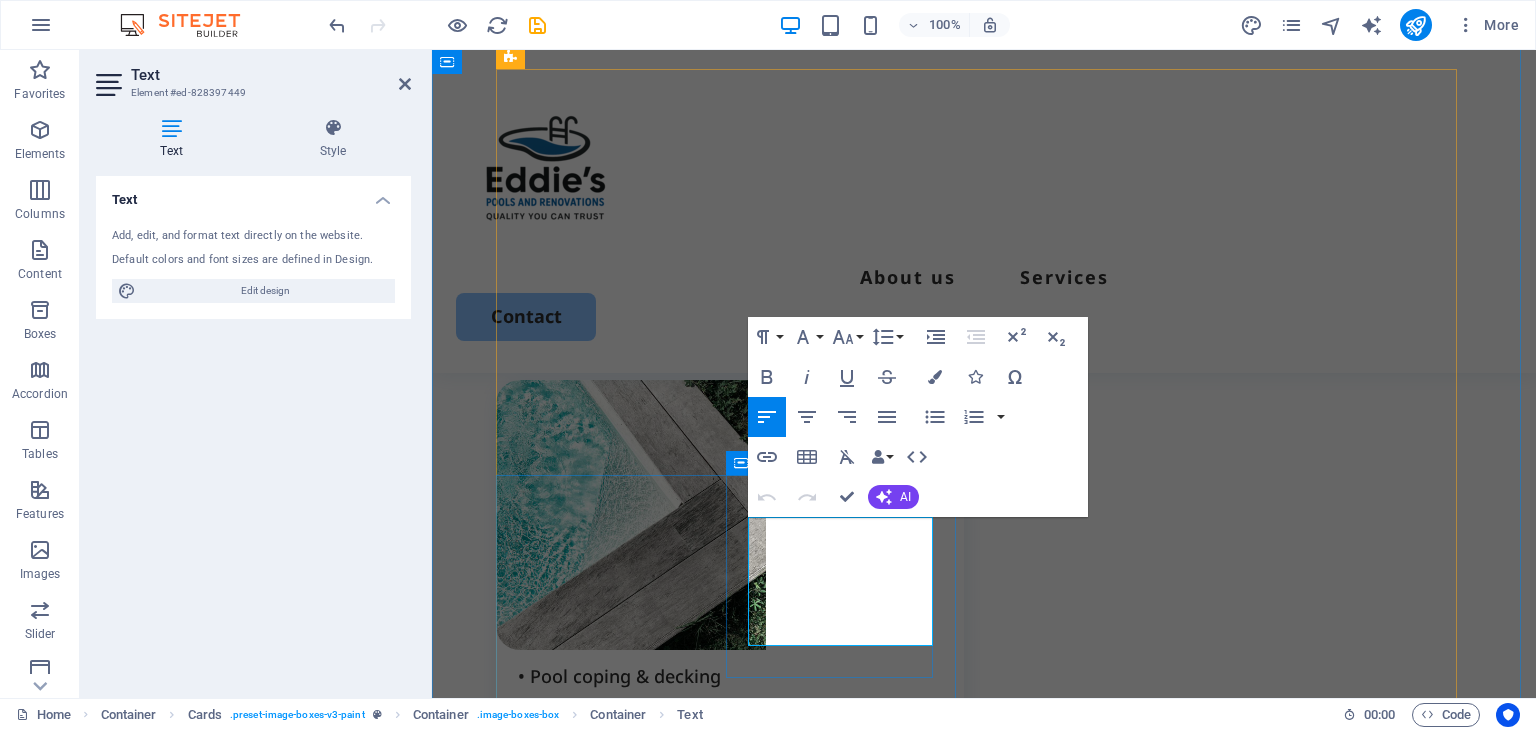 click at bounding box center (741, 1825) 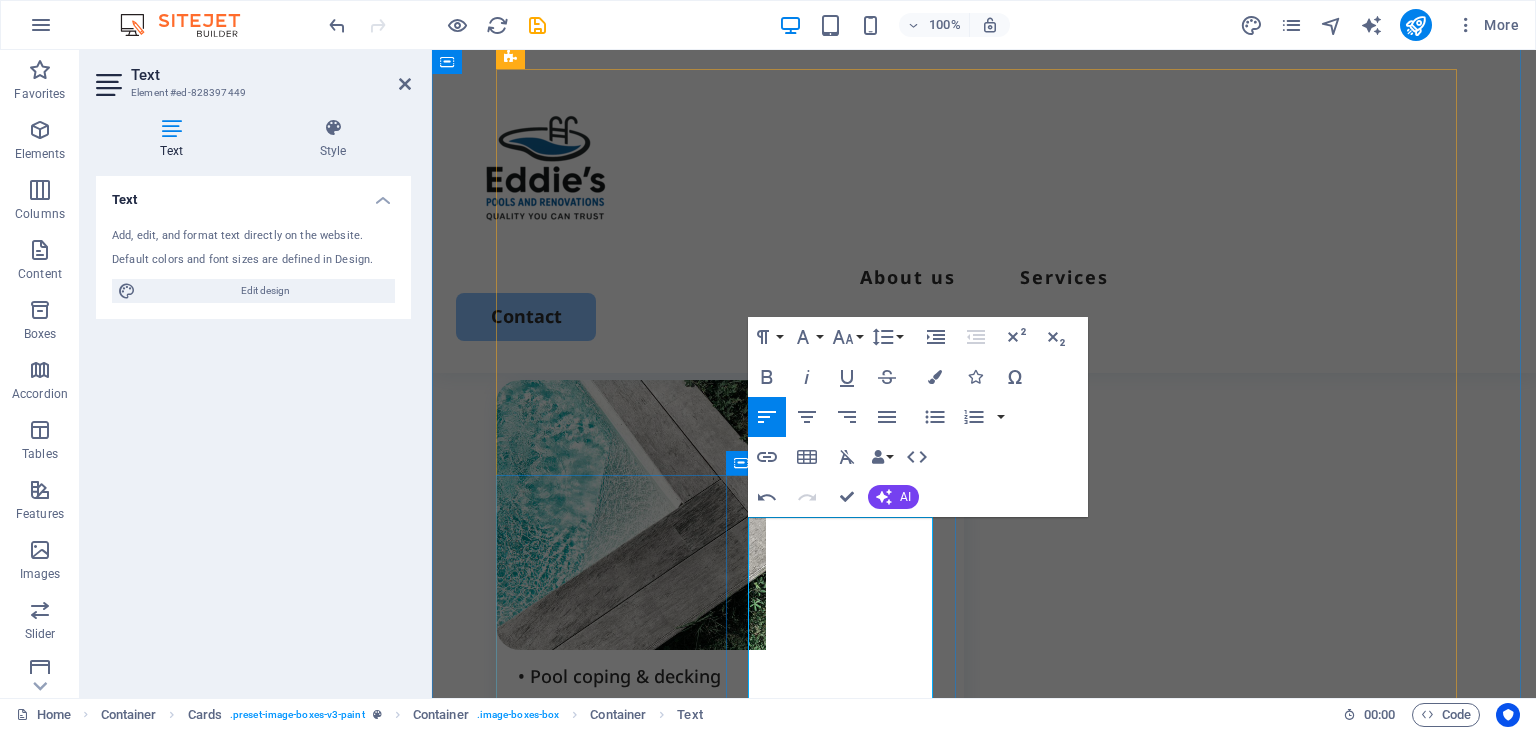 scroll, scrollTop: 1936, scrollLeft: 0, axis: vertical 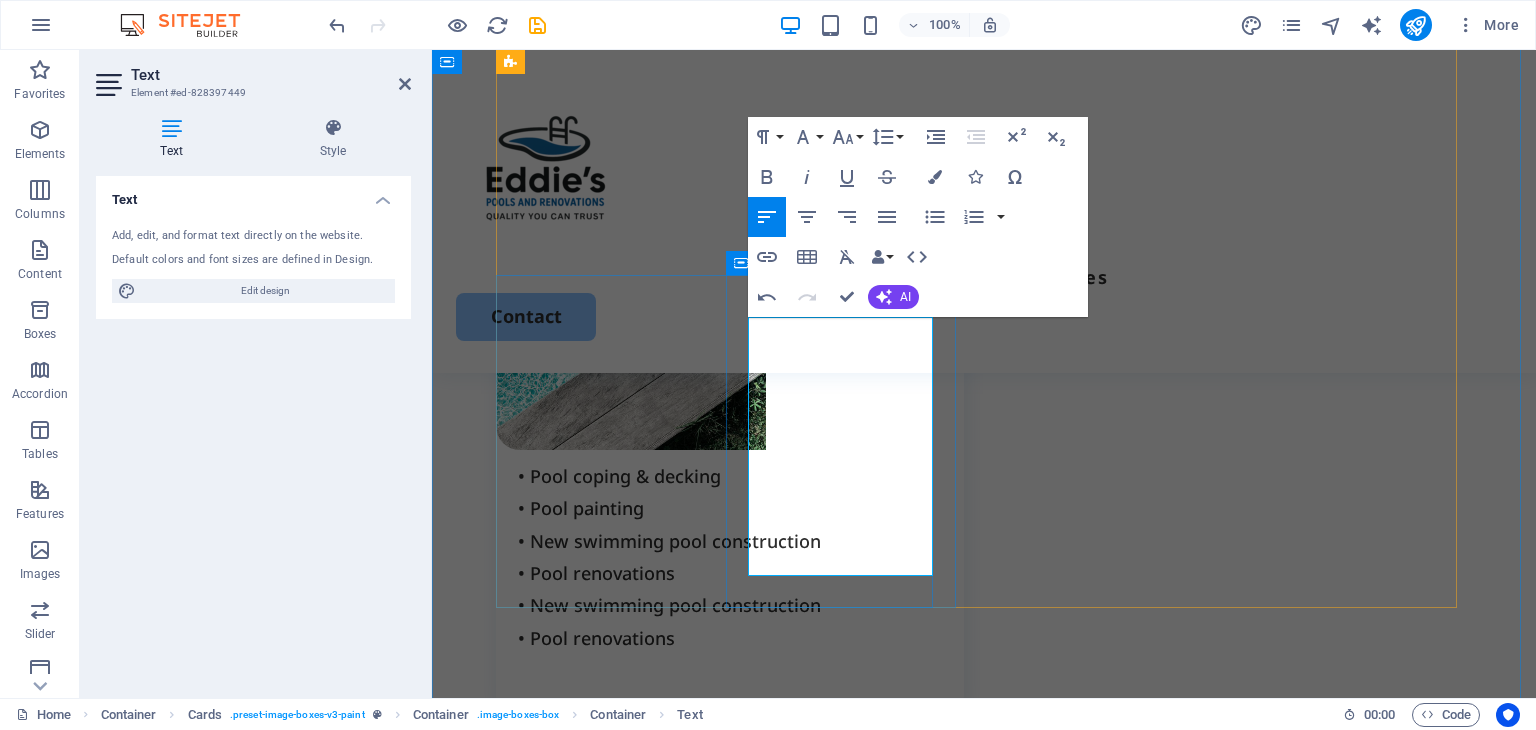 drag, startPoint x: 839, startPoint y: 559, endPoint x: 748, endPoint y: 430, distance: 157.86703 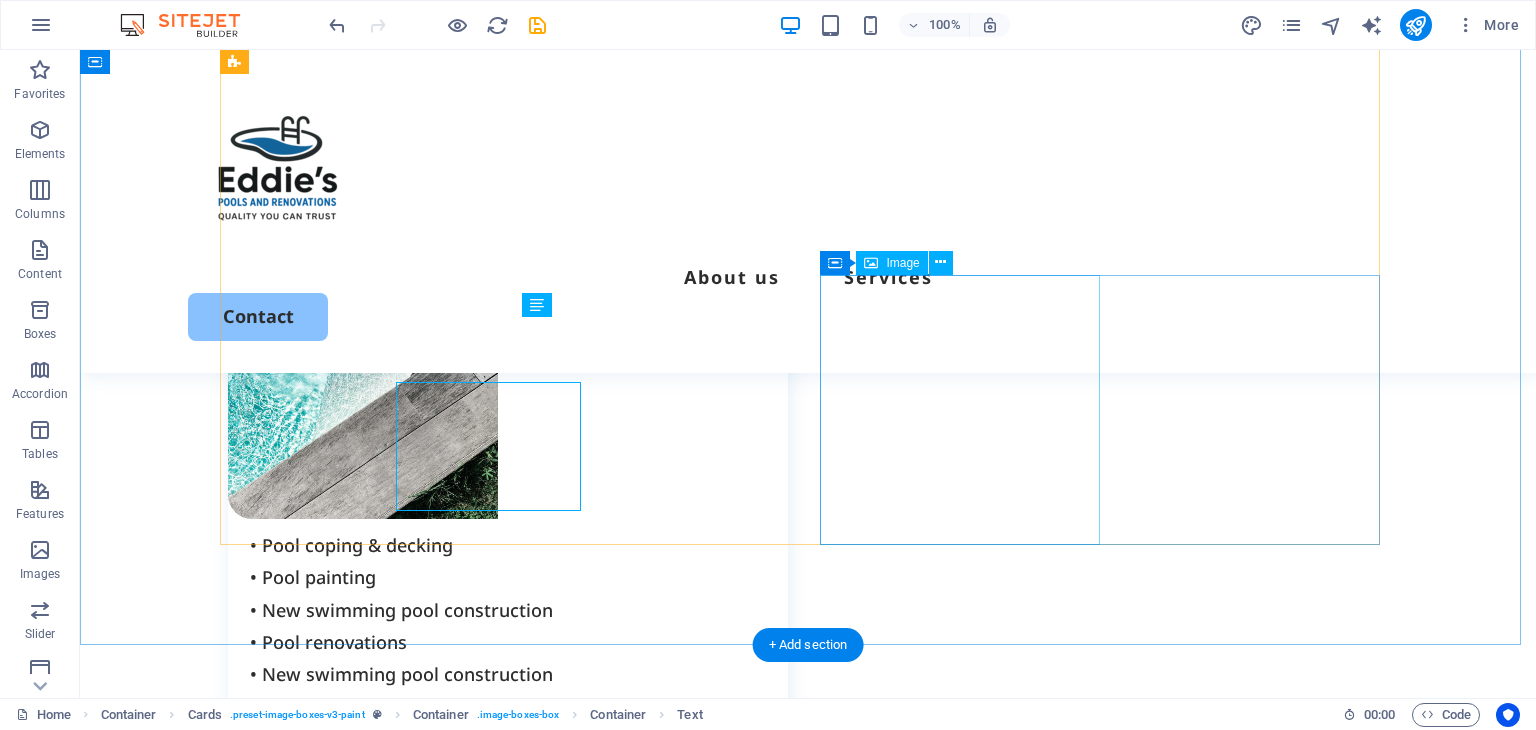 scroll, scrollTop: 1871, scrollLeft: 0, axis: vertical 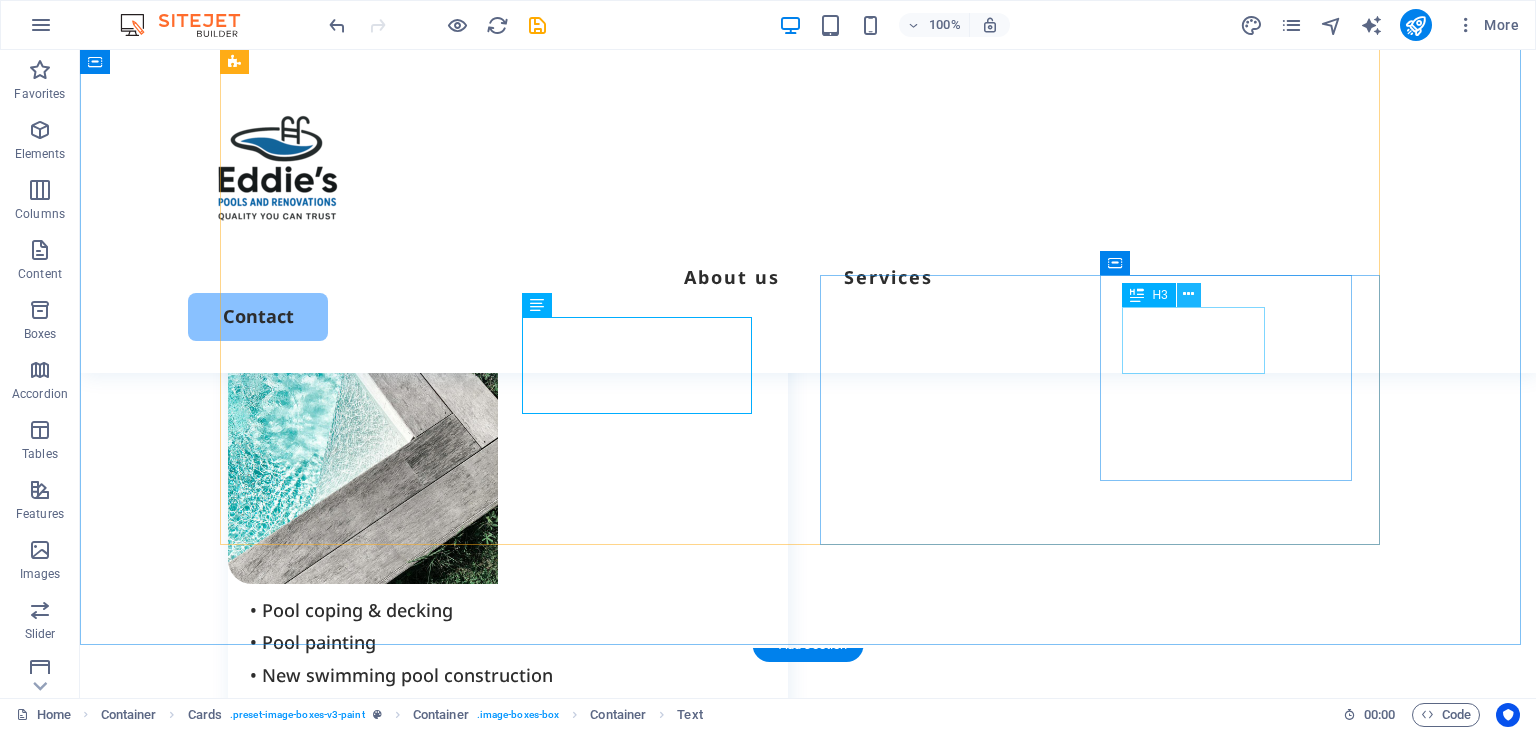 click at bounding box center [1188, 294] 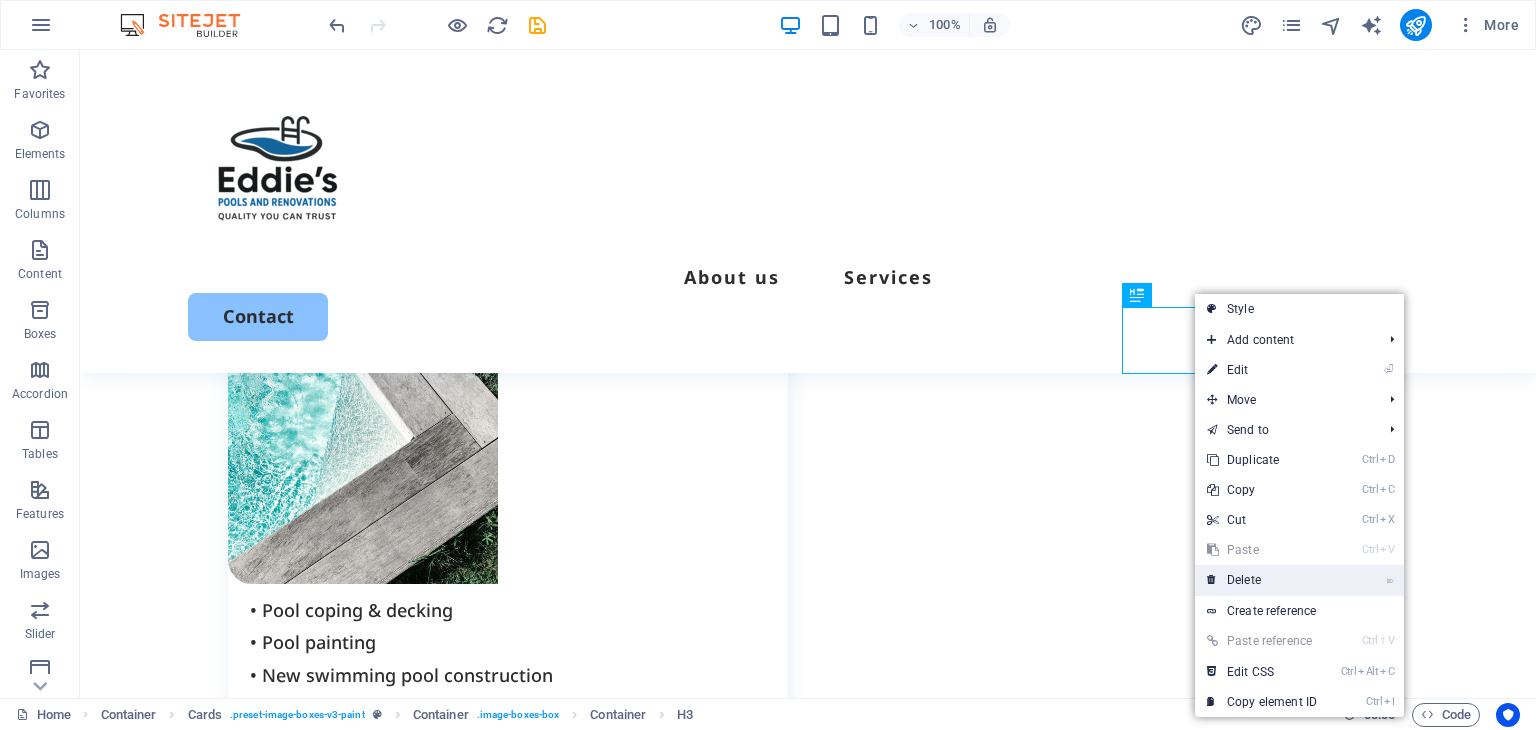 click on "⌦  Delete" at bounding box center [1262, 580] 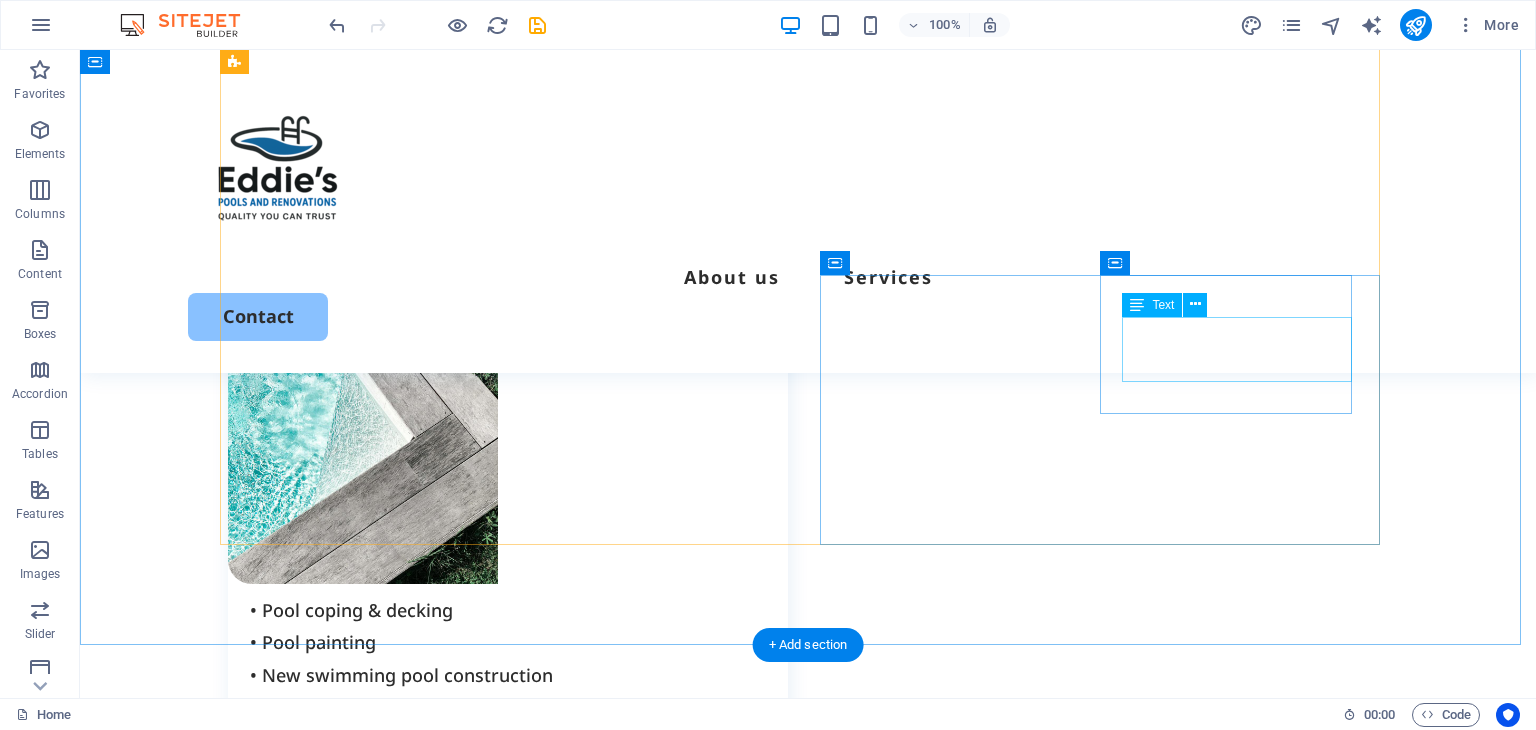 click on "Lorem ipsum dolor sit amet, consectetur elit." at bounding box center [519, 2156] 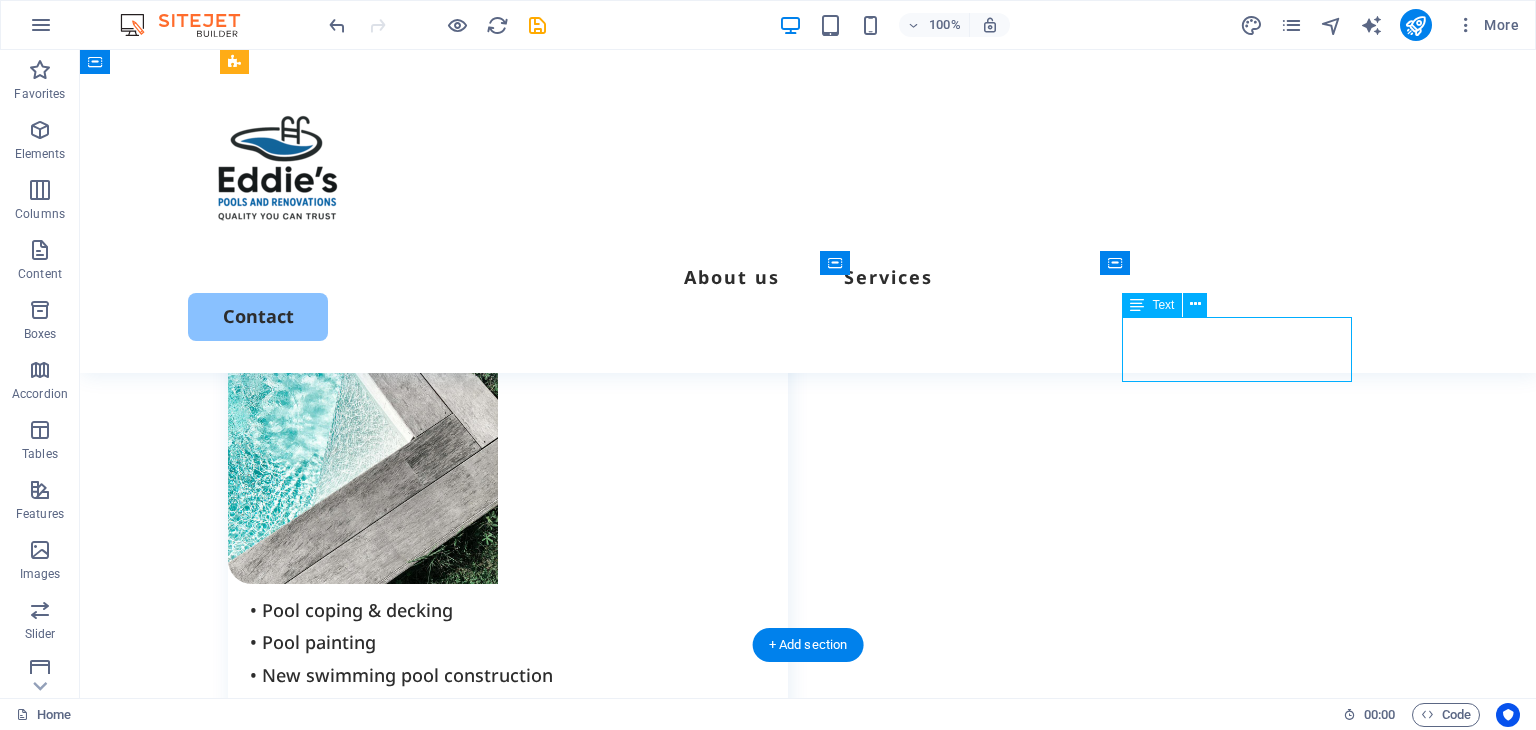 click on "Lorem ipsum dolor sit amet, consectetur elit." at bounding box center [519, 2156] 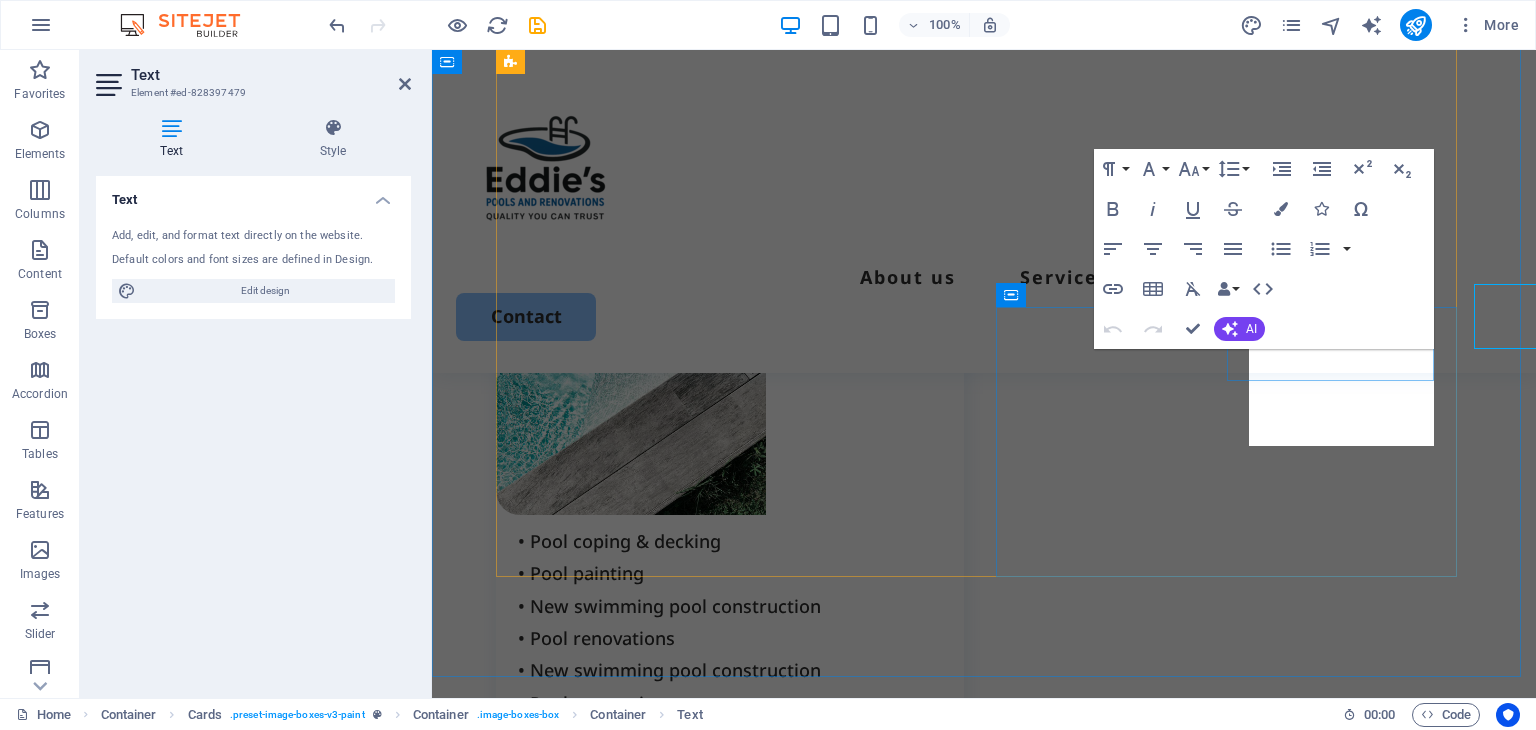scroll, scrollTop: 1904, scrollLeft: 0, axis: vertical 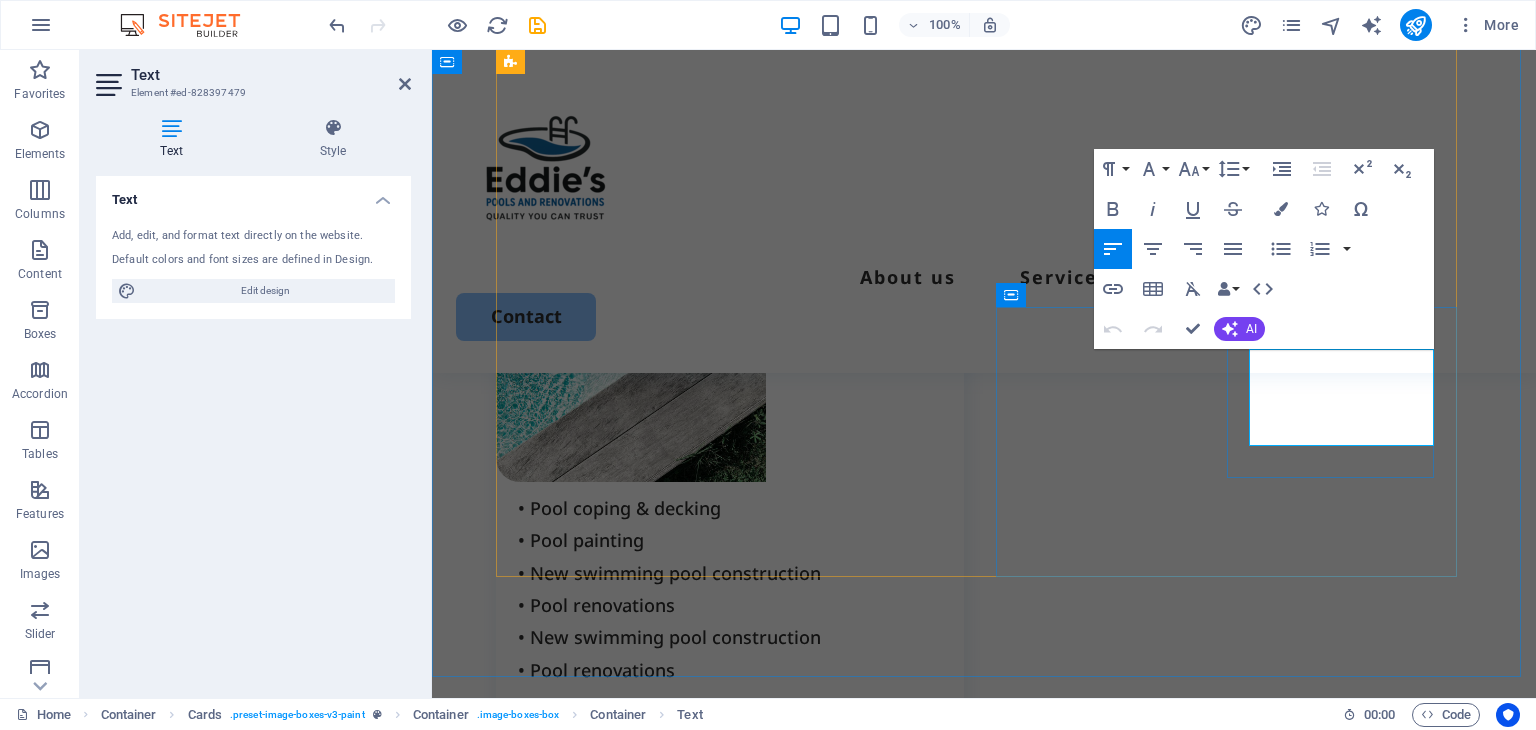 drag, startPoint x: 1308, startPoint y: 429, endPoint x: 1247, endPoint y: 364, distance: 89.140335 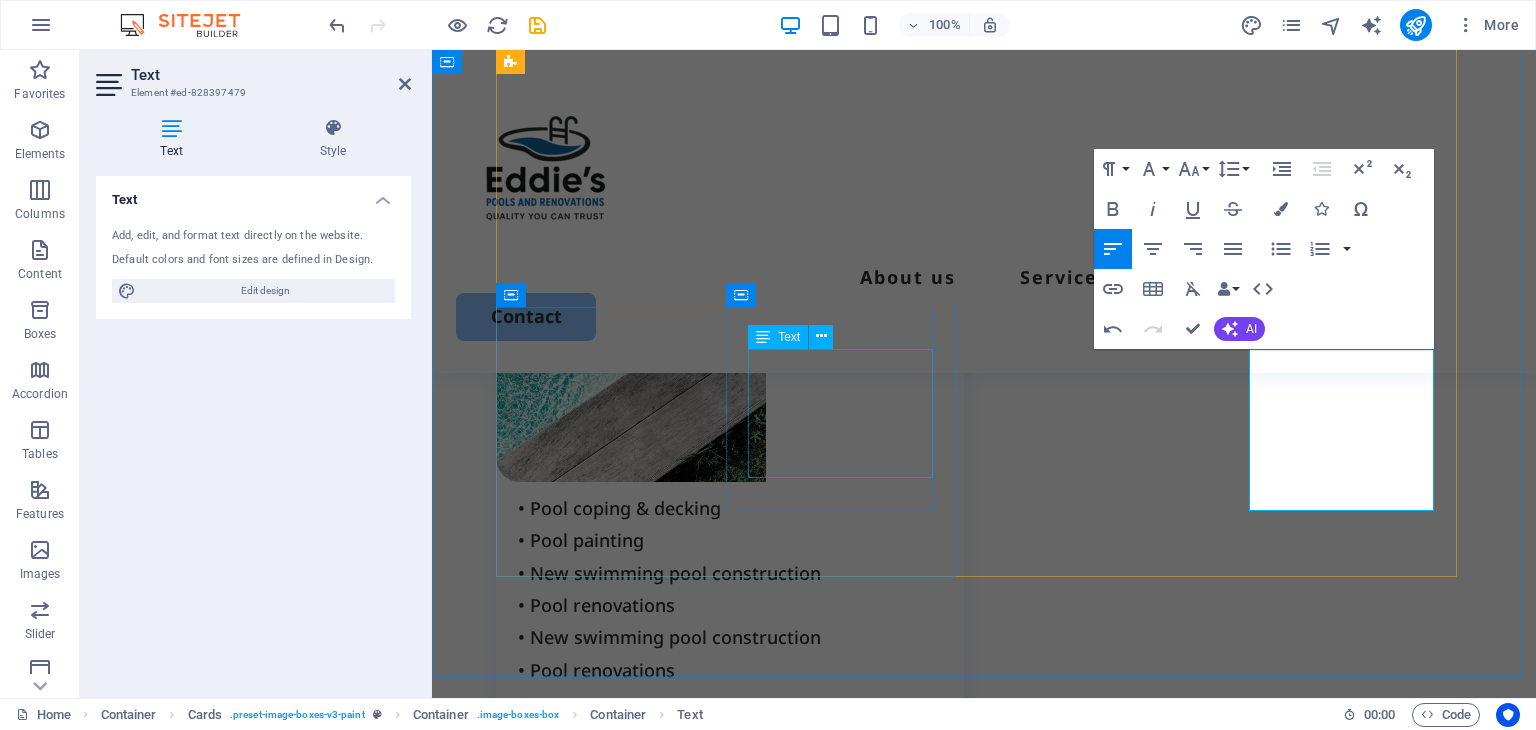 click on "•    Weekly maintenance      •    Crack repairs" at bounding box center (741, 1625) 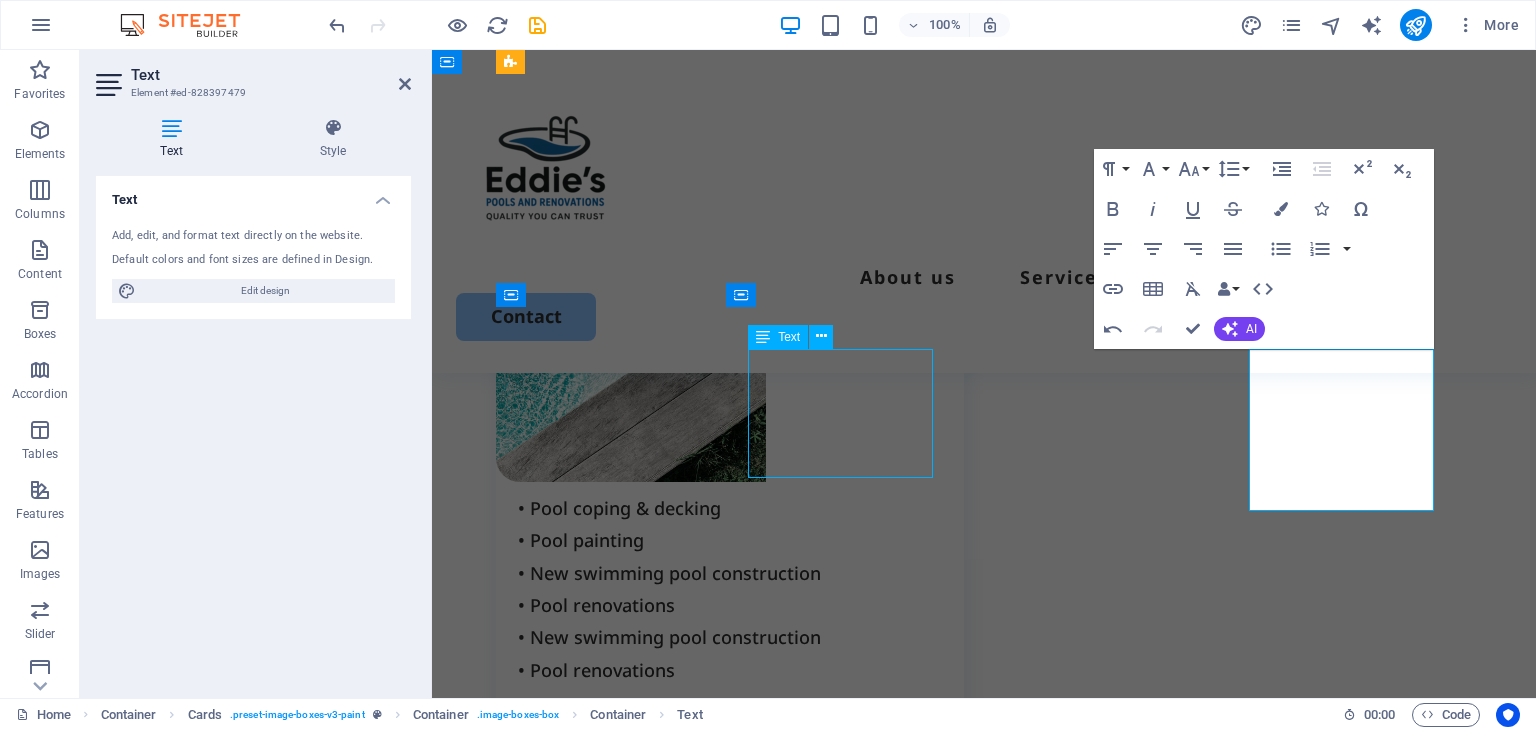 scroll, scrollTop: 1871, scrollLeft: 0, axis: vertical 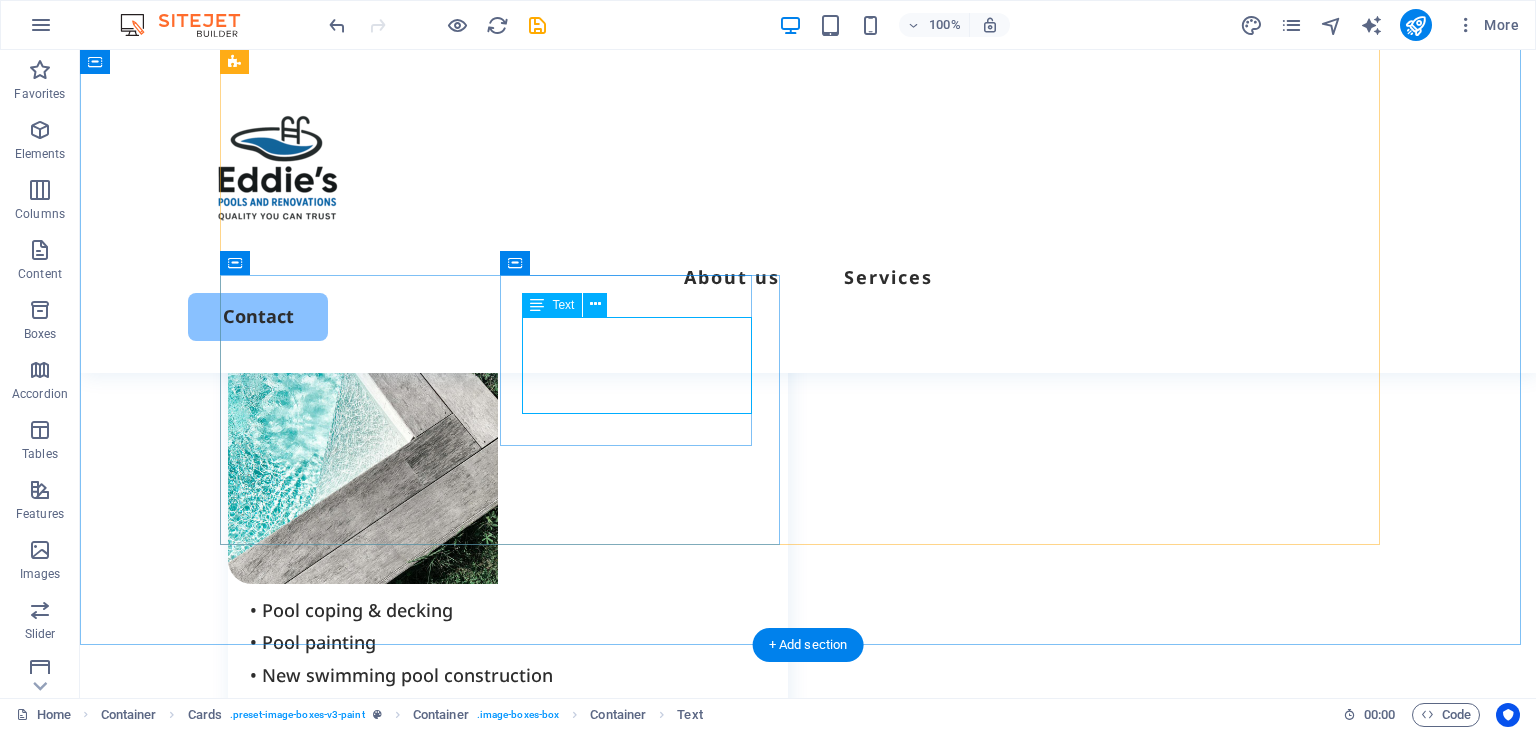 click on "•    Weekly maintenance      •    Crack repairs" at bounding box center (519, 1727) 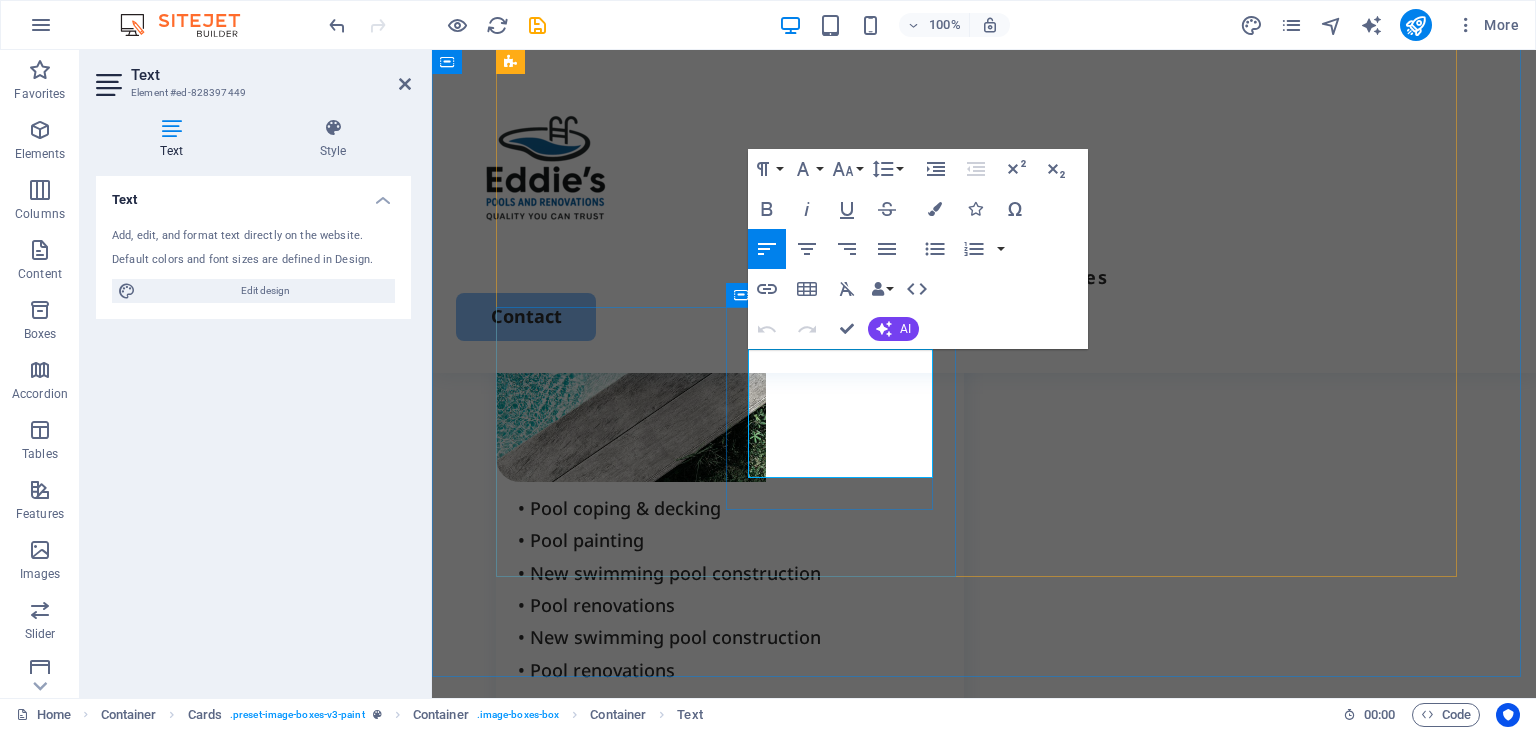 click on "•    Weekly maintenance      •    Crack repairs" at bounding box center [620, 1609] 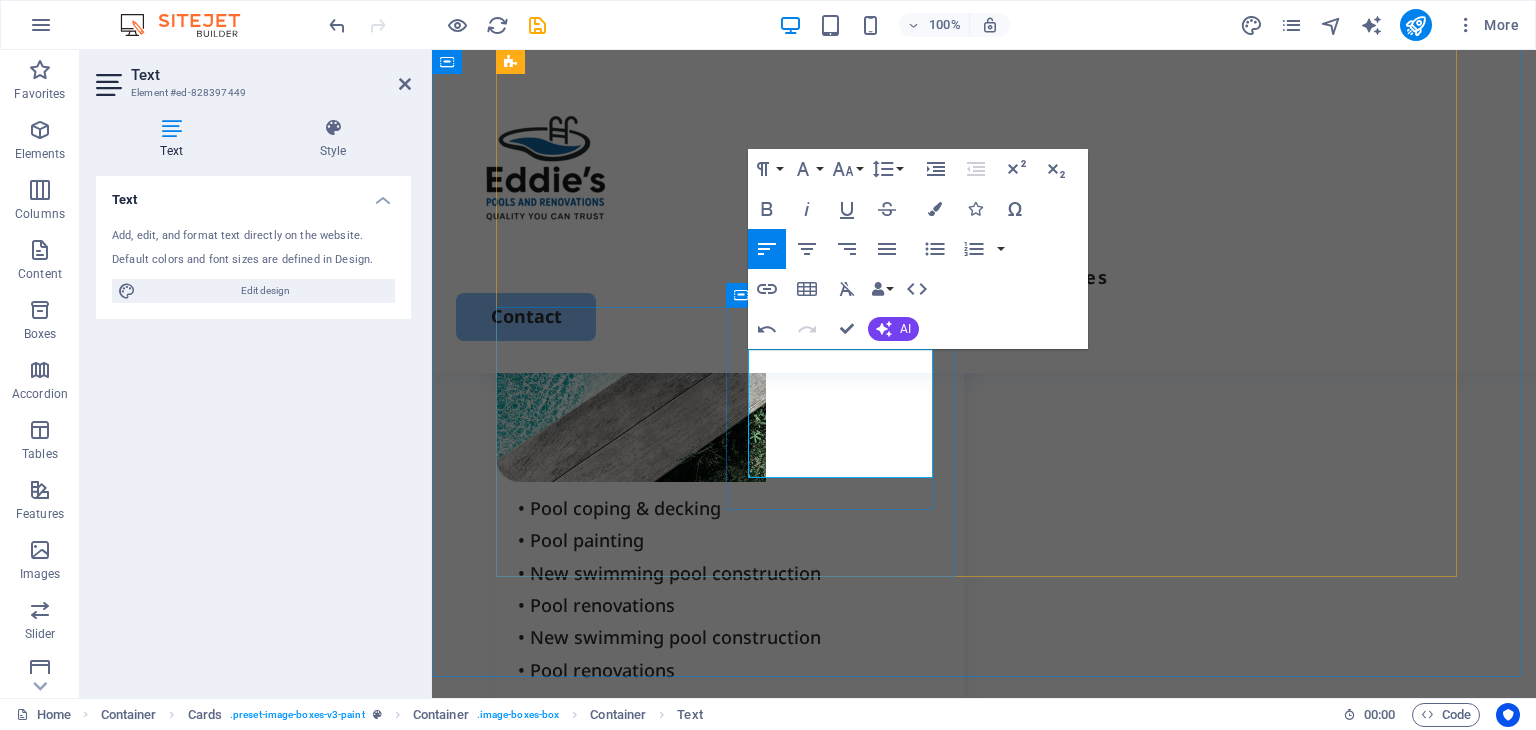 drag, startPoint x: 772, startPoint y: 432, endPoint x: 761, endPoint y: 430, distance: 11.18034 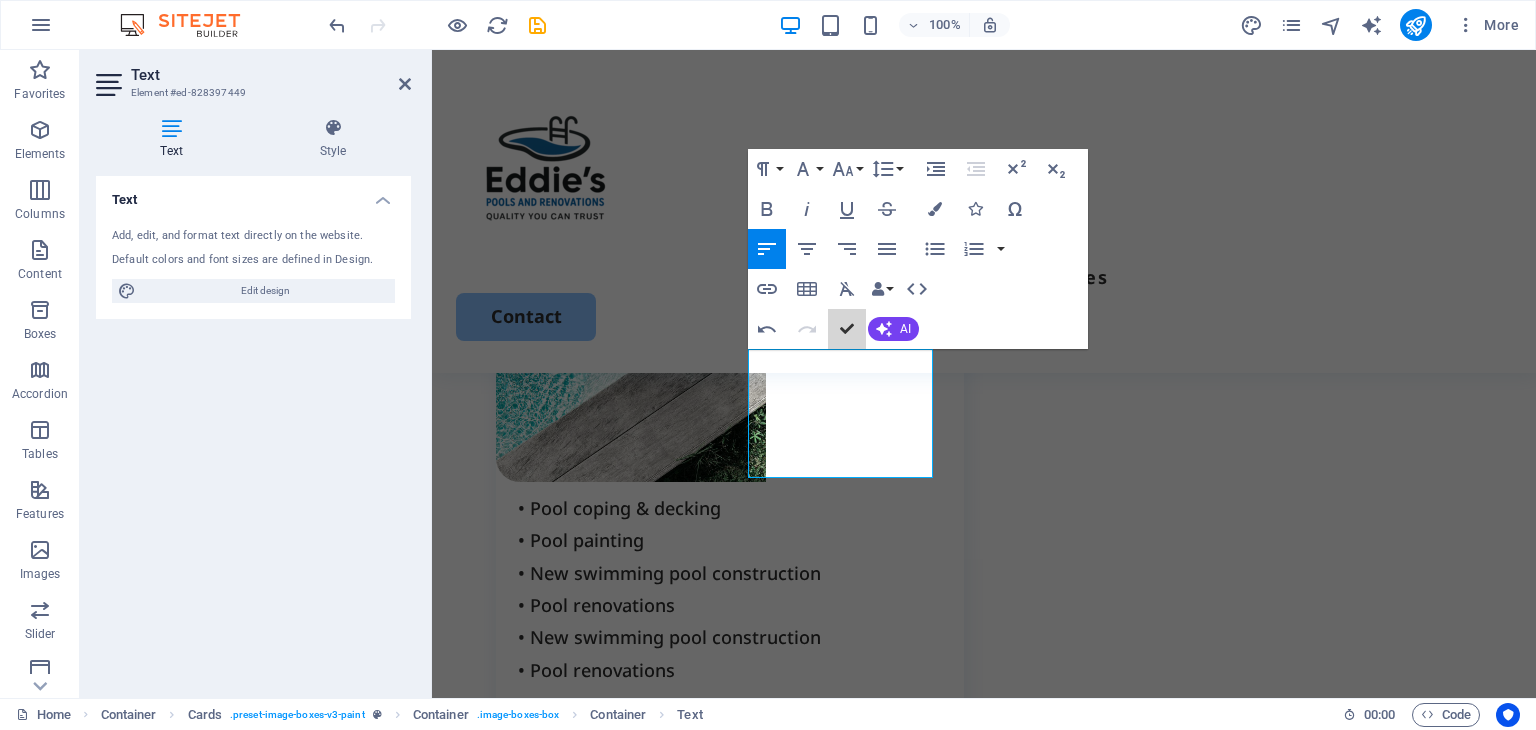 scroll, scrollTop: 1839, scrollLeft: 0, axis: vertical 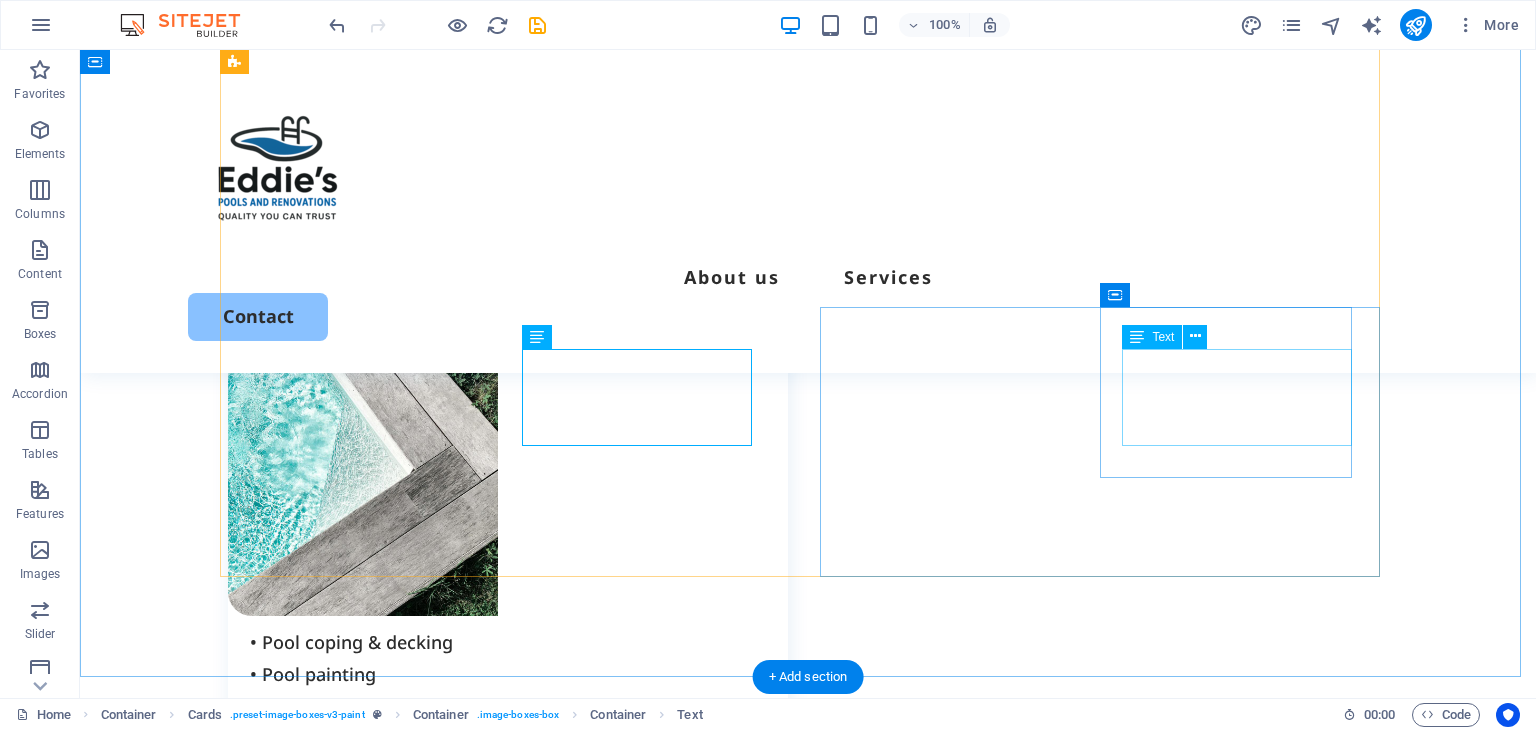 click on "•    Pool pump installation & reconditioning      •    Sand filter changes" at bounding box center [519, 2204] 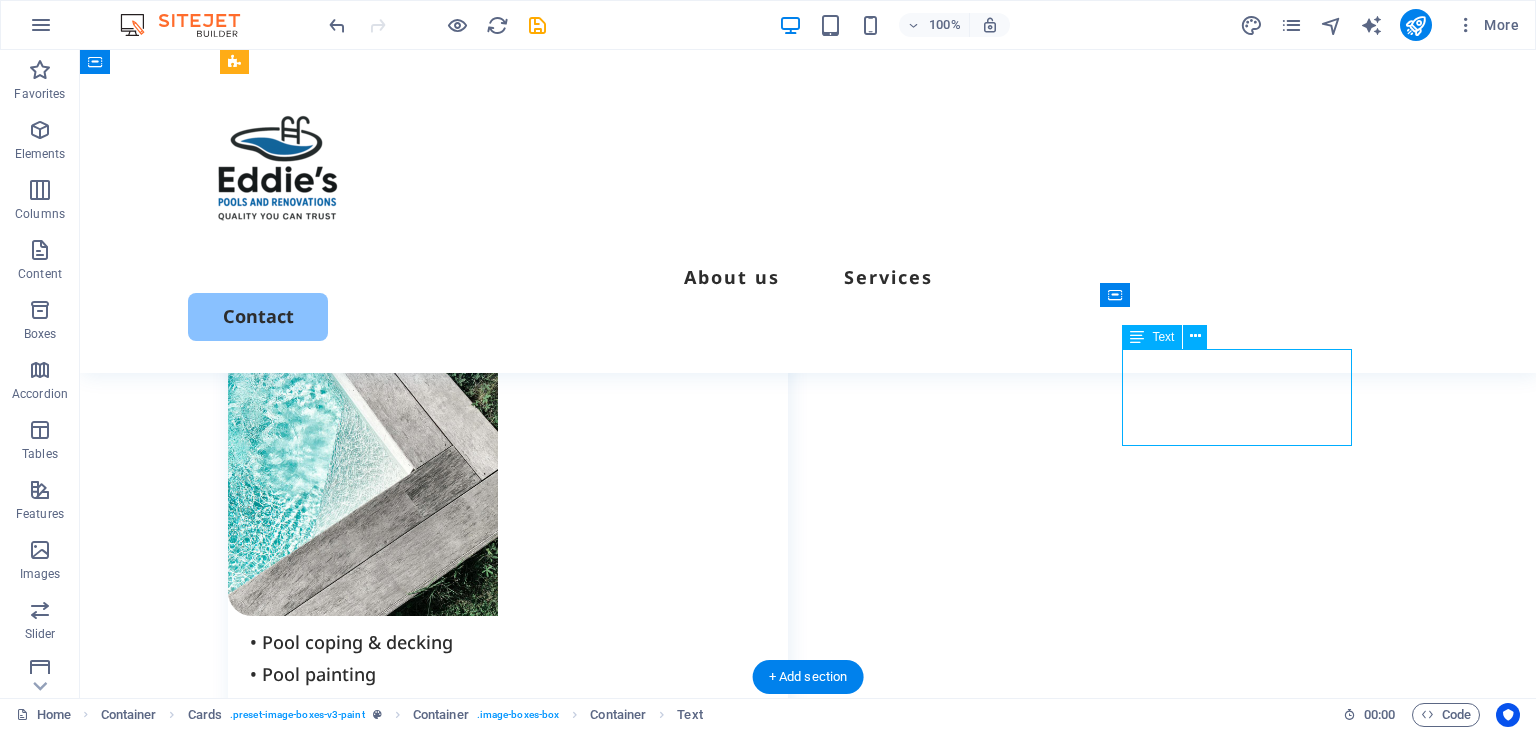 click on "•    Pool pump installation & reconditioning      •    Sand filter changes" at bounding box center [519, 2204] 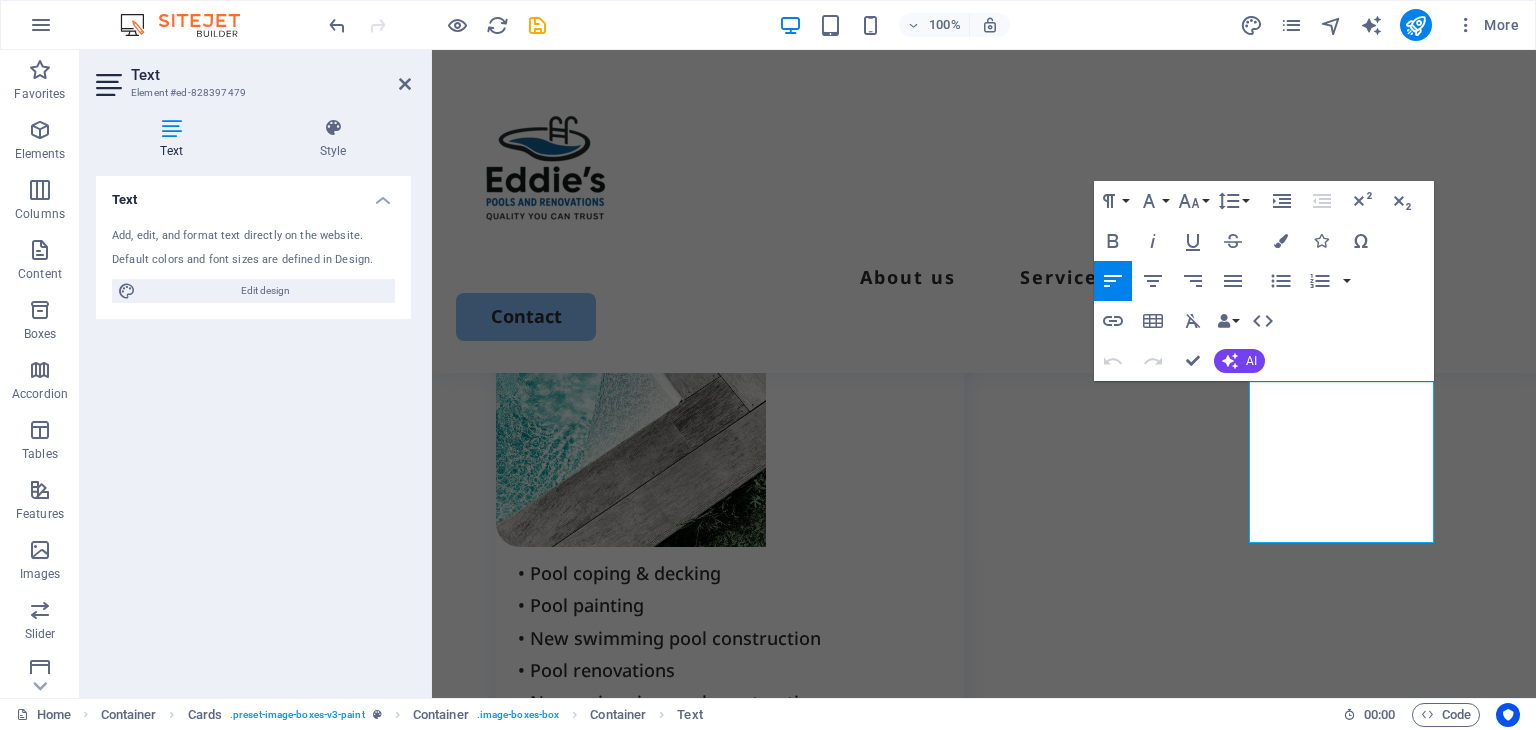 scroll, scrollTop: 1872, scrollLeft: 0, axis: vertical 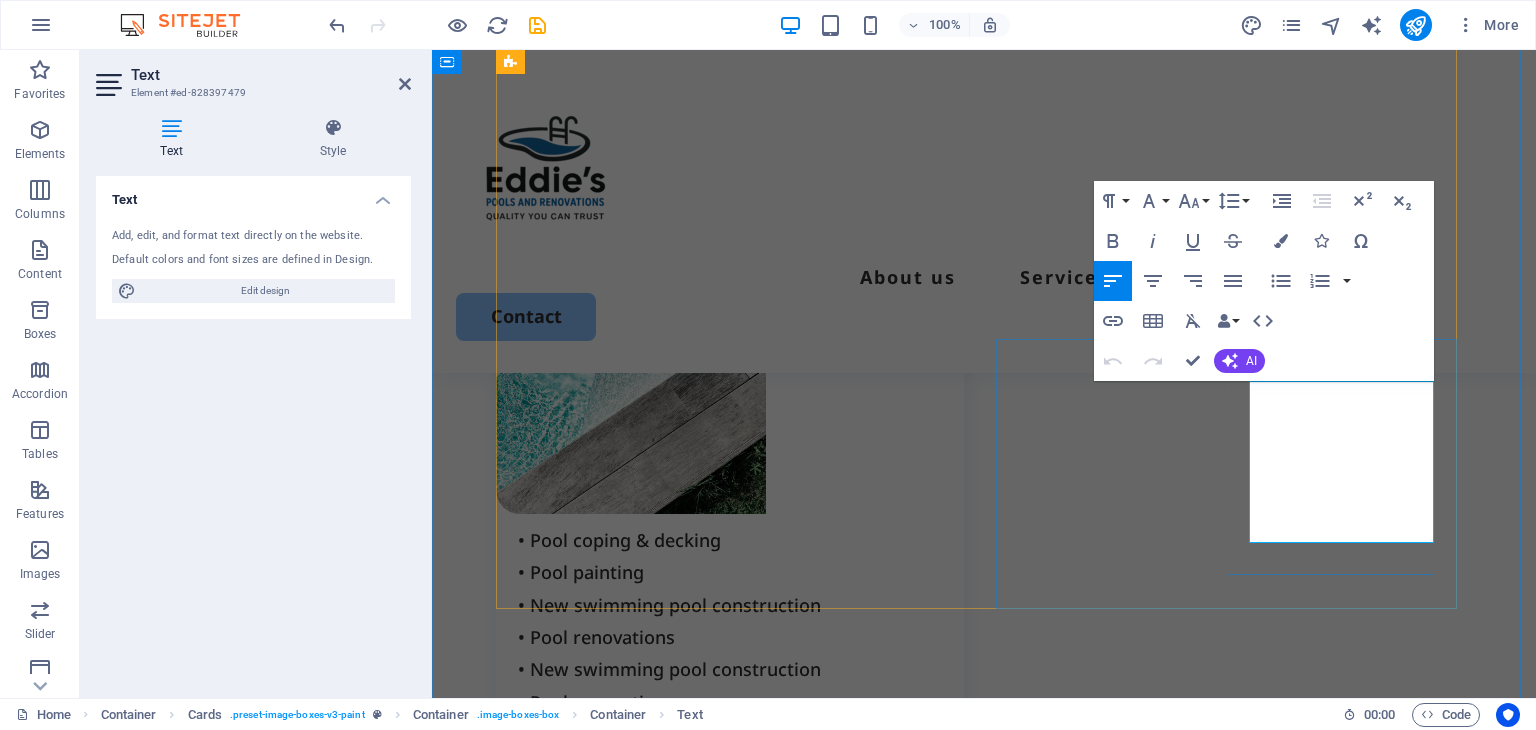 drag, startPoint x: 1277, startPoint y: 400, endPoint x: 1256, endPoint y: 397, distance: 21.213203 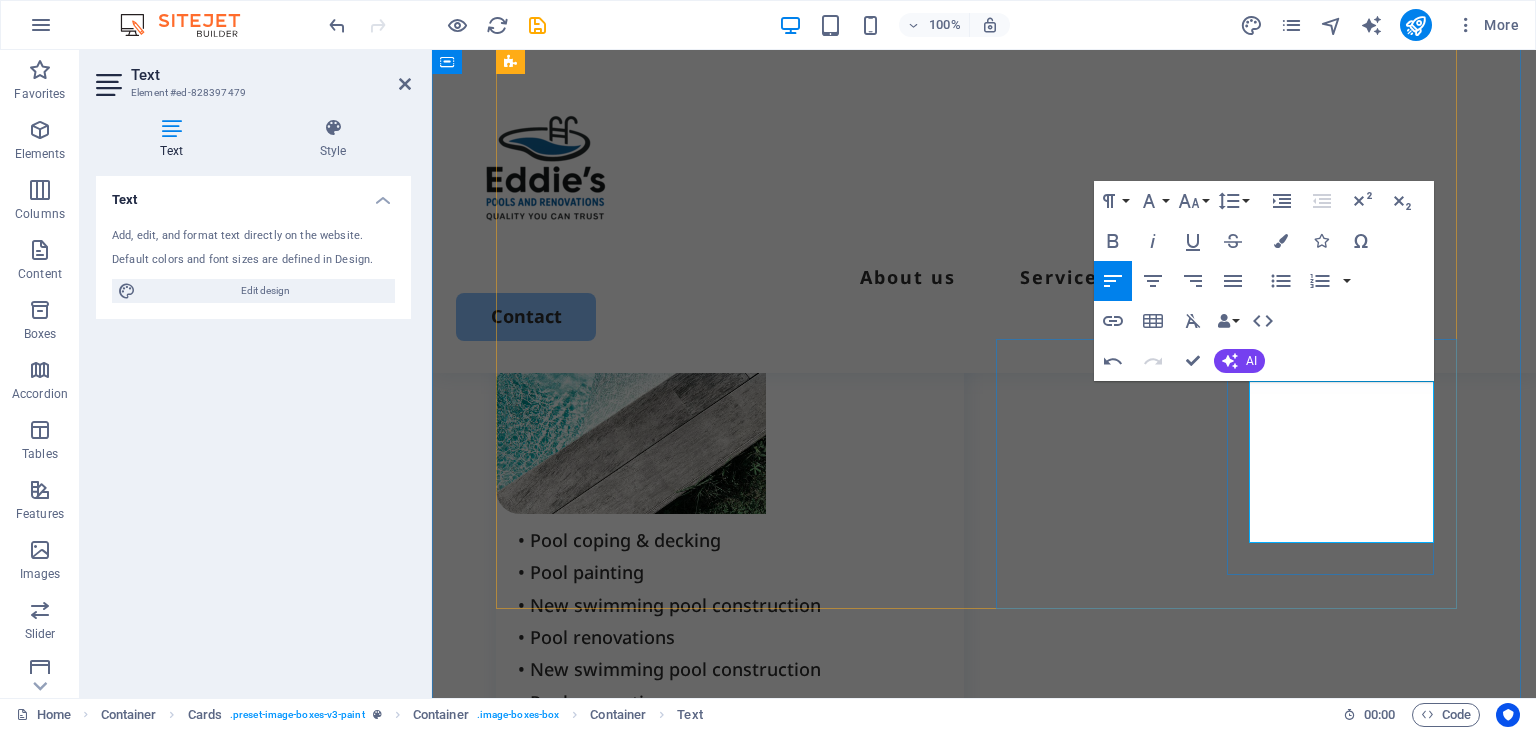 type 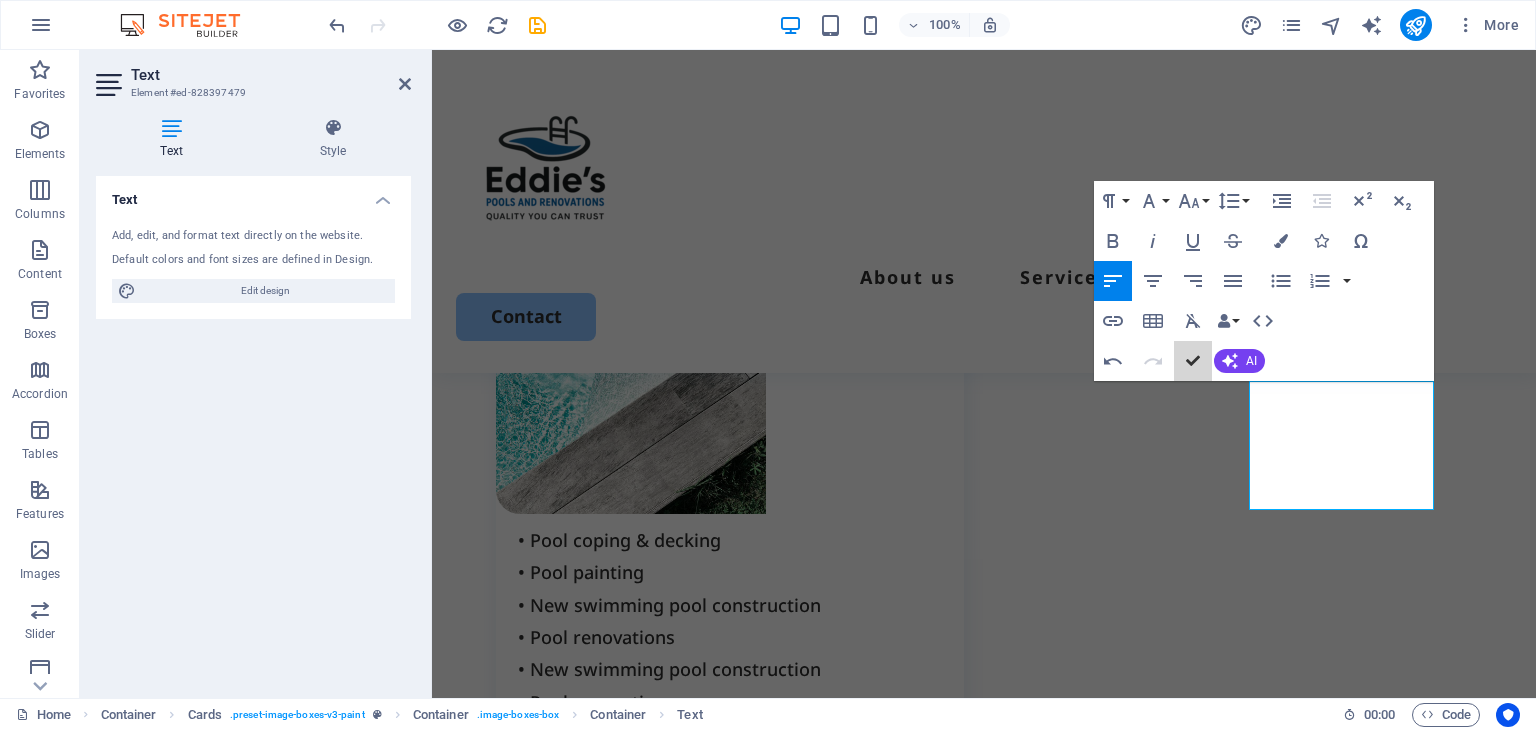 scroll, scrollTop: 1807, scrollLeft: 0, axis: vertical 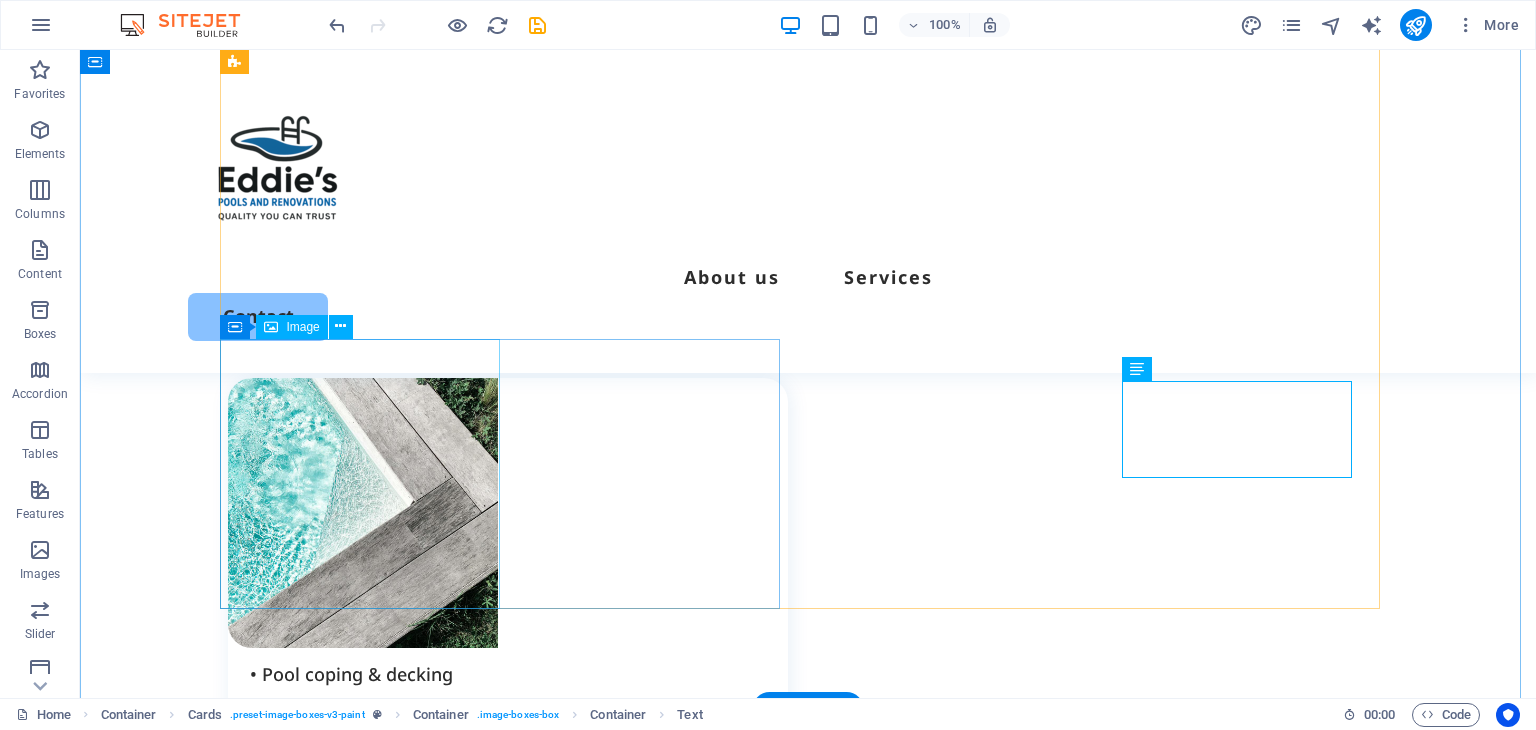 click at bounding box center (508, 1566) 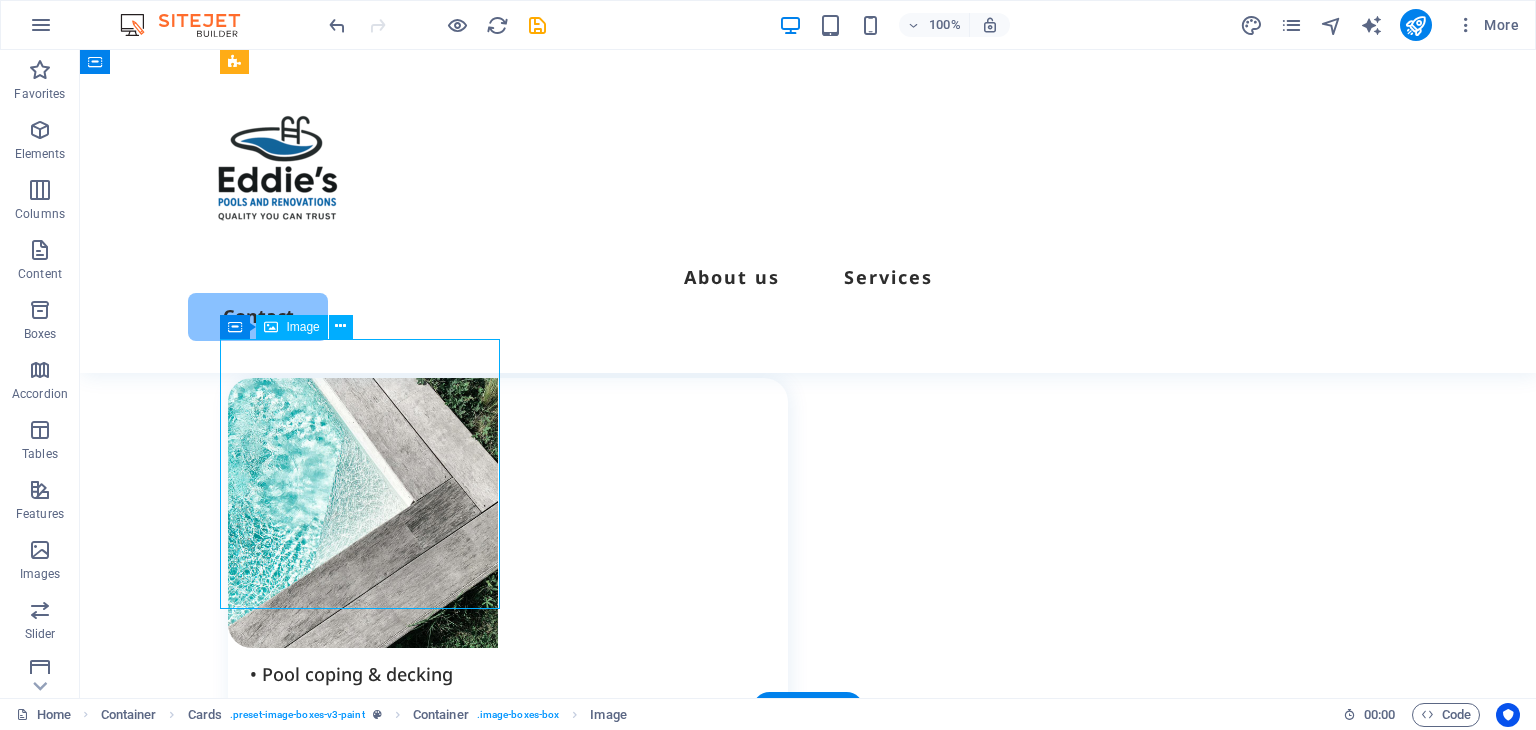 click at bounding box center (508, 1566) 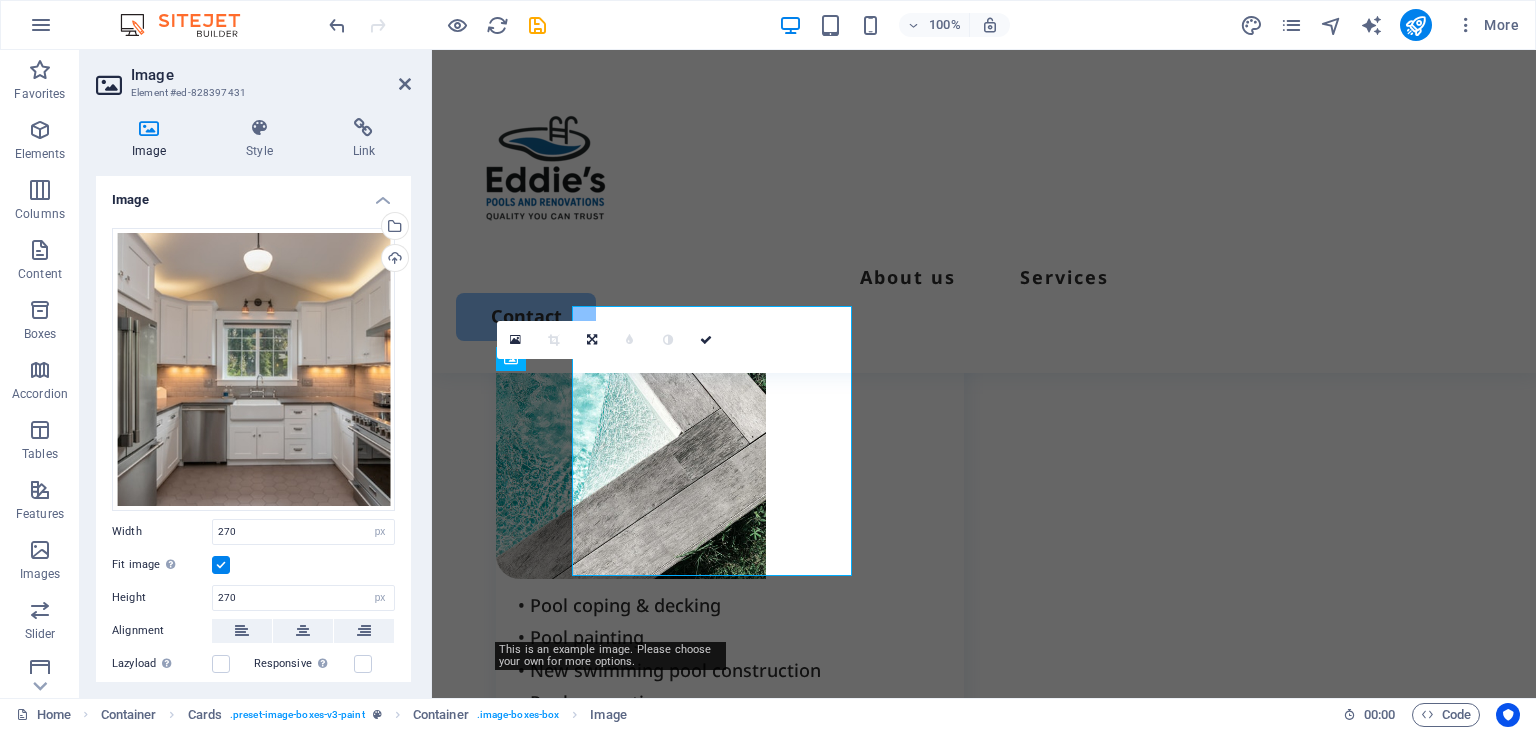 scroll, scrollTop: 1840, scrollLeft: 0, axis: vertical 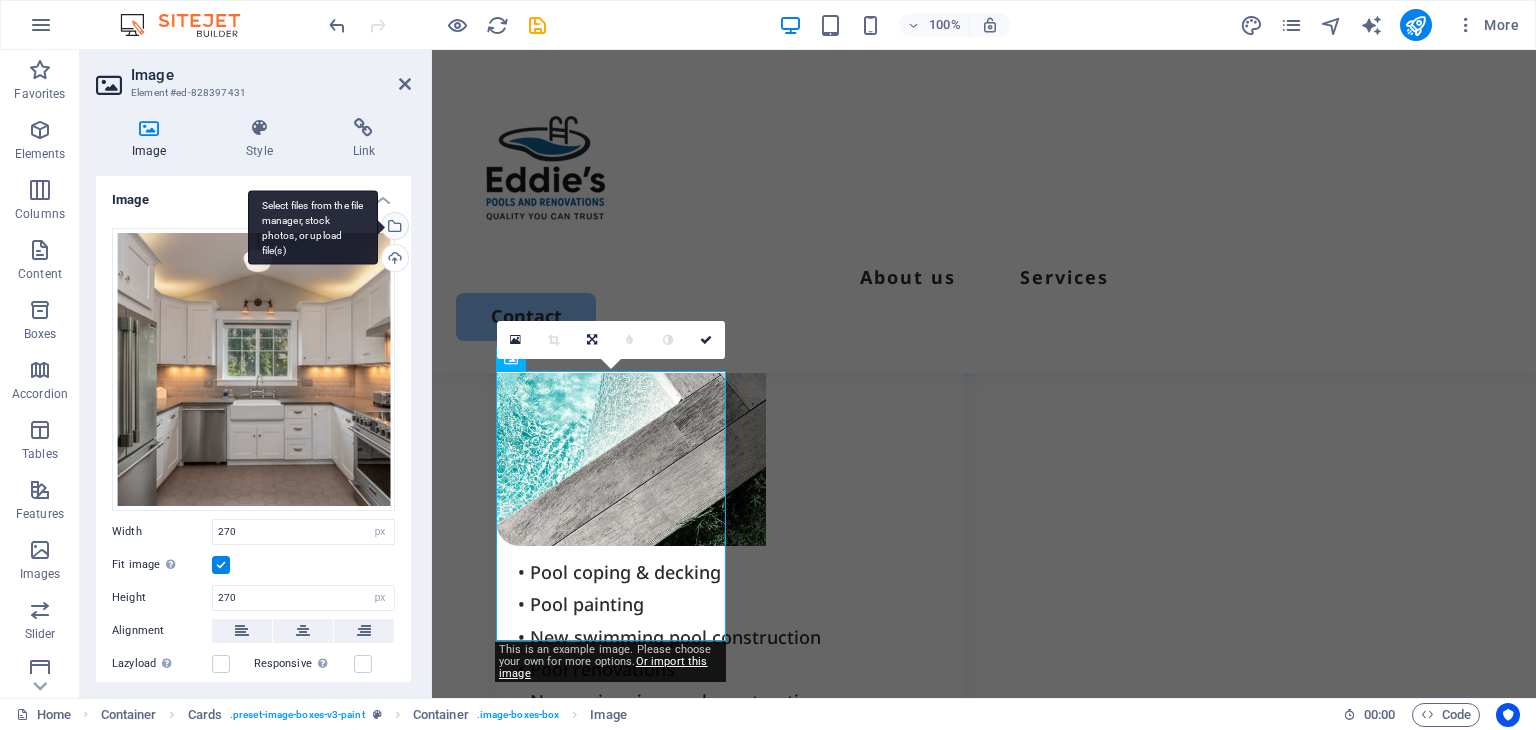 click on "Select files from the file manager, stock photos, or upload file(s)" at bounding box center [393, 228] 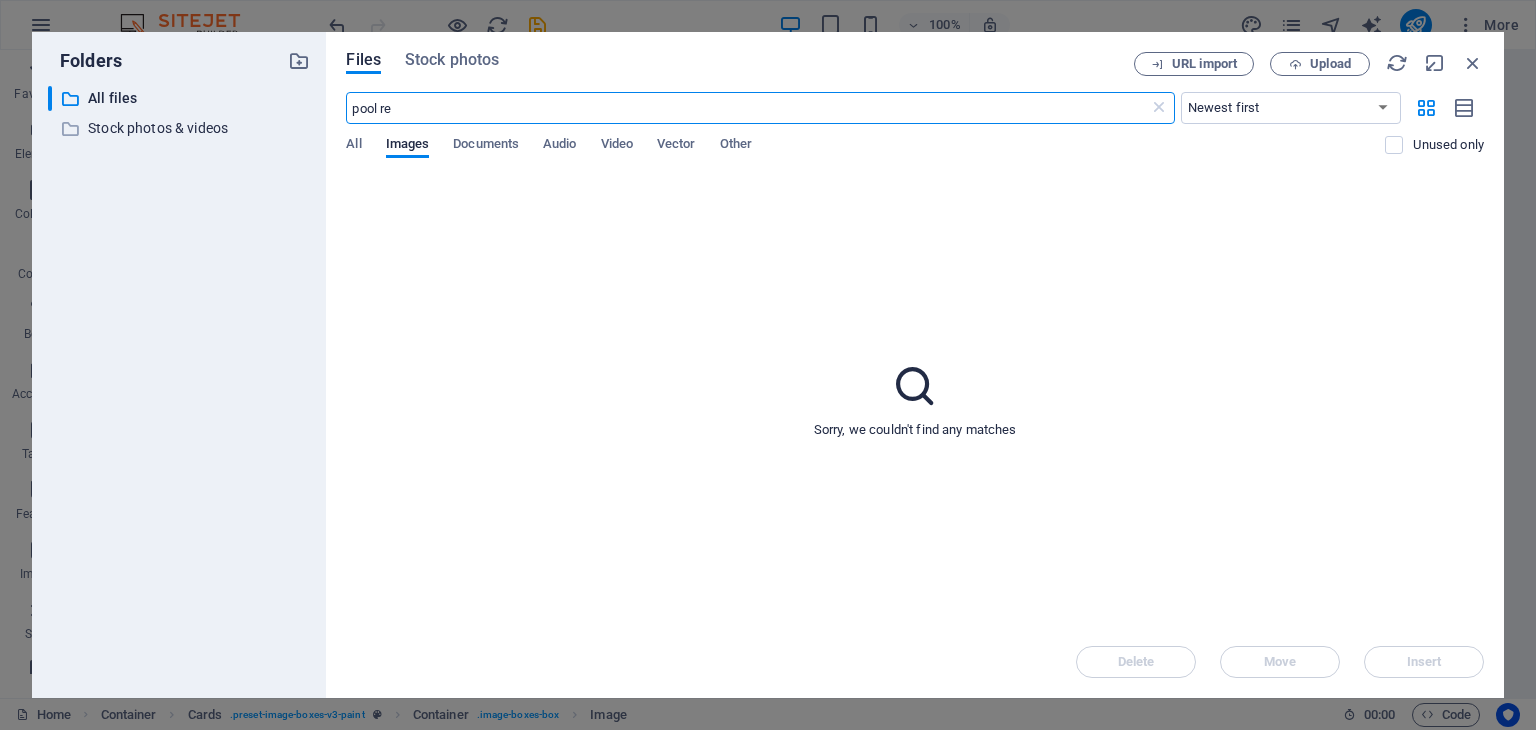 scroll, scrollTop: 1872, scrollLeft: 0, axis: vertical 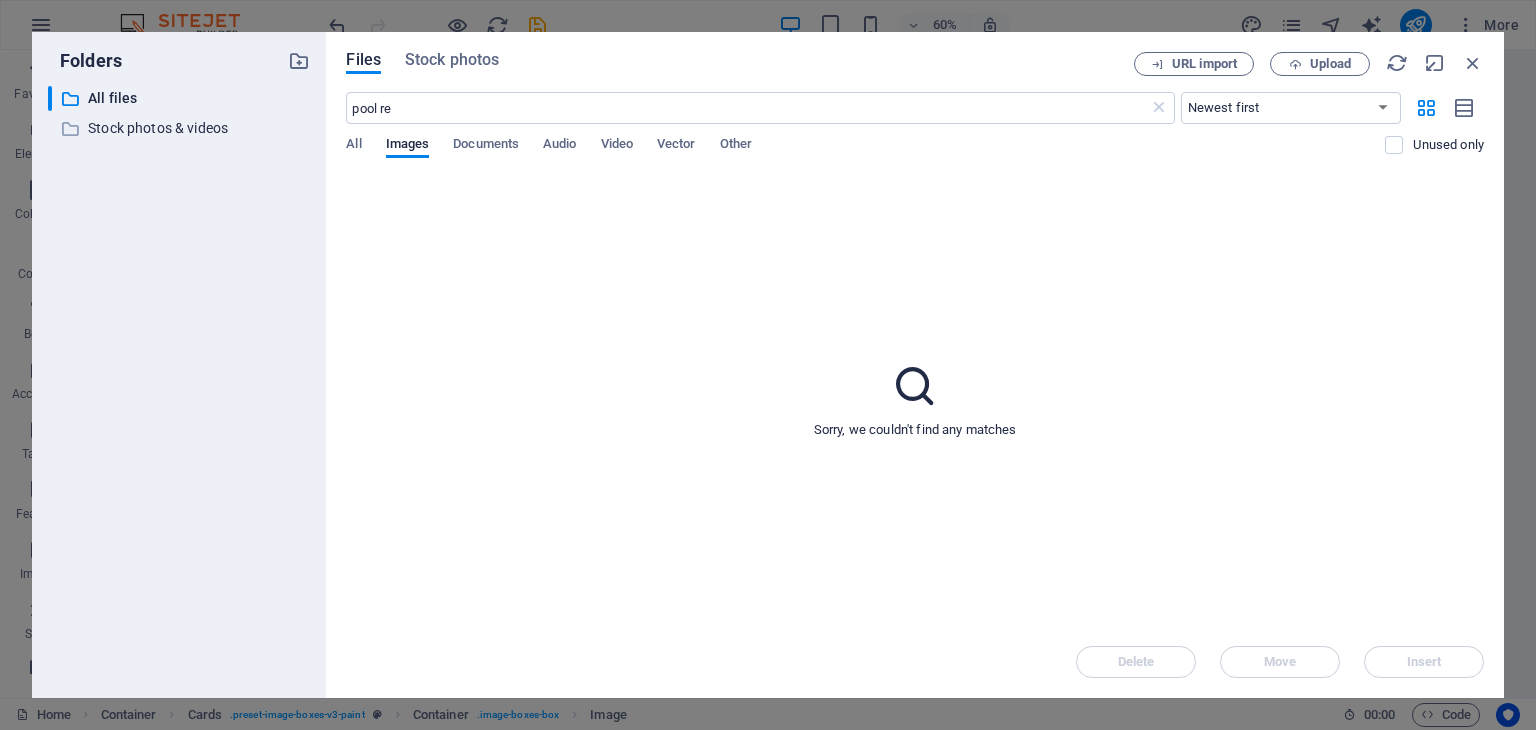 drag, startPoint x: 472, startPoint y: 57, endPoint x: 468, endPoint y: 83, distance: 26.305893 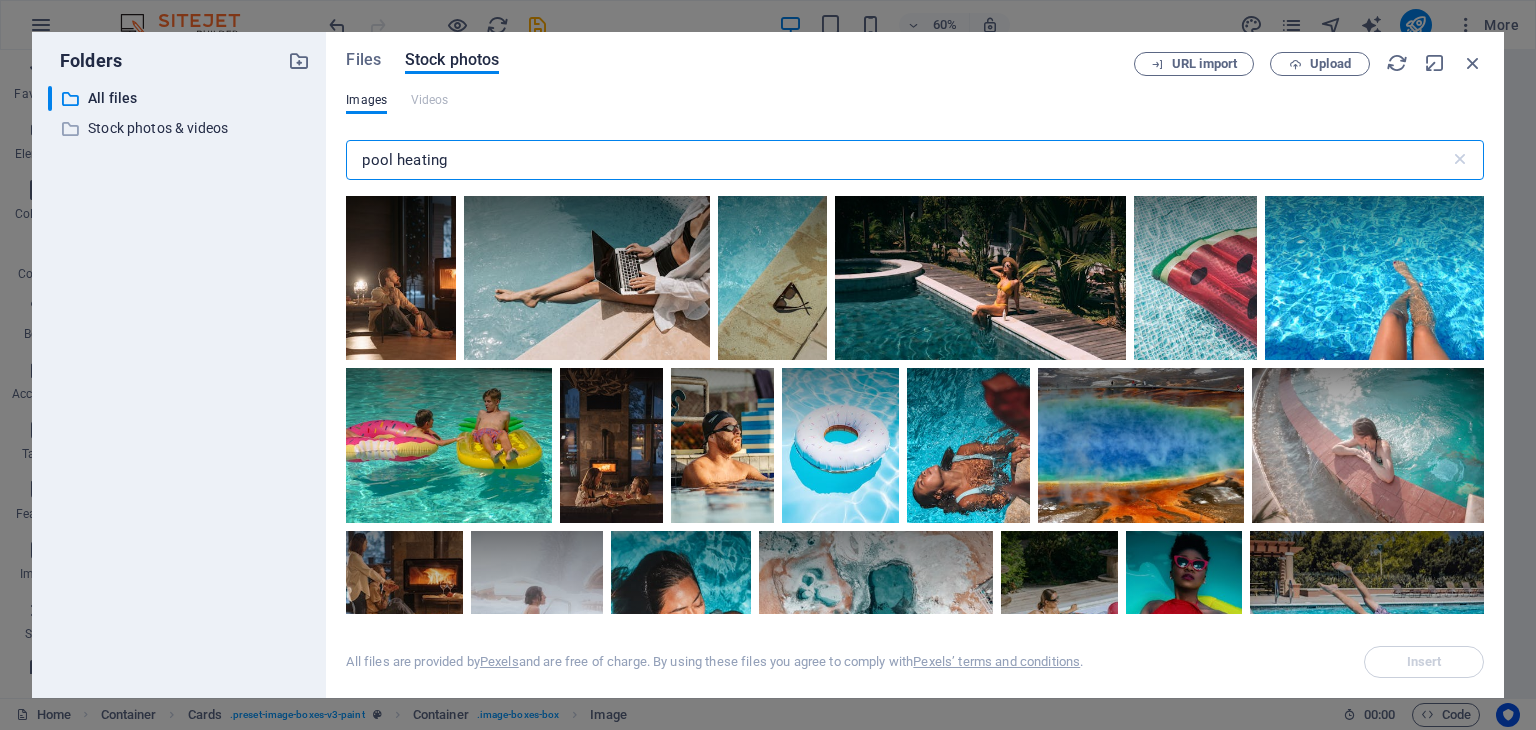 drag, startPoint x: 468, startPoint y: 164, endPoint x: 278, endPoint y: 168, distance: 190.0421 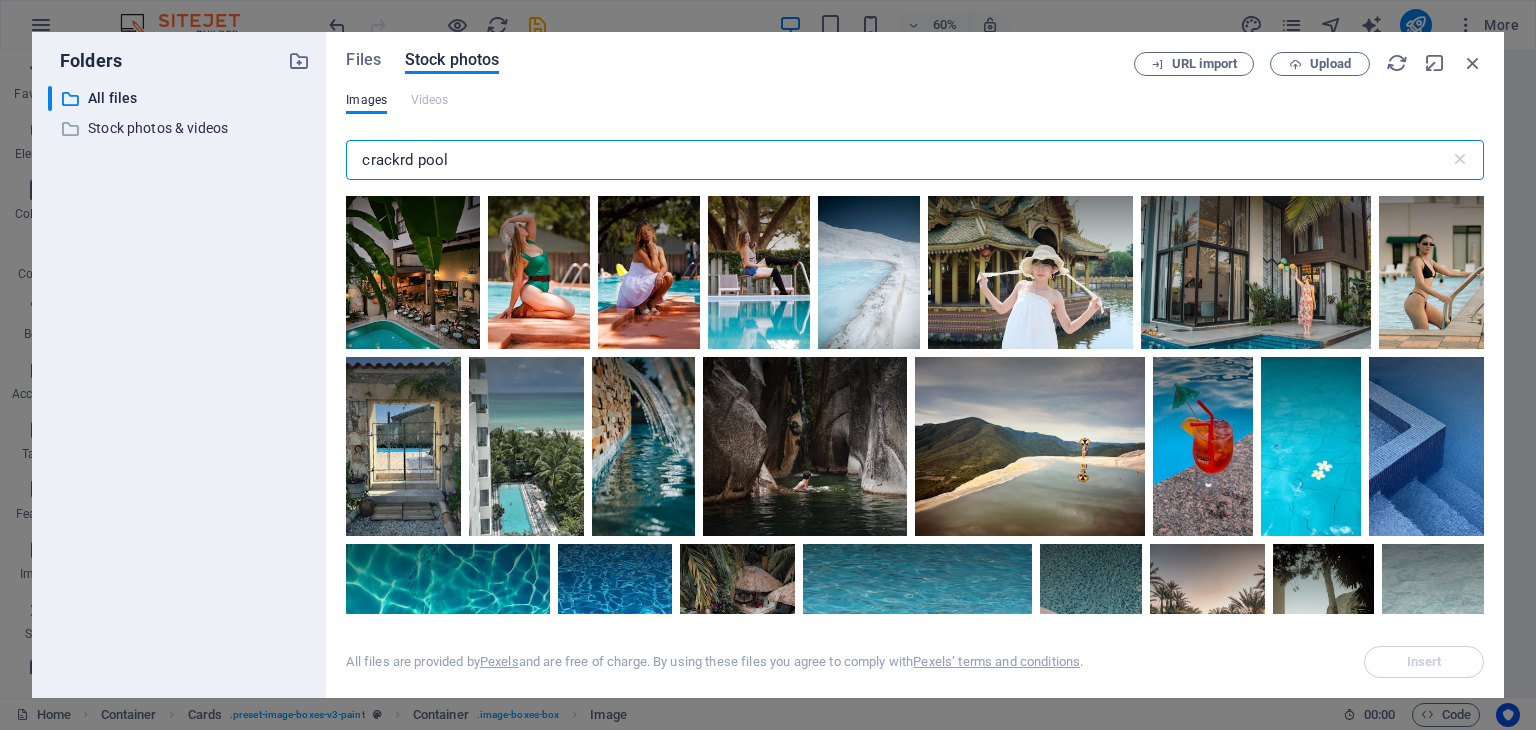 click on "crackrd pool" at bounding box center [897, 160] 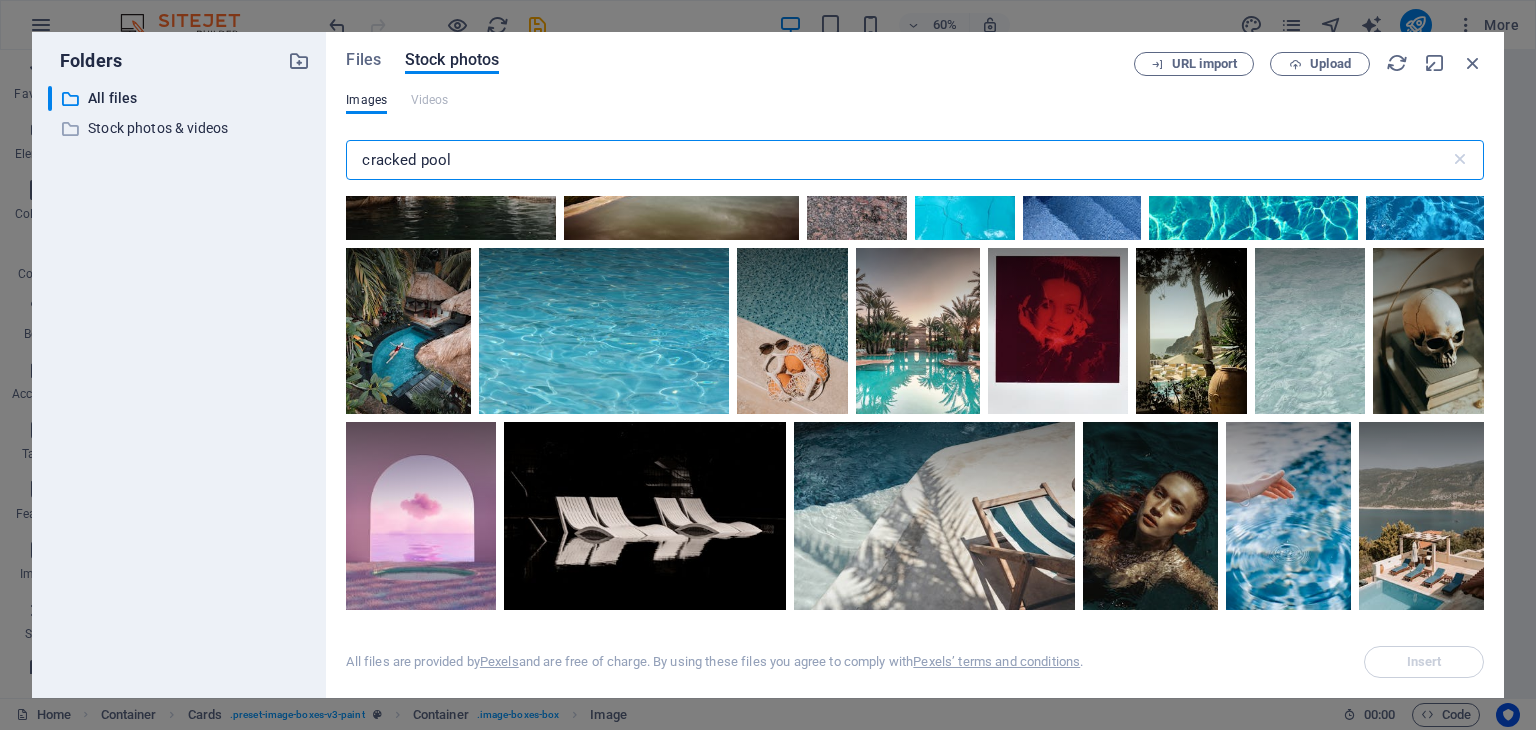 scroll, scrollTop: 500, scrollLeft: 0, axis: vertical 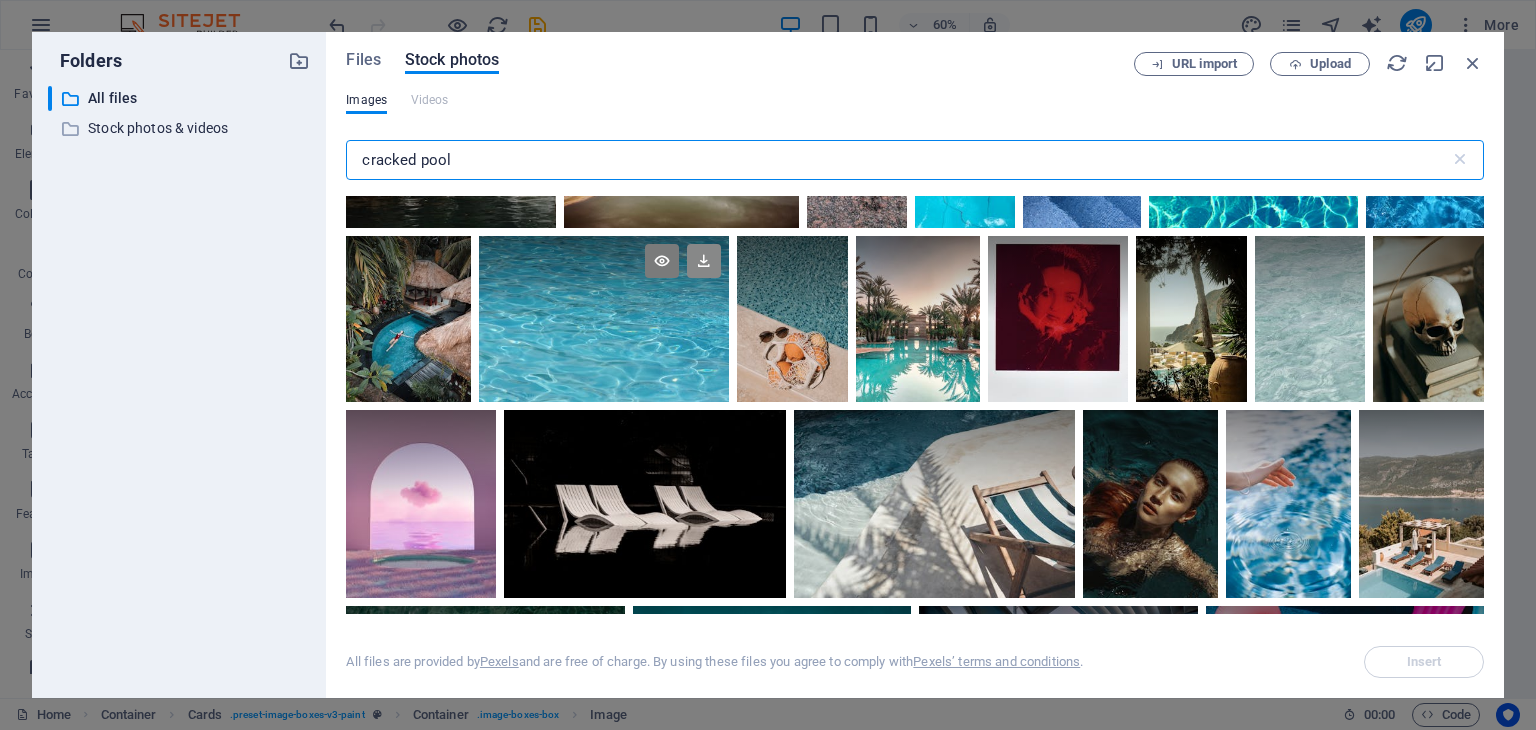 type on "cracked pool" 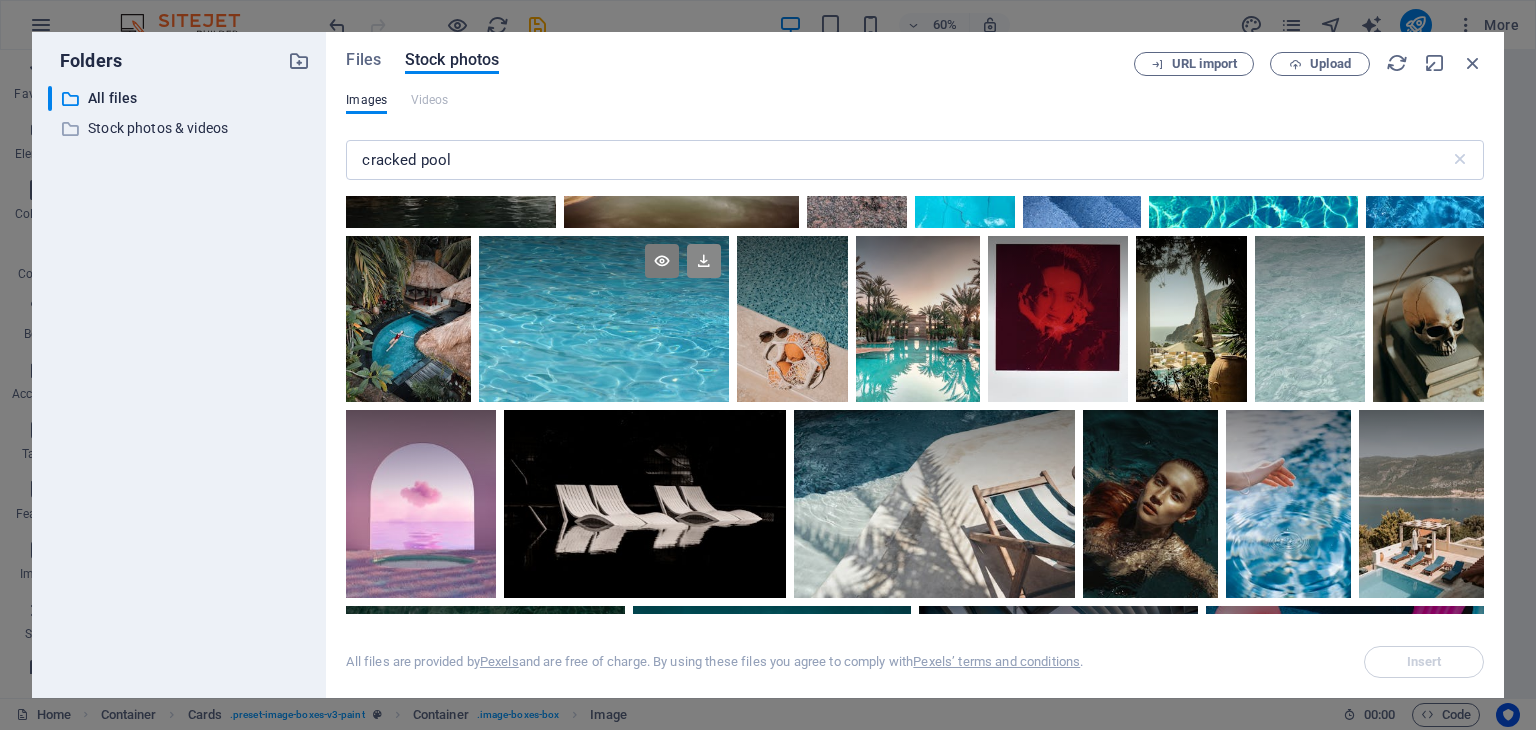 click at bounding box center [704, 261] 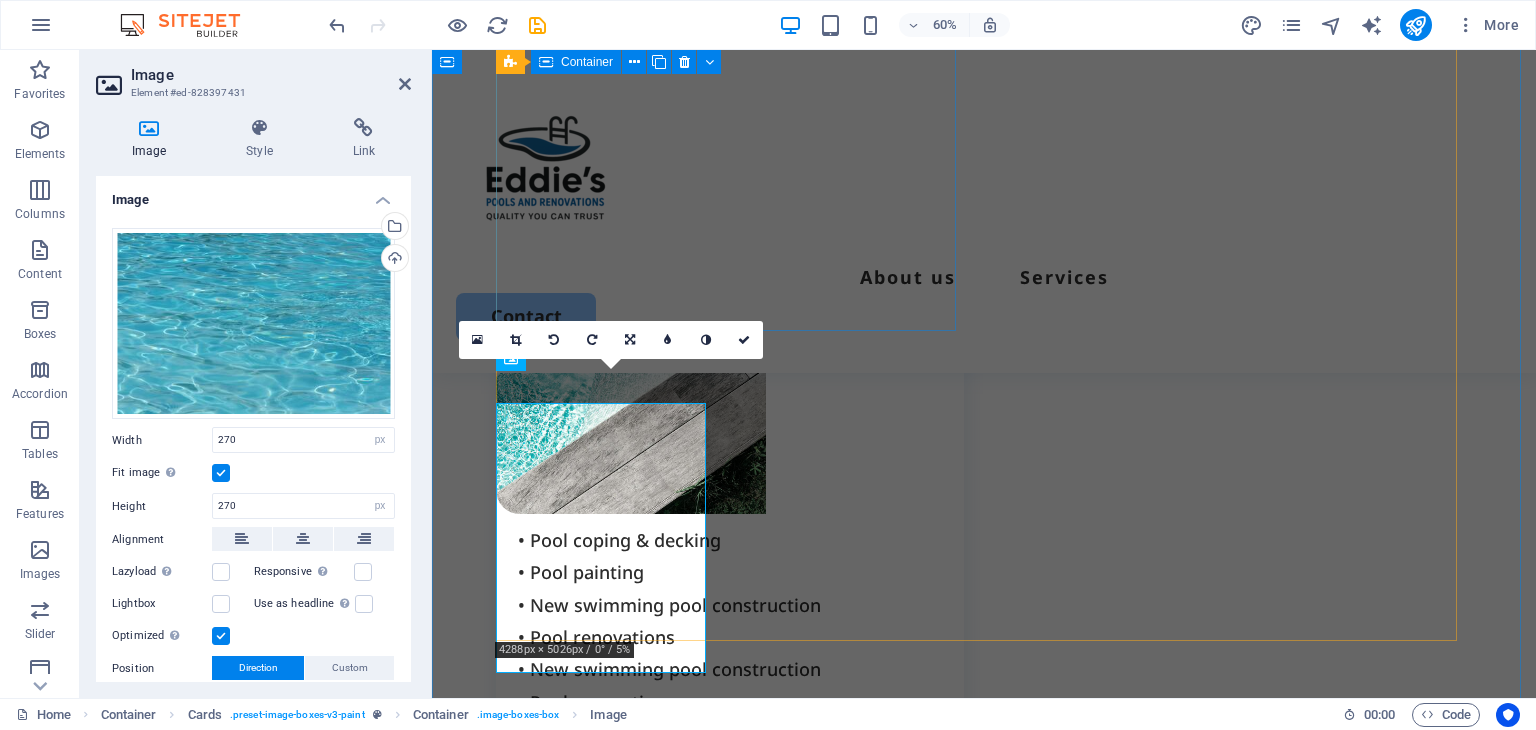 scroll, scrollTop: 1840, scrollLeft: 0, axis: vertical 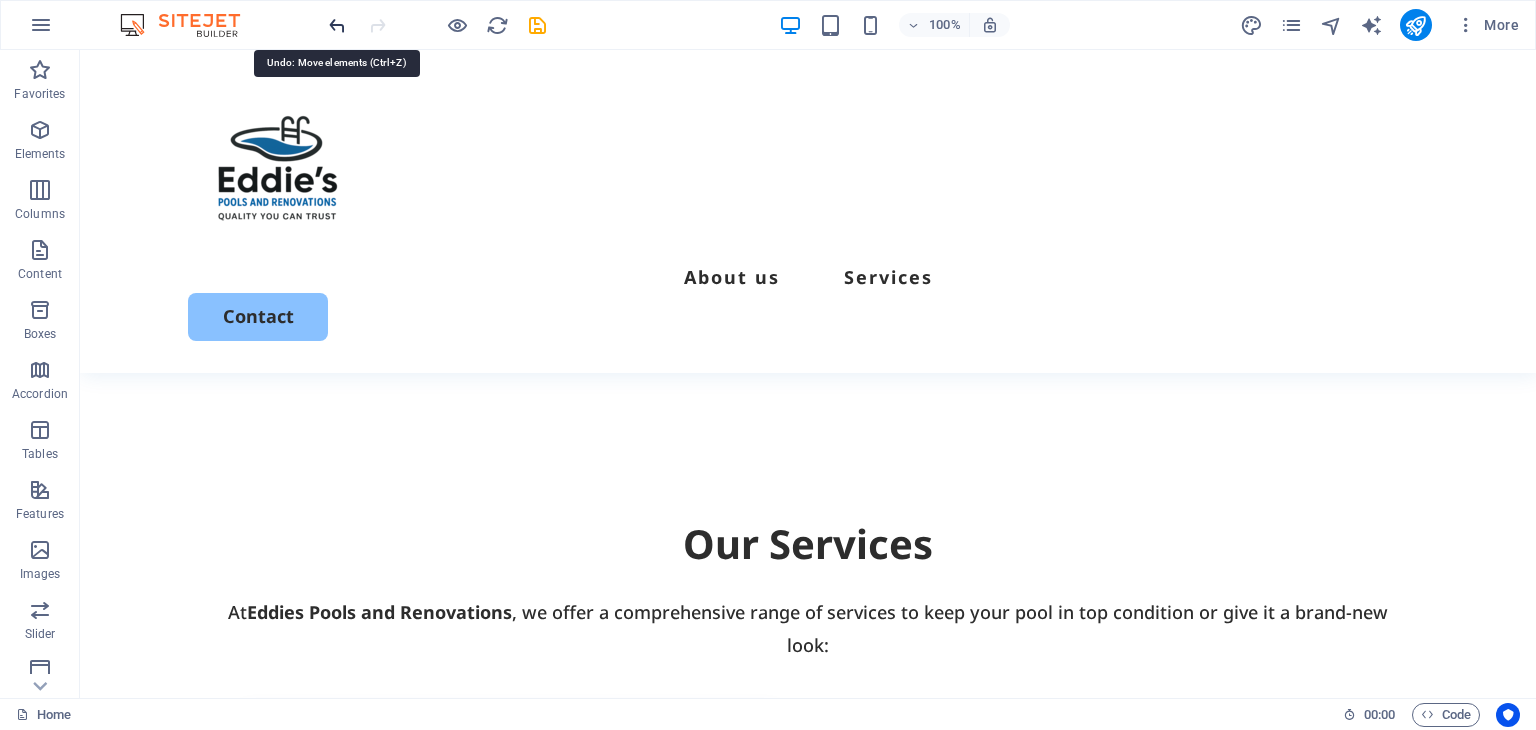 click at bounding box center (337, 25) 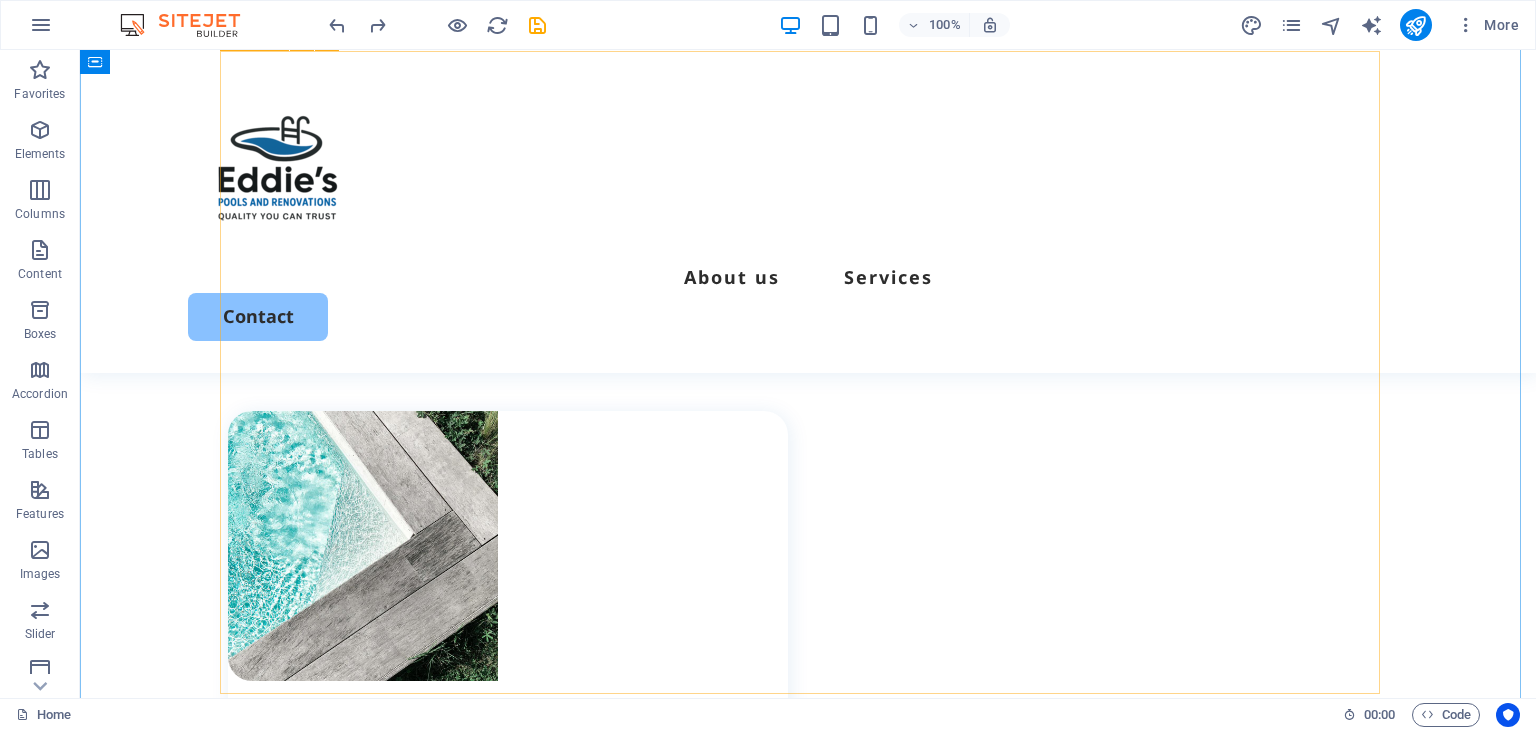 scroll, scrollTop: 1776, scrollLeft: 0, axis: vertical 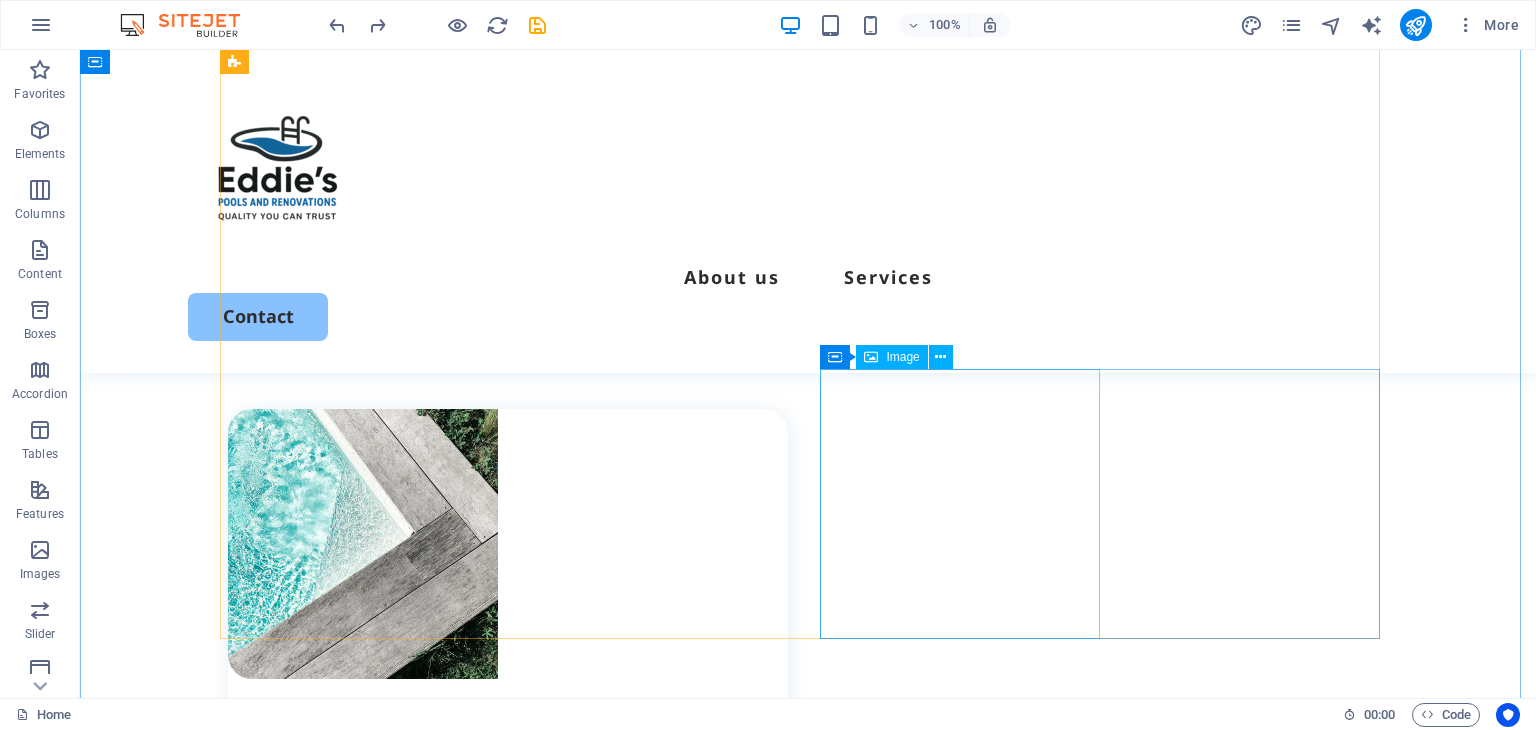 click at bounding box center (508, 2058) 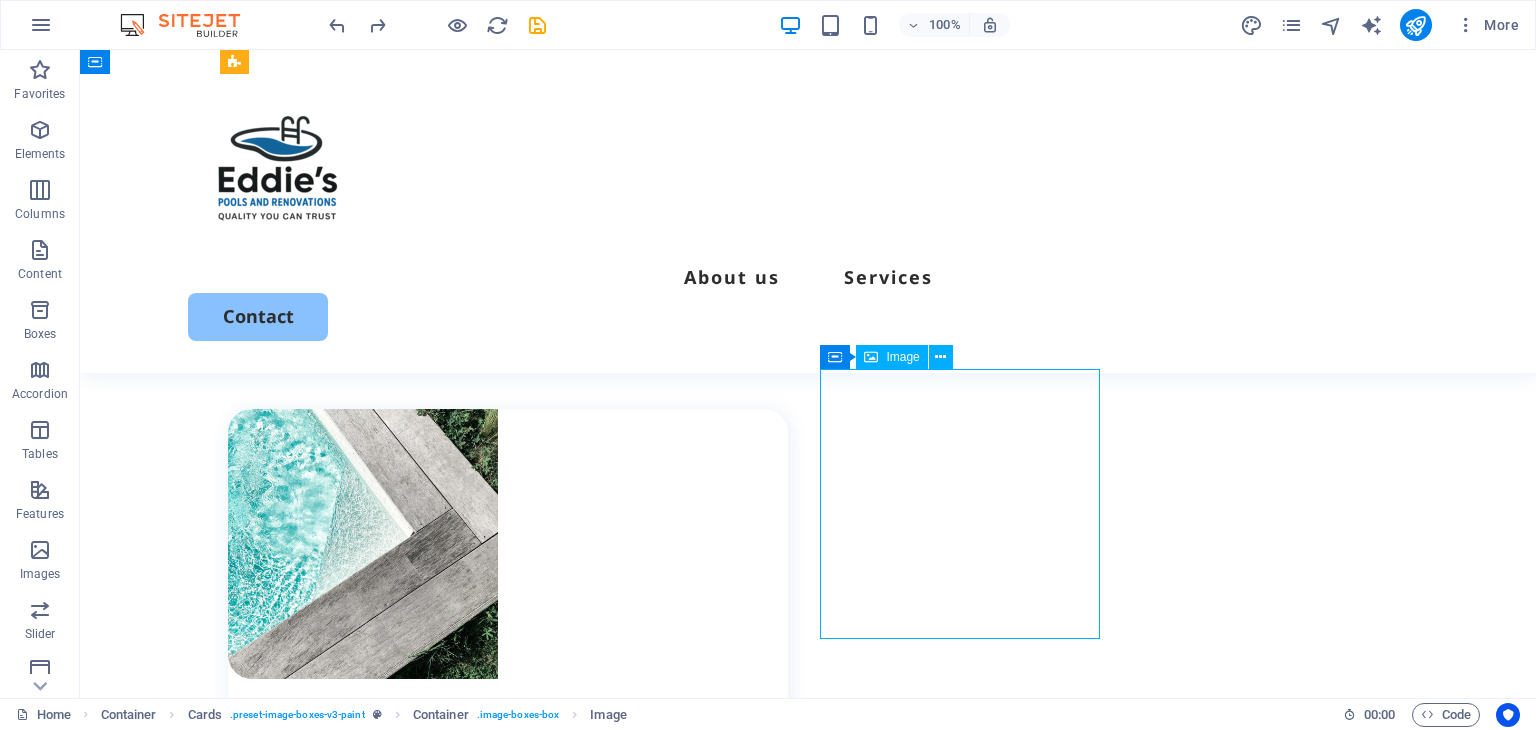 click at bounding box center [508, 2058] 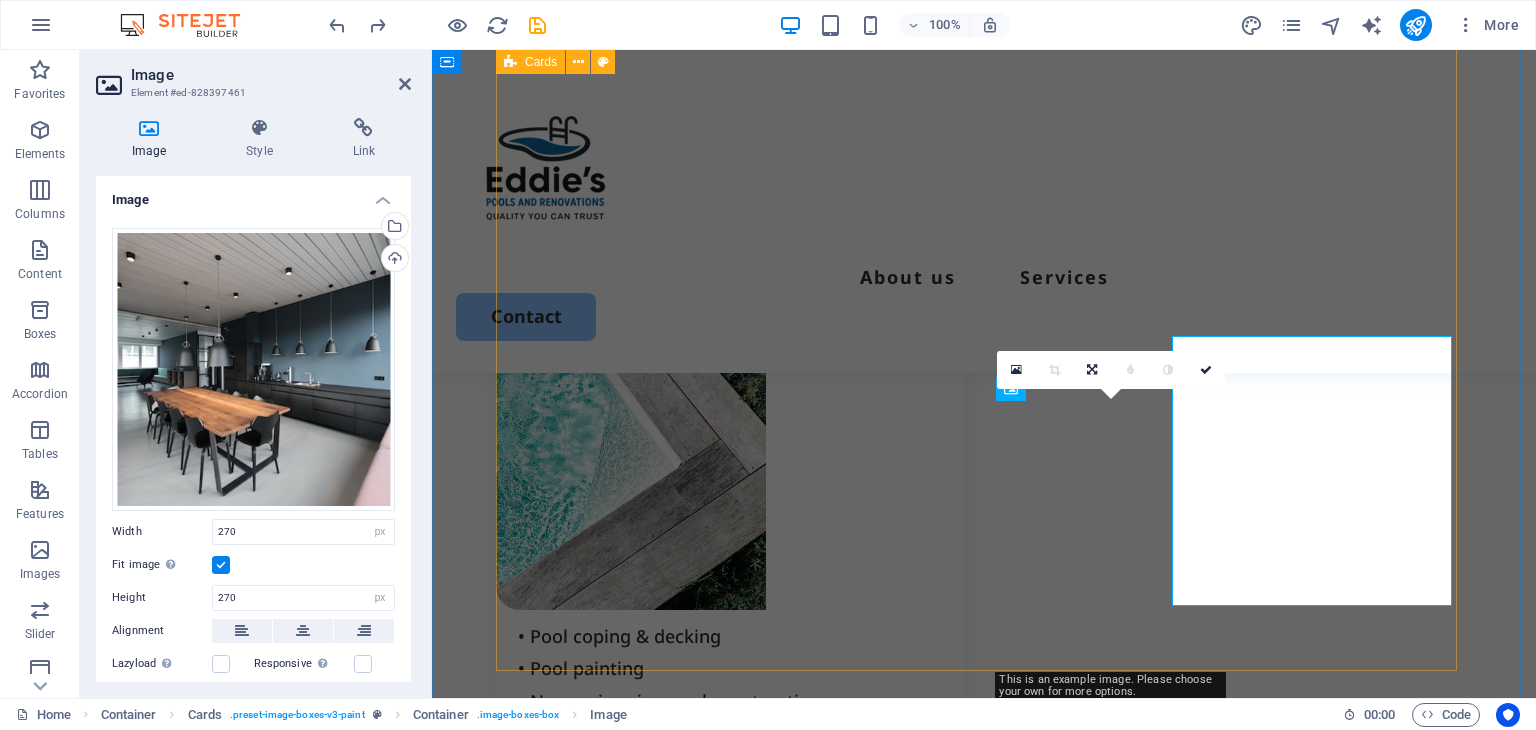 scroll, scrollTop: 1809, scrollLeft: 0, axis: vertical 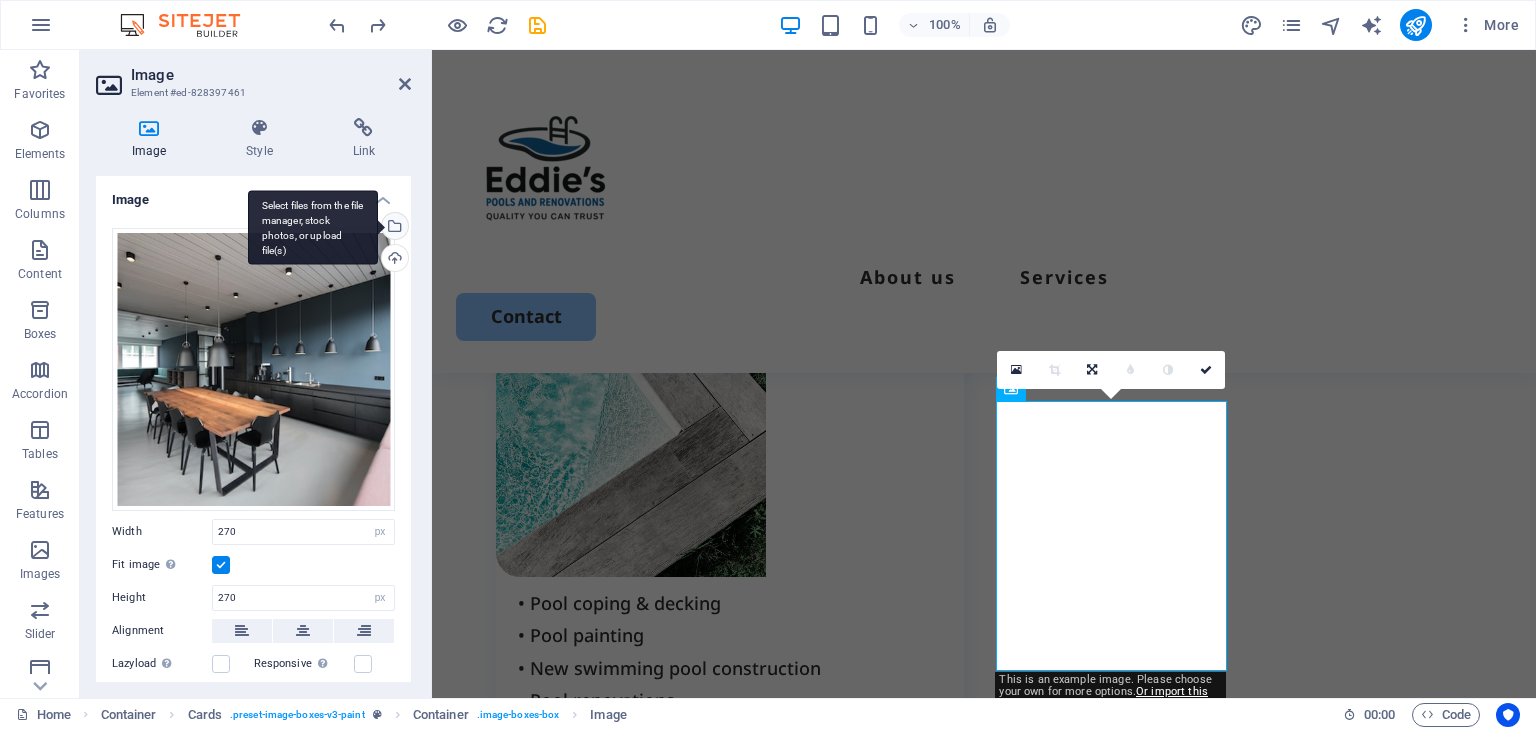 click on "Select files from the file manager, stock photos, or upload file(s)" at bounding box center (313, 227) 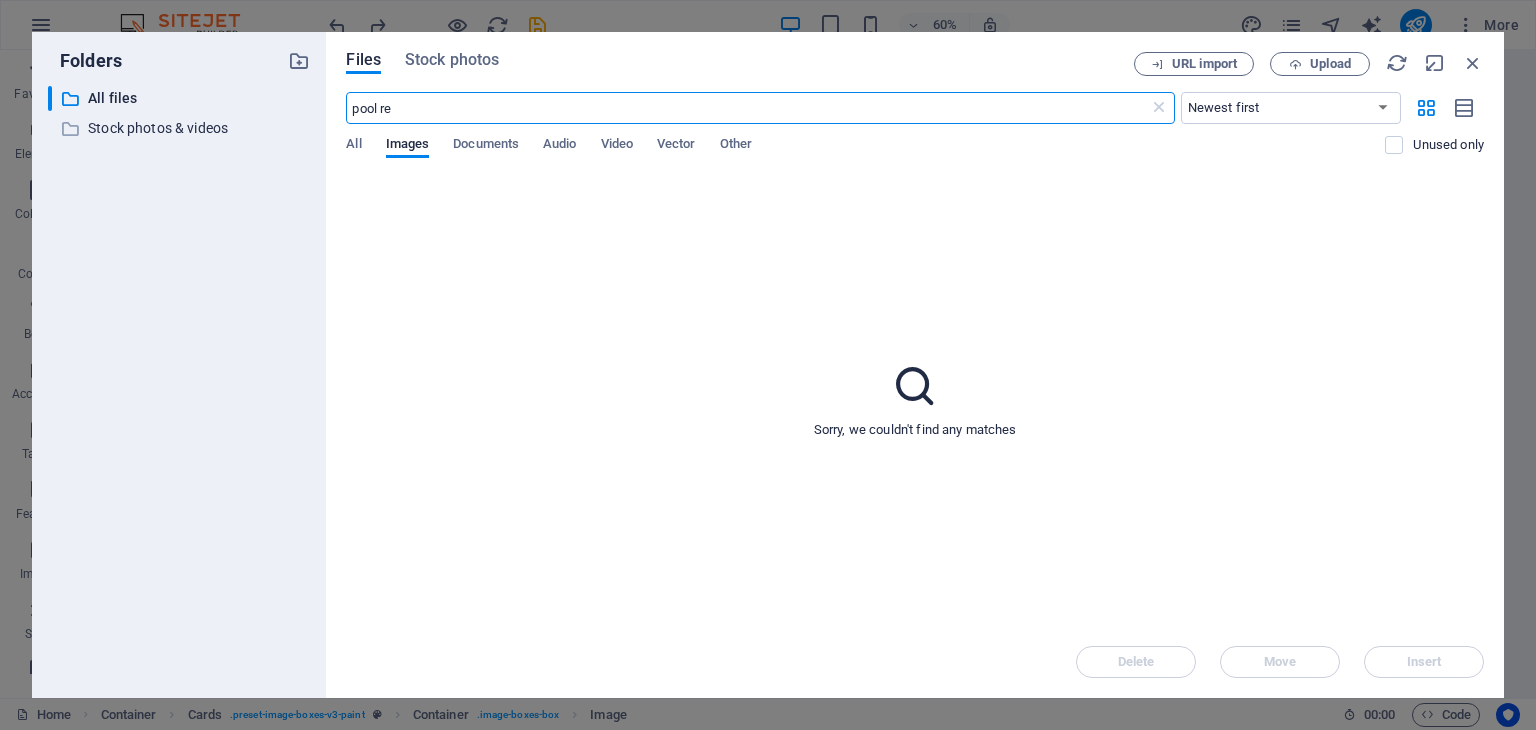 scroll, scrollTop: 1841, scrollLeft: 0, axis: vertical 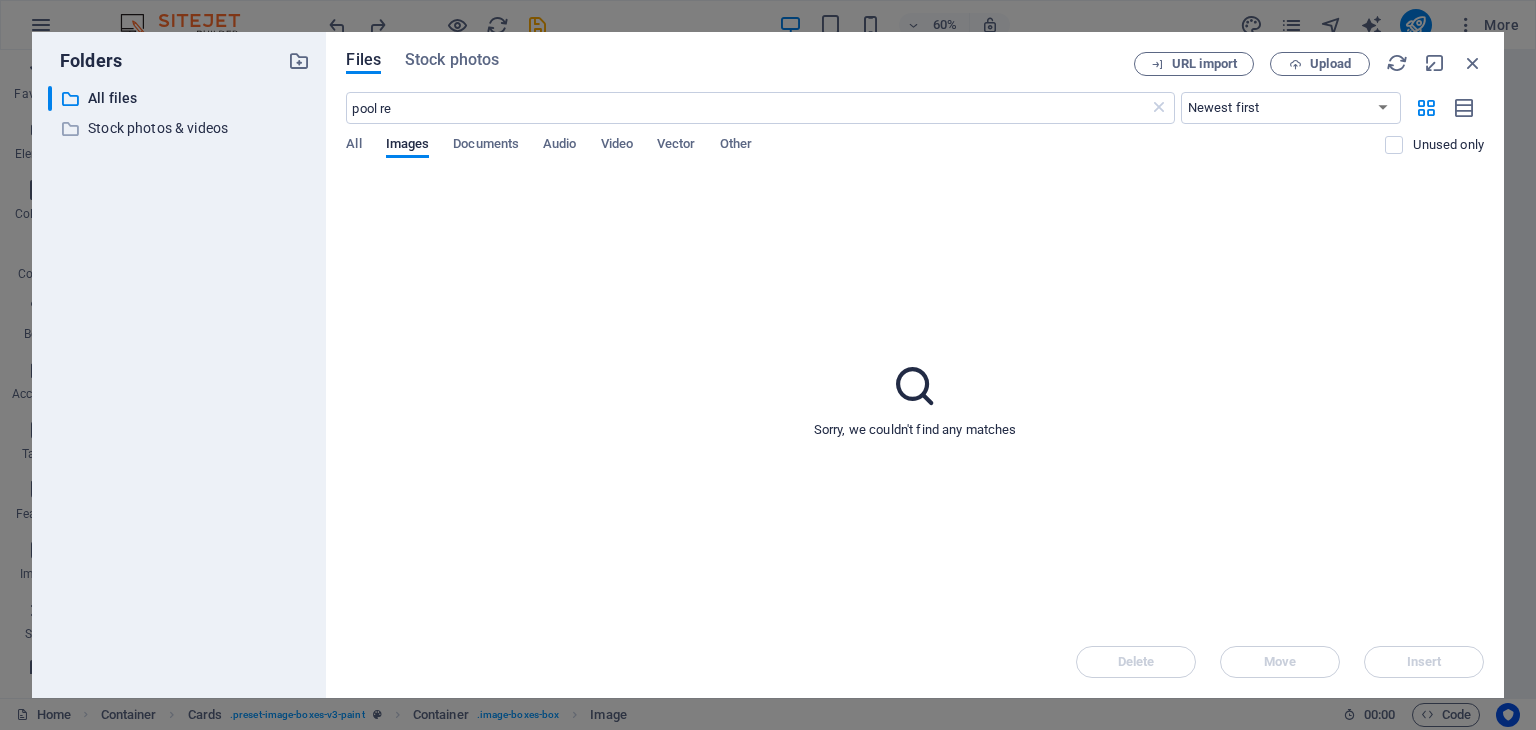 click on "Files Stock photos URL import Upload pool re ​ Newest first Oldest first Name (A-Z) Name (Z-A) Size (0-9) Size (9-0) Resolution (0-9) Resolution (9-0) All Images Documents Audio Video Vector Other Unused only Sorry, we couldn't find any matches Delete Move Insert" at bounding box center (915, 365) 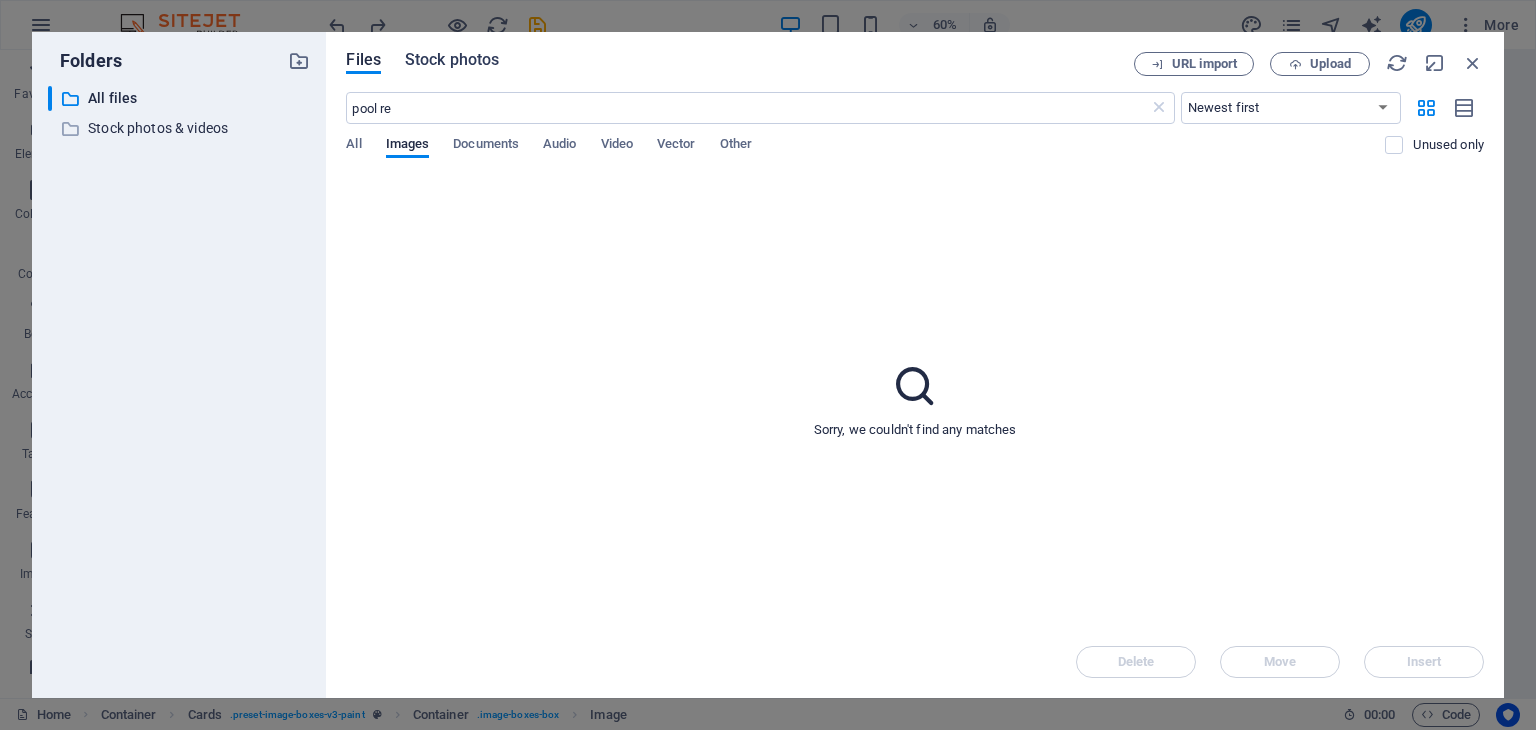 click on "Stock photos" at bounding box center [452, 60] 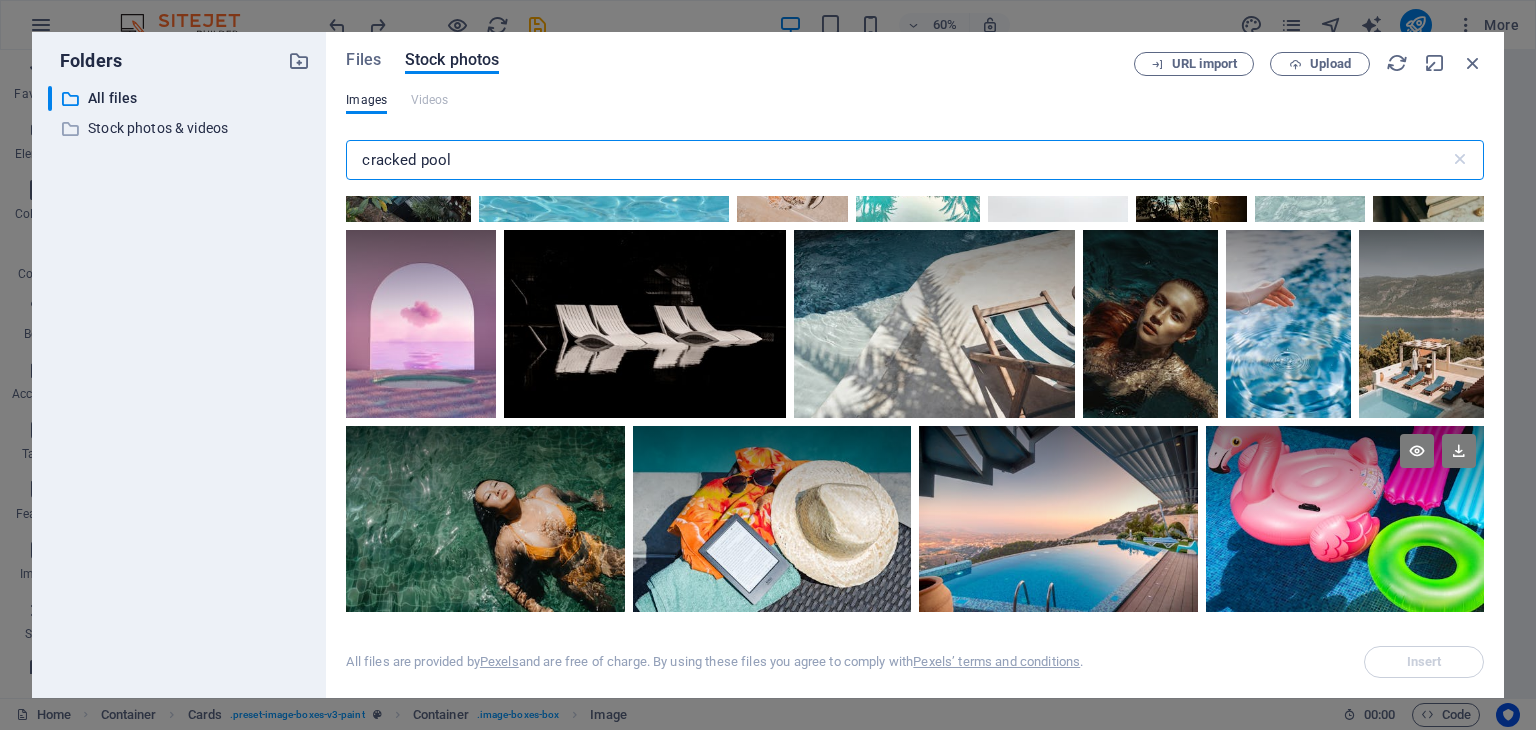 scroll, scrollTop: 700, scrollLeft: 0, axis: vertical 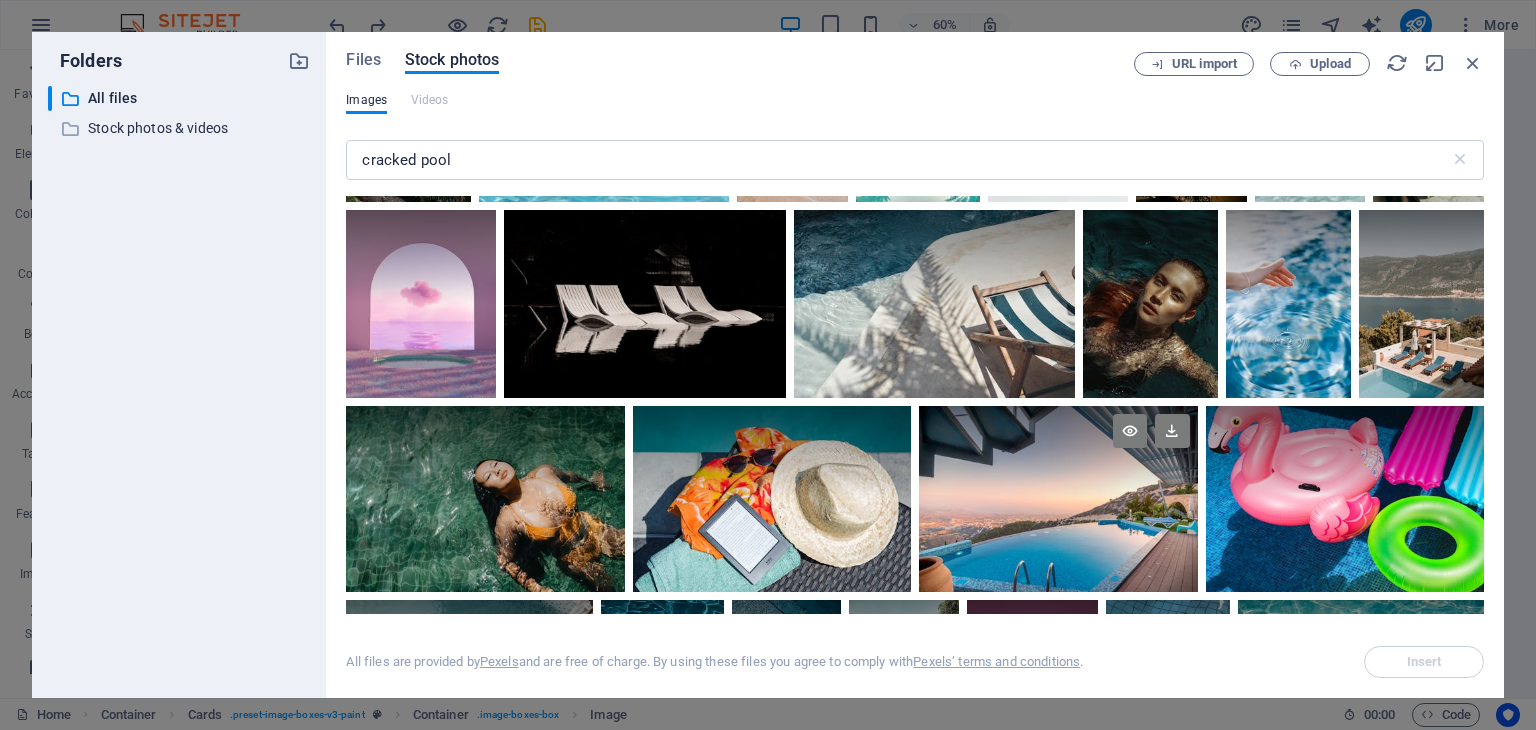 click at bounding box center (1058, 499) 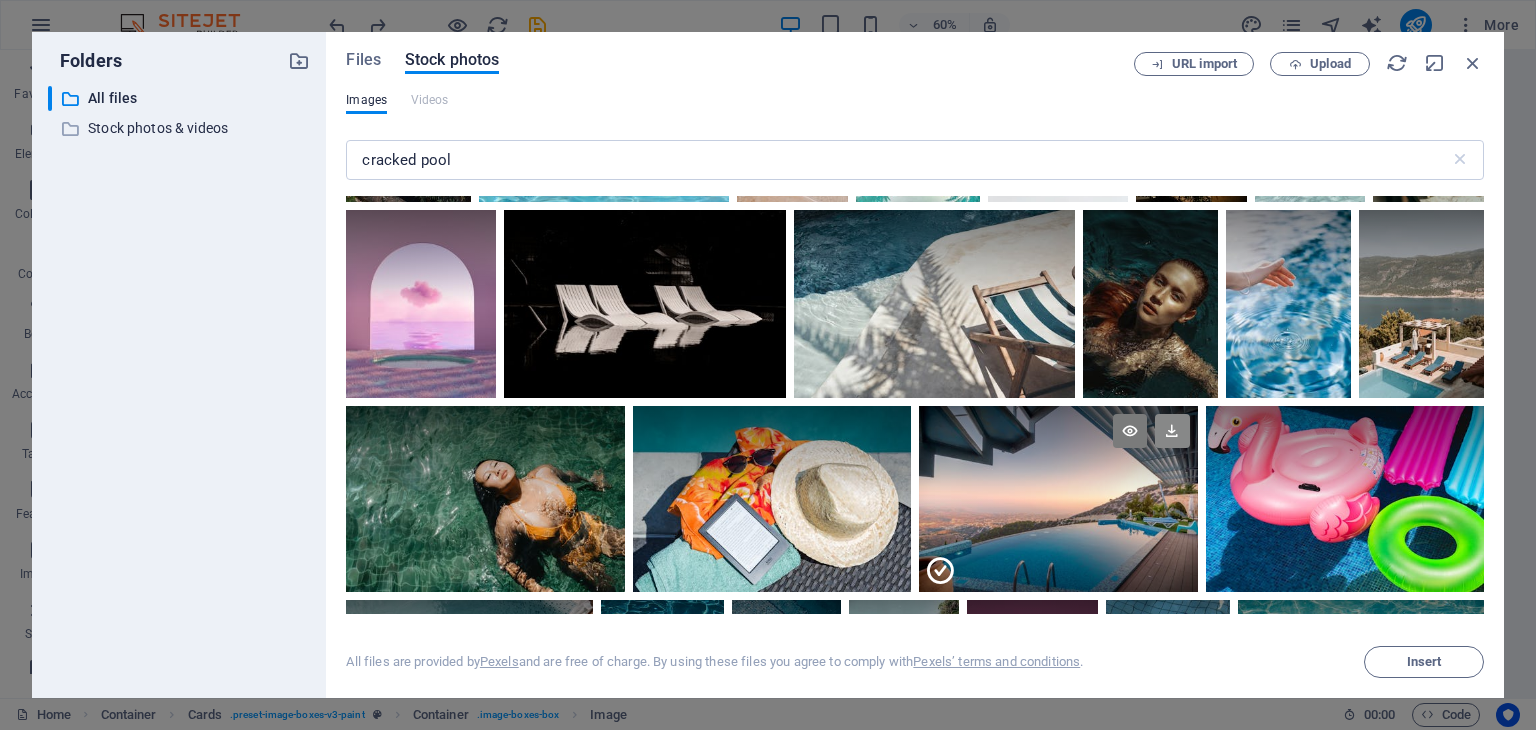 click at bounding box center [1172, 431] 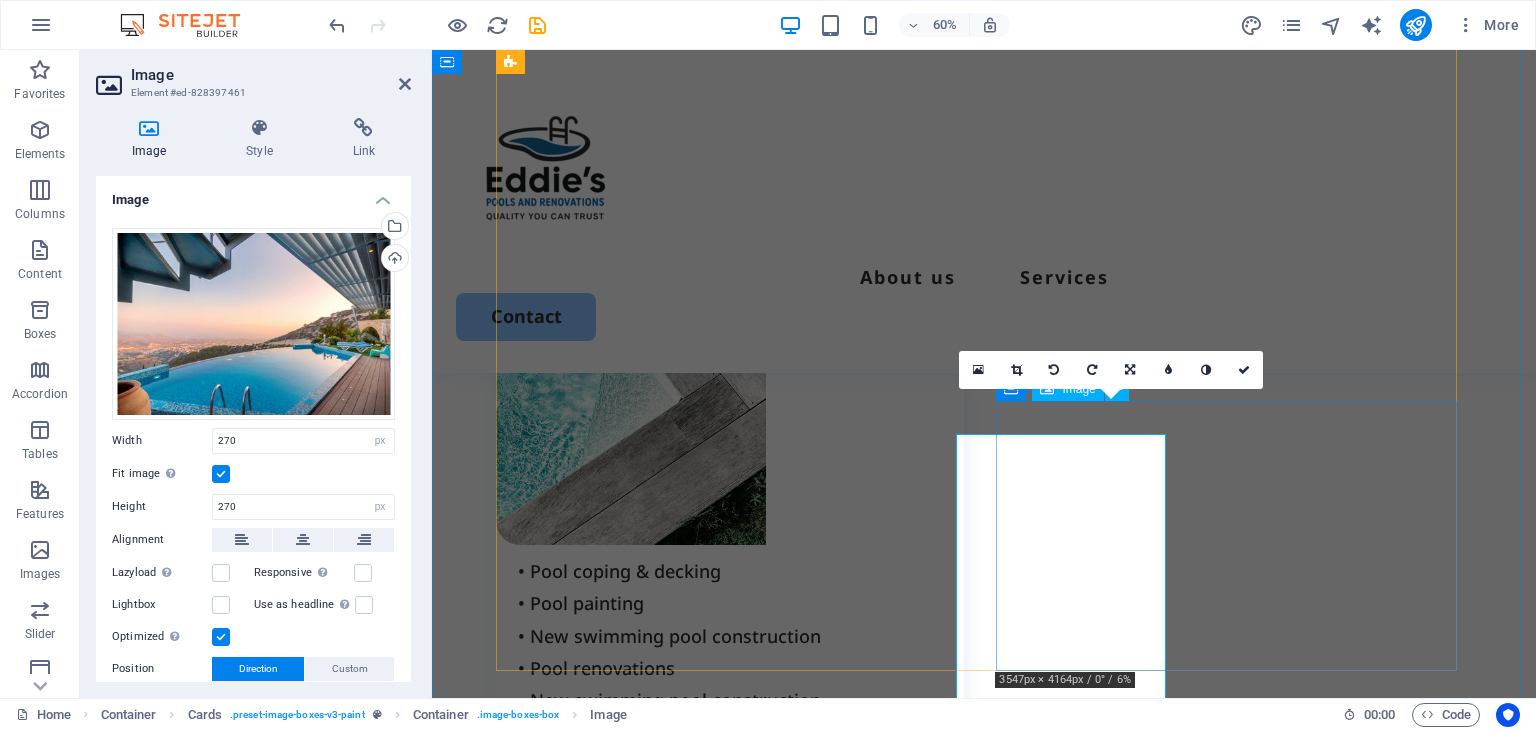 scroll, scrollTop: 1809, scrollLeft: 0, axis: vertical 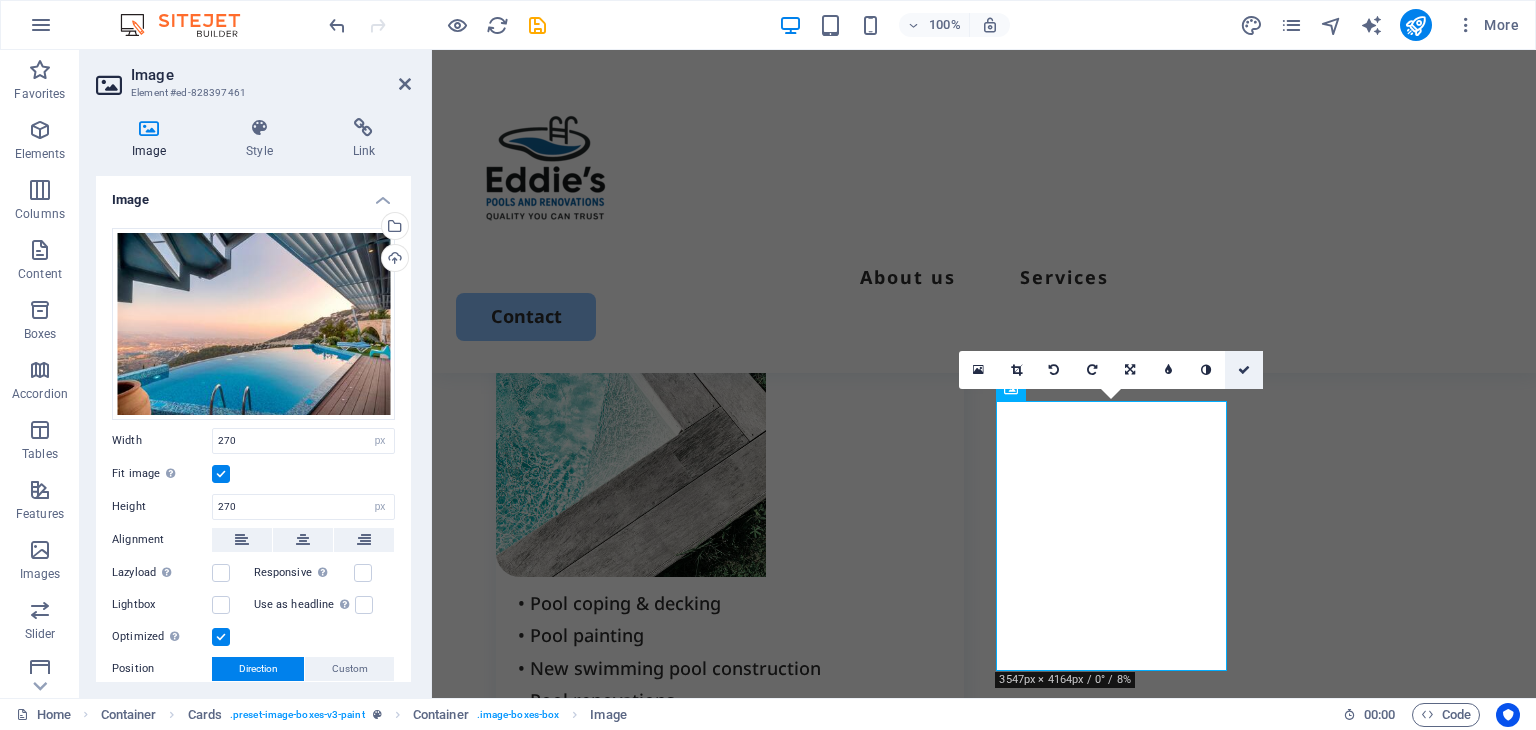 click at bounding box center (1244, 370) 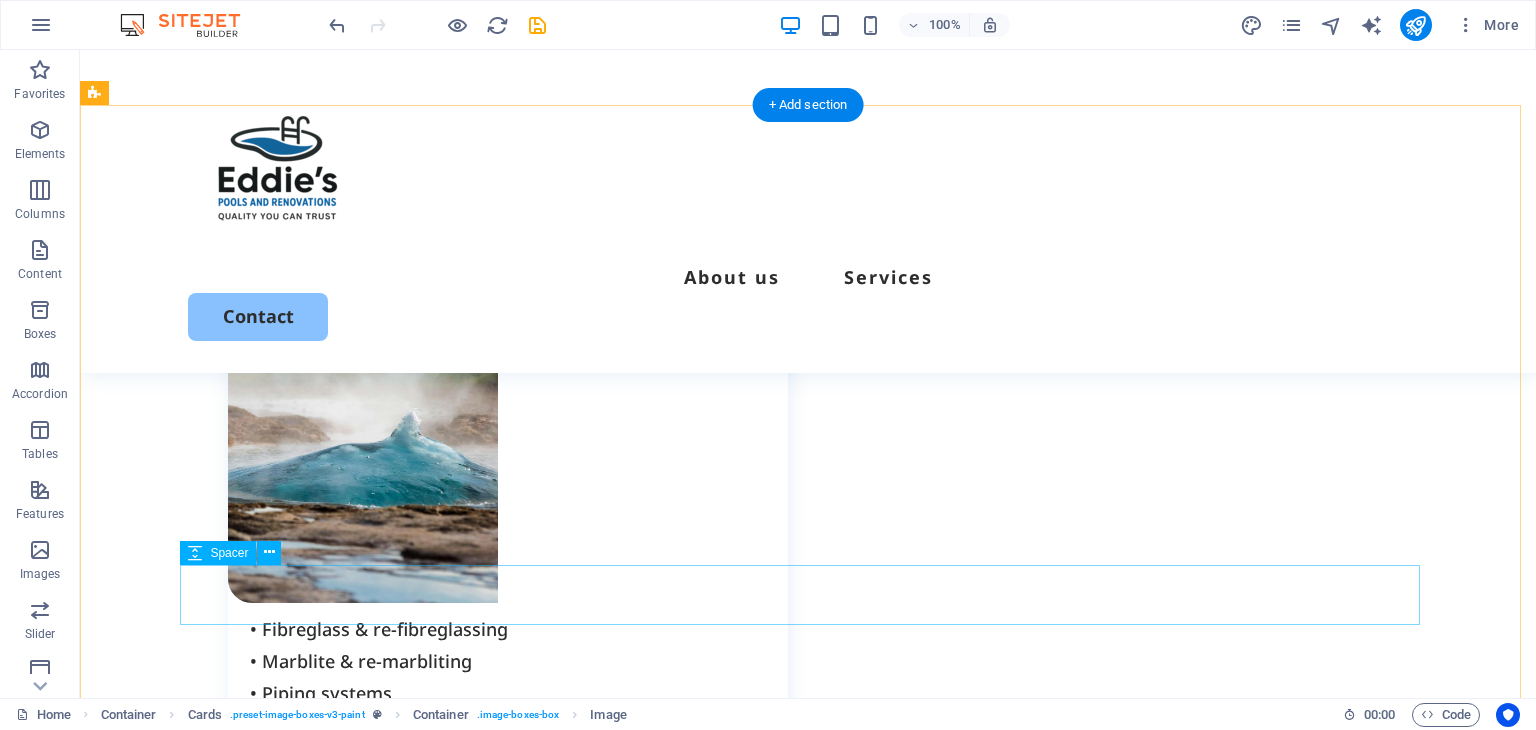 scroll, scrollTop: 2509, scrollLeft: 0, axis: vertical 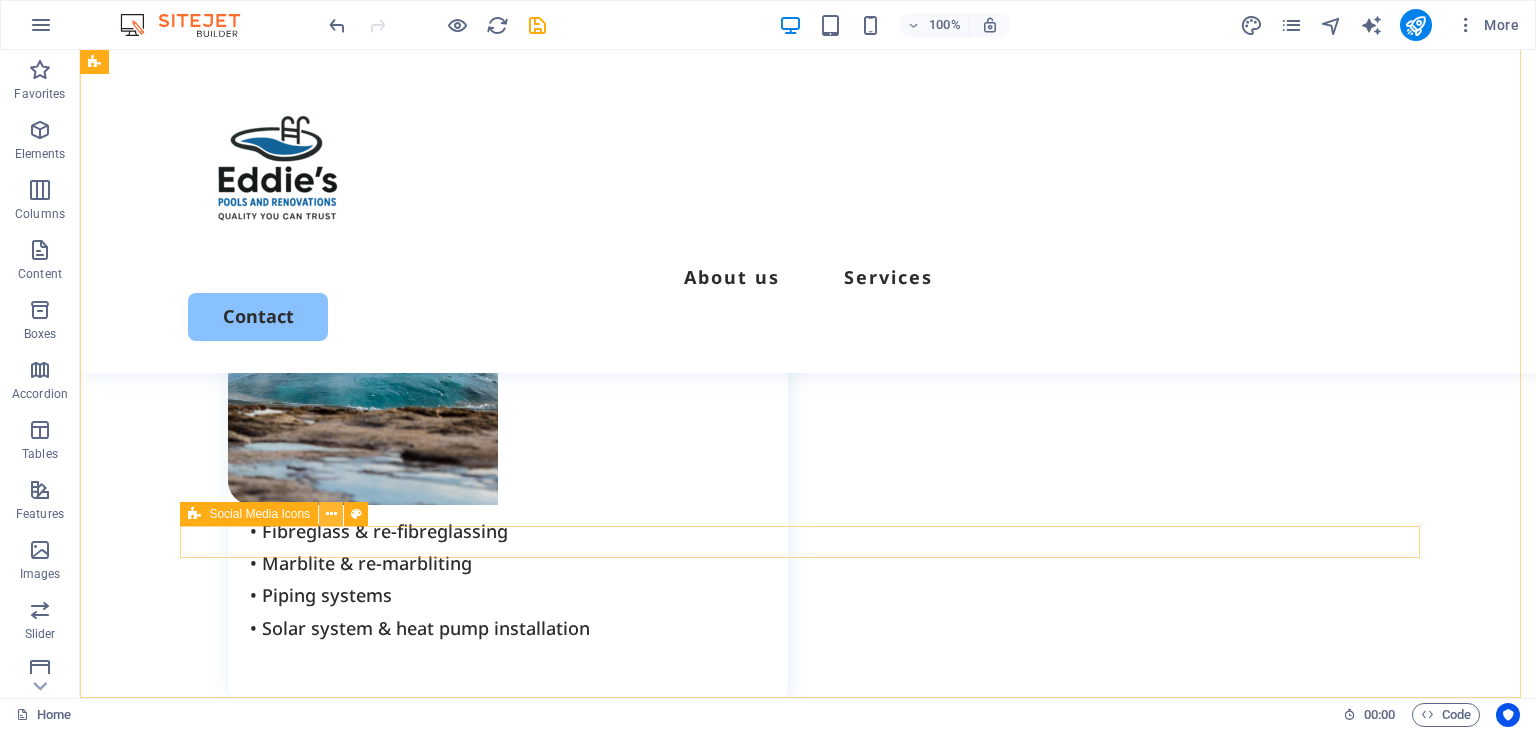 click at bounding box center [331, 514] 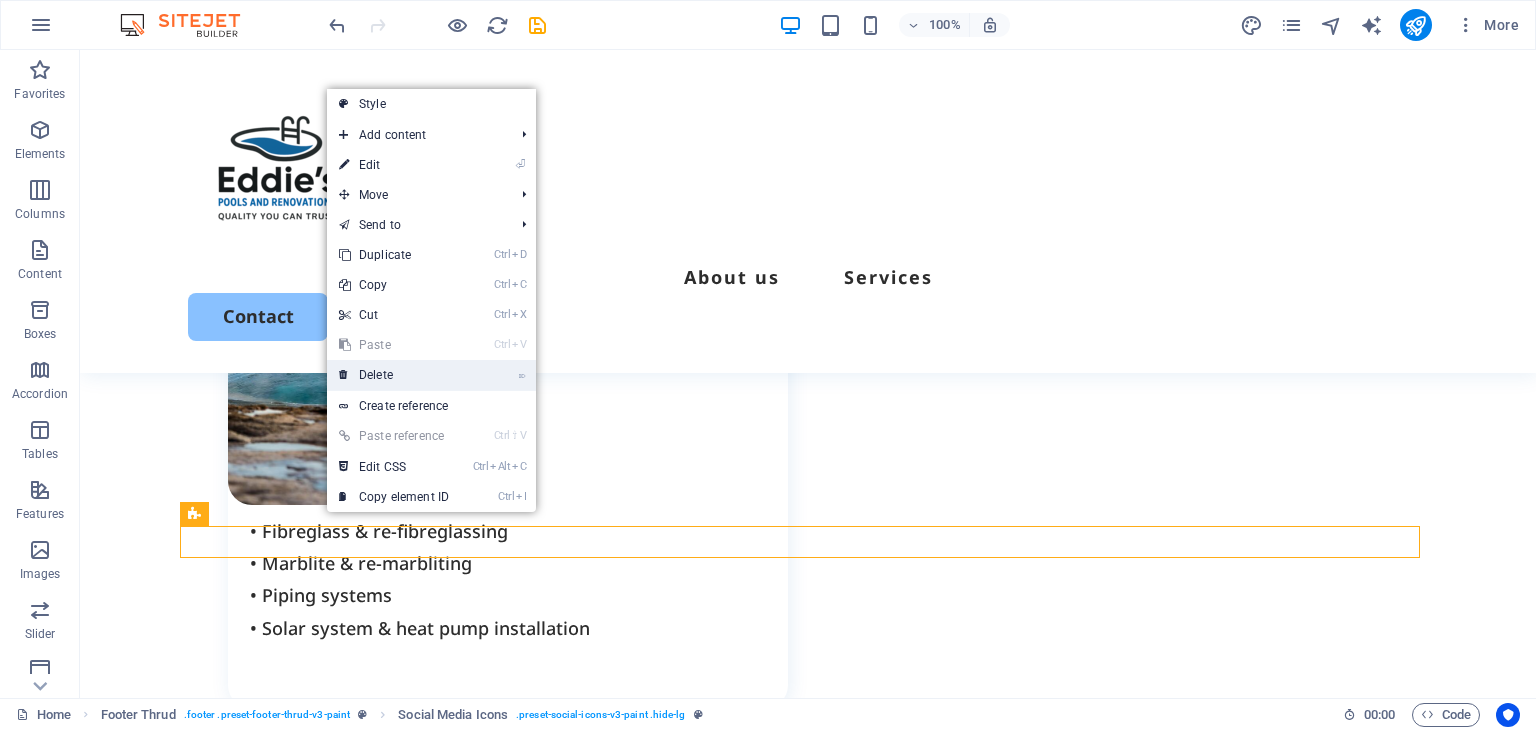 click on "⌦  Delete" at bounding box center [394, 375] 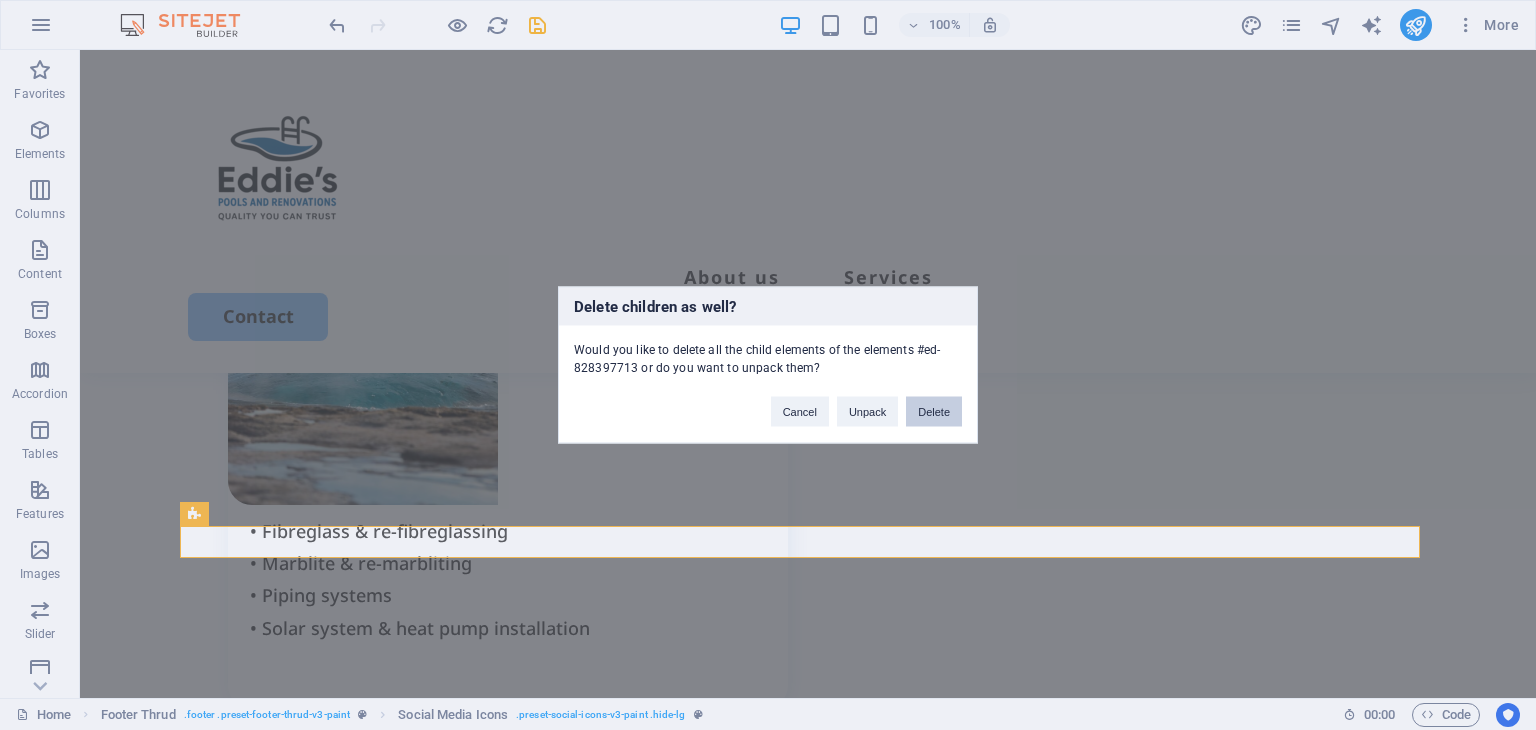 click on "Delete" at bounding box center [934, 412] 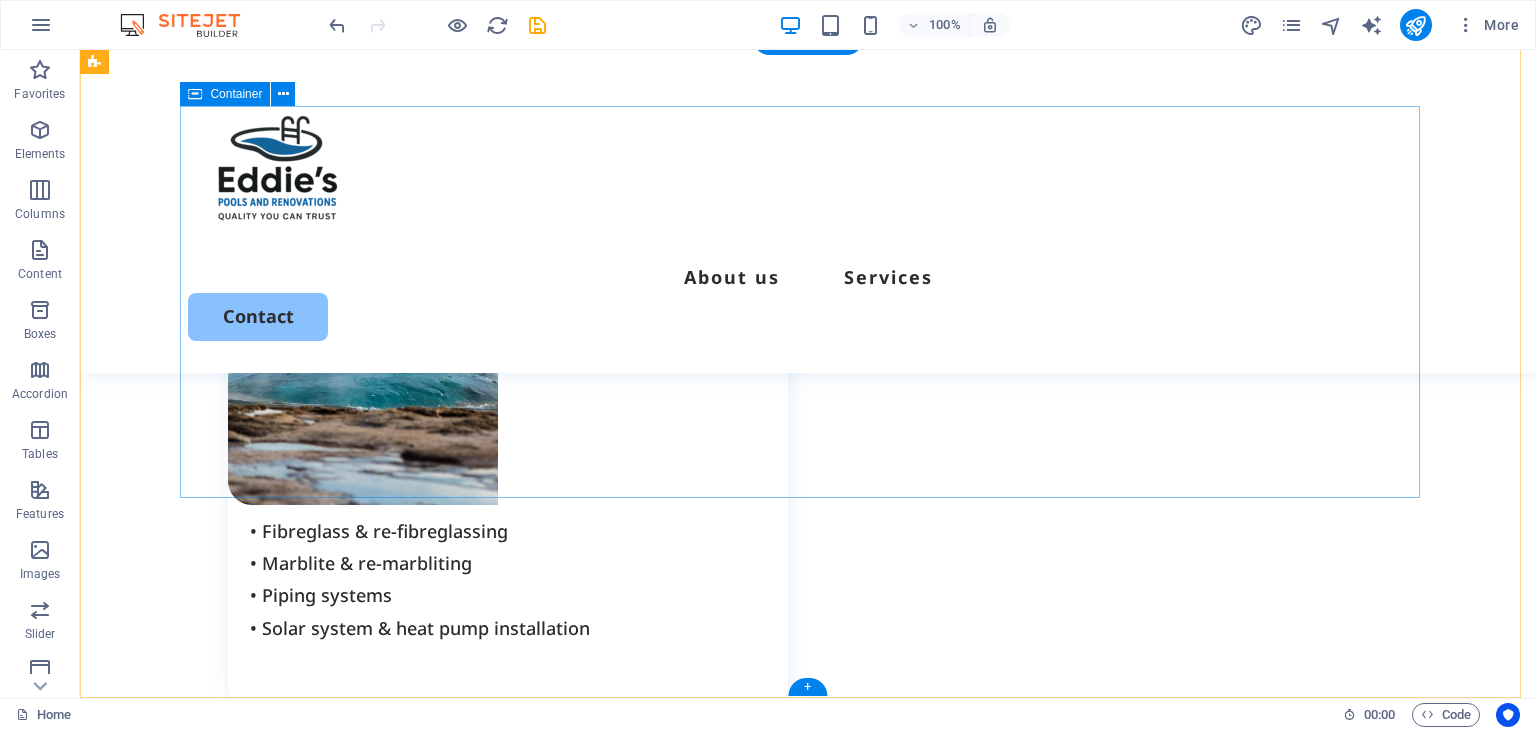 scroll, scrollTop: 2477, scrollLeft: 0, axis: vertical 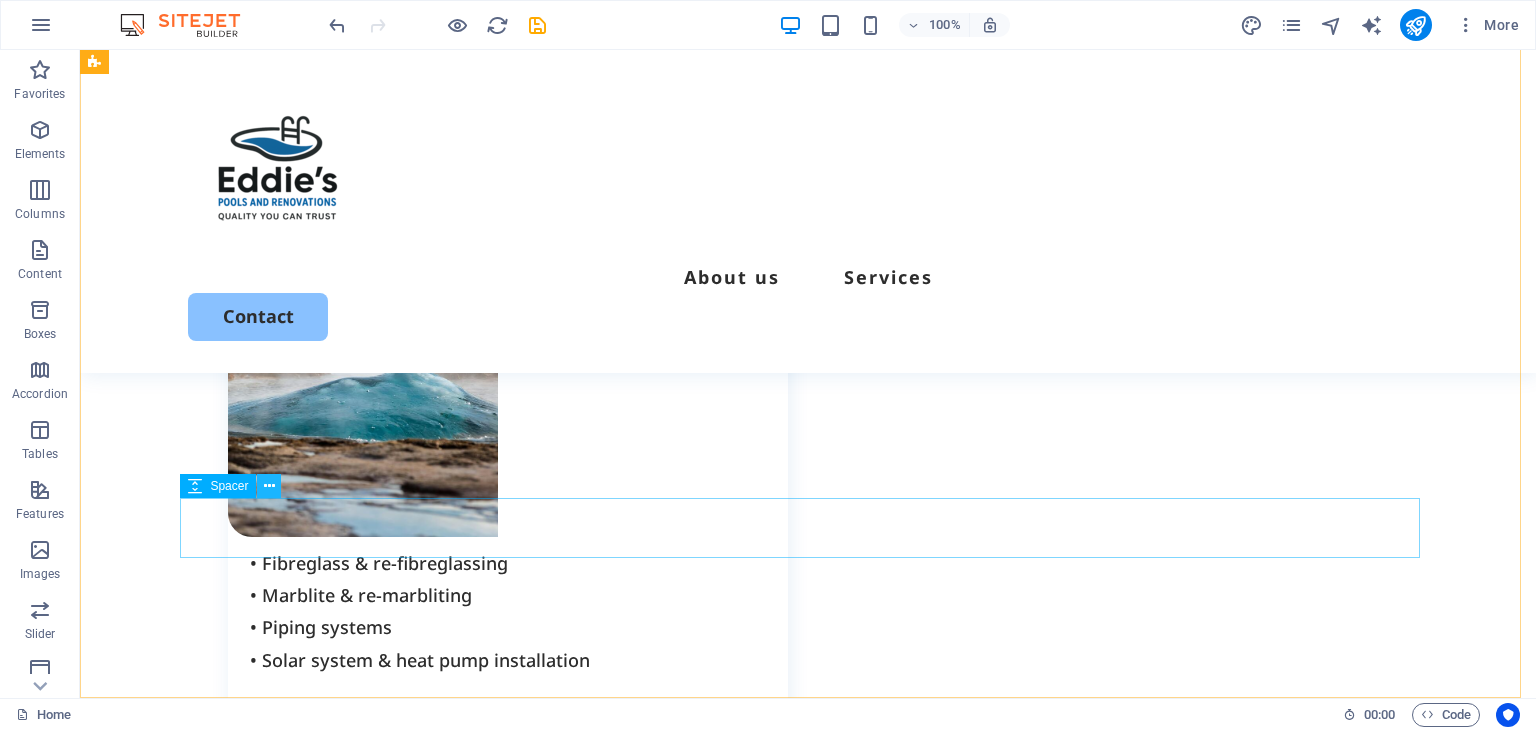 click at bounding box center (269, 486) 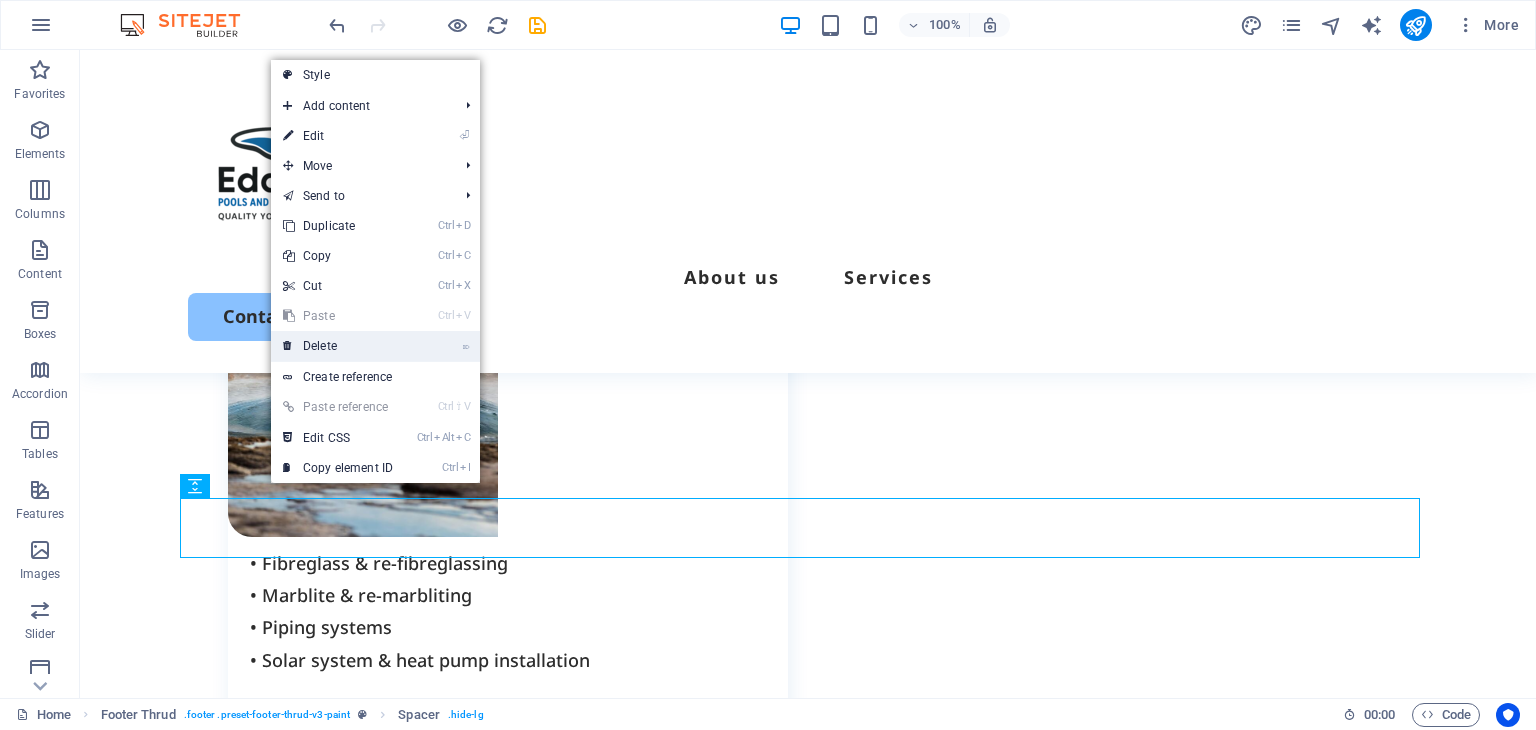 click on "⌦  Delete" at bounding box center [338, 346] 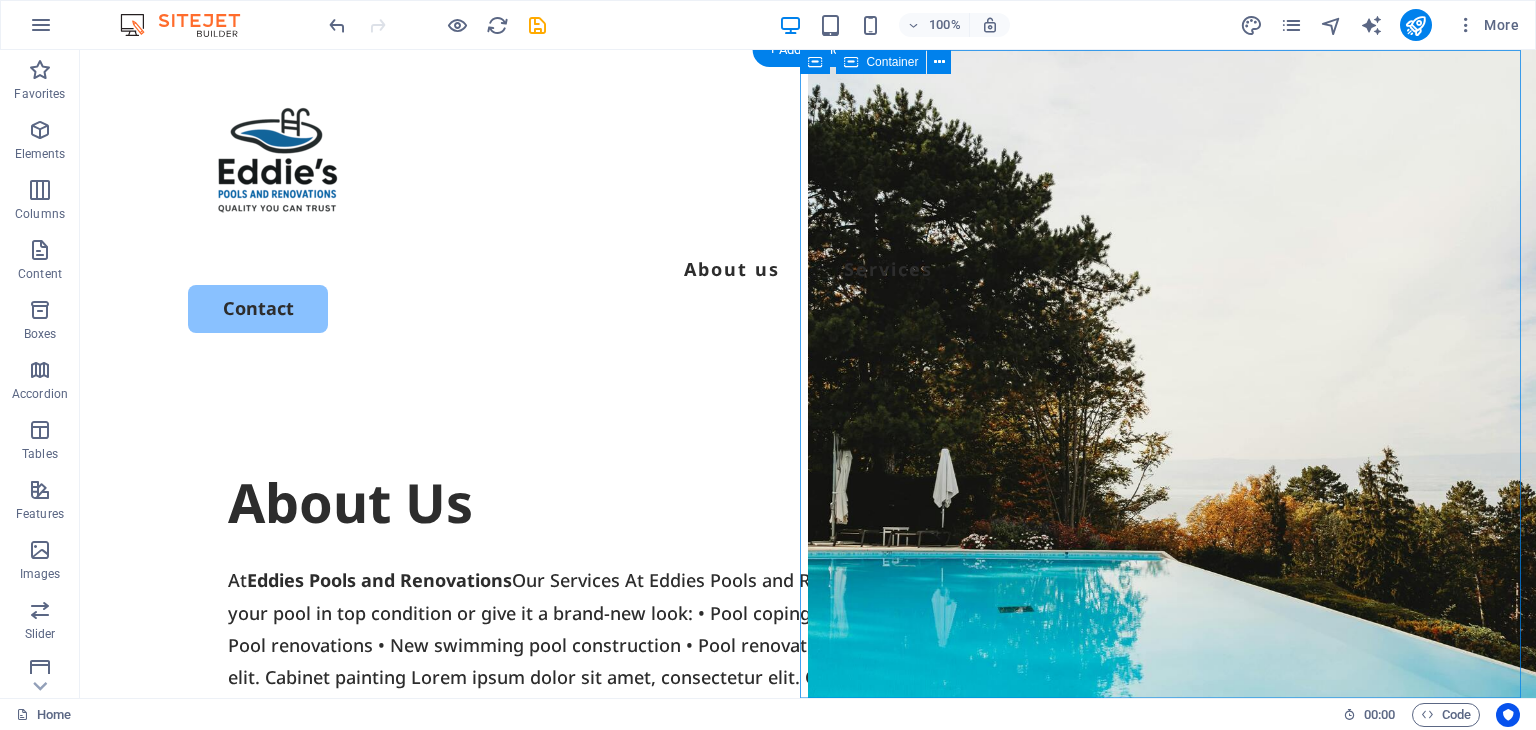 scroll, scrollTop: 0, scrollLeft: 0, axis: both 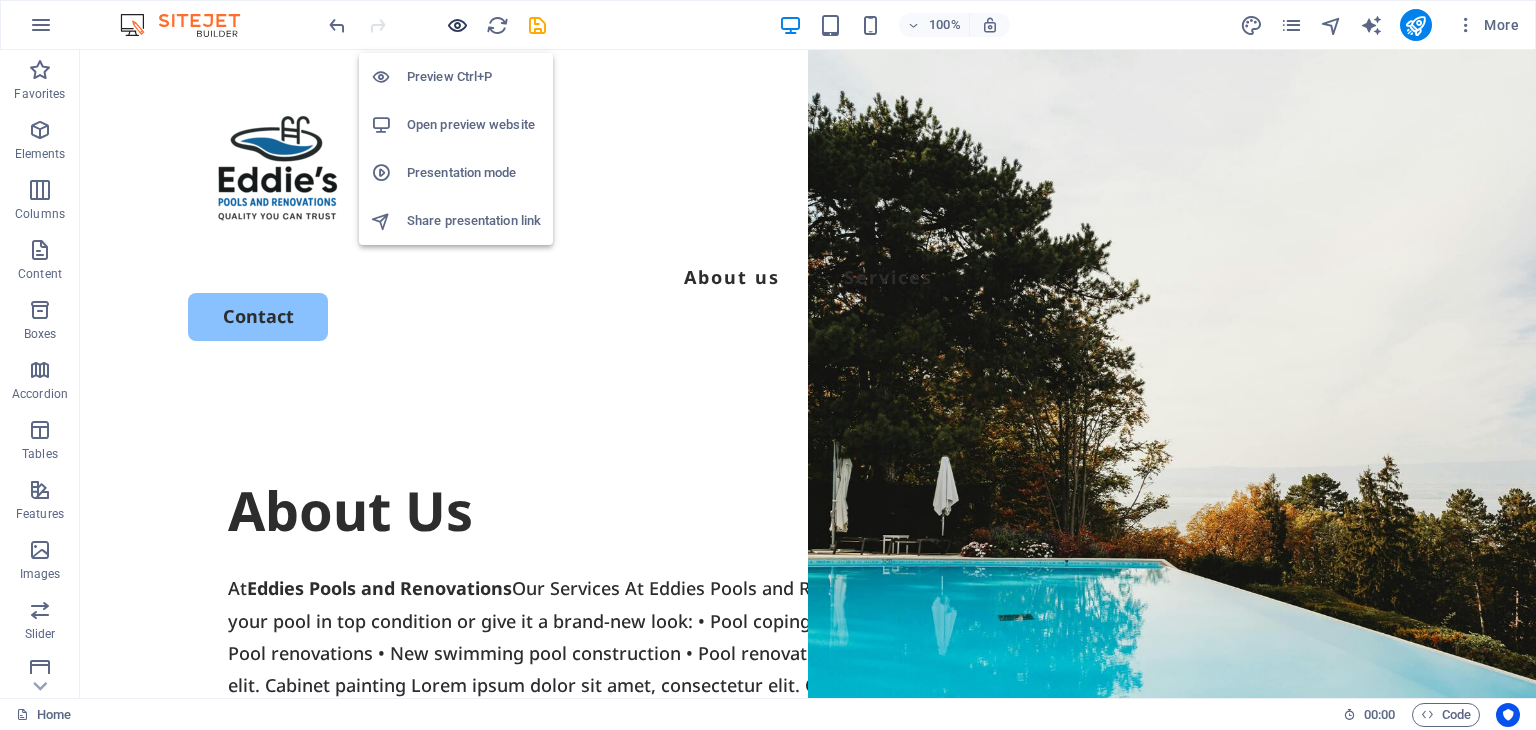 click at bounding box center [457, 25] 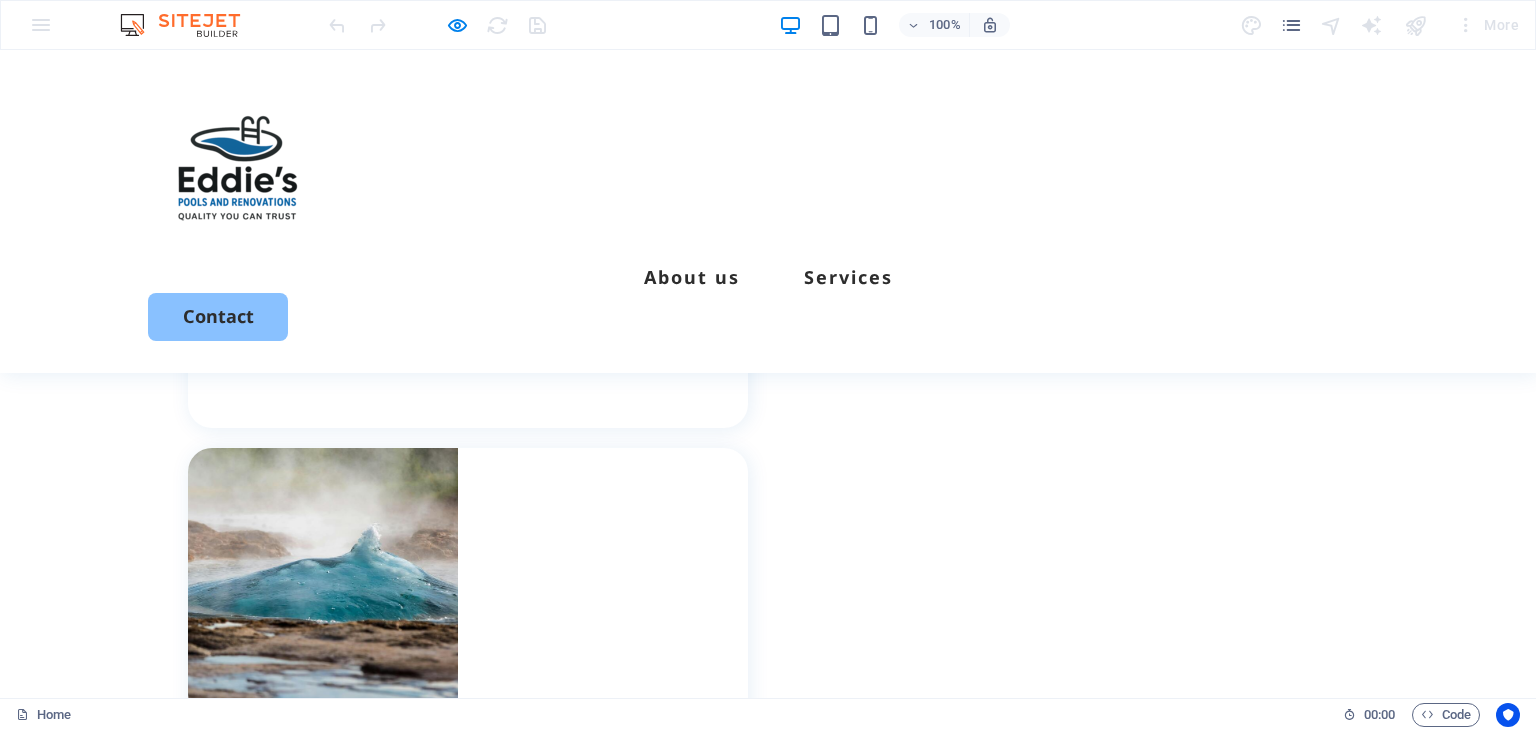 scroll, scrollTop: 2300, scrollLeft: 0, axis: vertical 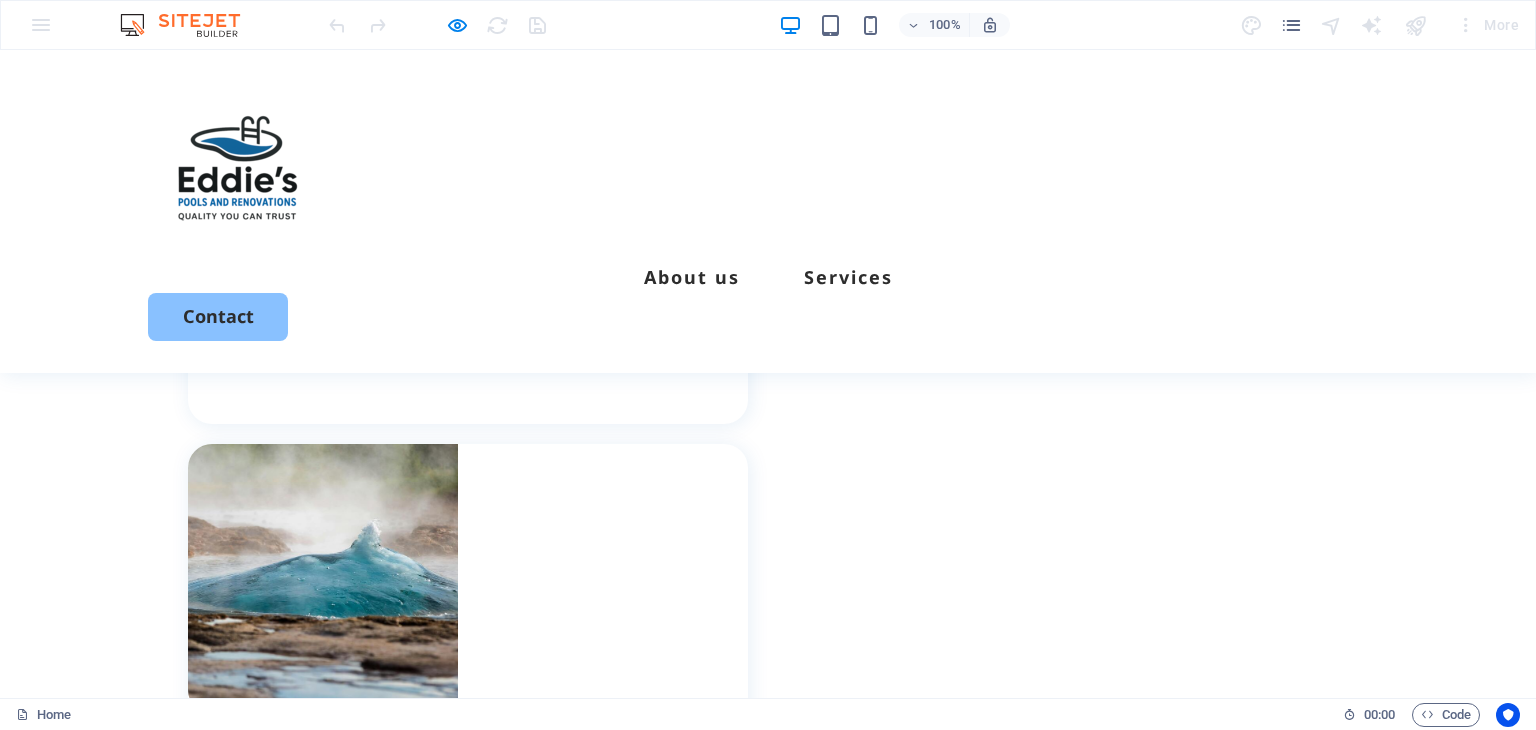 click on "Services" at bounding box center [251, 2616] 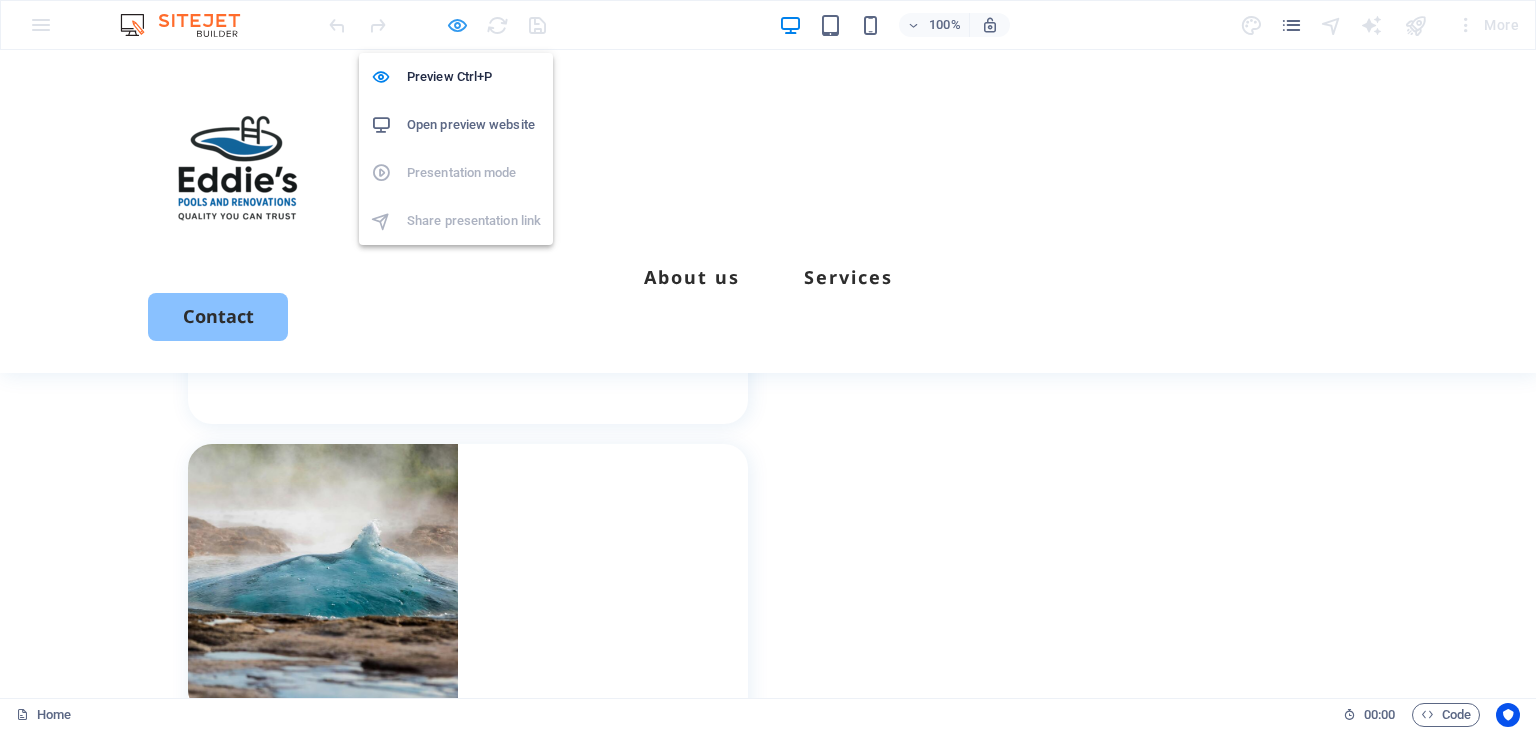 click at bounding box center (457, 25) 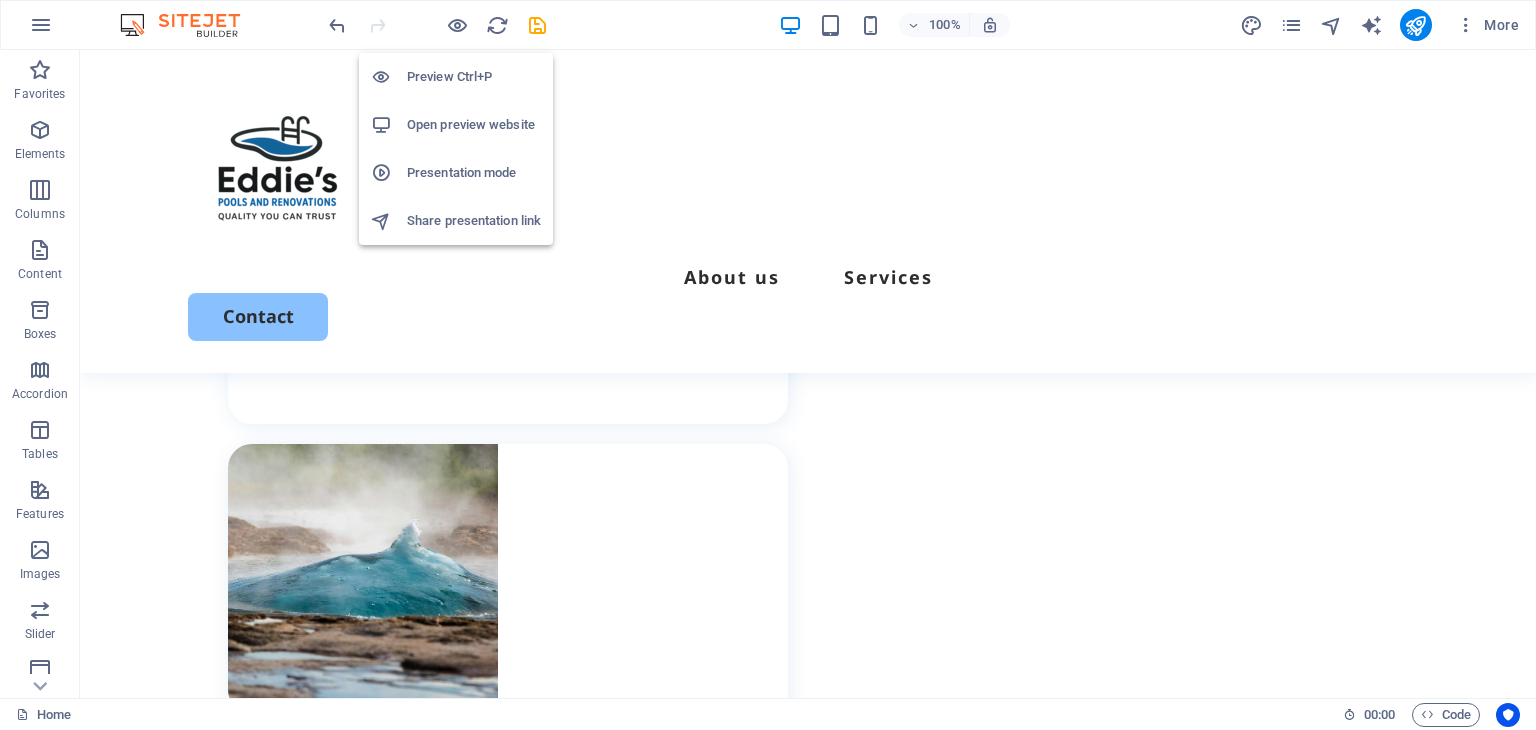 click on "Open preview website" at bounding box center (474, 125) 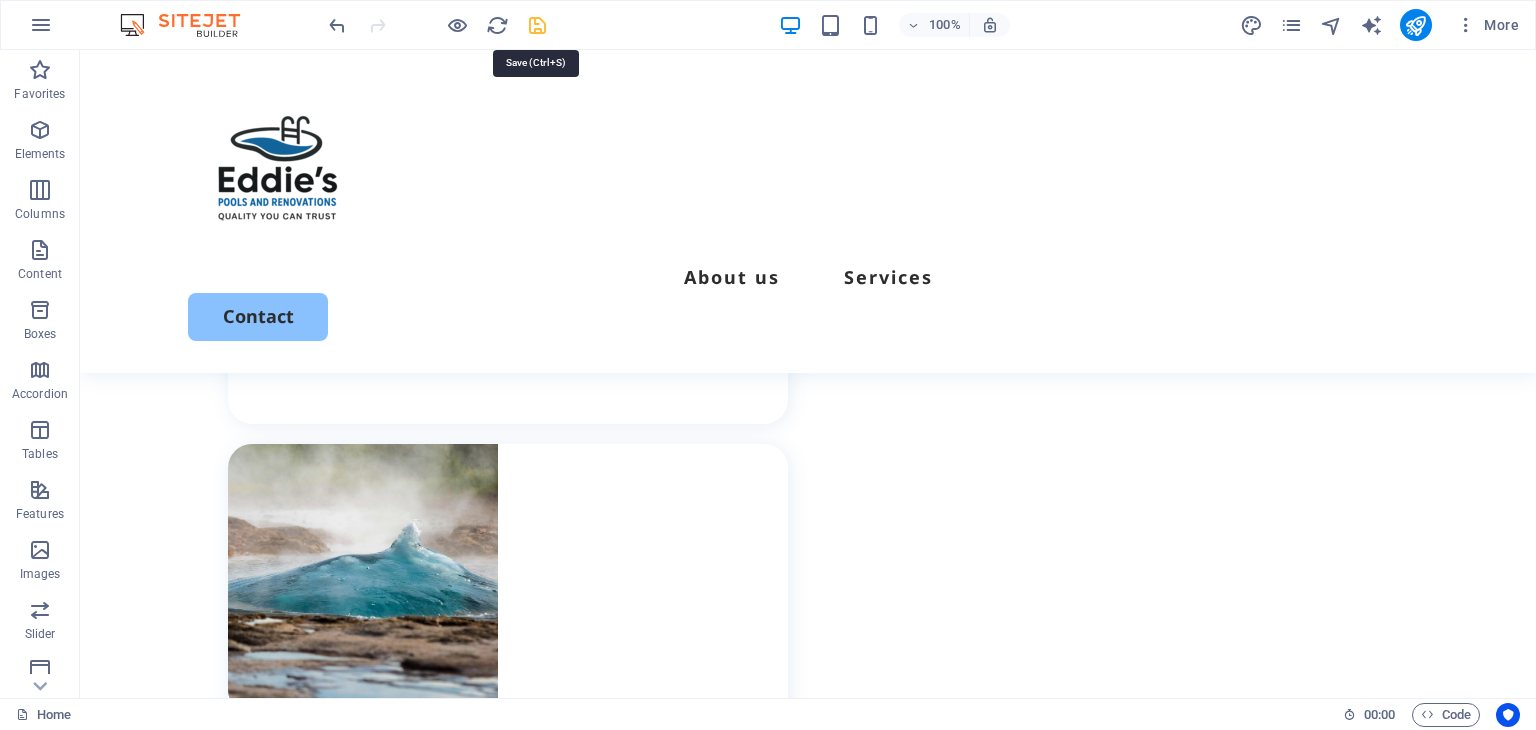 click at bounding box center (537, 25) 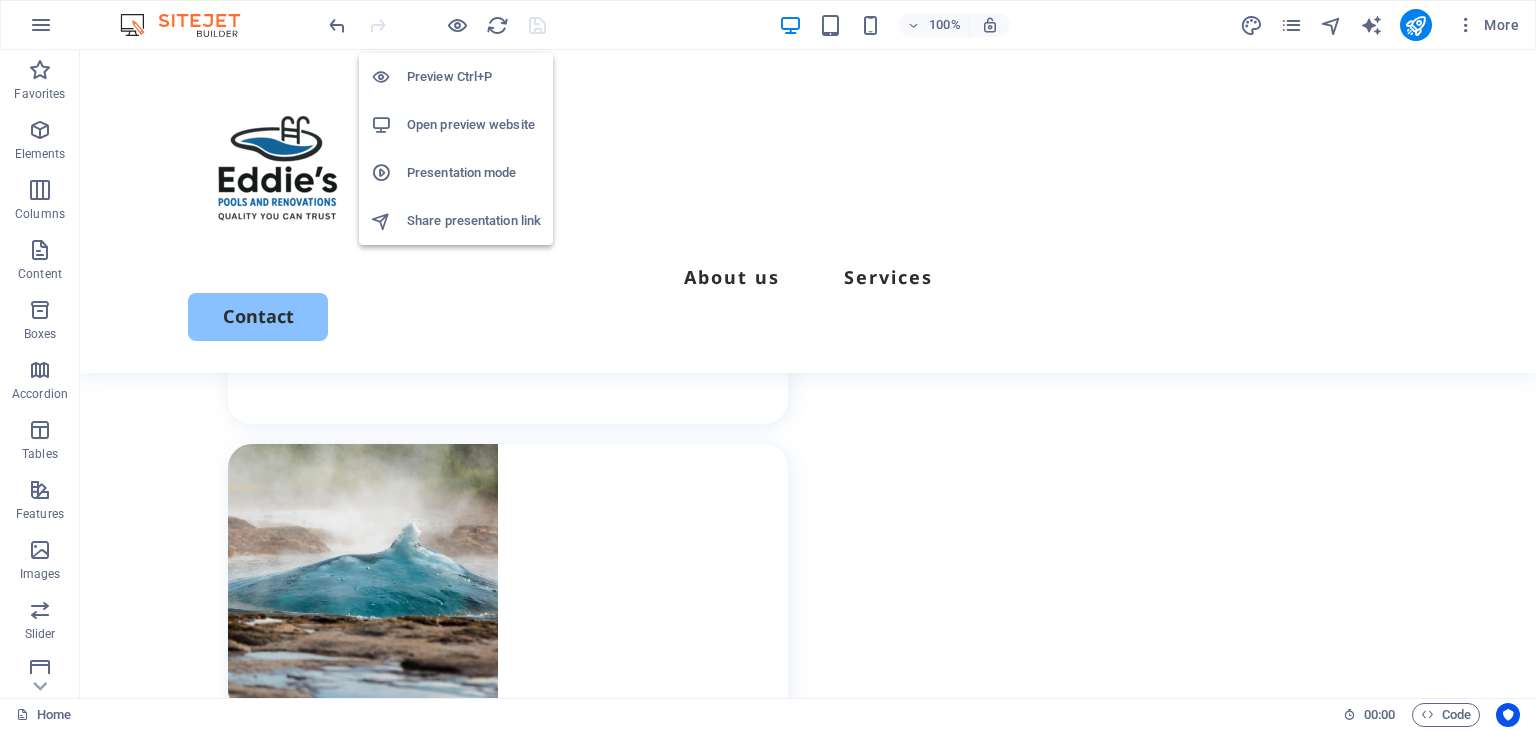 click on "Open preview website" at bounding box center (474, 125) 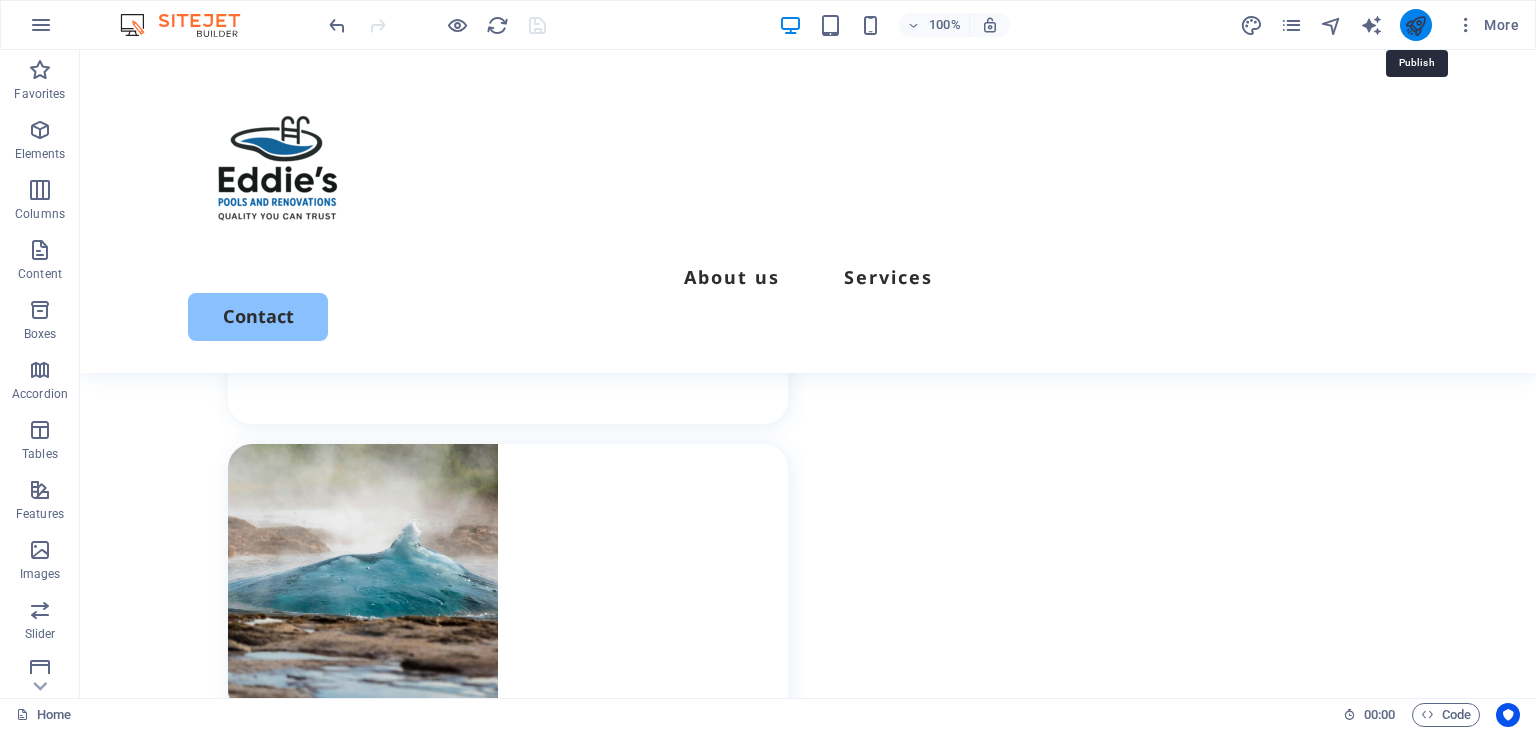 click at bounding box center (1415, 25) 